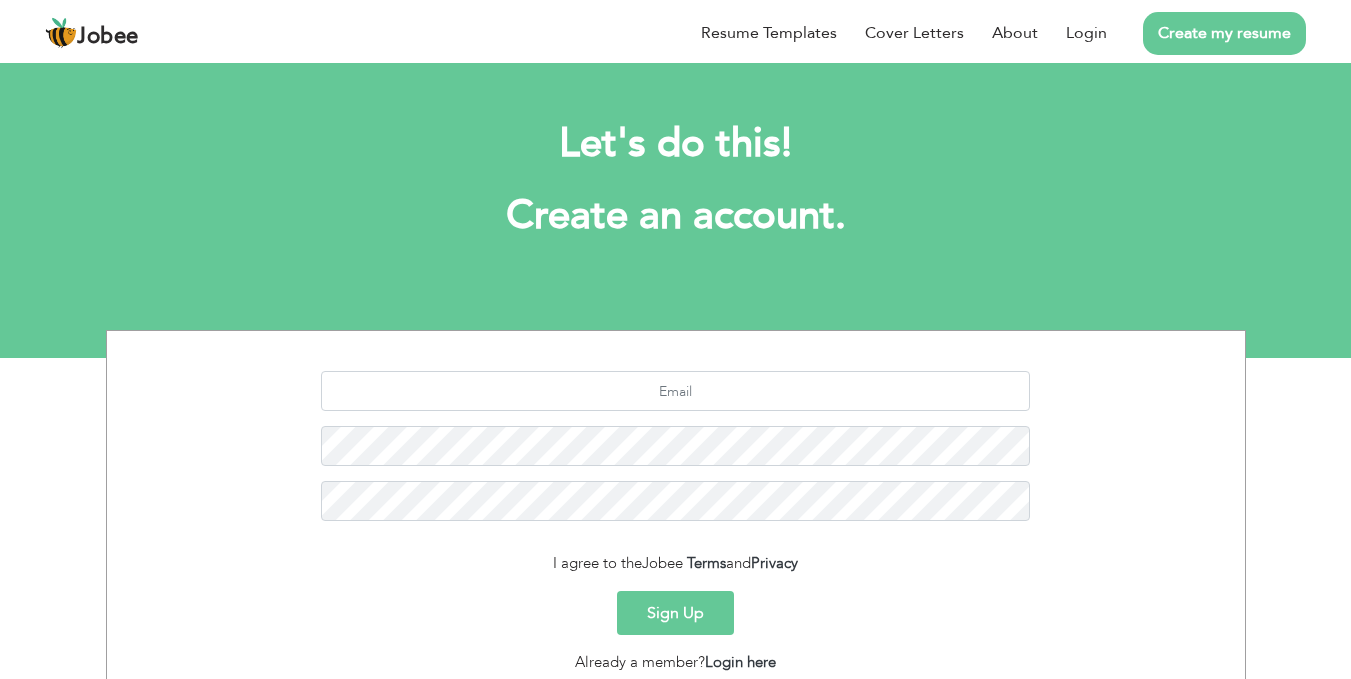 scroll, scrollTop: 0, scrollLeft: 0, axis: both 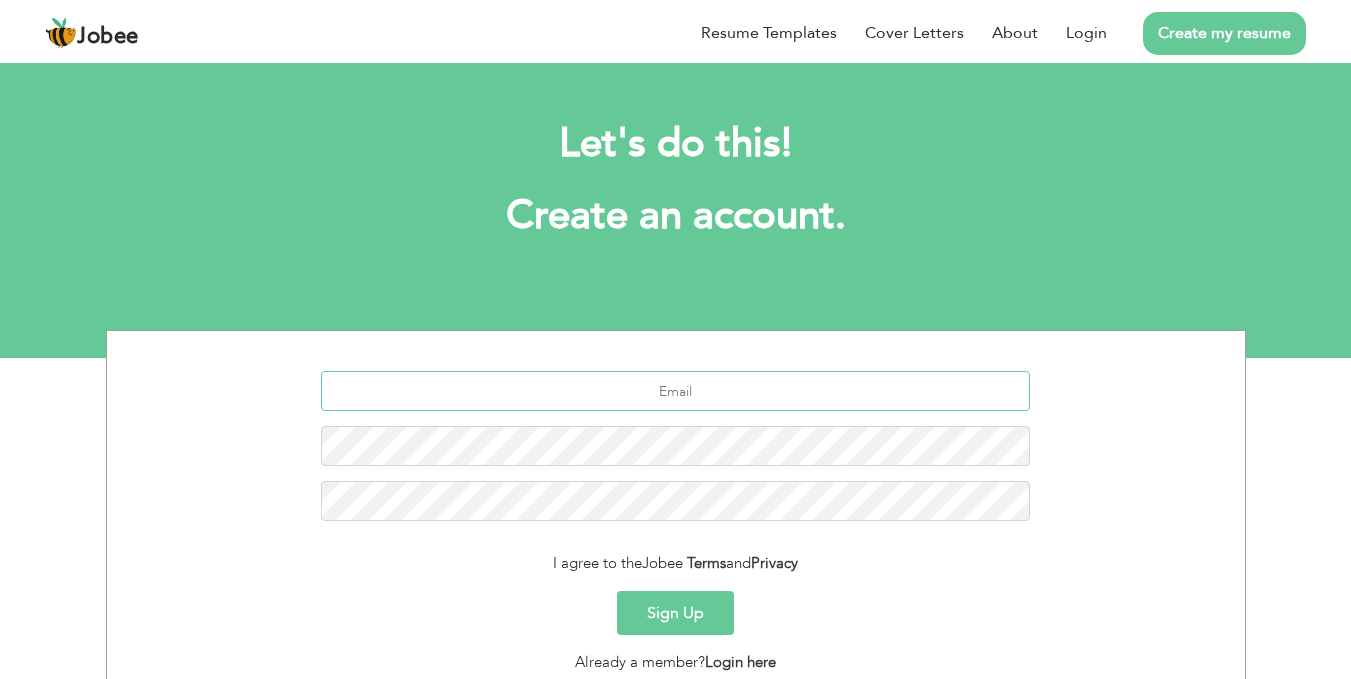 click at bounding box center [675, 391] 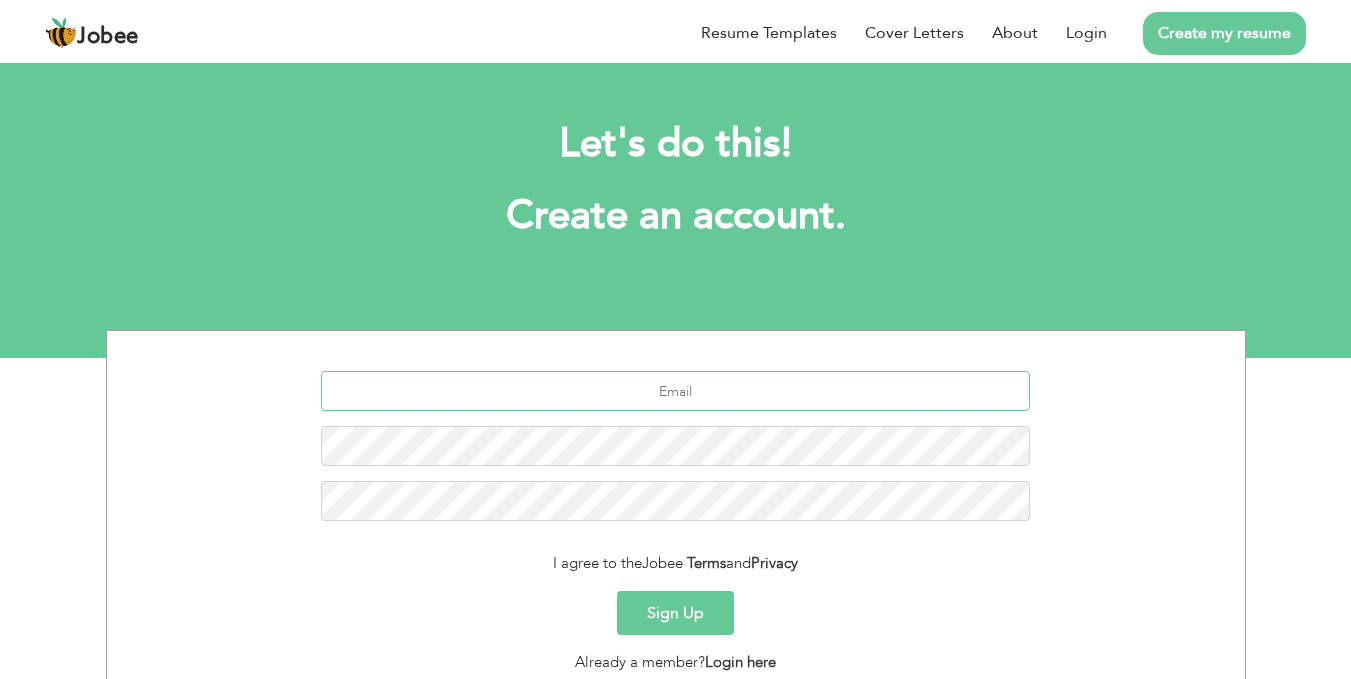 type on "idreesehsan479@gmail.com" 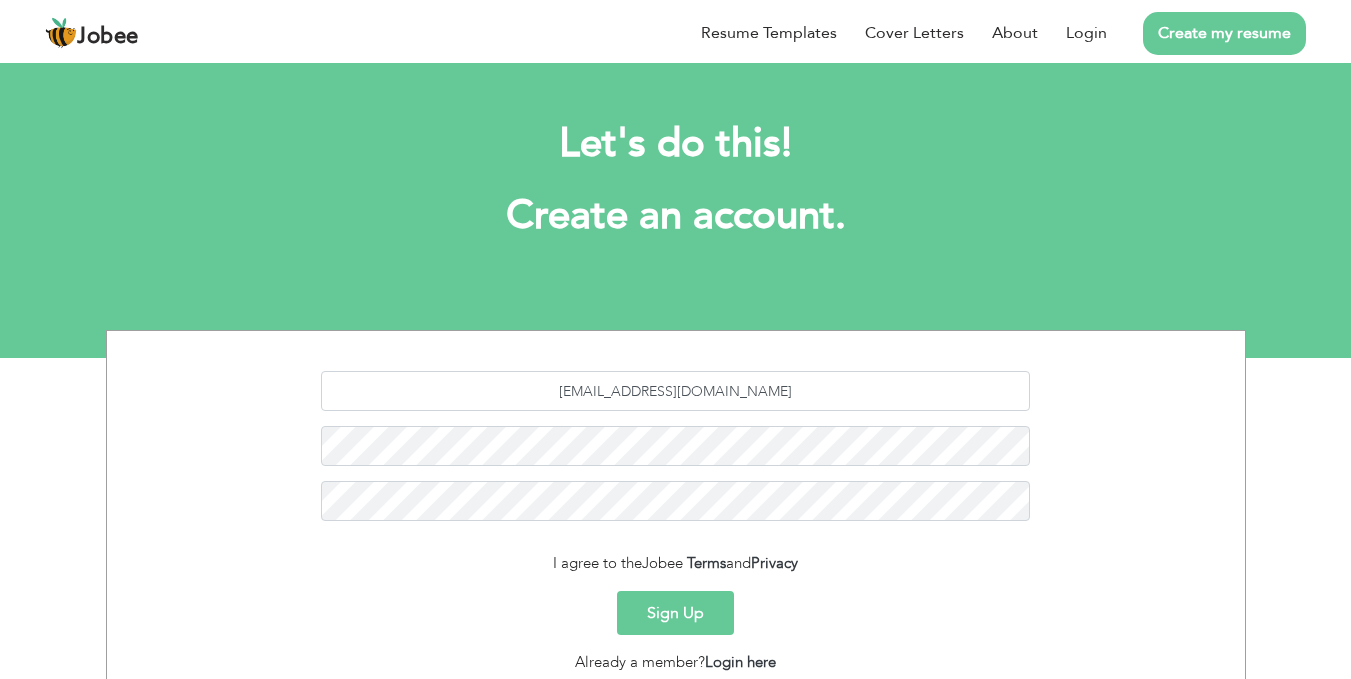 click on "idreesehsan479@gmail.com
I agree to the  Jobee   Terms  and  Privacy
Sign Up
Already a member?  Login here" at bounding box center (676, 522) 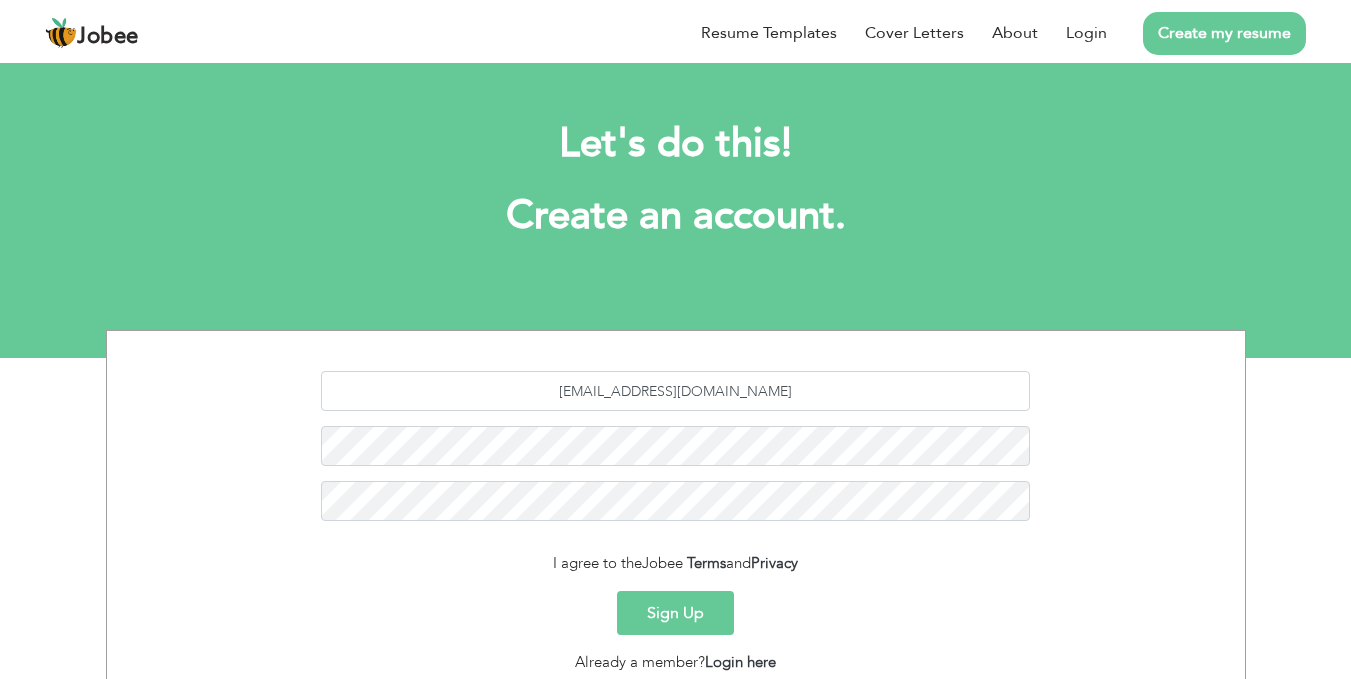 click on "Sign Up" at bounding box center [675, 613] 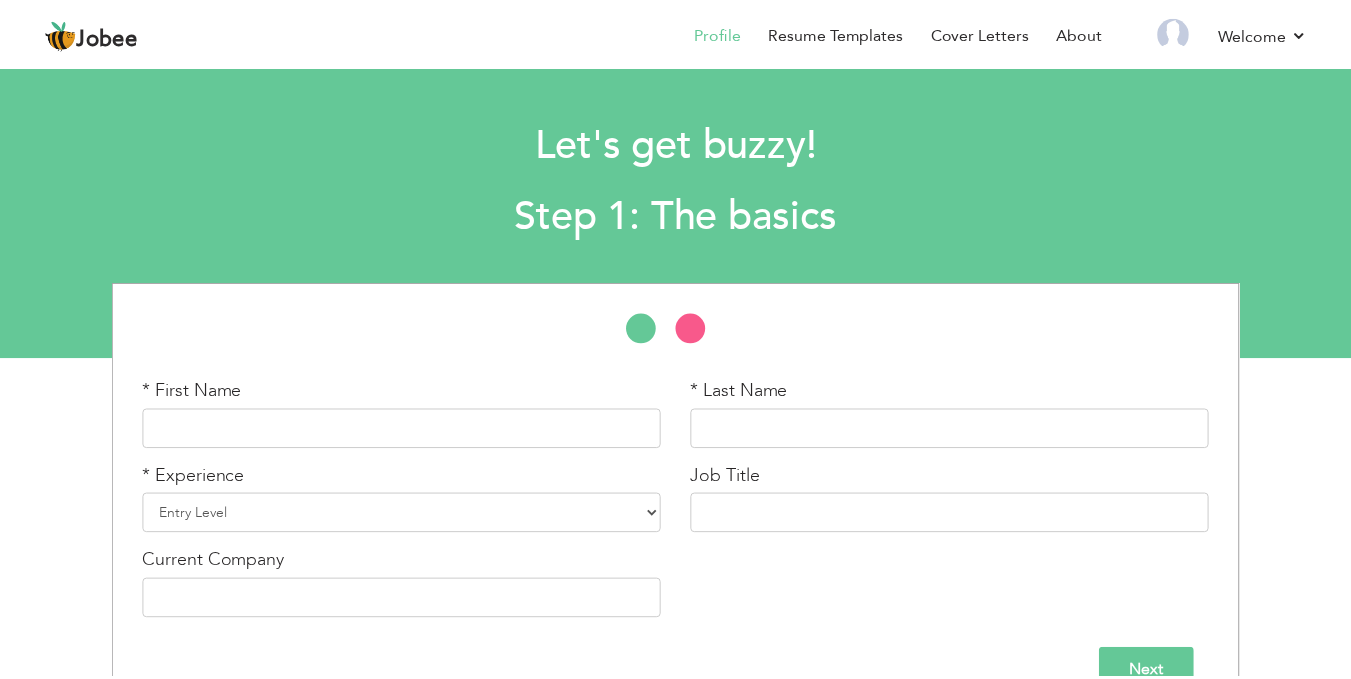 scroll, scrollTop: 0, scrollLeft: 0, axis: both 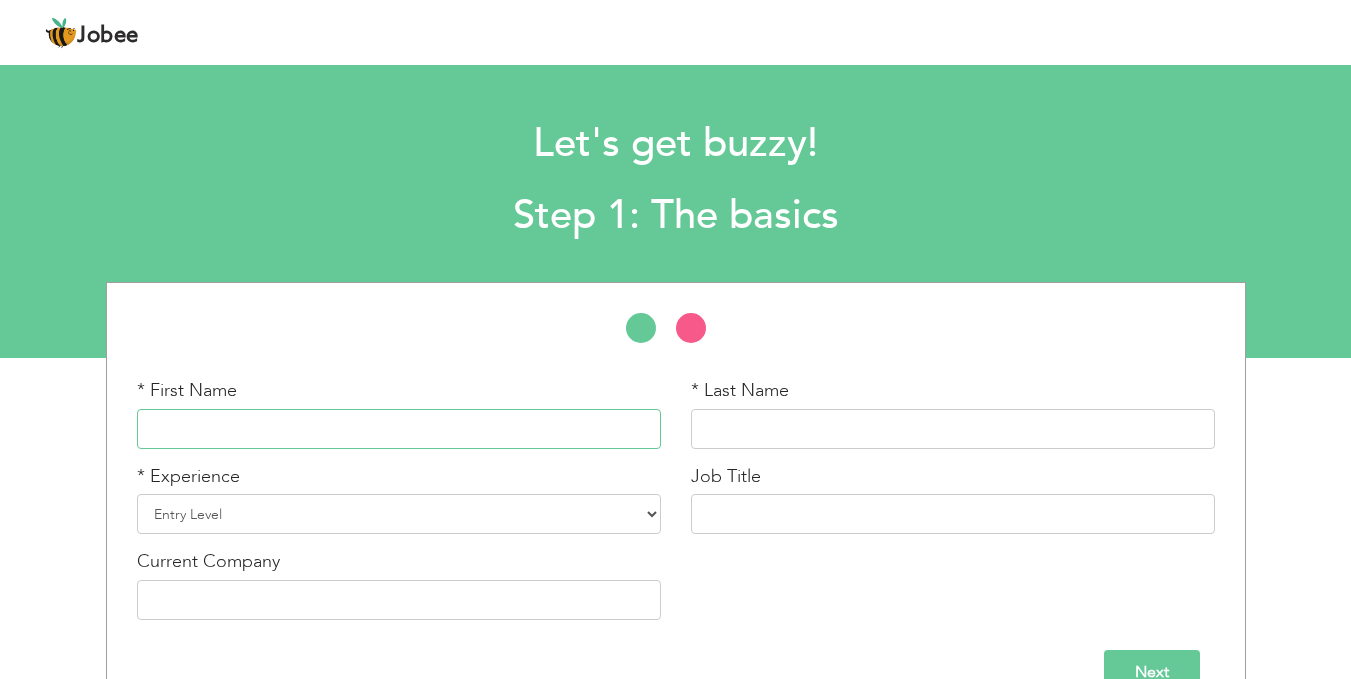 click at bounding box center [399, 429] 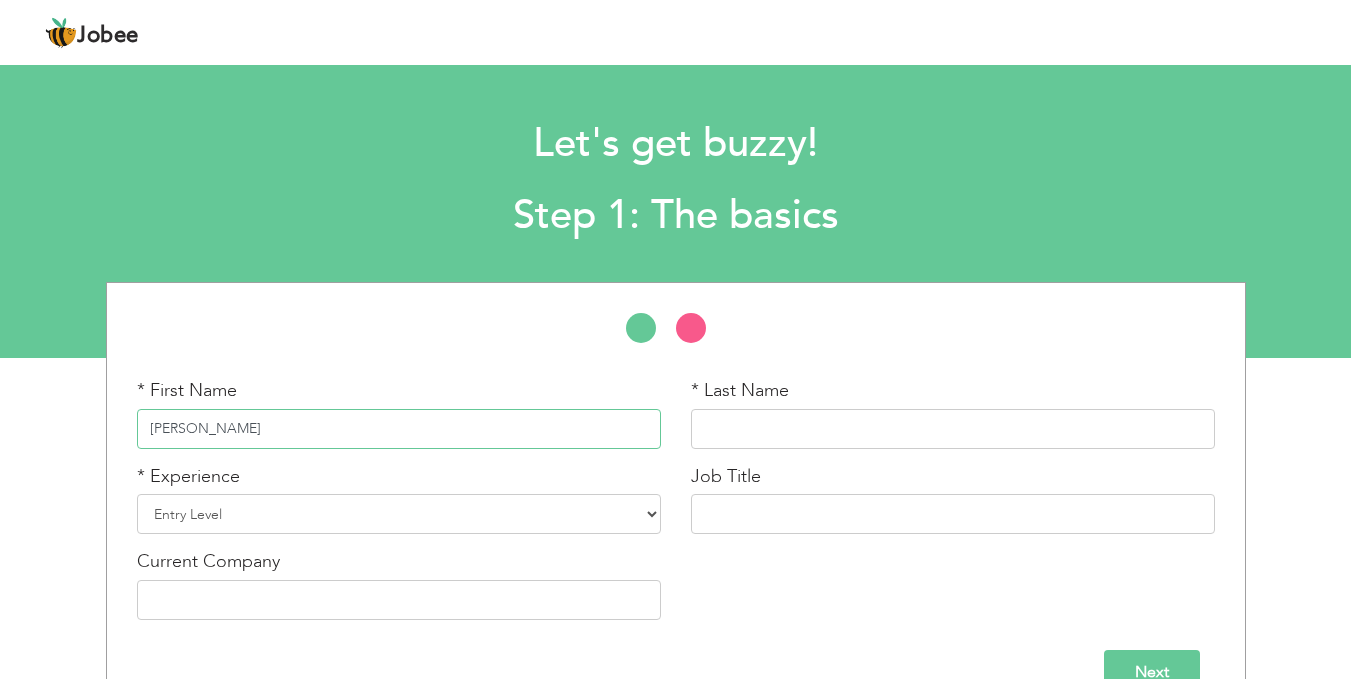 type on "[PERSON_NAME]" 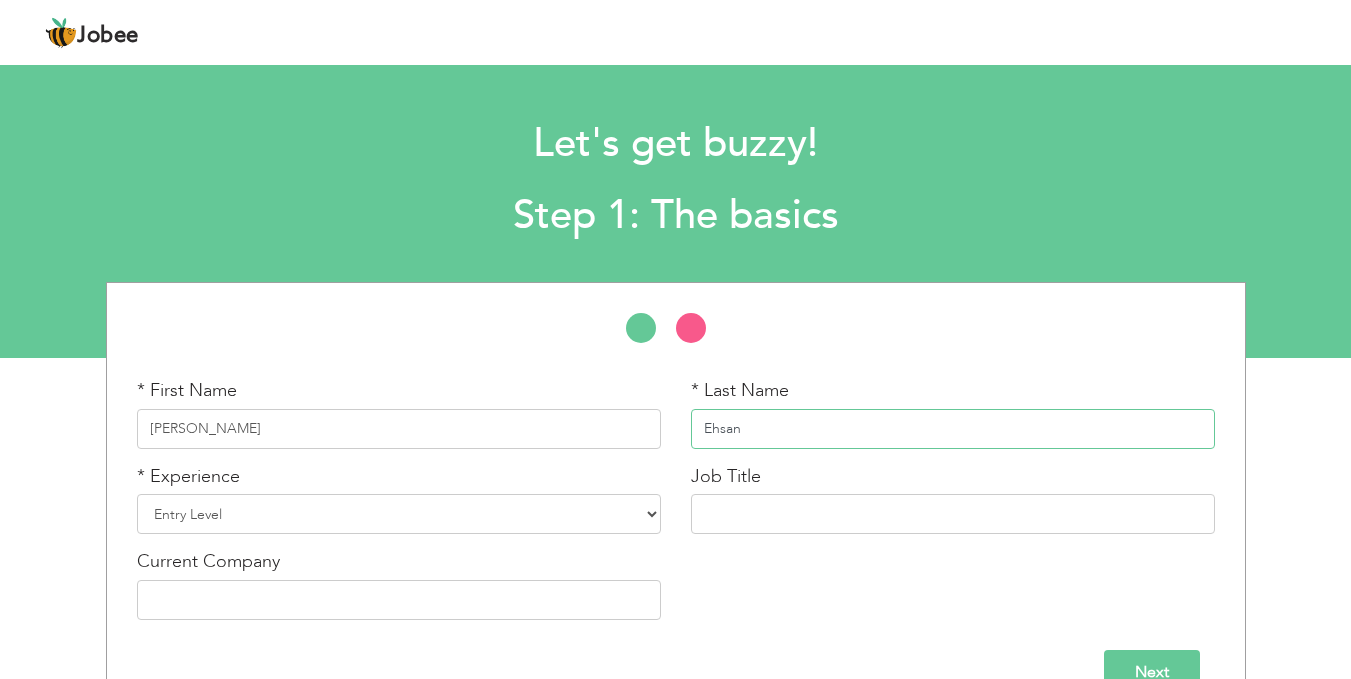 type on "Ehsan" 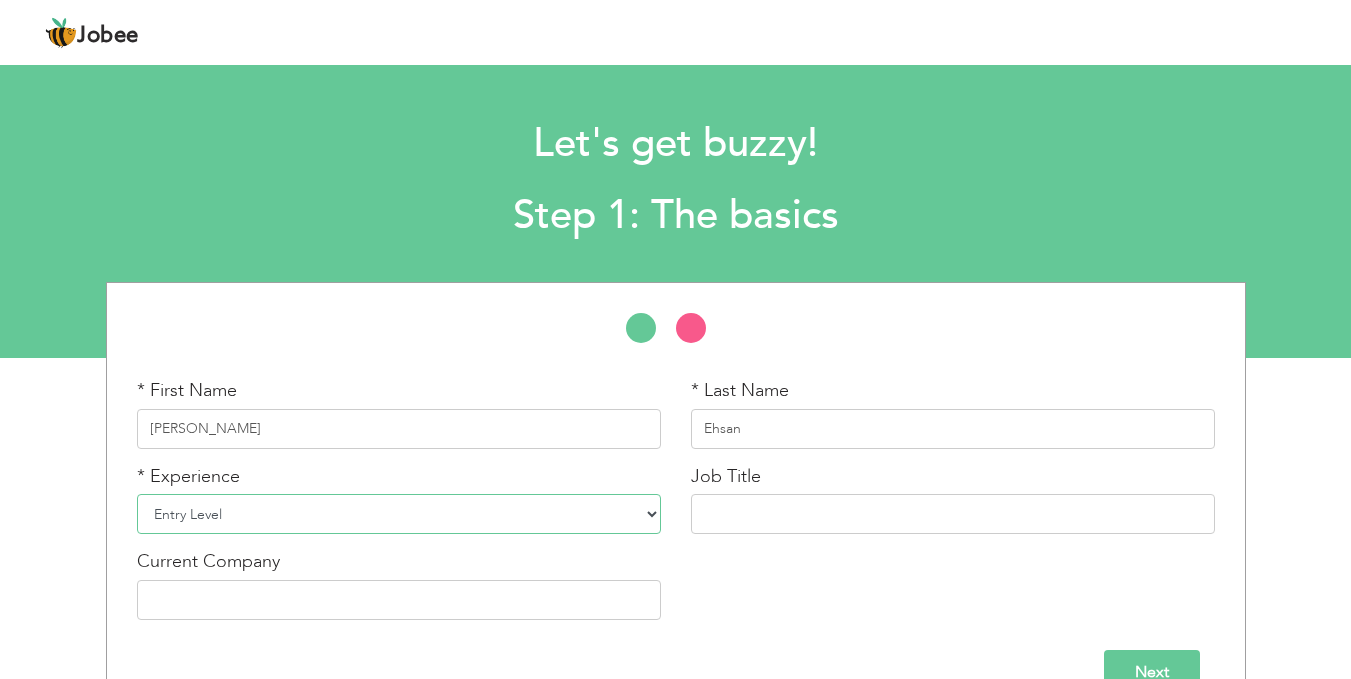 click on "Entry Level
Less than 1 Year
1 Year
2 Years
3 Years
4 Years
5 Years
6 Years
7 Years
8 Years
9 Years
10 Years
11 Years
12 Years
13 Years
14 Years
15 Years
16 Years
17 Years
18 Years
19 Years
20 Years
21 Years
22 Years
23 Years
24 Years
25 Years
26 Years
27 Years
28 Years
29 Years
30 Years
31 Years
32 Years
33 Years
34 Years
35 Years
More than 35 Years" at bounding box center (399, 514) 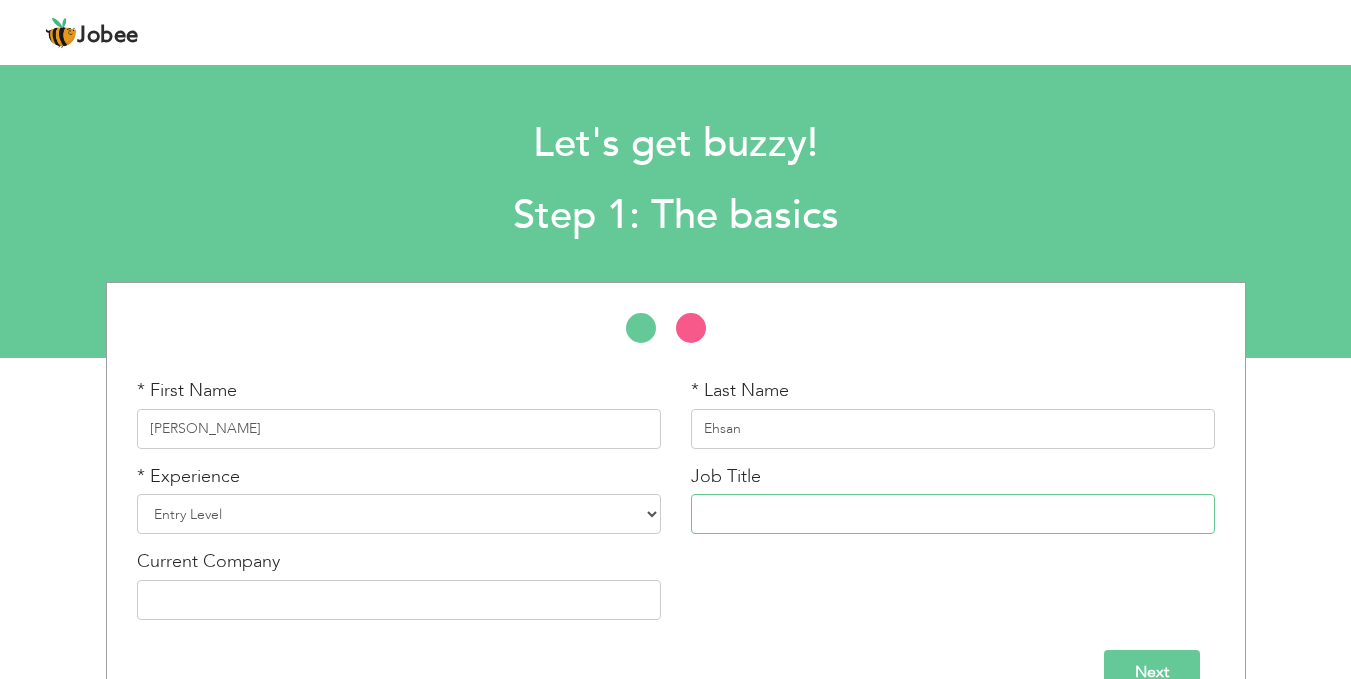 click at bounding box center (953, 514) 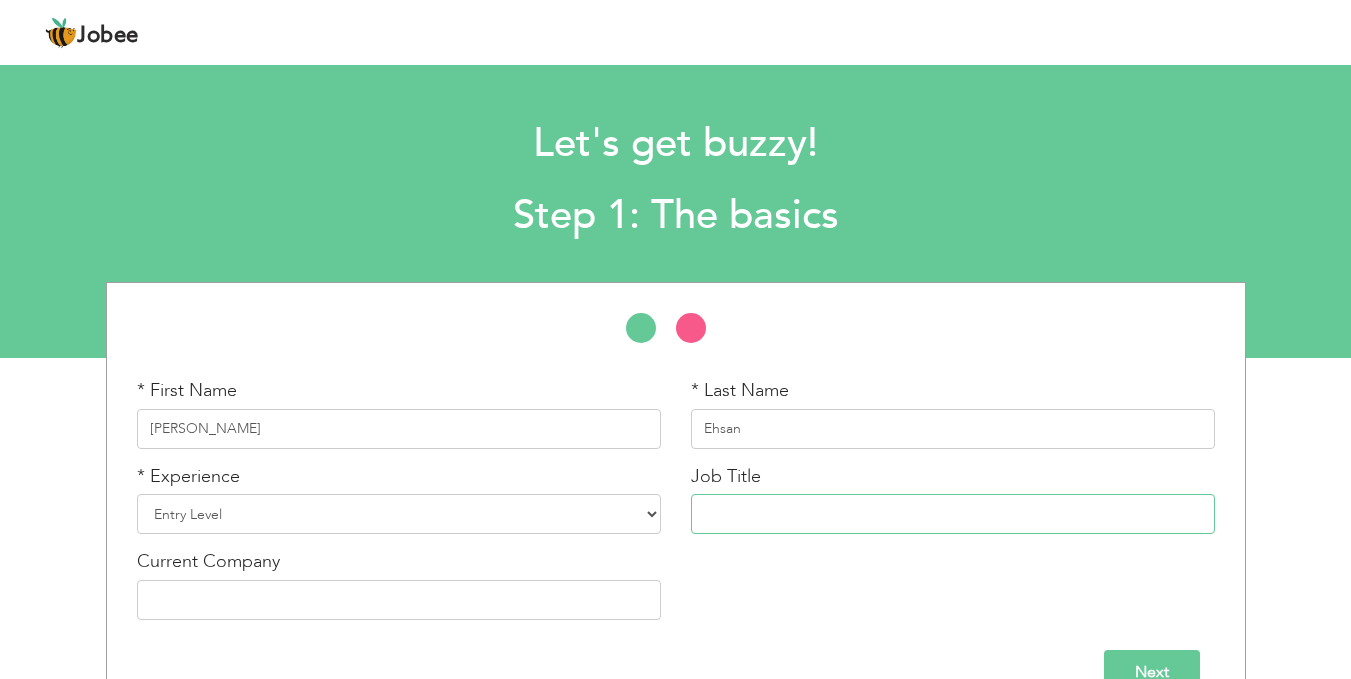 scroll, scrollTop: 47, scrollLeft: 0, axis: vertical 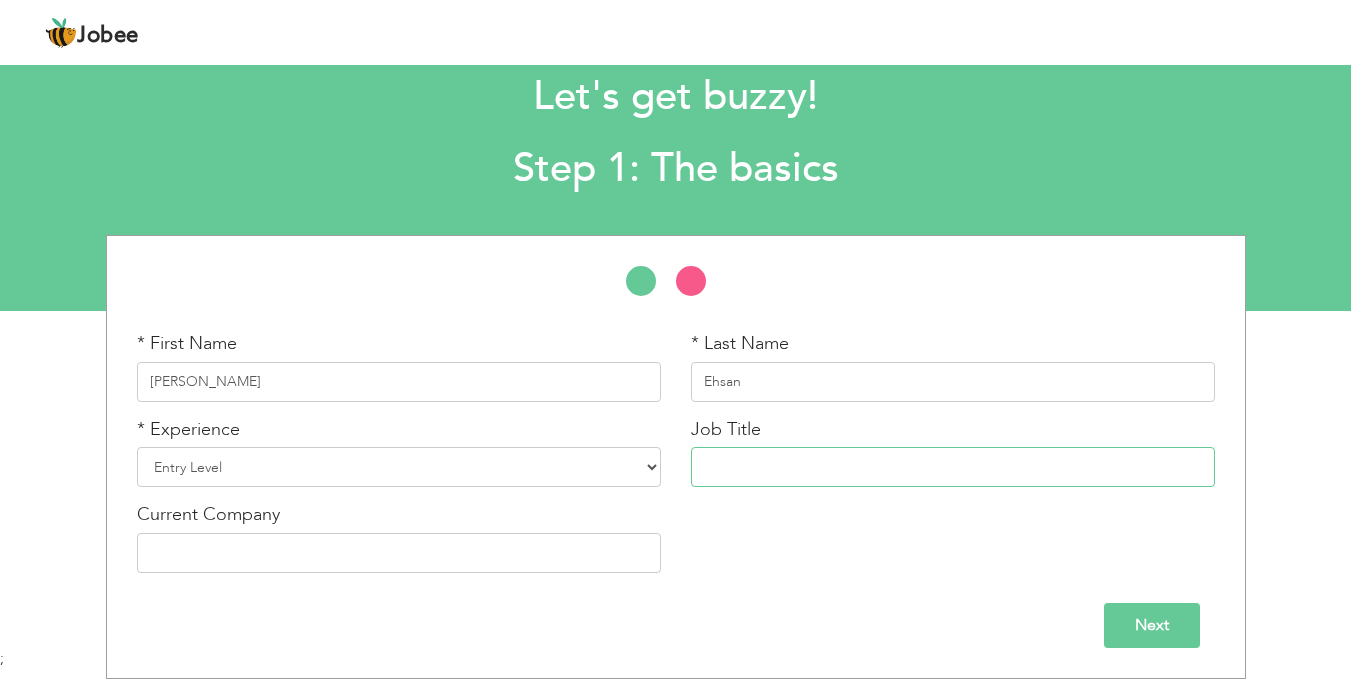 click at bounding box center [953, 467] 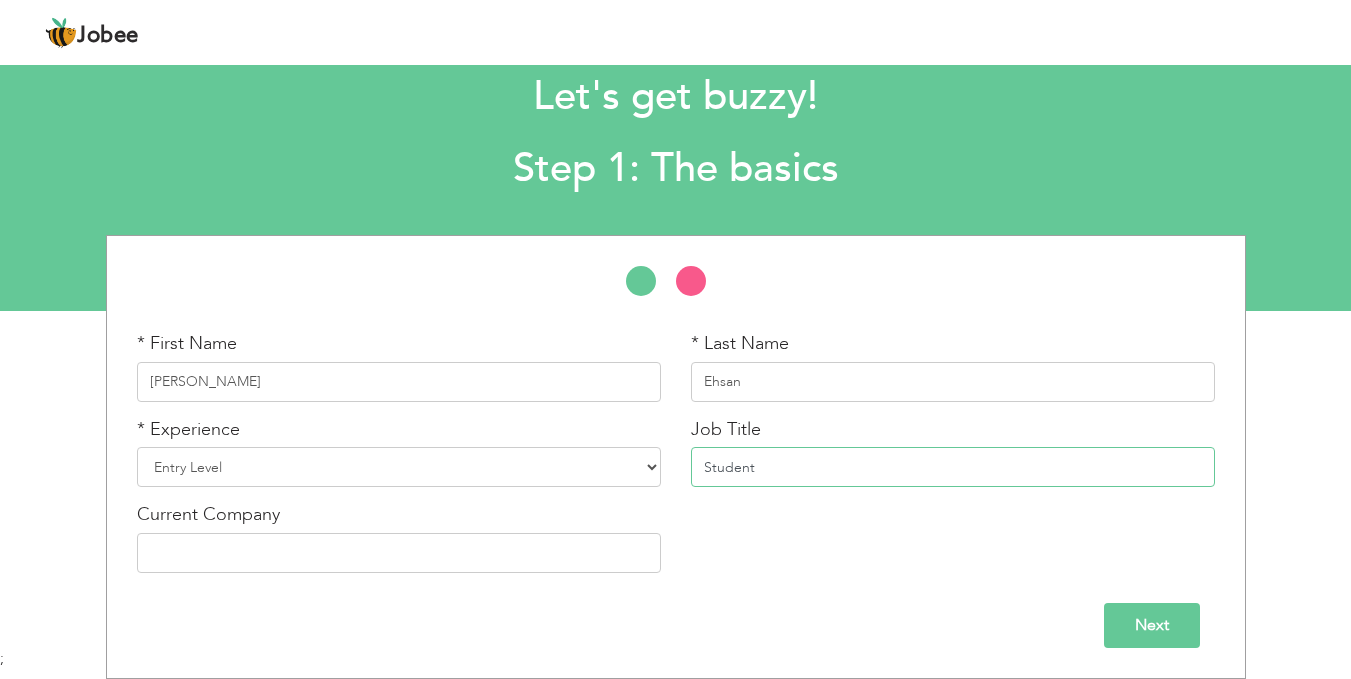 type on "Student" 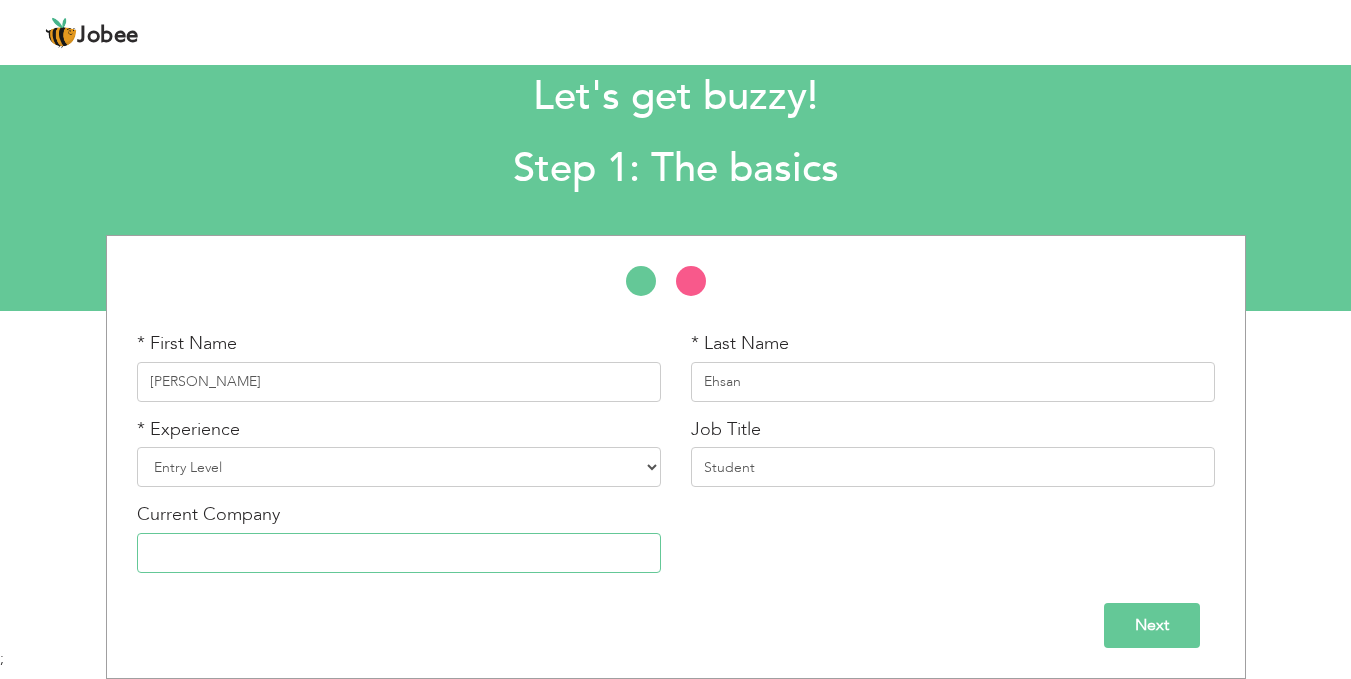 click at bounding box center [399, 553] 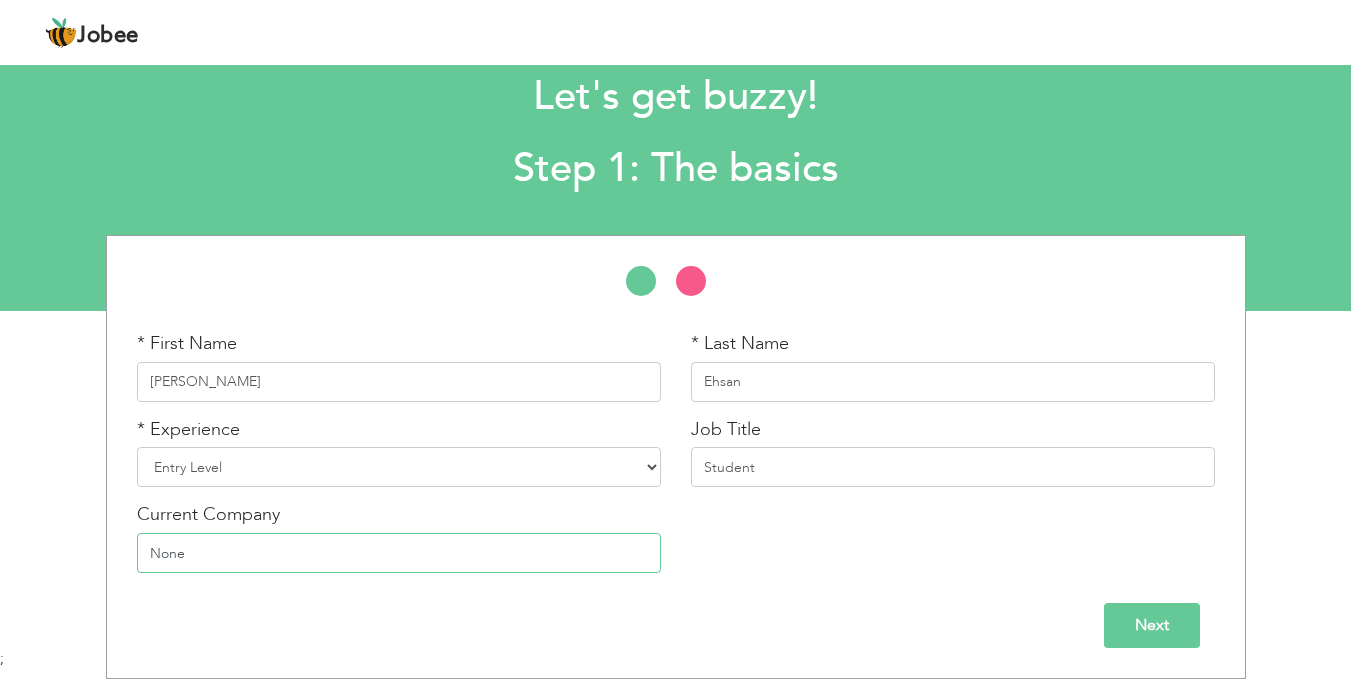type on "None" 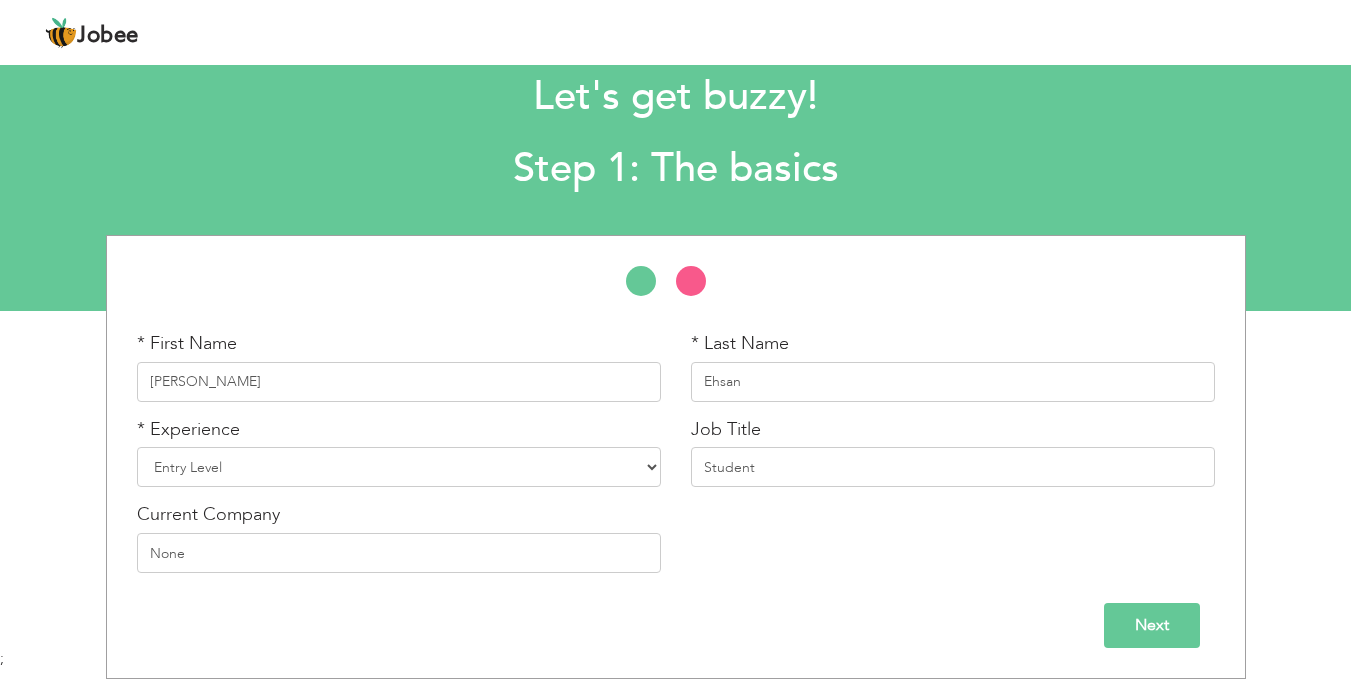 click on "Next" at bounding box center (1152, 625) 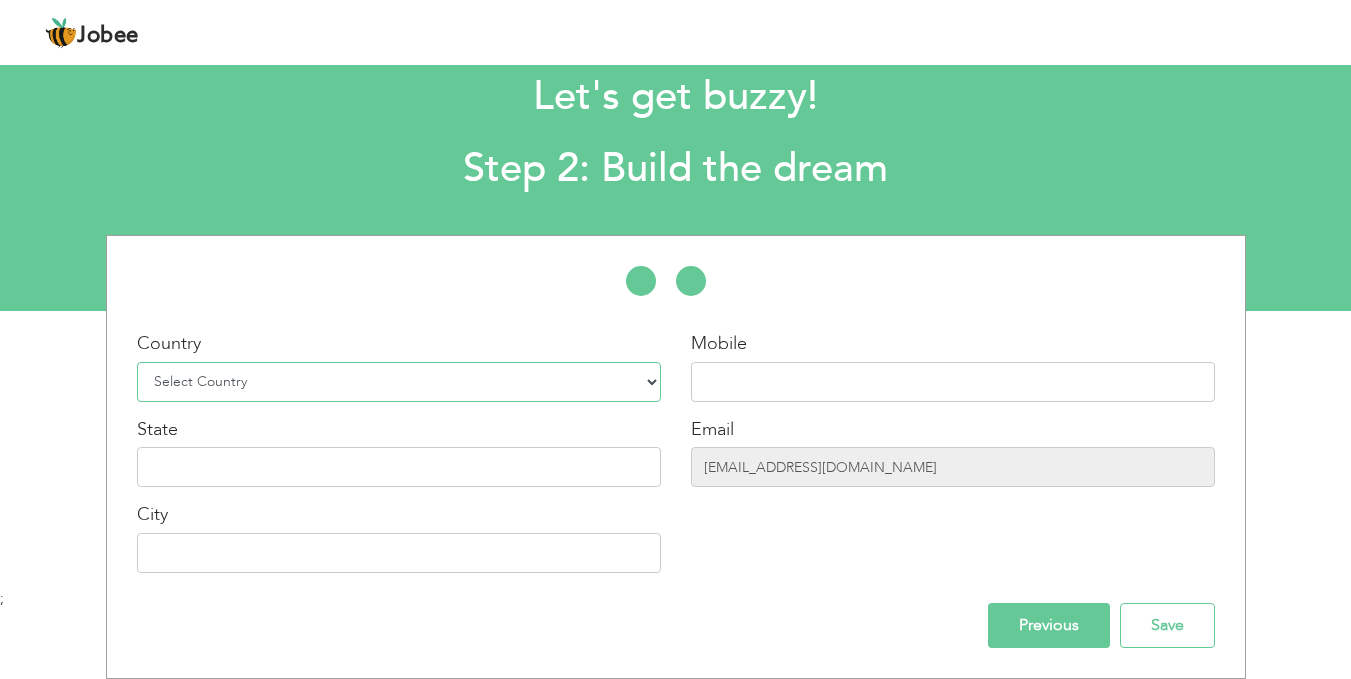 click on "Select Country
Afghanistan
Albania
Algeria
American Samoa
Andorra
Angola
Anguilla
Antarctica
Antigua and Barbuda
Argentina
Armenia
Aruba
Australia
Austria
Azerbaijan
Bahamas
Bahrain
Bangladesh
Barbados
Belarus
Belgium
Belize
Benin
Bermuda
Bhutan
Bolivia
Bosnia-Herzegovina
Botswana
Bouvet Island
Brazil
British Indian Ocean Territory
Brunei Darussalam
Bulgaria
Burkina Faso
Burundi
Cambodia
Cameroon
Canada
Cape Verde
Cayman Islands
Central African Republic
Chad
Chile
China
Christmas Island
Cocos (Keeling) Islands
Colombia
Comoros
Congo
Congo, Dem. Republic
Cook Islands
Costa Rica
Croatia
Cuba
Cyprus
Czech Rep
Denmark
Djibouti
Dominica
Dominican Republic
Ecuador
Egypt
El Salvador
Equatorial Guinea
Eritrea
Estonia
Ethiopia
European Union
Falkland Islands (Malvinas)
Faroe Islands
Fiji
Finland
France
French Guiana
French Southern Territories
Gabon
Gambia
Georgia" at bounding box center [399, 382] 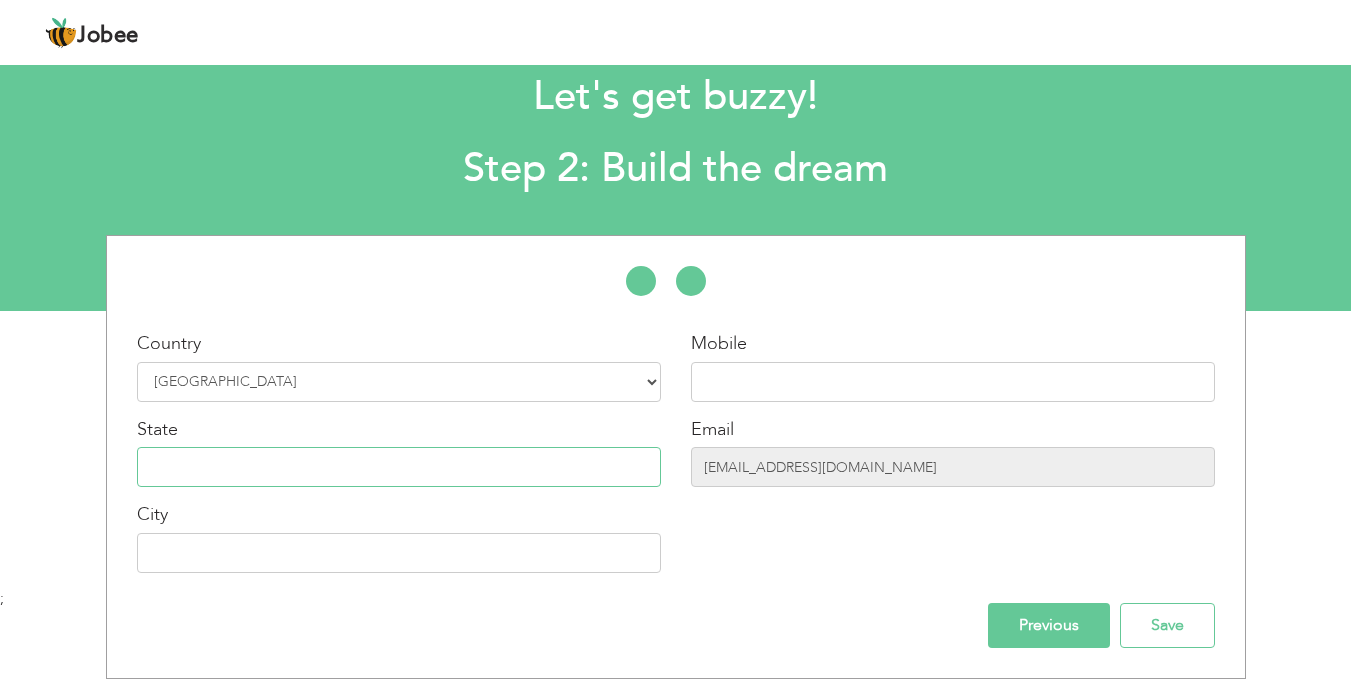 click at bounding box center (399, 467) 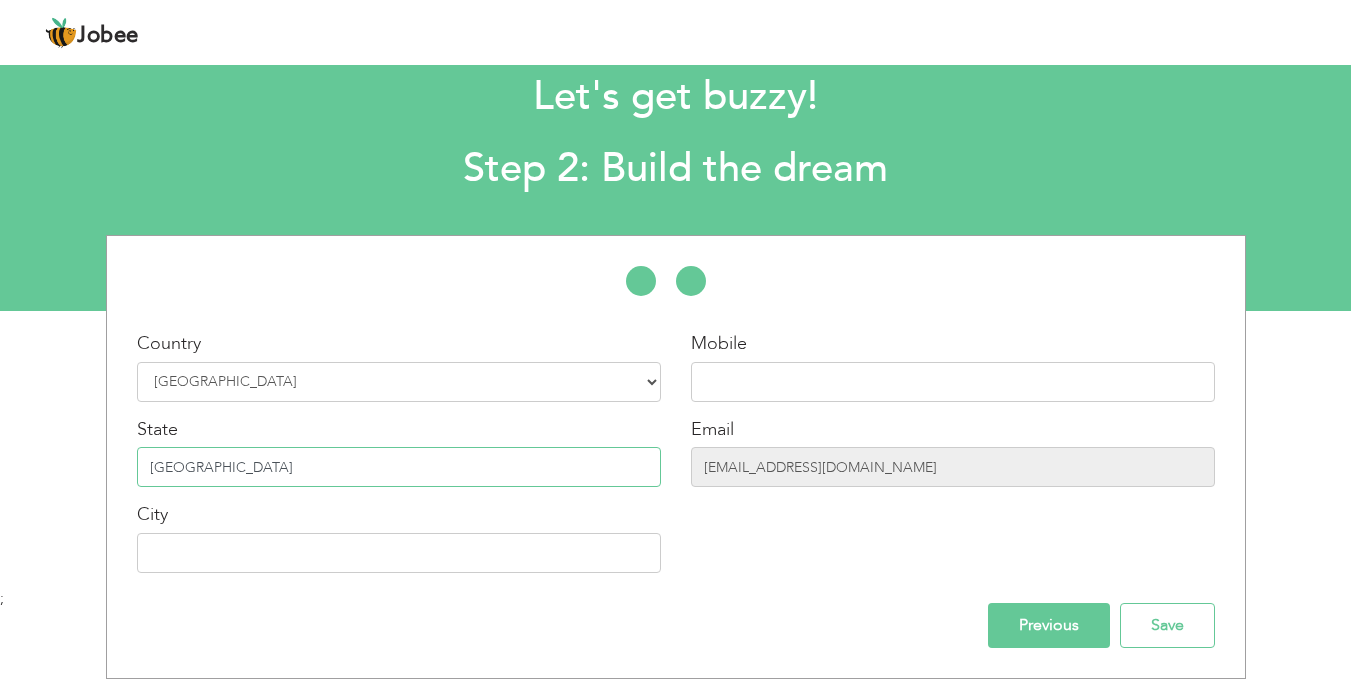 type on "[GEOGRAPHIC_DATA]" 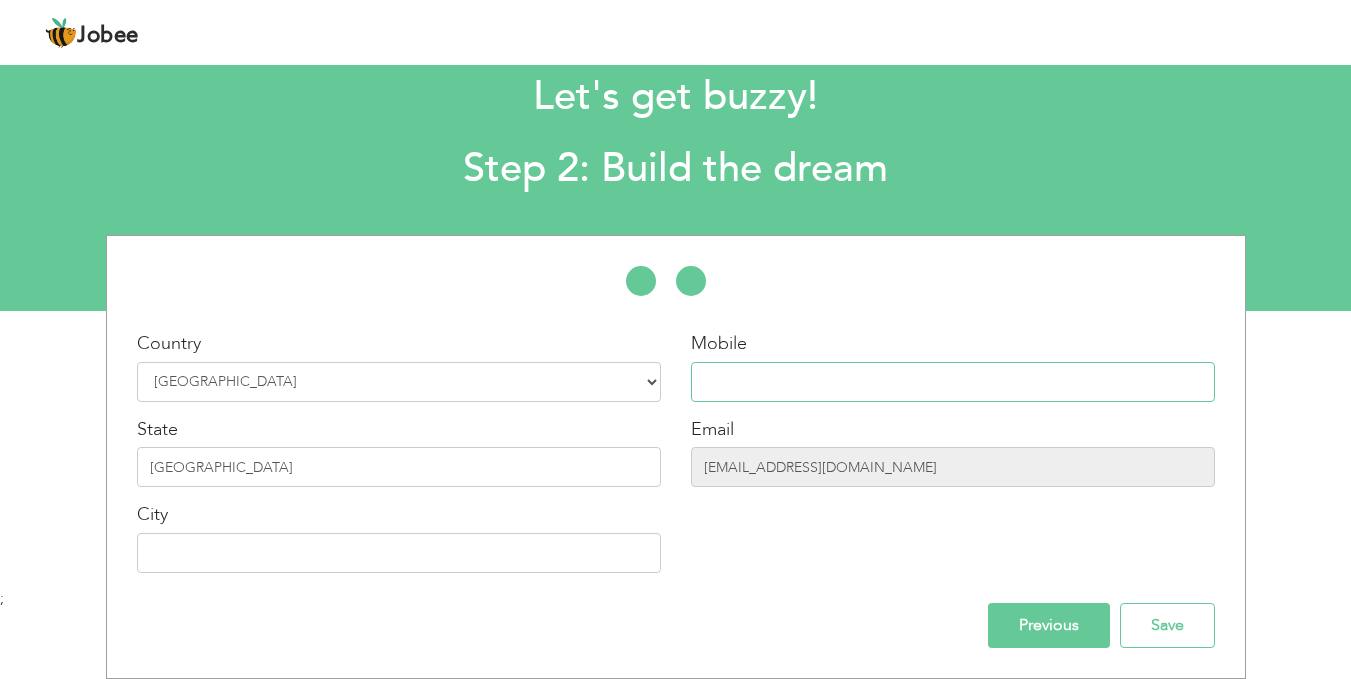 click at bounding box center [953, 382] 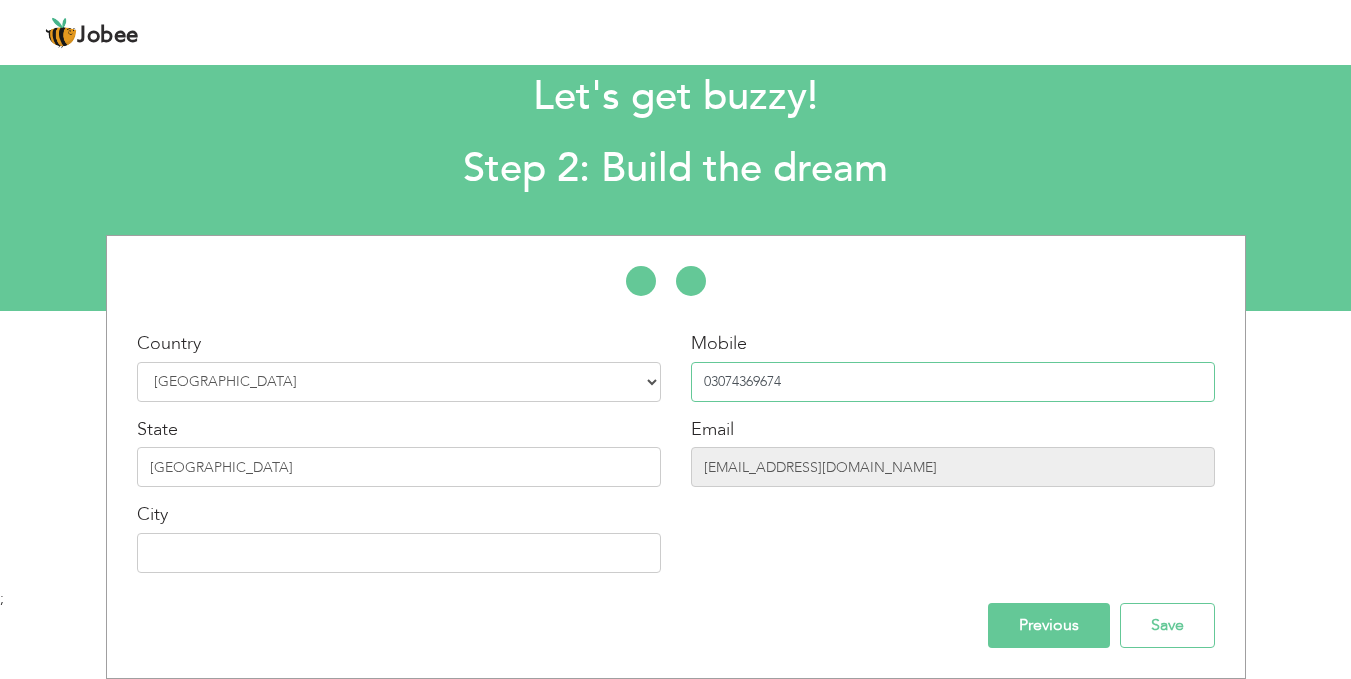 type on "03074369674" 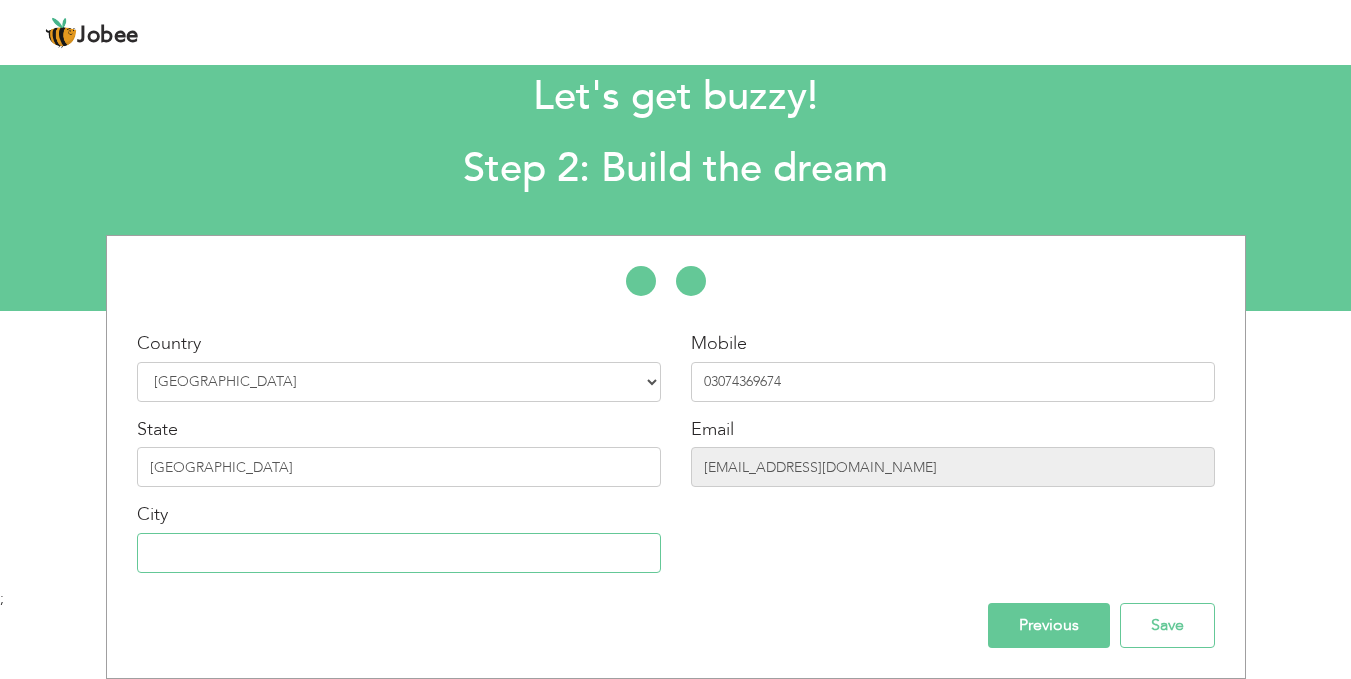 click at bounding box center (399, 553) 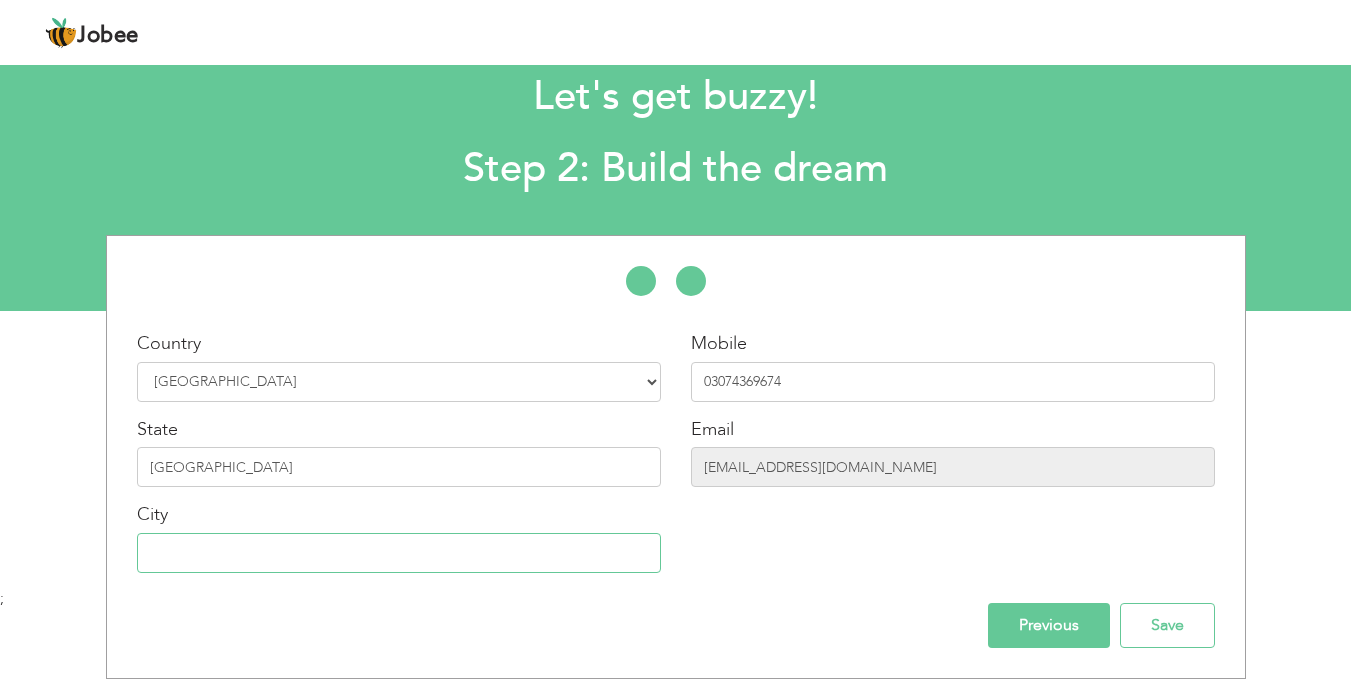 type on "[GEOGRAPHIC_DATA]" 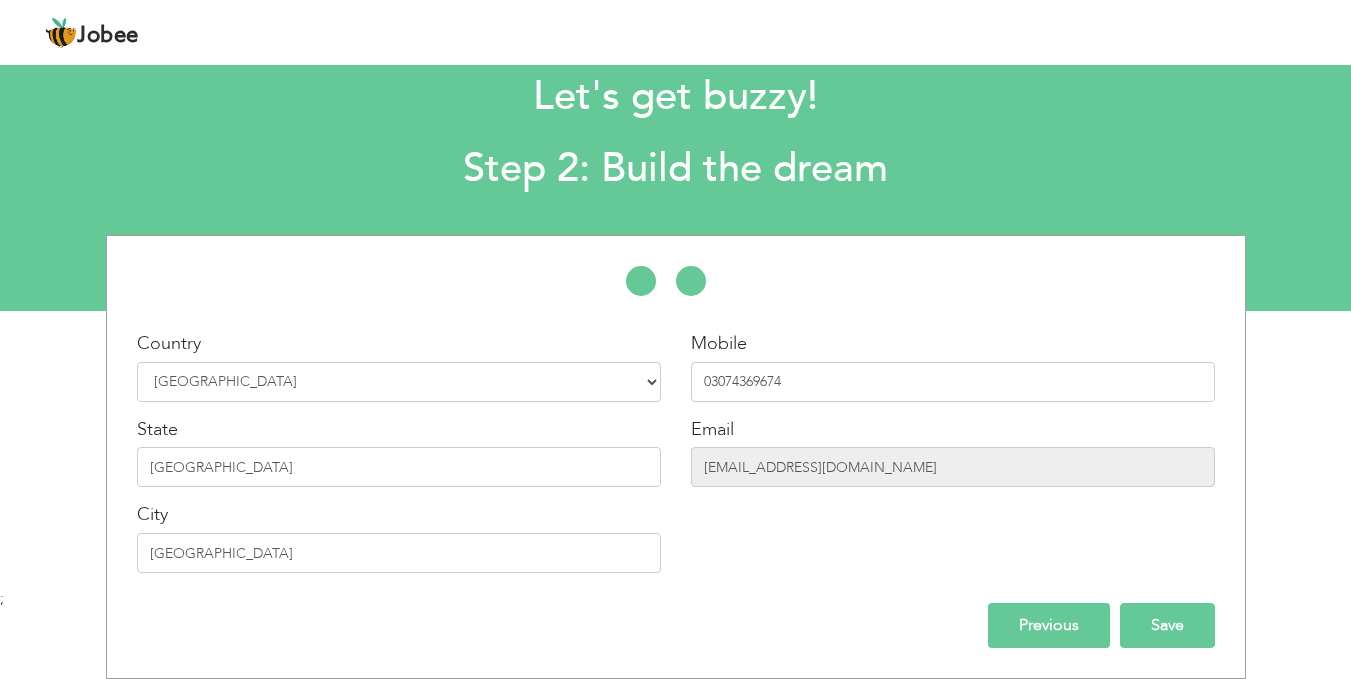 click on "Save" at bounding box center [1167, 625] 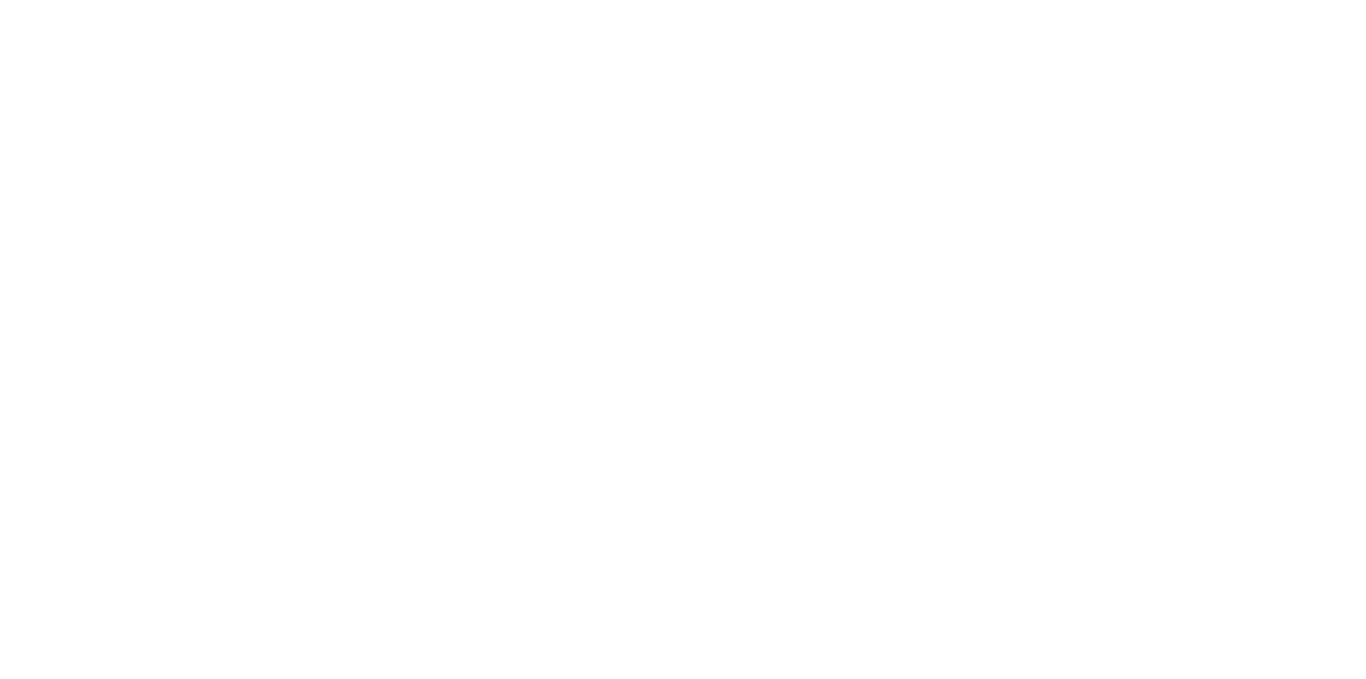 scroll, scrollTop: 0, scrollLeft: 0, axis: both 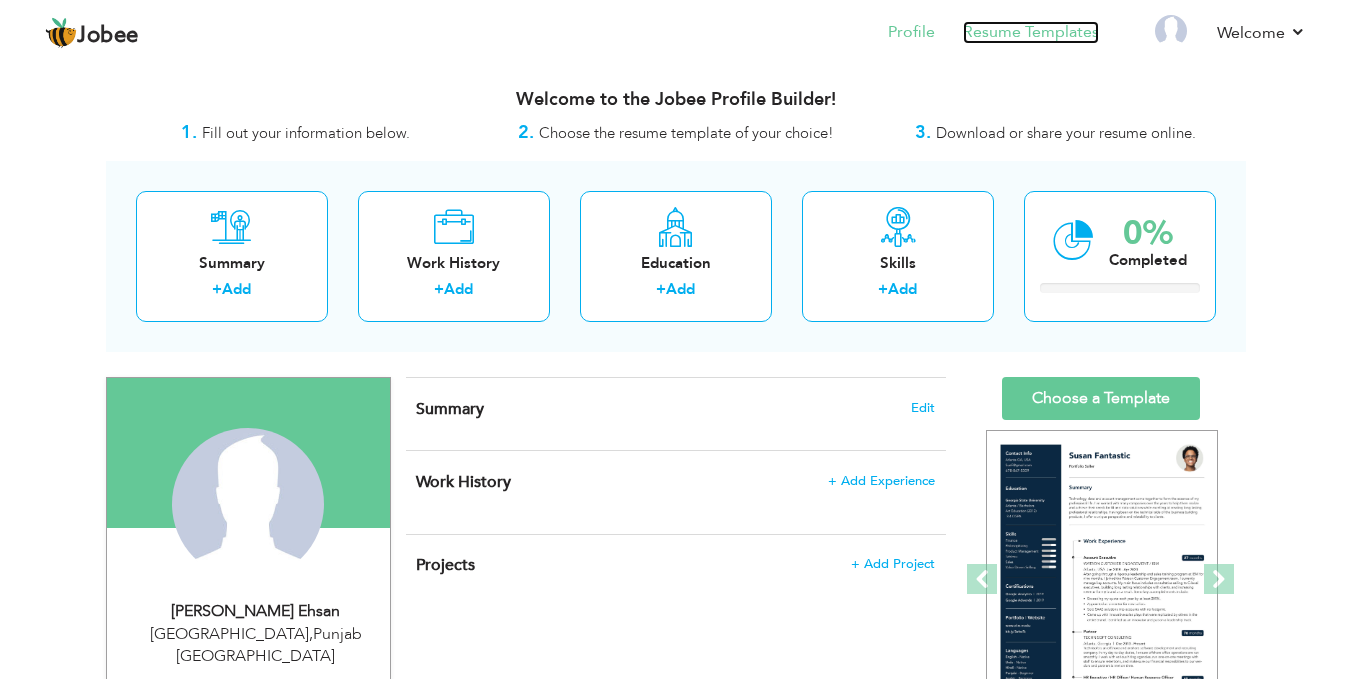 click on "Resume Templates" at bounding box center [1031, 32] 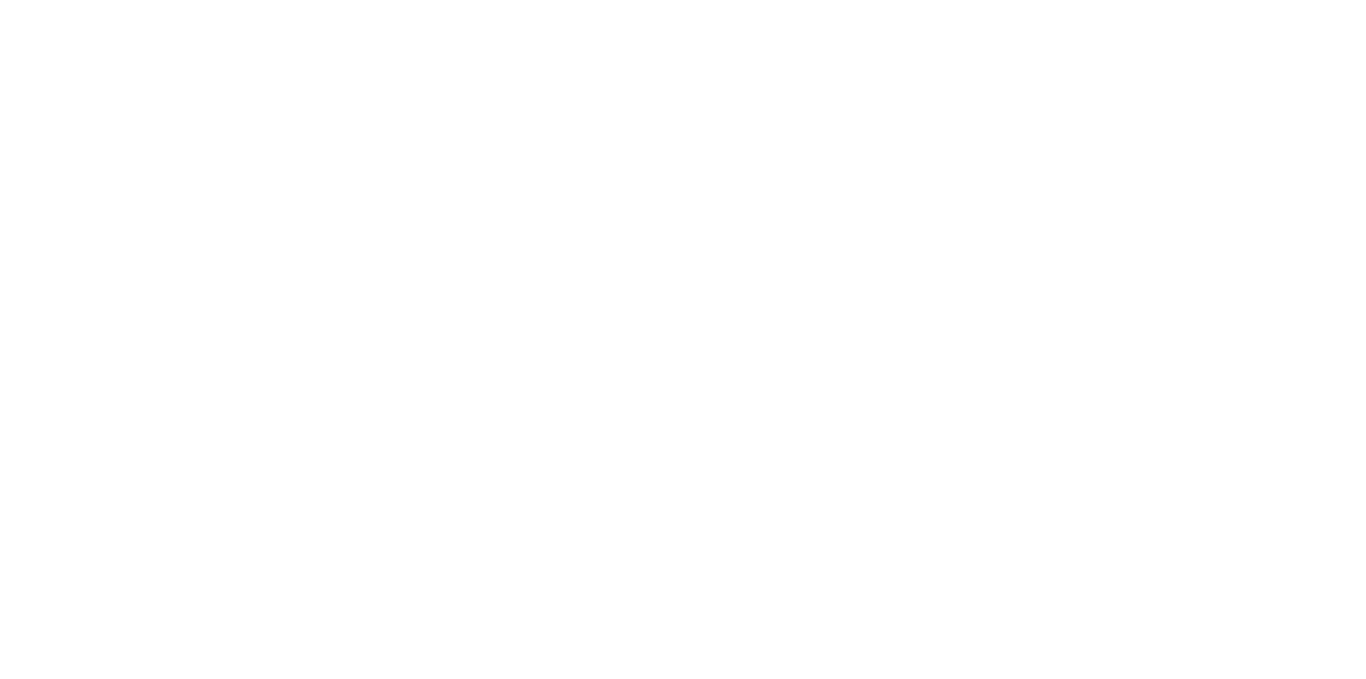scroll, scrollTop: 0, scrollLeft: 0, axis: both 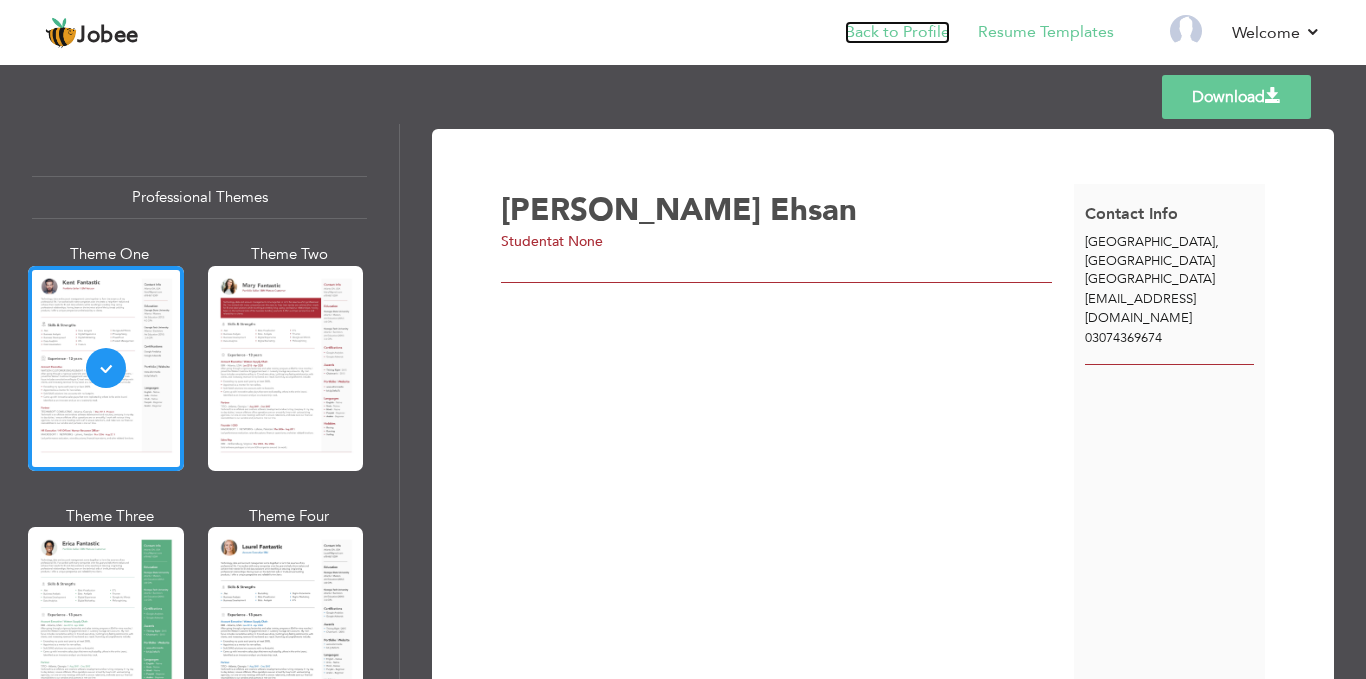 click on "Back to Profile" at bounding box center (897, 32) 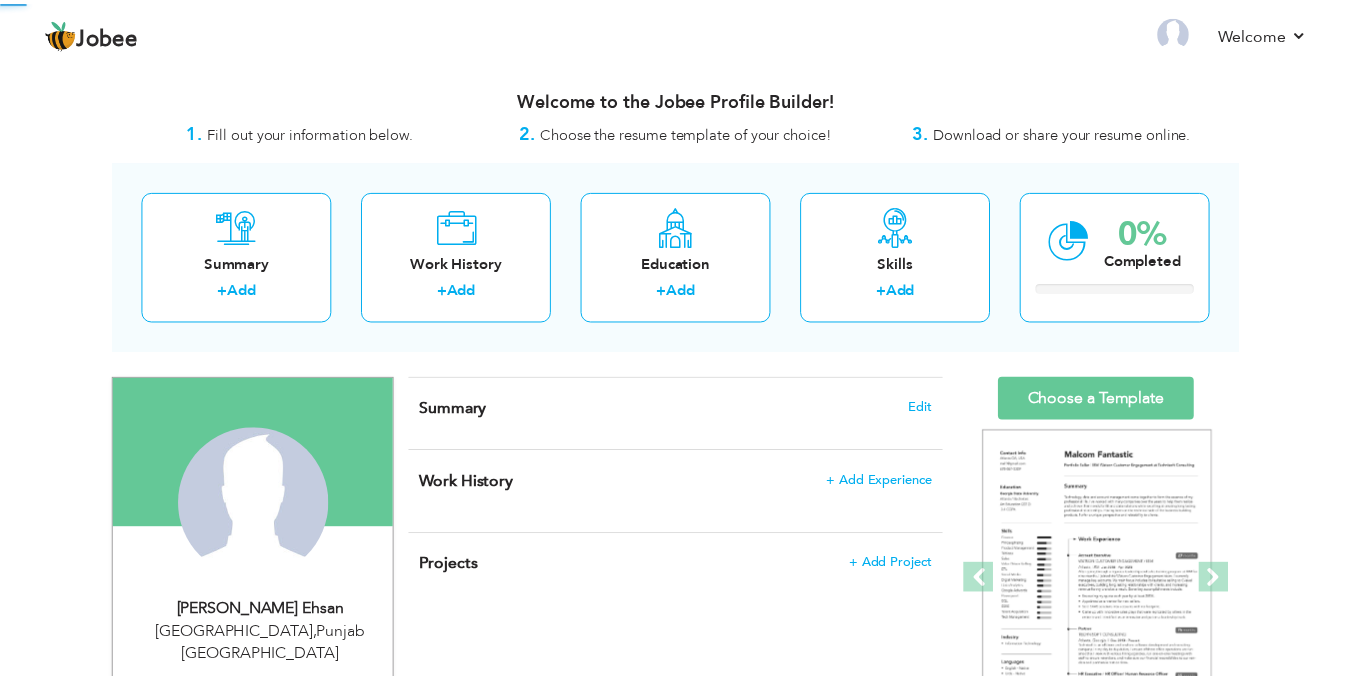 scroll, scrollTop: 0, scrollLeft: 0, axis: both 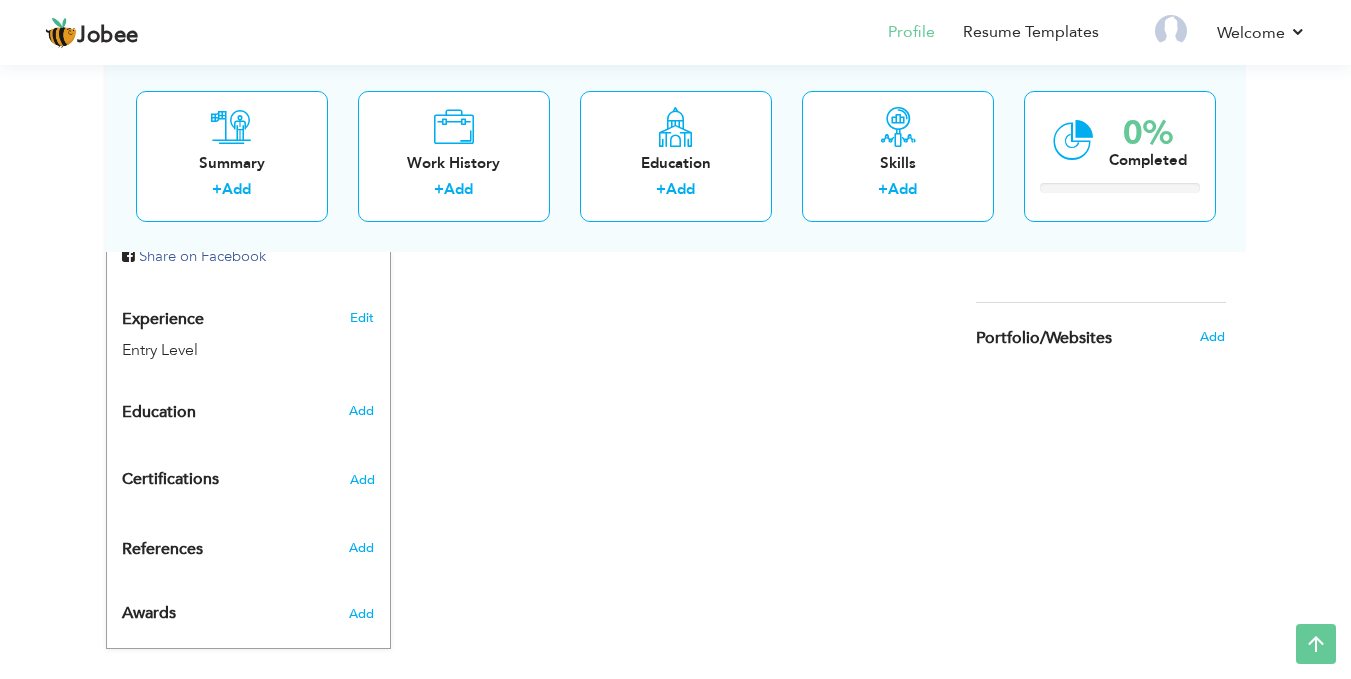 drag, startPoint x: 1365, startPoint y: 316, endPoint x: 1363, endPoint y: 651, distance: 335.00598 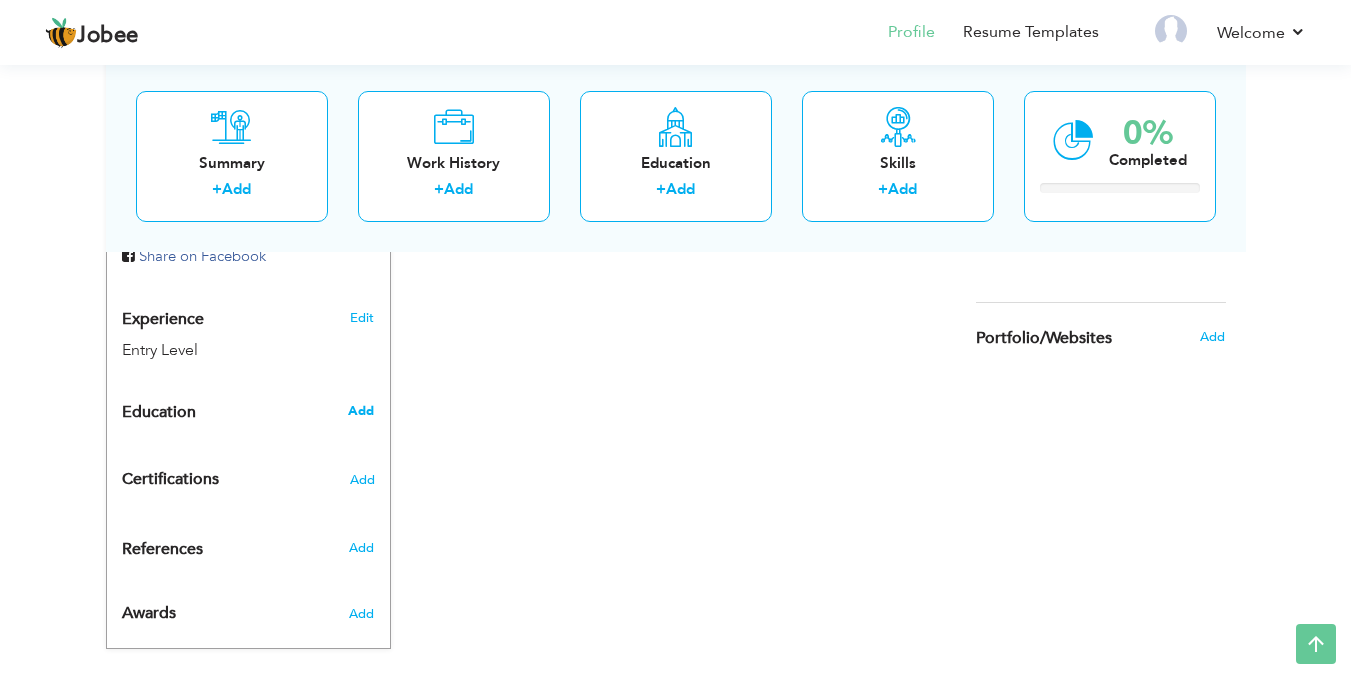 click on "Add" at bounding box center [361, 411] 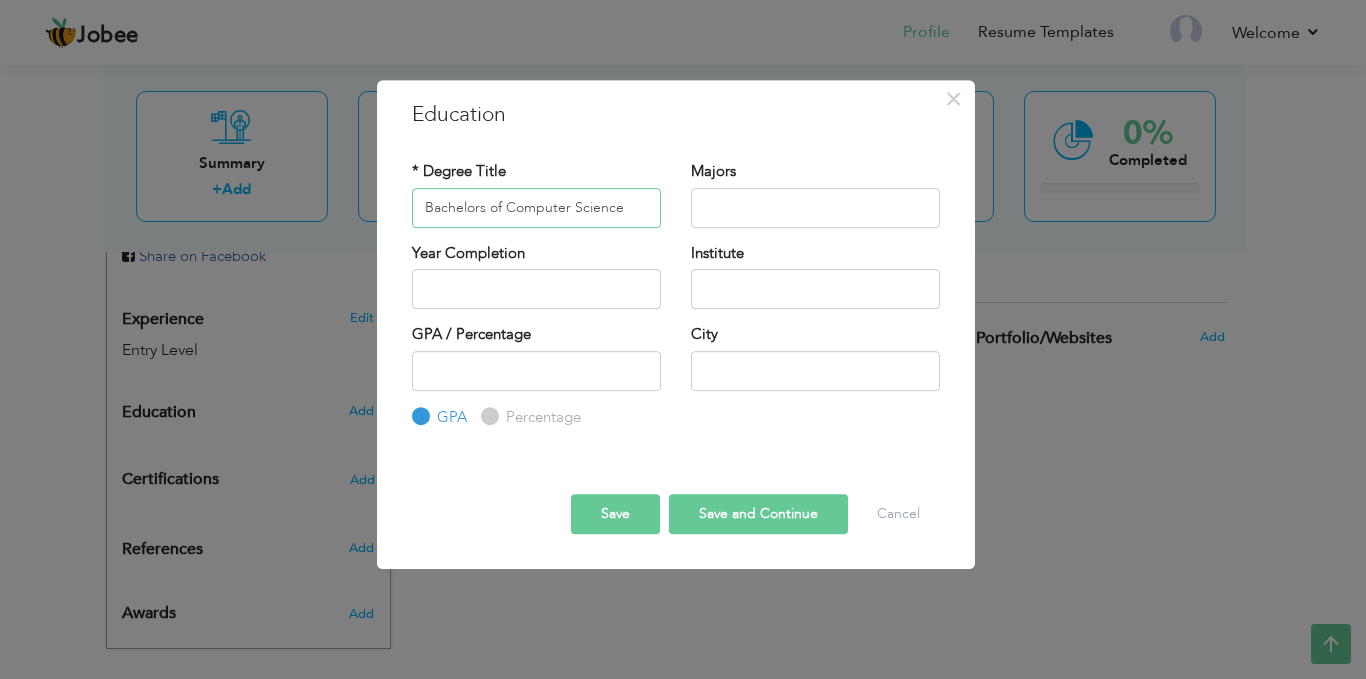 type on "Bachelors of Computer Science" 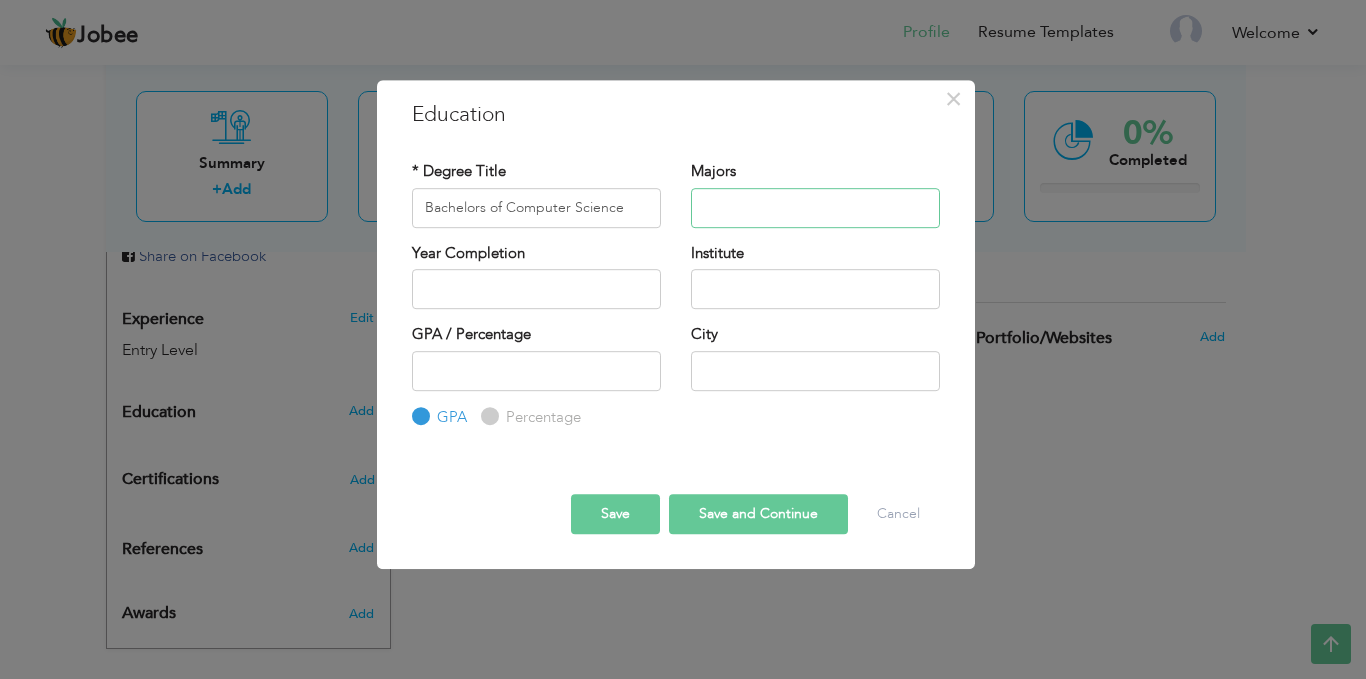 click at bounding box center (815, 208) 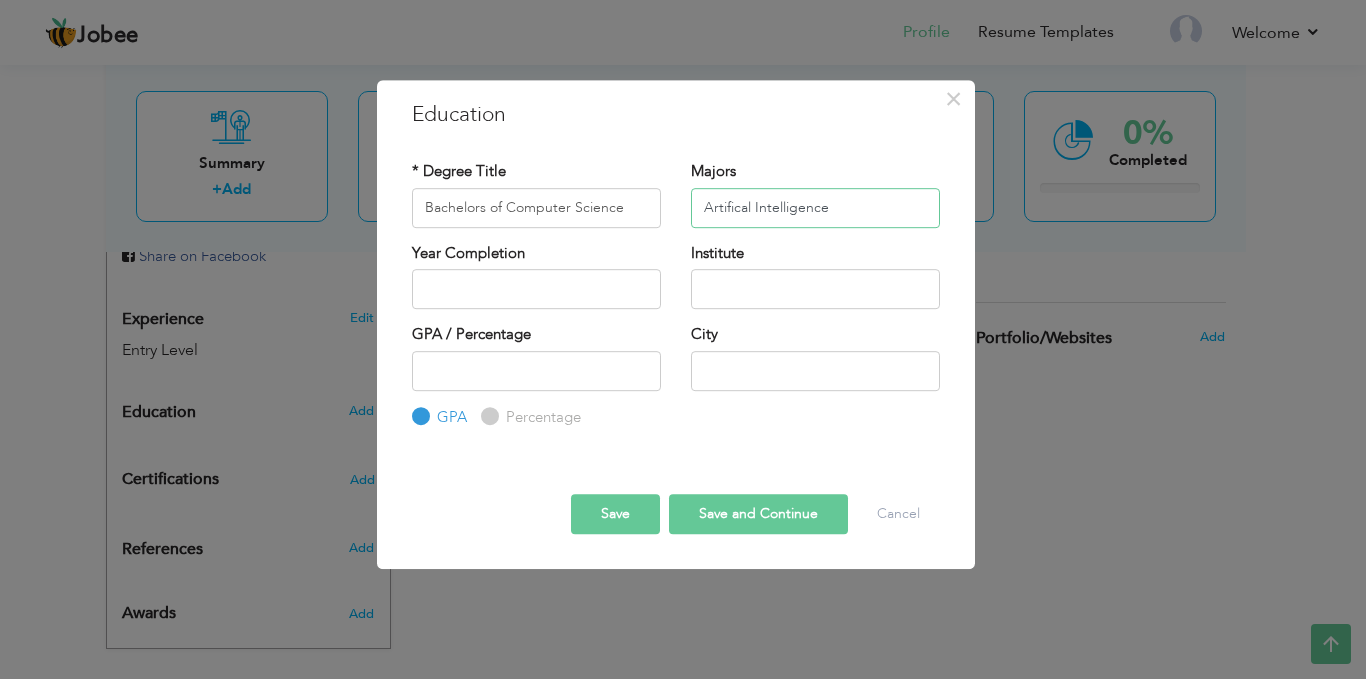 type on "Artifical Intelligence" 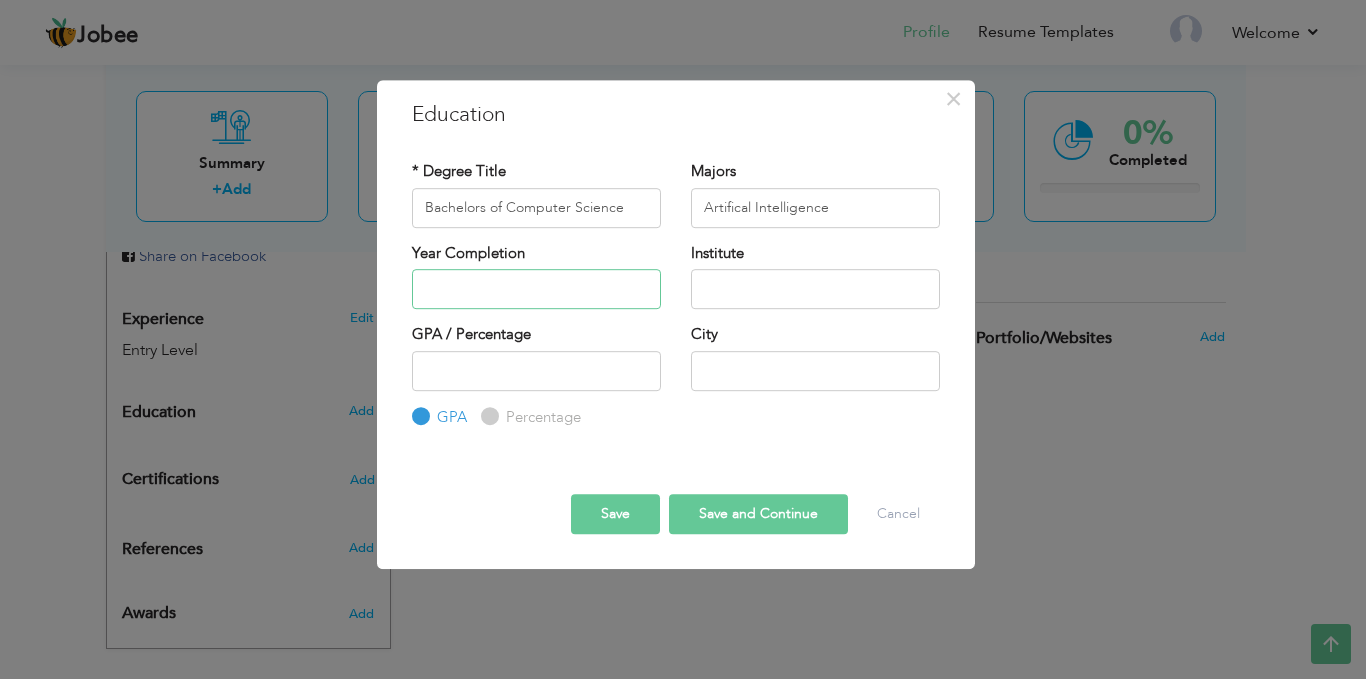 type on "2025" 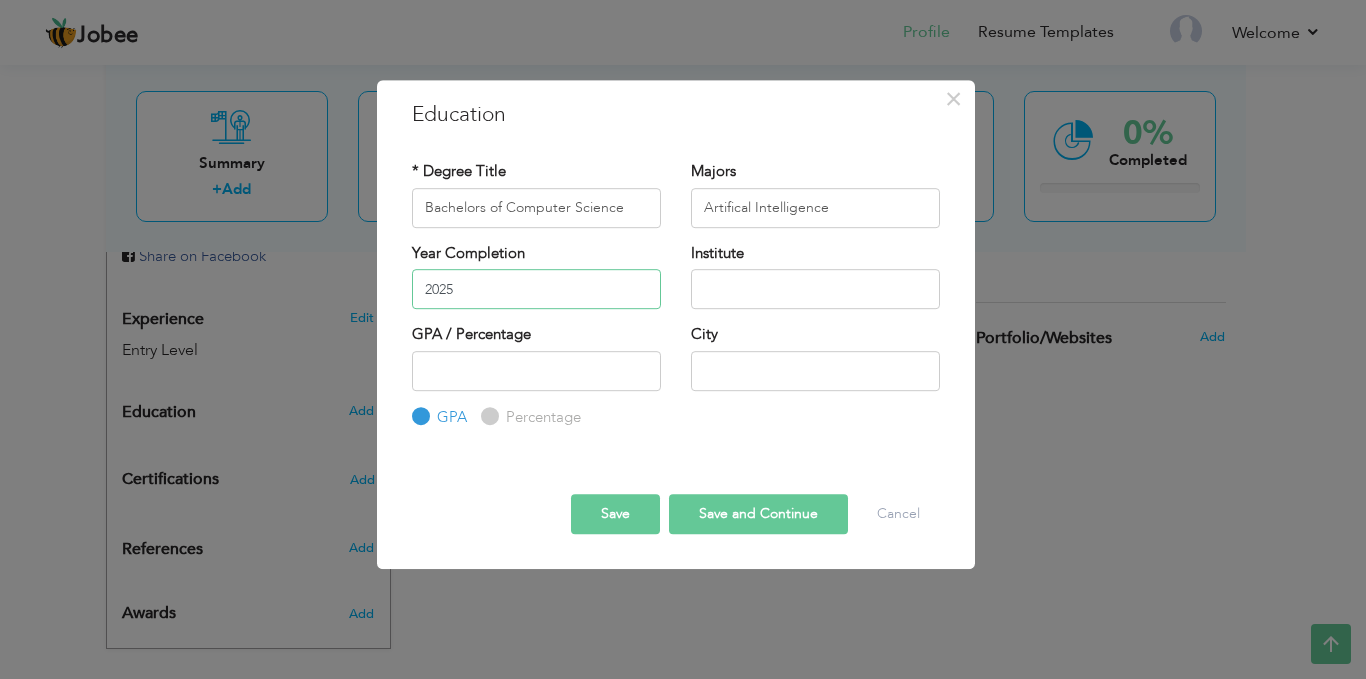 click on "2025" at bounding box center (536, 289) 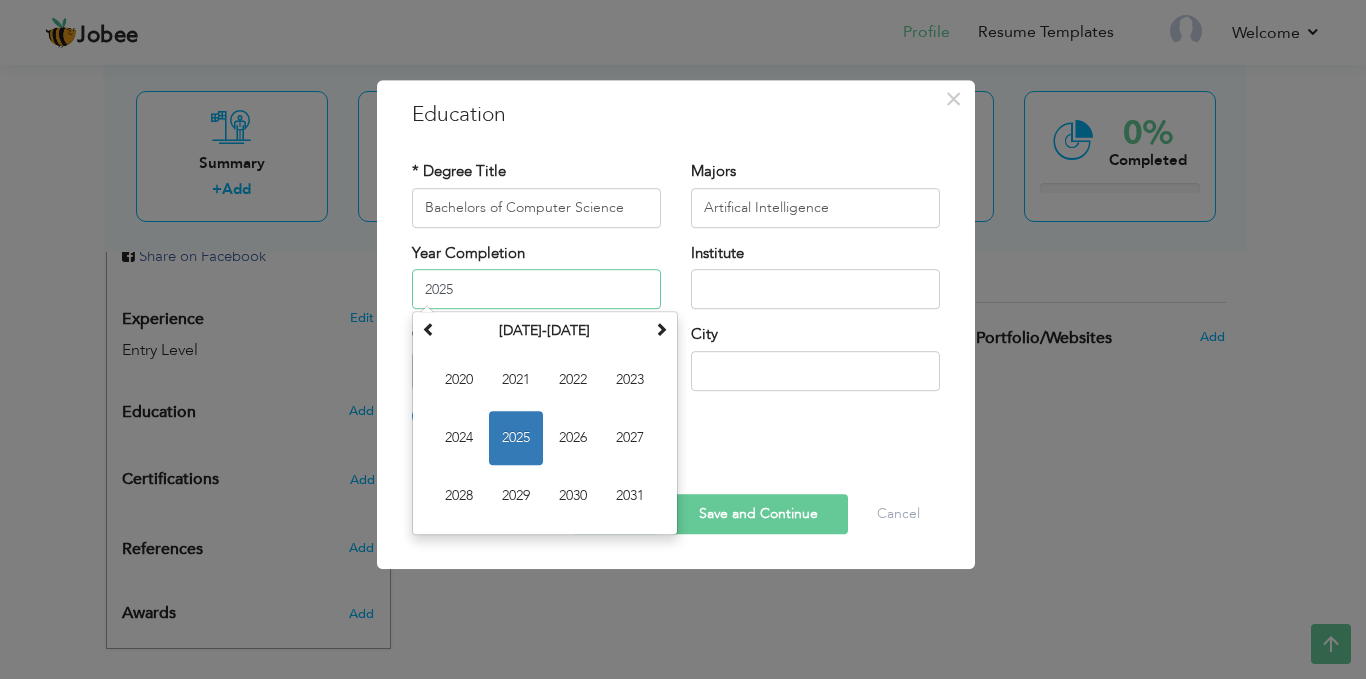 click on "2025" at bounding box center (536, 289) 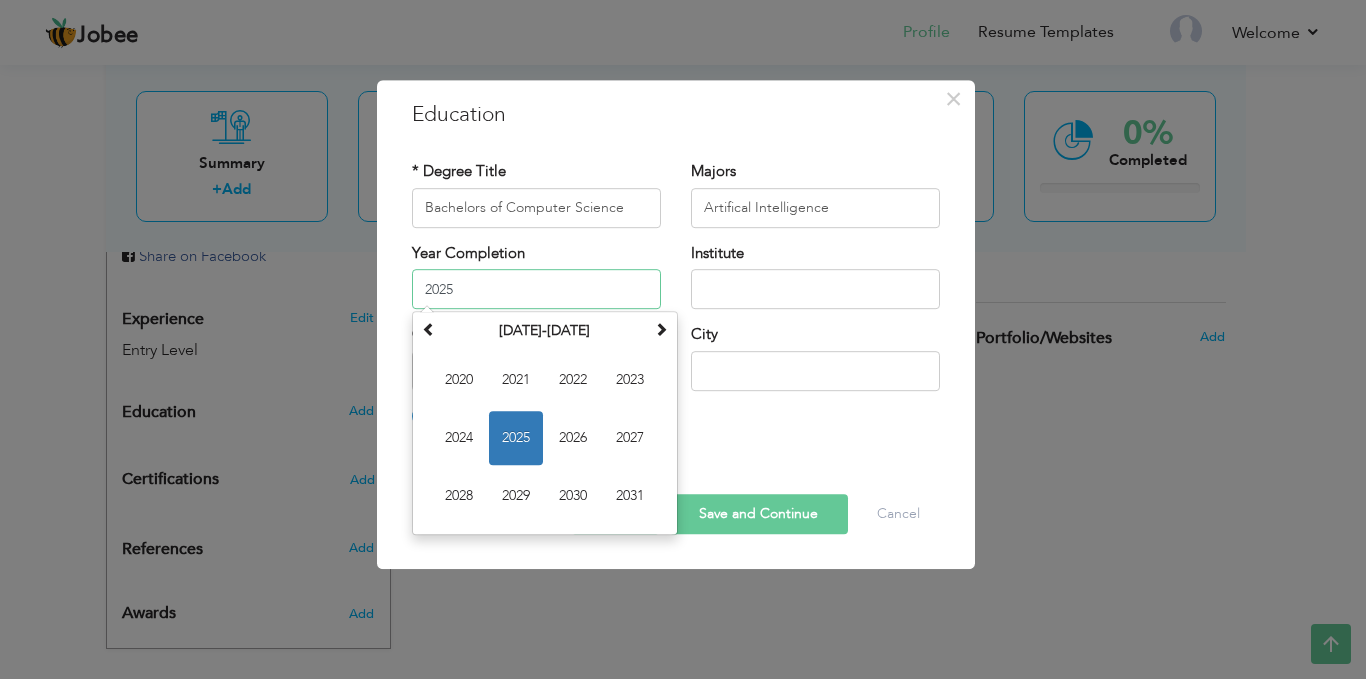 click on "2025" at bounding box center (516, 438) 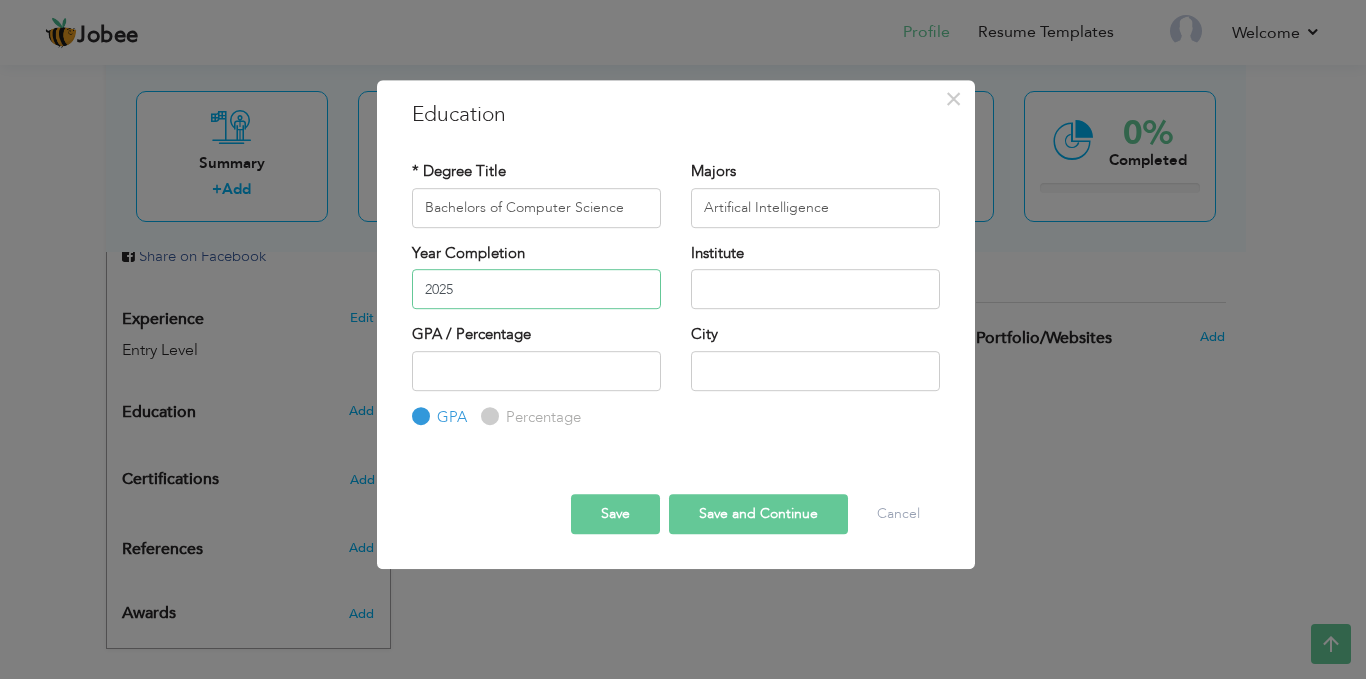click on "2025" at bounding box center [536, 289] 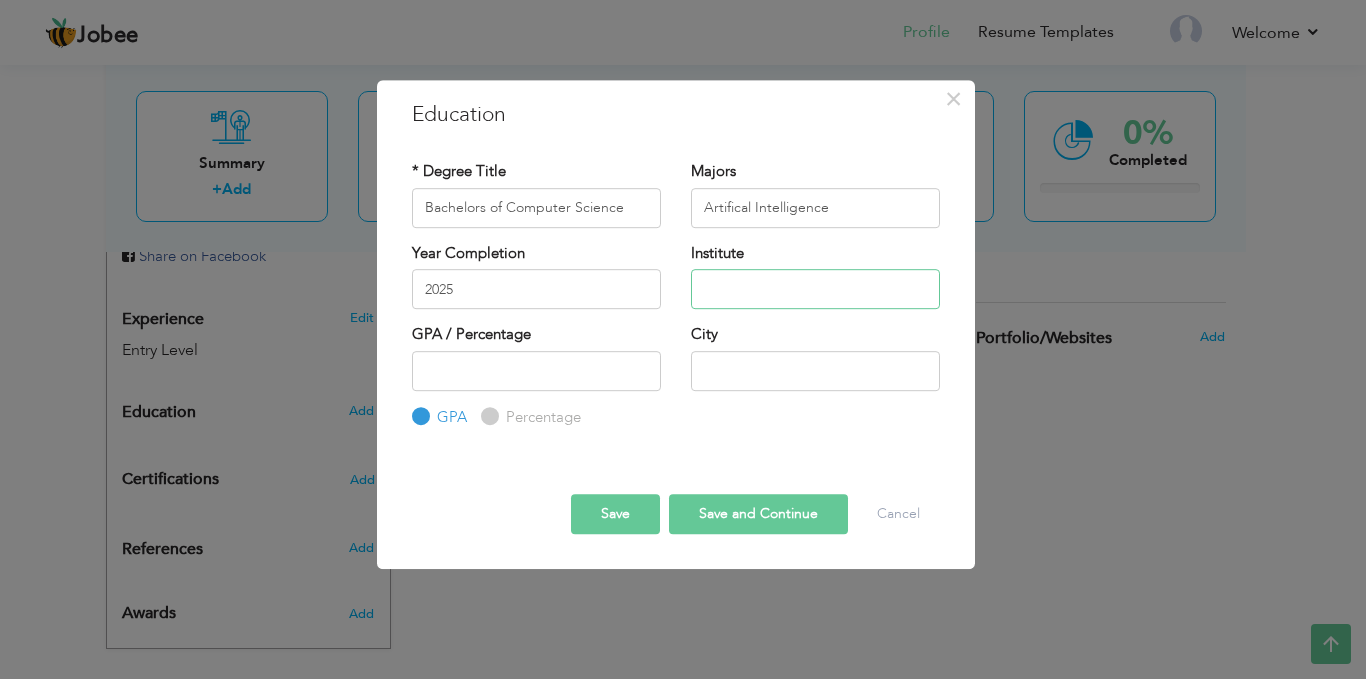 click at bounding box center [815, 289] 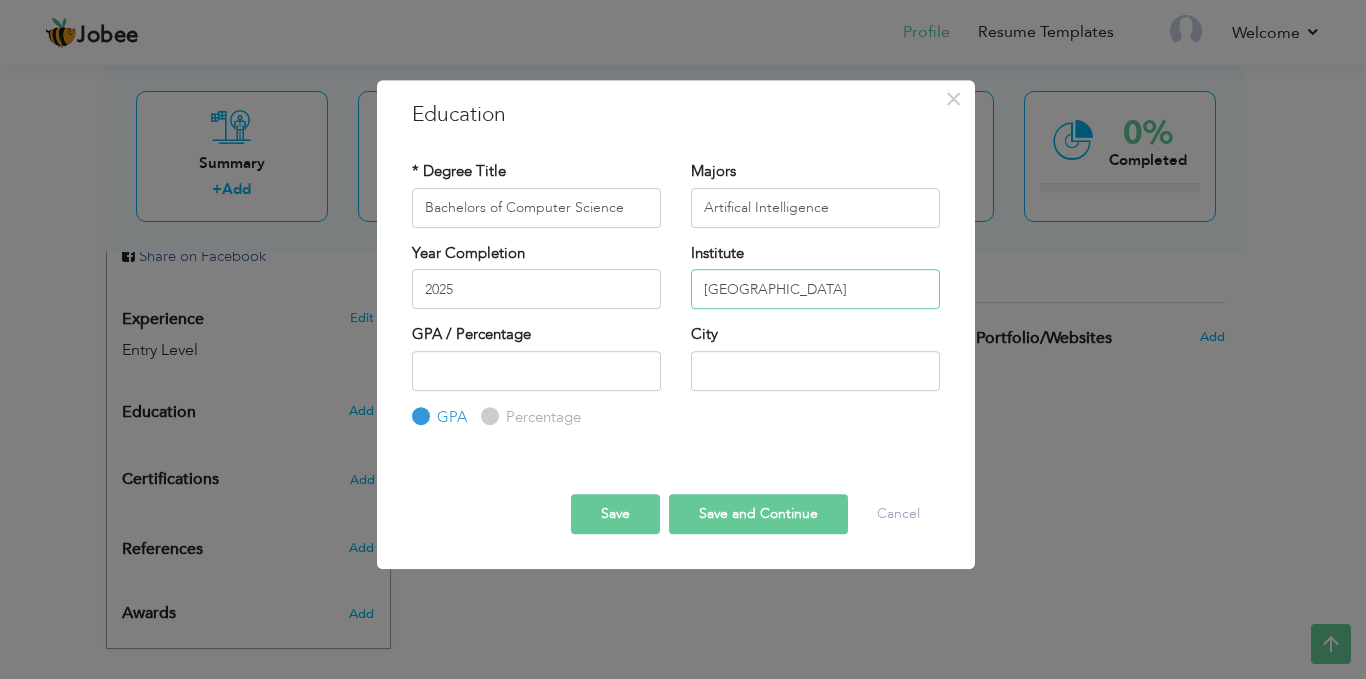 type on "University of Central Punjab" 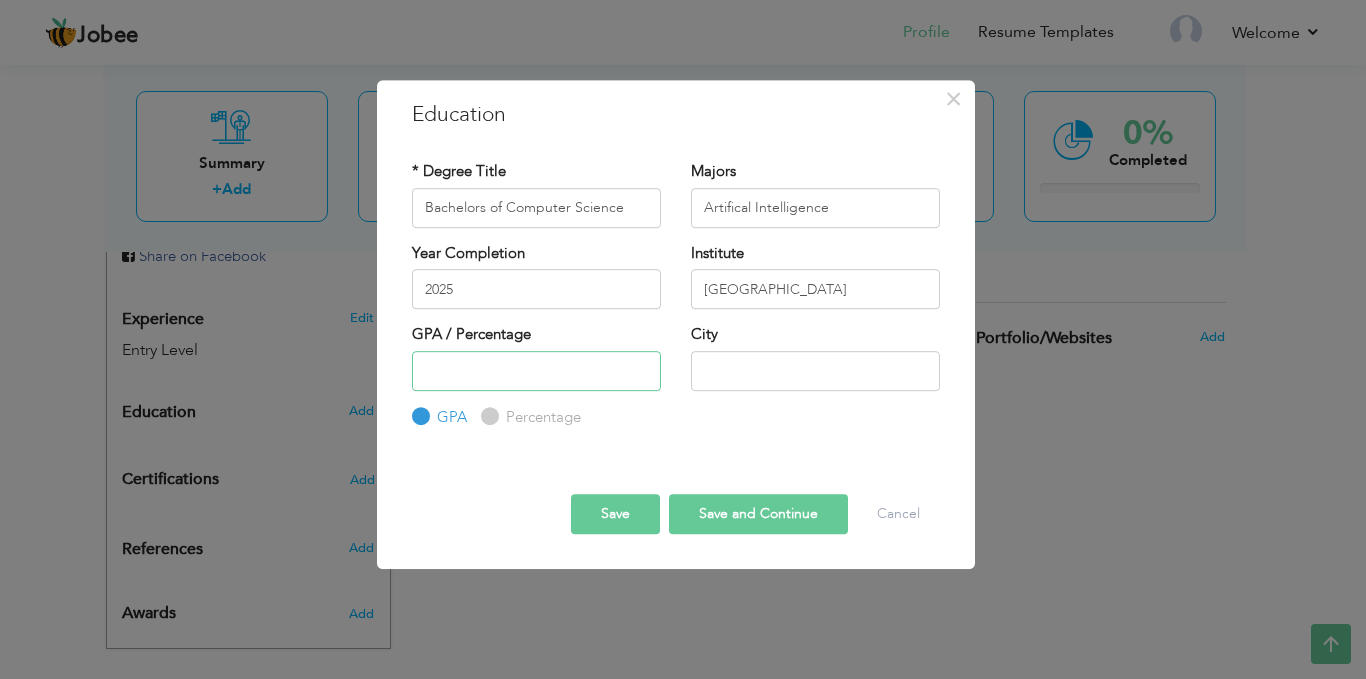 click at bounding box center [536, 371] 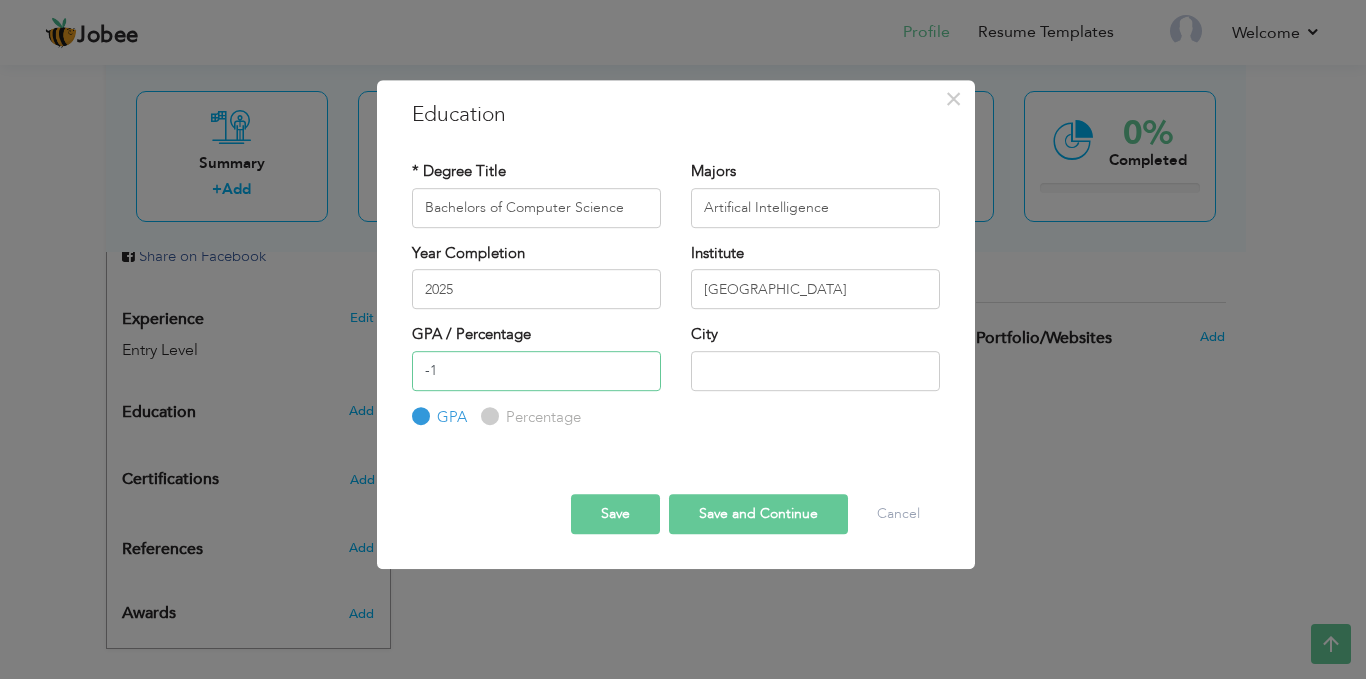 click on "-1" at bounding box center [536, 371] 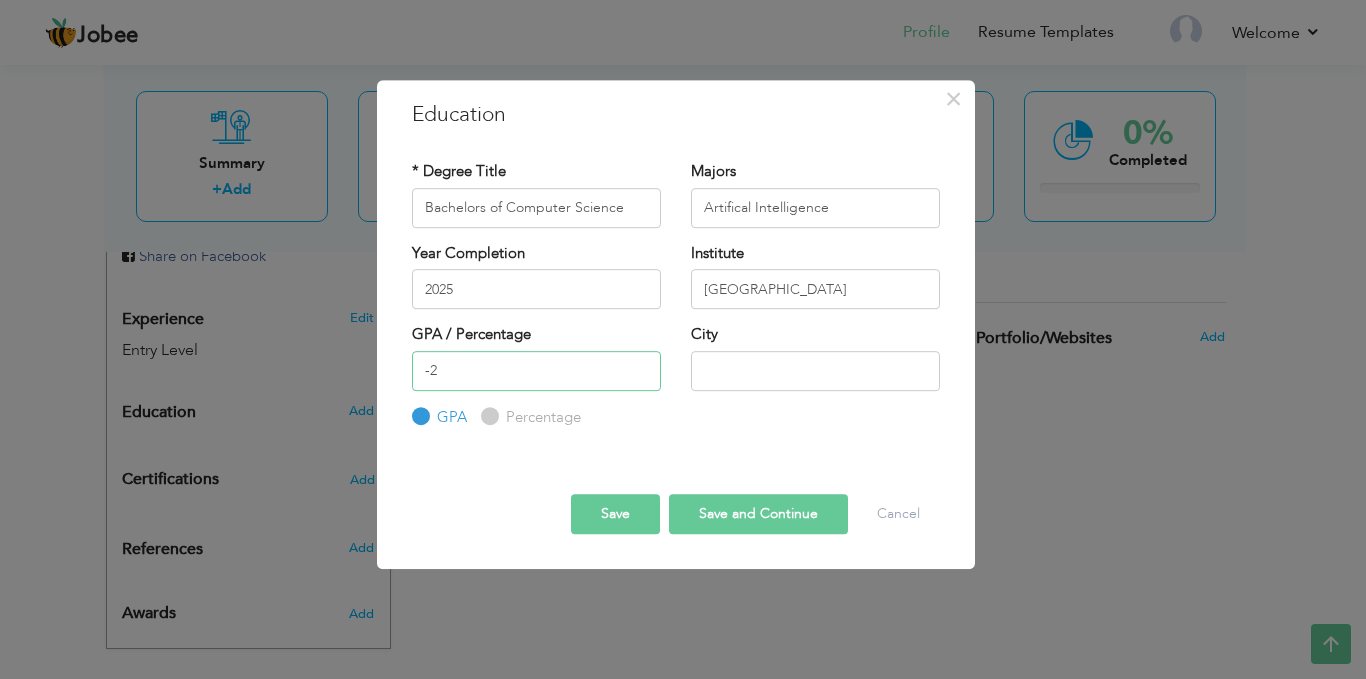 click on "-2" at bounding box center (536, 371) 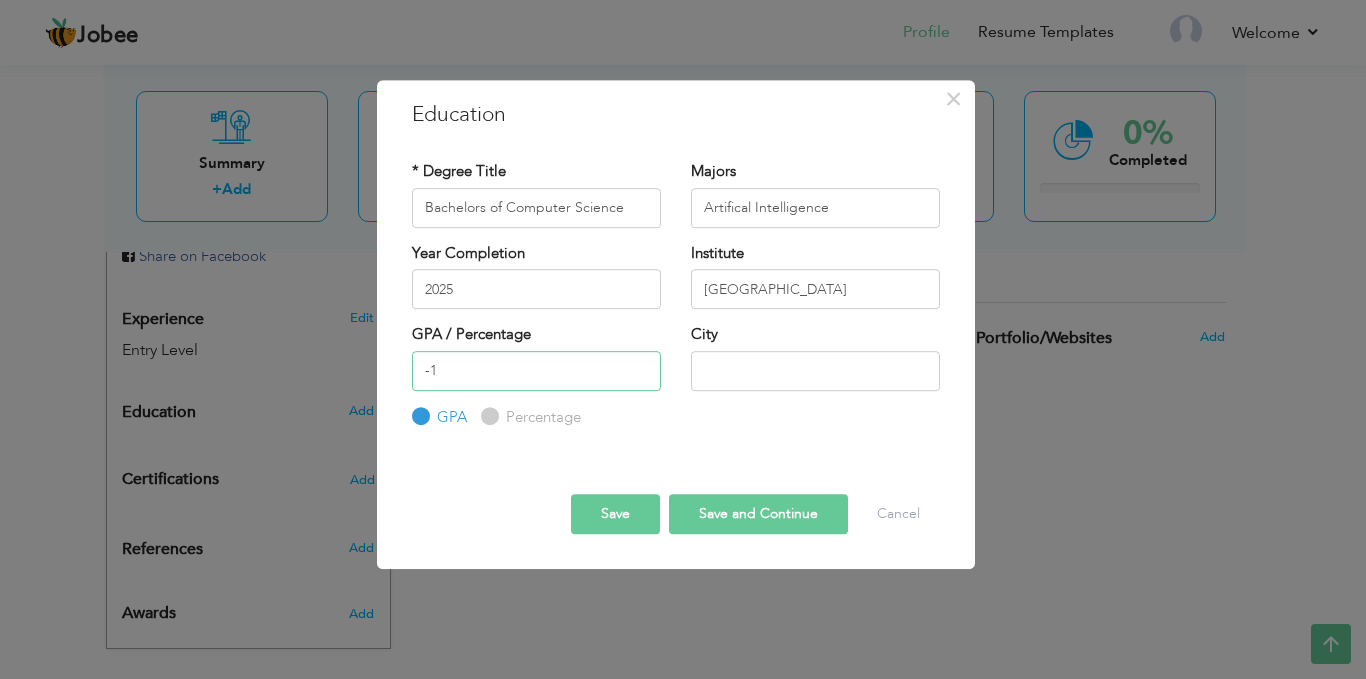 click on "-1" at bounding box center (536, 371) 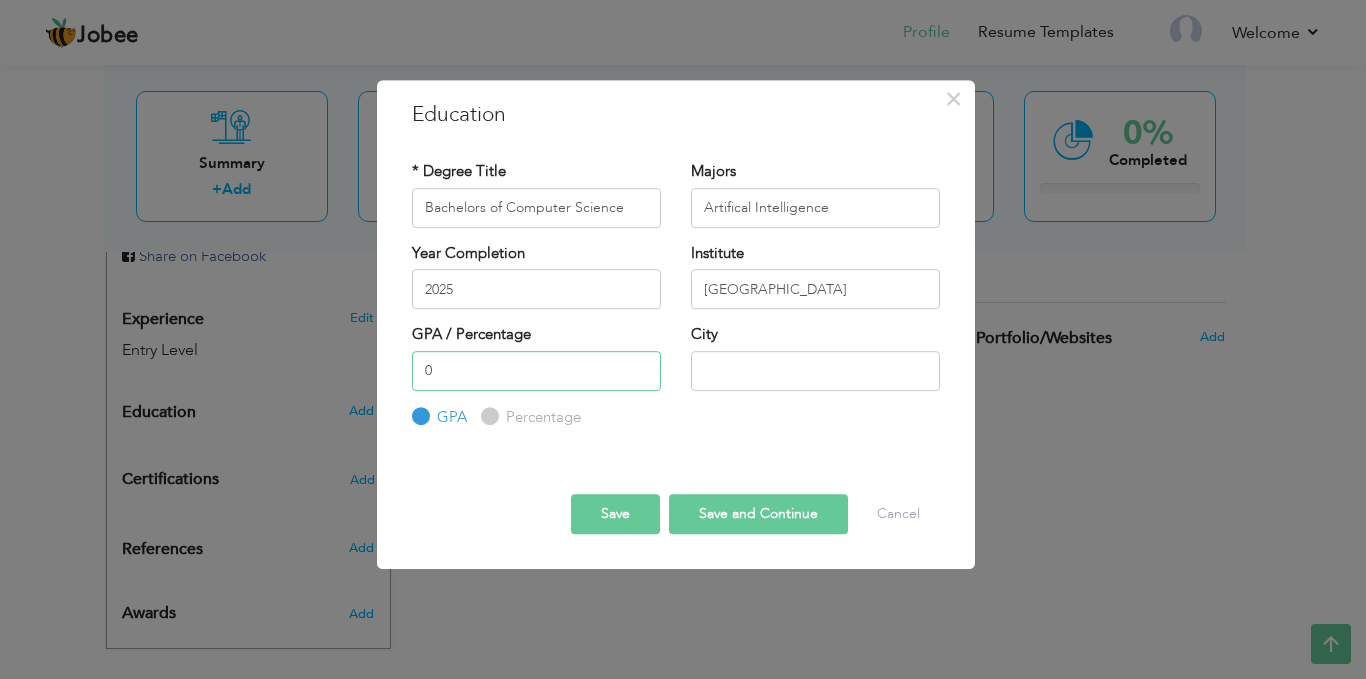 click on "0" at bounding box center (536, 371) 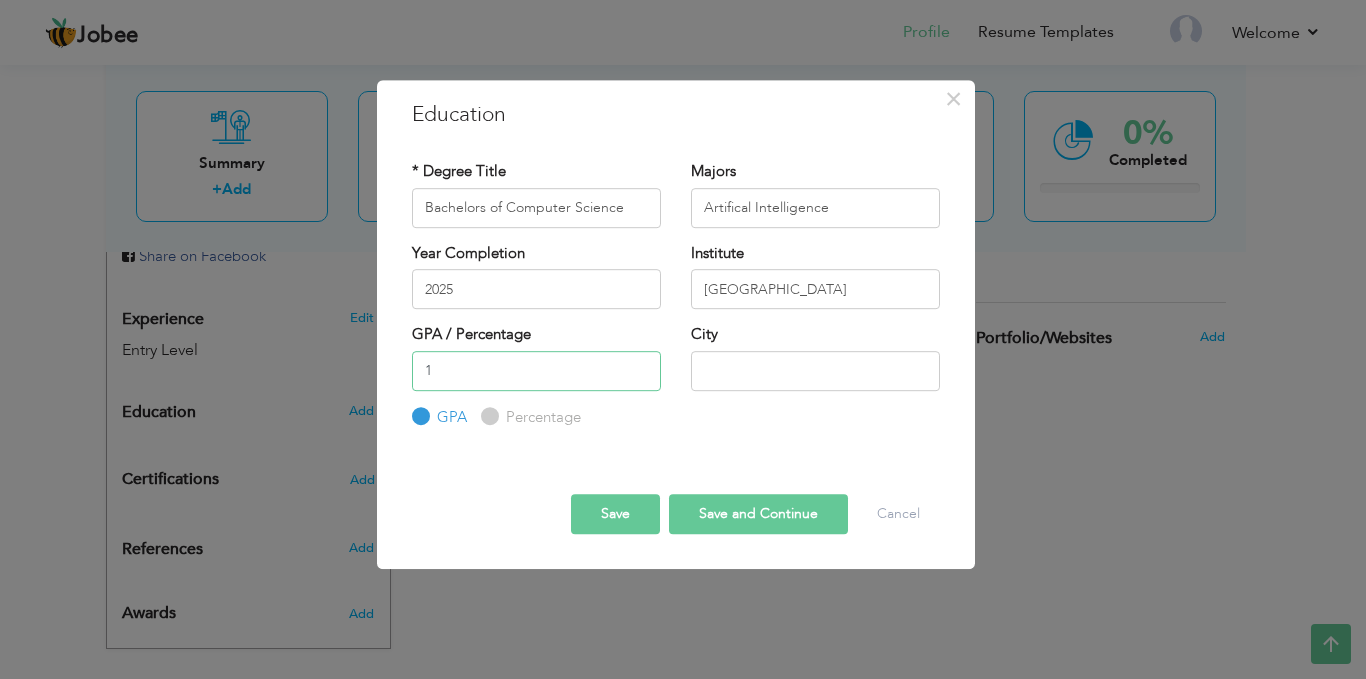 click on "1" at bounding box center (536, 371) 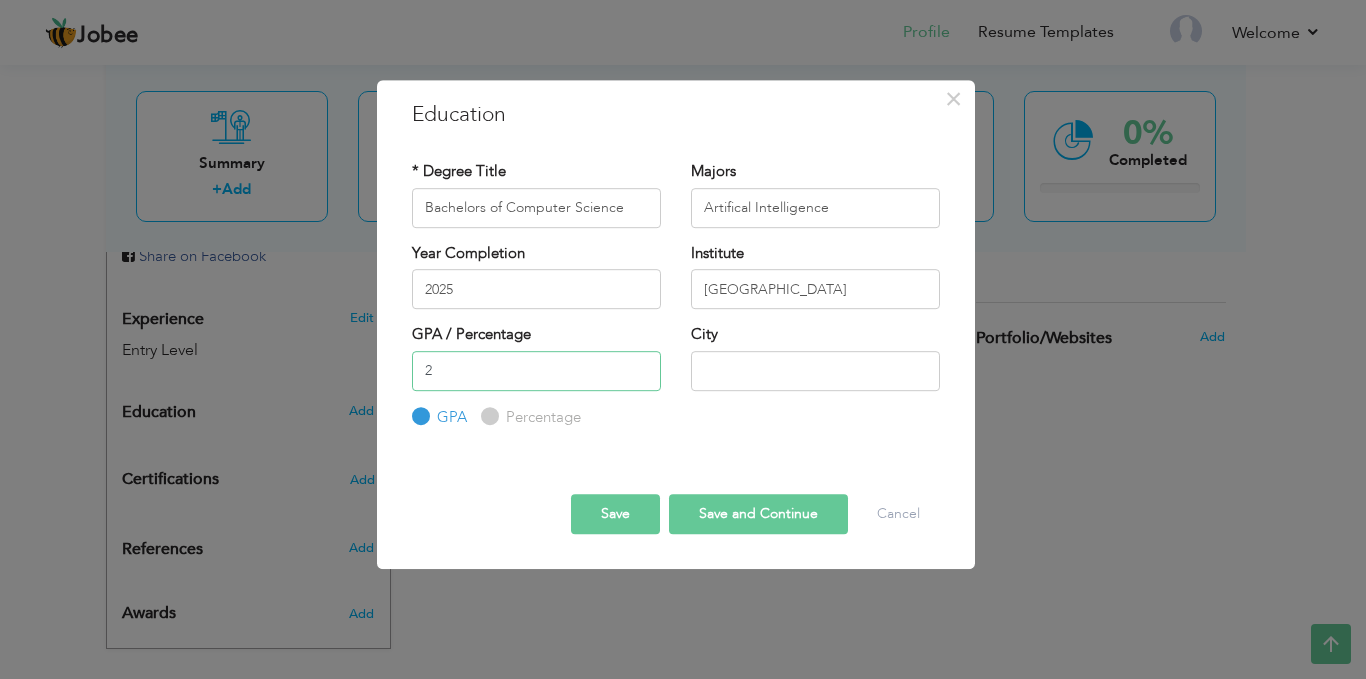 click on "2" at bounding box center (536, 371) 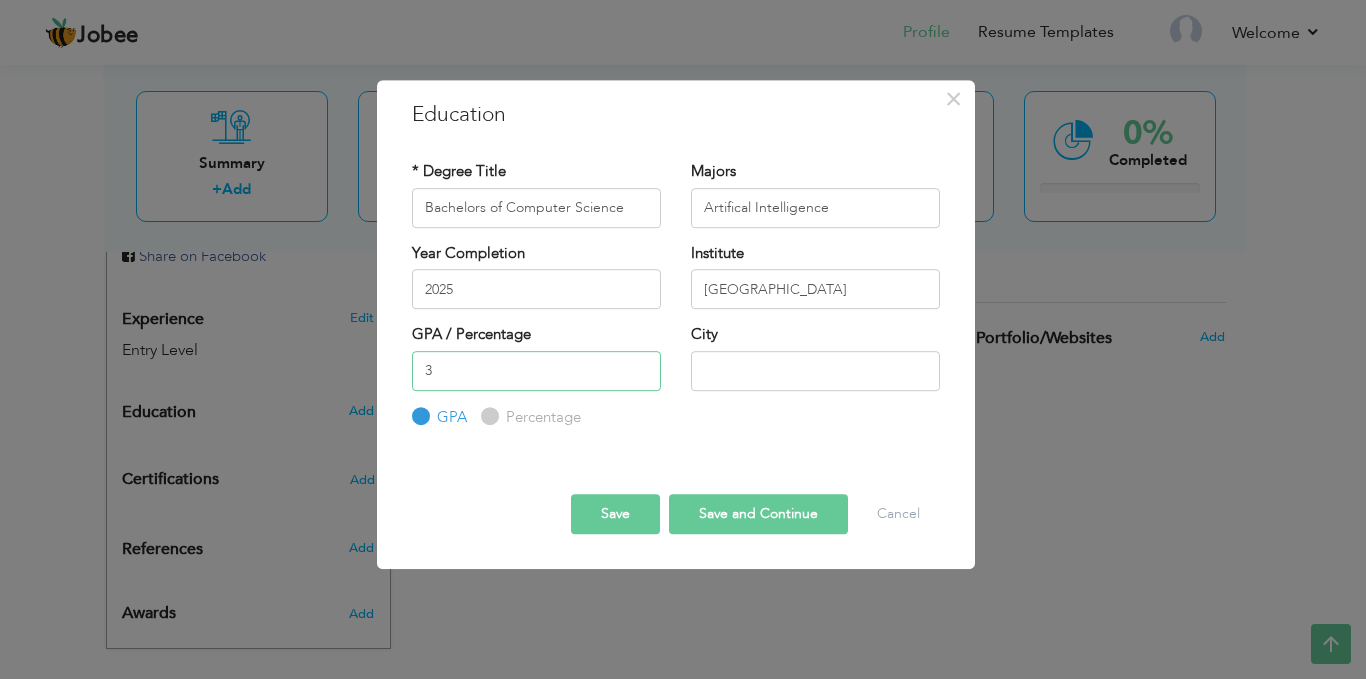 click on "3" at bounding box center (536, 371) 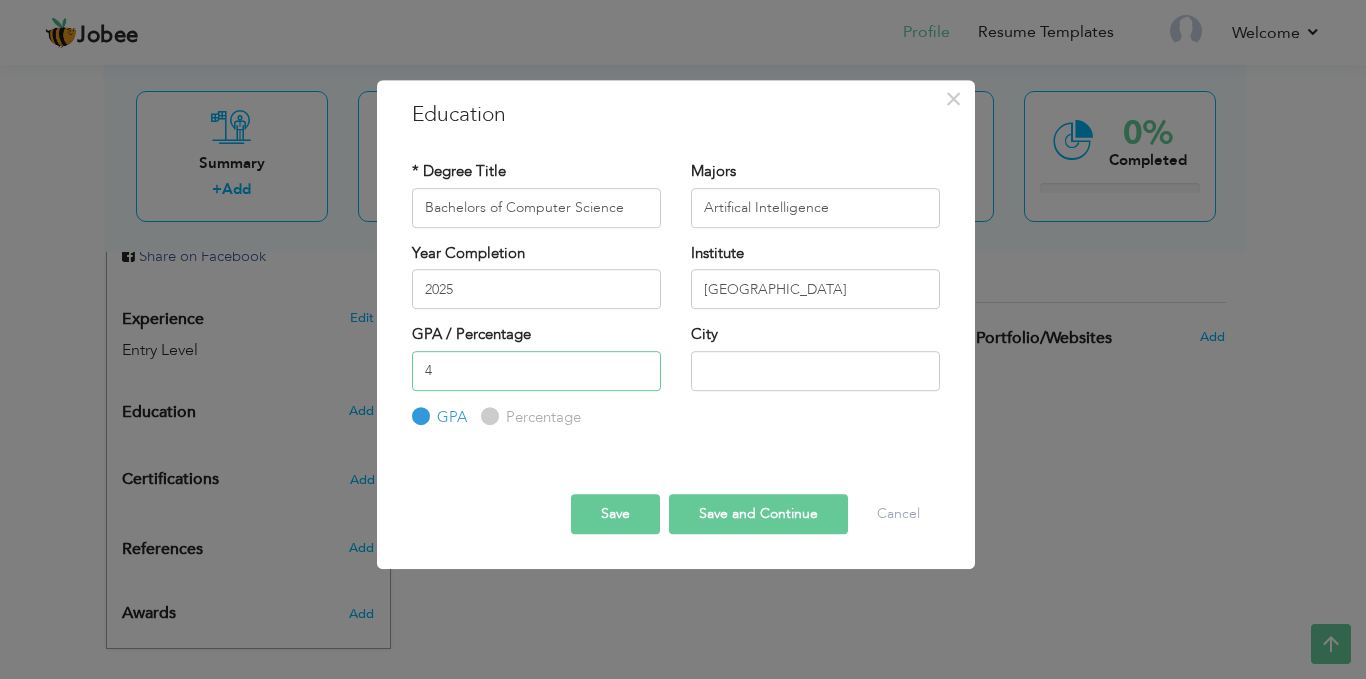 click on "4" at bounding box center (536, 371) 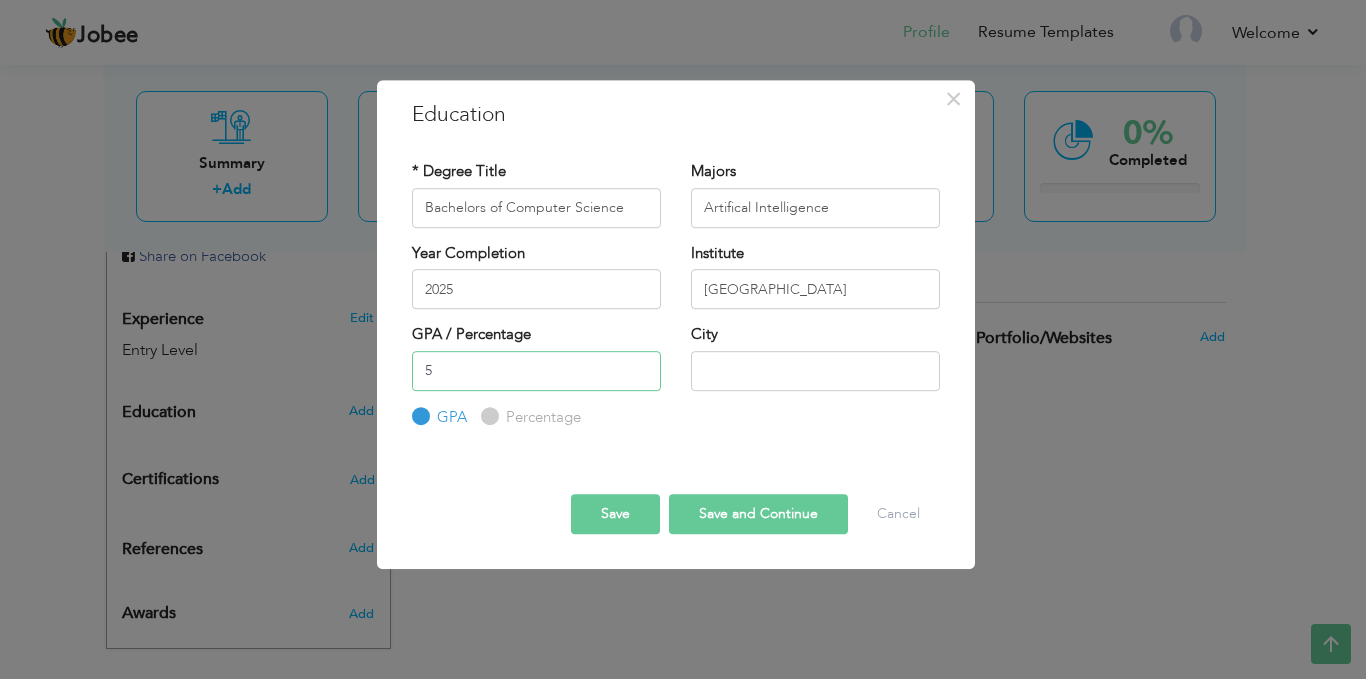 click on "5" at bounding box center (536, 371) 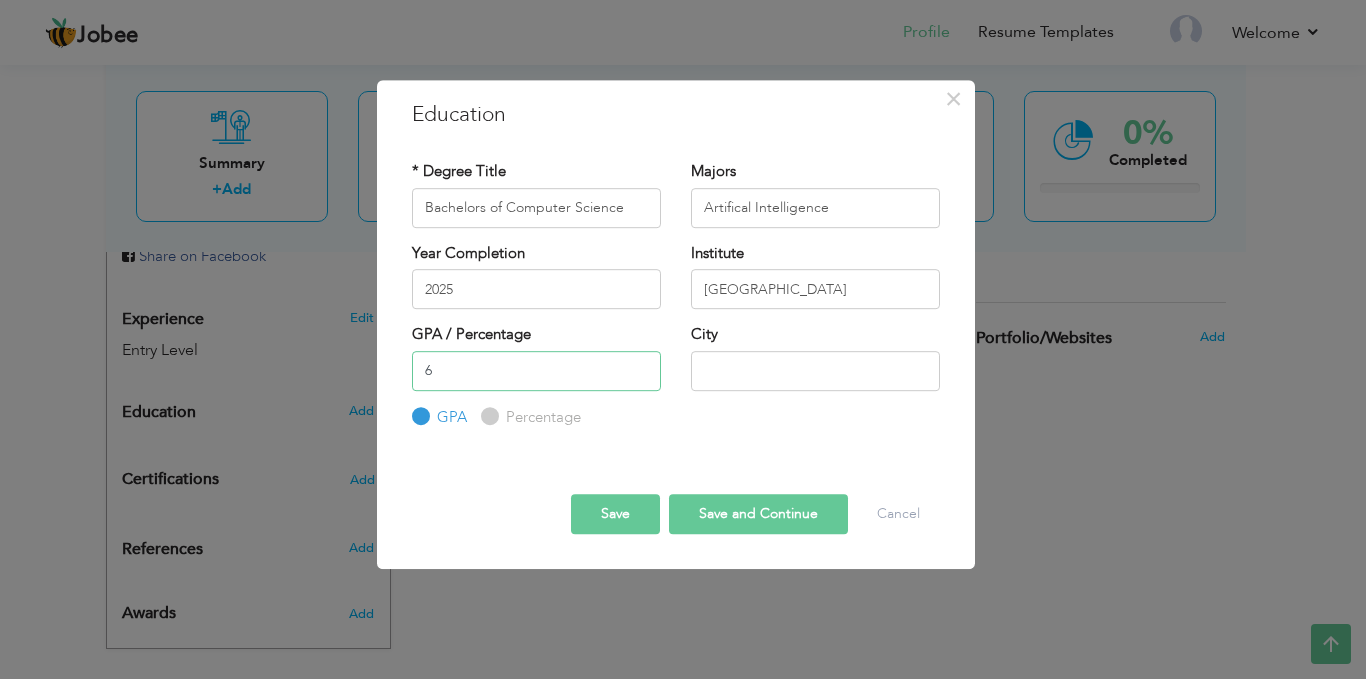 click on "6" at bounding box center (536, 371) 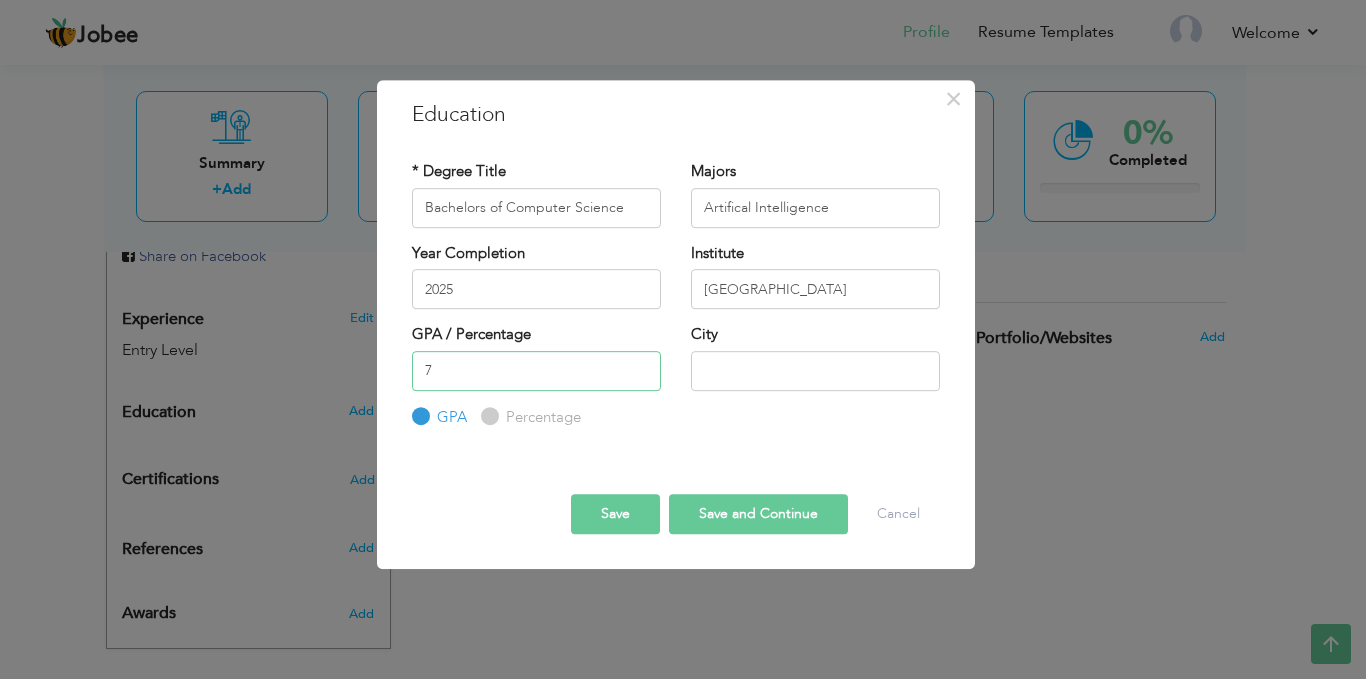 click on "7" at bounding box center (536, 371) 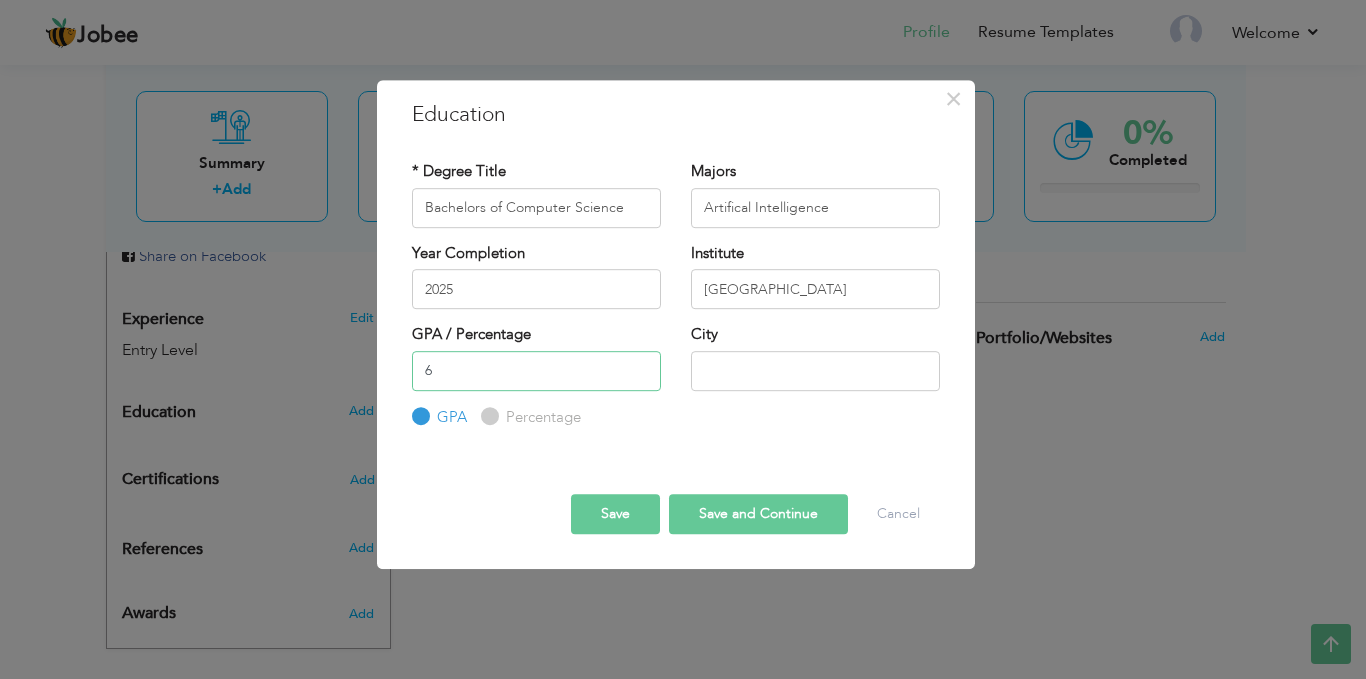click on "6" at bounding box center (536, 371) 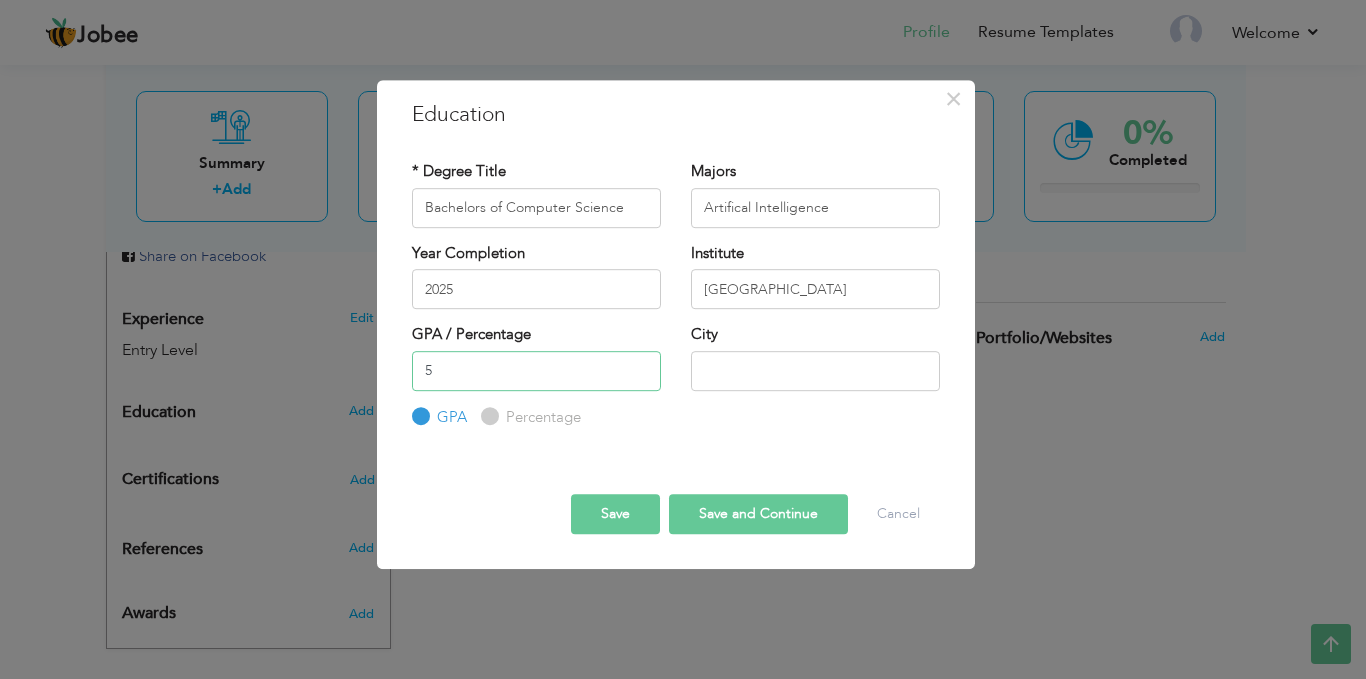 click on "5" at bounding box center (536, 371) 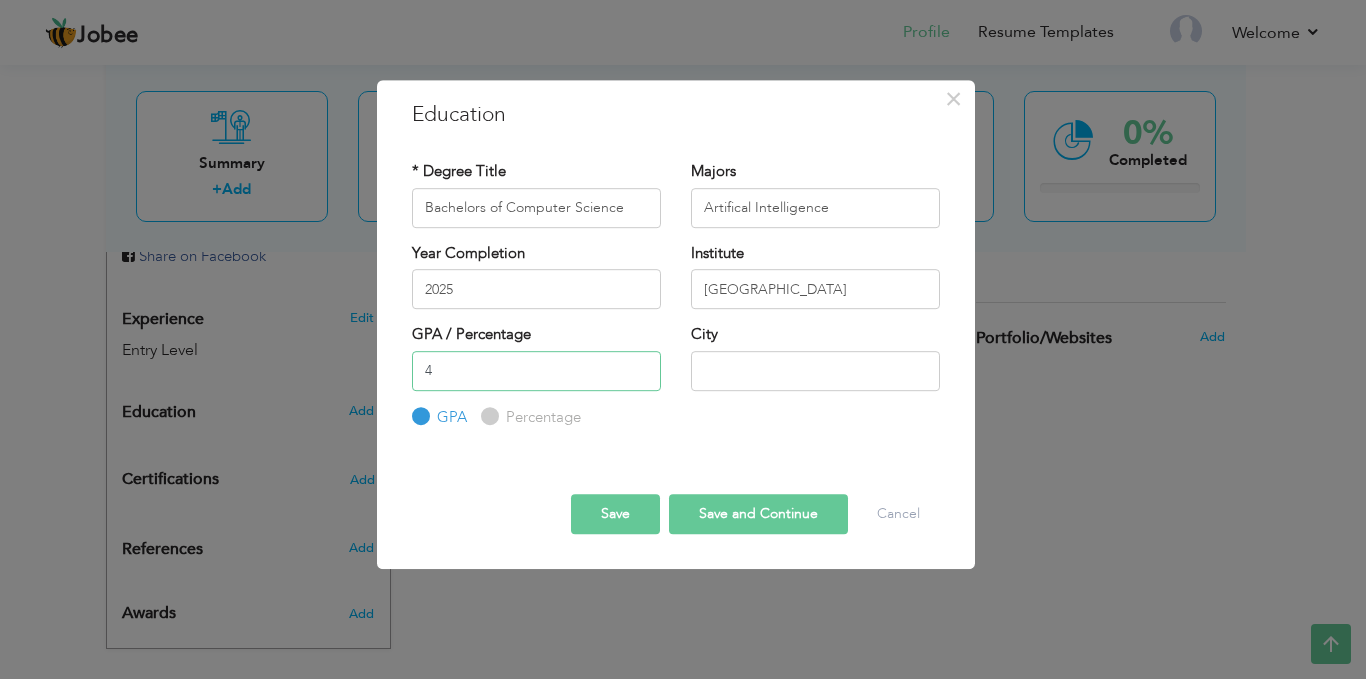 click on "4" at bounding box center (536, 371) 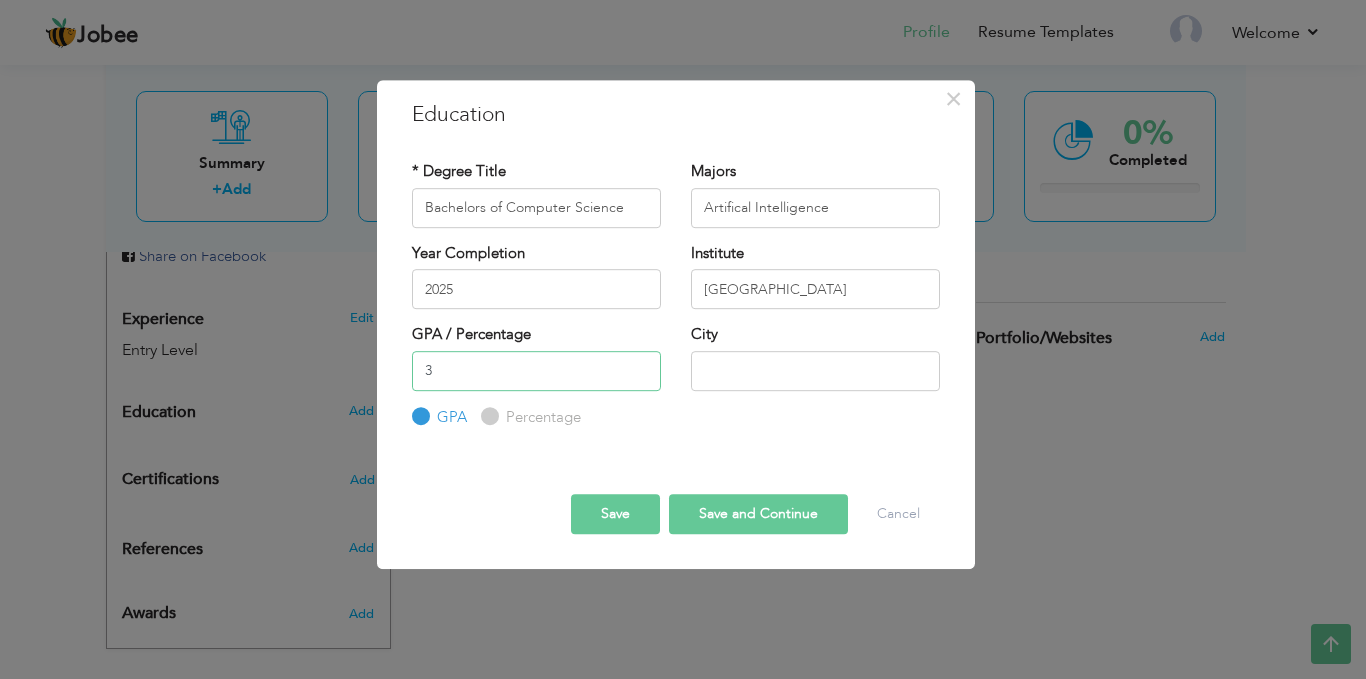 click on "3" at bounding box center [536, 371] 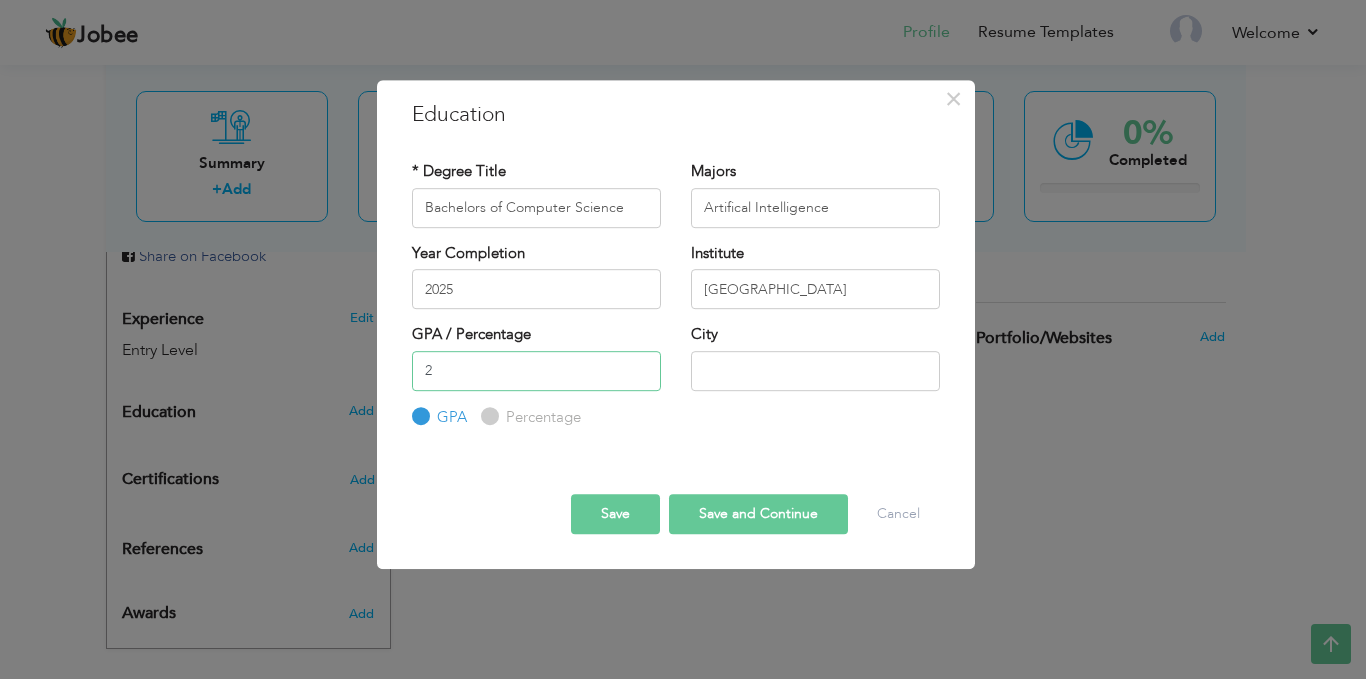 type on "2" 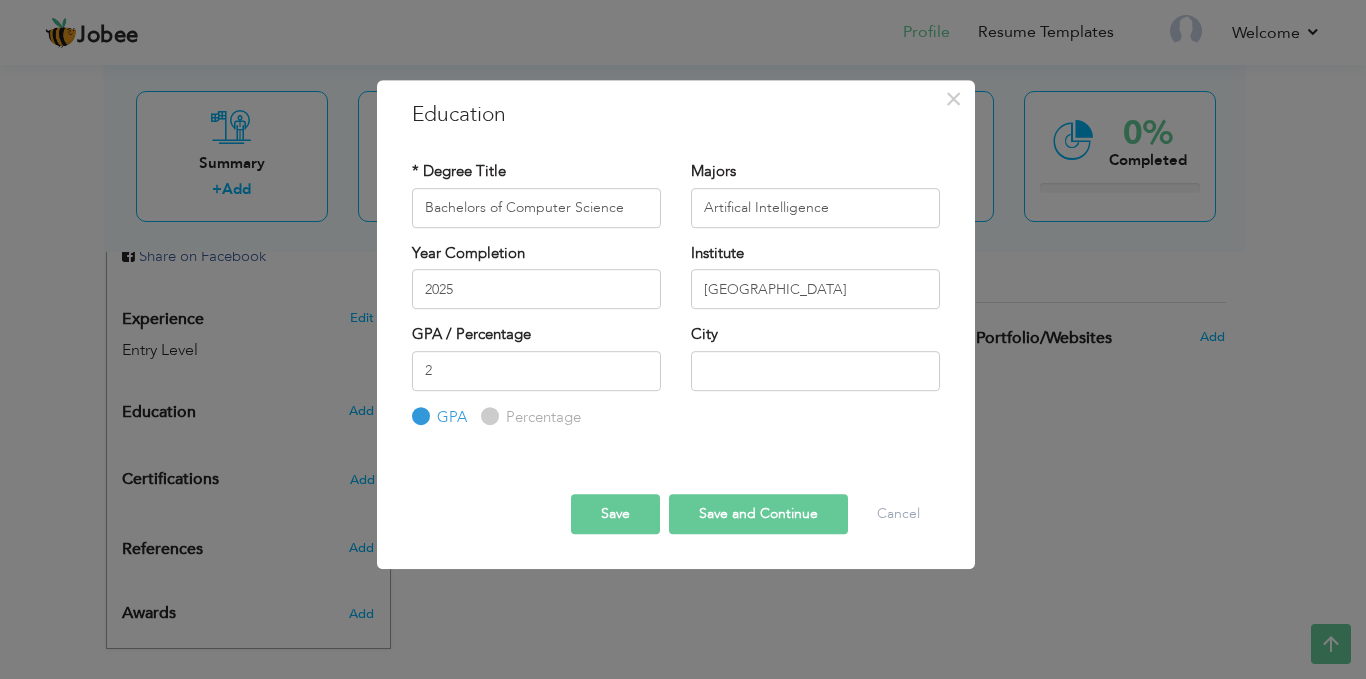 click on "Percentage" at bounding box center (541, 417) 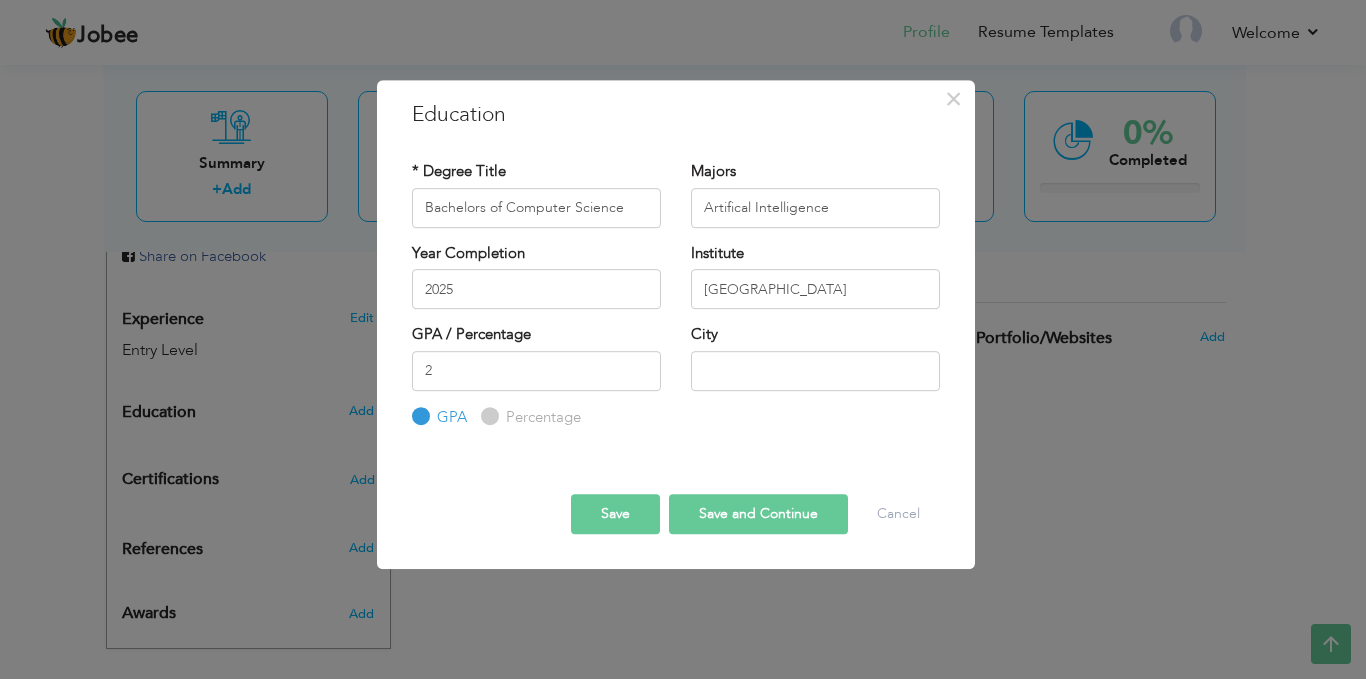 click on "Percentage" at bounding box center [487, 416] 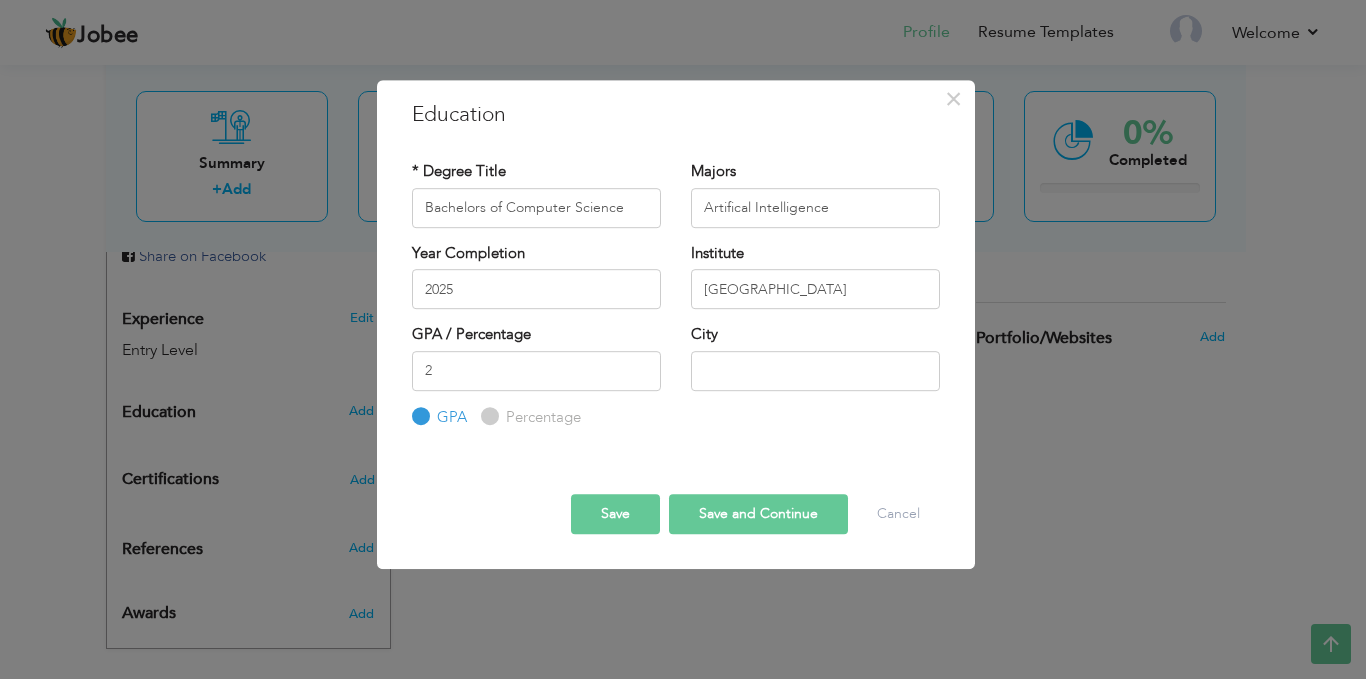 radio on "true" 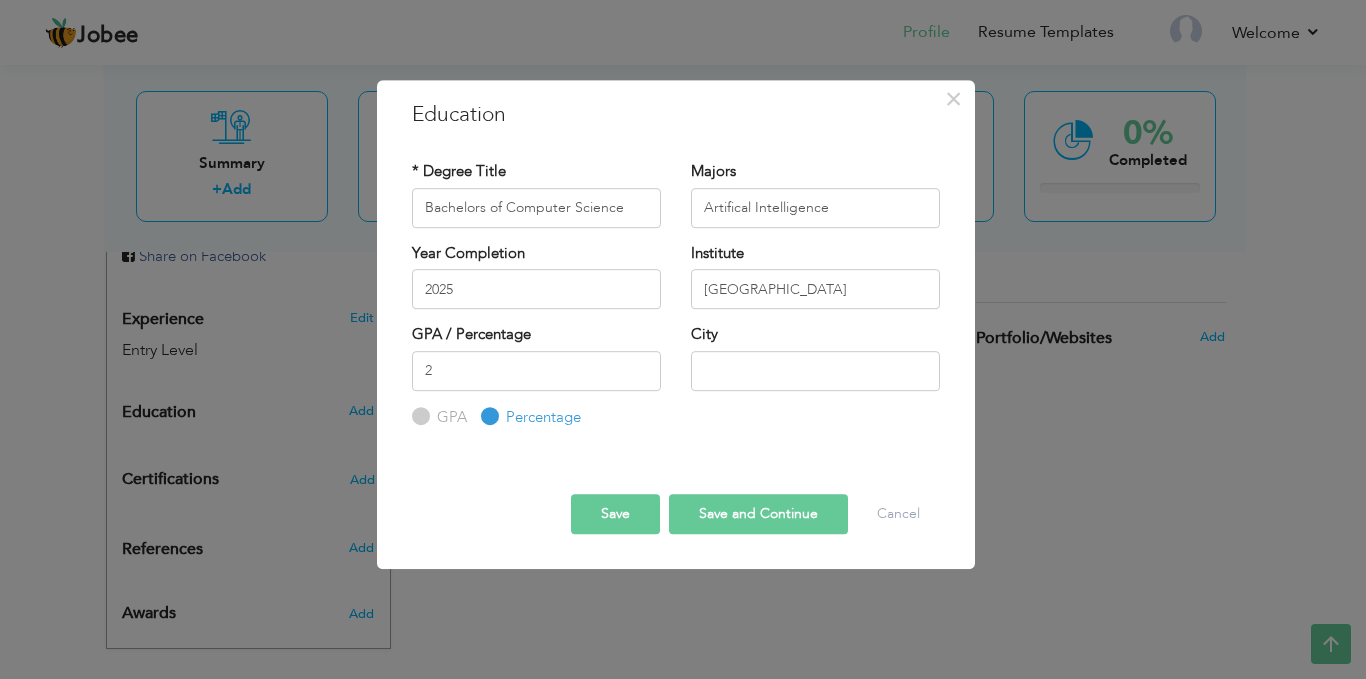 click on "GPA" at bounding box center (449, 417) 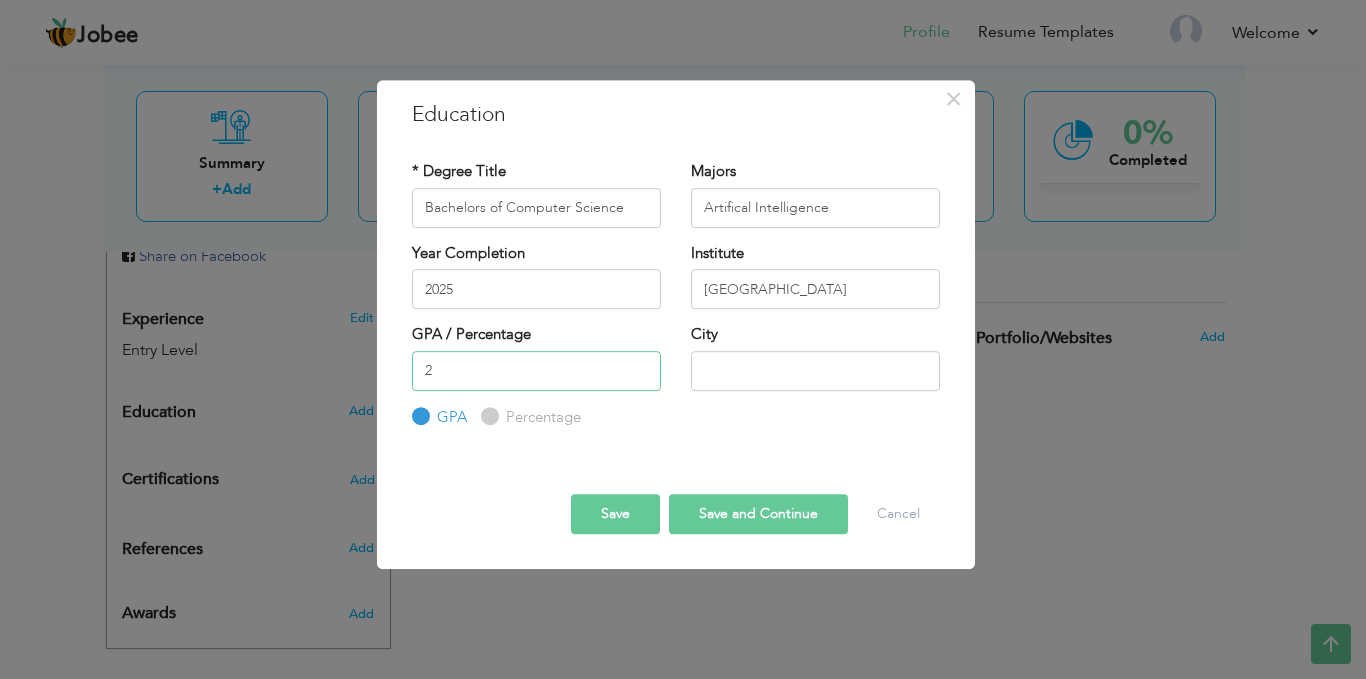click on "2" at bounding box center [536, 371] 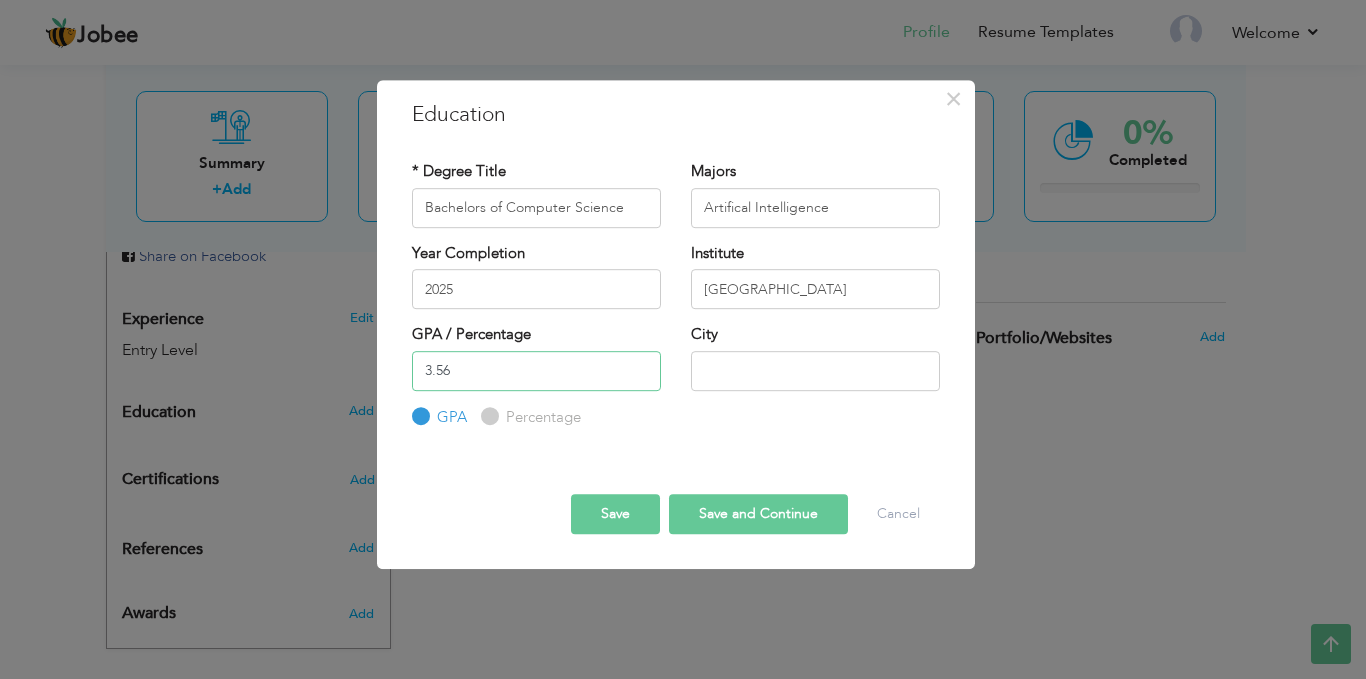 type on "3.56" 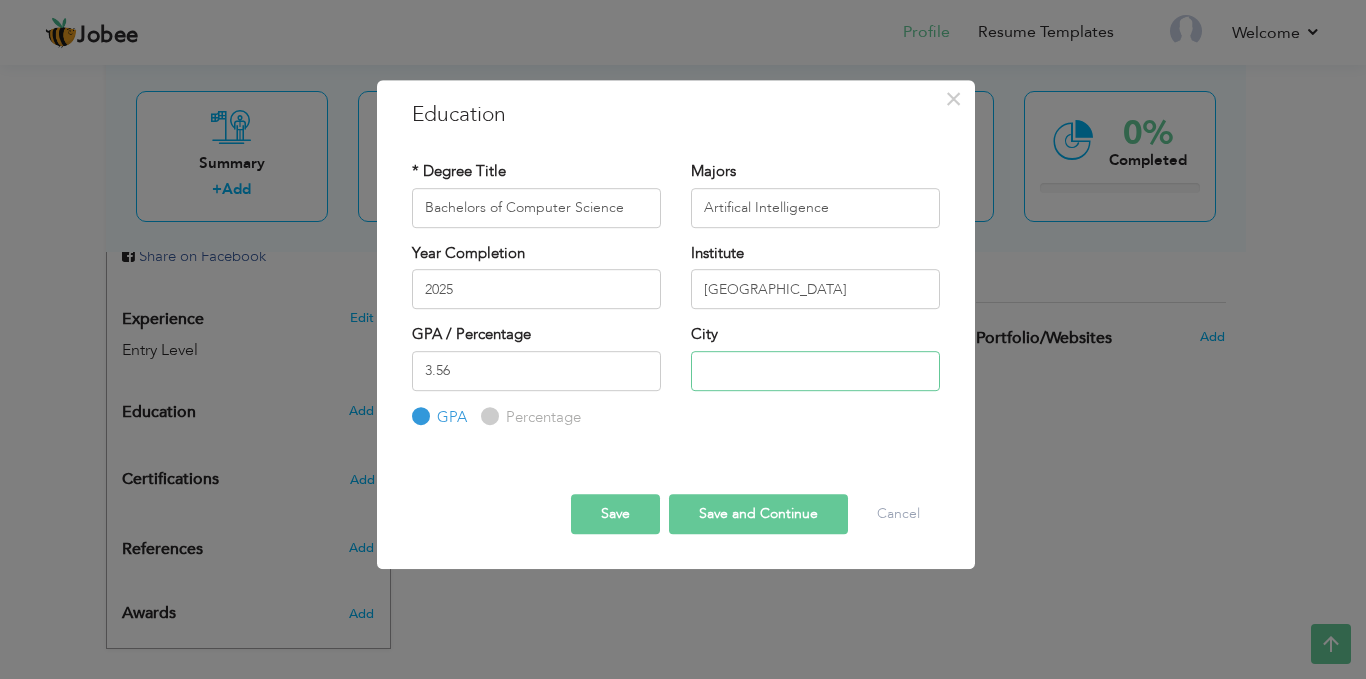 click at bounding box center [815, 371] 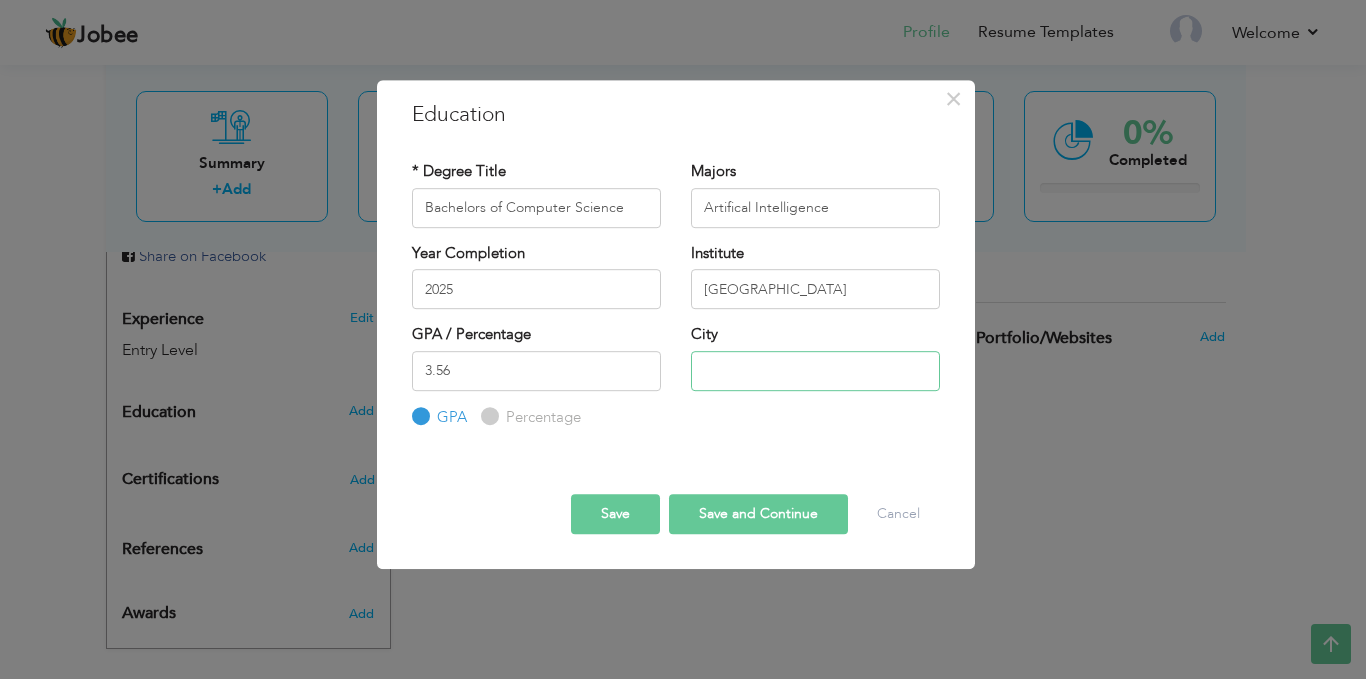 type on "[GEOGRAPHIC_DATA]" 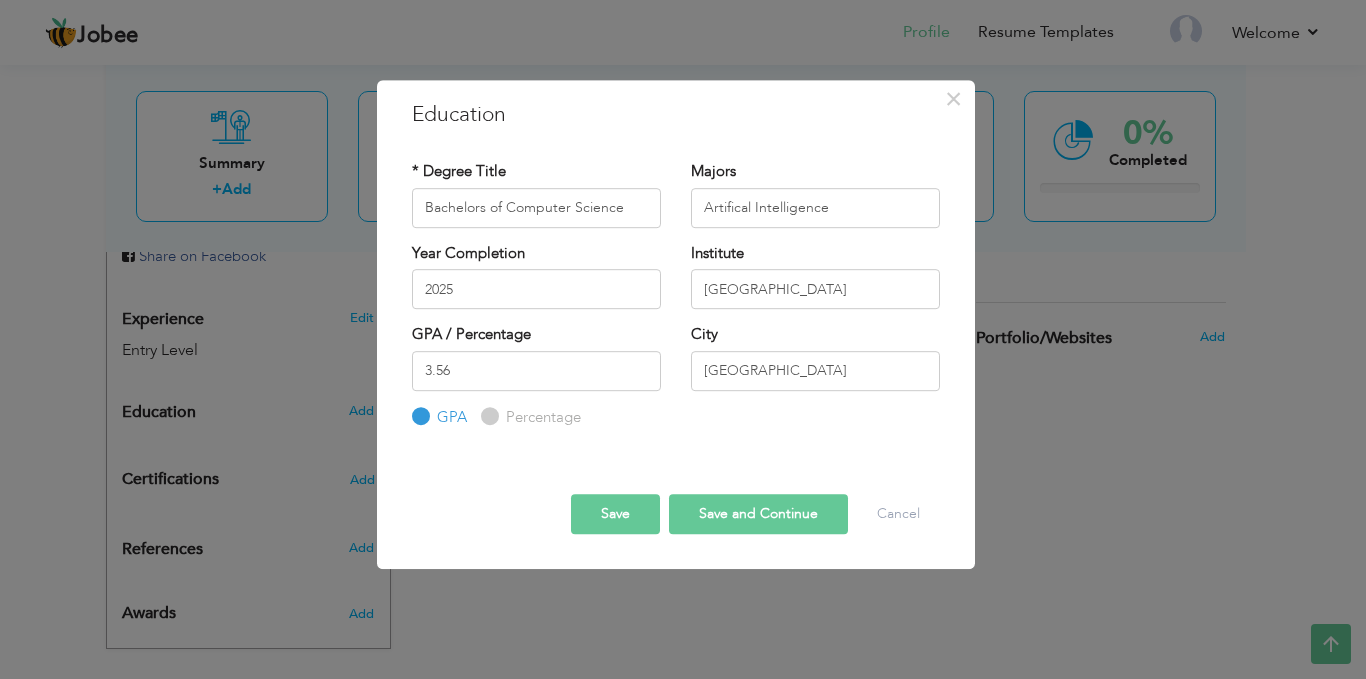 click on "Save and Continue" at bounding box center (758, 514) 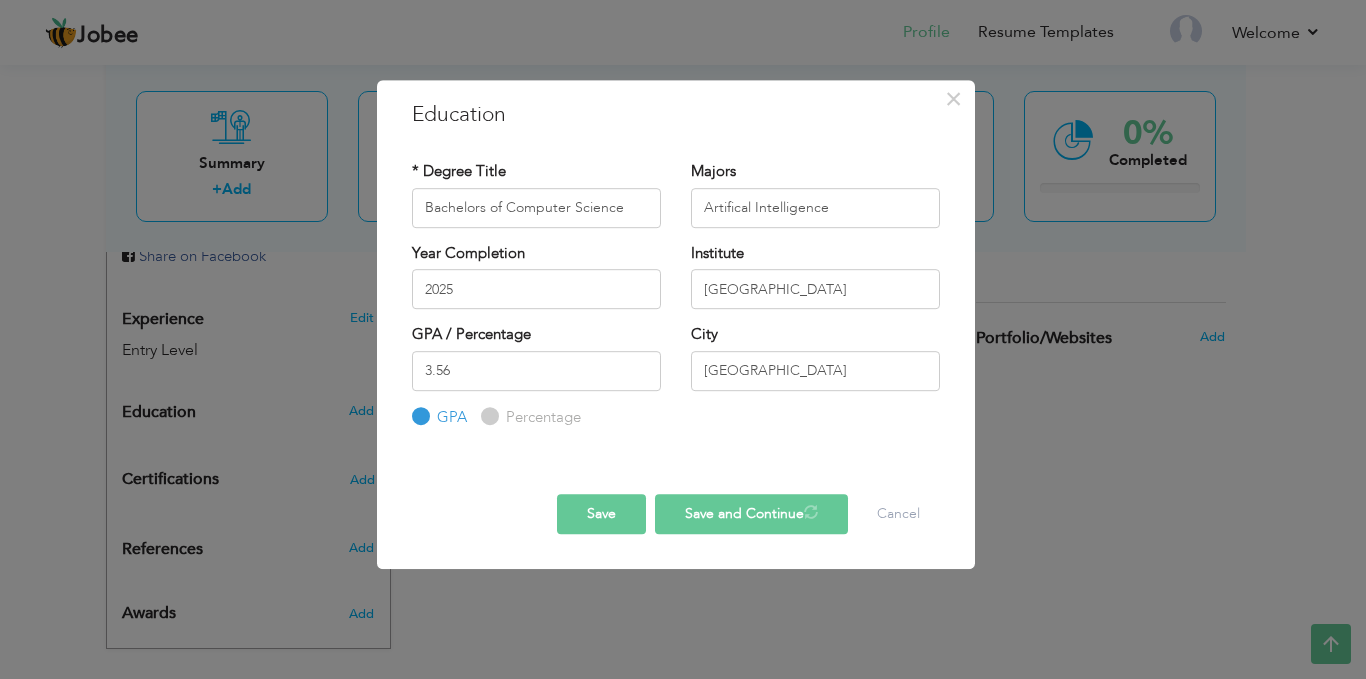 type 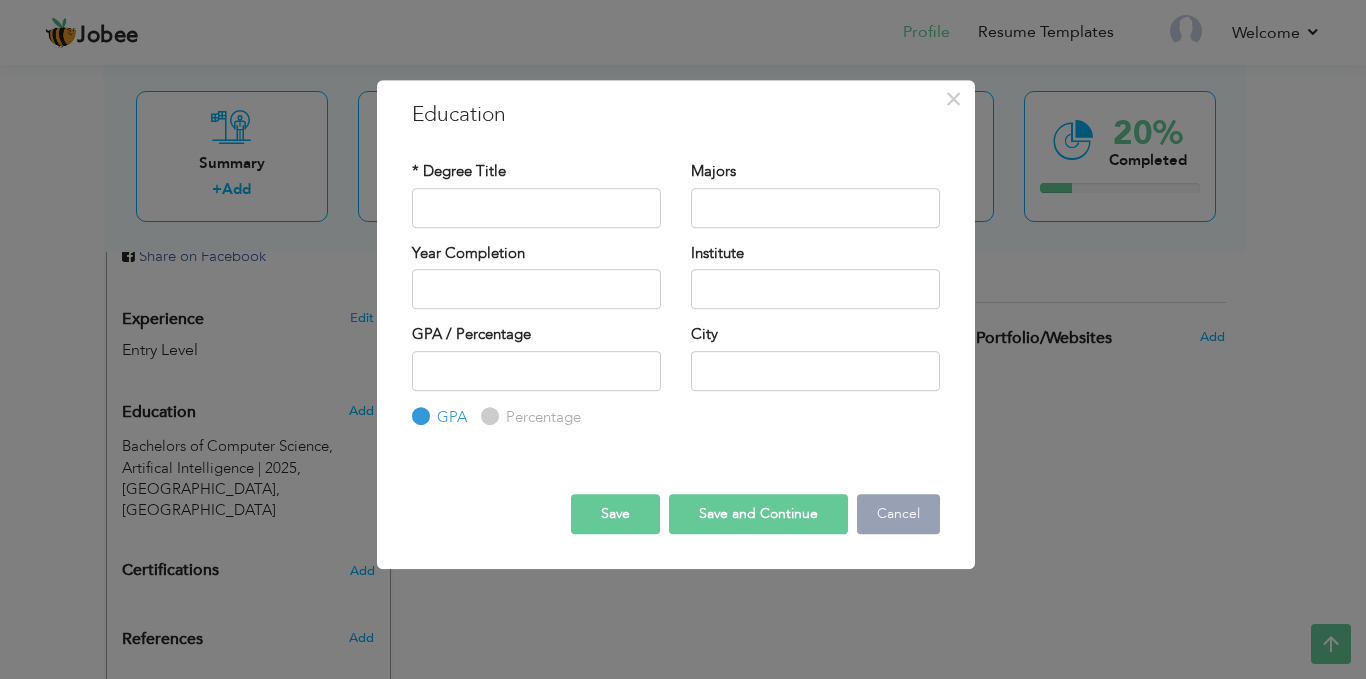 click on "Cancel" at bounding box center [898, 514] 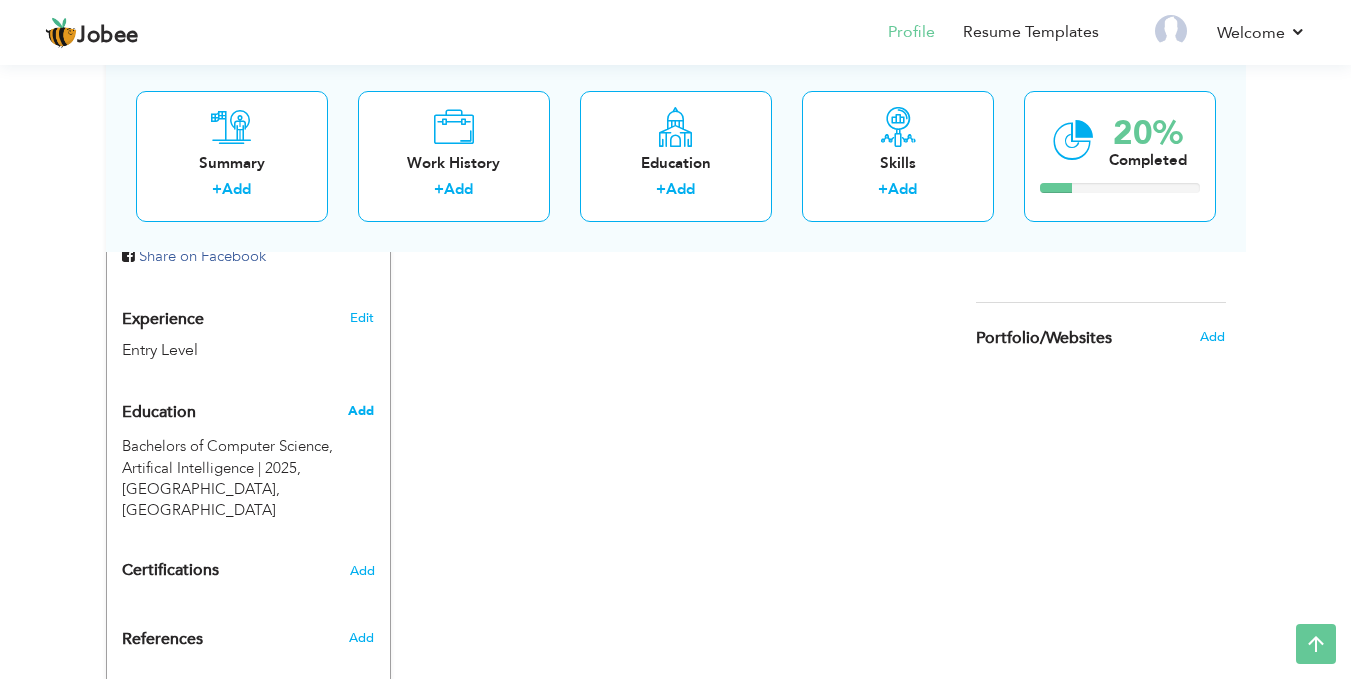 click on "Add" at bounding box center [361, 411] 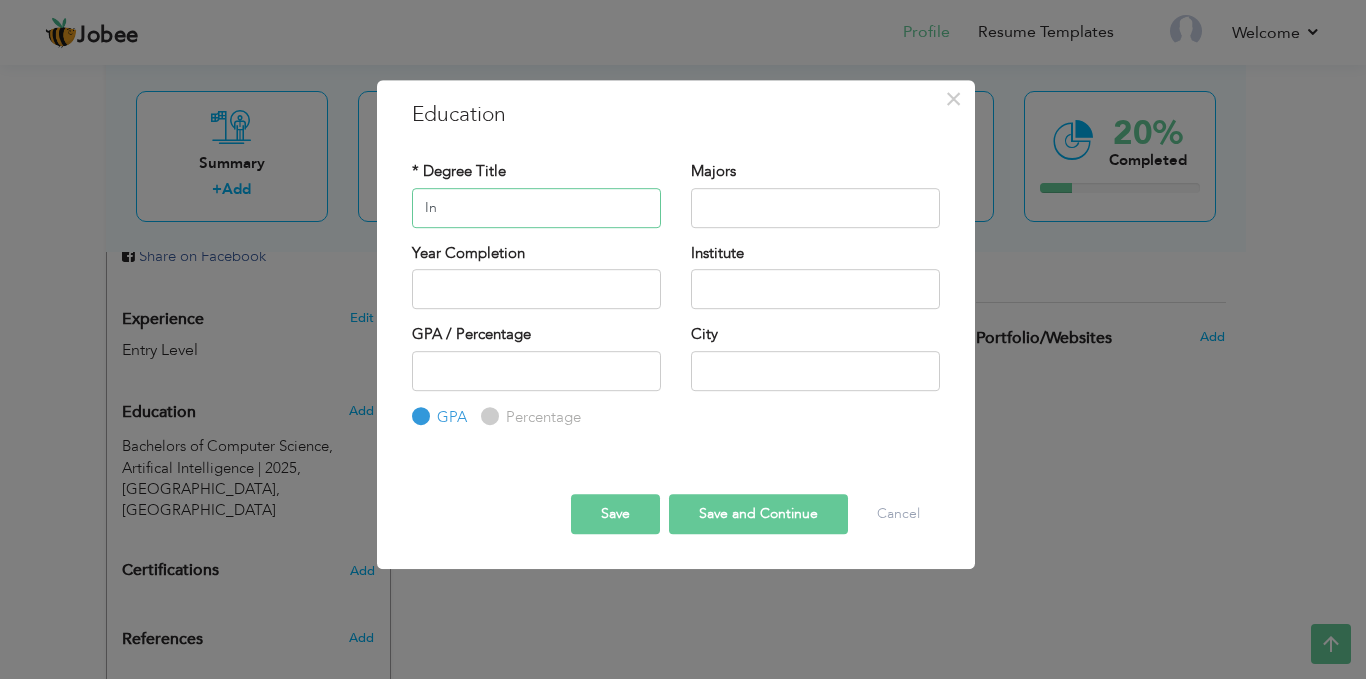 type on "I" 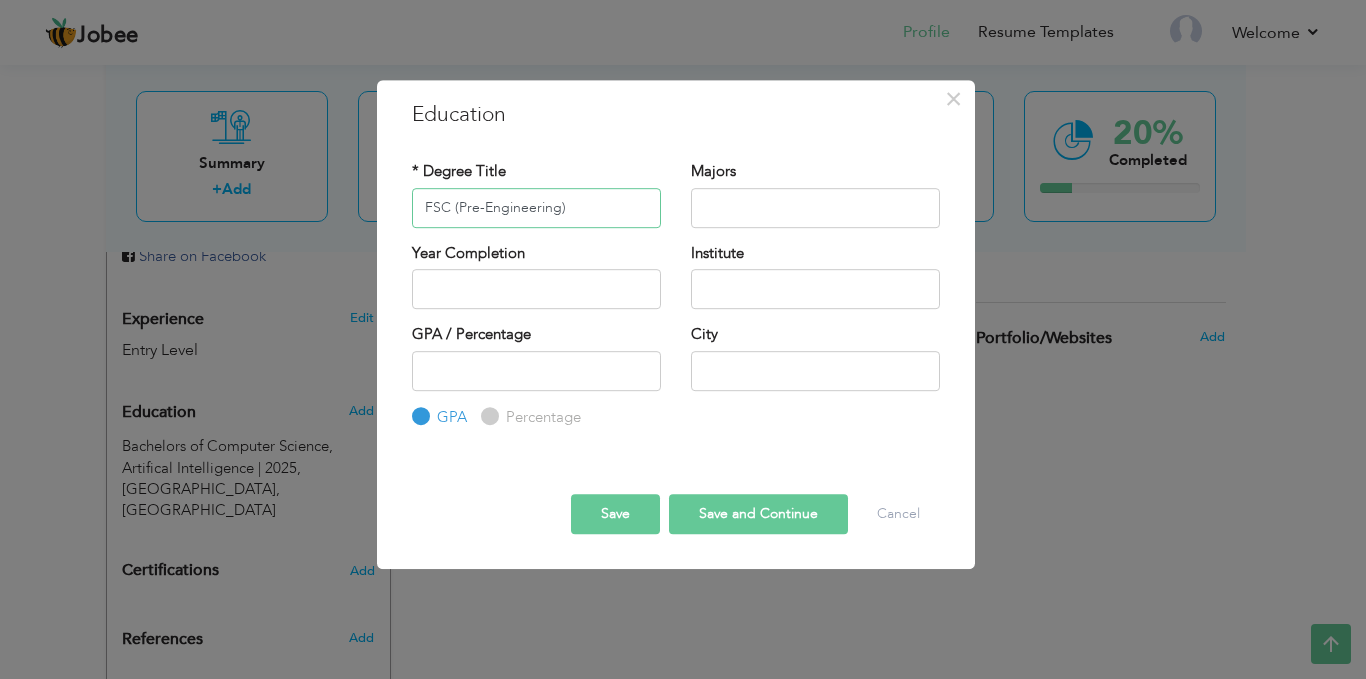 type on "FSC (Pre-Engineering)" 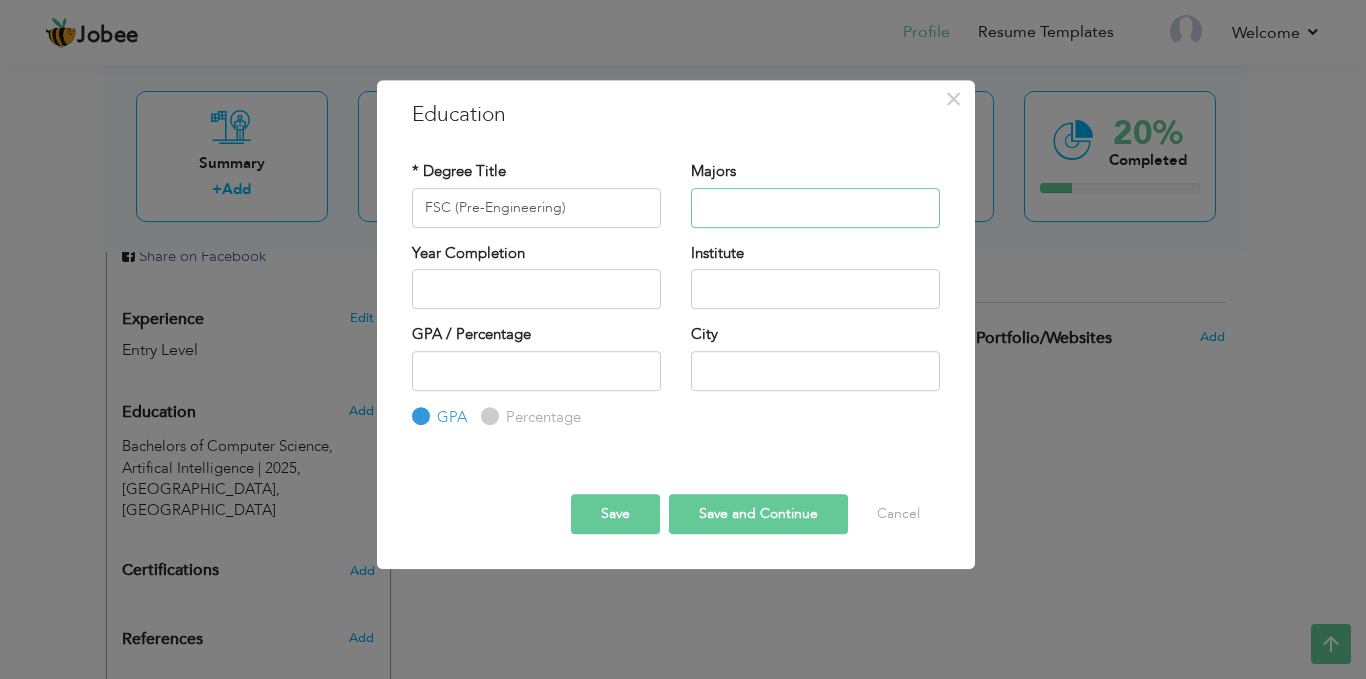 click at bounding box center (815, 208) 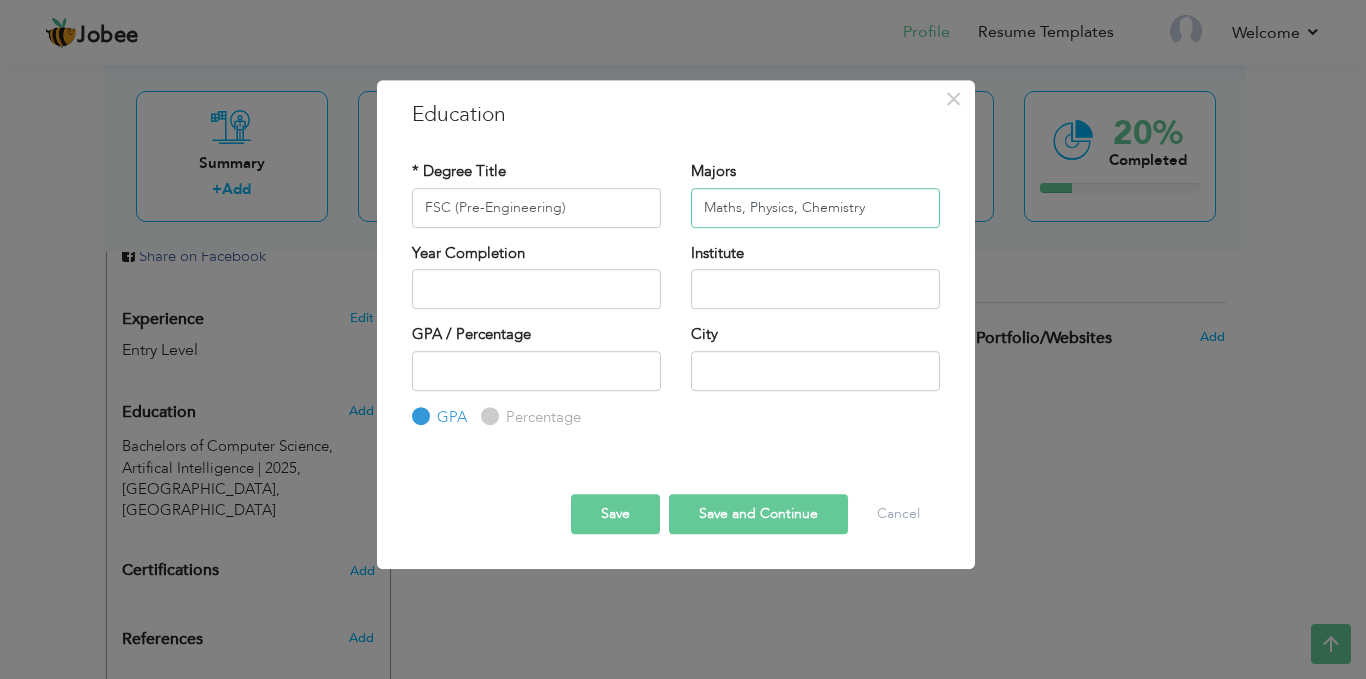 type on "Maths, Physics, Chemistry" 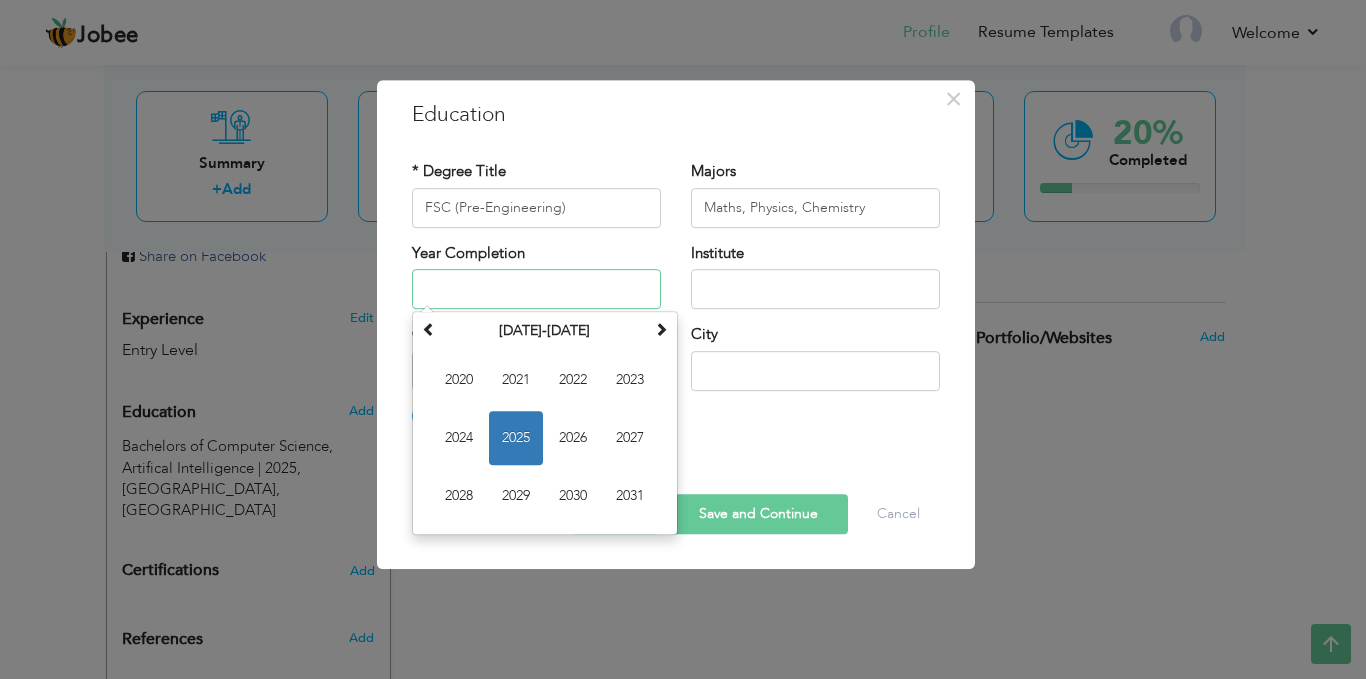 click at bounding box center (536, 289) 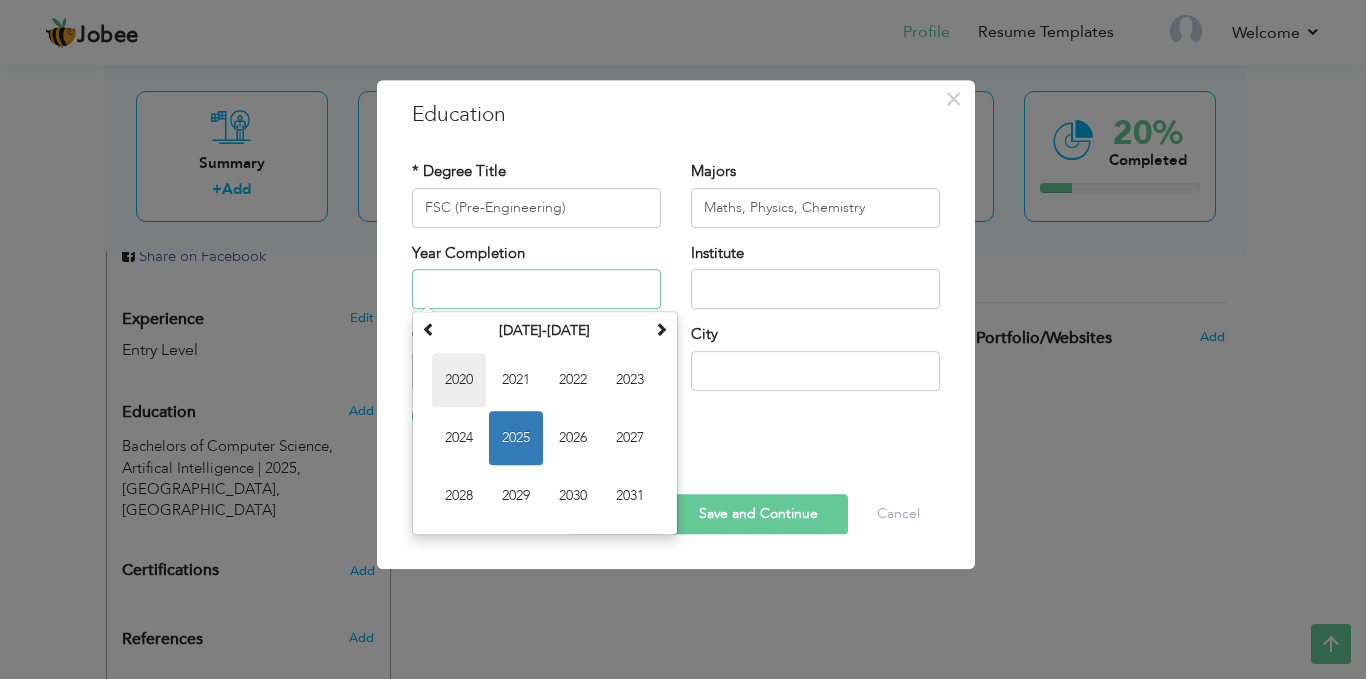click on "2020" at bounding box center [459, 380] 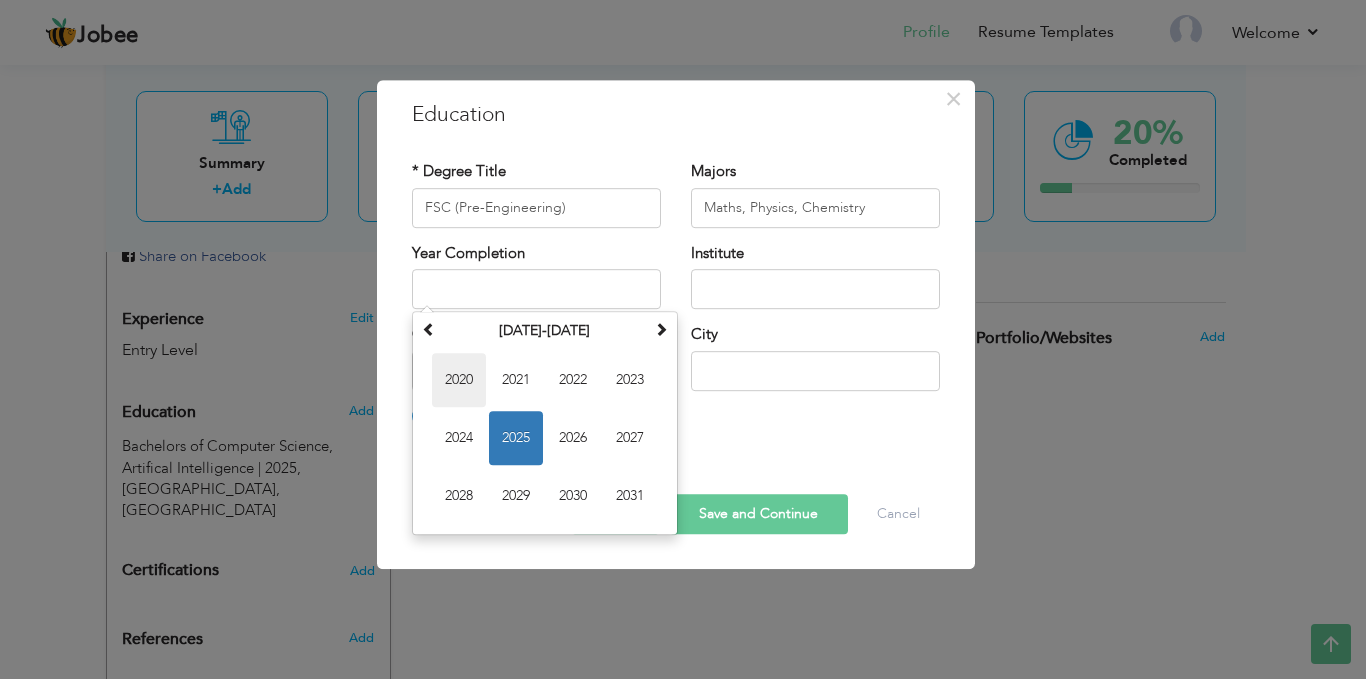 type on "2020" 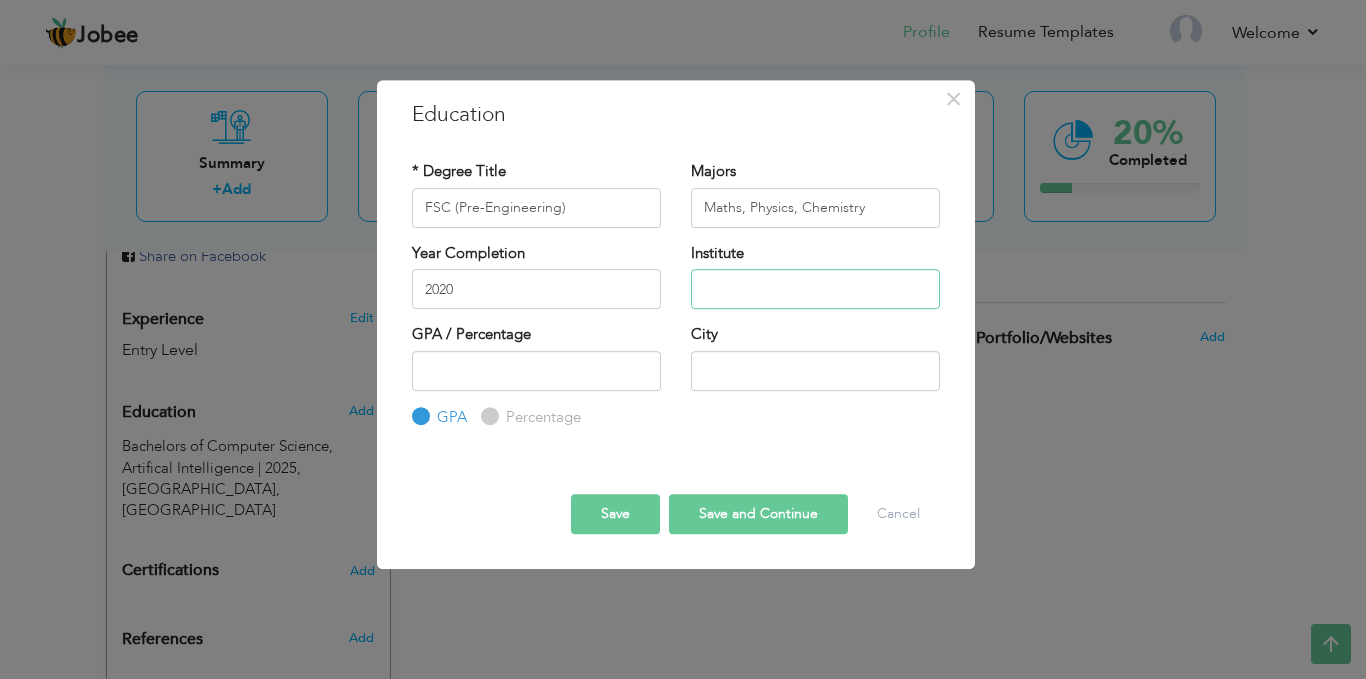 click at bounding box center [815, 289] 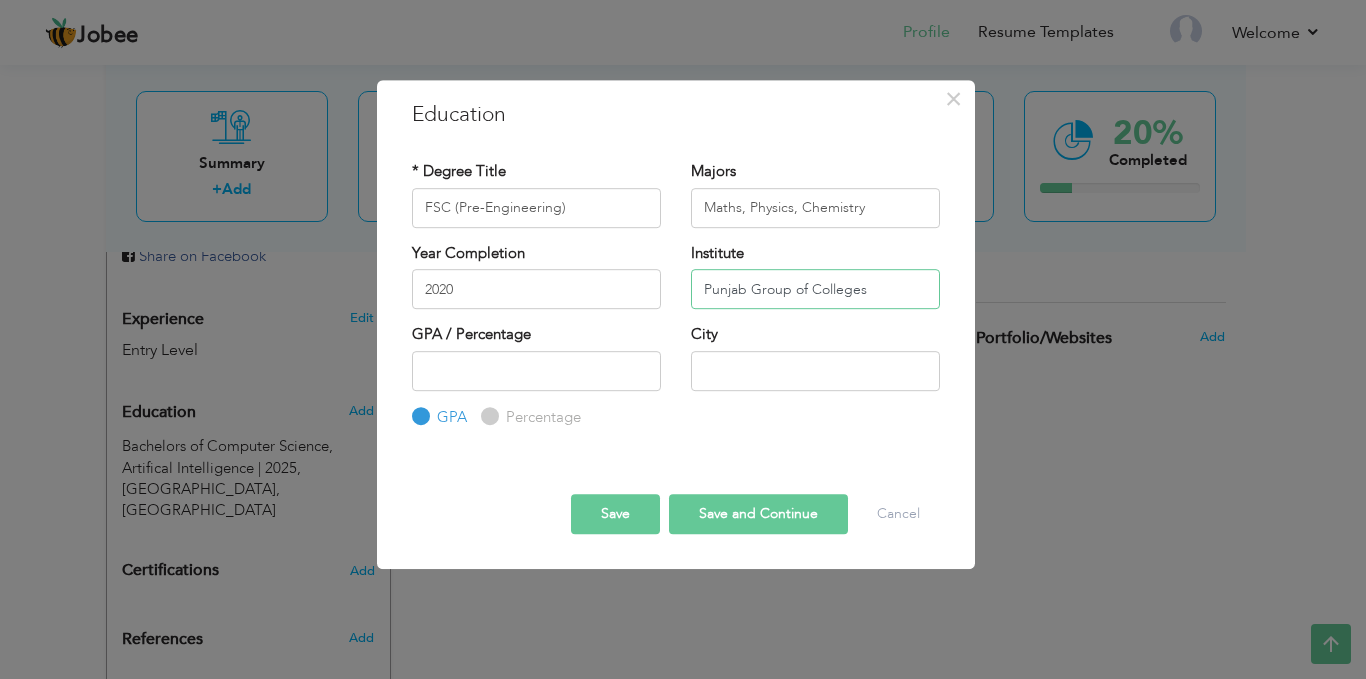 type on "Punjab Group of Colleges" 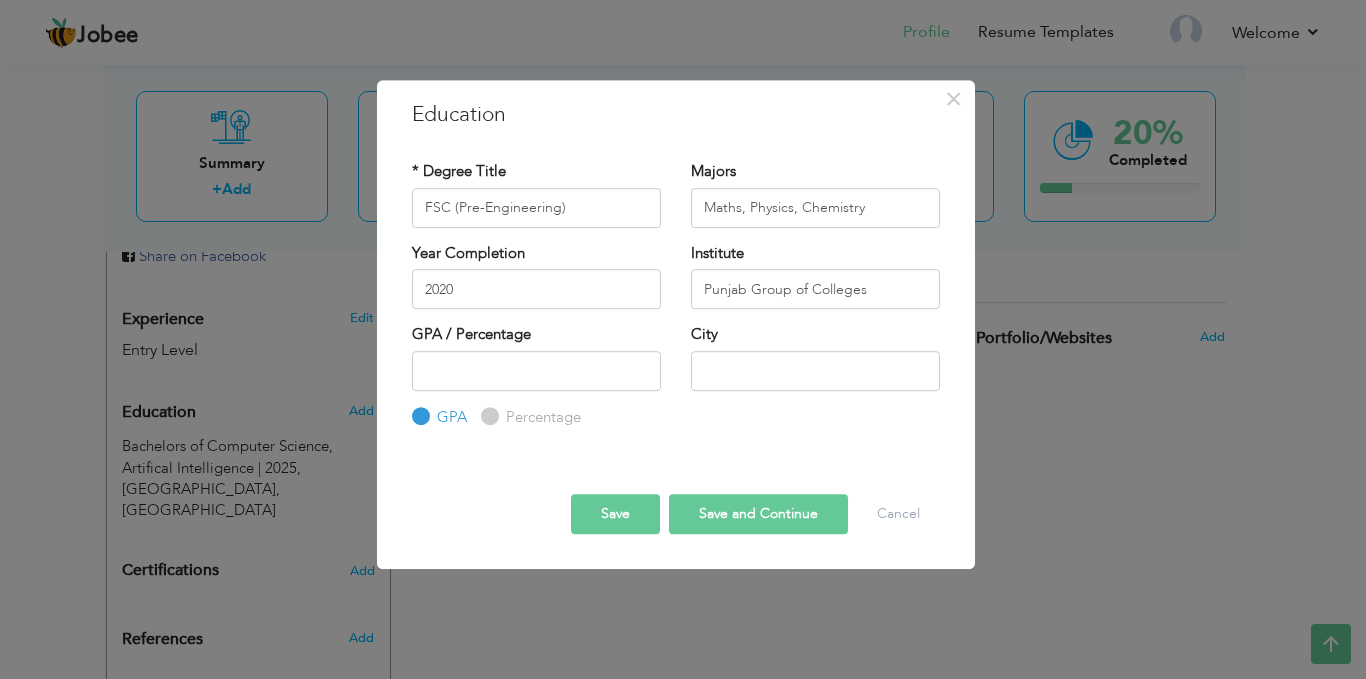 click on "GPA
Percentage" at bounding box center [536, 390] 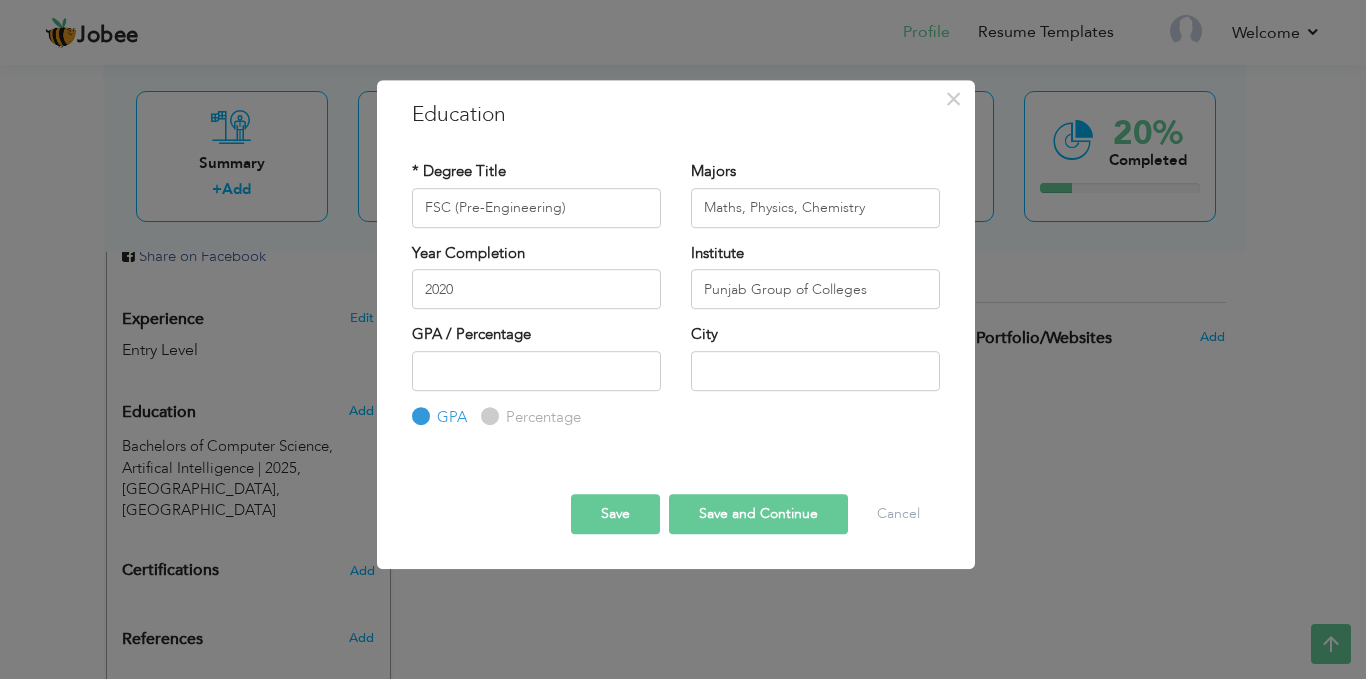 click on "Percentage" at bounding box center [487, 416] 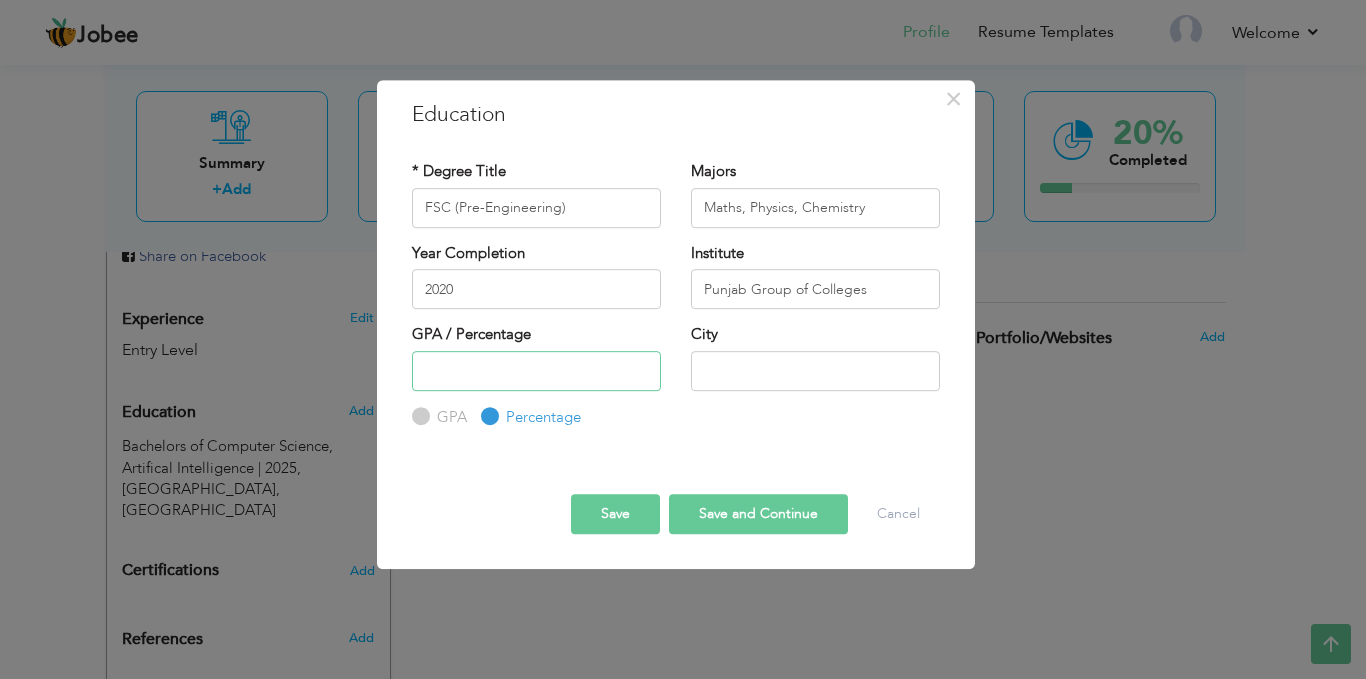 click at bounding box center (536, 371) 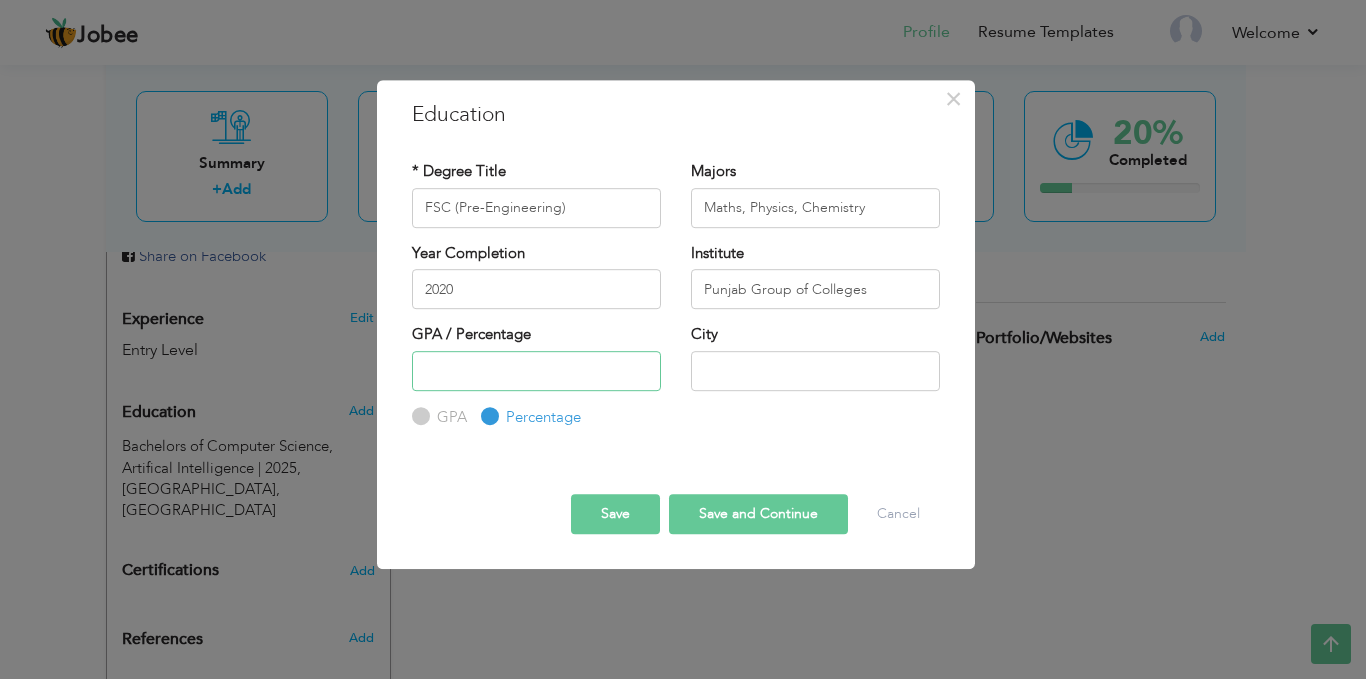 click at bounding box center (536, 371) 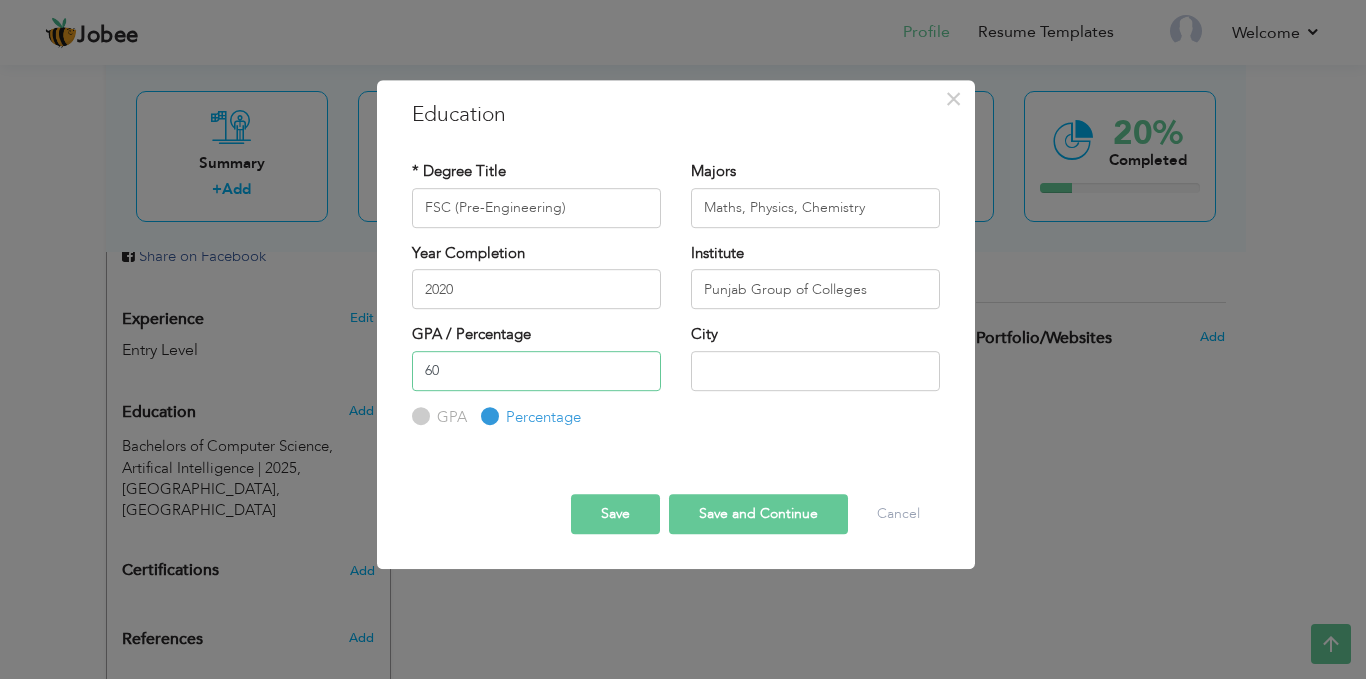 type on "60" 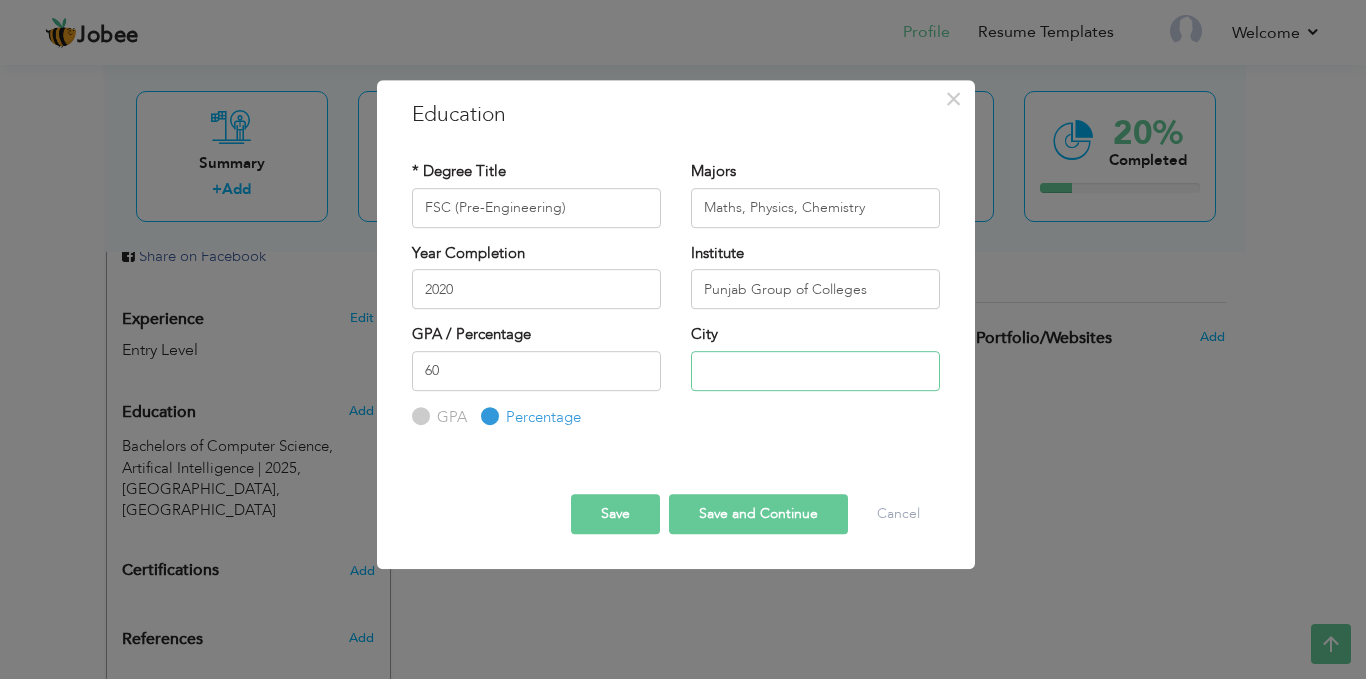 click at bounding box center (815, 371) 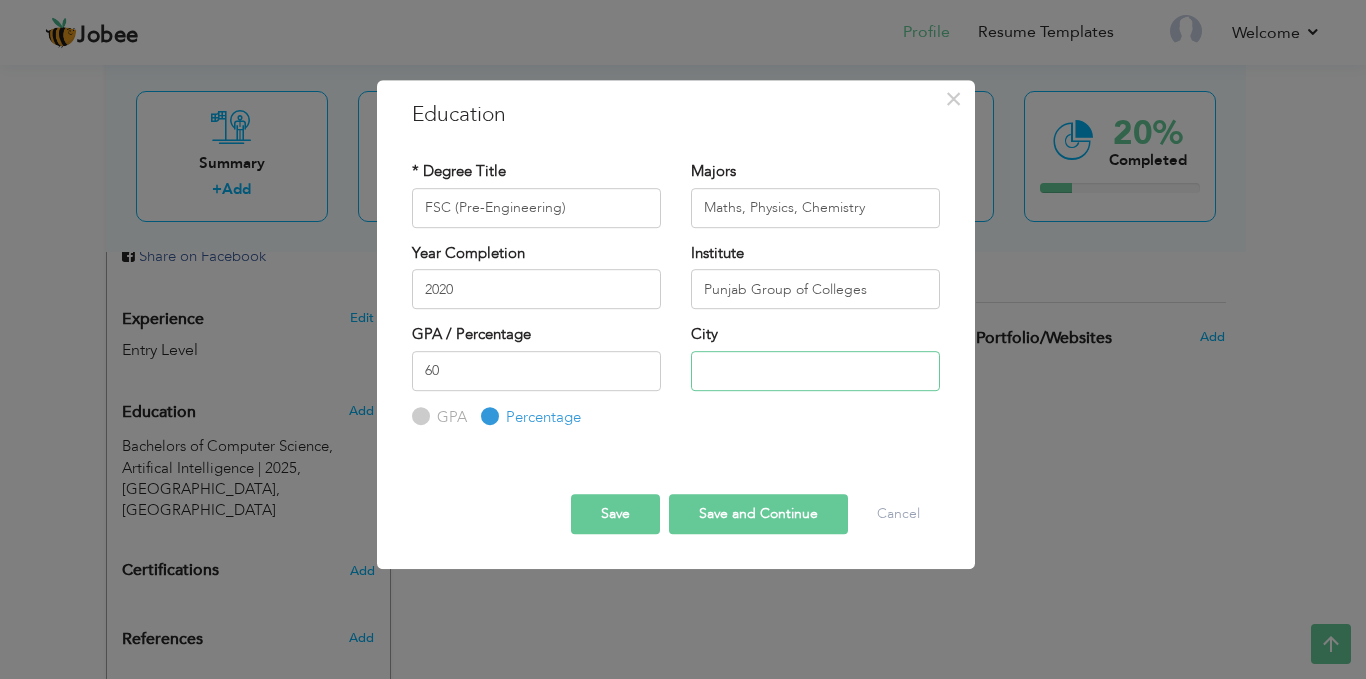 type on "[GEOGRAPHIC_DATA]" 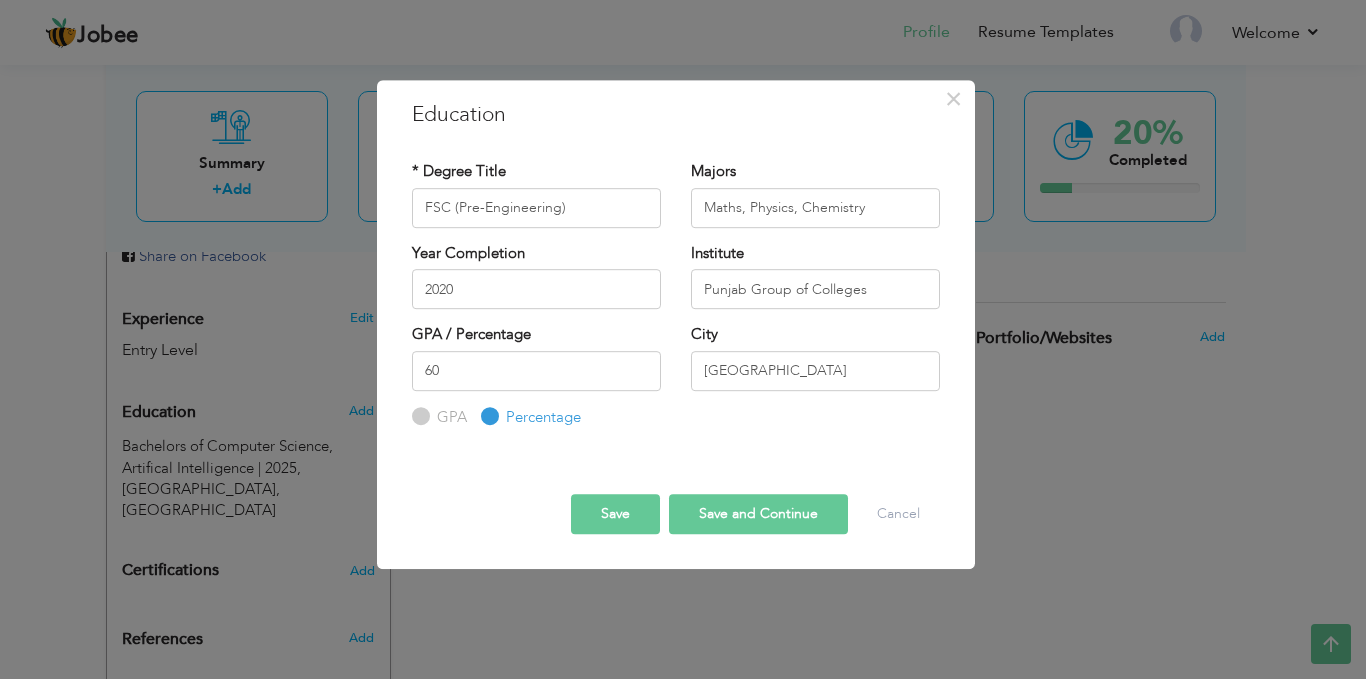 click on "Save and Continue" at bounding box center [758, 514] 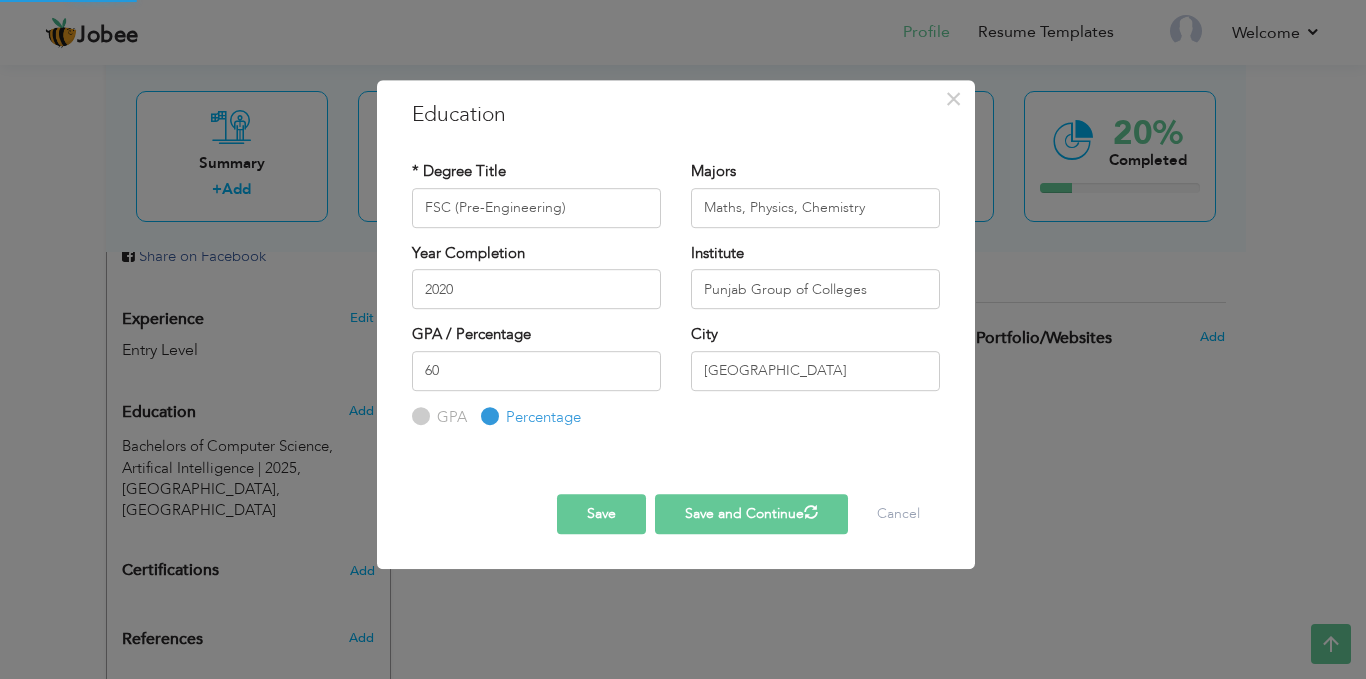 type 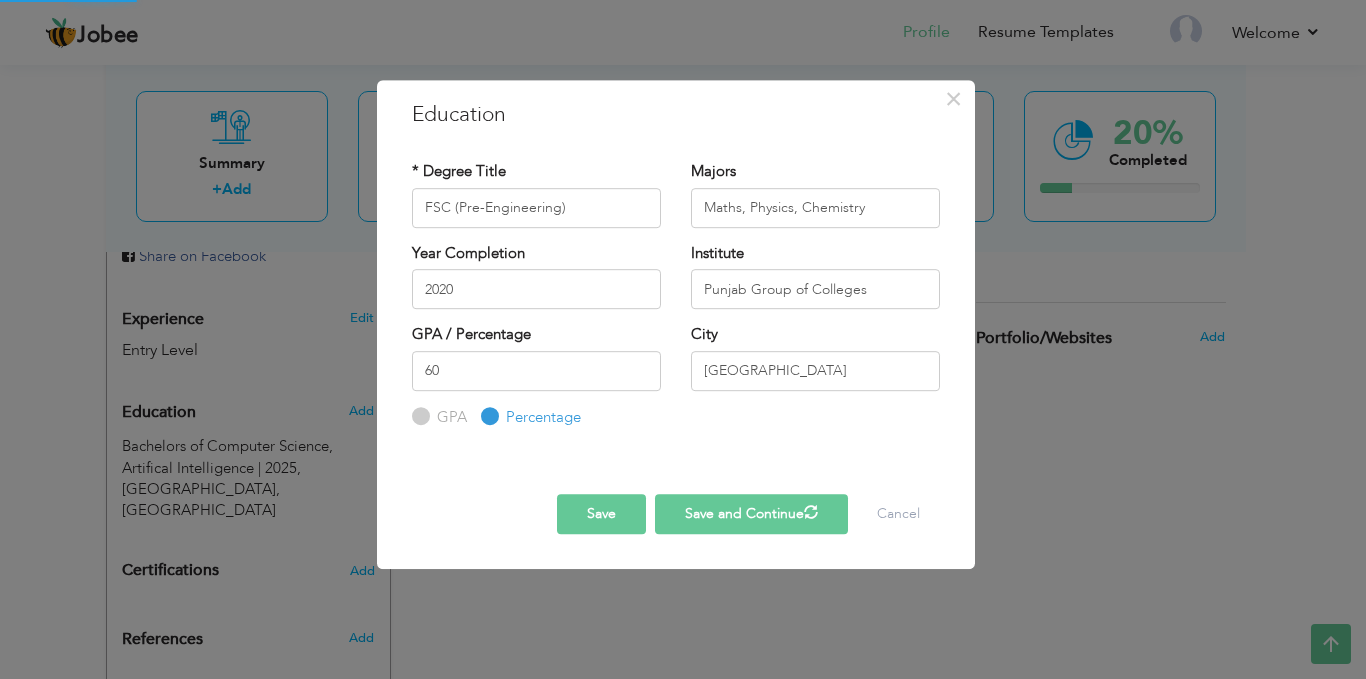 type 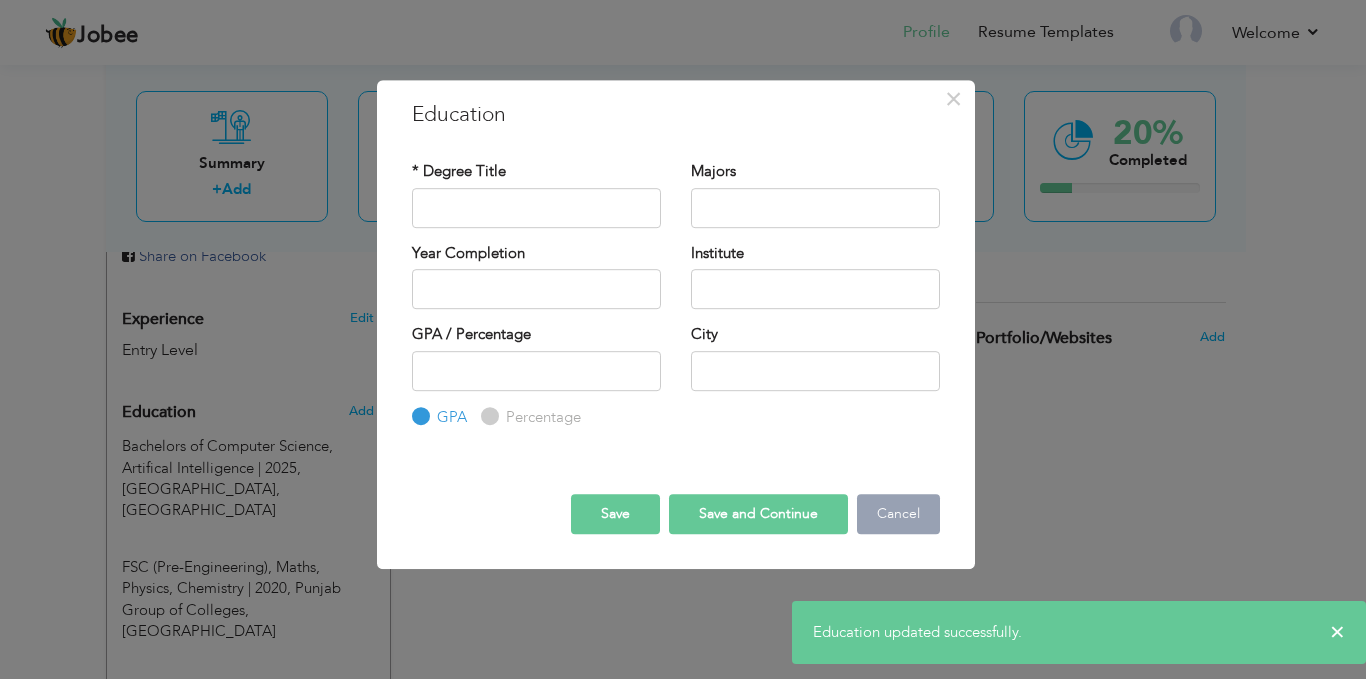 click on "Cancel" at bounding box center (898, 514) 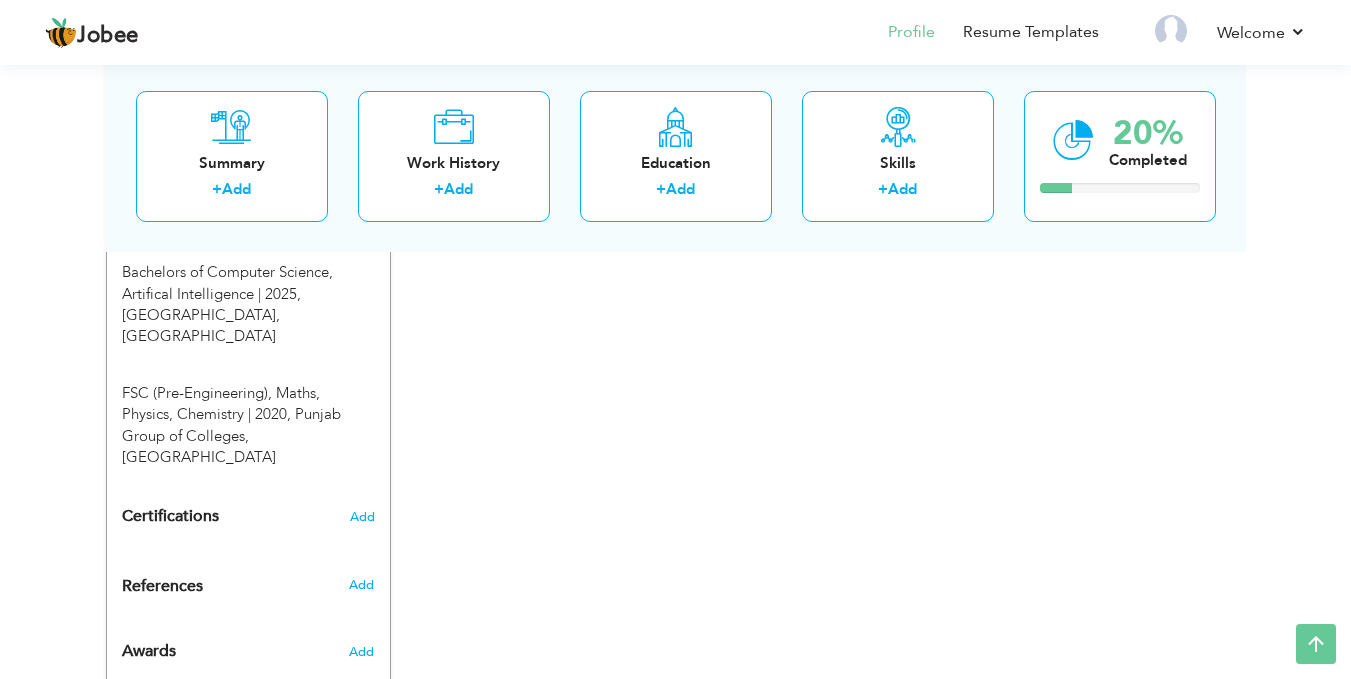 scroll, scrollTop: 924, scrollLeft: 0, axis: vertical 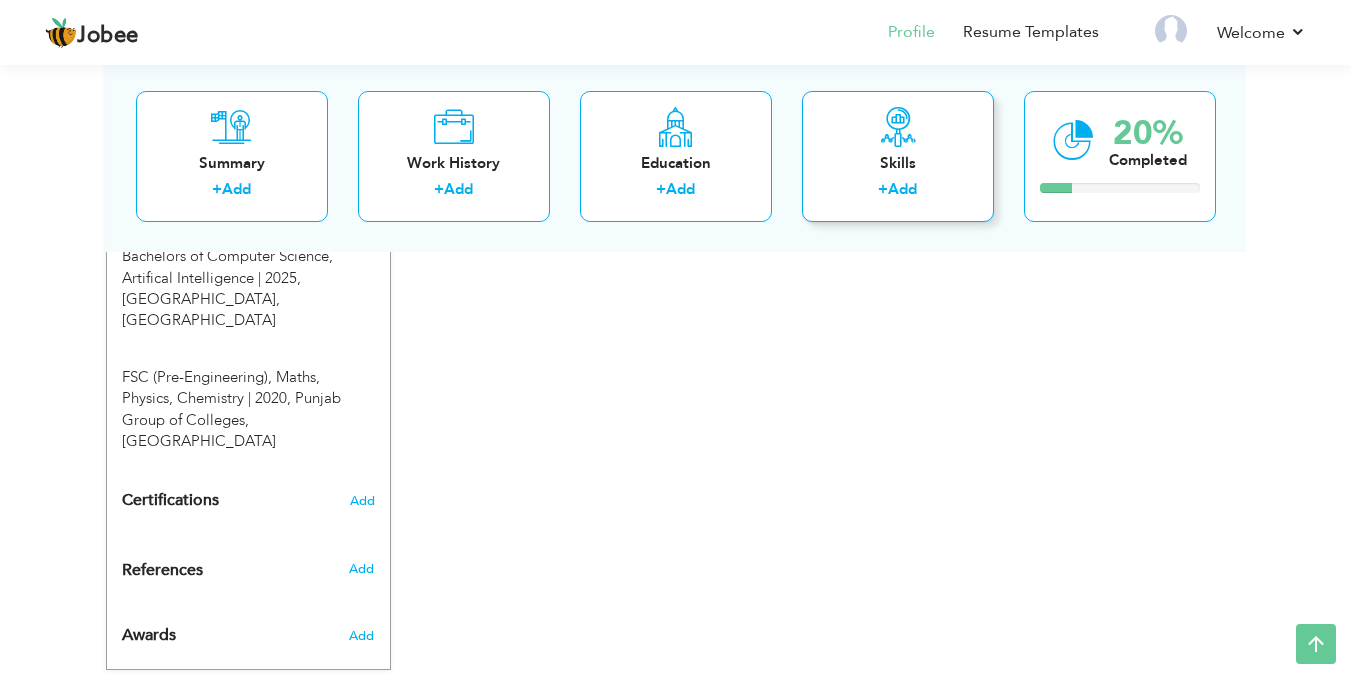 click on "Skills
+  Add" at bounding box center (898, 155) 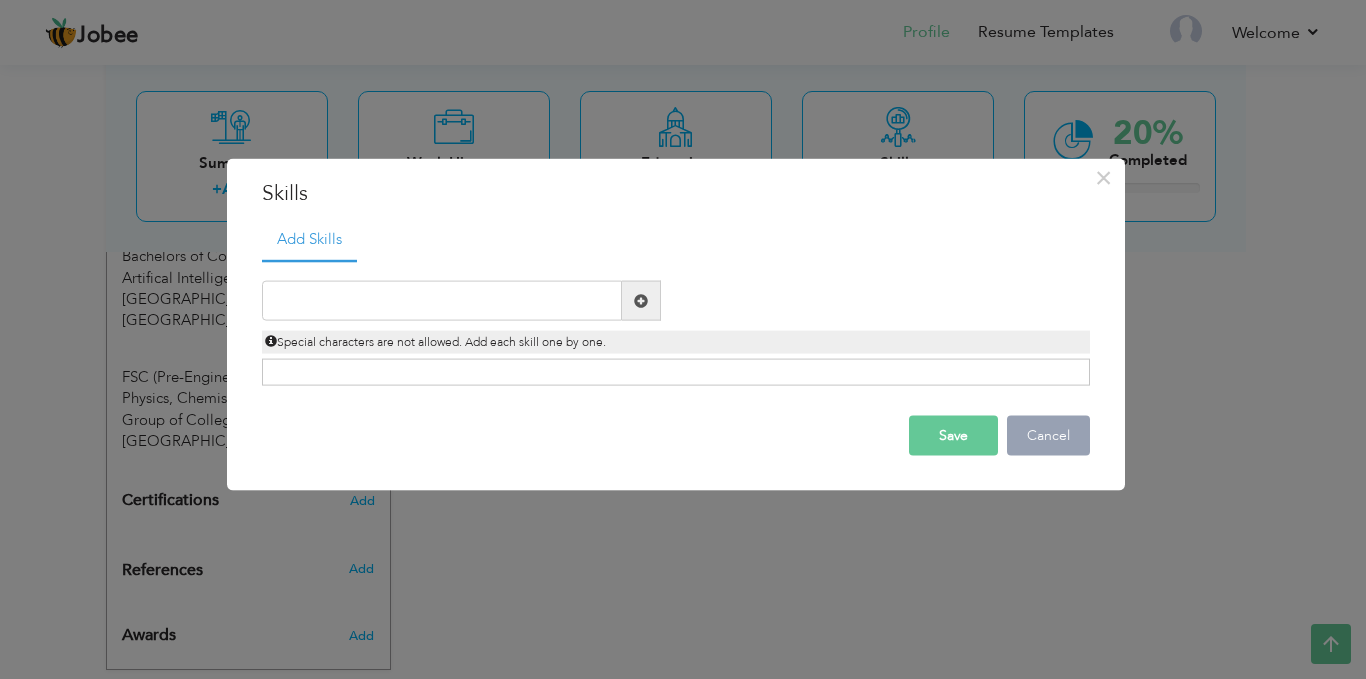 click on "Cancel" at bounding box center (1048, 436) 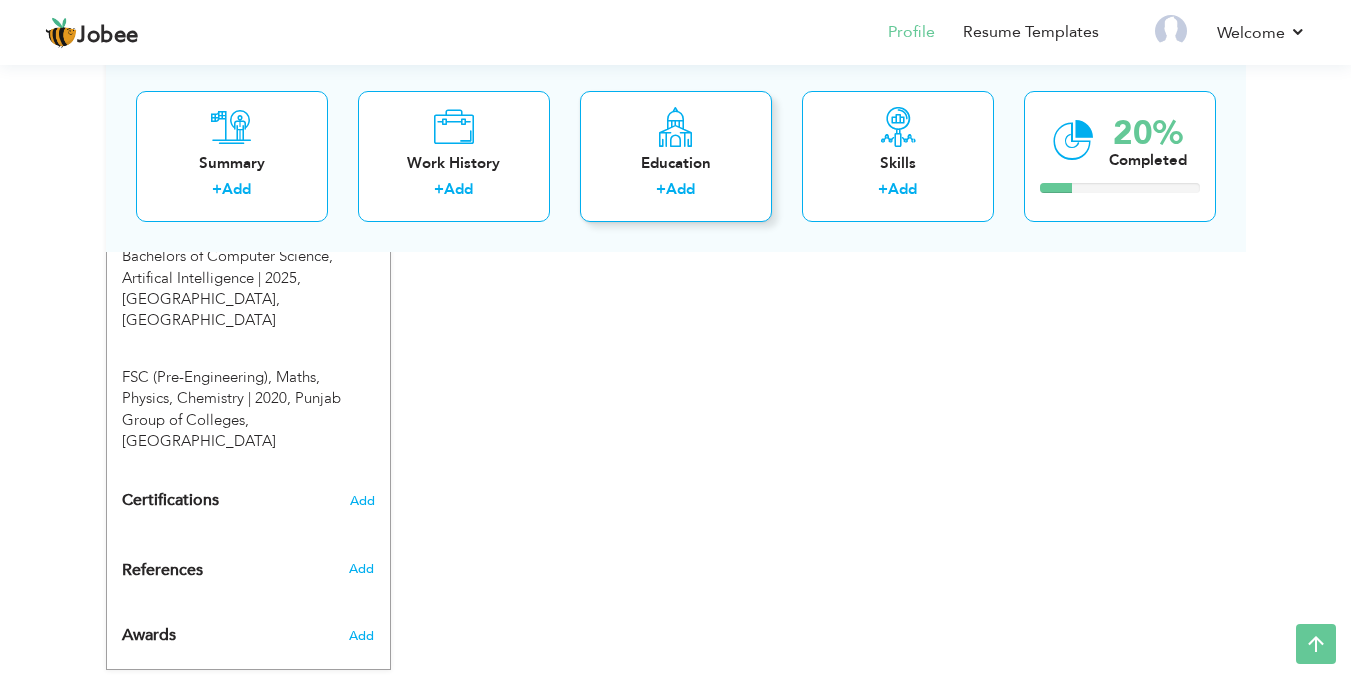 click on "Education
+  Add" at bounding box center (676, 155) 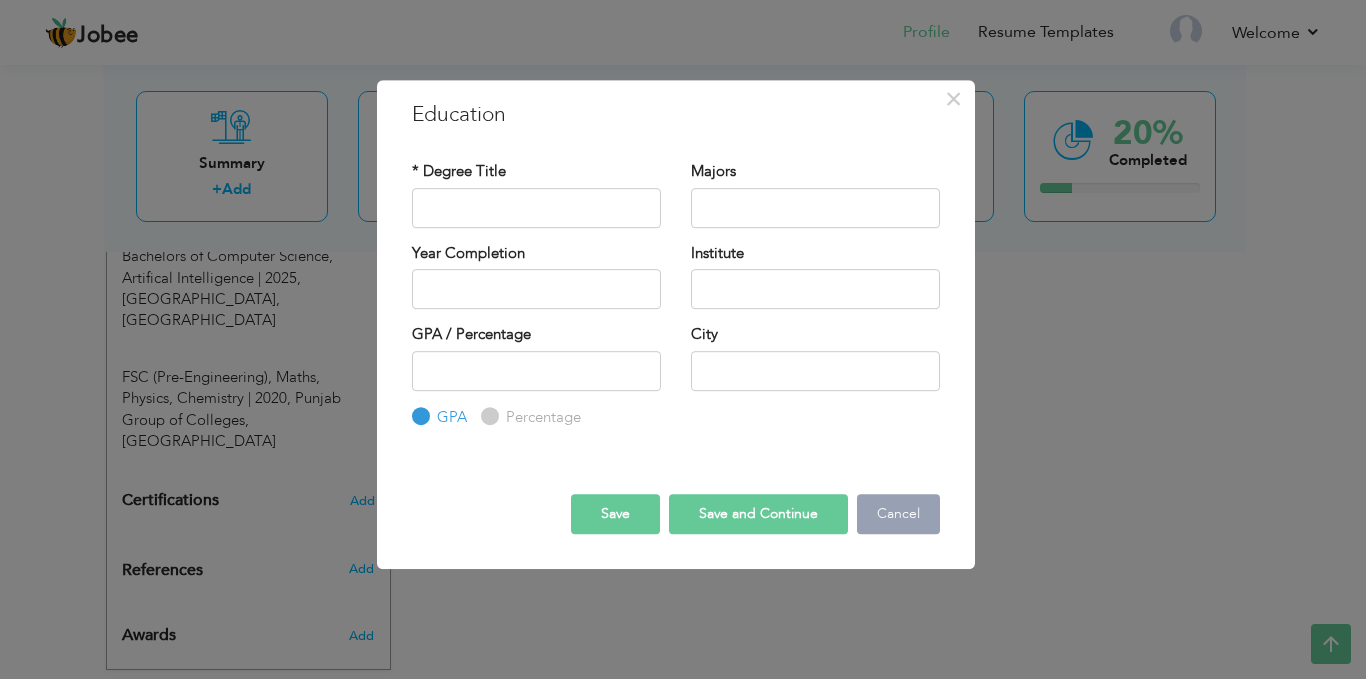 click on "Cancel" at bounding box center (898, 514) 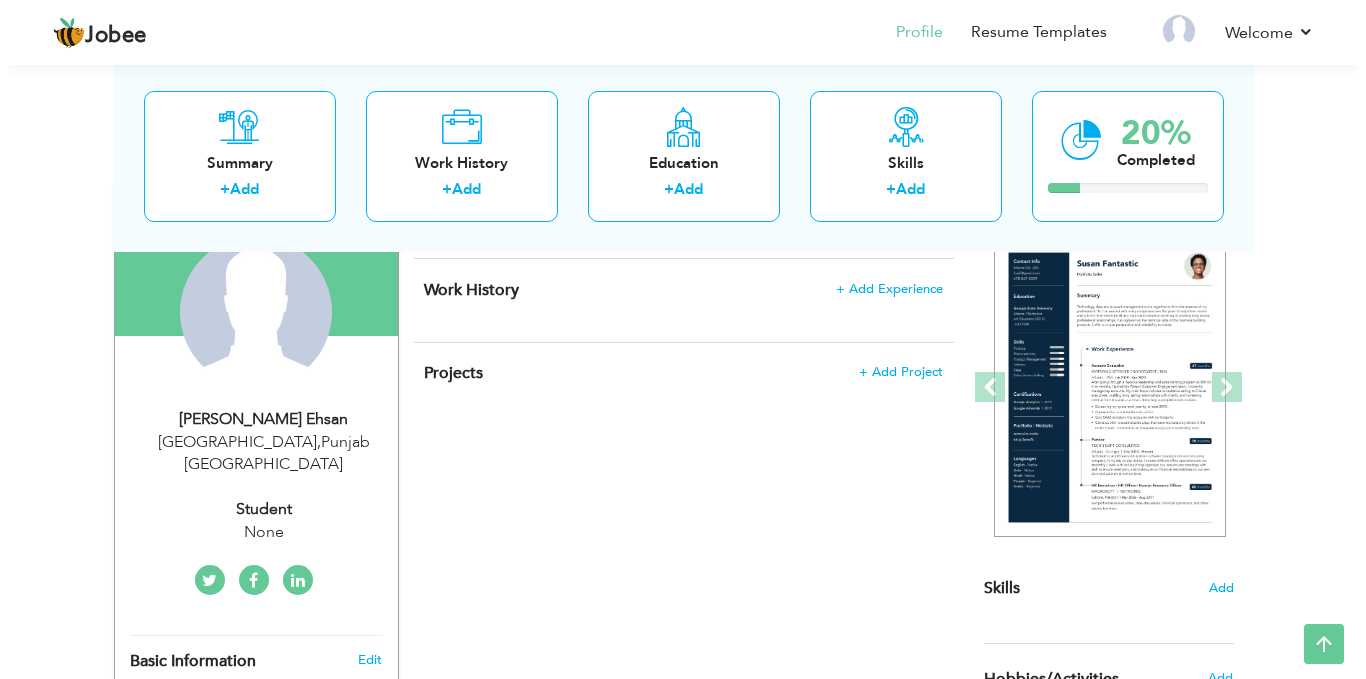 scroll, scrollTop: 209, scrollLeft: 0, axis: vertical 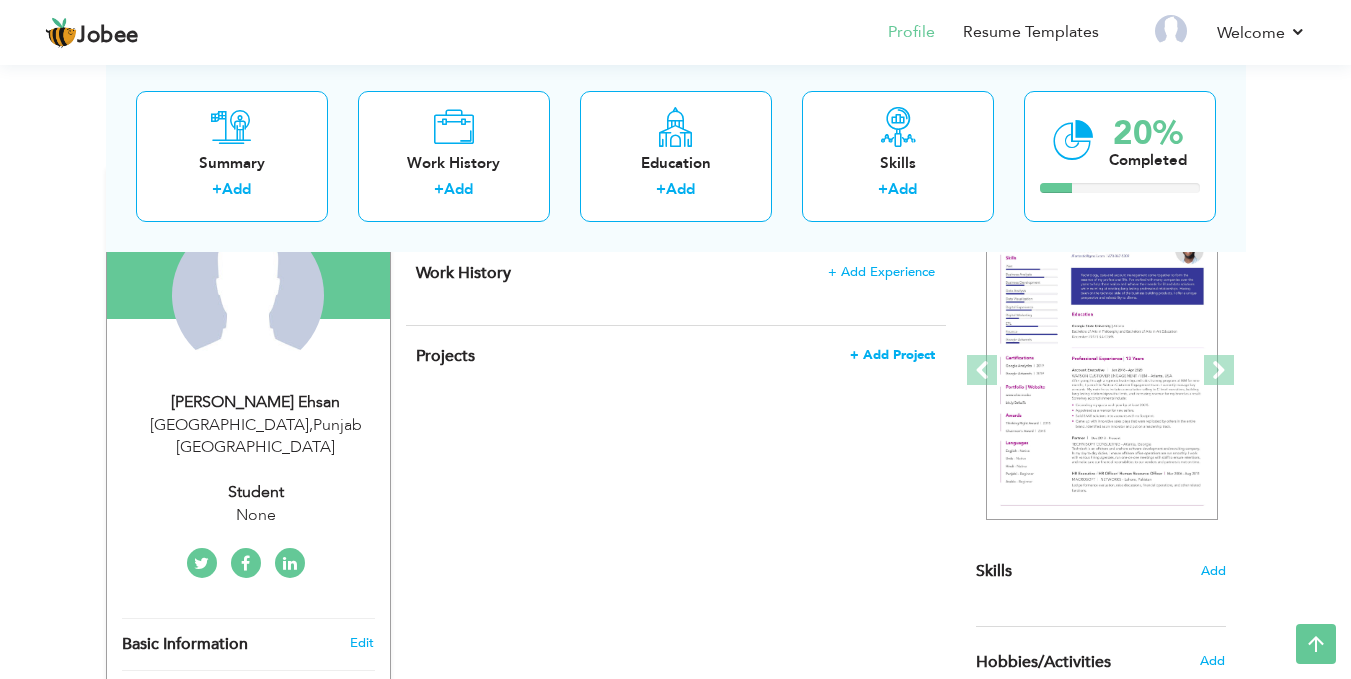 click on "+ Add Project" at bounding box center [892, 355] 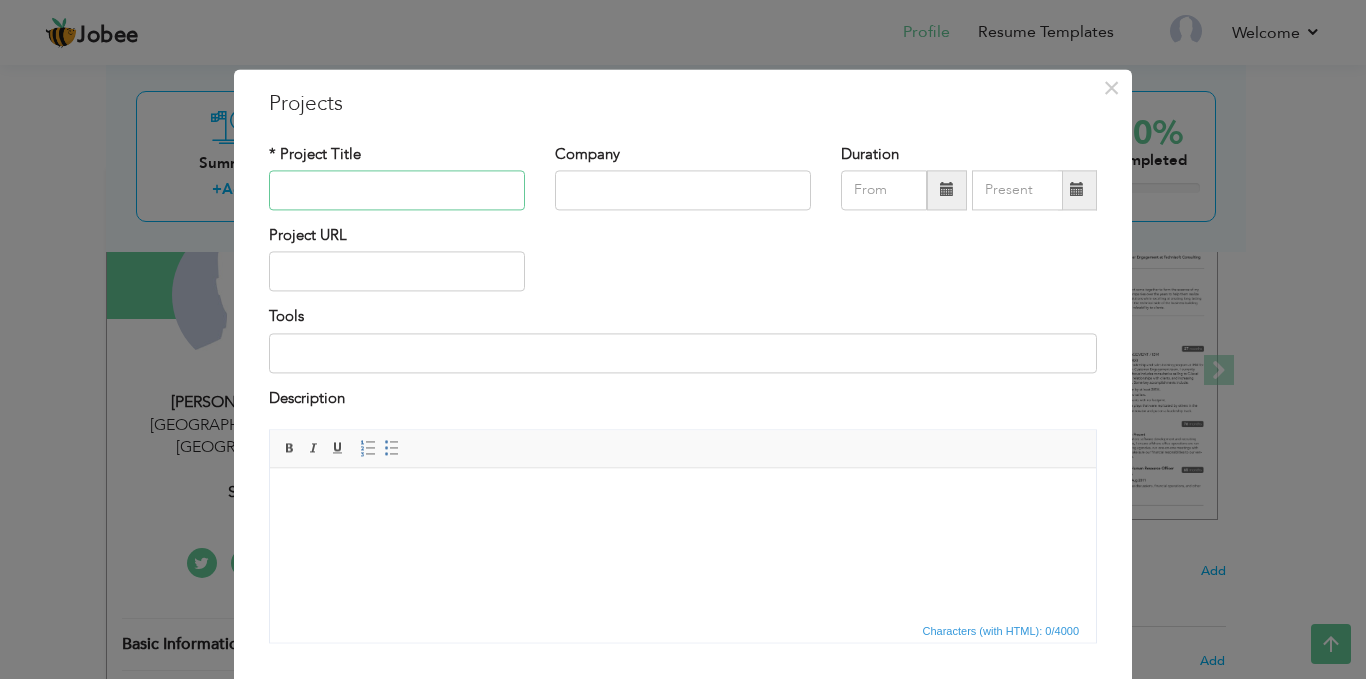 paste on "Facial Expression Recognition with PyTorch" 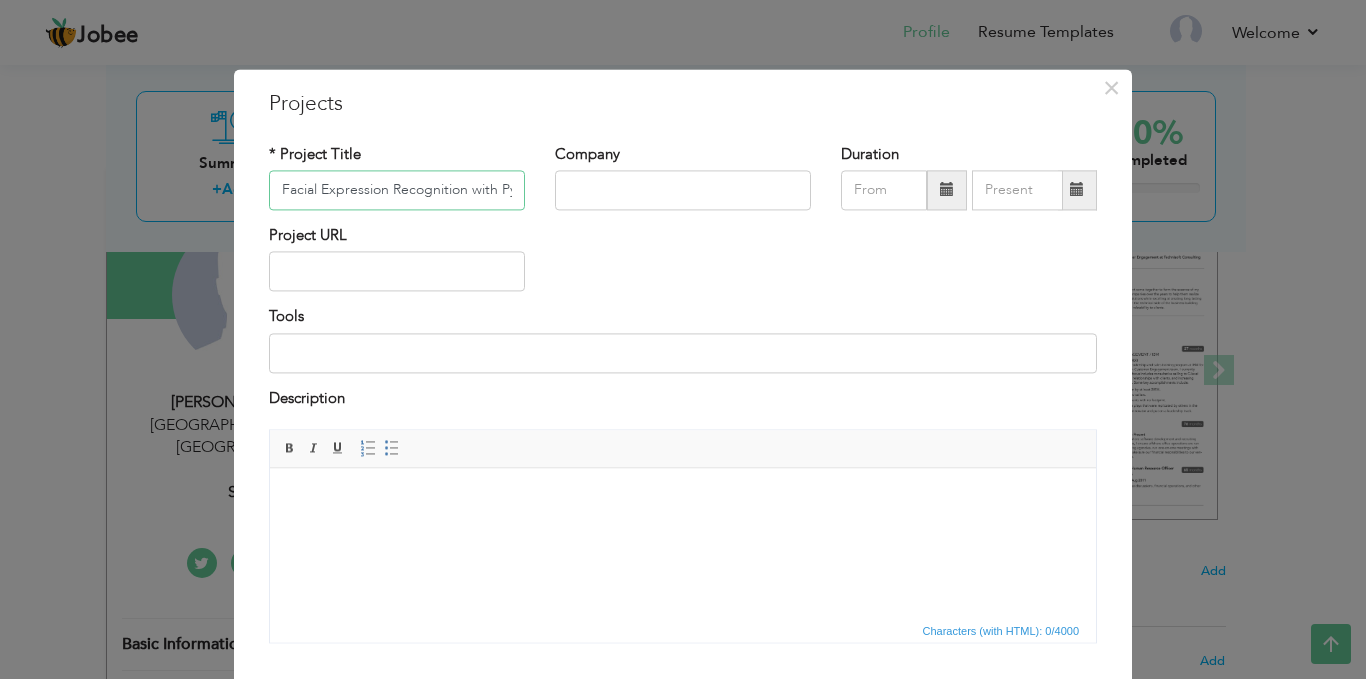 scroll, scrollTop: 0, scrollLeft: 36, axis: horizontal 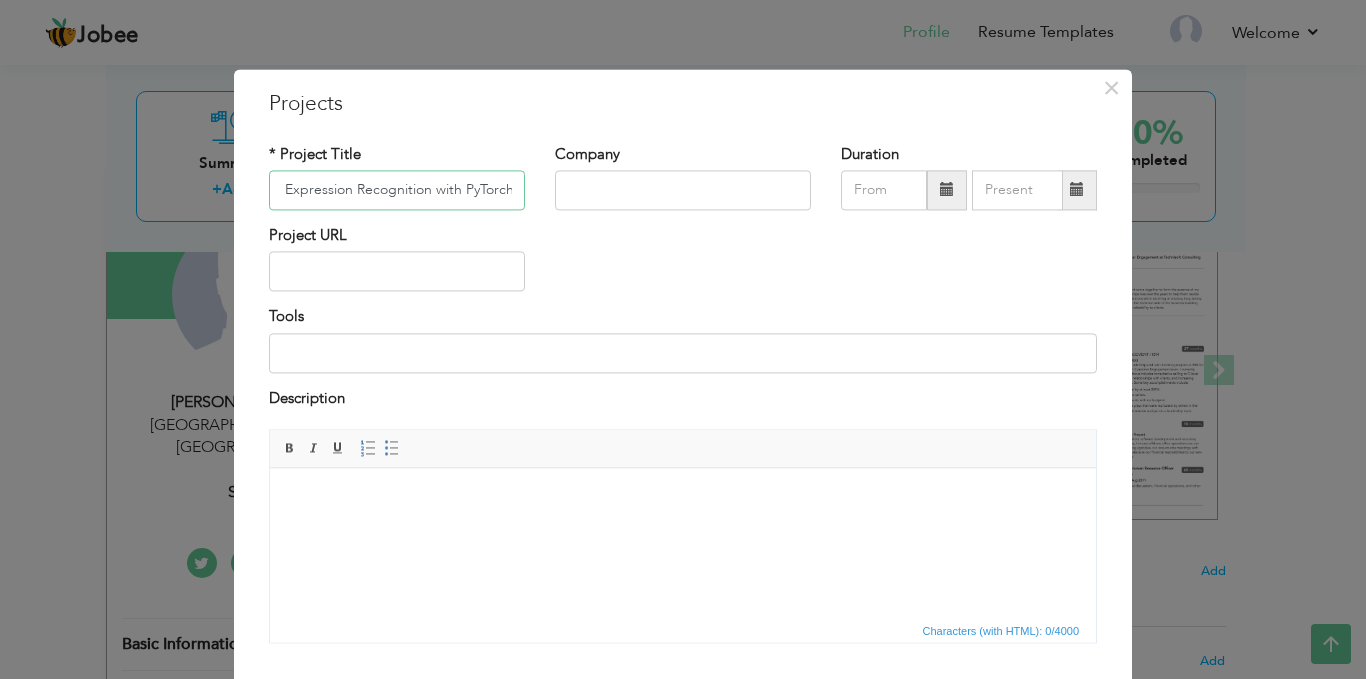 type on "Facial Expression Recognition with PyTorch" 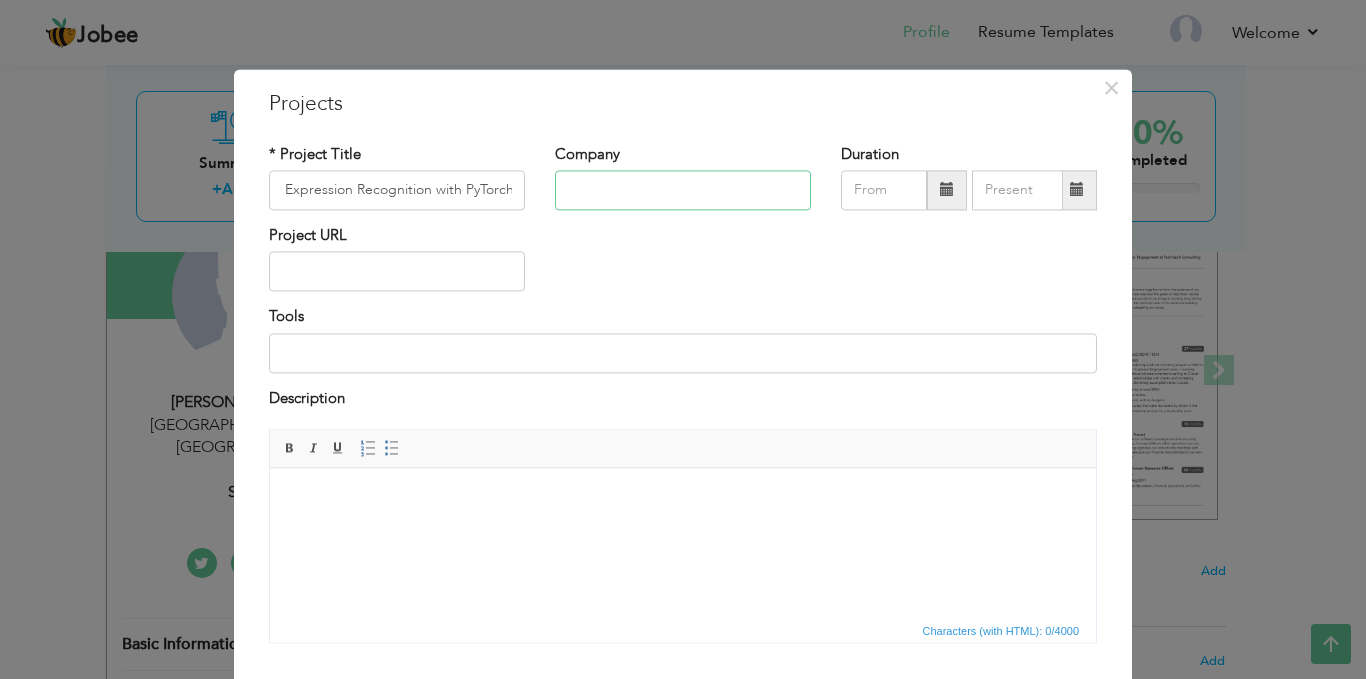 scroll, scrollTop: 0, scrollLeft: 0, axis: both 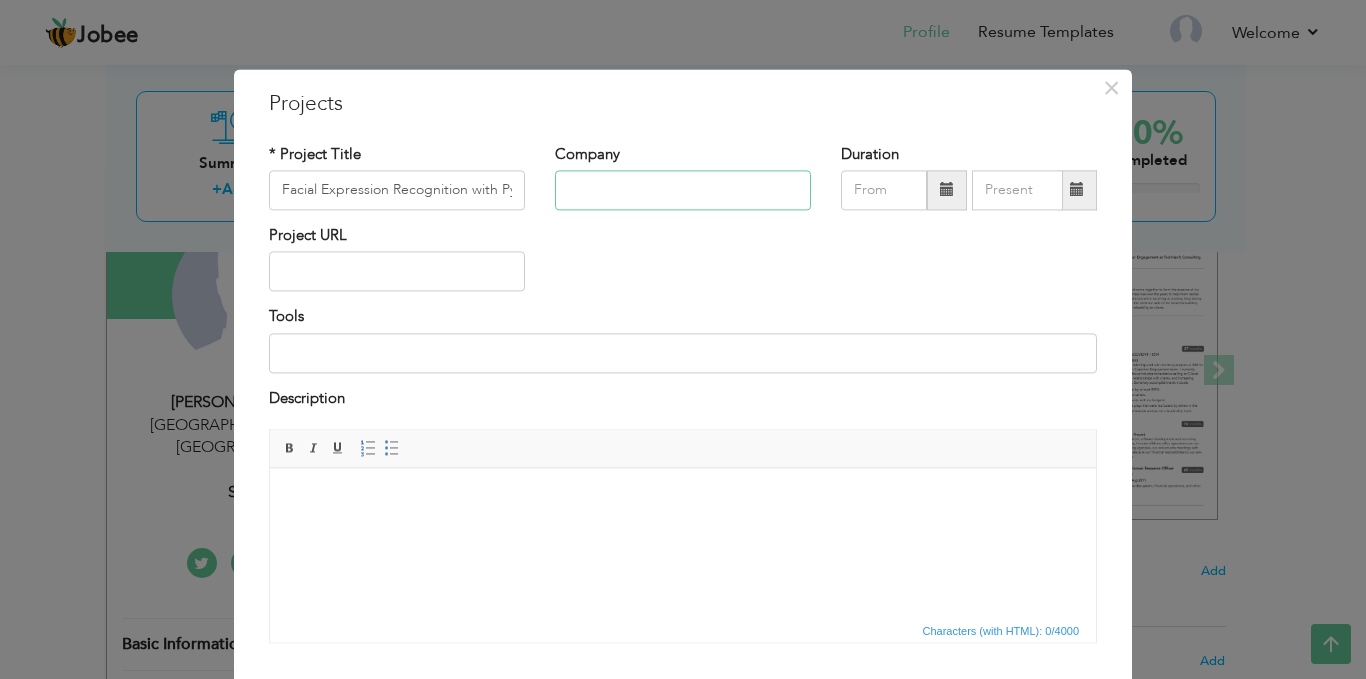 click at bounding box center [683, 190] 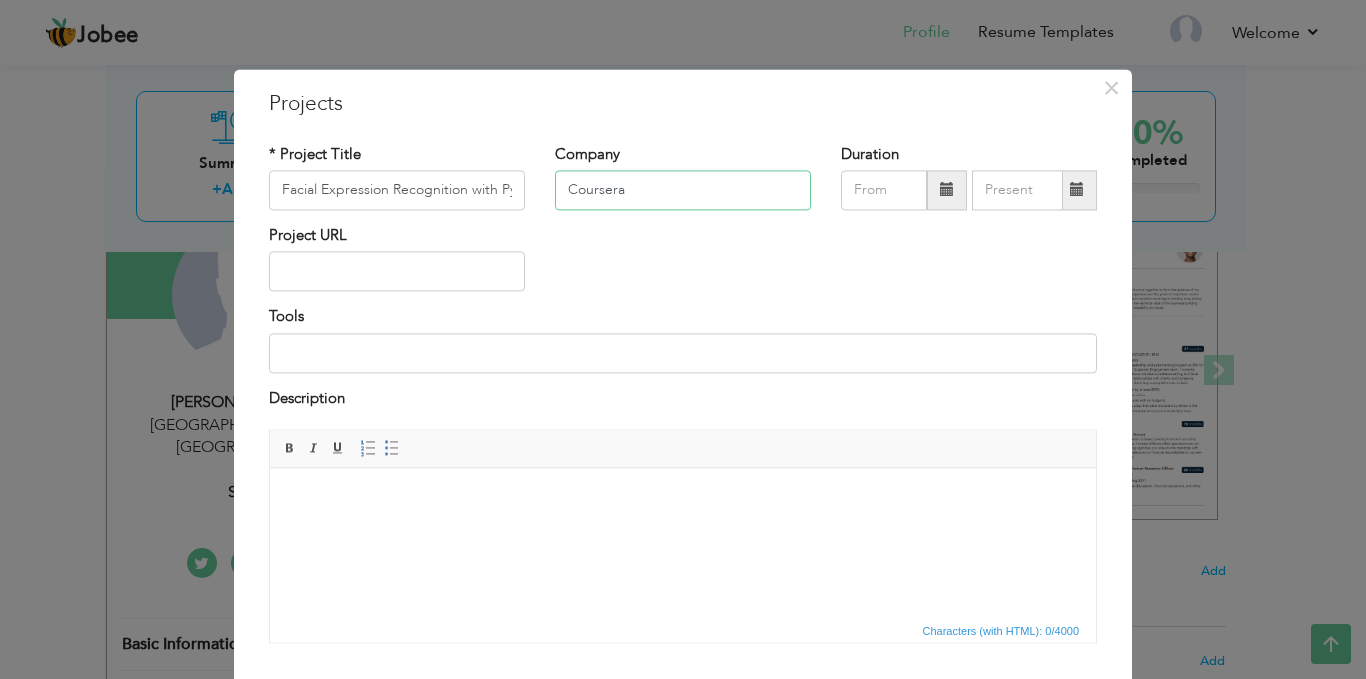 type on "Coursera" 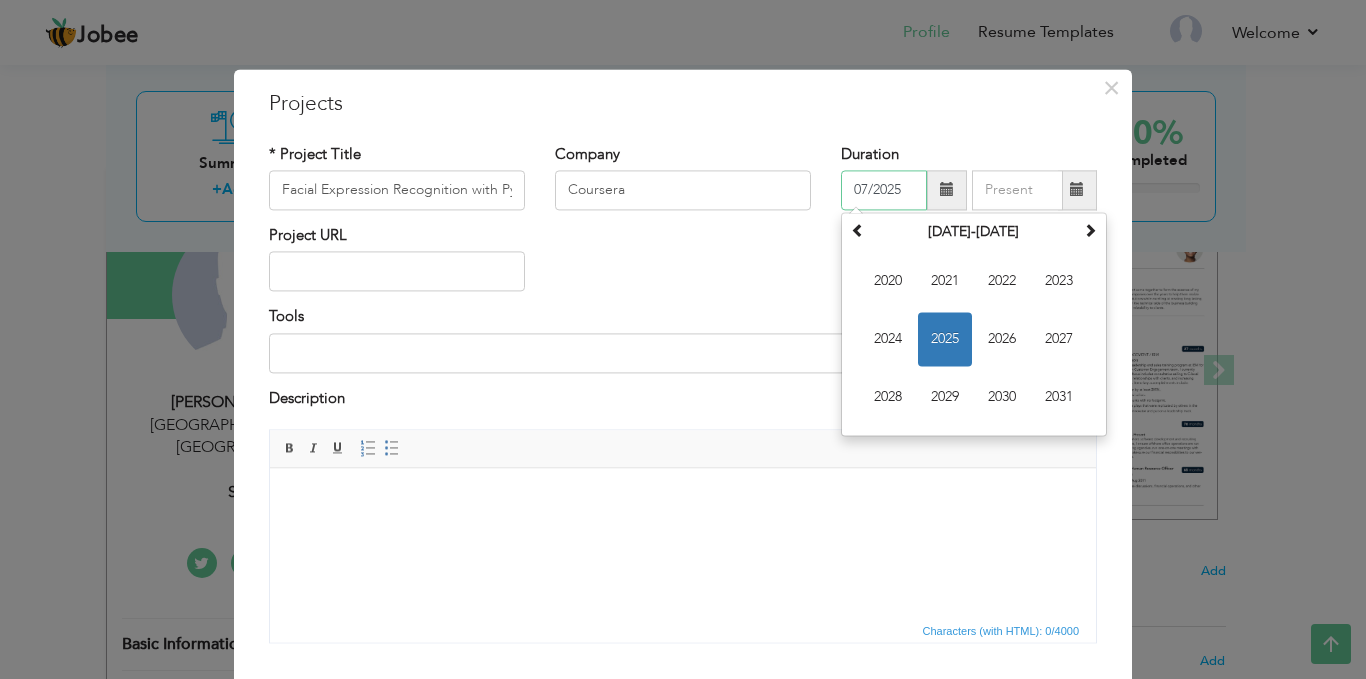click on "07/2025" at bounding box center [884, 190] 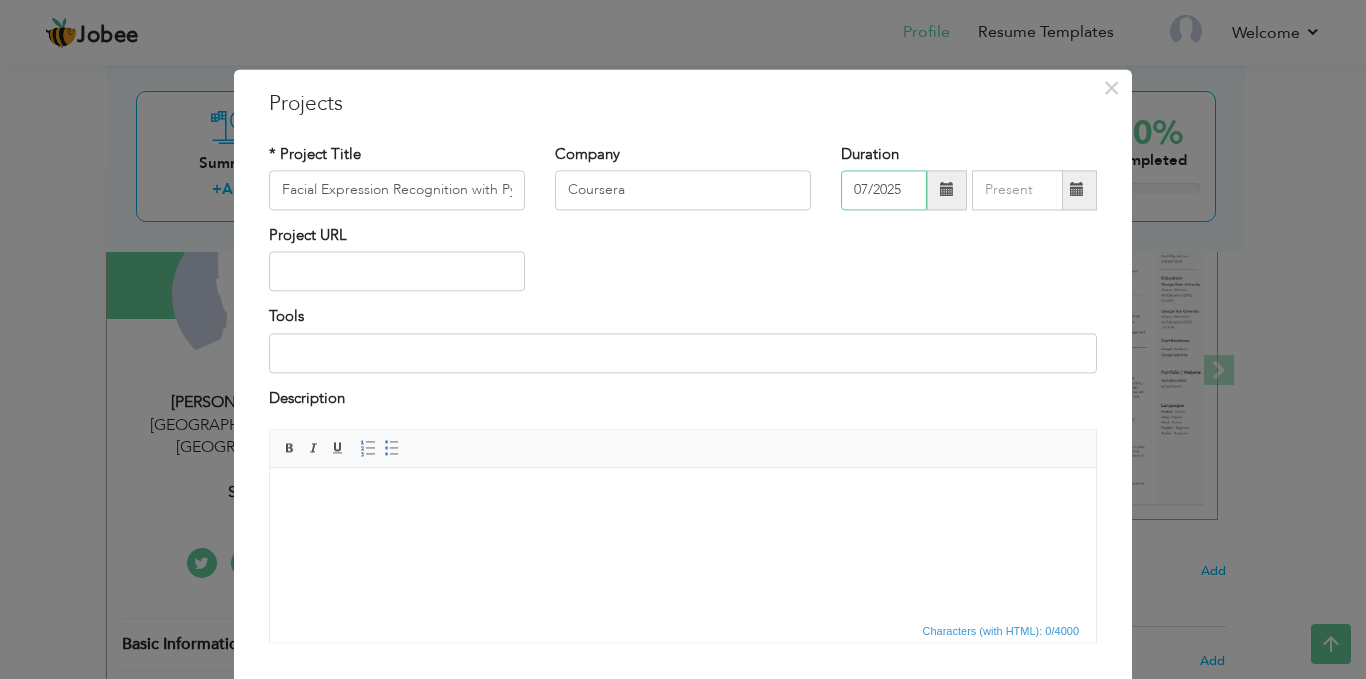 click on "07/2025" at bounding box center (884, 190) 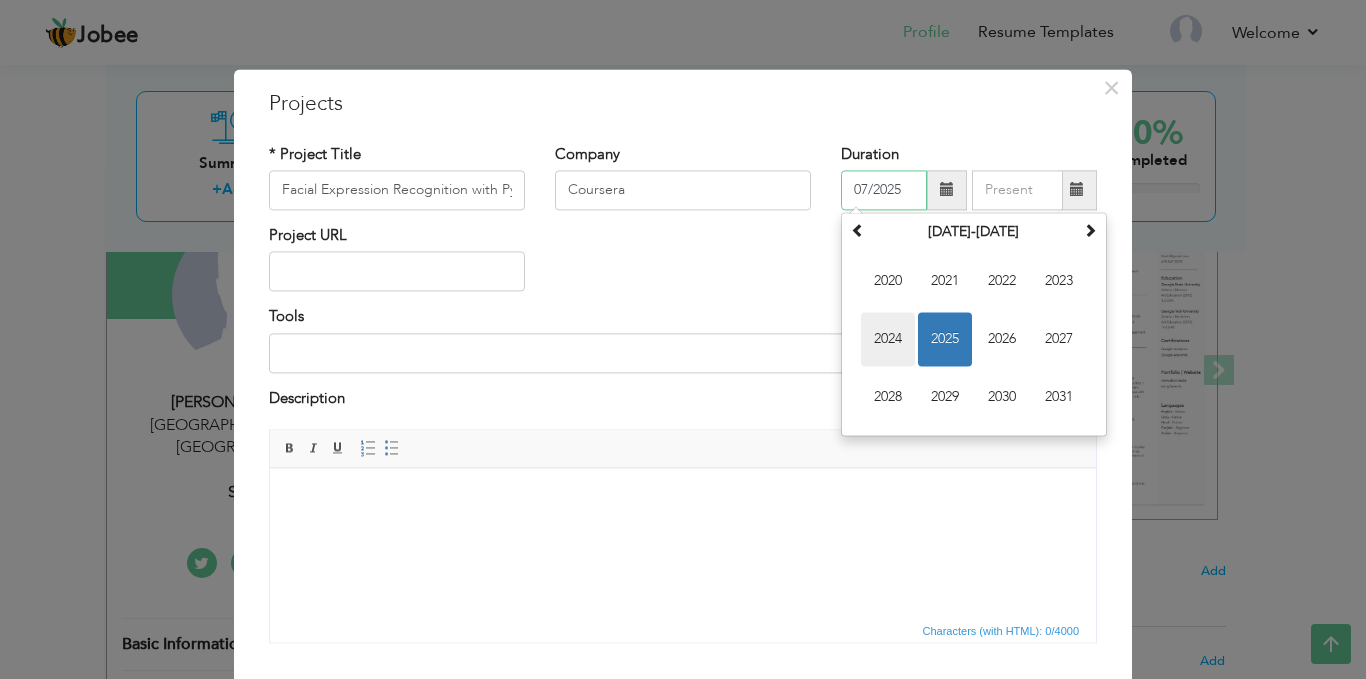 click on "2024" at bounding box center (888, 339) 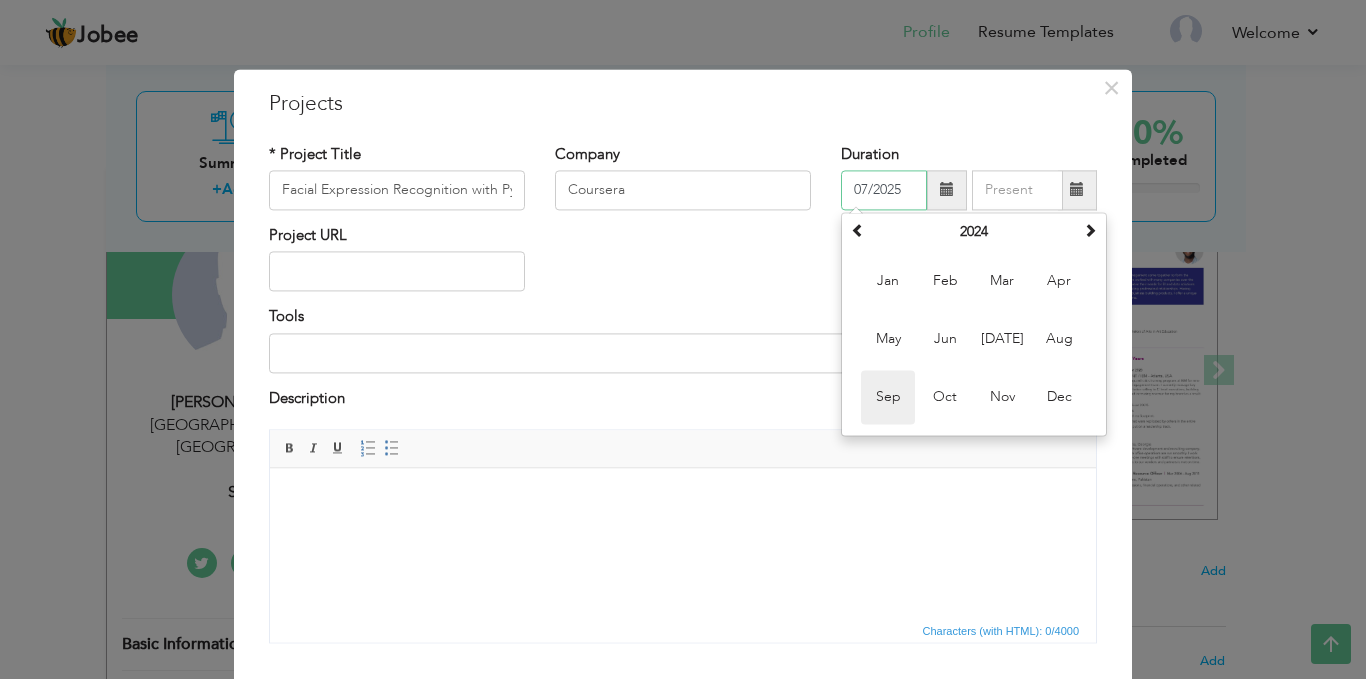 click on "Sep" at bounding box center [888, 397] 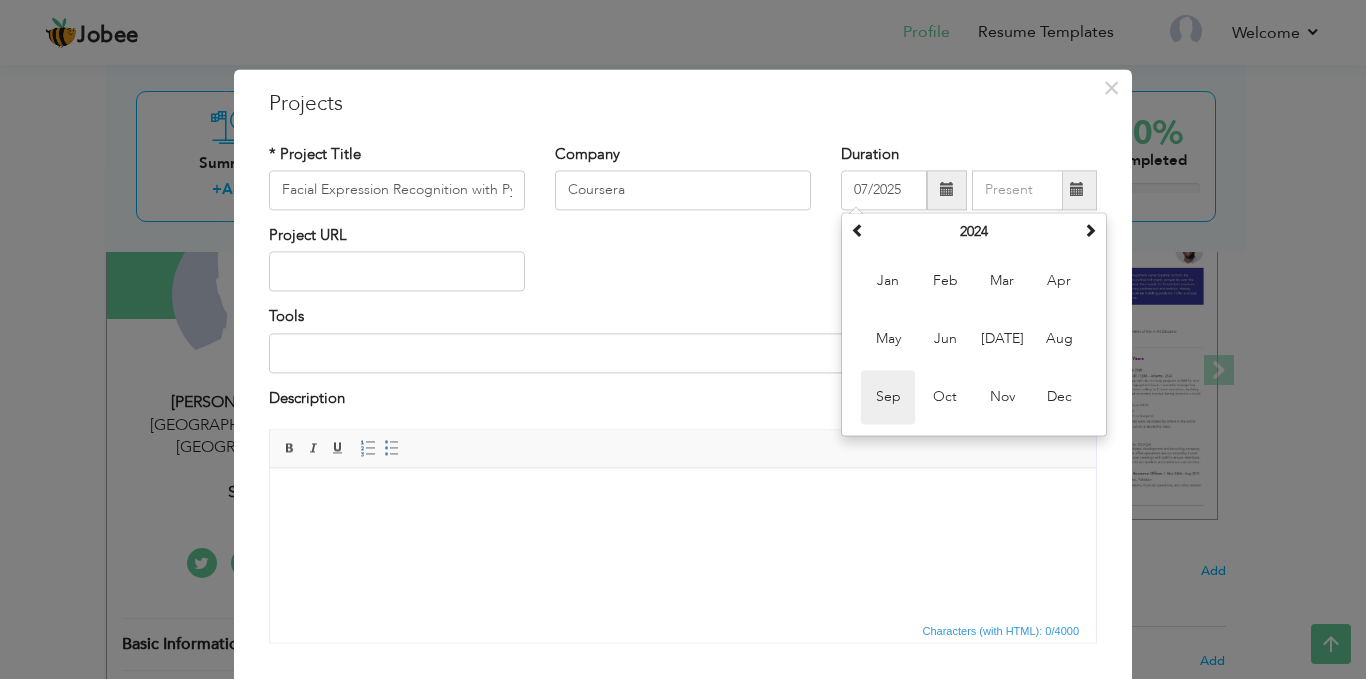 type on "09/2024" 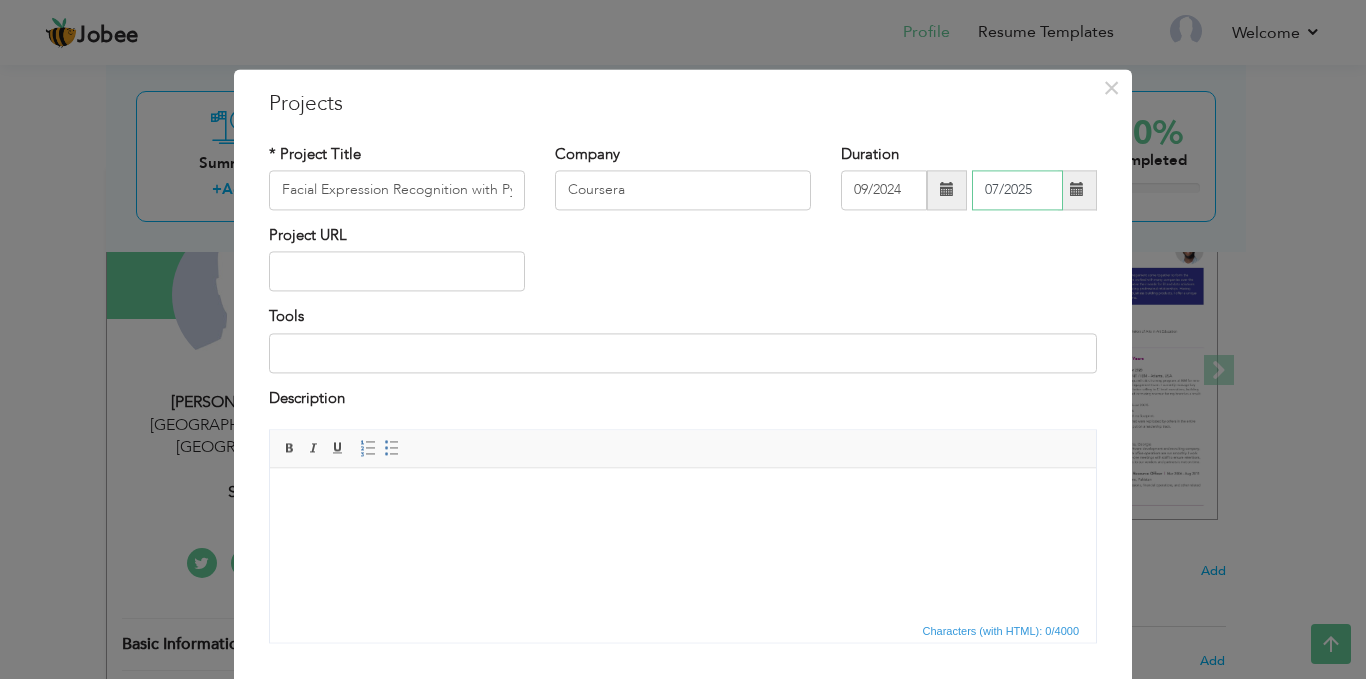 click on "07/2025" at bounding box center [1017, 190] 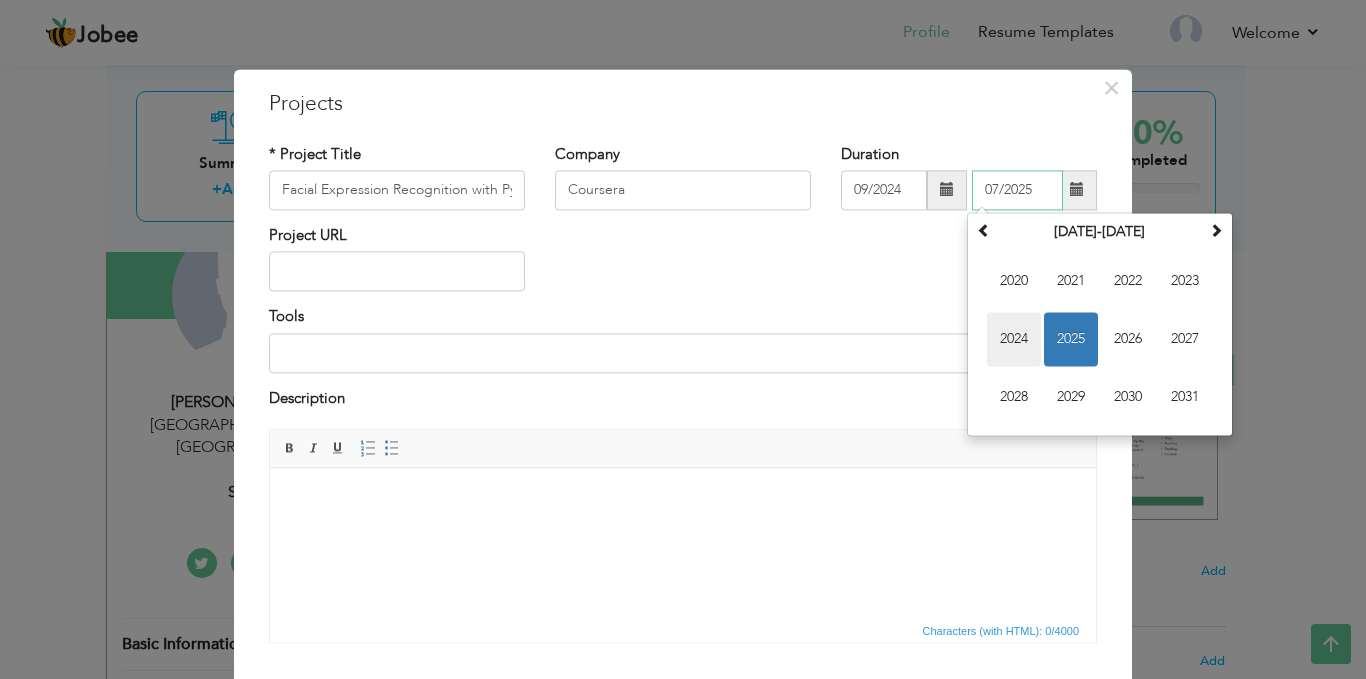 click on "2024" at bounding box center [1014, 339] 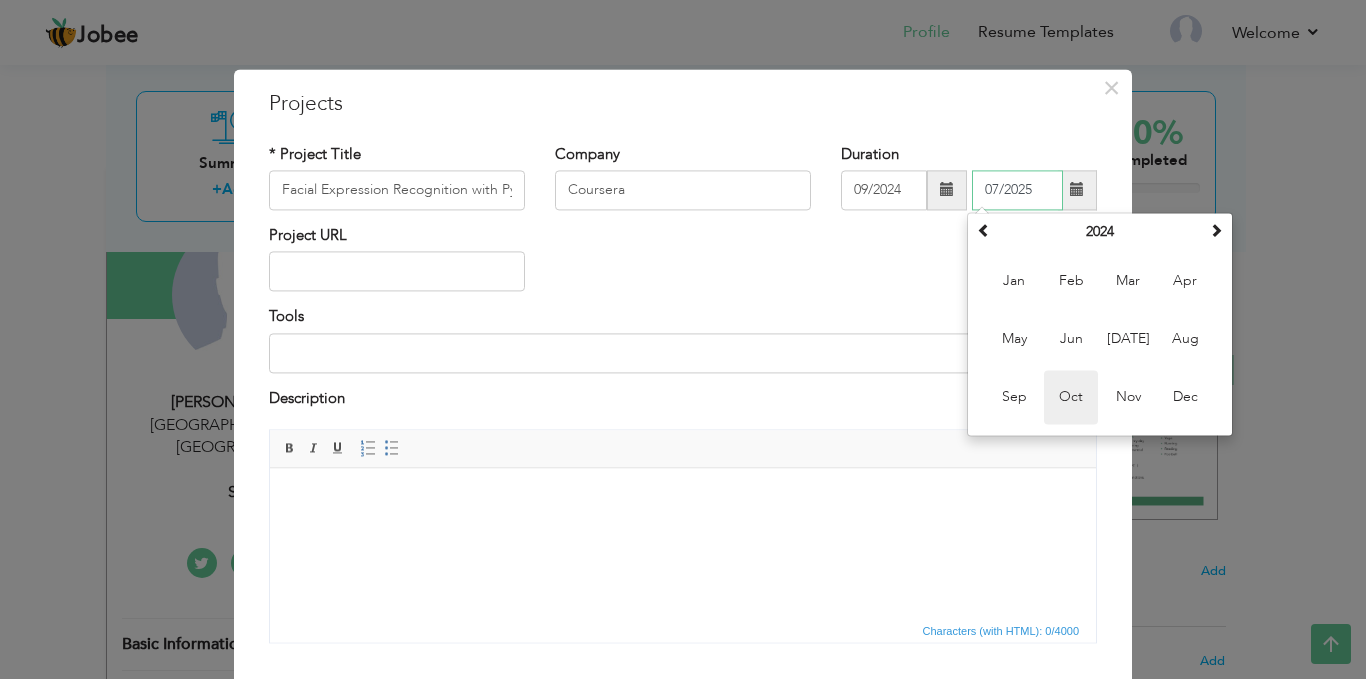 click on "Oct" at bounding box center (1071, 397) 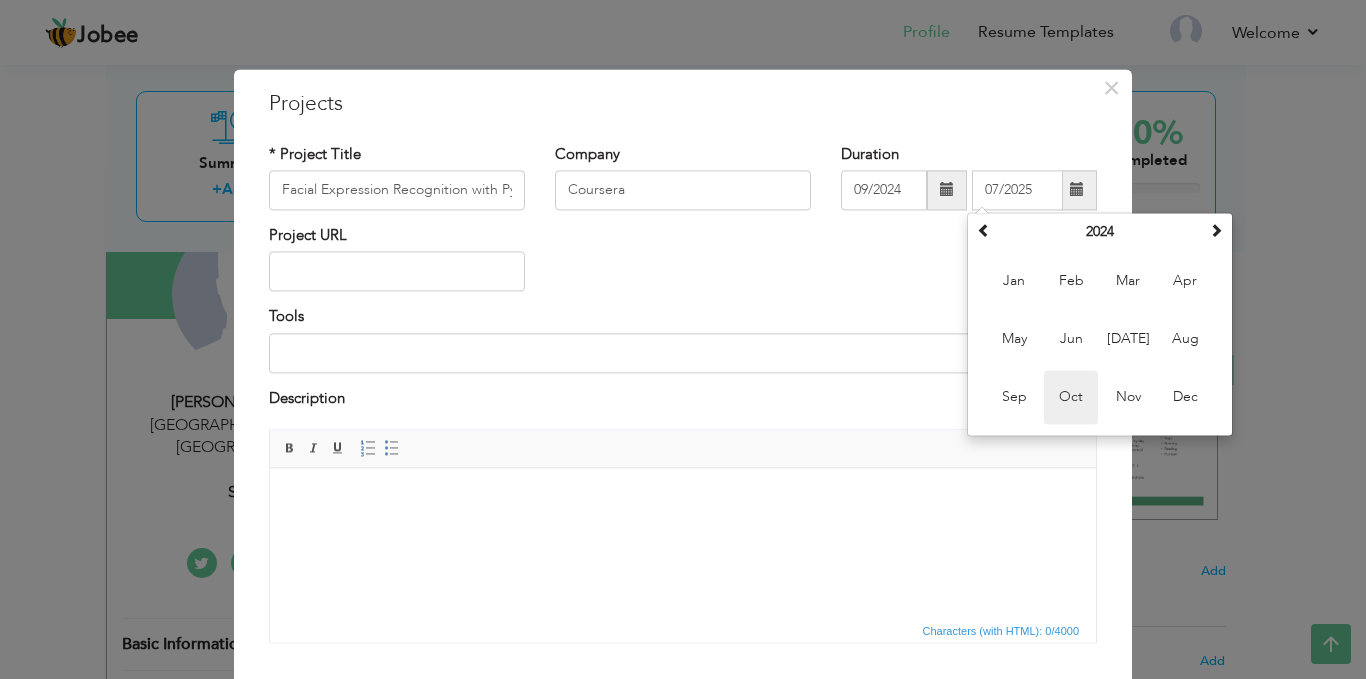 type on "10/2024" 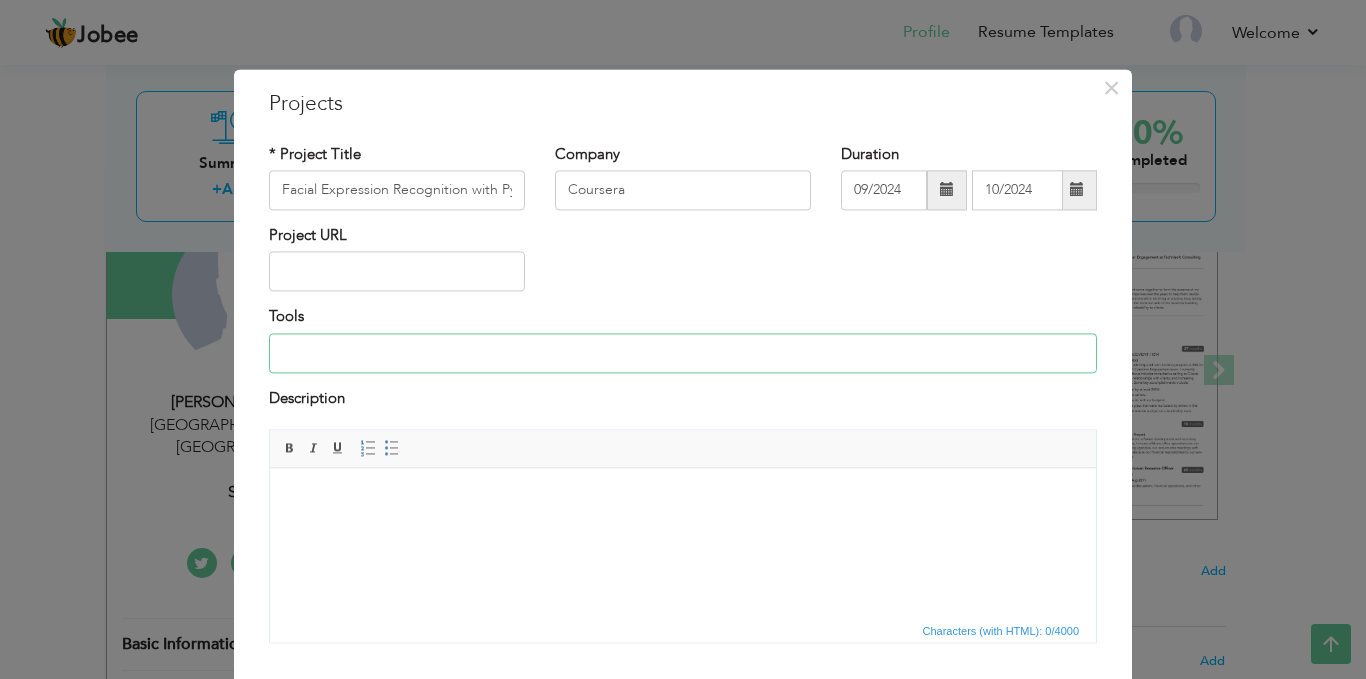 click at bounding box center [683, 353] 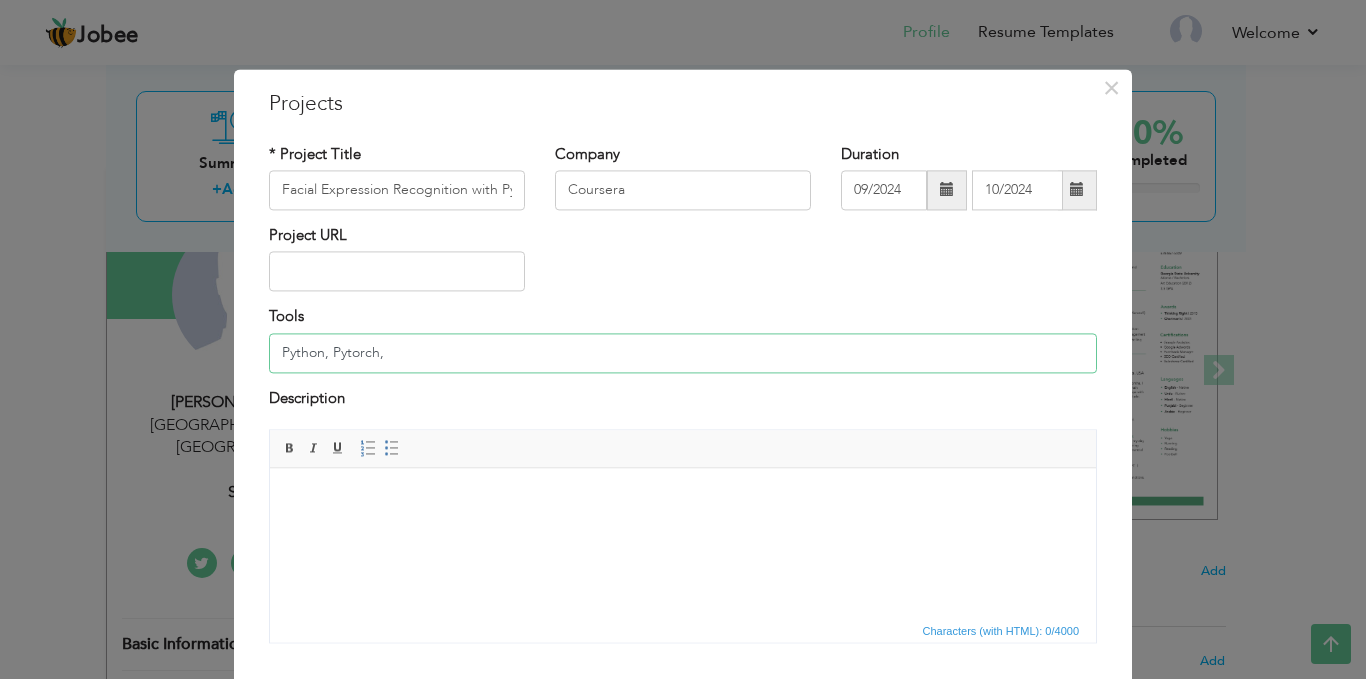 type on "Python, Pytorch," 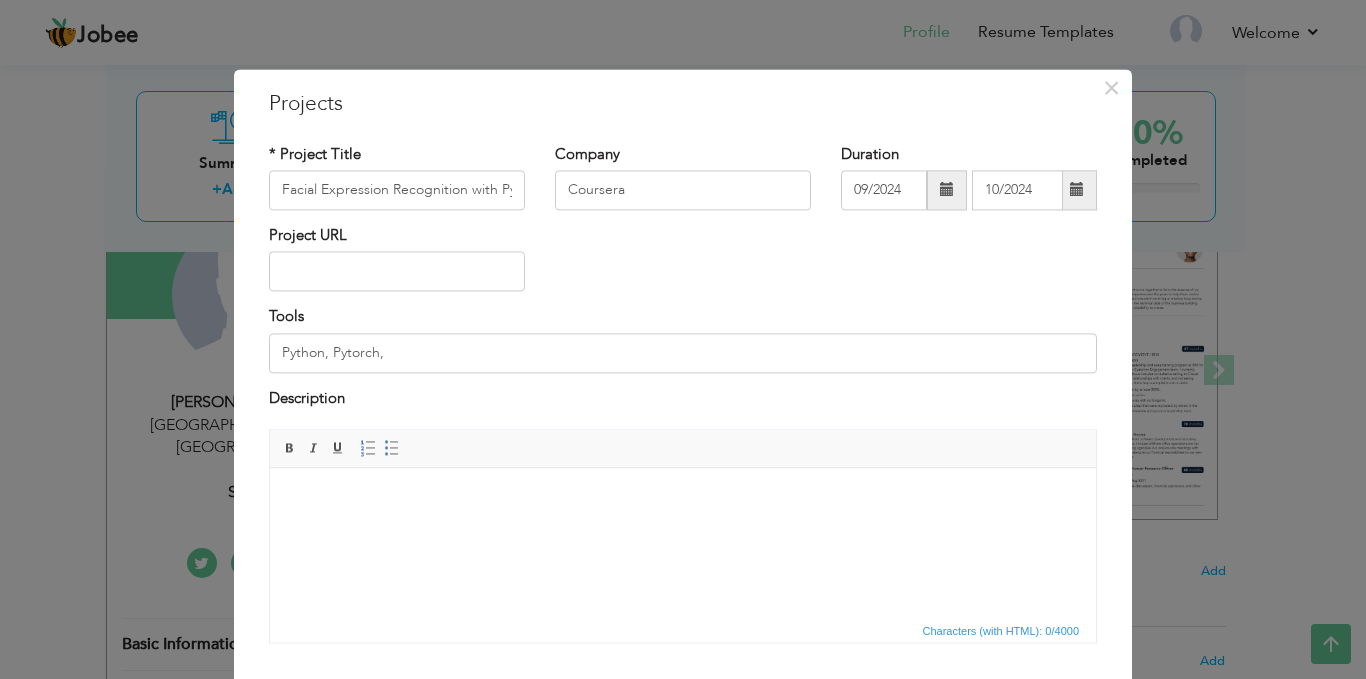 click at bounding box center (683, 498) 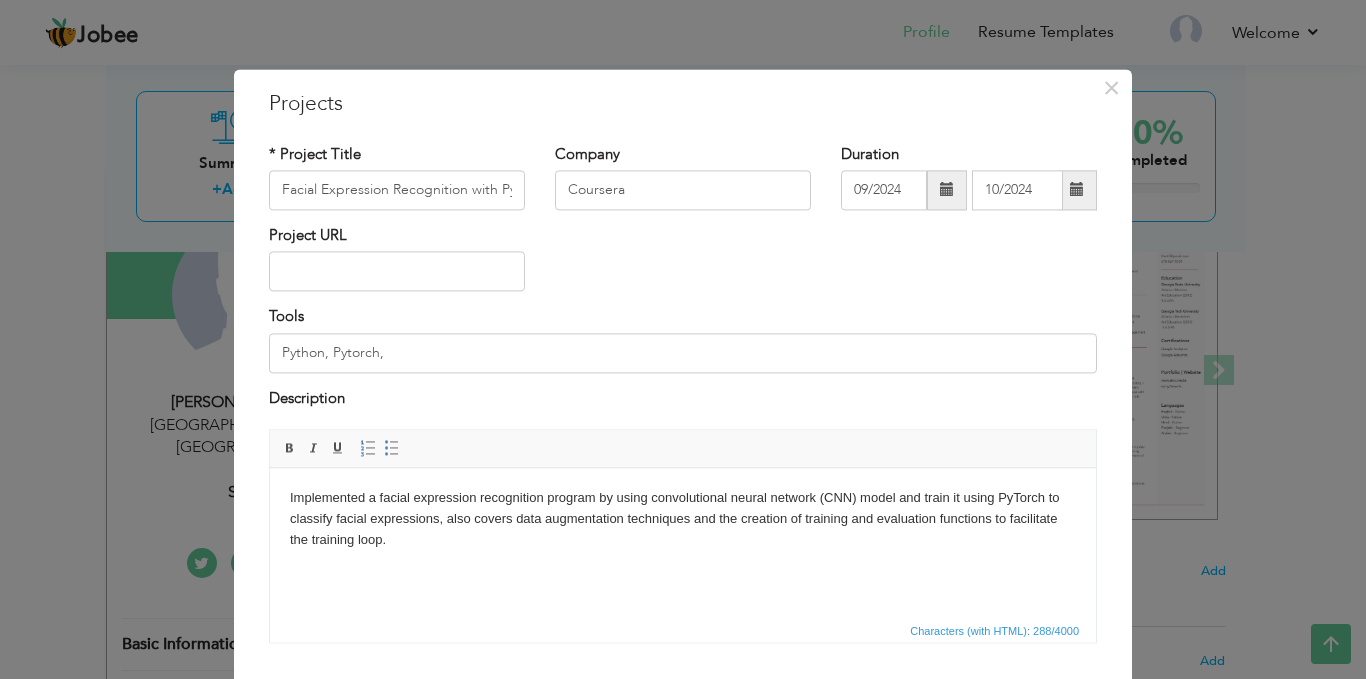 scroll, scrollTop: 127, scrollLeft: 0, axis: vertical 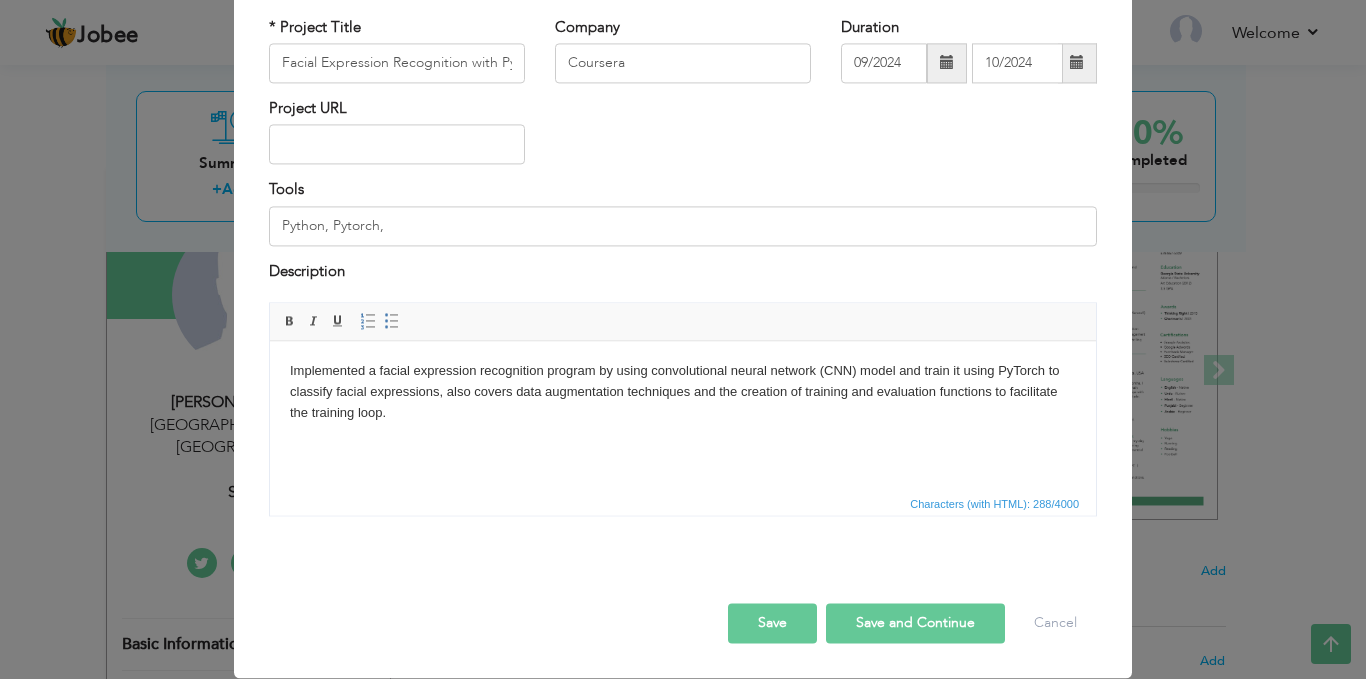 click on "Save and Continue" at bounding box center (915, 624) 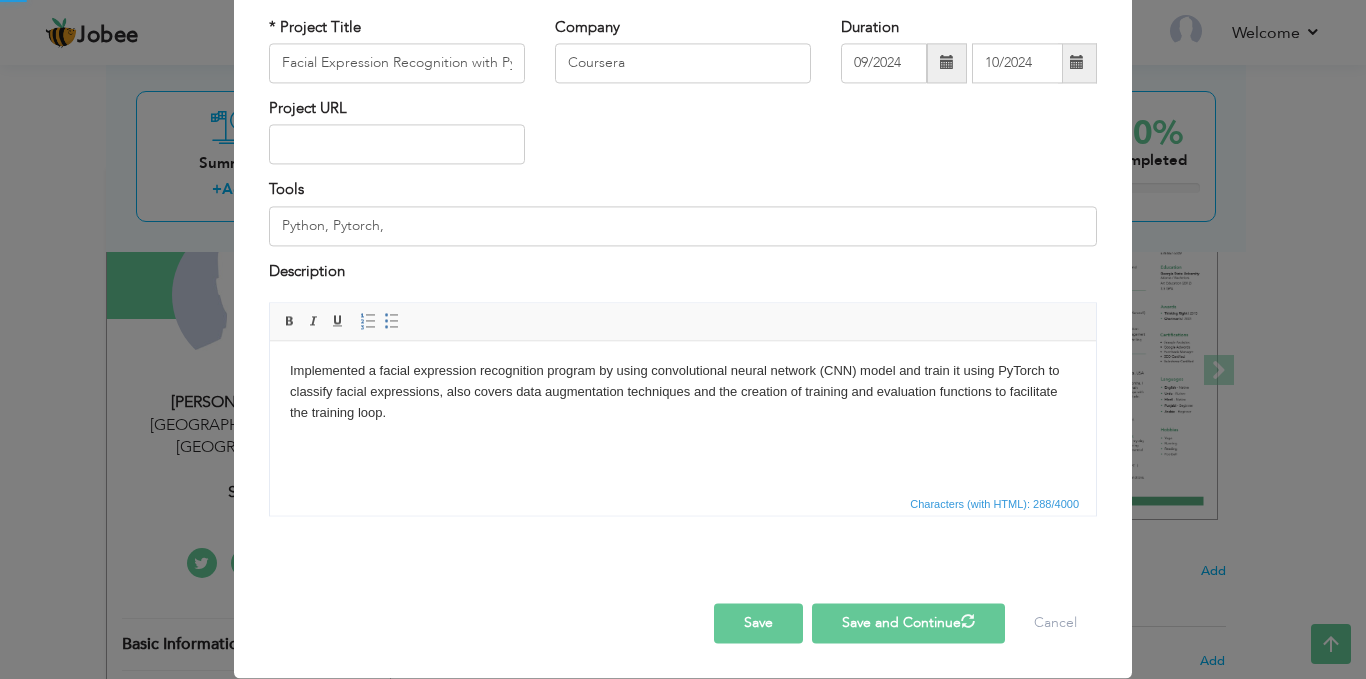 type 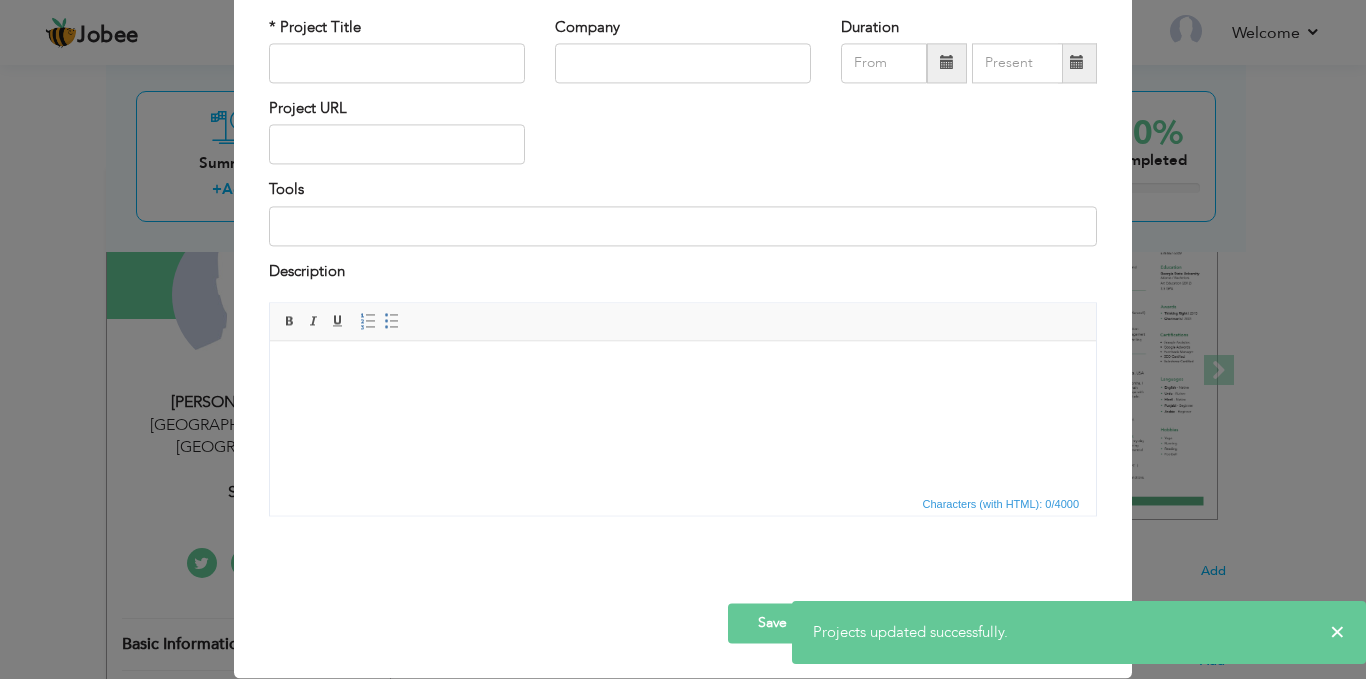 type 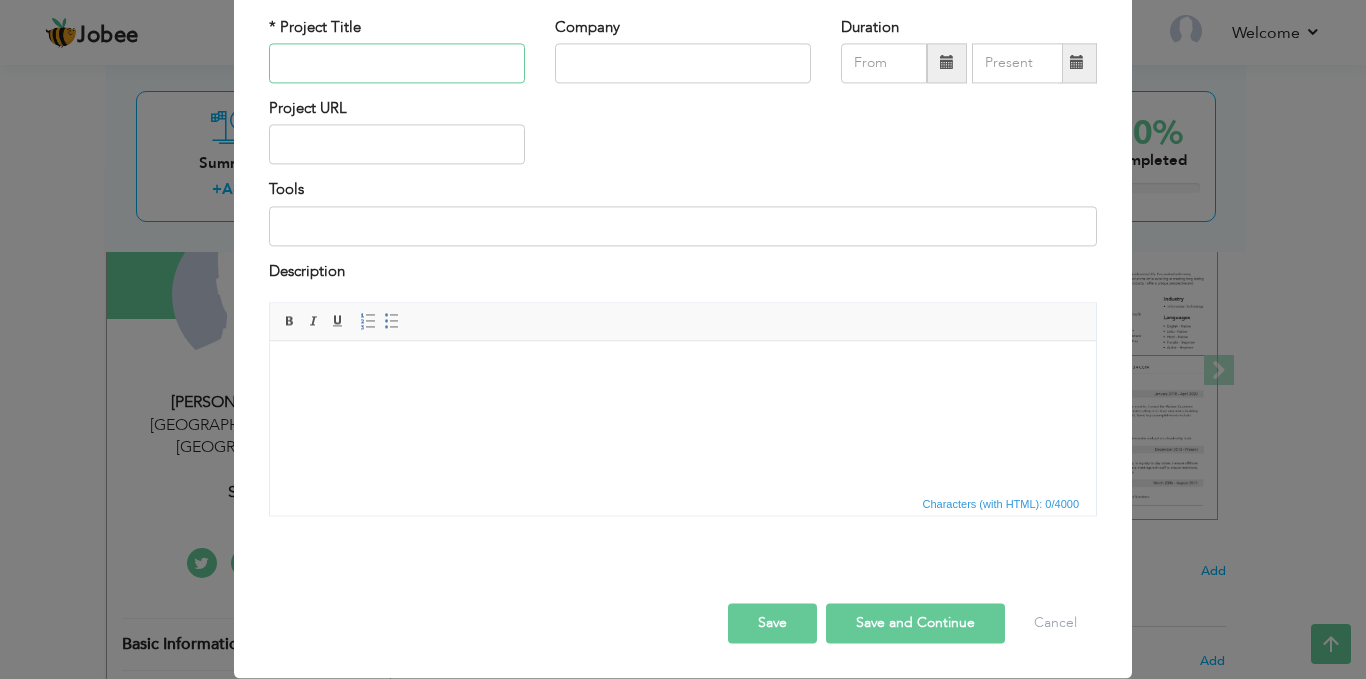 click at bounding box center (397, 63) 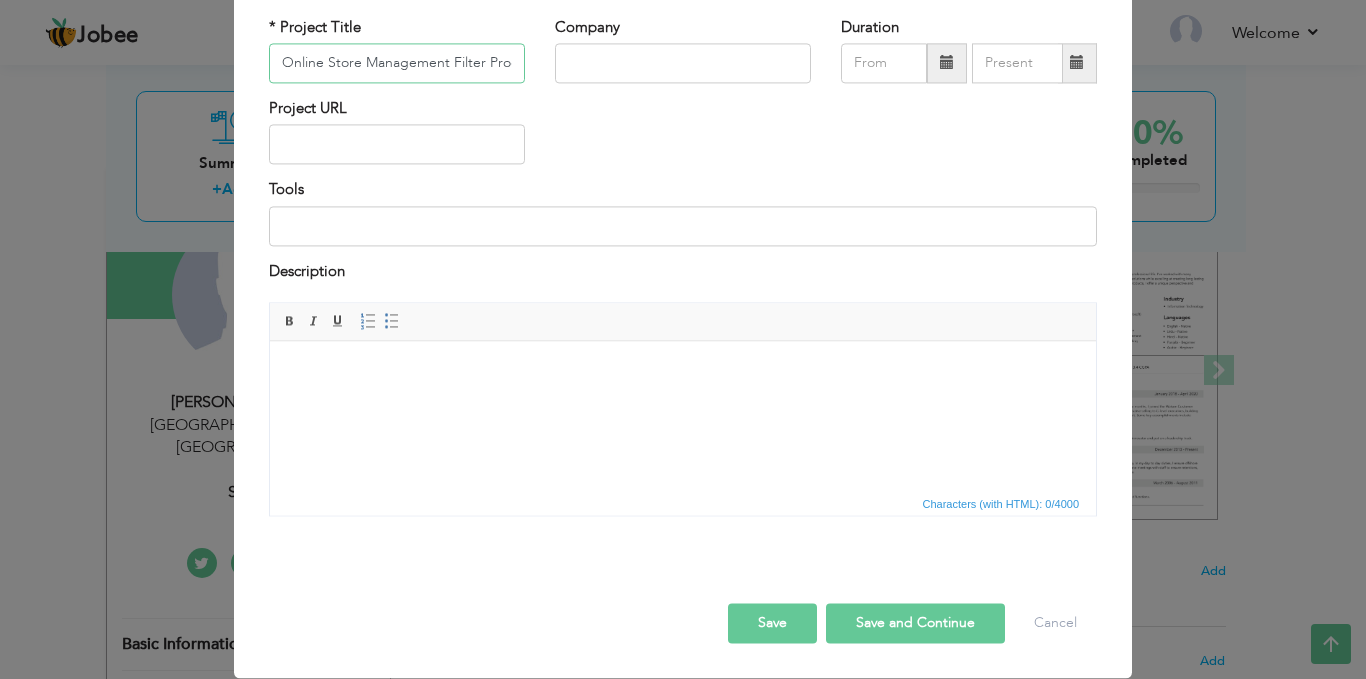 scroll, scrollTop: 0, scrollLeft: 27, axis: horizontal 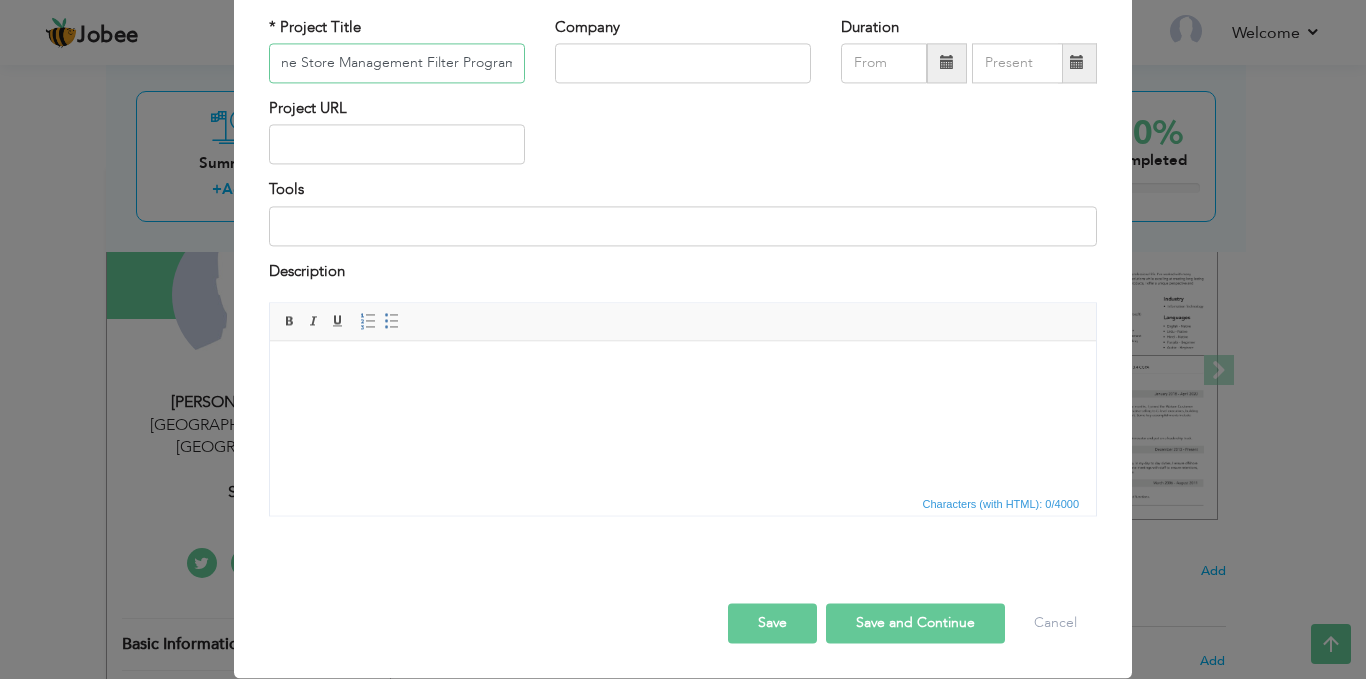 type on "Online Store Management Filter Program" 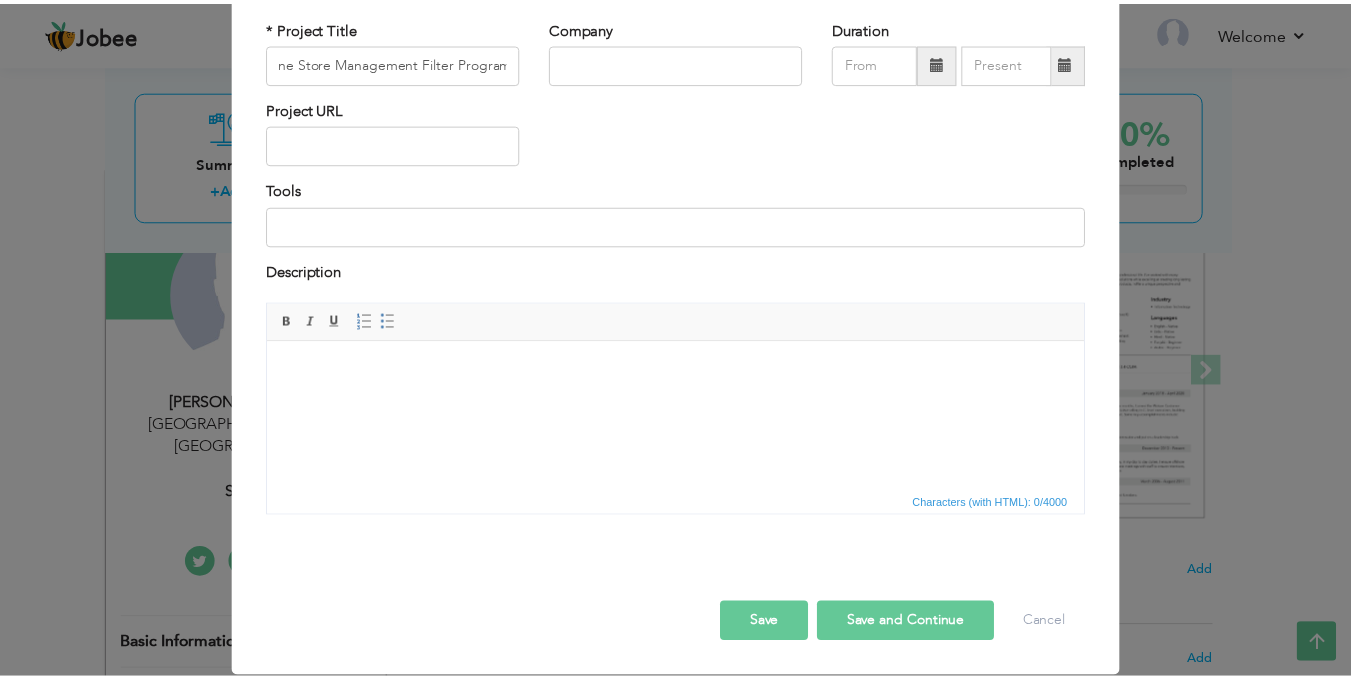scroll, scrollTop: 0, scrollLeft: 0, axis: both 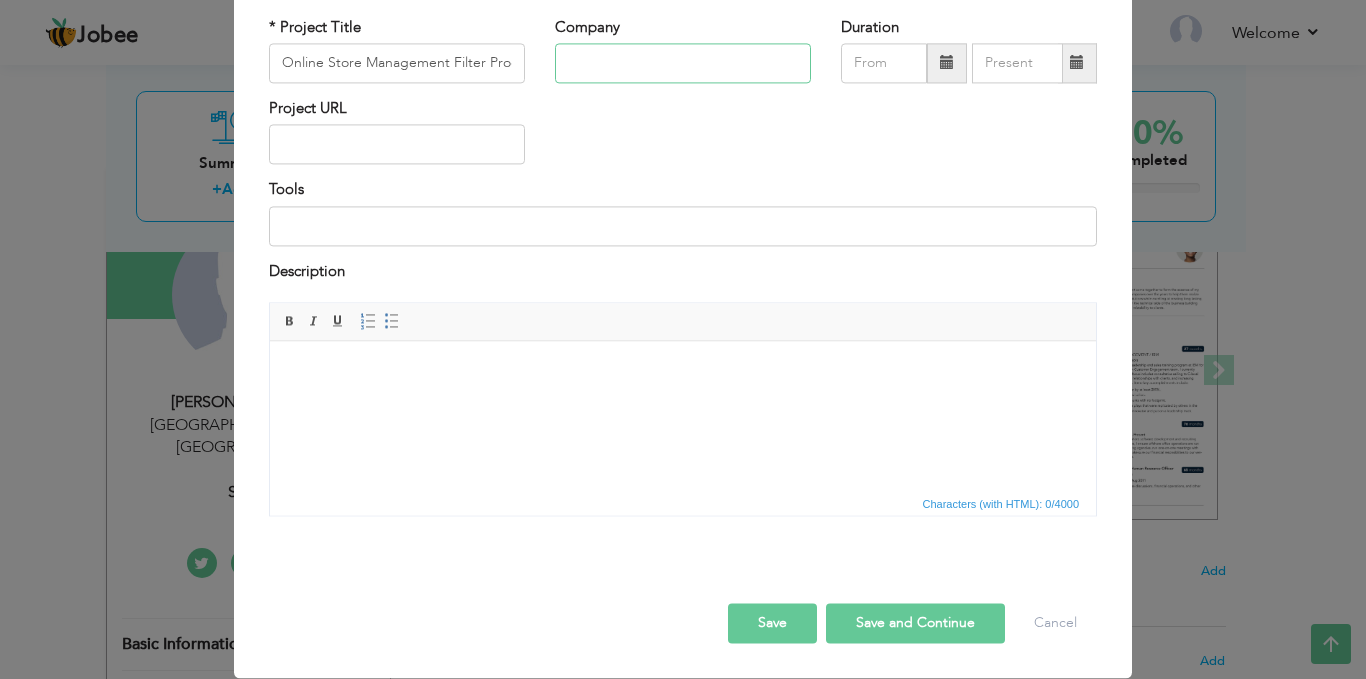 click at bounding box center (683, 63) 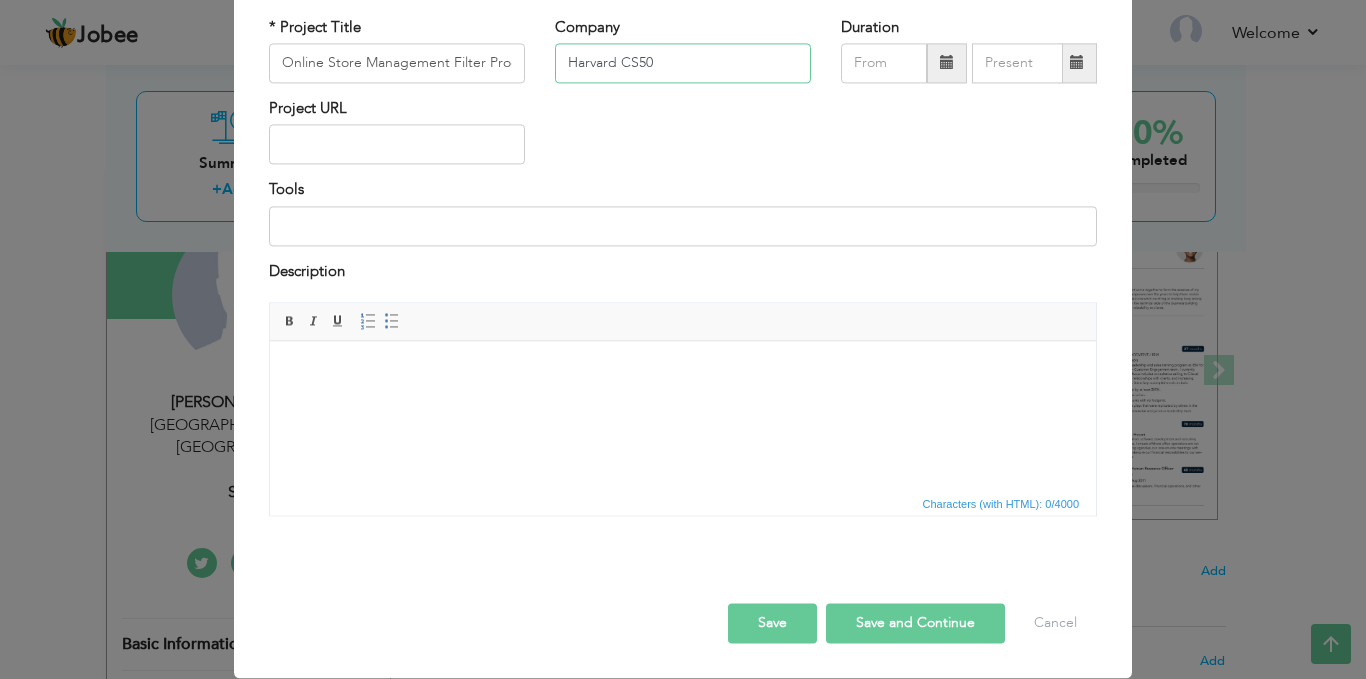 type on "Harvard CS50" 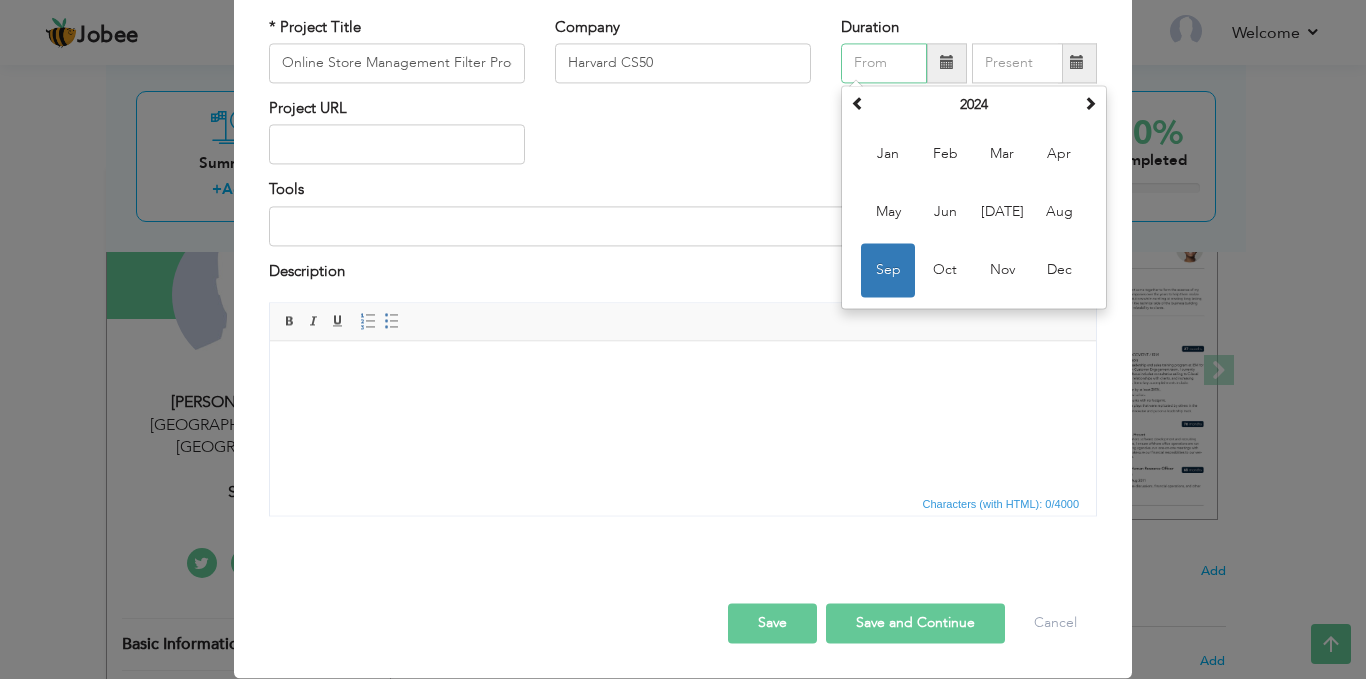 click at bounding box center [884, 63] 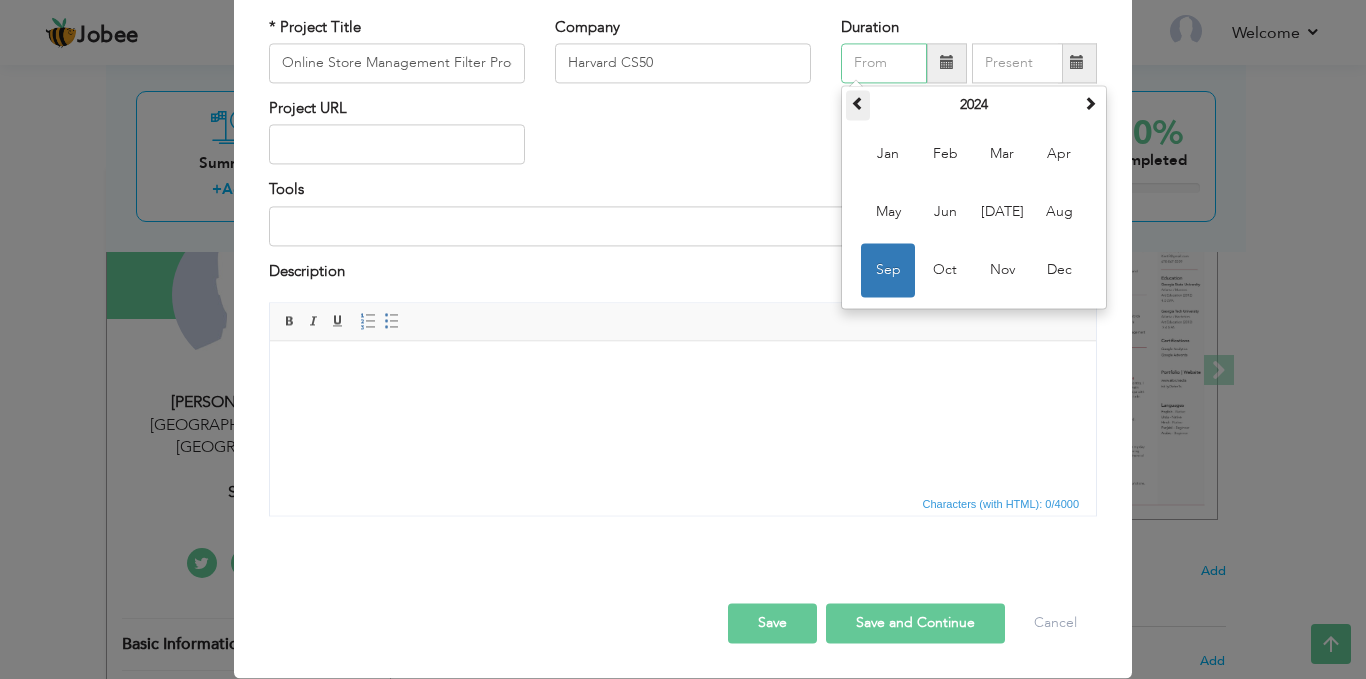 click at bounding box center (858, 105) 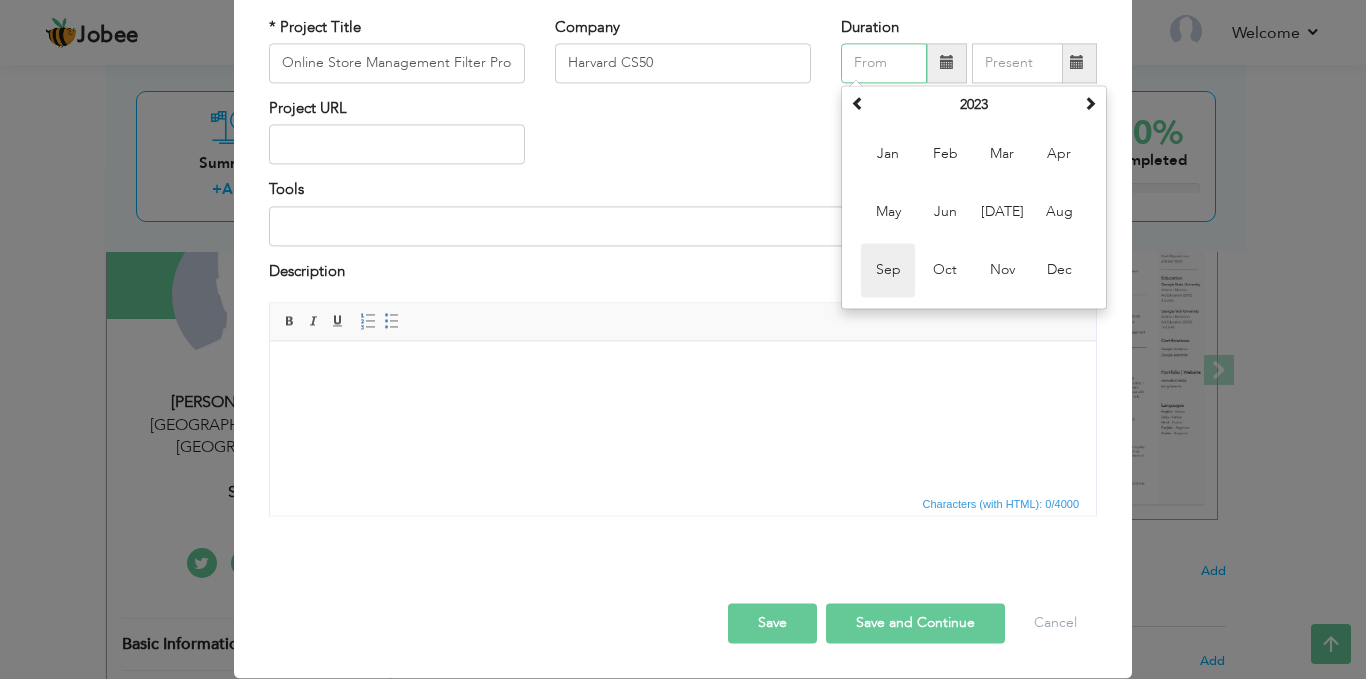 click on "Sep" at bounding box center (888, 270) 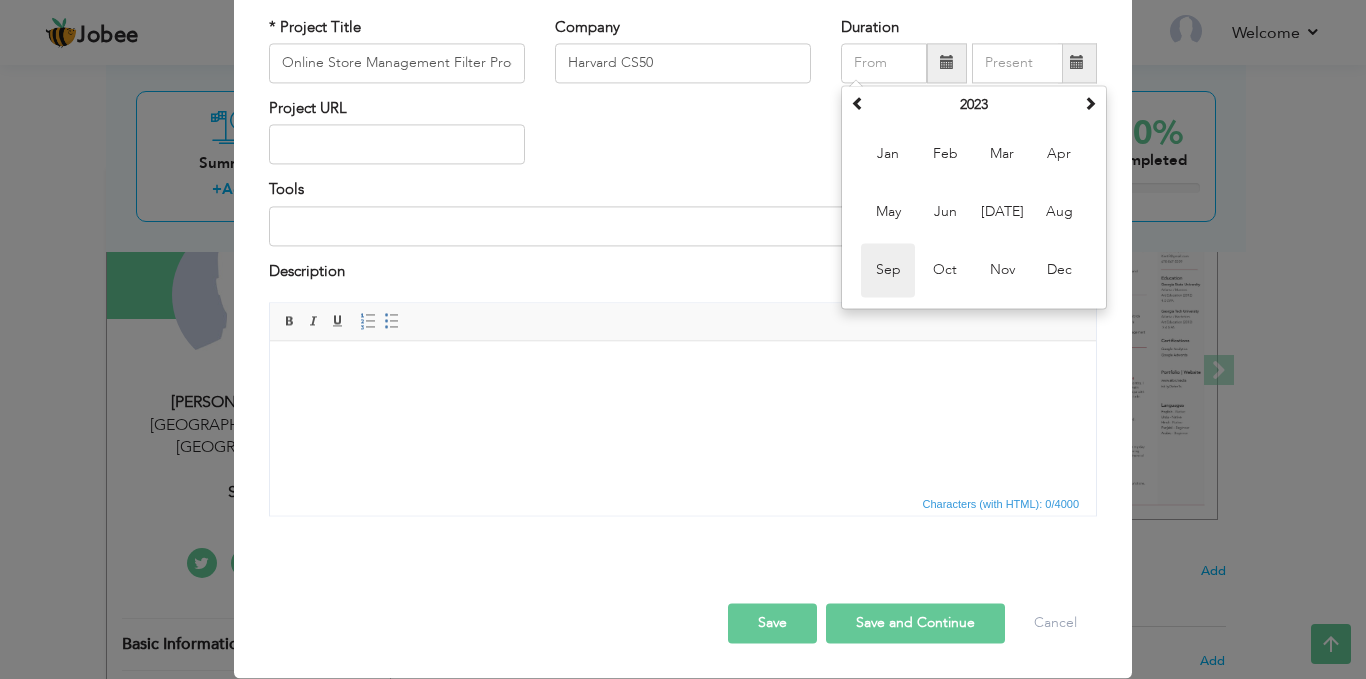type on "09/2023" 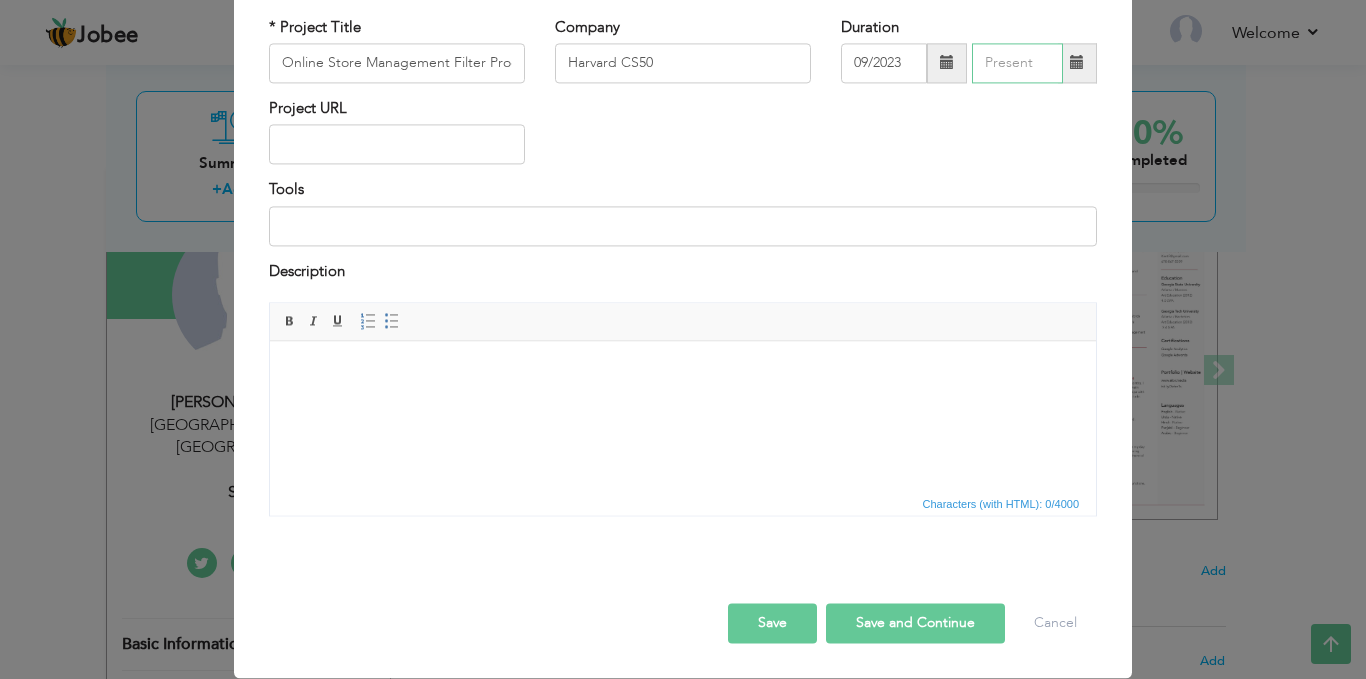 click at bounding box center (1017, 63) 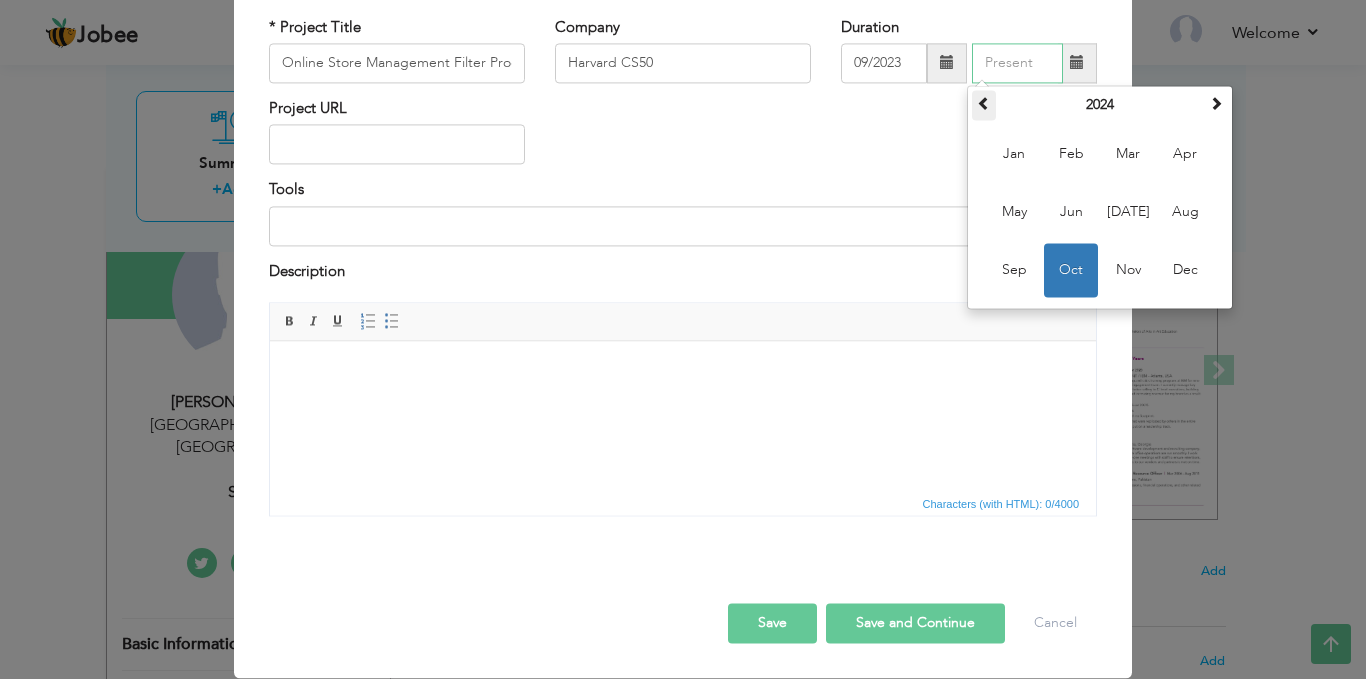 click at bounding box center (984, 103) 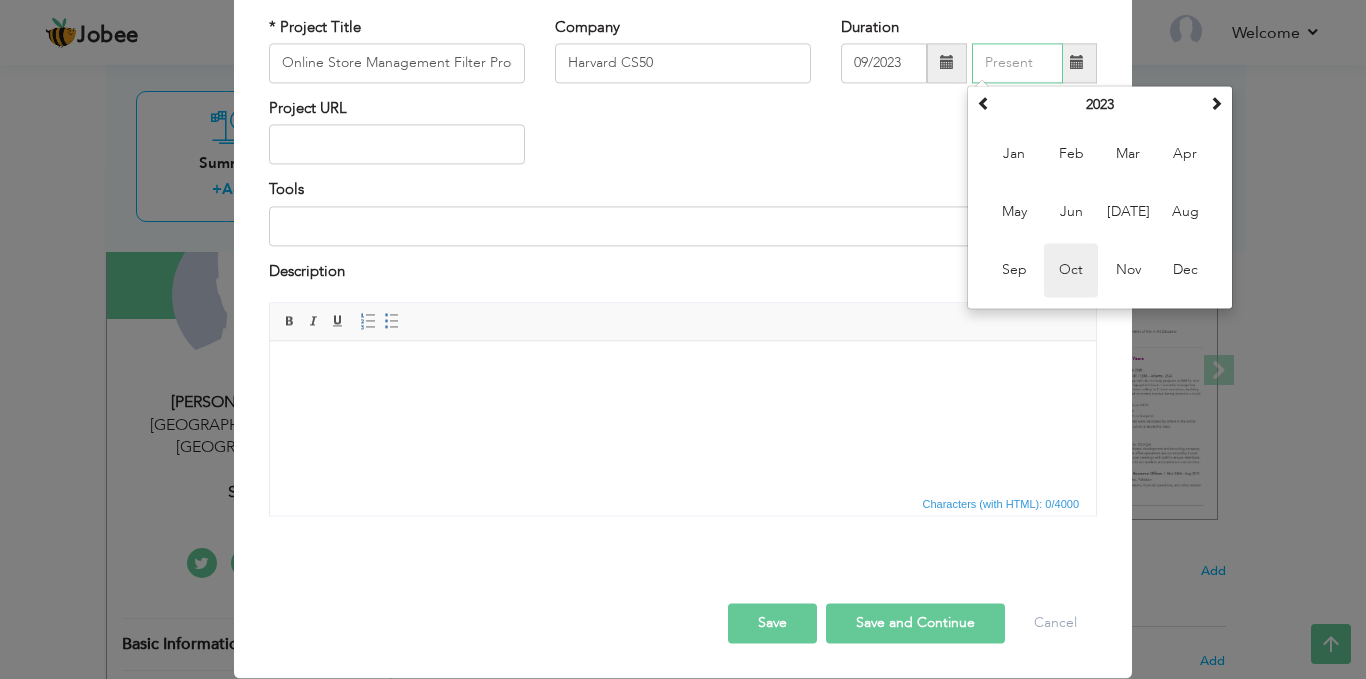click on "Oct" at bounding box center [1071, 270] 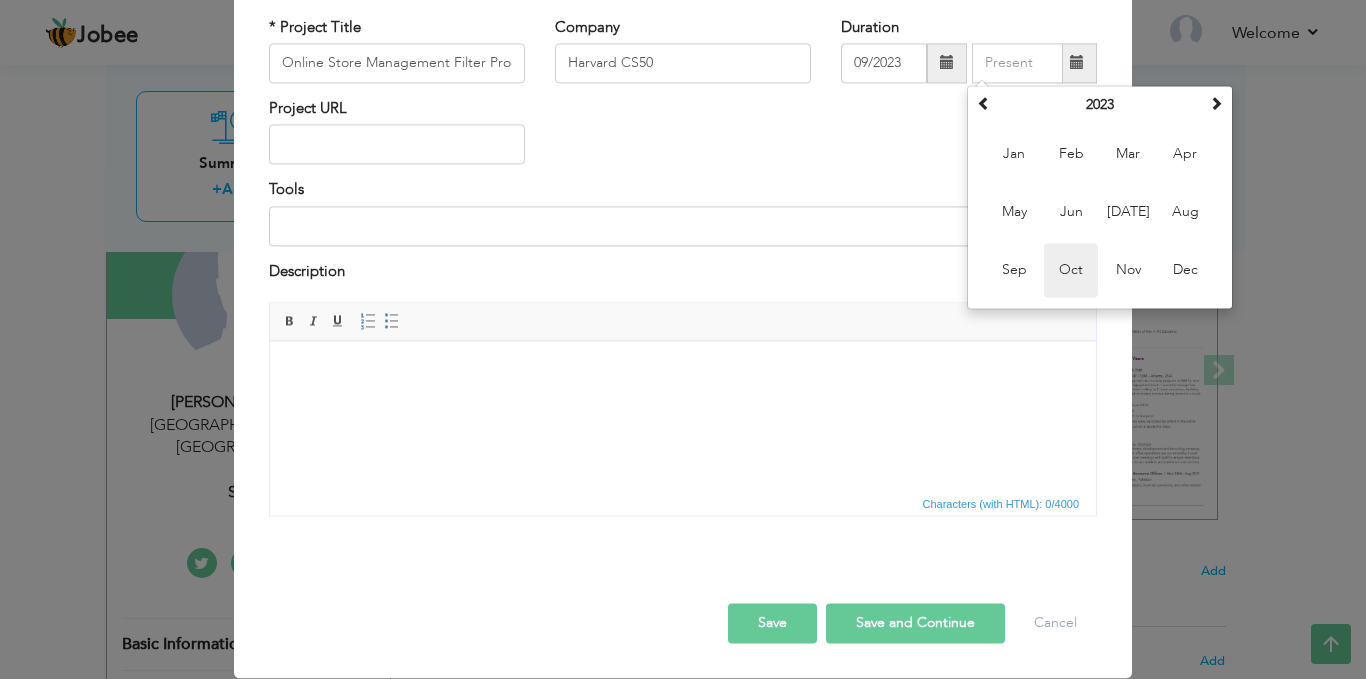 type on "10/2023" 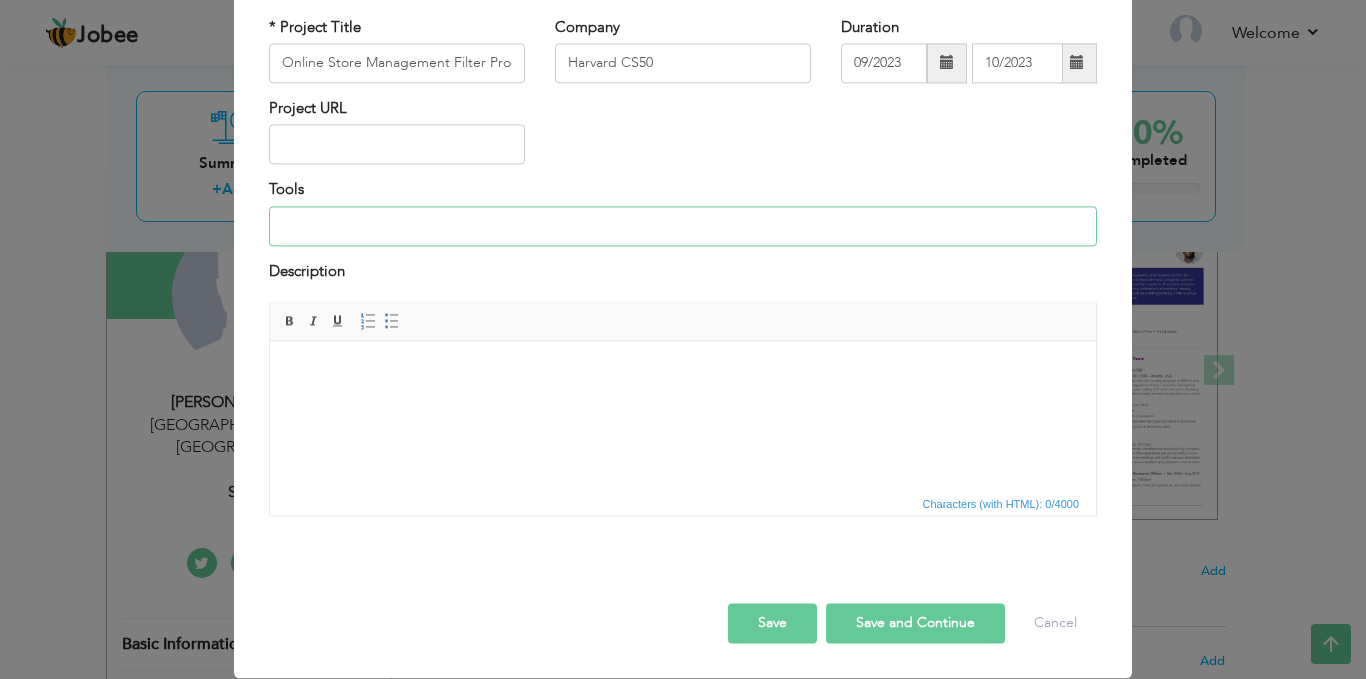 click at bounding box center [683, 226] 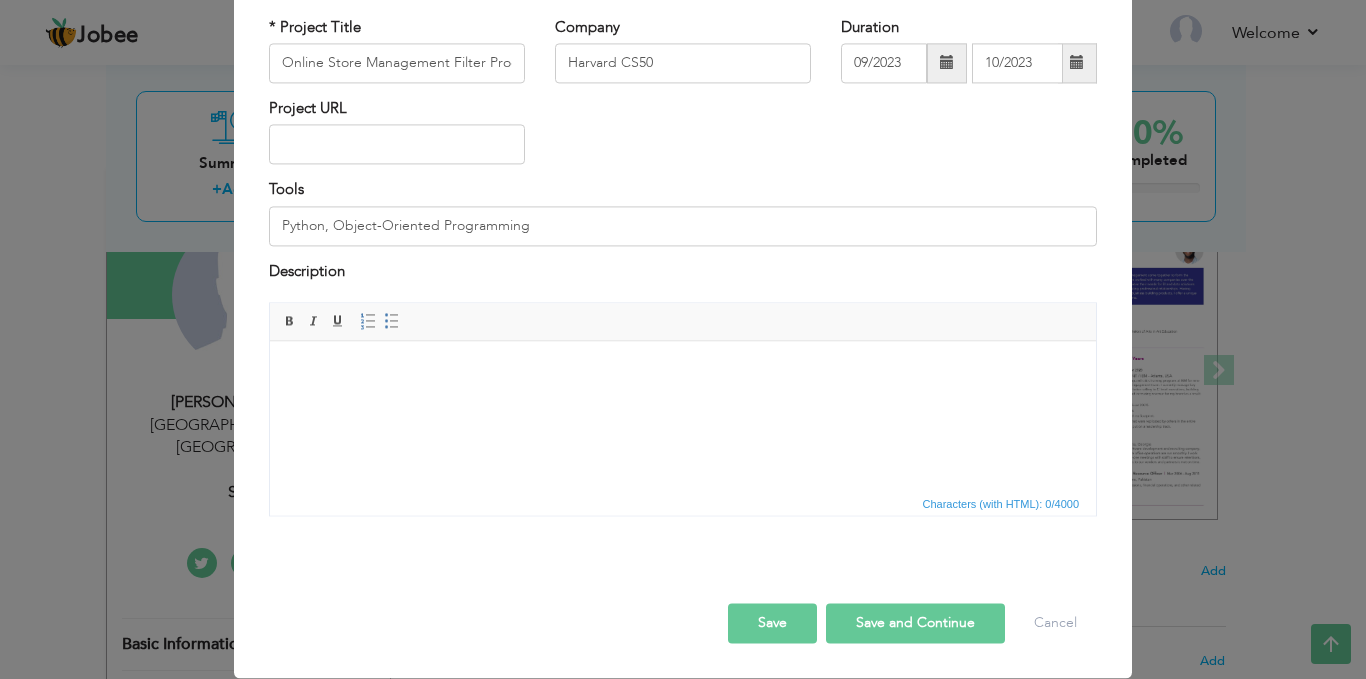 click at bounding box center (683, 371) 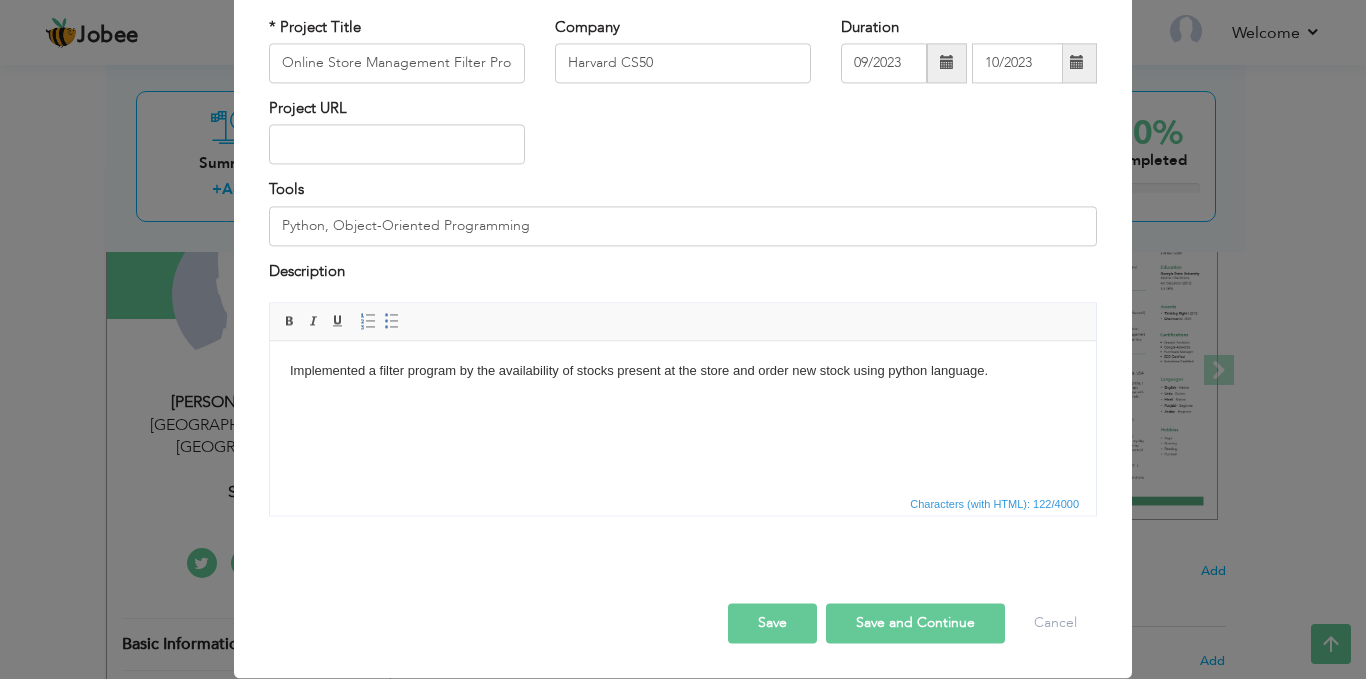 click on "Python, Object-Oriented Programming" at bounding box center [683, 226] 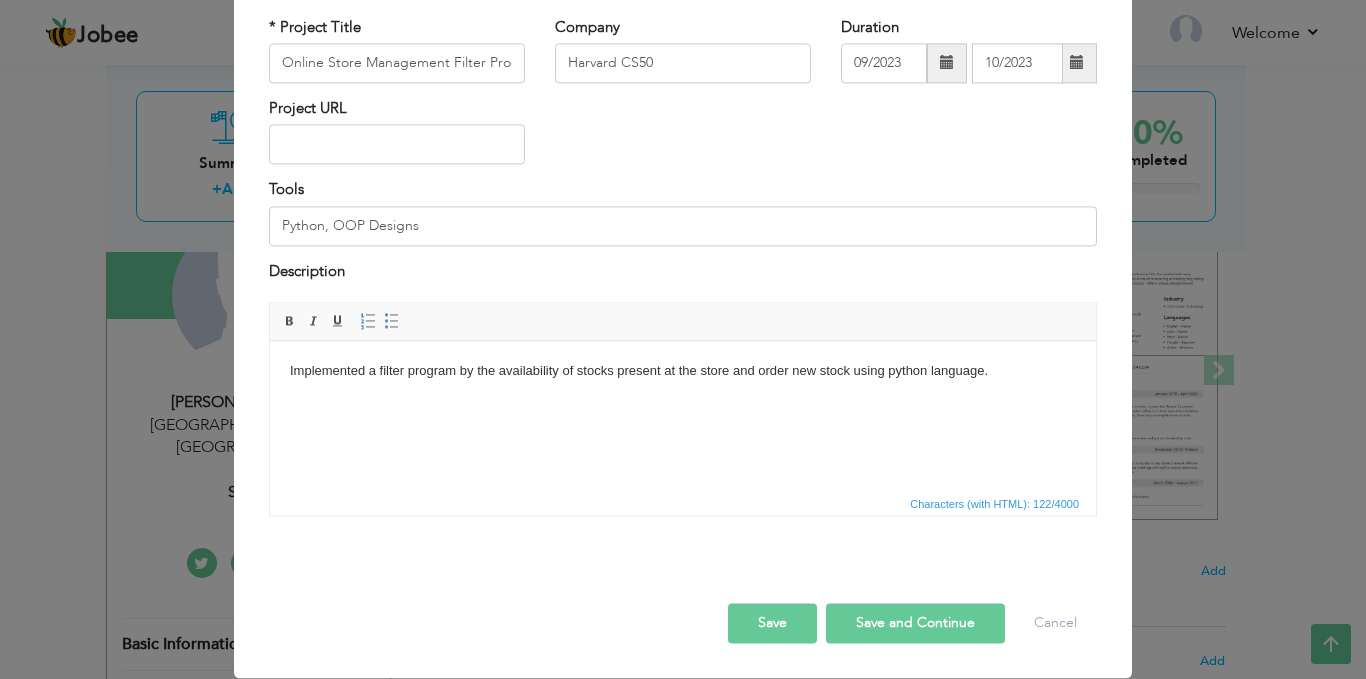 type on "Python, OOP Designs" 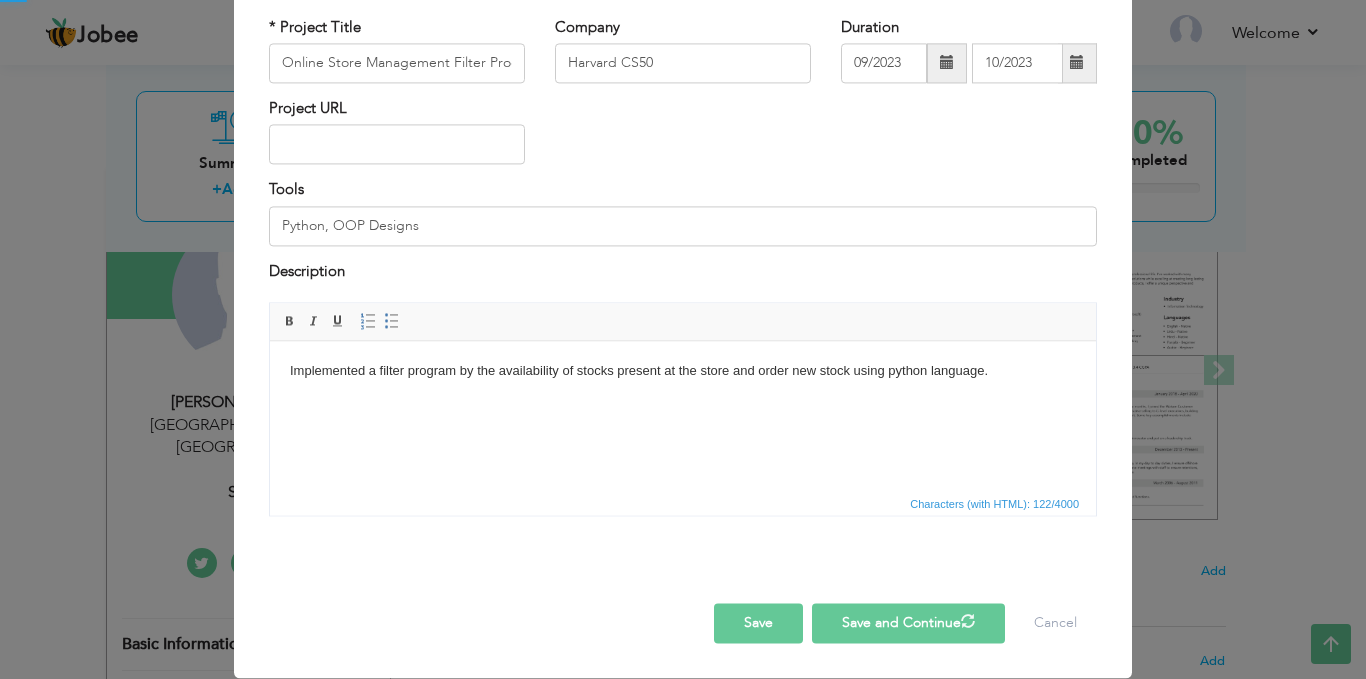 type 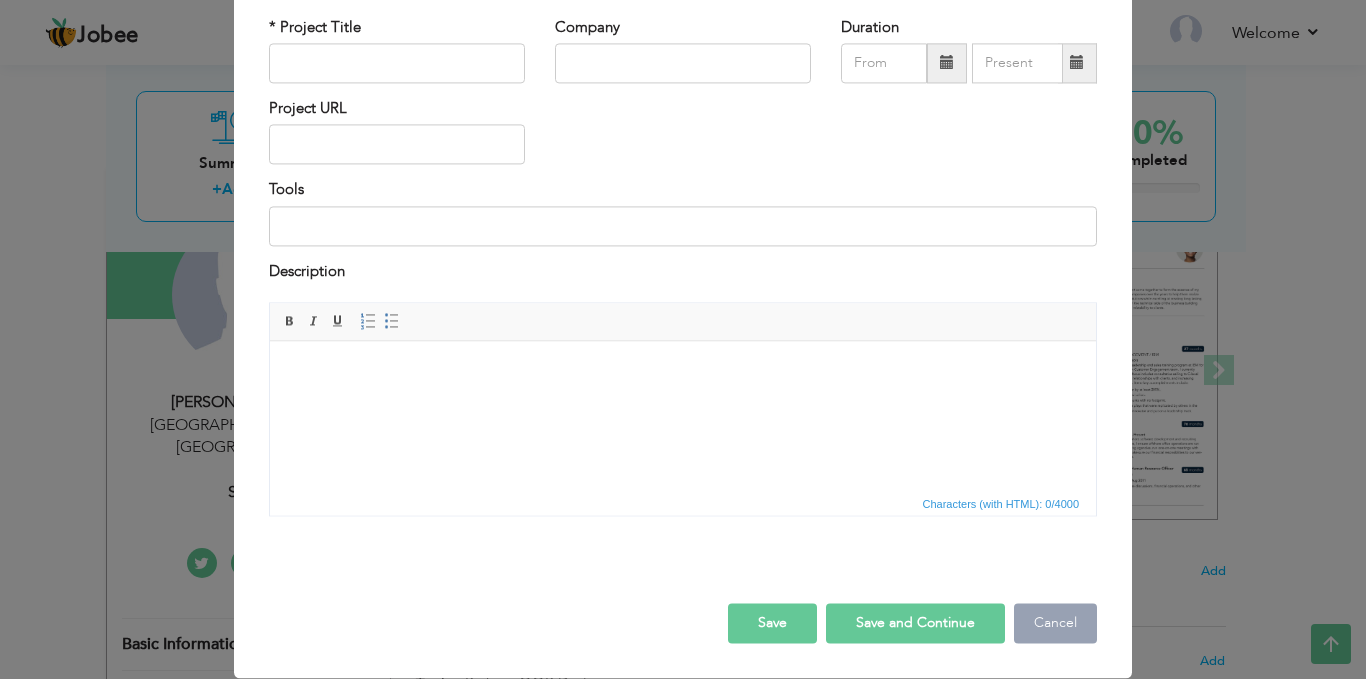 click on "Cancel" at bounding box center (1055, 624) 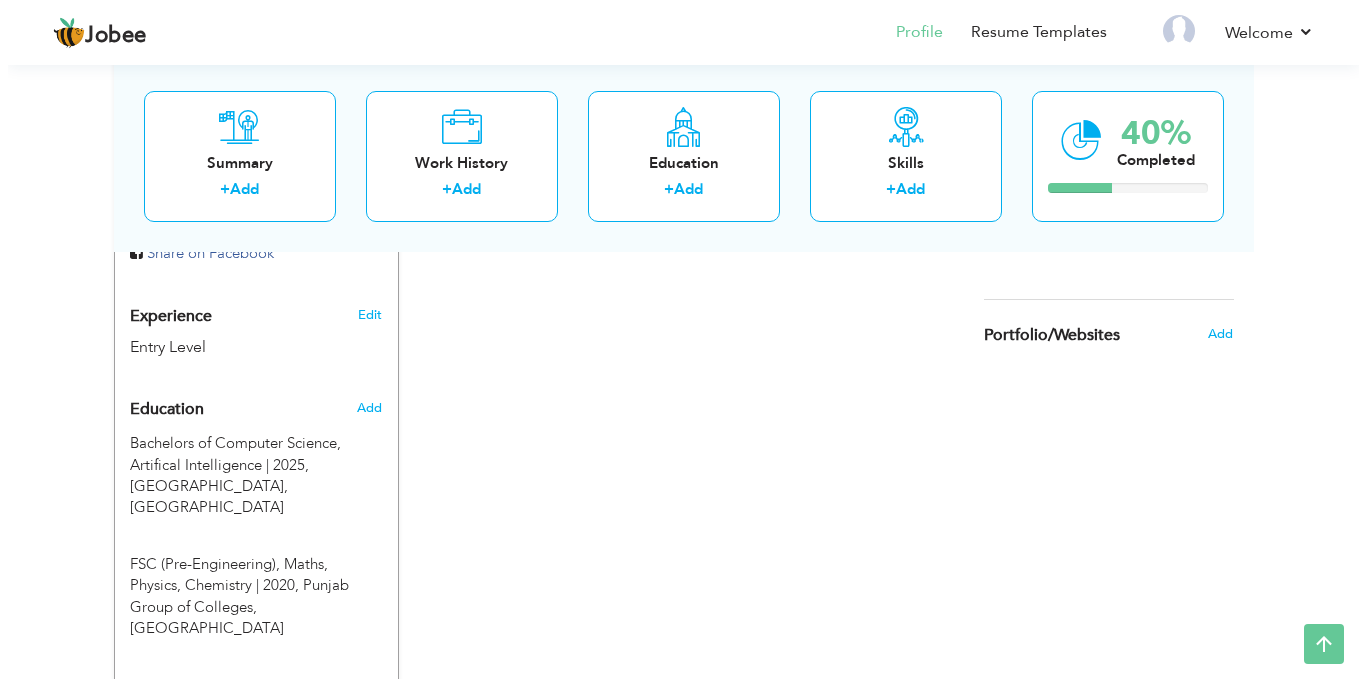 scroll, scrollTop: 727, scrollLeft: 0, axis: vertical 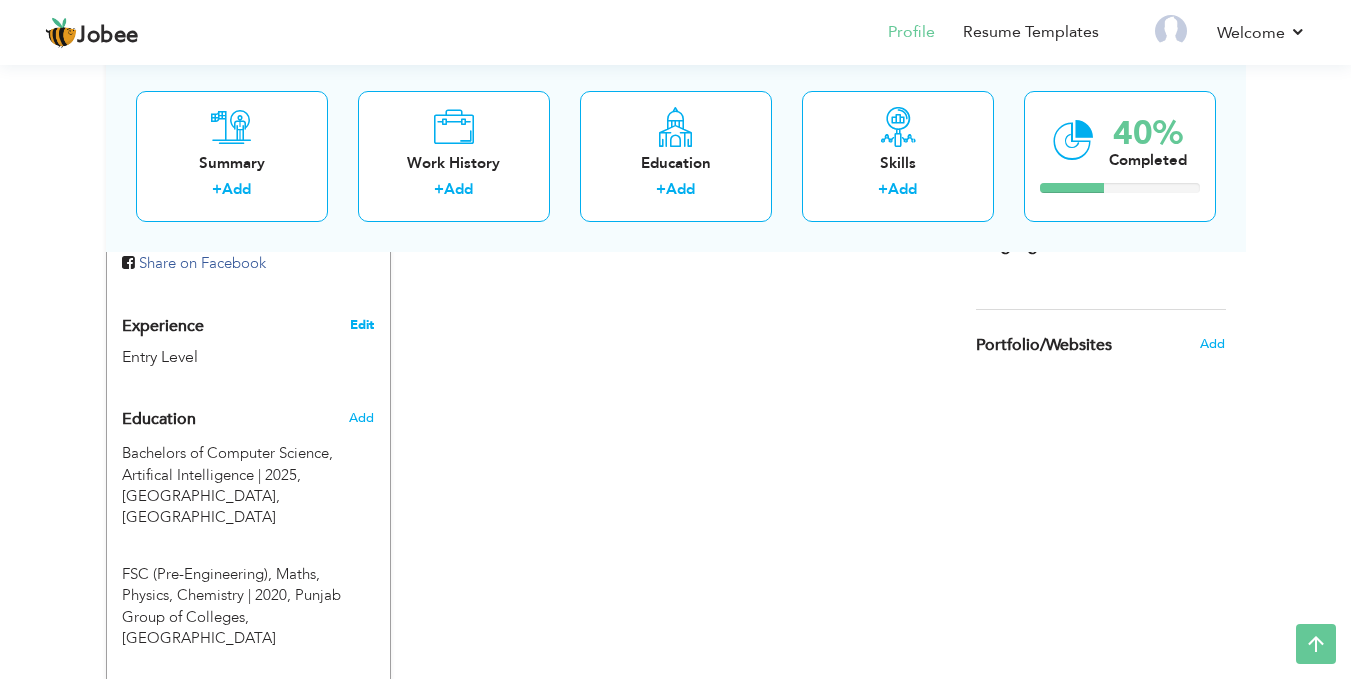 click on "Edit" at bounding box center (362, 325) 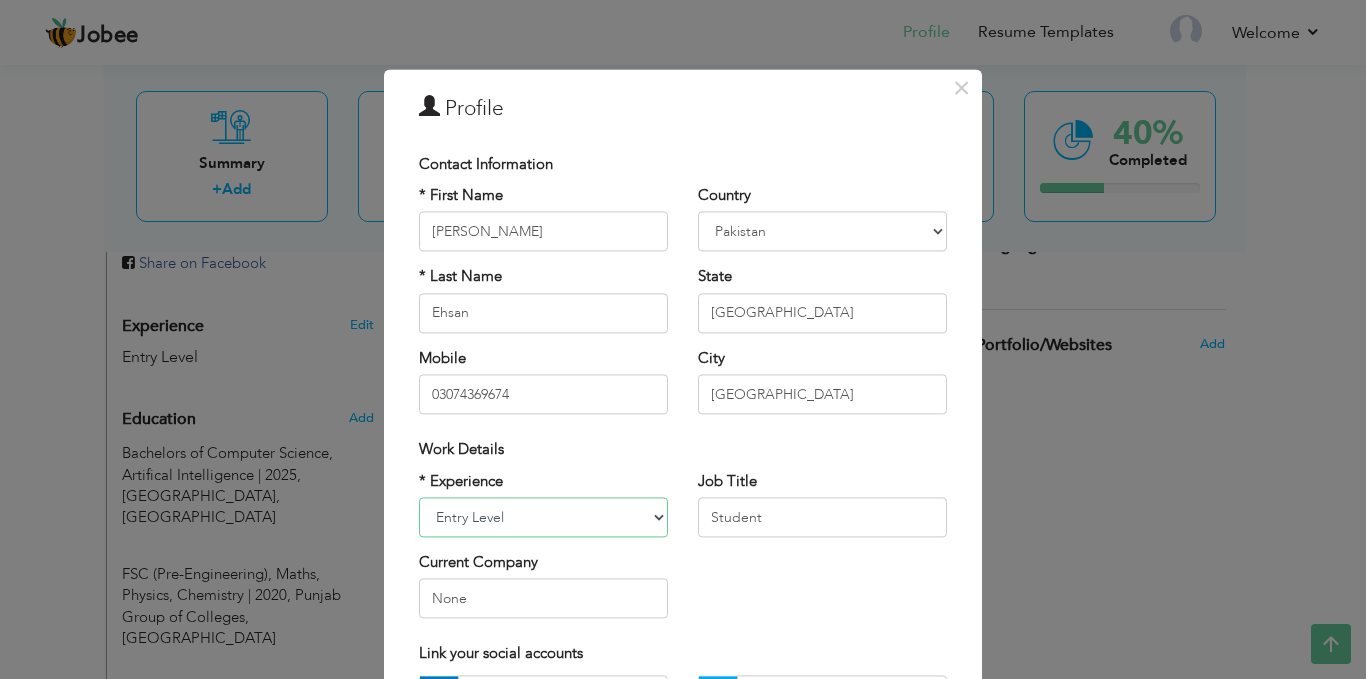 click on "Entry Level Less than 1 Year 1 Year 2 Years 3 Years 4 Years 5 Years 6 Years 7 Years 8 Years 9 Years 10 Years 11 Years 12 Years 13 Years 14 Years 15 Years 16 Years 17 Years 18 Years 19 Years 20 Years 21 Years 22 Years 23 Years 24 Years 25 Years 26 Years 27 Years 28 Years 29 Years 30 Years 31 Years 32 Years 33 Years 34 Years 35 Years More than 35 Years" at bounding box center [543, 517] 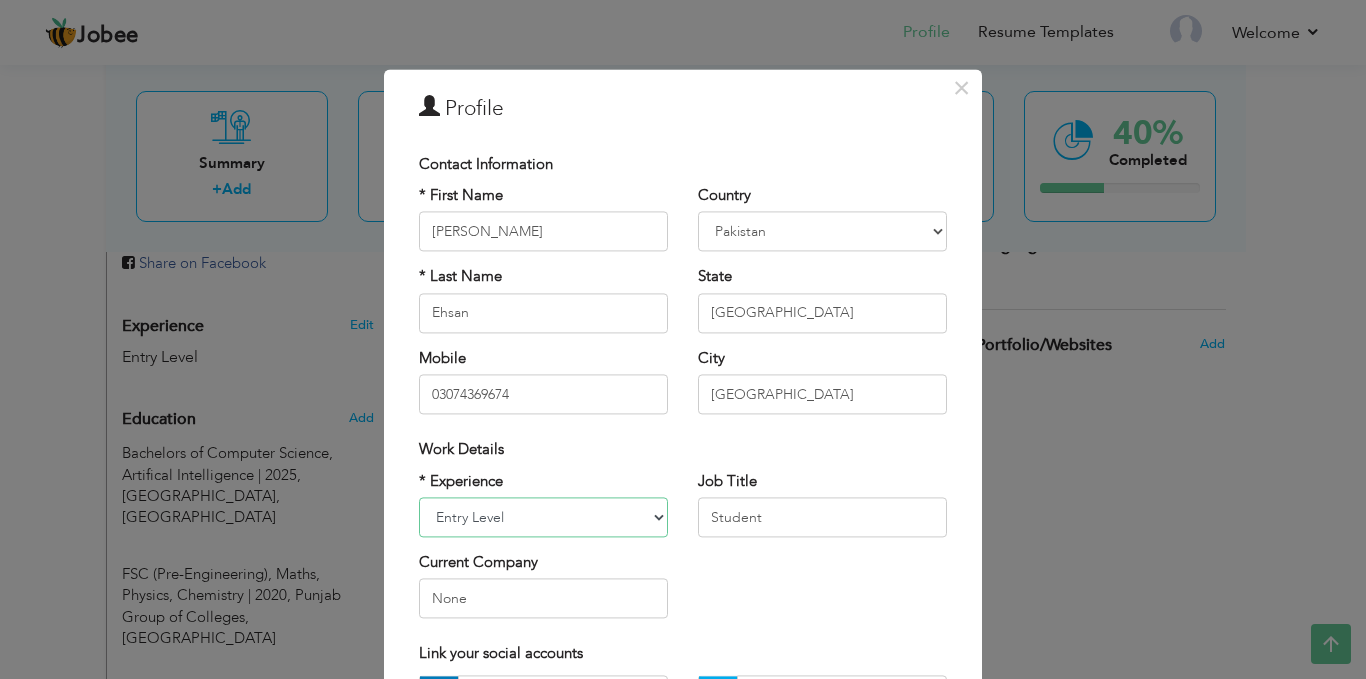 click on "Entry Level Less than 1 Year 1 Year 2 Years 3 Years 4 Years 5 Years 6 Years 7 Years 8 Years 9 Years 10 Years 11 Years 12 Years 13 Years 14 Years 15 Years 16 Years 17 Years 18 Years 19 Years 20 Years 21 Years 22 Years 23 Years 24 Years 25 Years 26 Years 27 Years 28 Years 29 Years 30 Years 31 Years 32 Years 33 Years 34 Years 35 Years More than 35 Years" at bounding box center (543, 517) 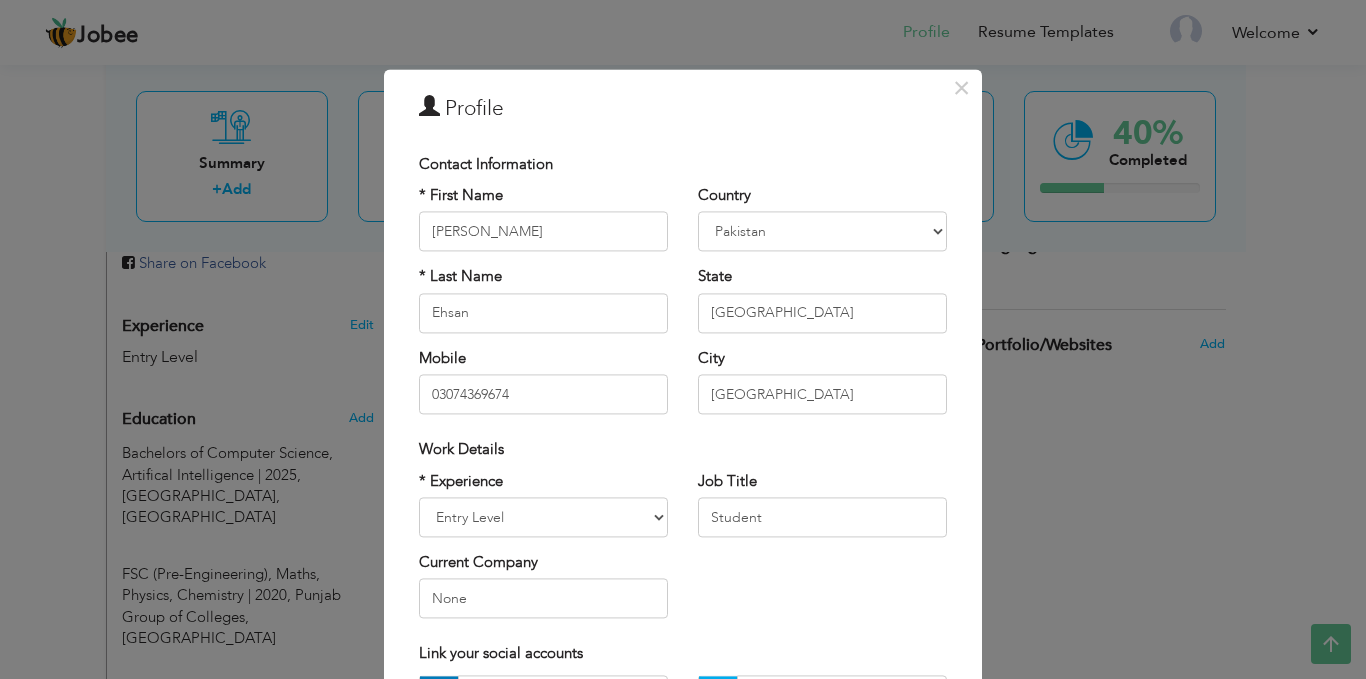 click on "* Experience
Entry Level Less than 1 Year 1 Year 2 Years 3 Years 4 Years 5 Years 6 Years 7 Years 8 Years 9 Years 10 Years 11 Years 12 Years 13 Years 14 Years 15 Years 16 Years 17 Years 18 Years 19 Years 20 Years 21 Years 22 Years 23 Years 24 Years 25 Years 26 Years 27 Years 28 Years 29 Years 30 Years 31 Years 32 Years 33 Years 34 Years 35 Years More than 35 Years
Current Company
None
Job Title Student" at bounding box center (683, 552) 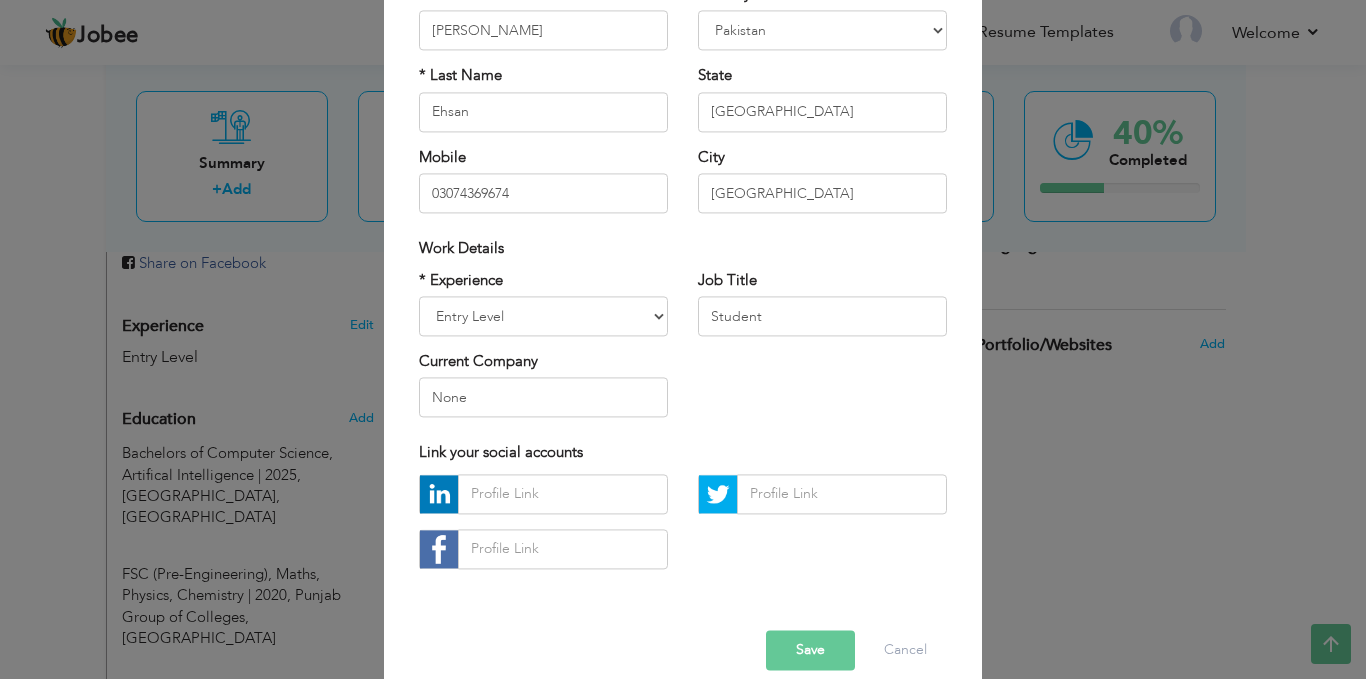 scroll, scrollTop: 227, scrollLeft: 0, axis: vertical 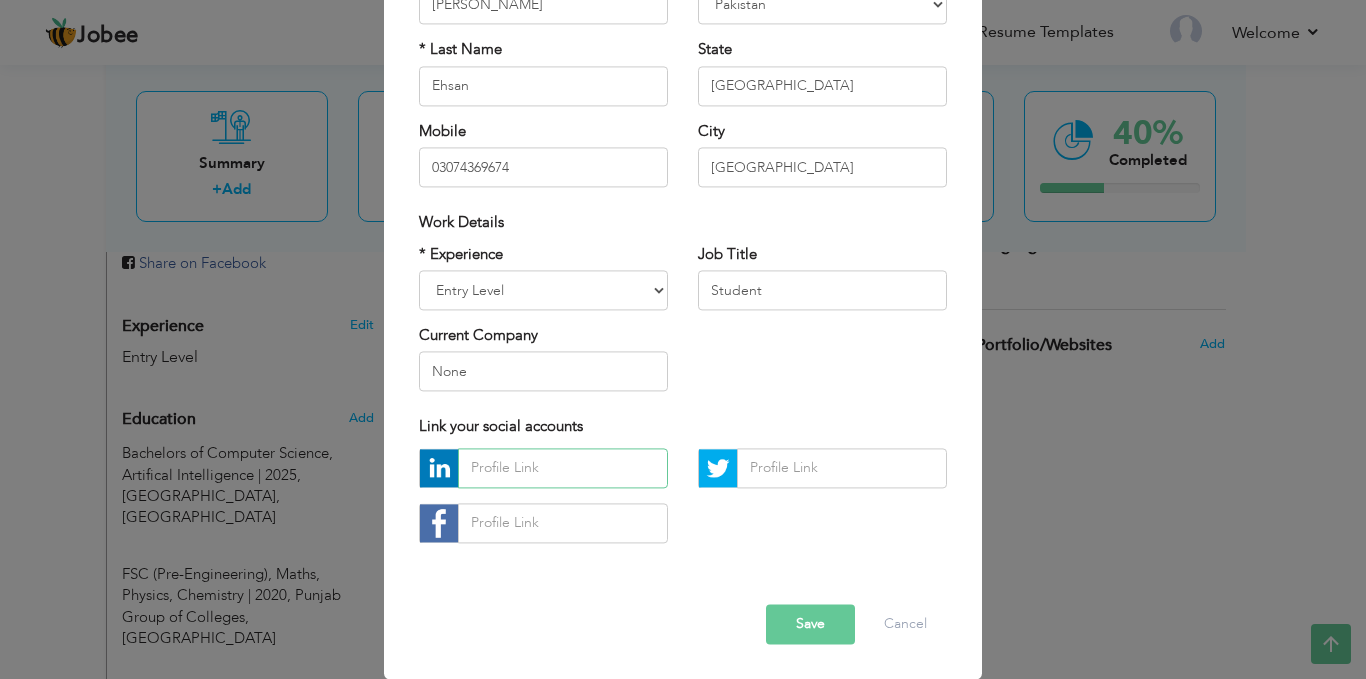 click at bounding box center [563, 468] 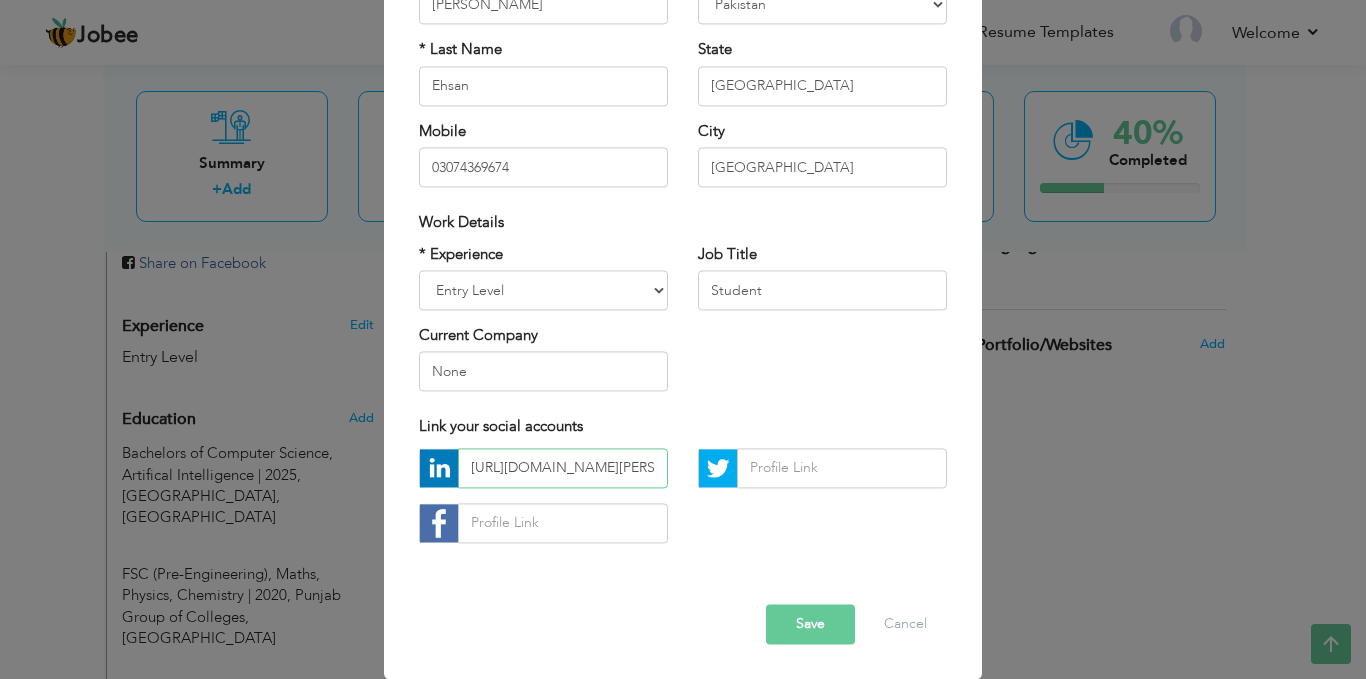 scroll, scrollTop: 0, scrollLeft: 226, axis: horizontal 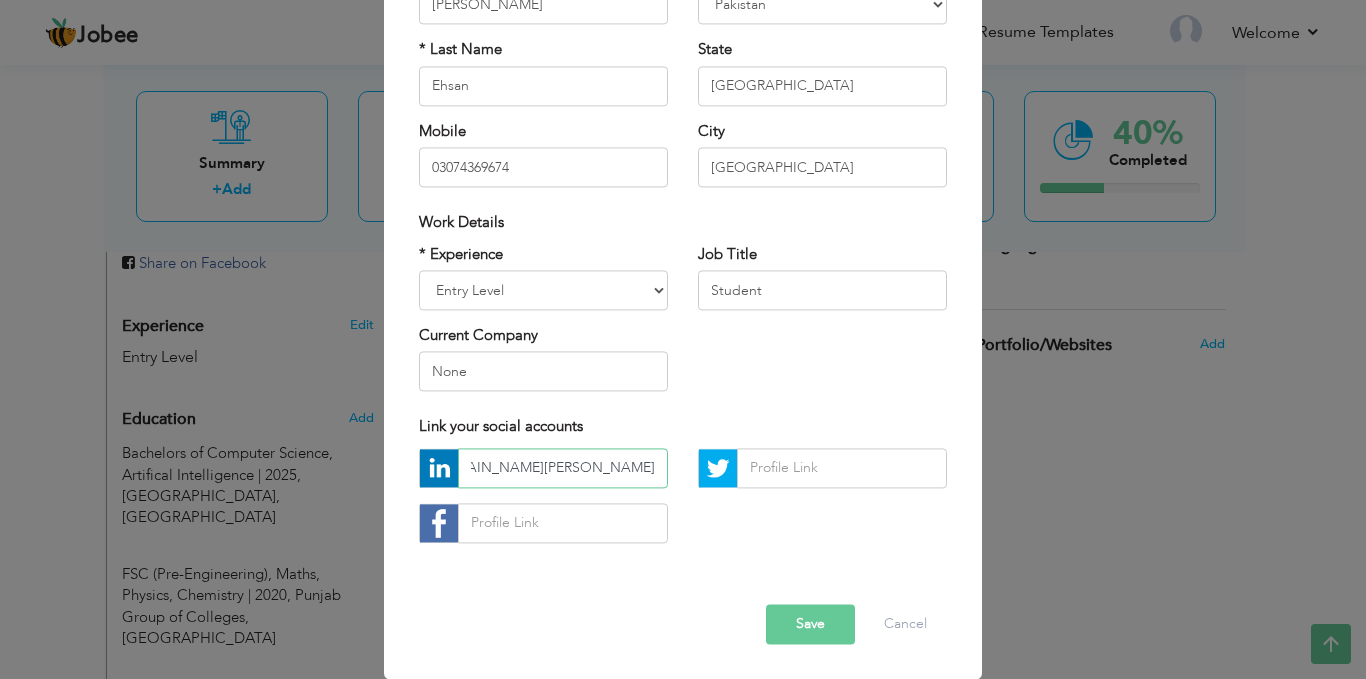 type on "https://www.linkedin.com/in/muhammad-idrees-ehsan-8366b41b5" 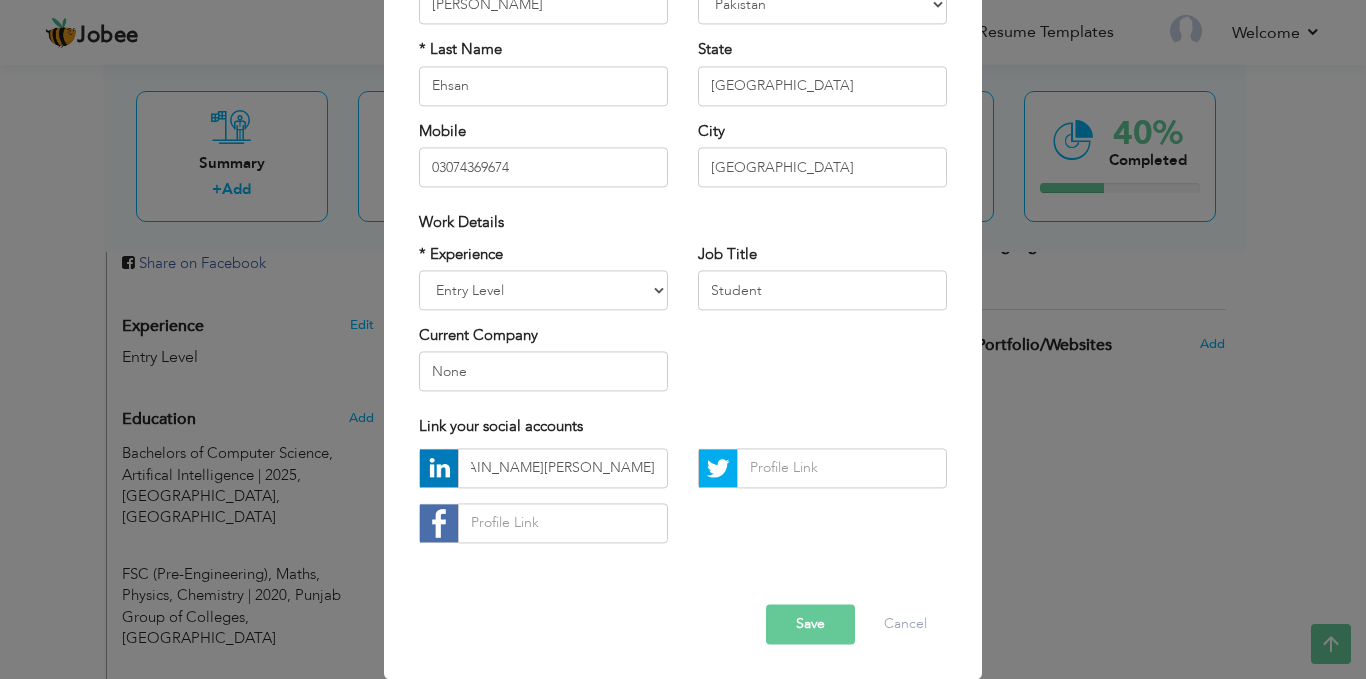 click on "Save" at bounding box center [810, 624] 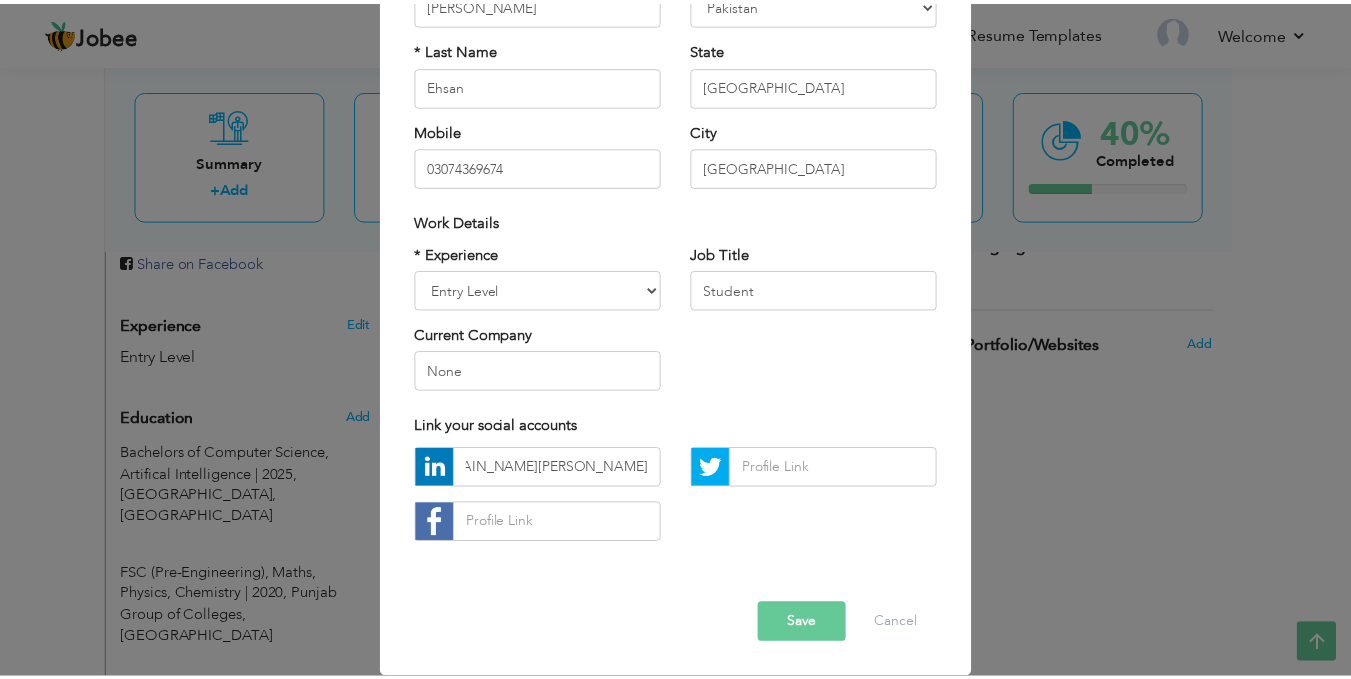 scroll, scrollTop: 0, scrollLeft: 0, axis: both 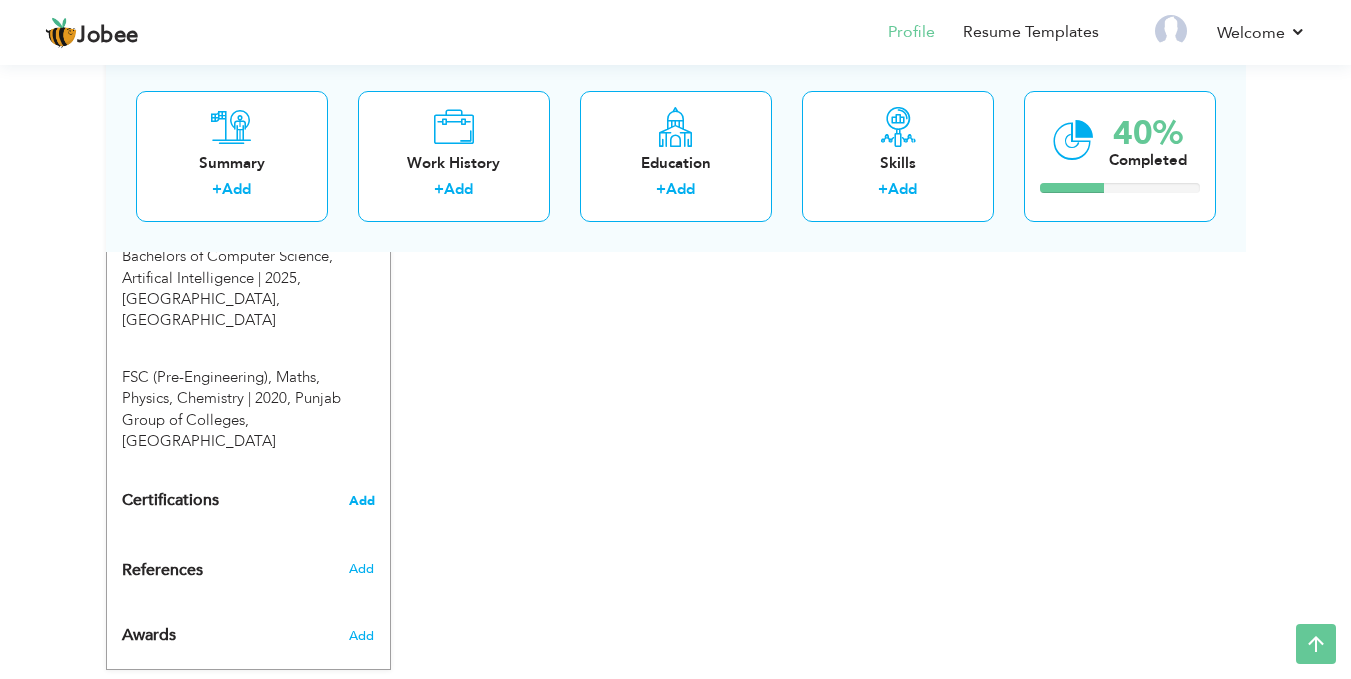 click on "Add" at bounding box center [362, 501] 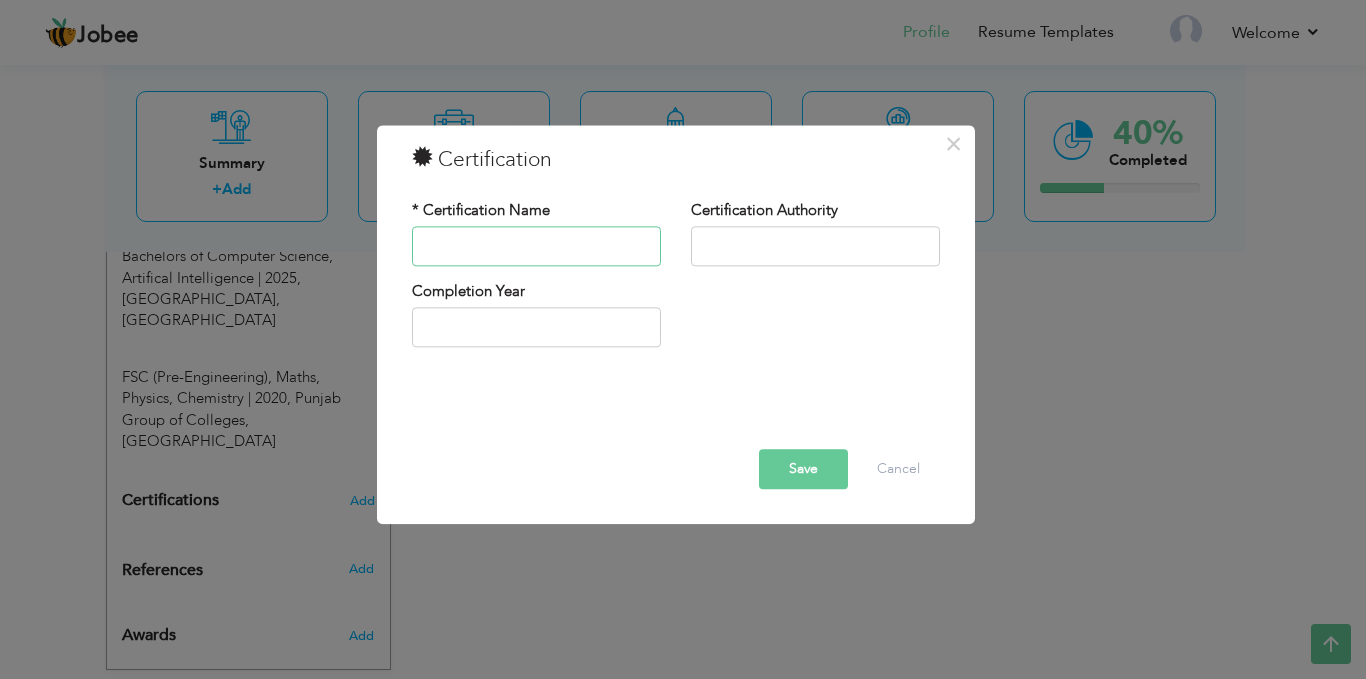 paste on "Machine Learning Specialization" 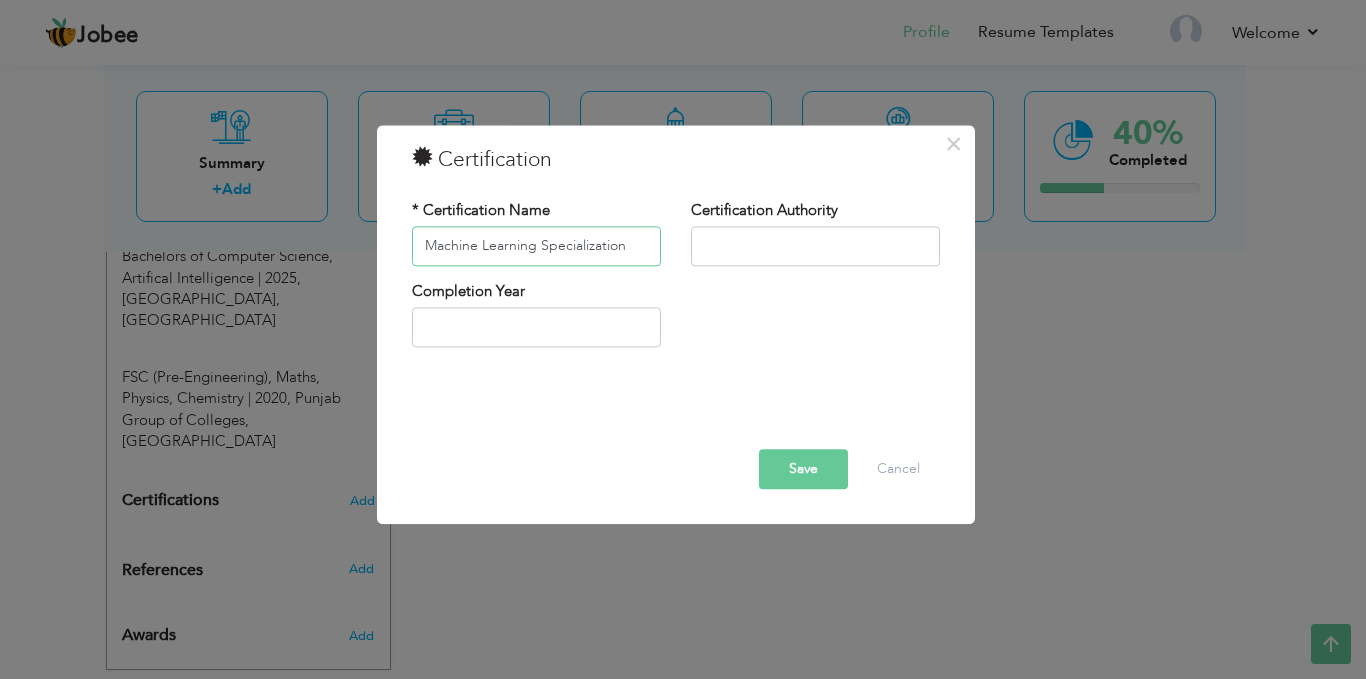 type on "Machine Learning Specialization" 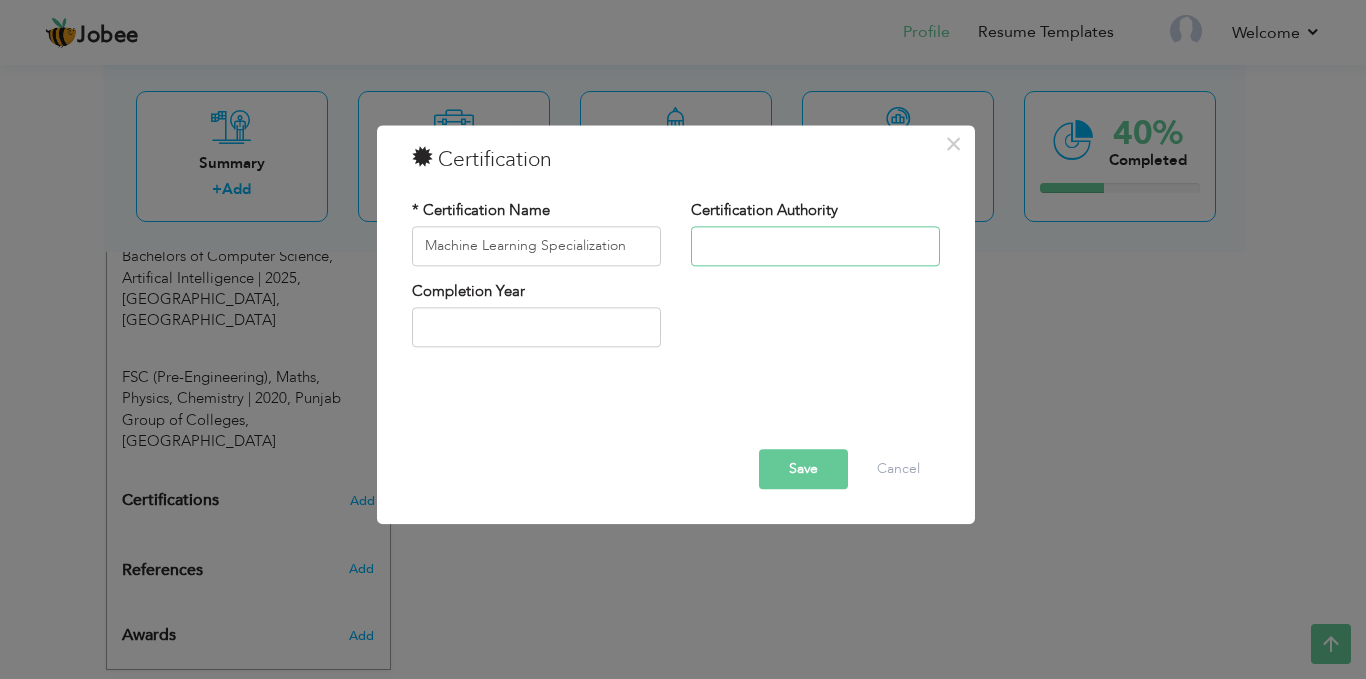 click at bounding box center (815, 246) 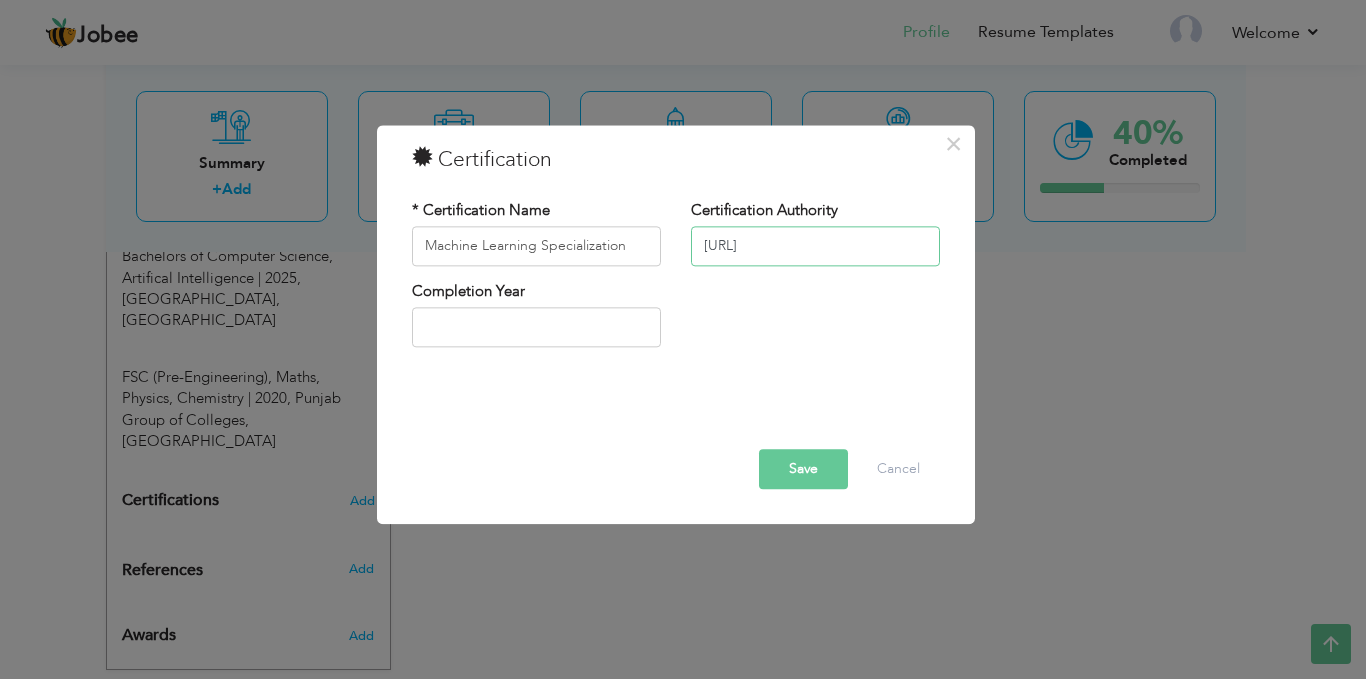 type on "[URL]" 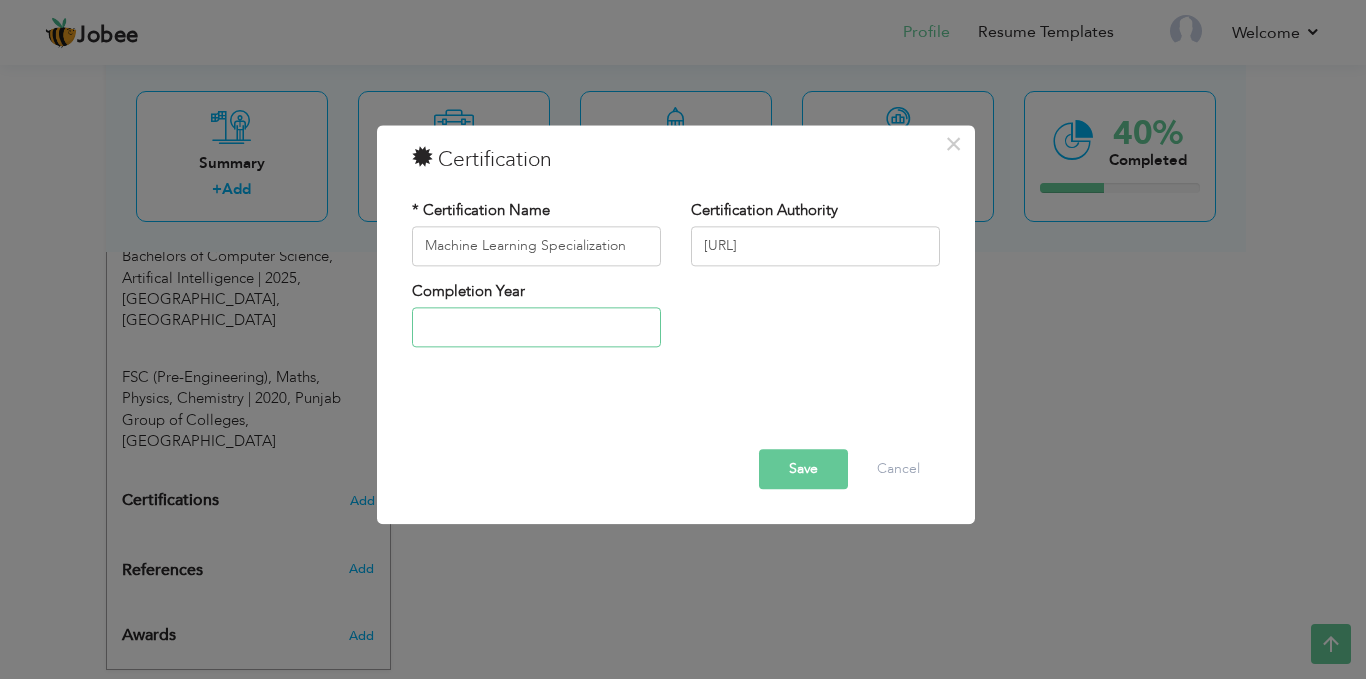 type on "2025" 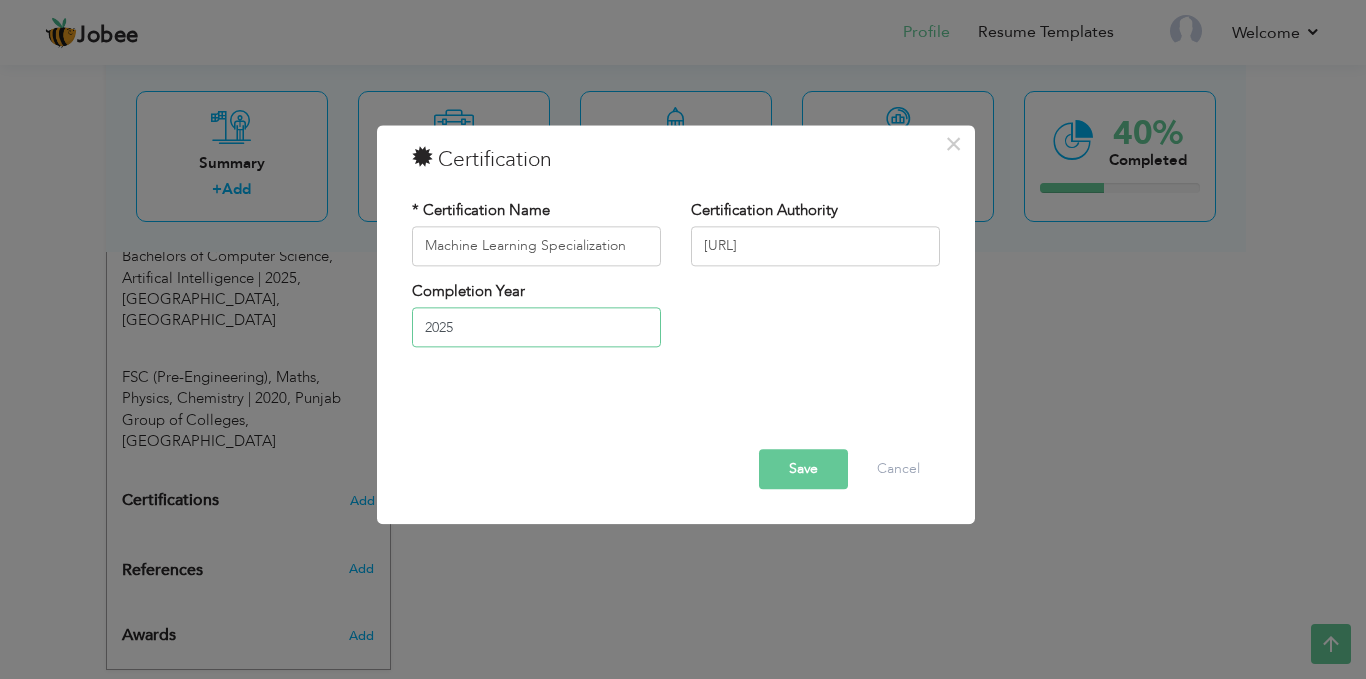 click on "2025" at bounding box center (536, 328) 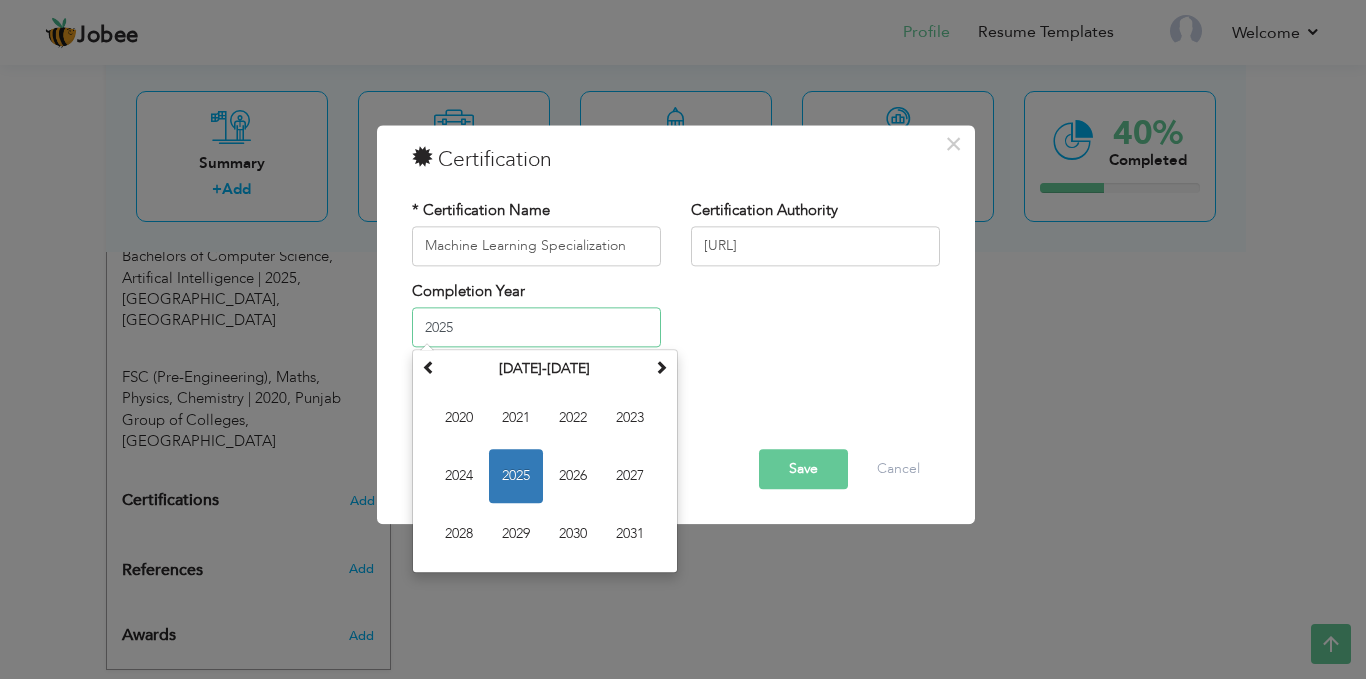click on "2025" at bounding box center [516, 477] 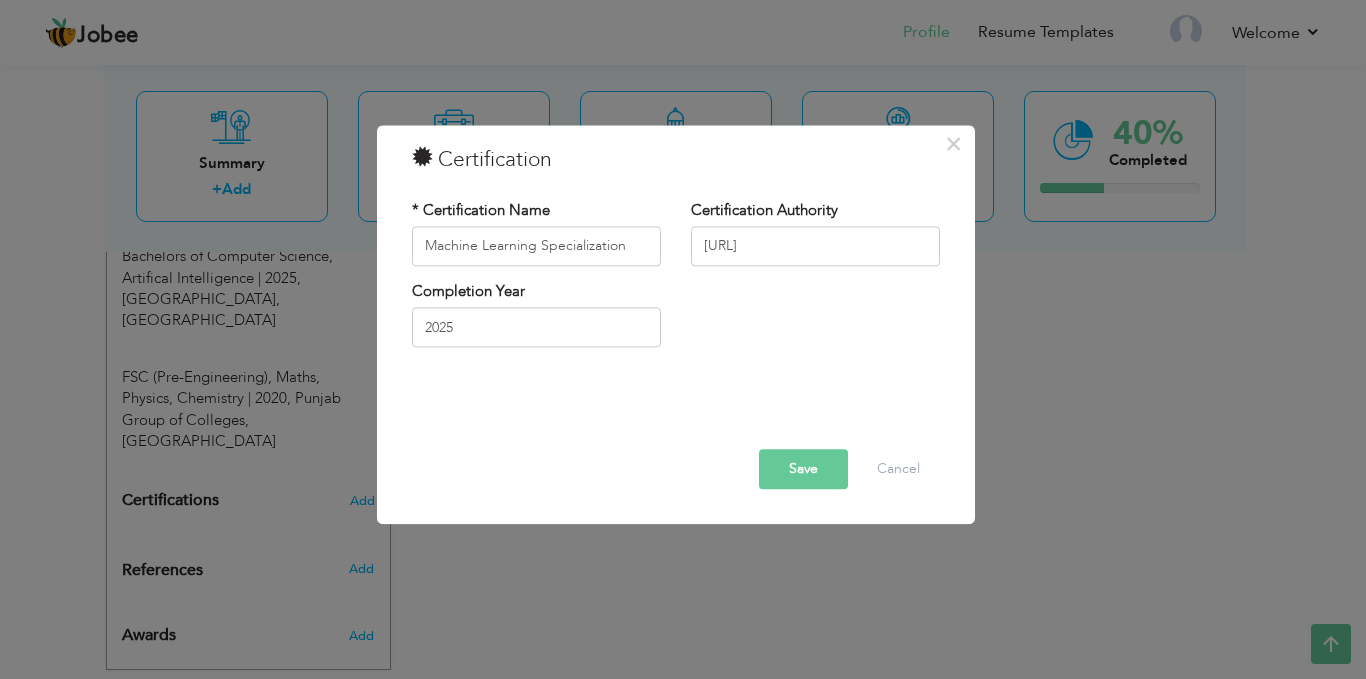 click on "Save" at bounding box center [803, 469] 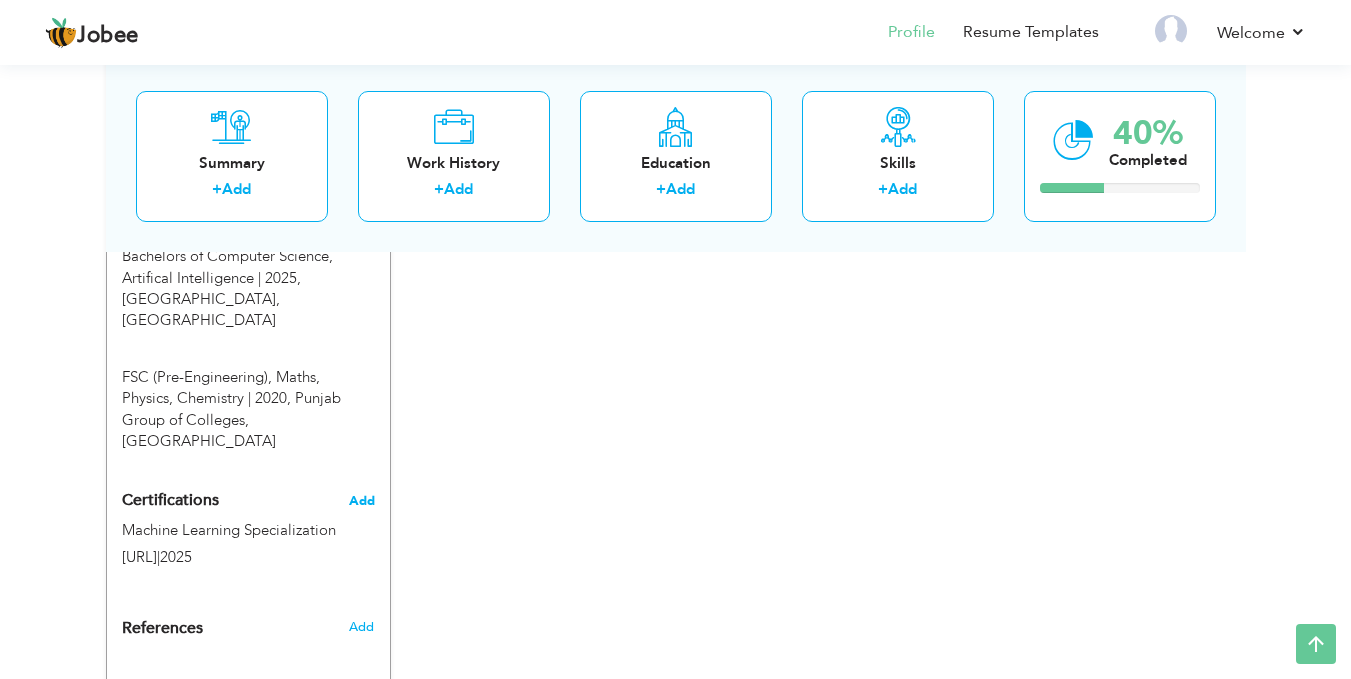 click on "Add" at bounding box center [362, 501] 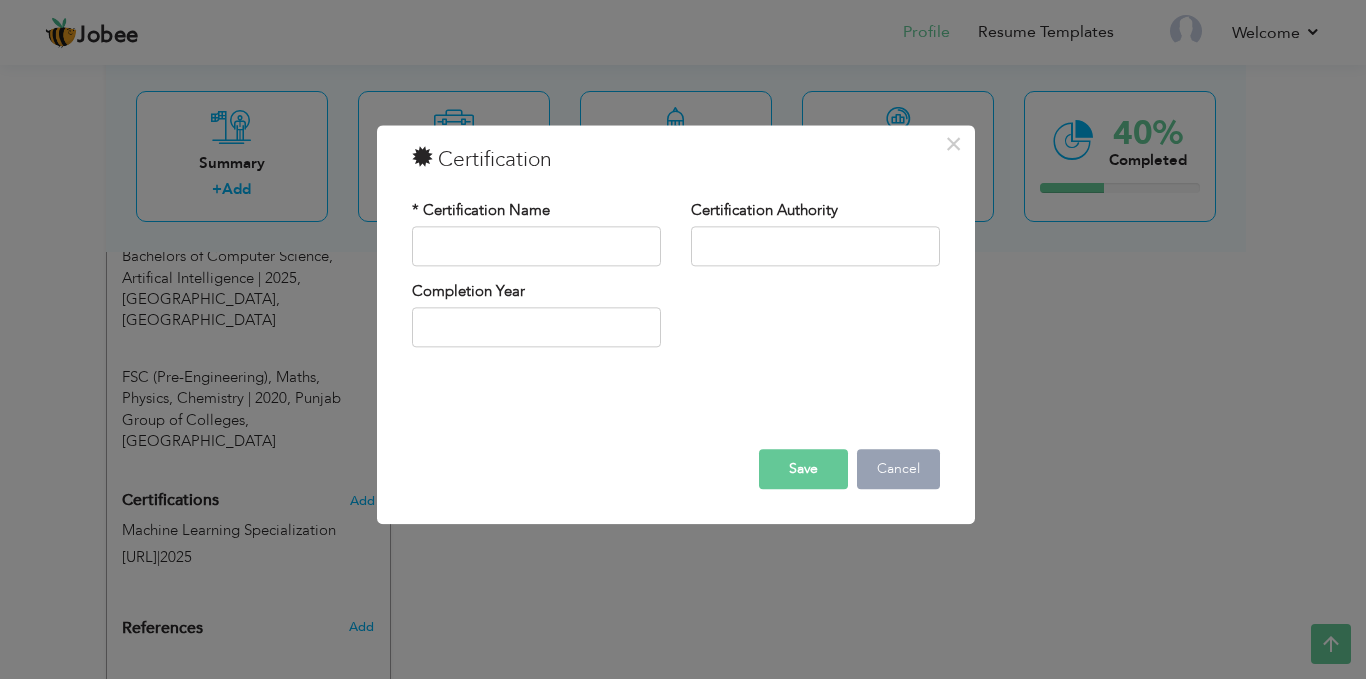 click on "Cancel" at bounding box center [898, 469] 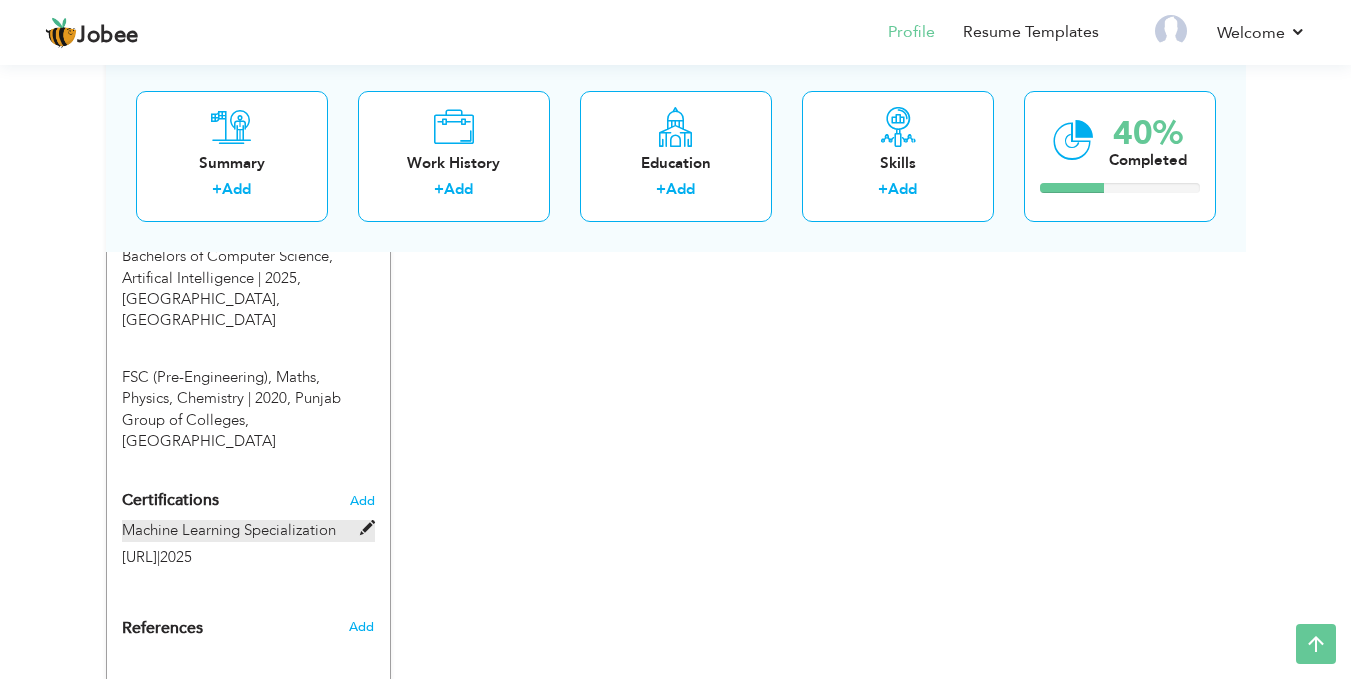 click at bounding box center (367, 528) 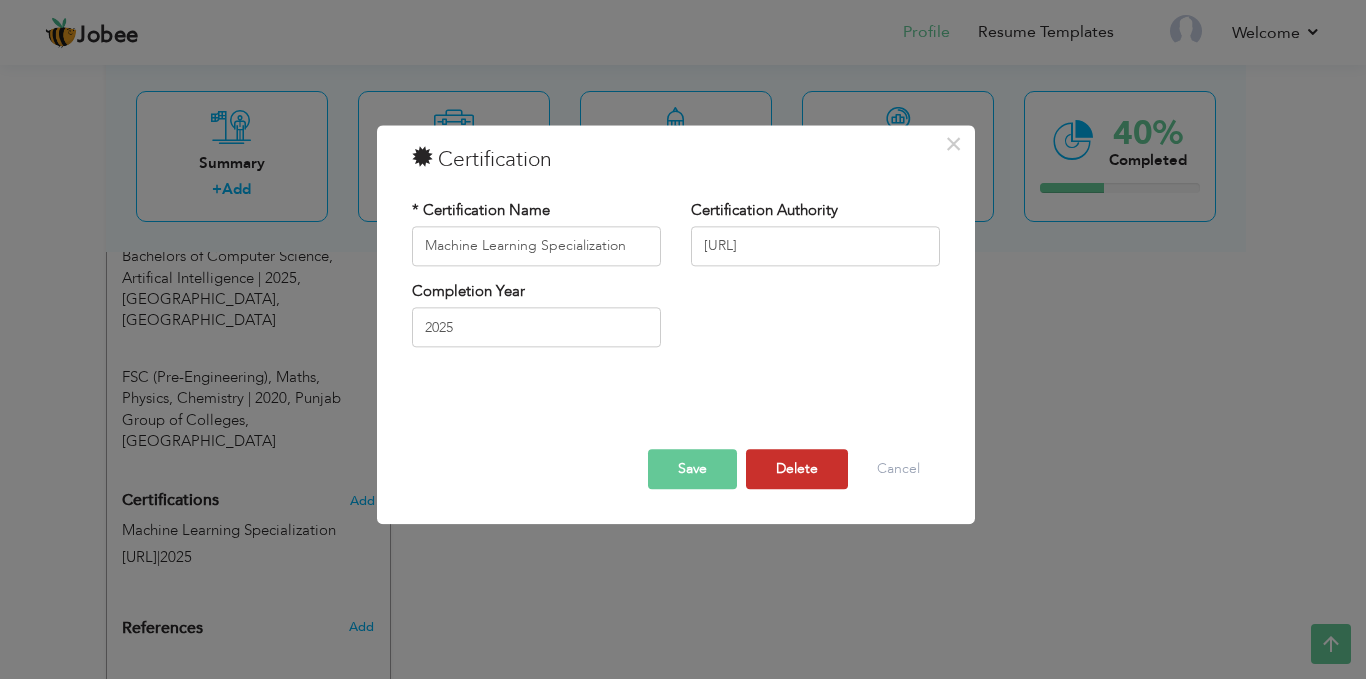 click on "Delete" at bounding box center [797, 469] 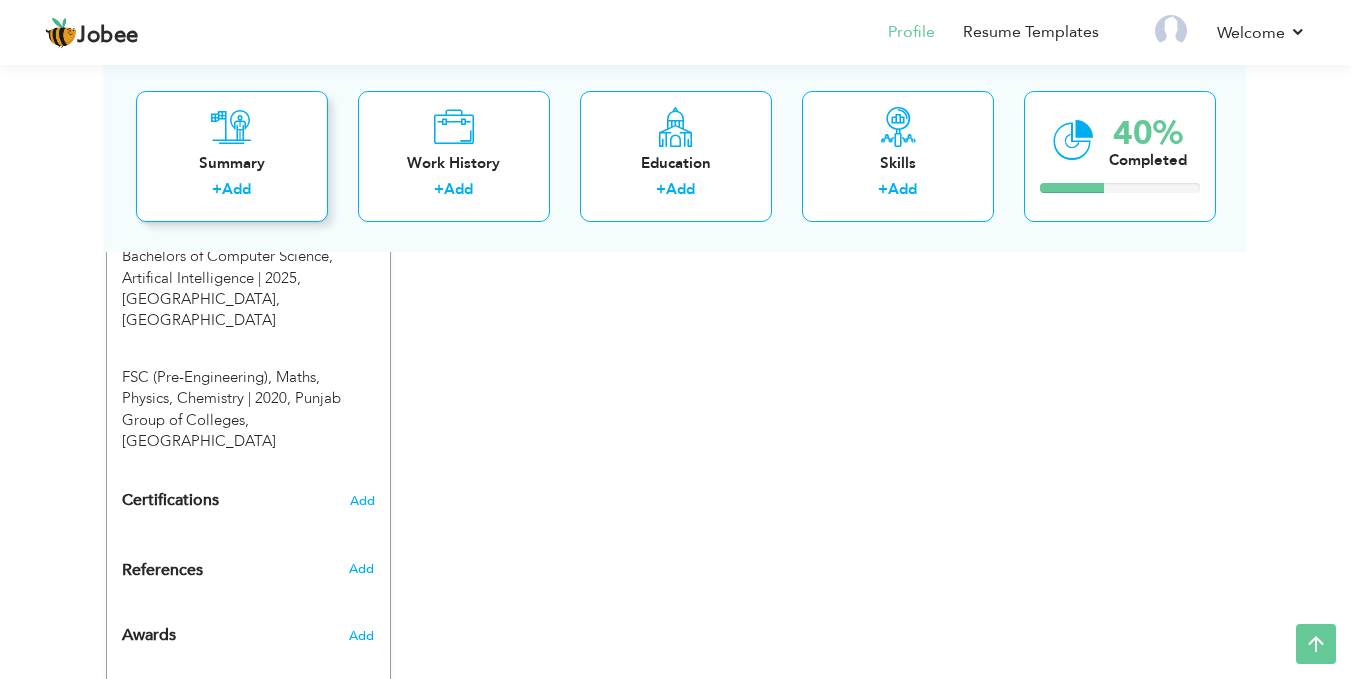 click on "Add" at bounding box center [236, 189] 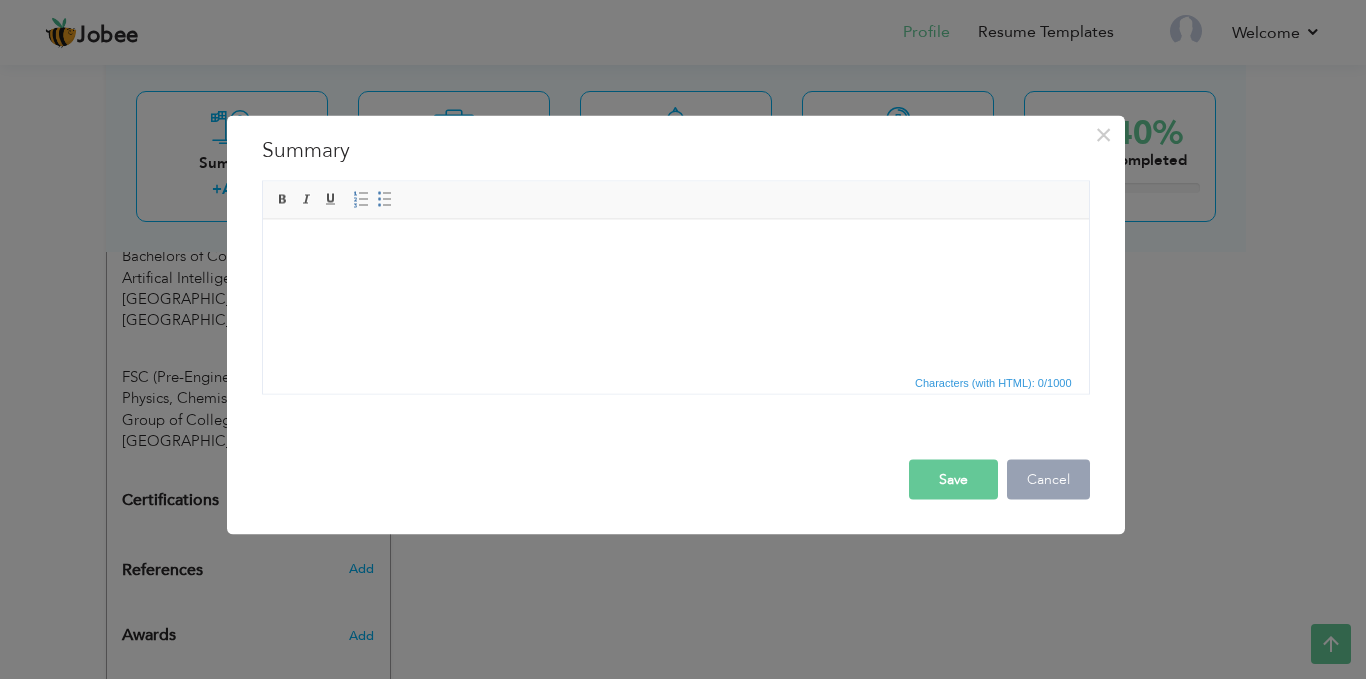 click on "Cancel" at bounding box center (1048, 479) 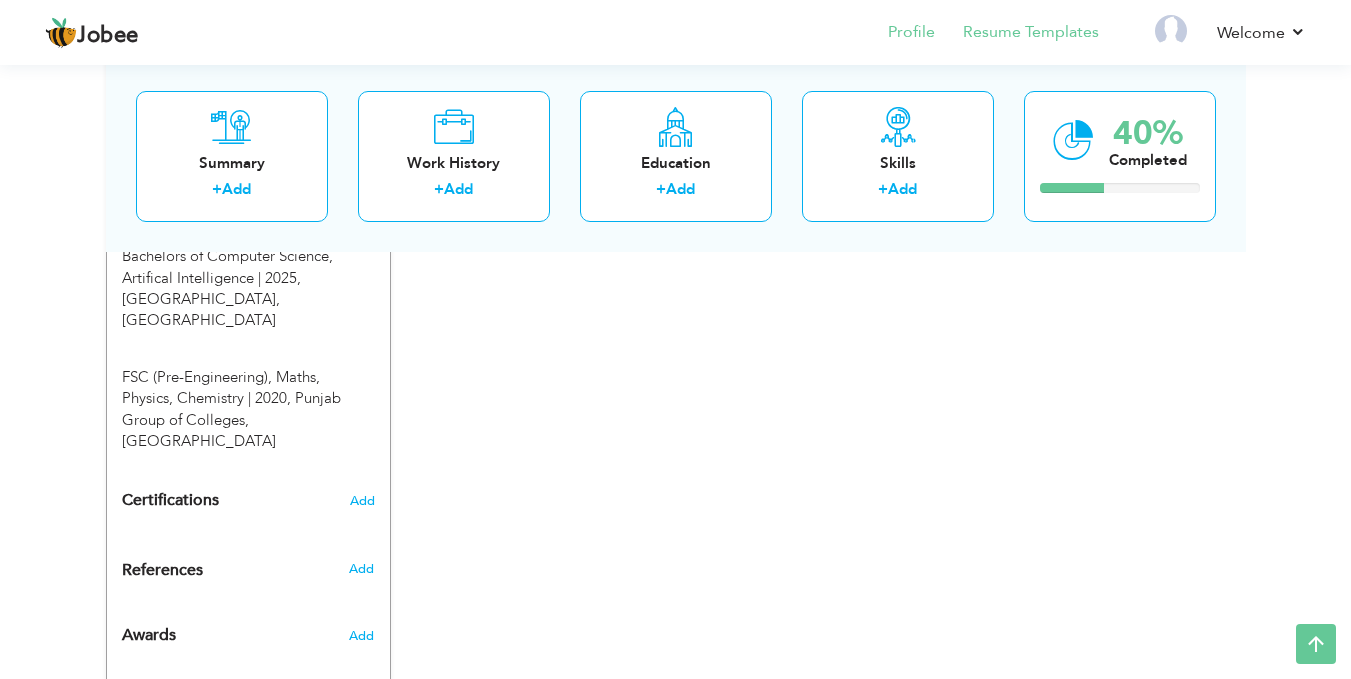 click on "Resume Templates" at bounding box center [1017, 34] 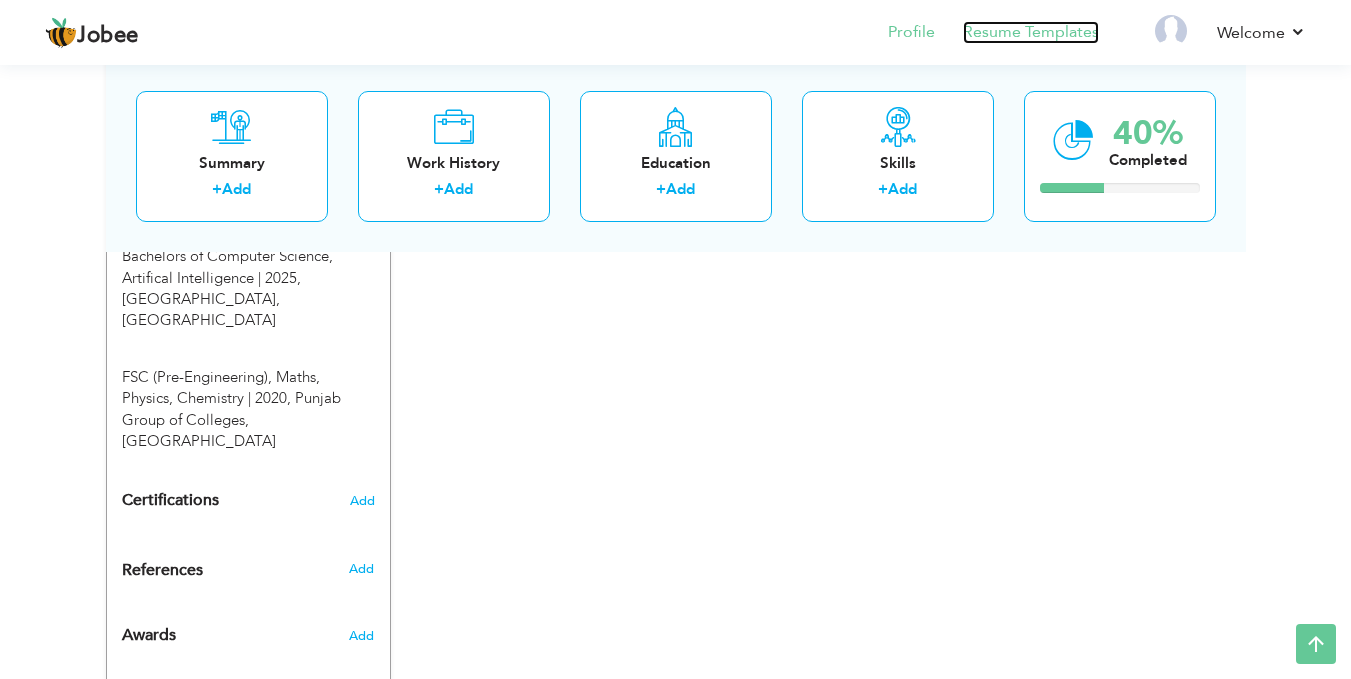 click on "Resume Templates" at bounding box center [1031, 32] 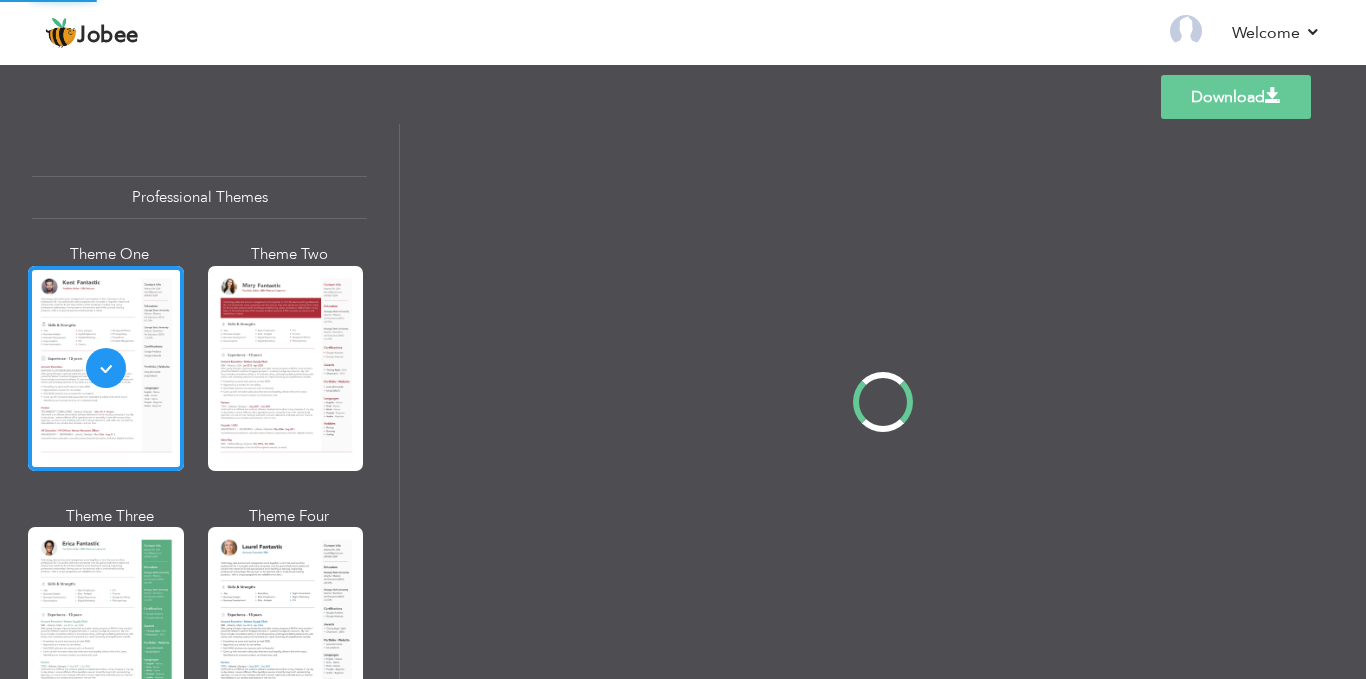 scroll, scrollTop: 0, scrollLeft: 0, axis: both 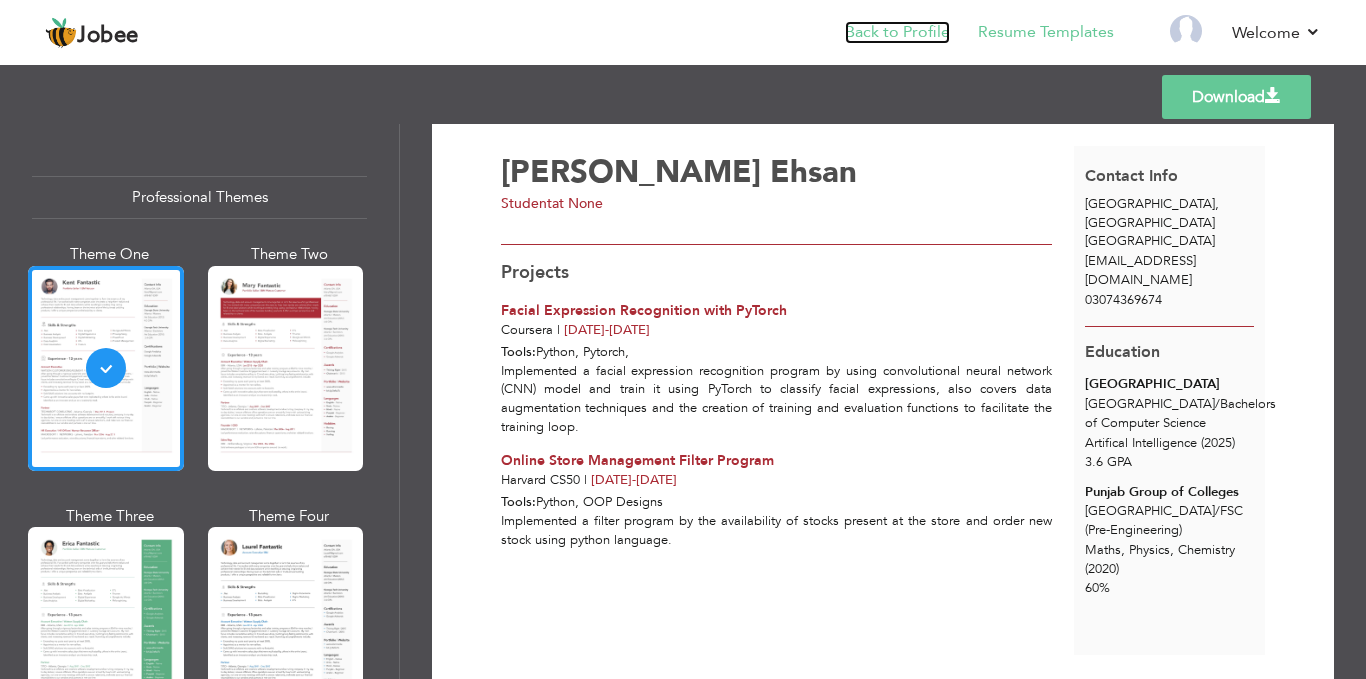 click on "Back to Profile" at bounding box center (897, 32) 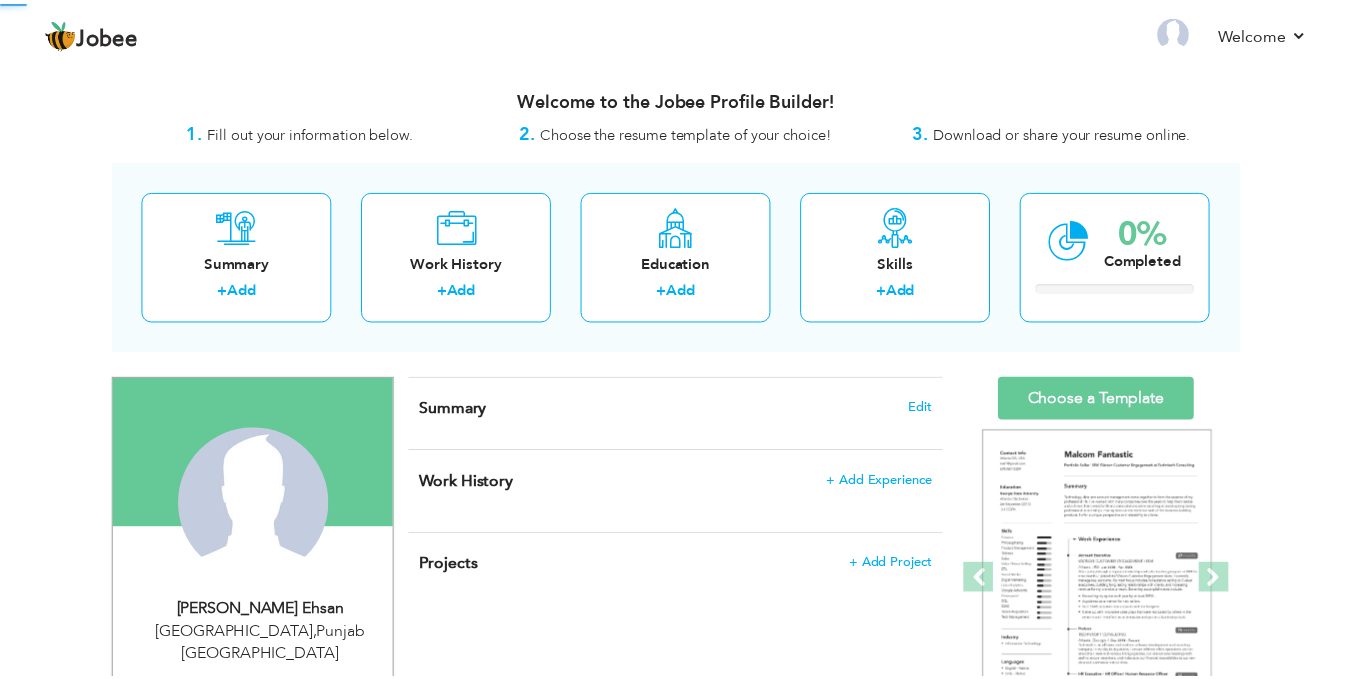 scroll, scrollTop: 0, scrollLeft: 0, axis: both 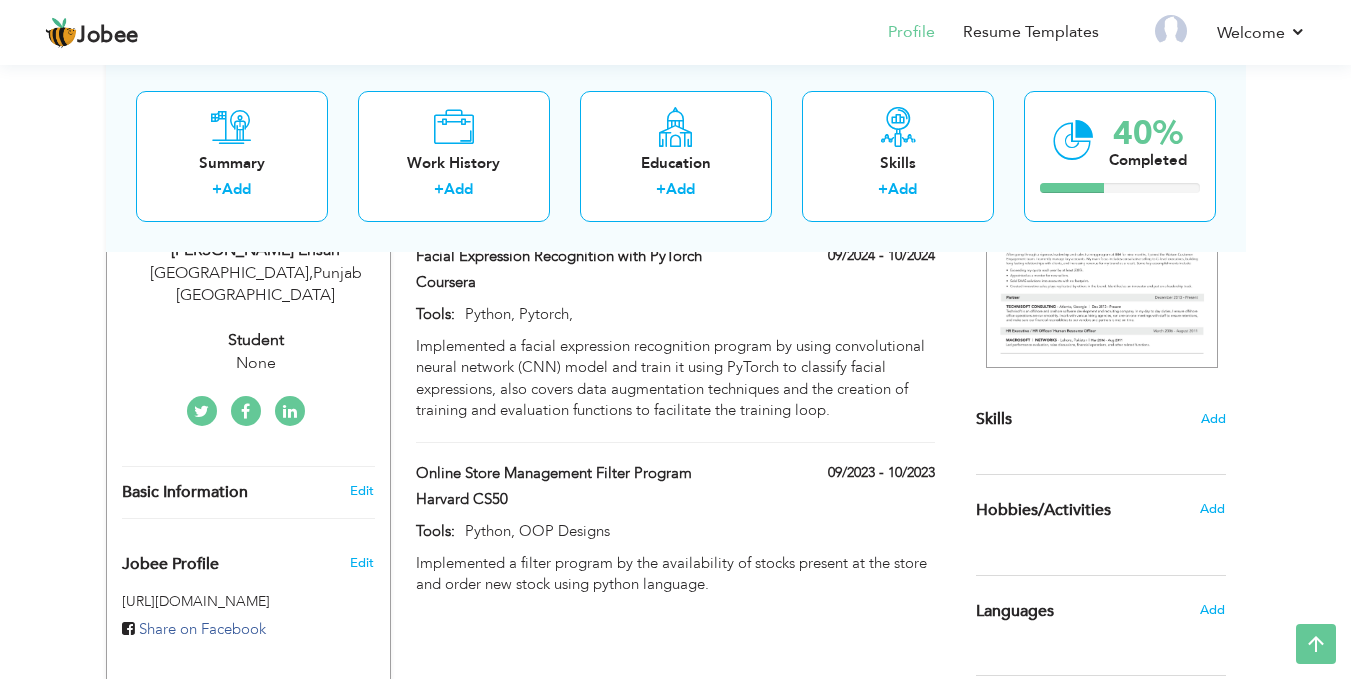 click on "Student" at bounding box center (256, 340) 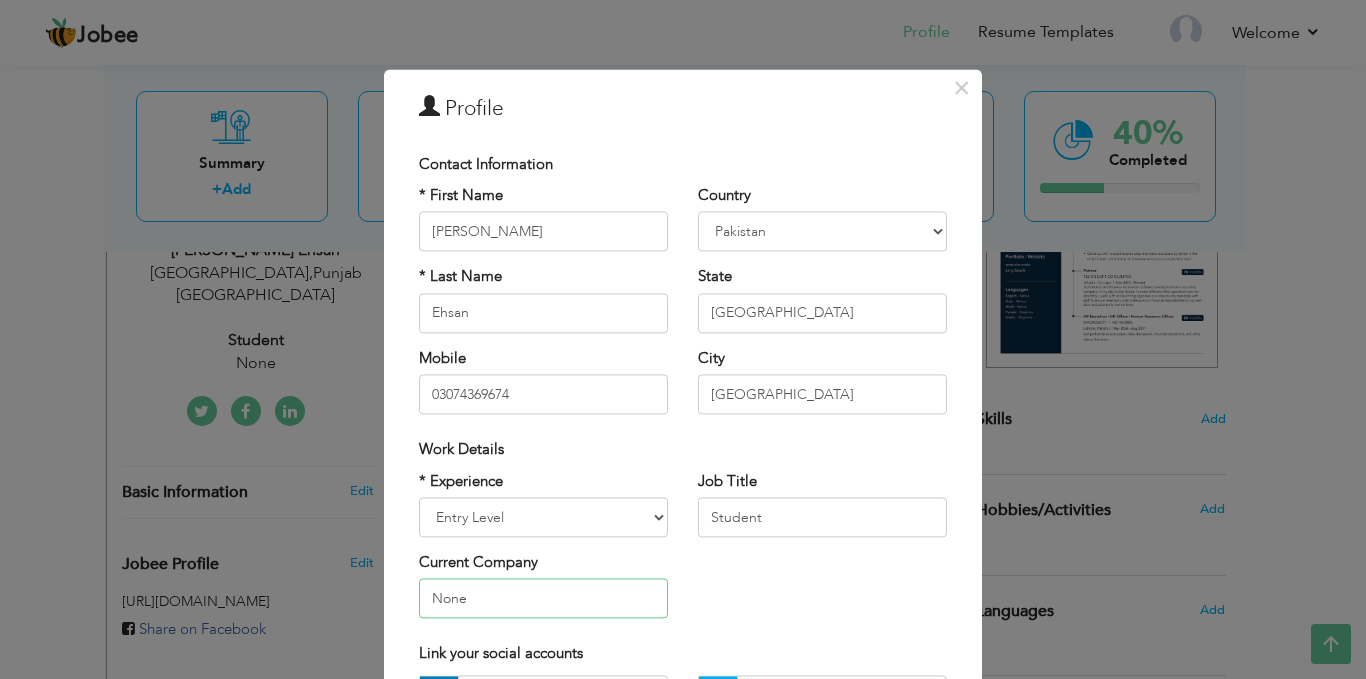 click on "None" at bounding box center (543, 599) 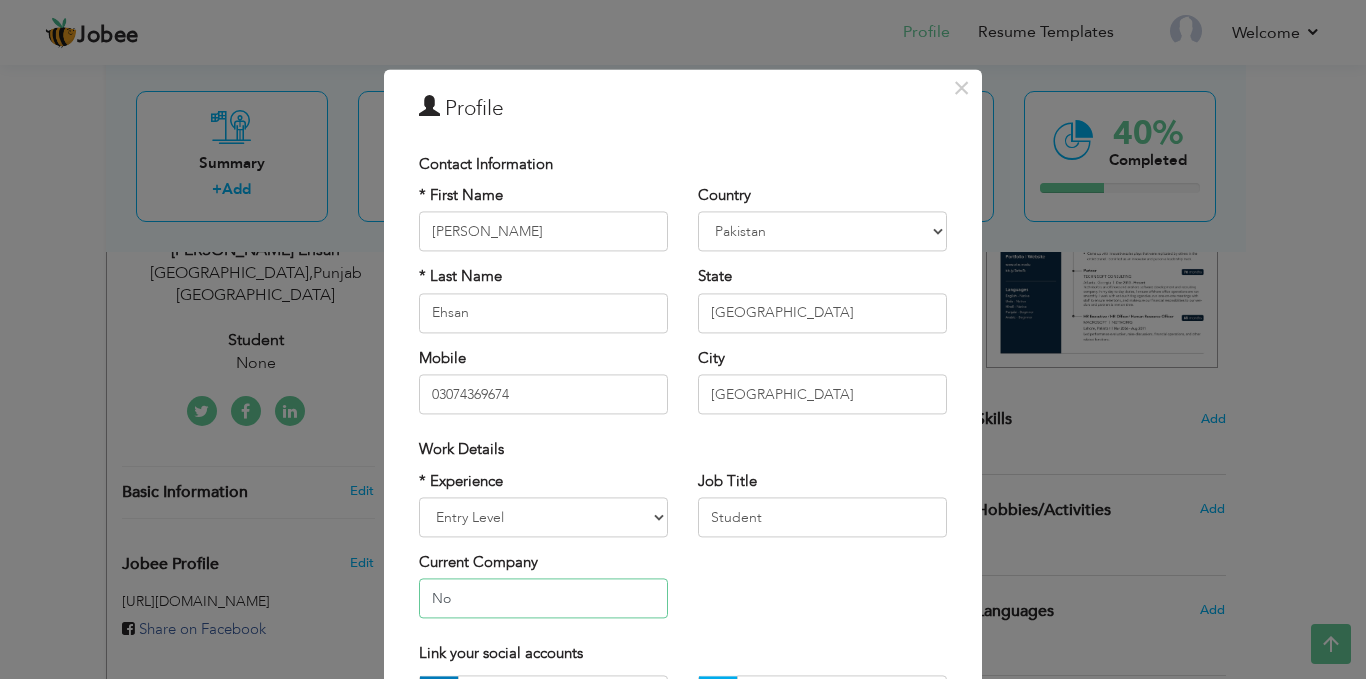 type on "N" 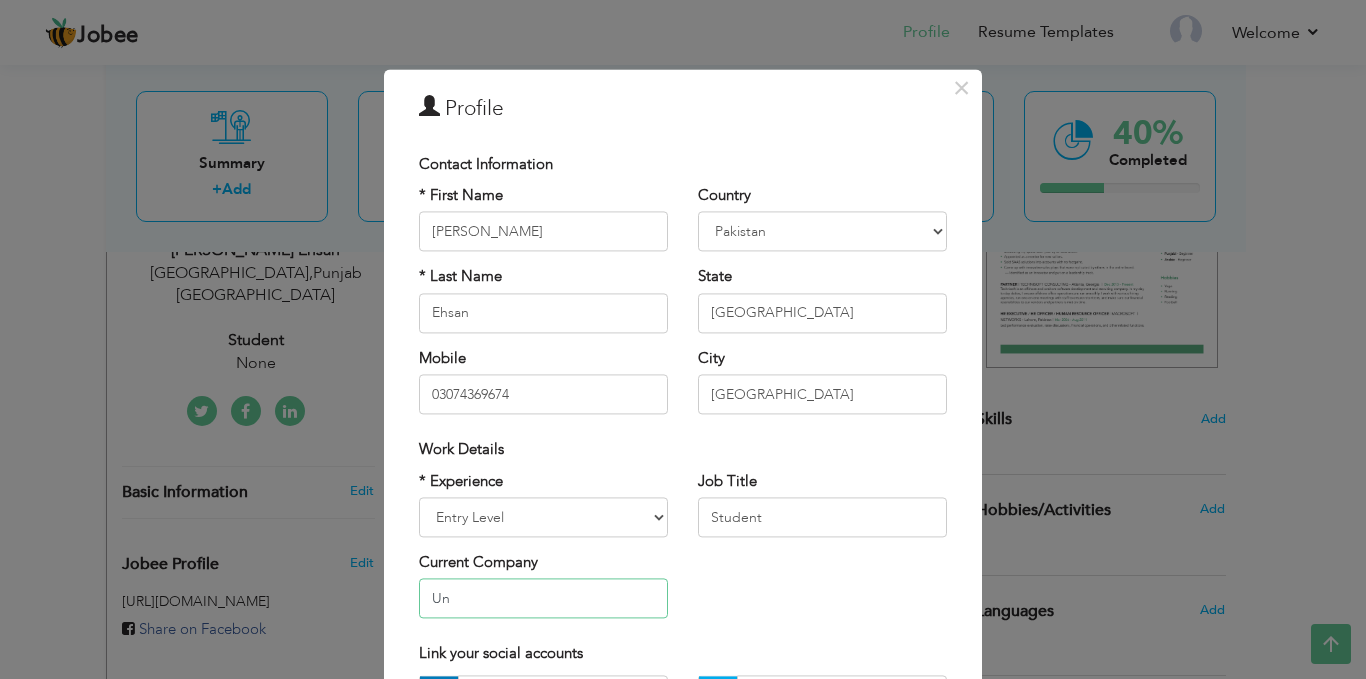 type on "U" 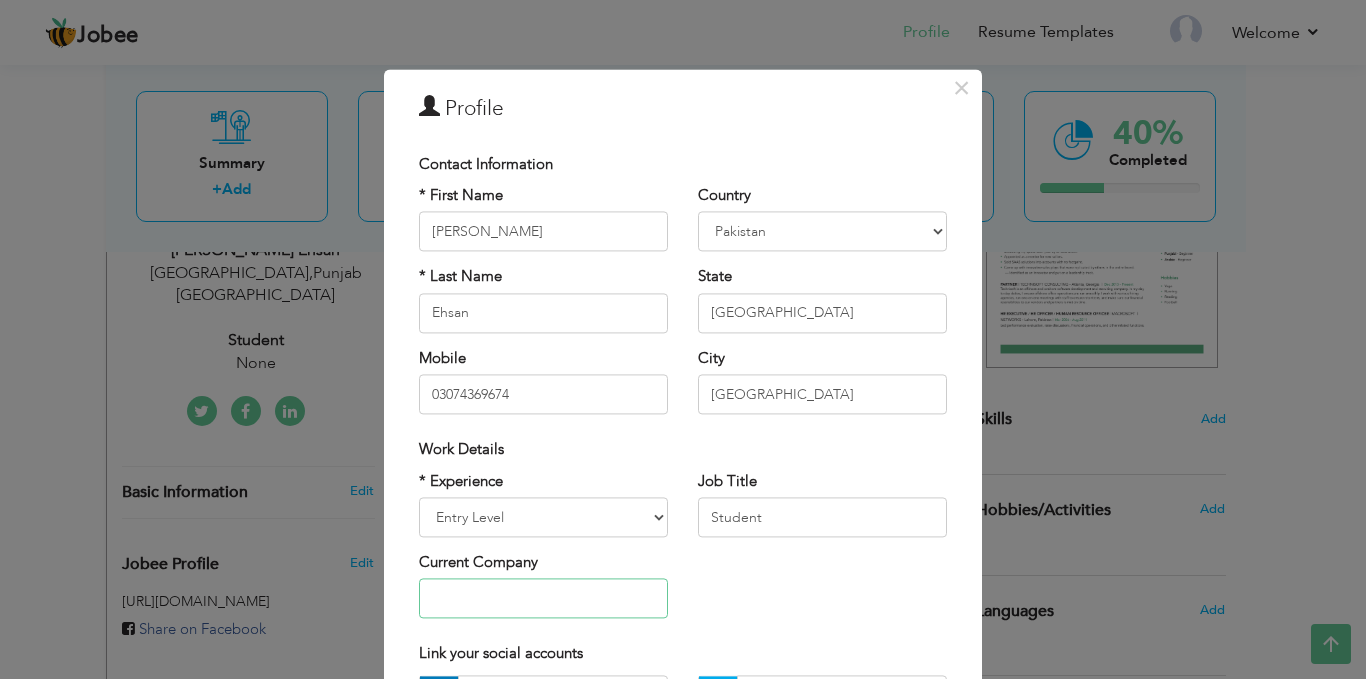 type 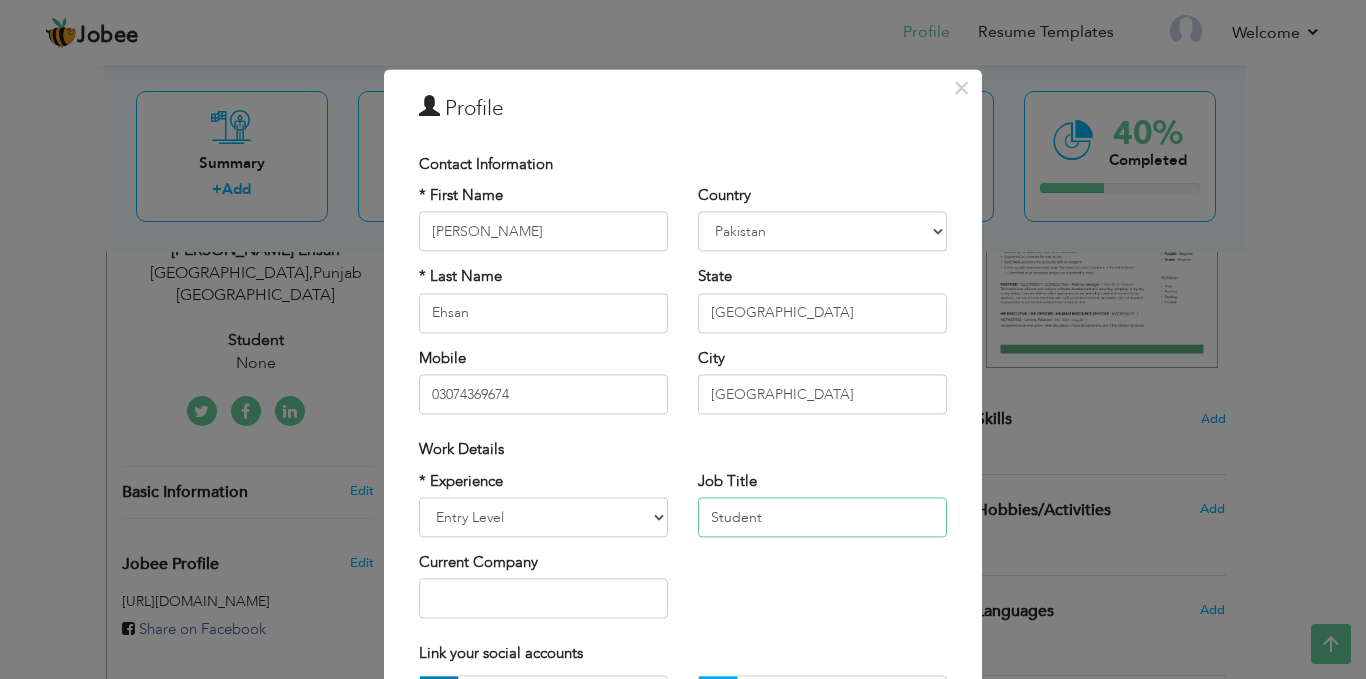 click on "Student" at bounding box center [822, 517] 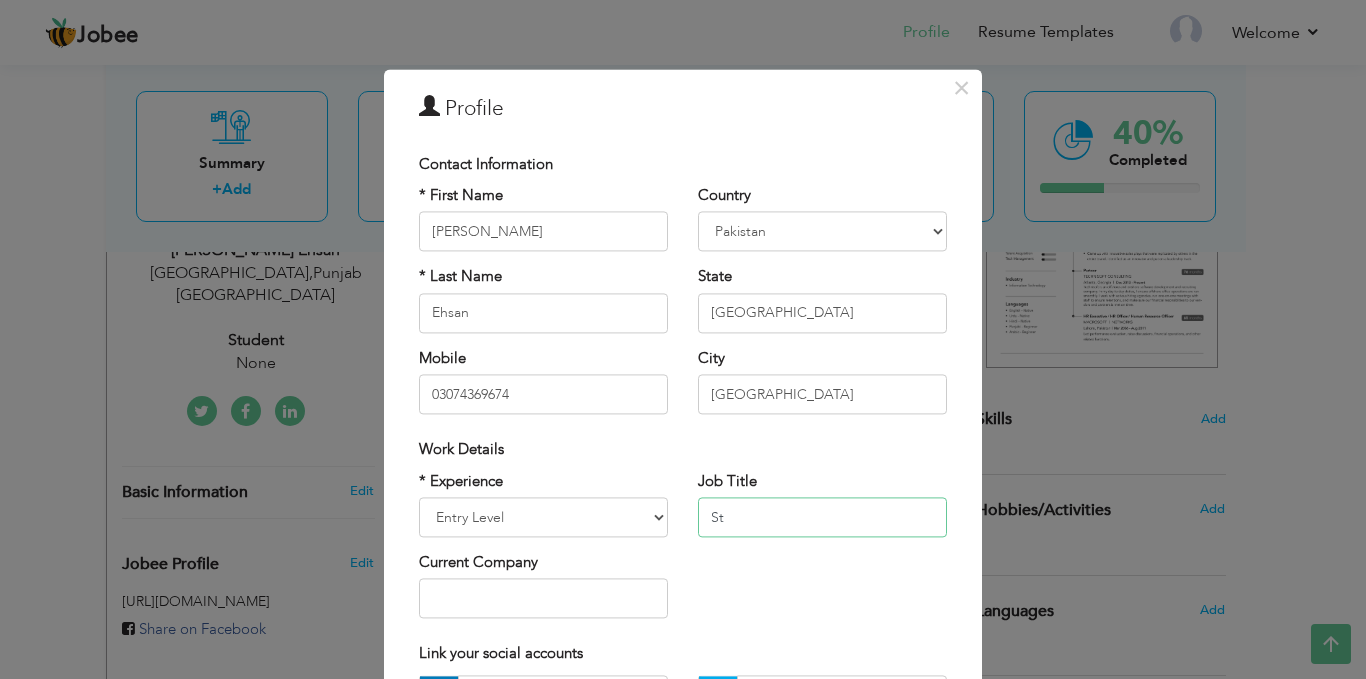 type on "S" 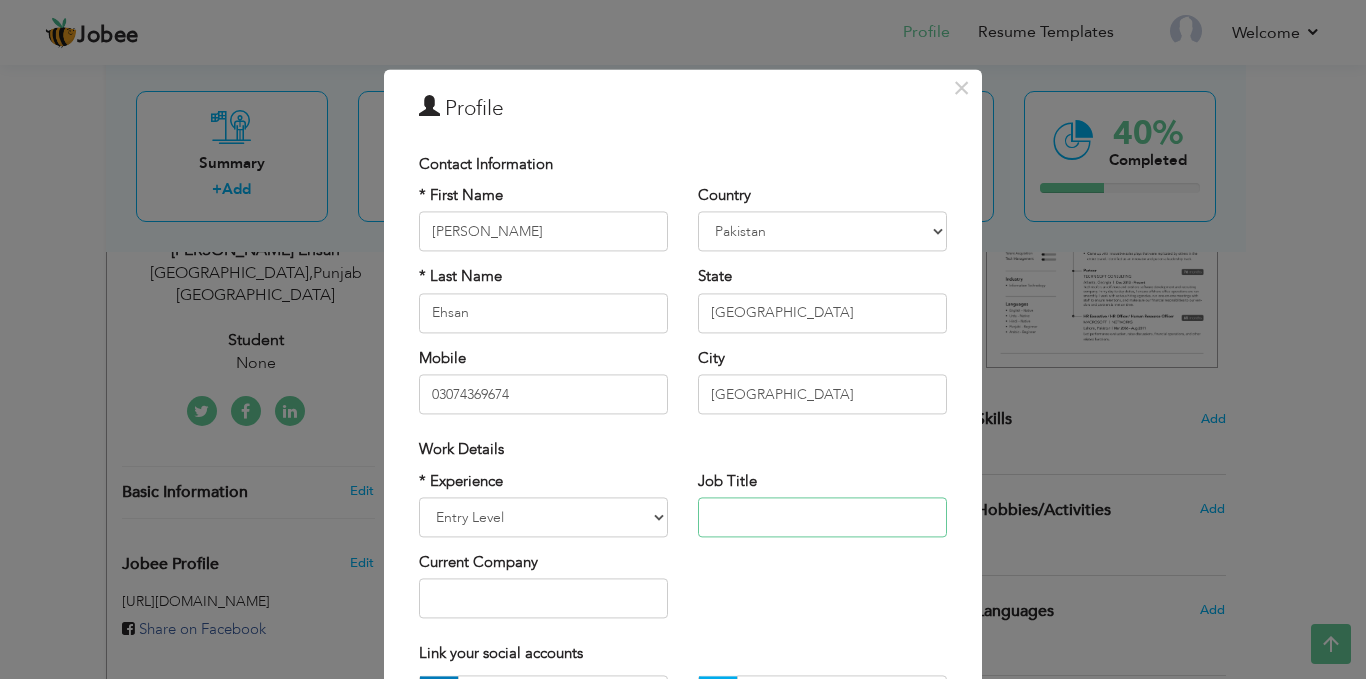 type 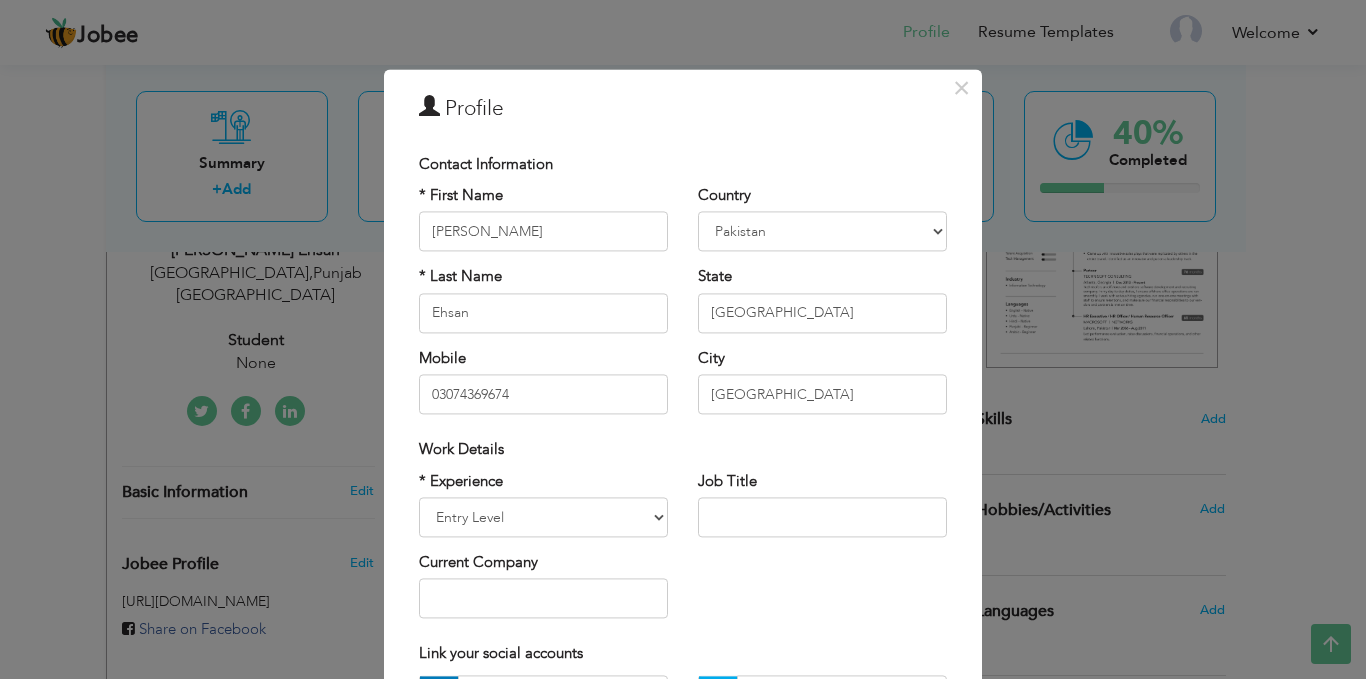 click on "* Experience
Entry Level Less than 1 Year 1 Year 2 Years 3 Years 4 Years 5 Years 6 Years 7 Years 8 Years 9 Years 10 Years 11 Years 12 Years 13 Years 14 Years 15 Years 16 Years 17 Years 18 Years 19 Years 20 Years 21 Years 22 Years 23 Years 24 Years 25 Years 26 Years 27 Years 28 Years 29 Years 30 Years 31 Years 32 Years 33 Years 34 Years 35 Years More than 35 Years
Current Company
Job Title" at bounding box center (683, 552) 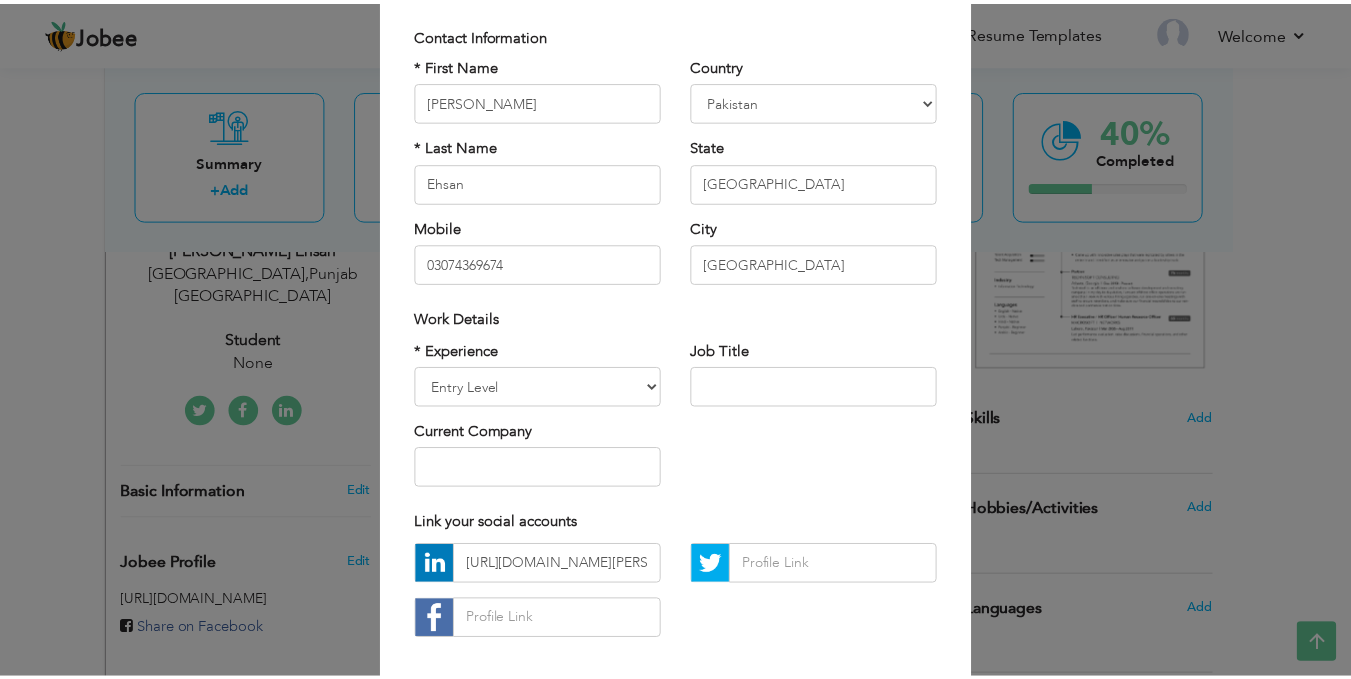 scroll, scrollTop: 227, scrollLeft: 0, axis: vertical 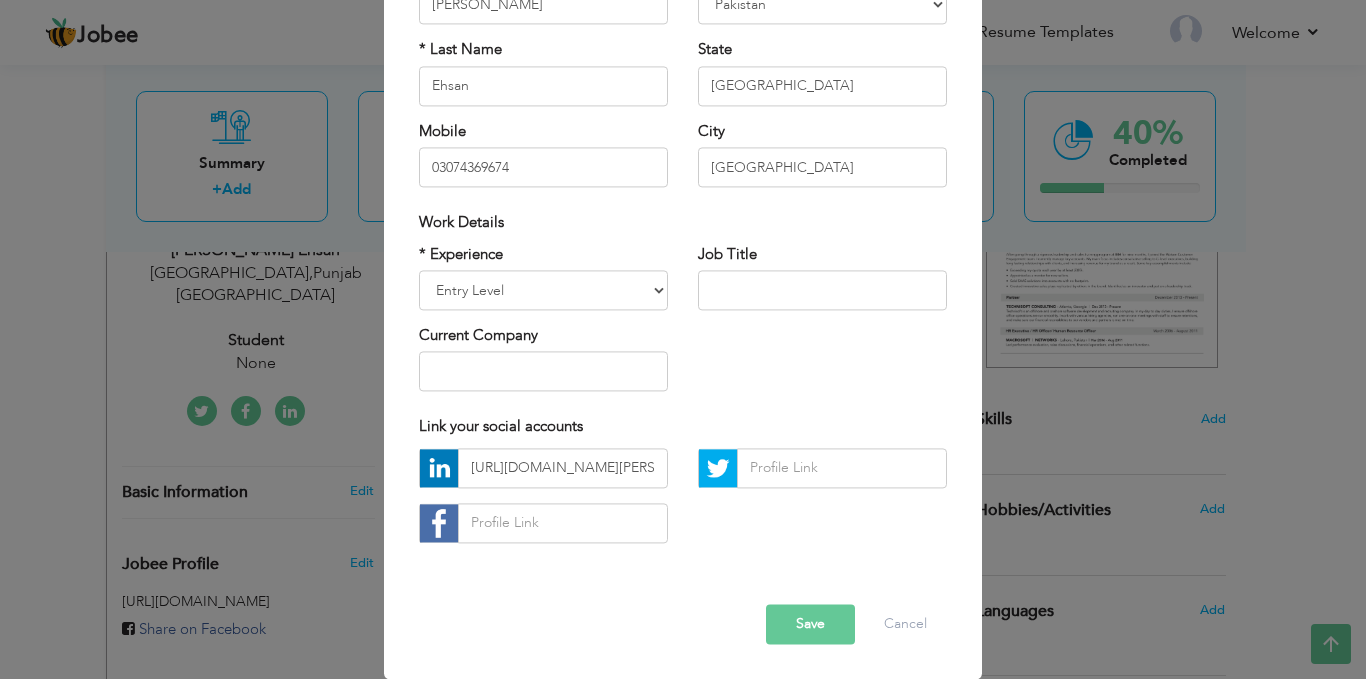 click on "Save" at bounding box center [810, 624] 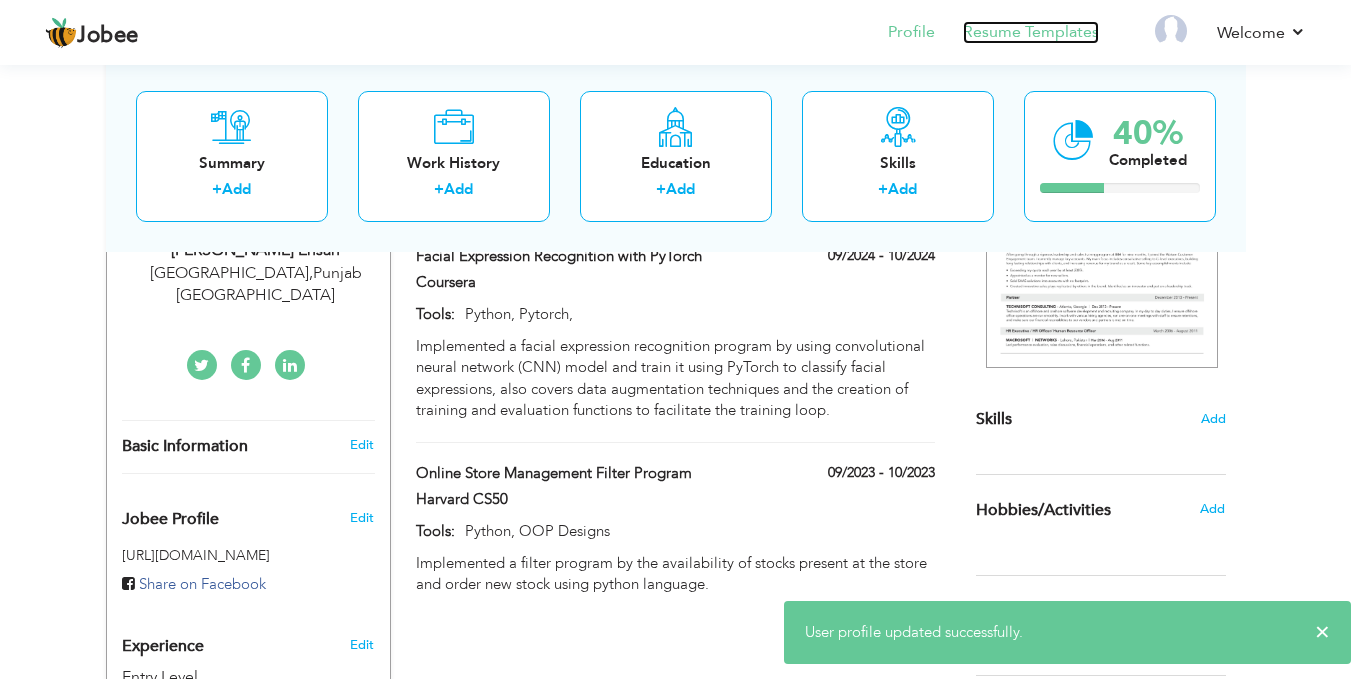click on "Resume Templates" at bounding box center [1031, 32] 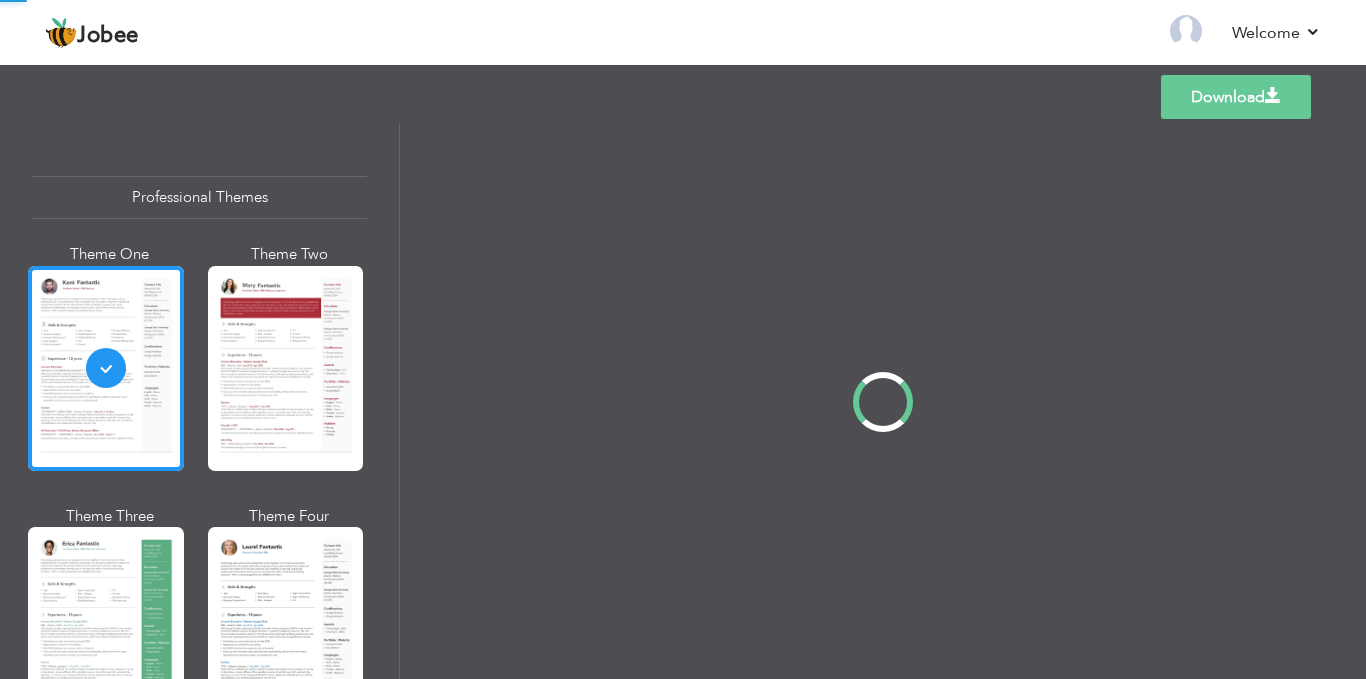 scroll, scrollTop: 0, scrollLeft: 0, axis: both 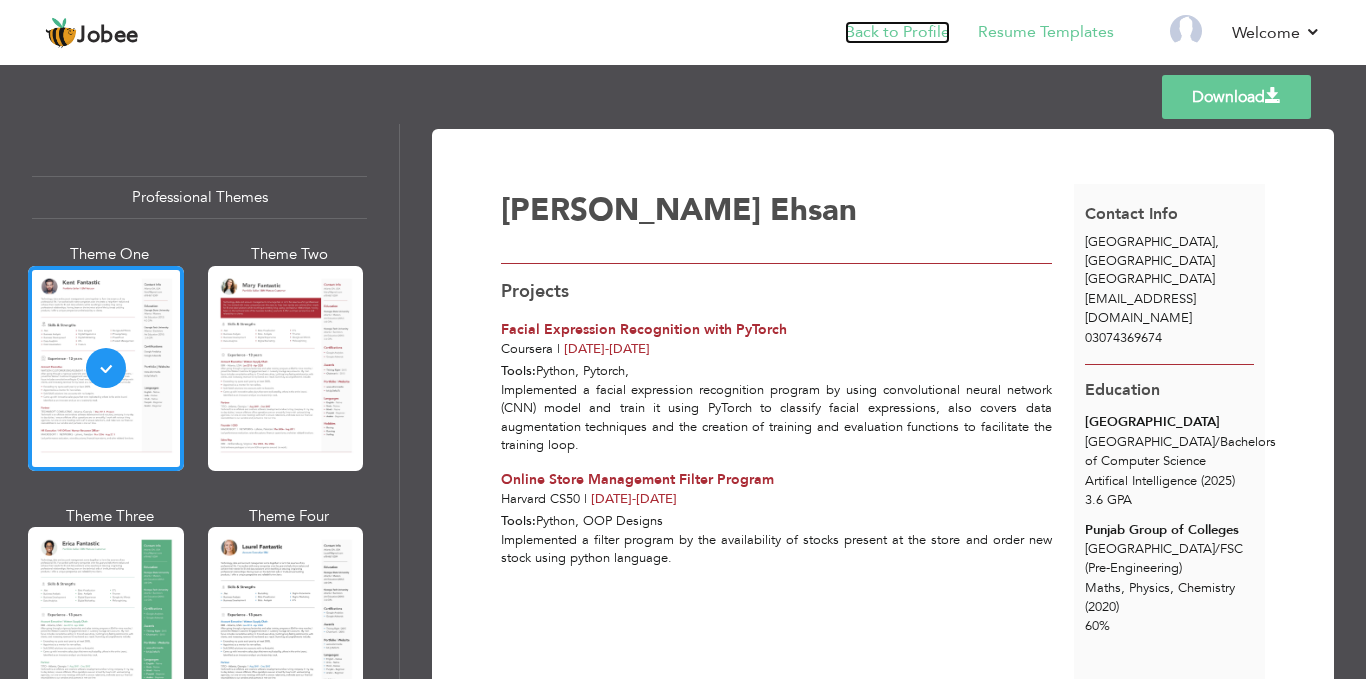 click on "Back to Profile" at bounding box center (897, 32) 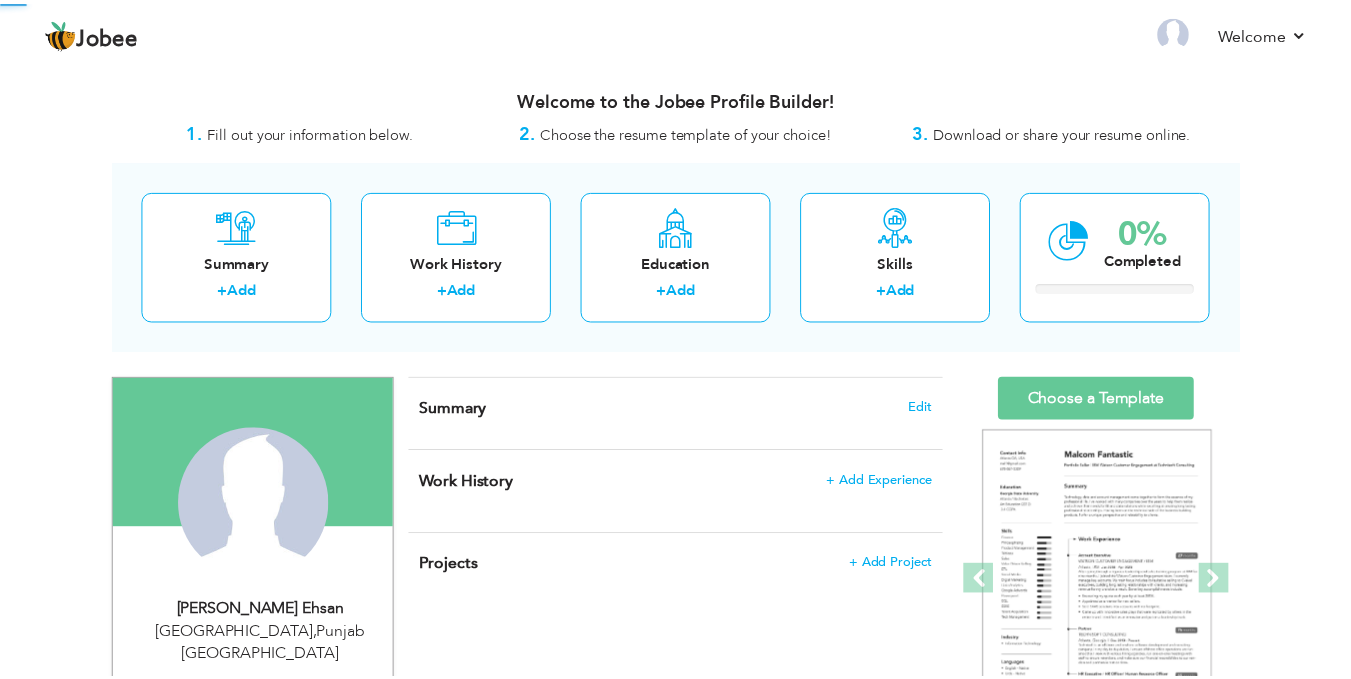 scroll, scrollTop: 0, scrollLeft: 0, axis: both 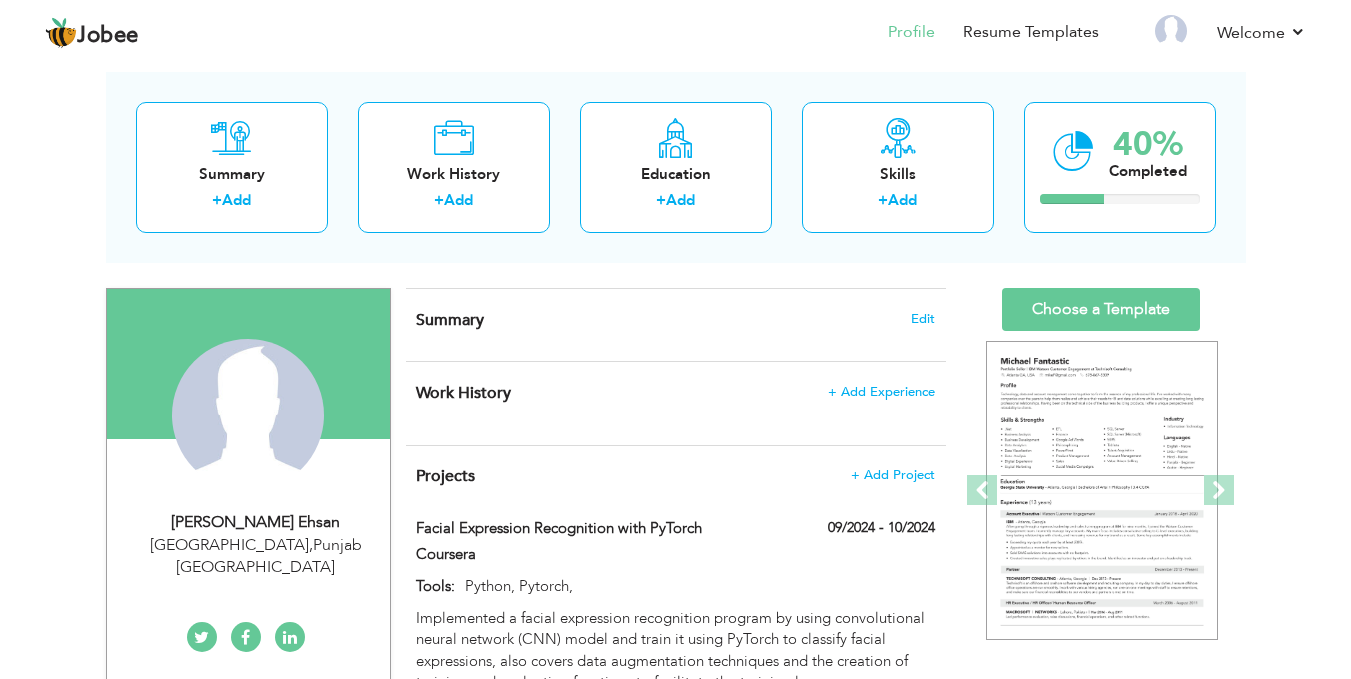 click on "[PERSON_NAME] Ehsan
[GEOGRAPHIC_DATA] ,  [GEOGRAPHIC_DATA] [GEOGRAPHIC_DATA]" at bounding box center (248, 556) 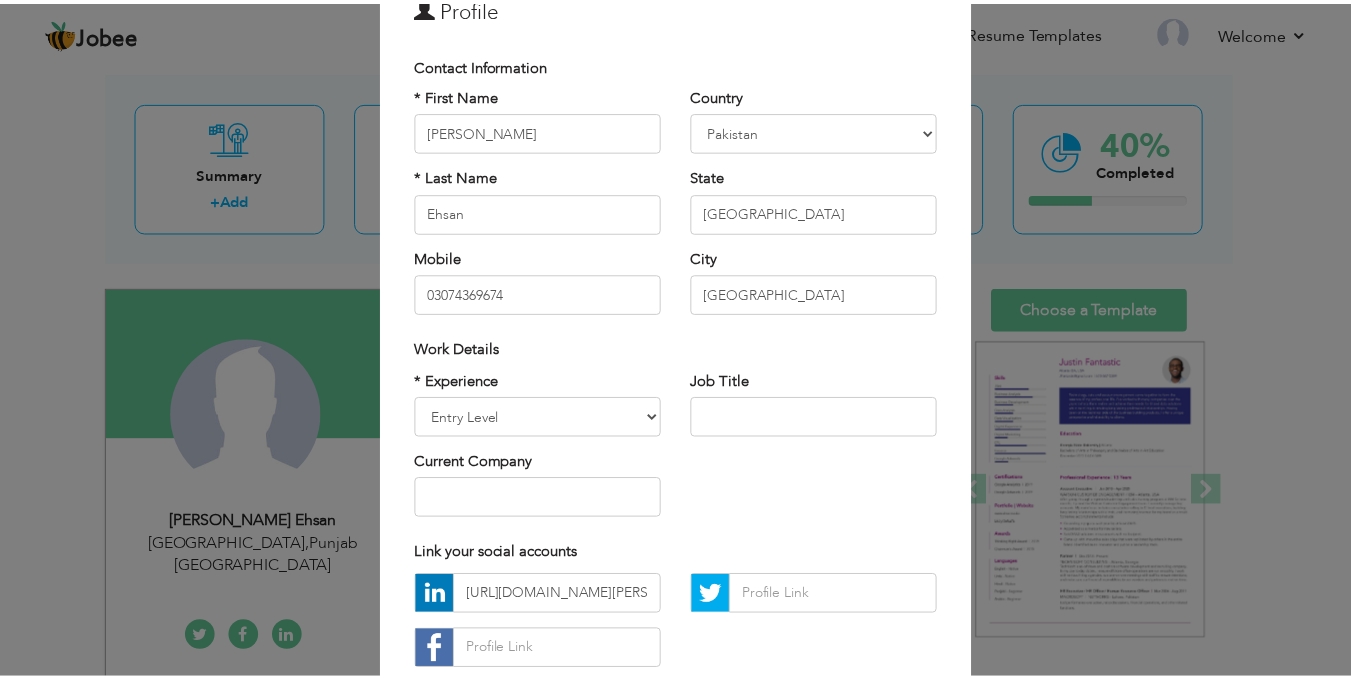 scroll, scrollTop: 41, scrollLeft: 0, axis: vertical 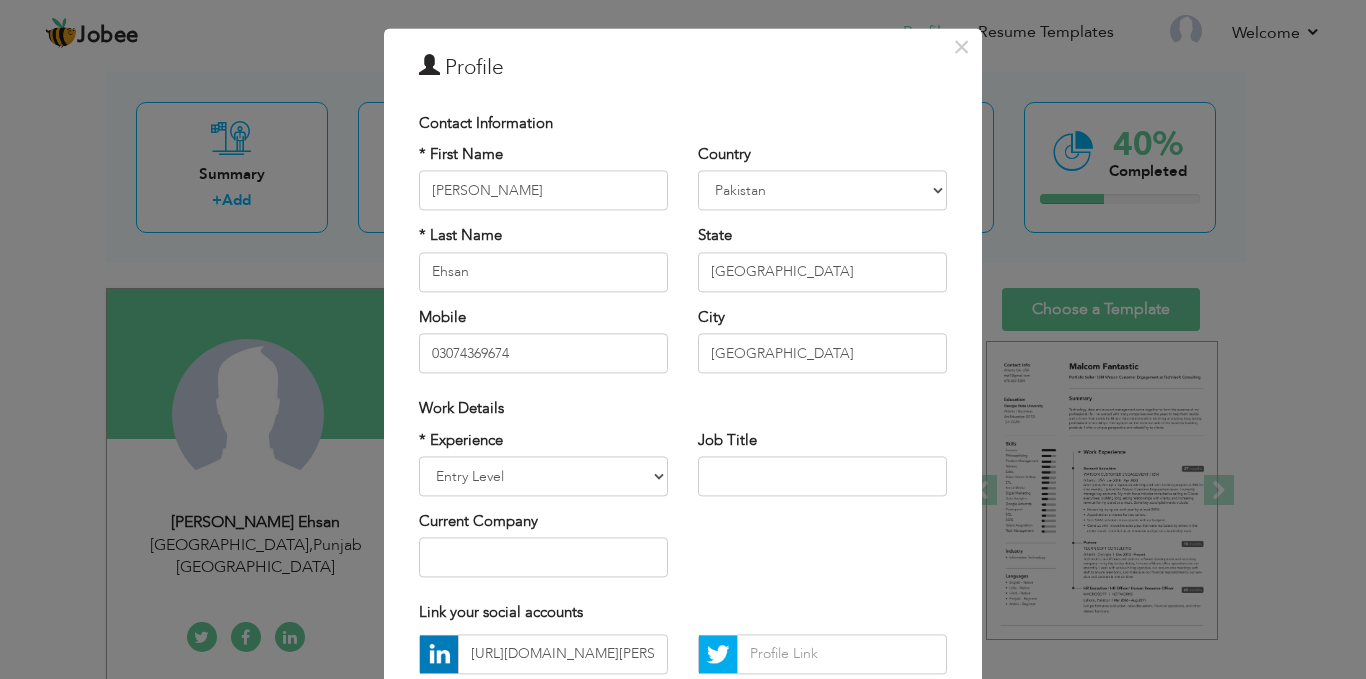 click on "×
Profile
Contact Information
* First Name
Muhammad Idrees
* Last Name Ehsan  Mobile  03074369674  Country  Afghanistan" at bounding box center (683, 339) 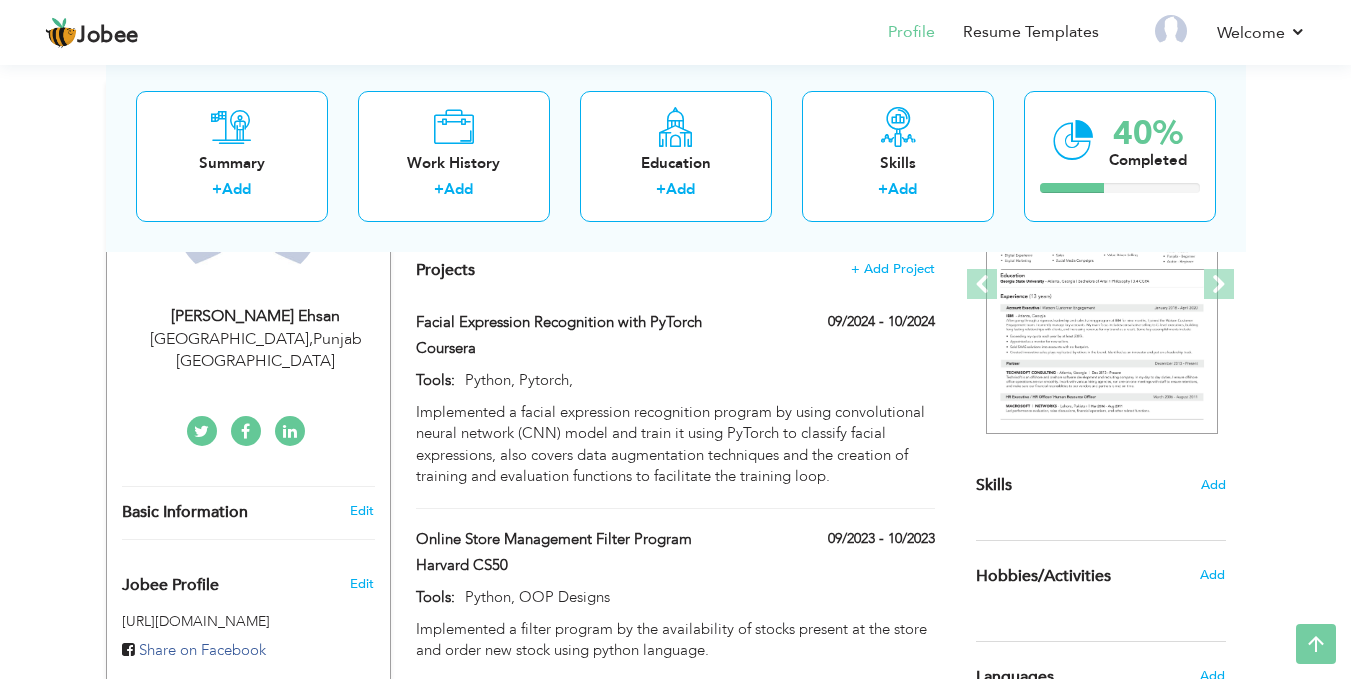 scroll, scrollTop: 0, scrollLeft: 0, axis: both 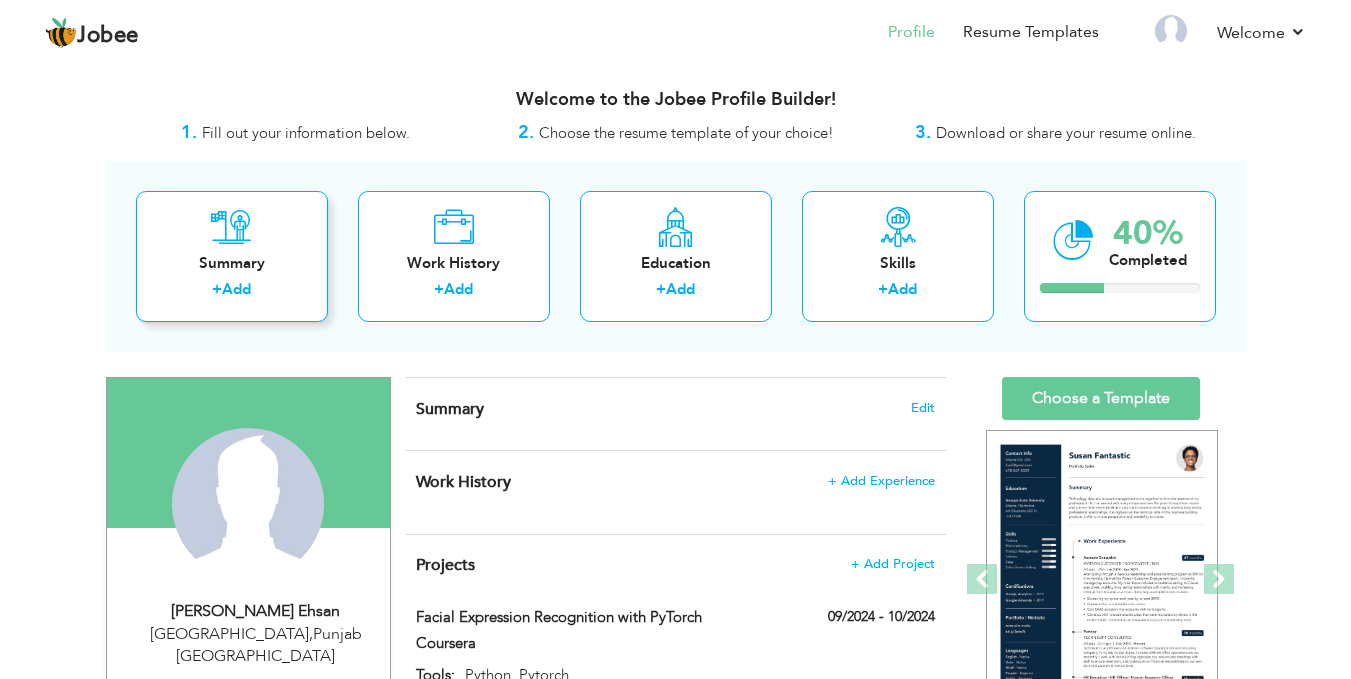 click on "+  Add" at bounding box center (232, 292) 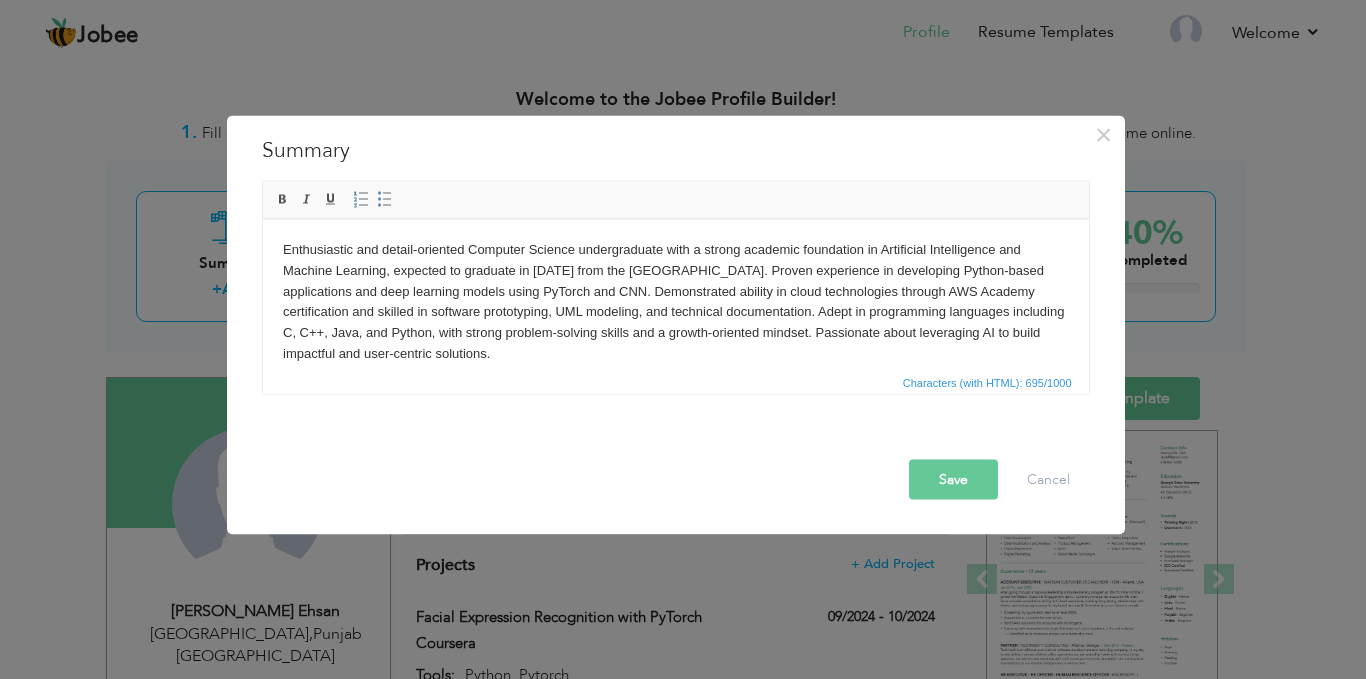 click on "Enthusiastic and detail-oriented Computer Science undergraduate with a strong academic foundation in Artificial Intelligence and Machine Learning, expected to graduate in August 2025 from the University of Central Punjab. Proven experience in developing Python-based applications and deep learning models using PyTorch and CNN. Demonstrated ability in cloud technologies through AWS Academy certification and skilled in software prototyping, UML modeling, and technical documentation. Adept in programming languages including C, C++, Java, and Python, with strong problem-solving skills and a growth-oriented mindset. Passionate about leveraging AI to build impactful and user-centric solutions." at bounding box center (675, 301) 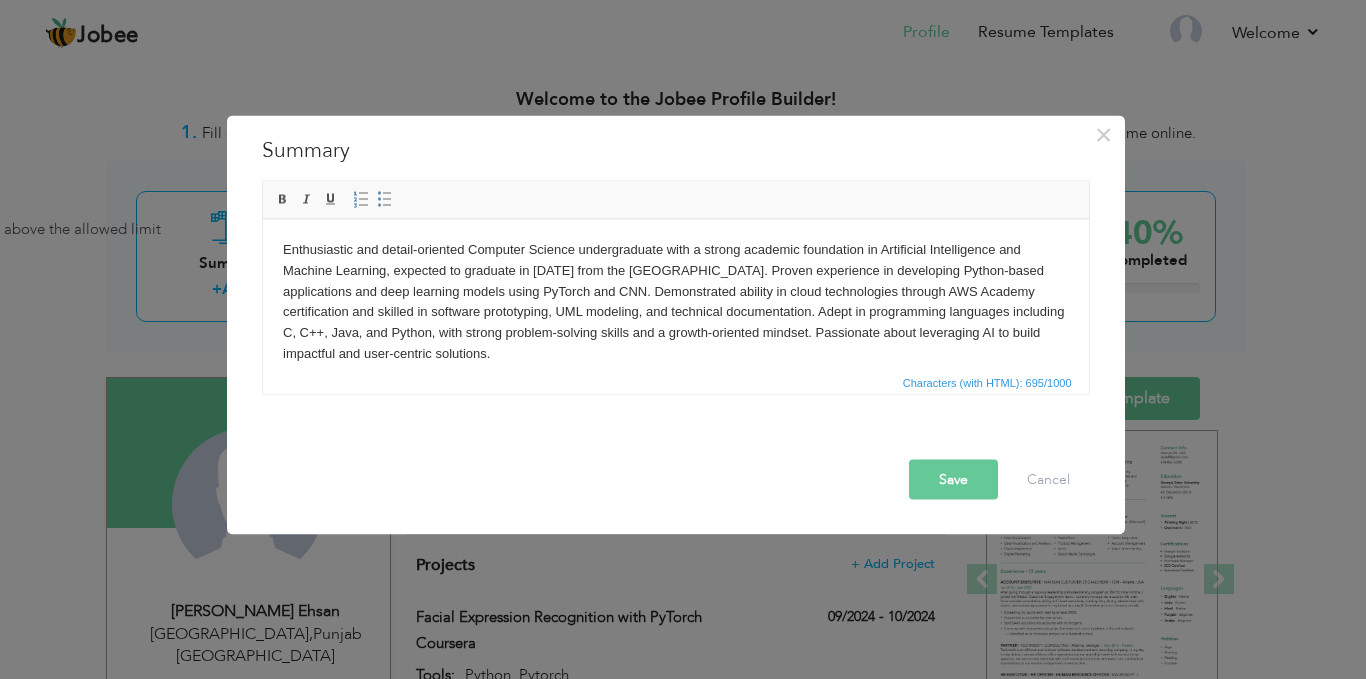 click on "Characters (with HTML): 695/1000" at bounding box center (676, 381) 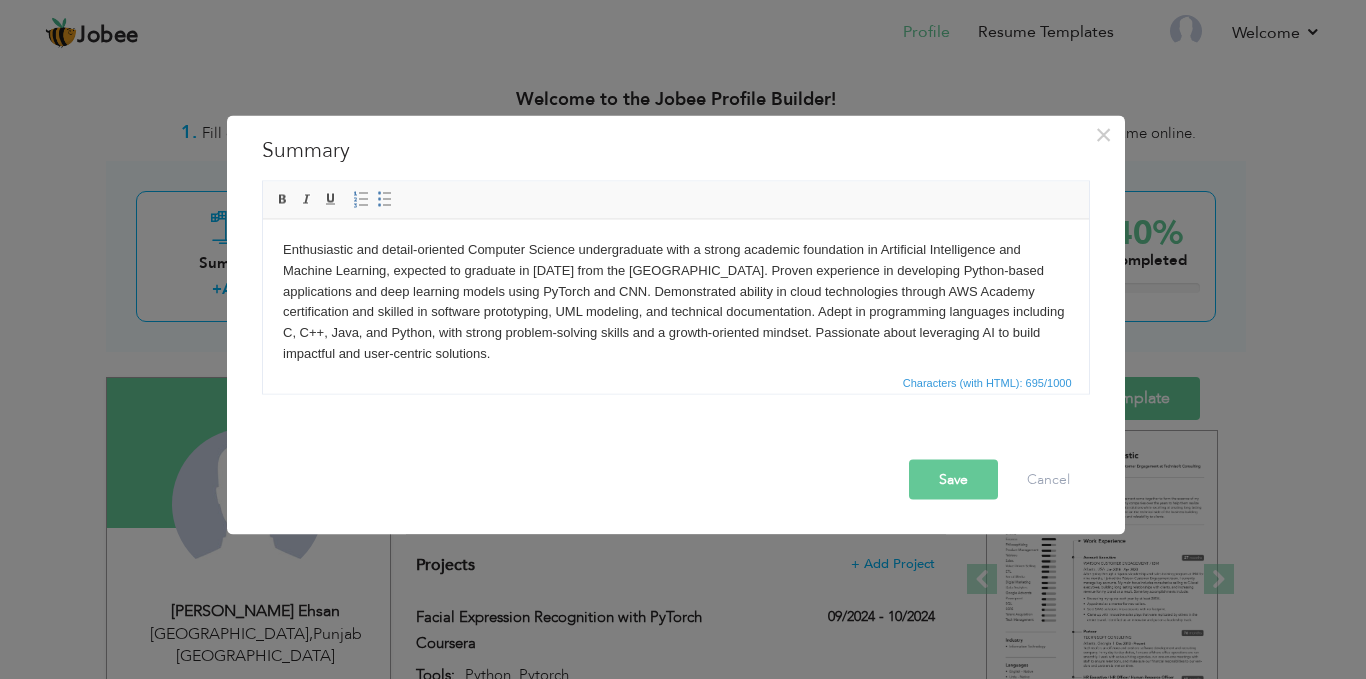 click on "Enthusiastic and detail-oriented Computer Science undergraduate with a strong academic foundation in Artificial Intelligence and Machine Learning, expected to graduate in August 2025 from the University of Central Punjab. Proven experience in developing Python-based applications and deep learning models using PyTorch and CNN. Demonstrated ability in cloud technologies through AWS Academy certification and skilled in software prototyping, UML modeling, and technical documentation. Adept in programming languages including C, C++, Java, and Python, with strong problem-solving skills and a growth-oriented mindset. Passionate about leveraging AI to build impactful and user-centric solutions." at bounding box center (675, 301) 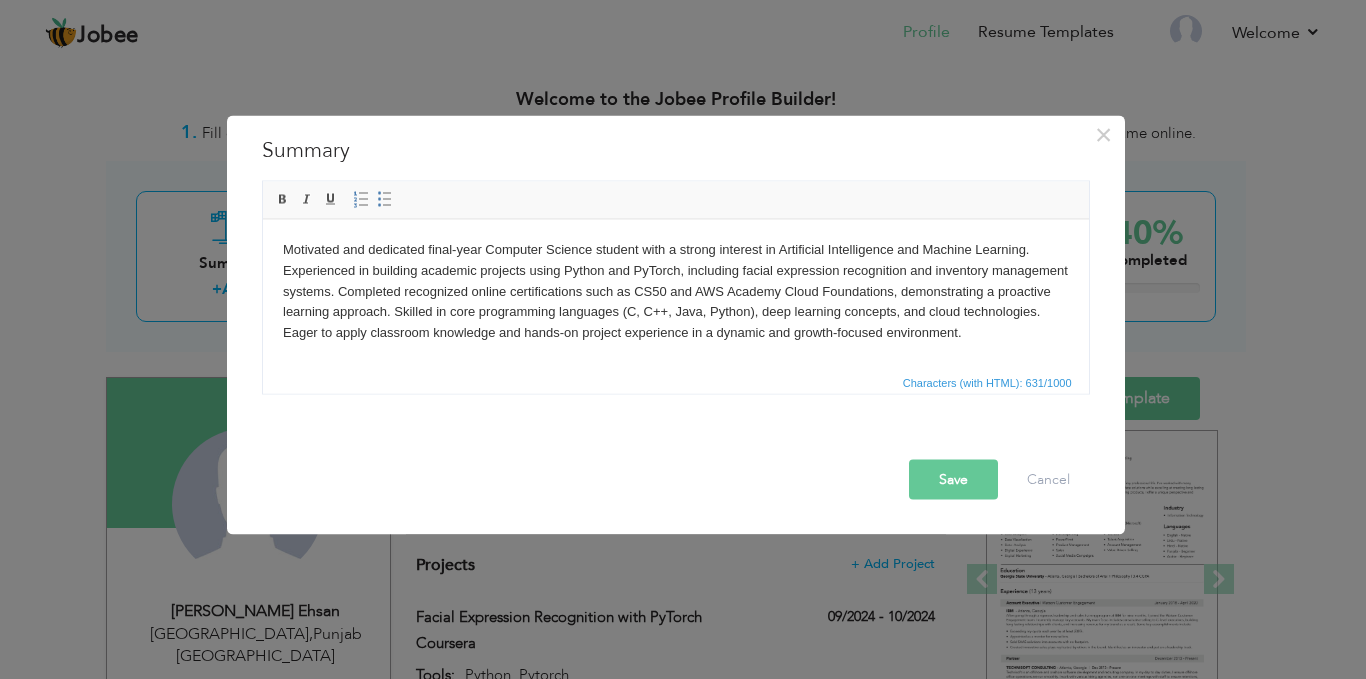 click on "Save" at bounding box center (953, 479) 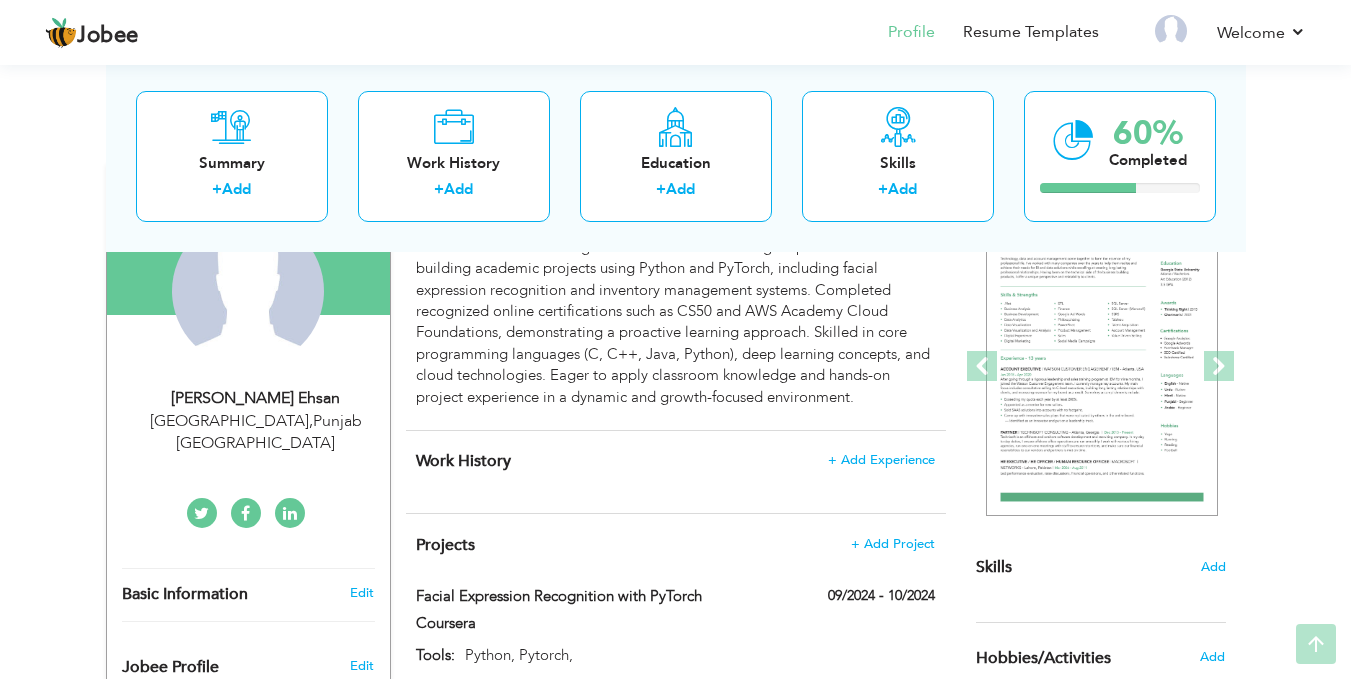 scroll, scrollTop: 259, scrollLeft: 0, axis: vertical 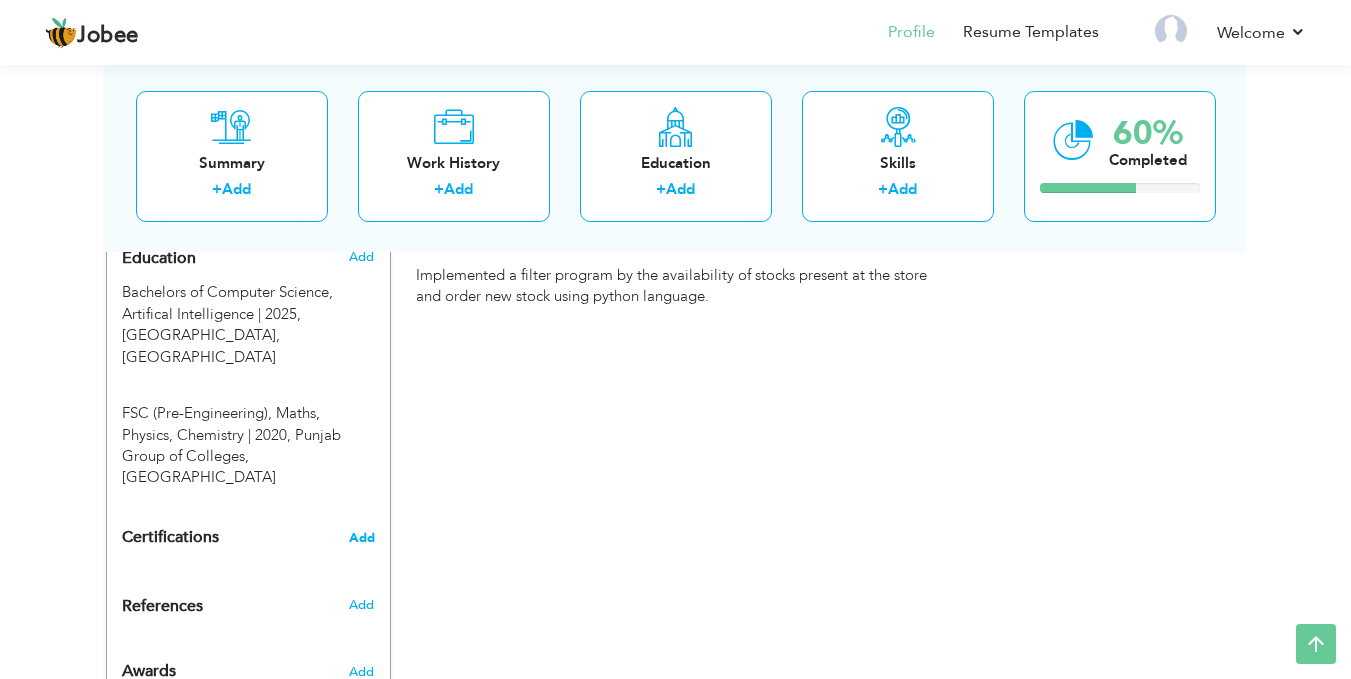 click on "Add" at bounding box center [362, 538] 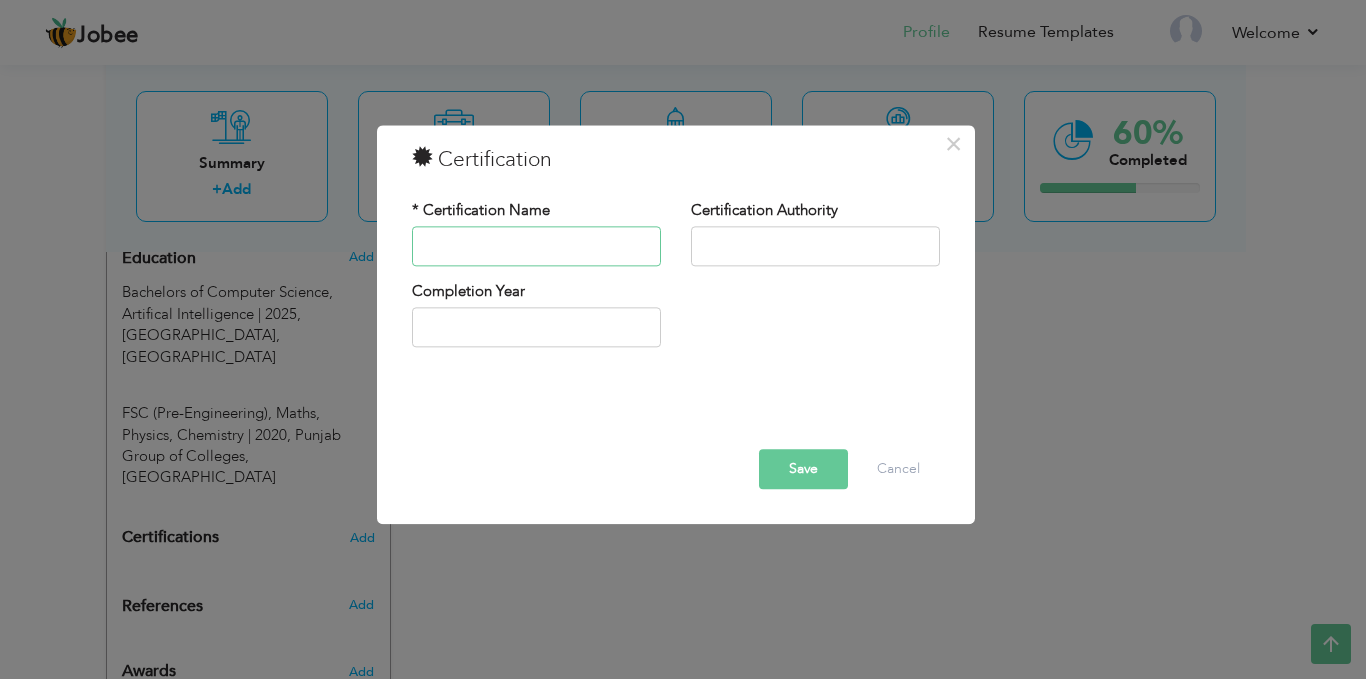 paste on "Machine Learning Specialization" 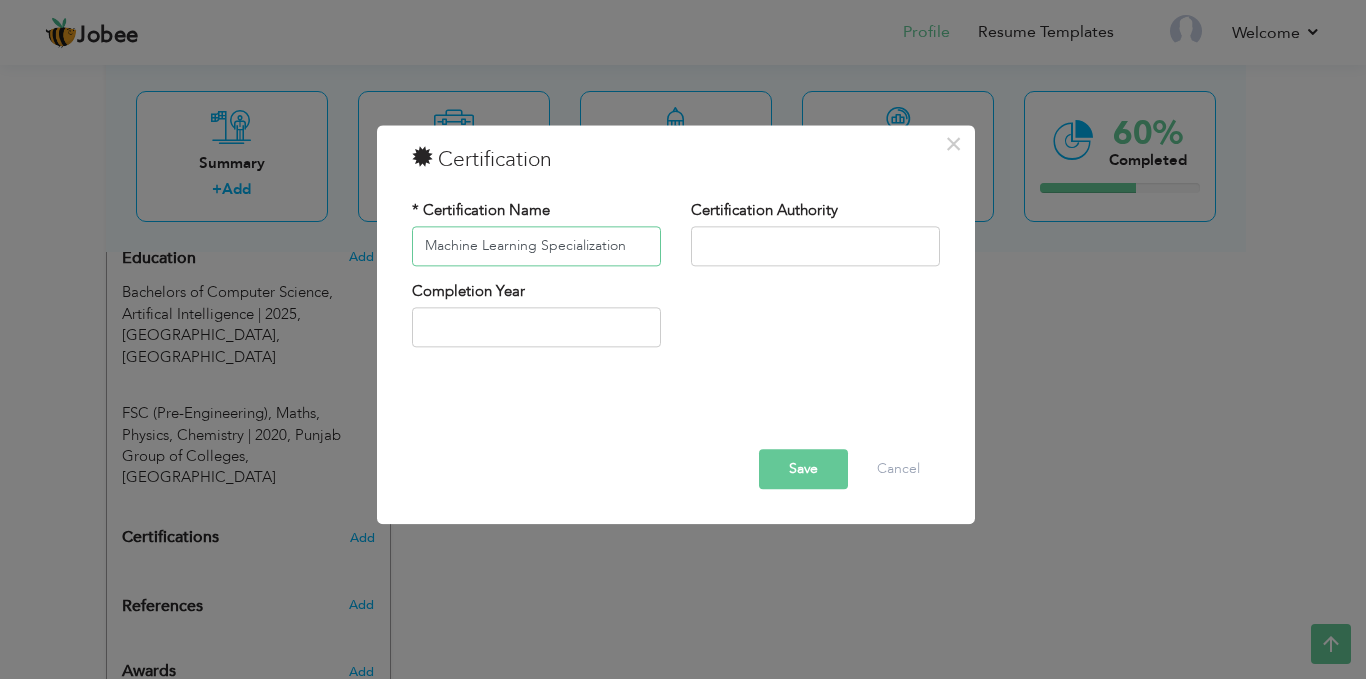 type on "Machine Learning Specialization" 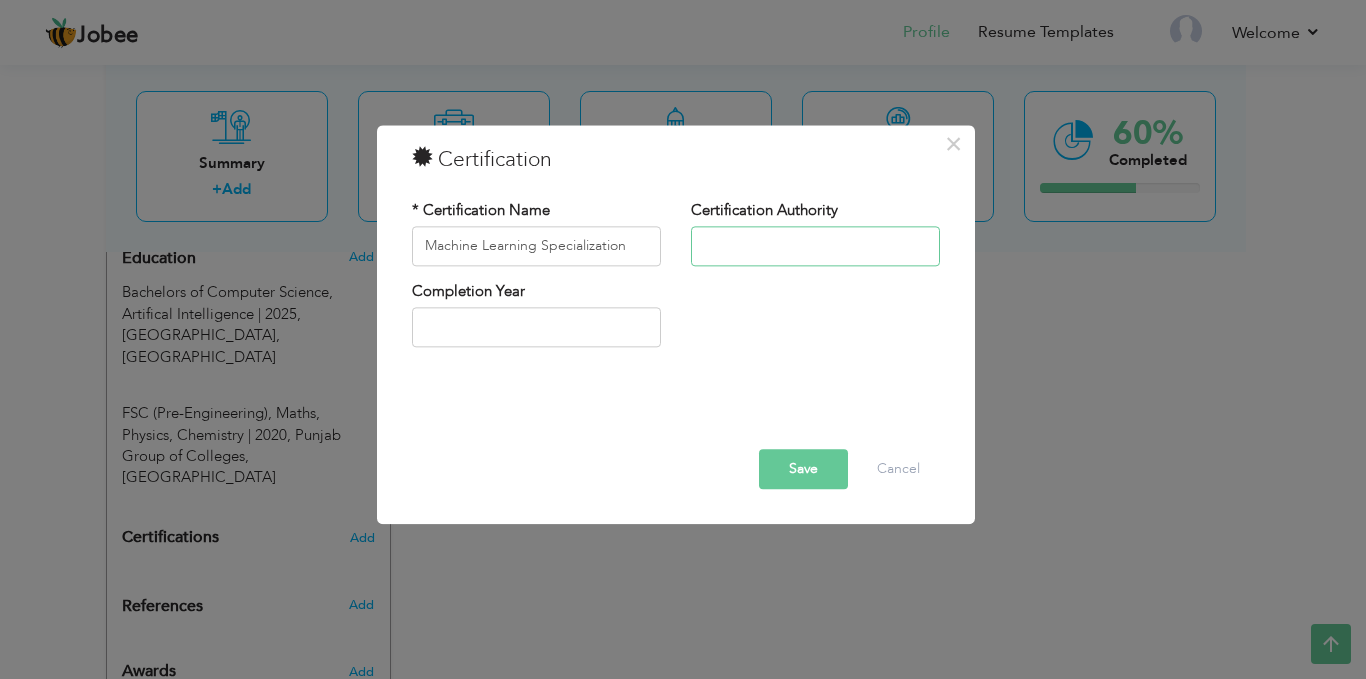 click at bounding box center (815, 246) 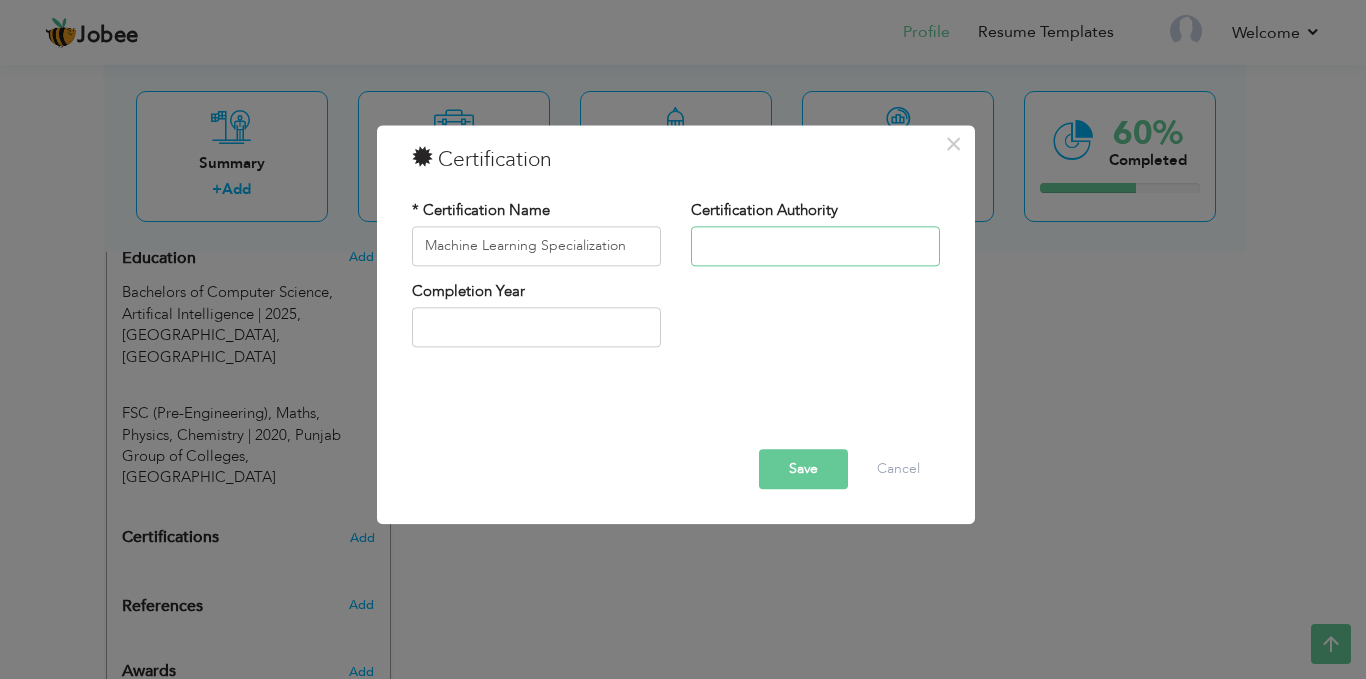 type on "[URL]" 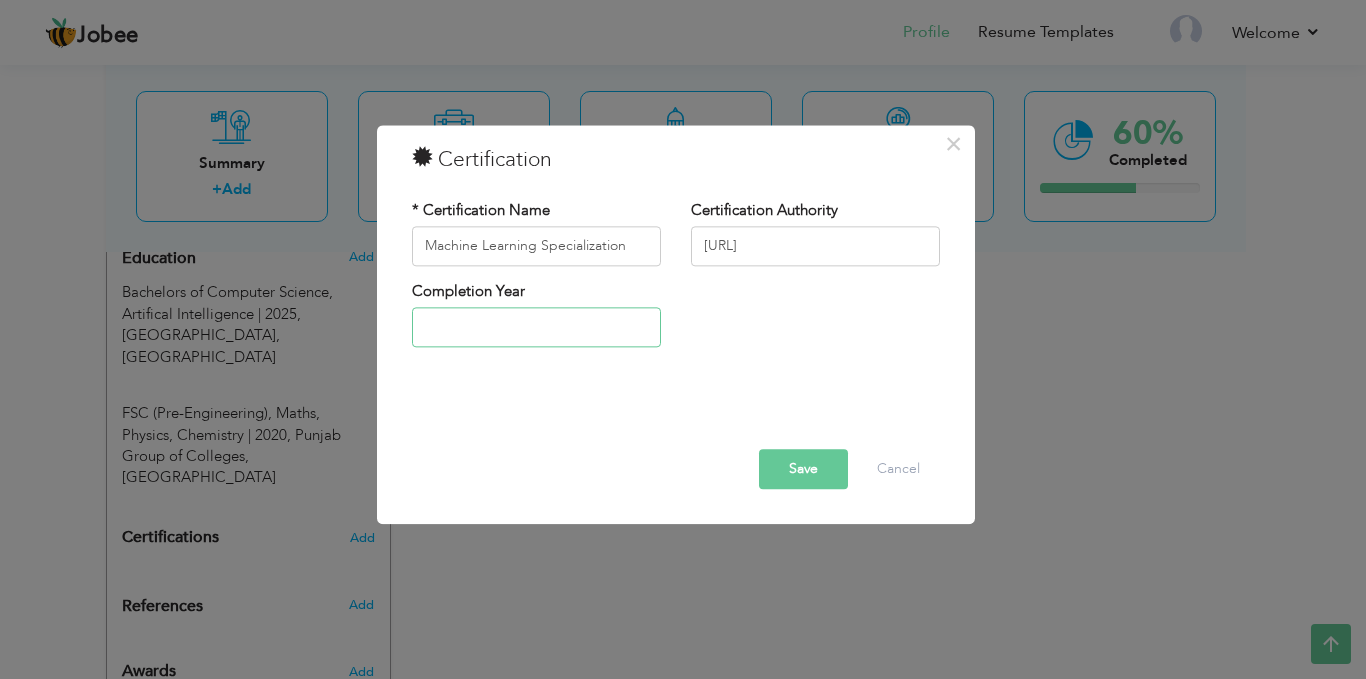 type on "2025" 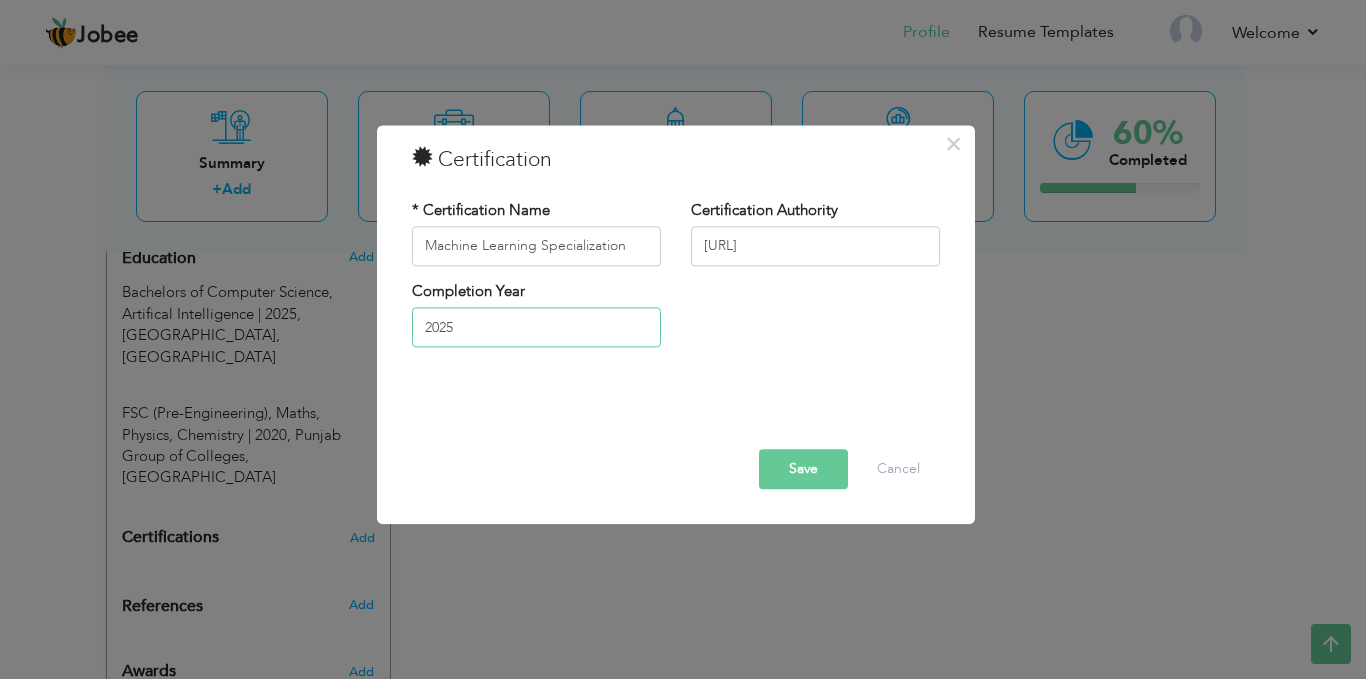 click on "2025" at bounding box center [536, 328] 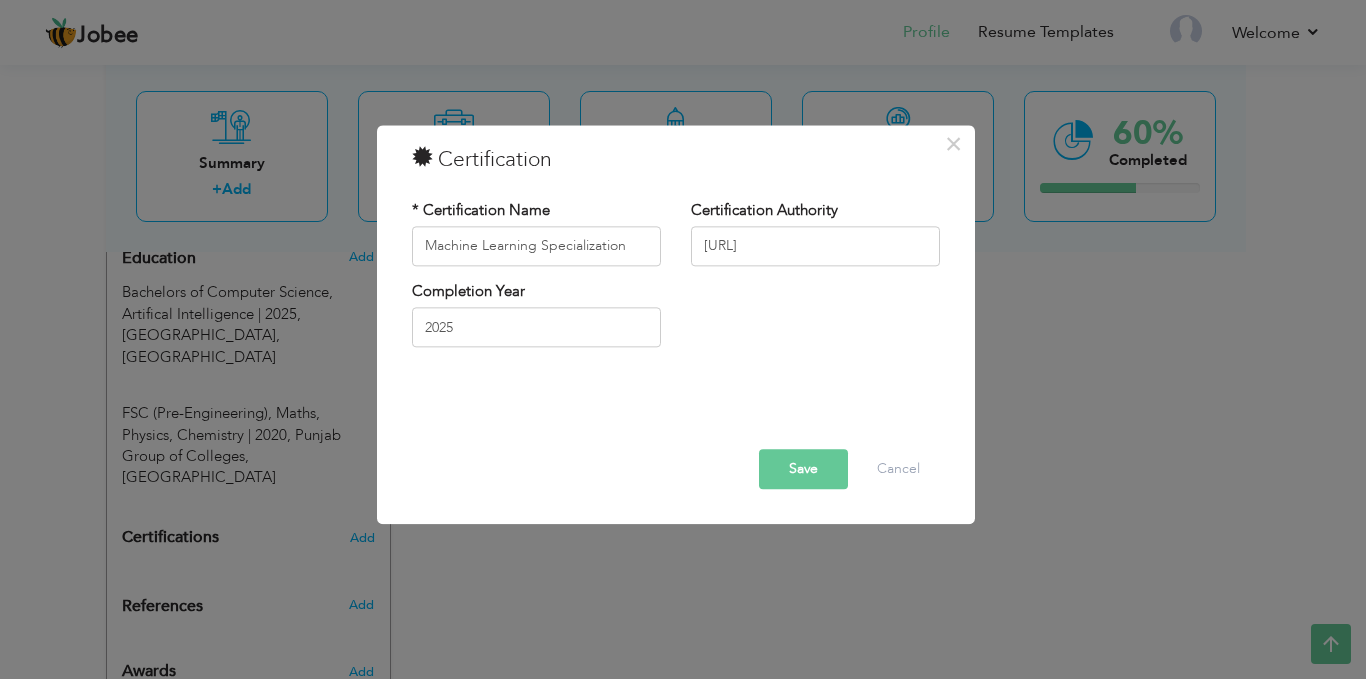 click at bounding box center (676, 406) 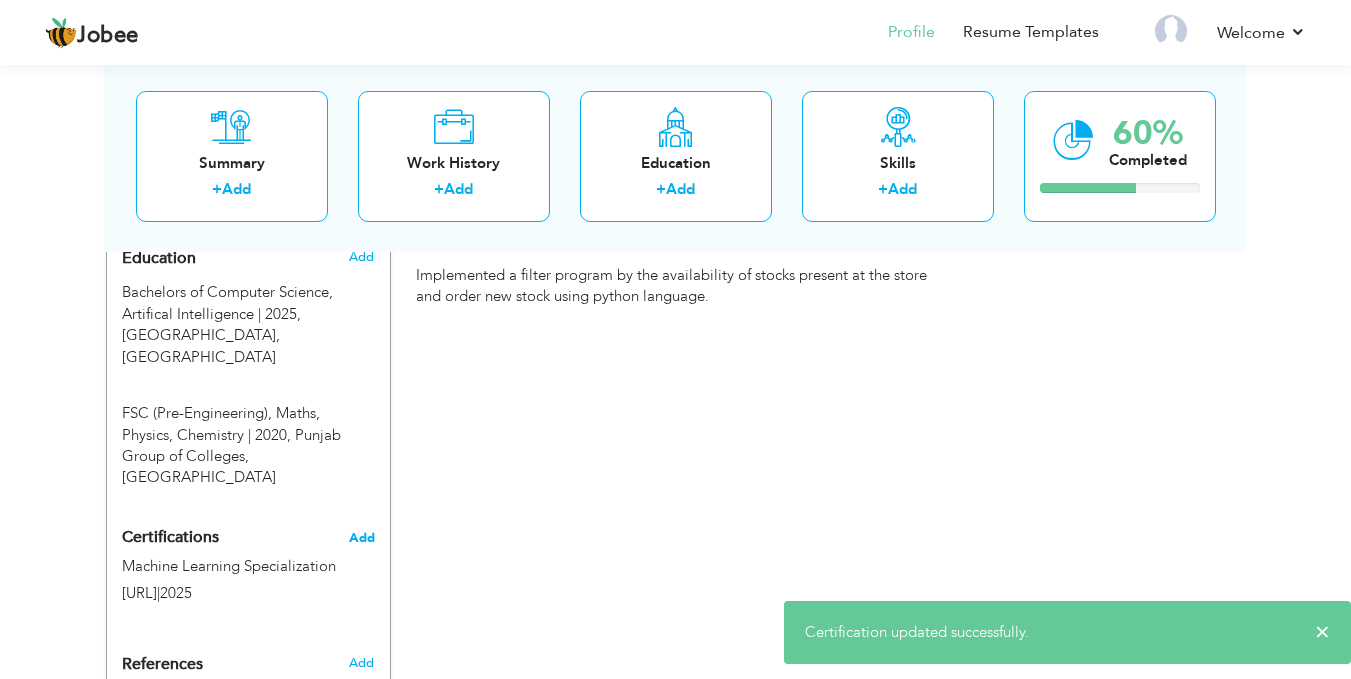 click on "Add" at bounding box center [362, 538] 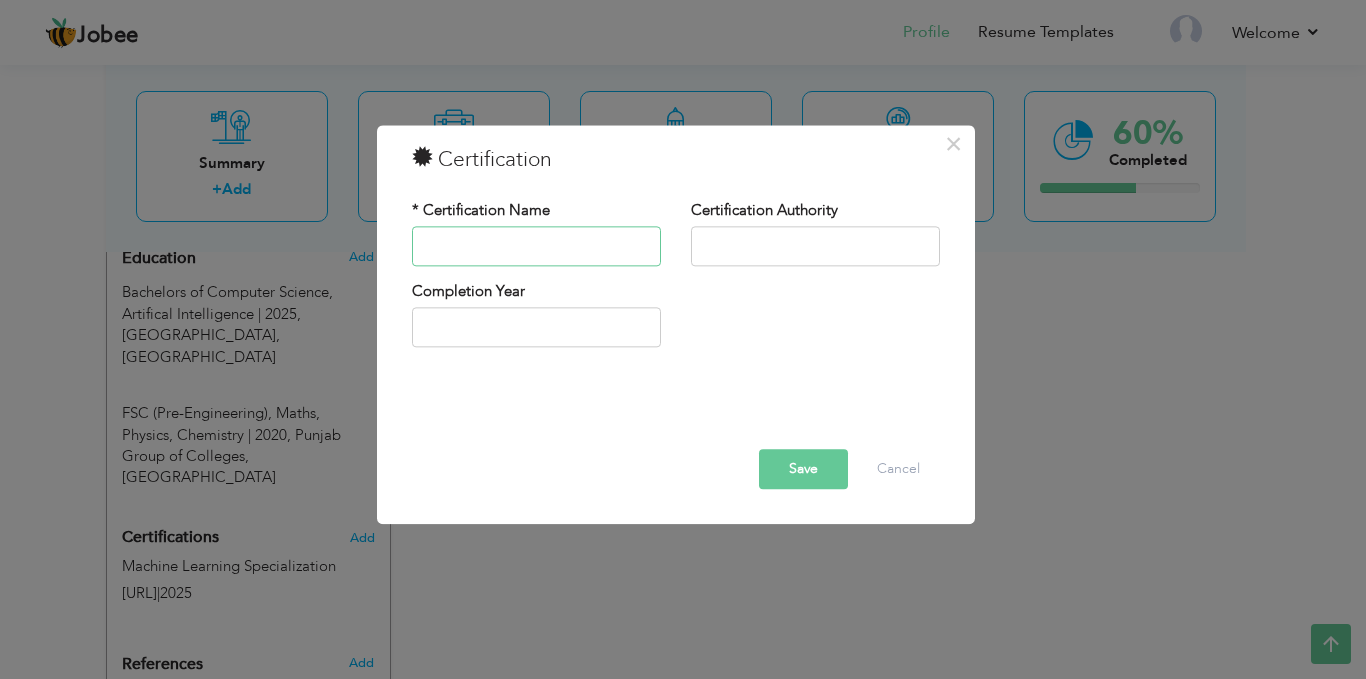 paste on "Unsupervised Learning, Recommenders, Reinforcement Learning" 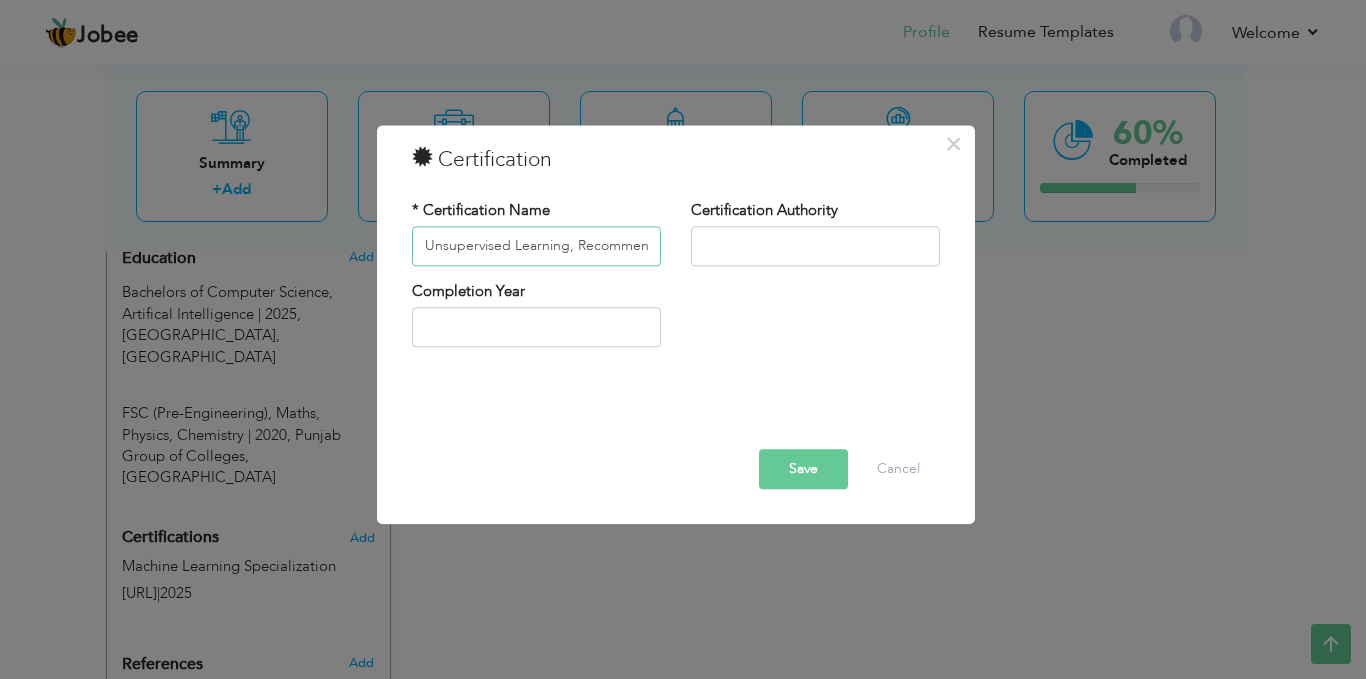 scroll, scrollTop: 0, scrollLeft: 180, axis: horizontal 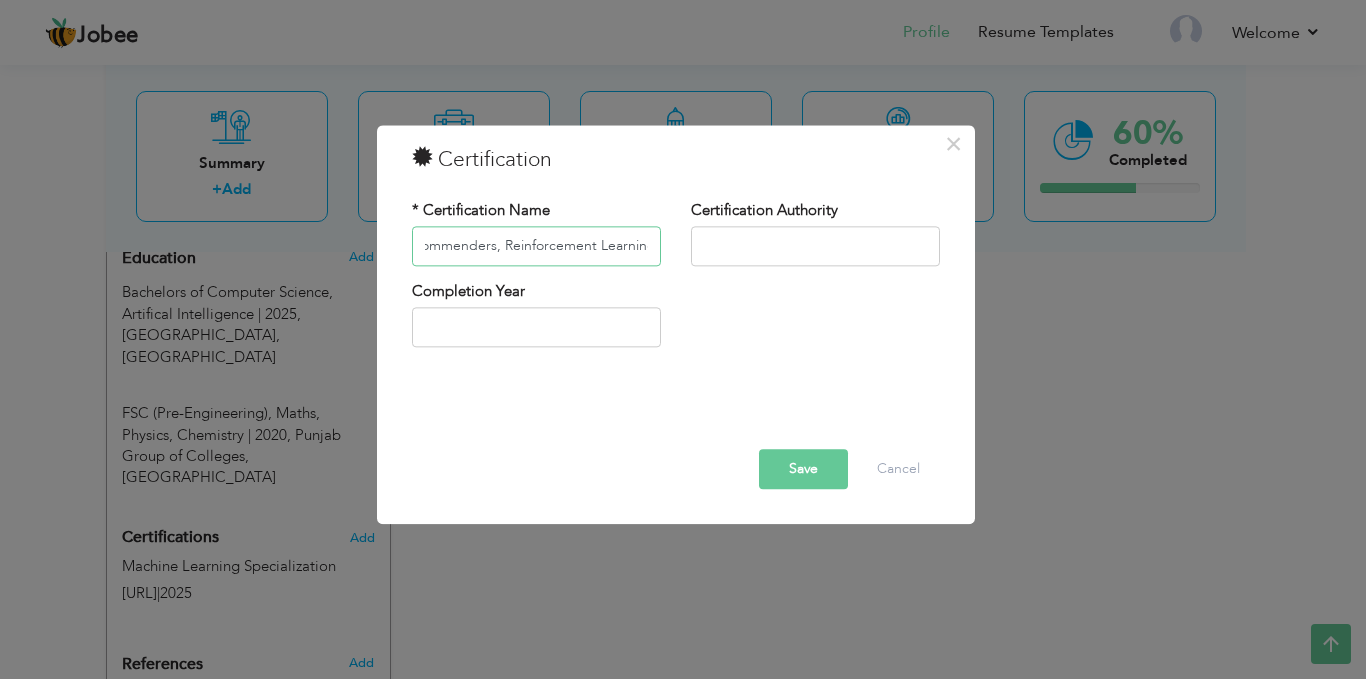 type on "Unsupervised Learning, Recommenders, Reinforcement Learning" 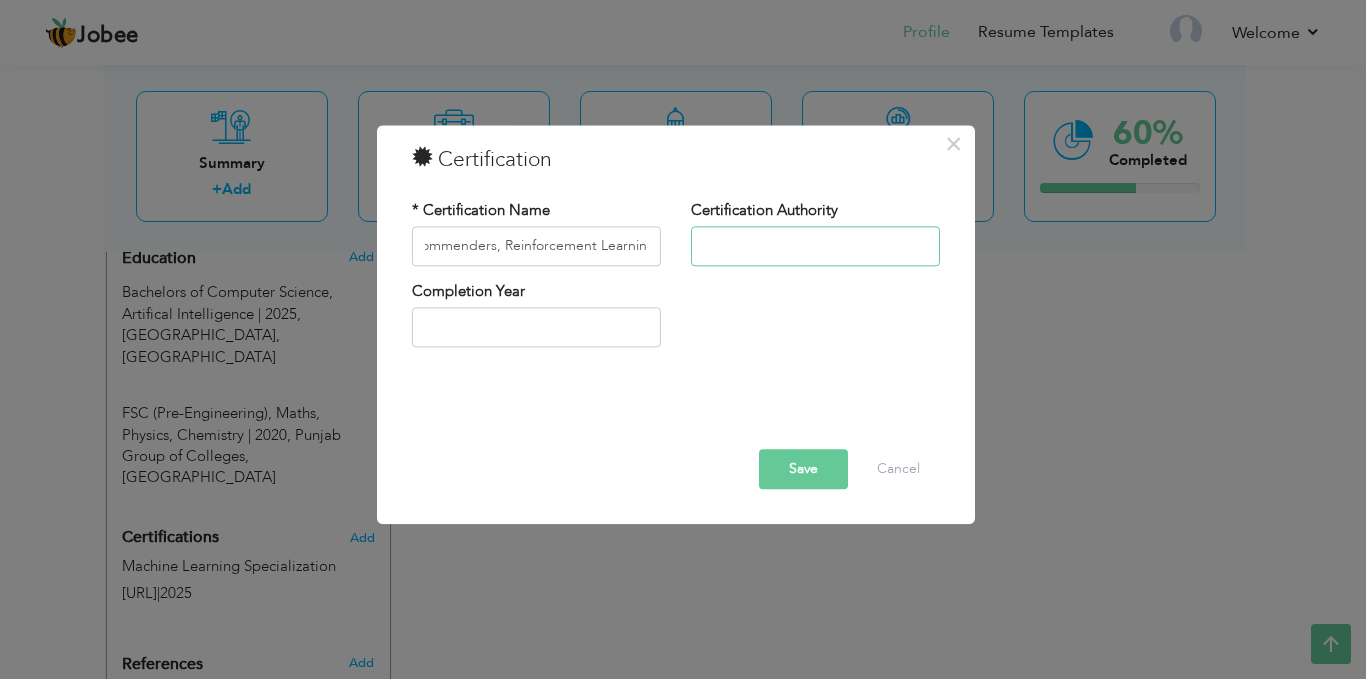 click at bounding box center (815, 246) 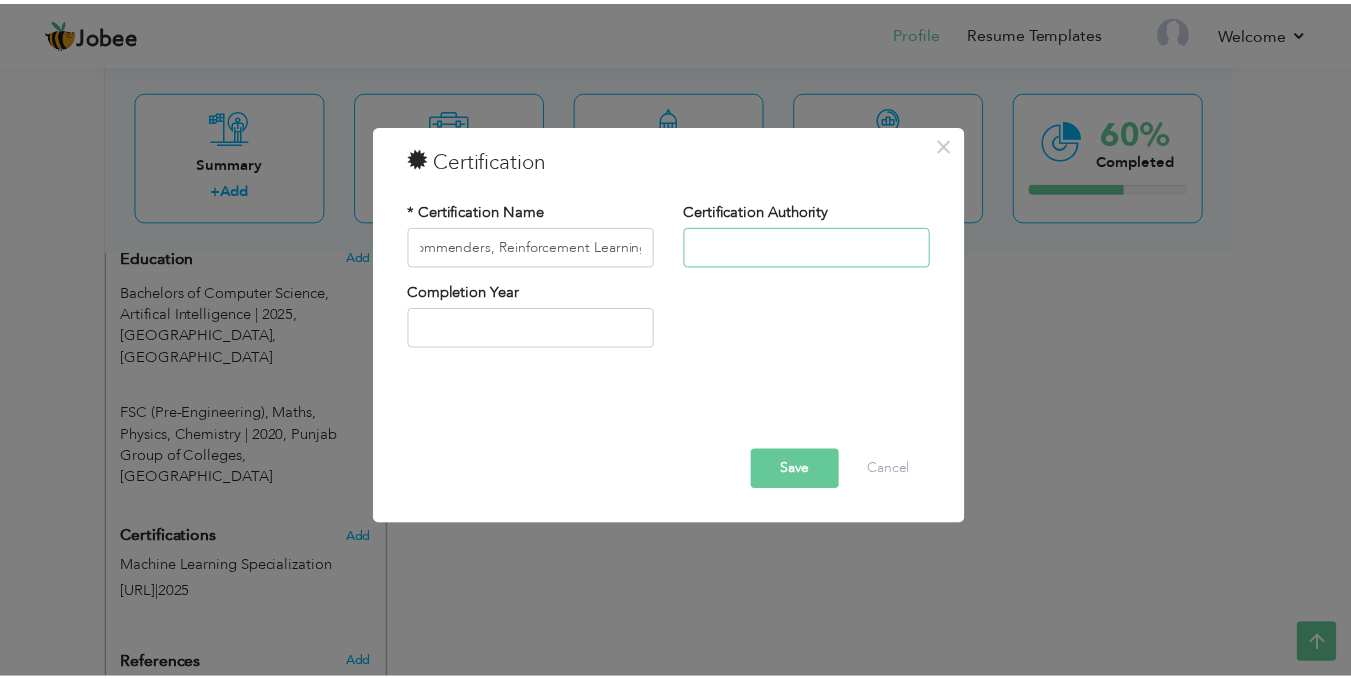 scroll, scrollTop: 0, scrollLeft: 0, axis: both 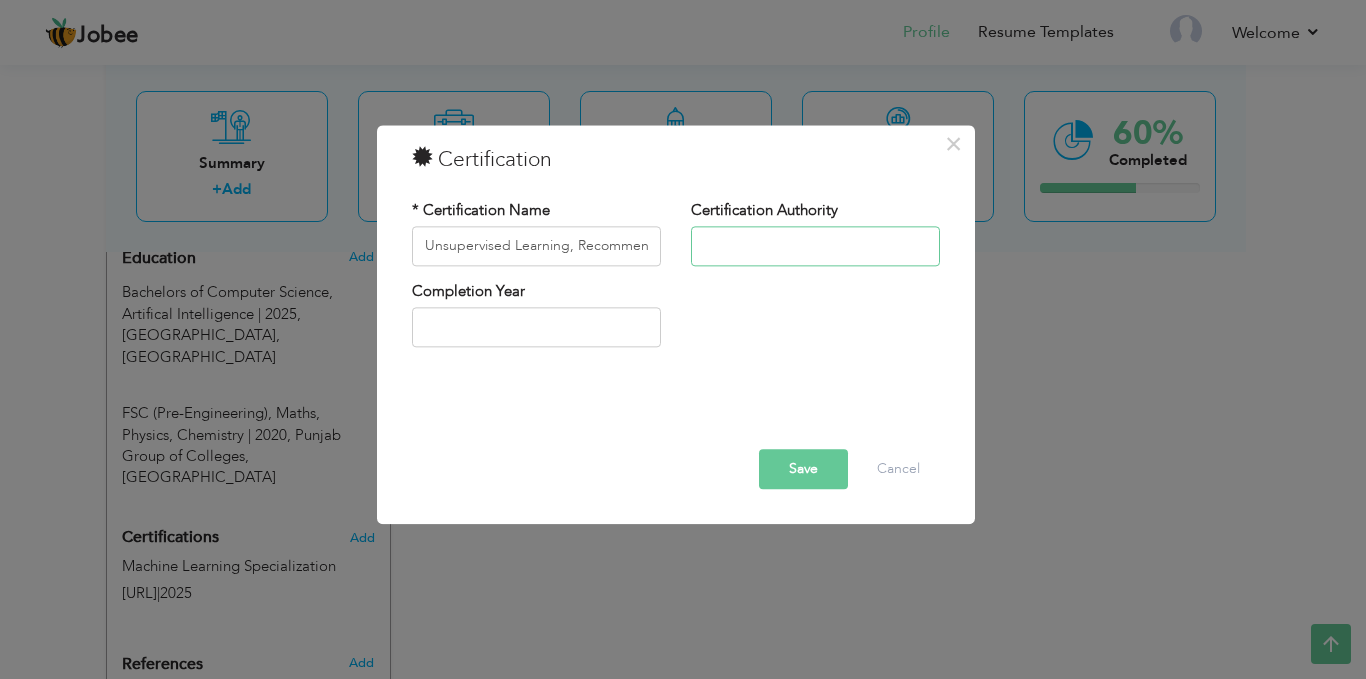 type on "[URL]" 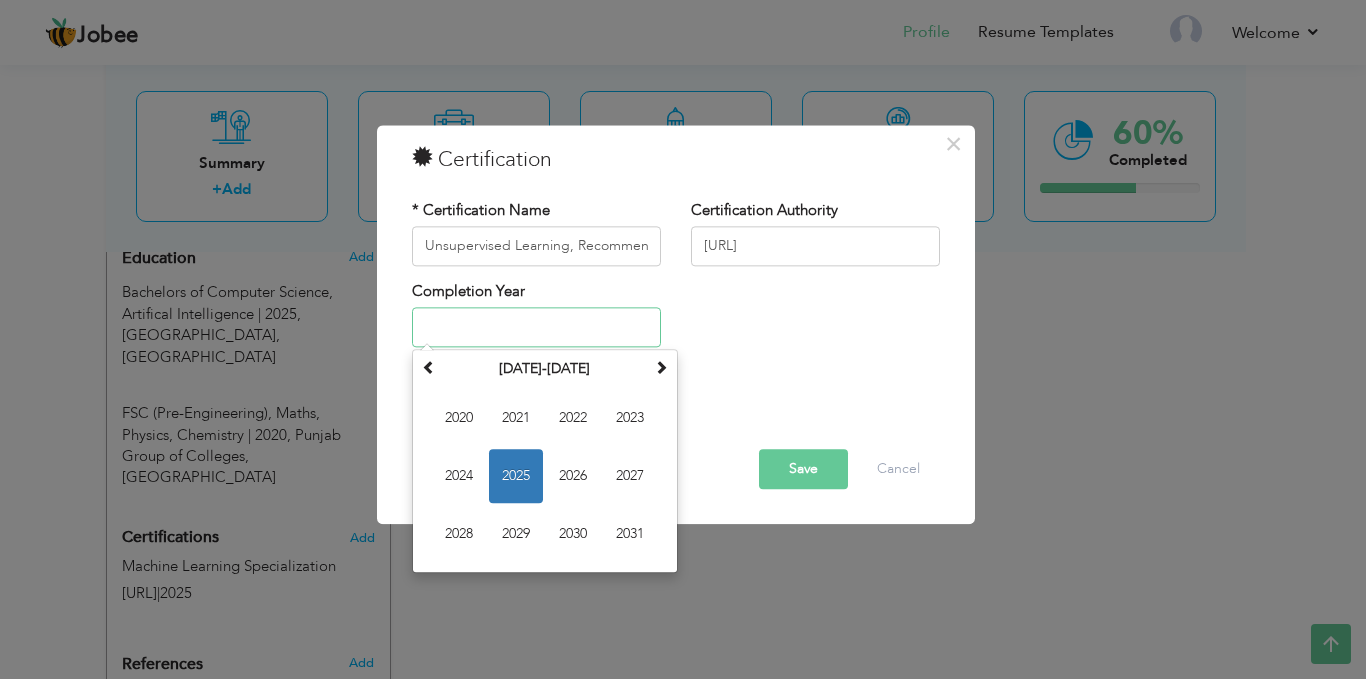 click at bounding box center [536, 328] 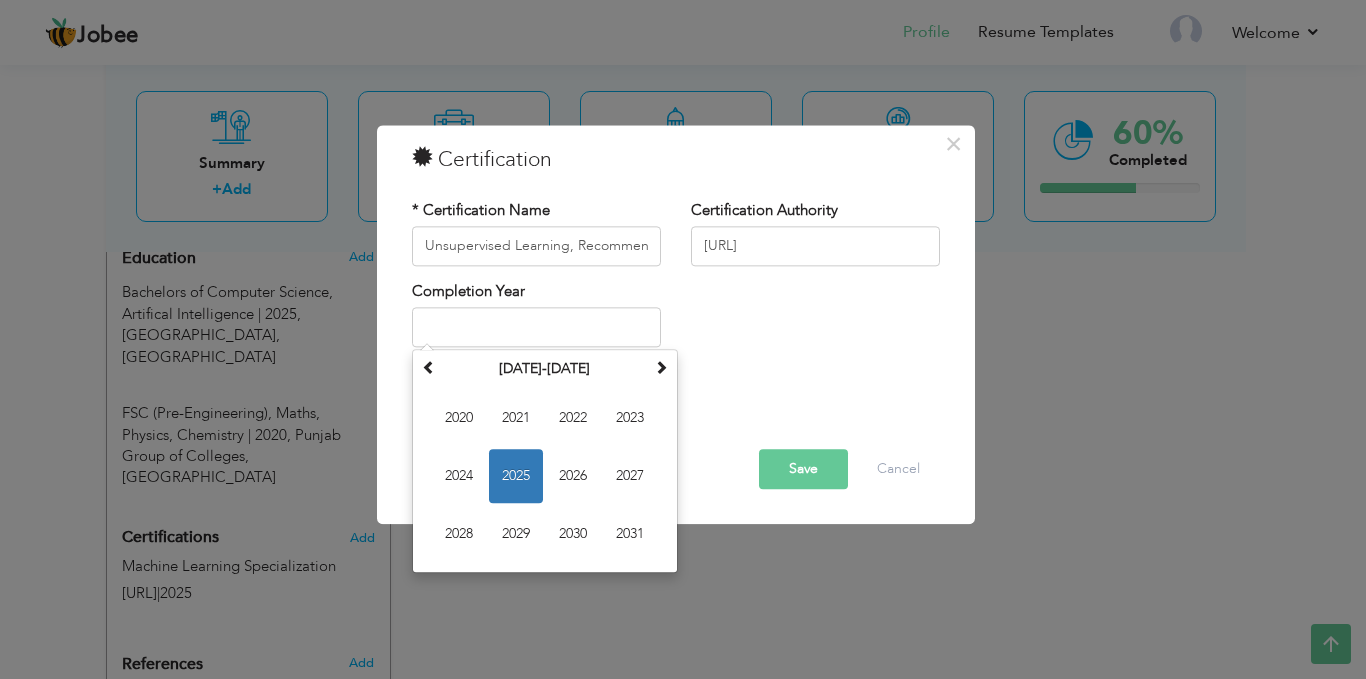 click at bounding box center [676, 421] 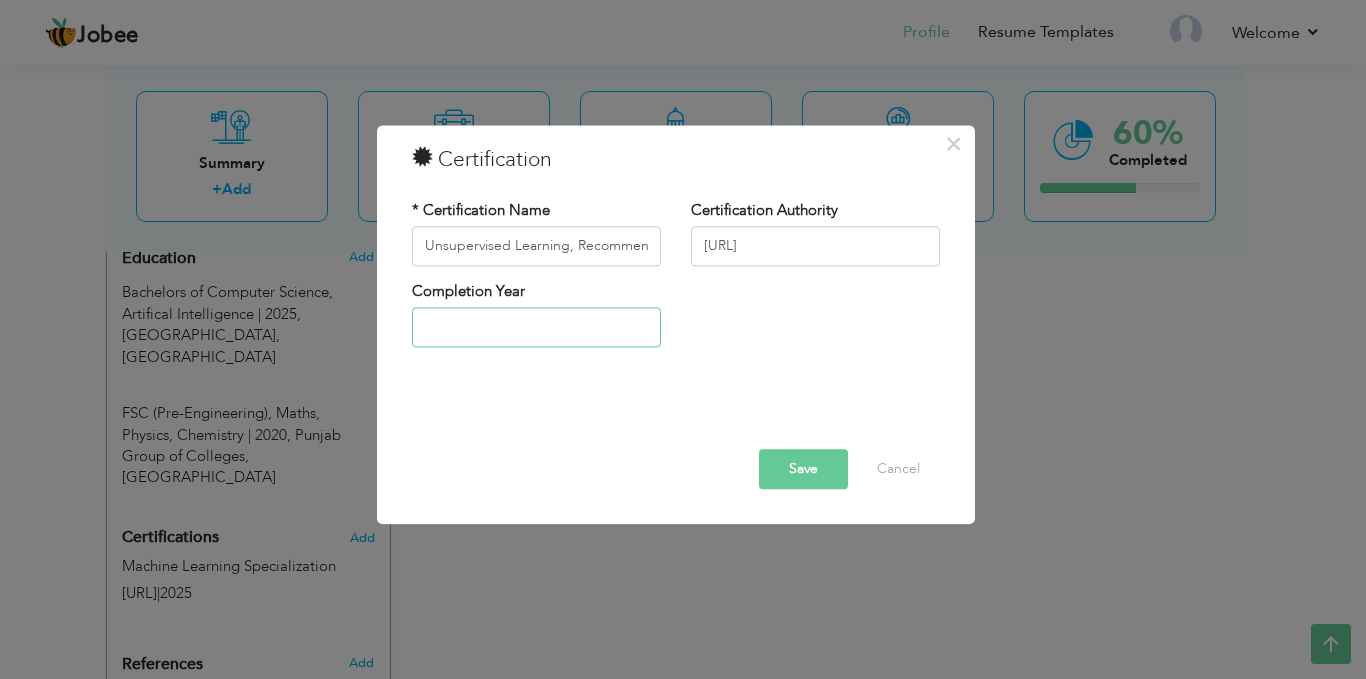 click at bounding box center (536, 328) 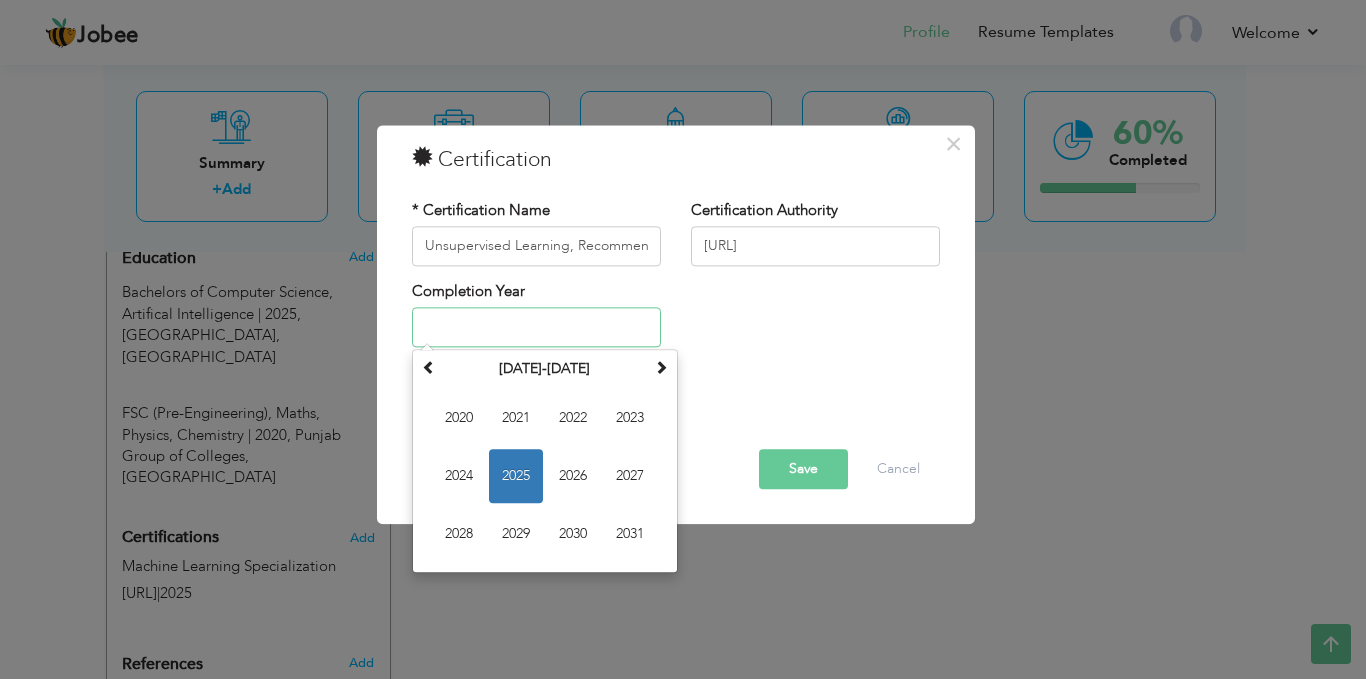 click on "2025" at bounding box center (516, 477) 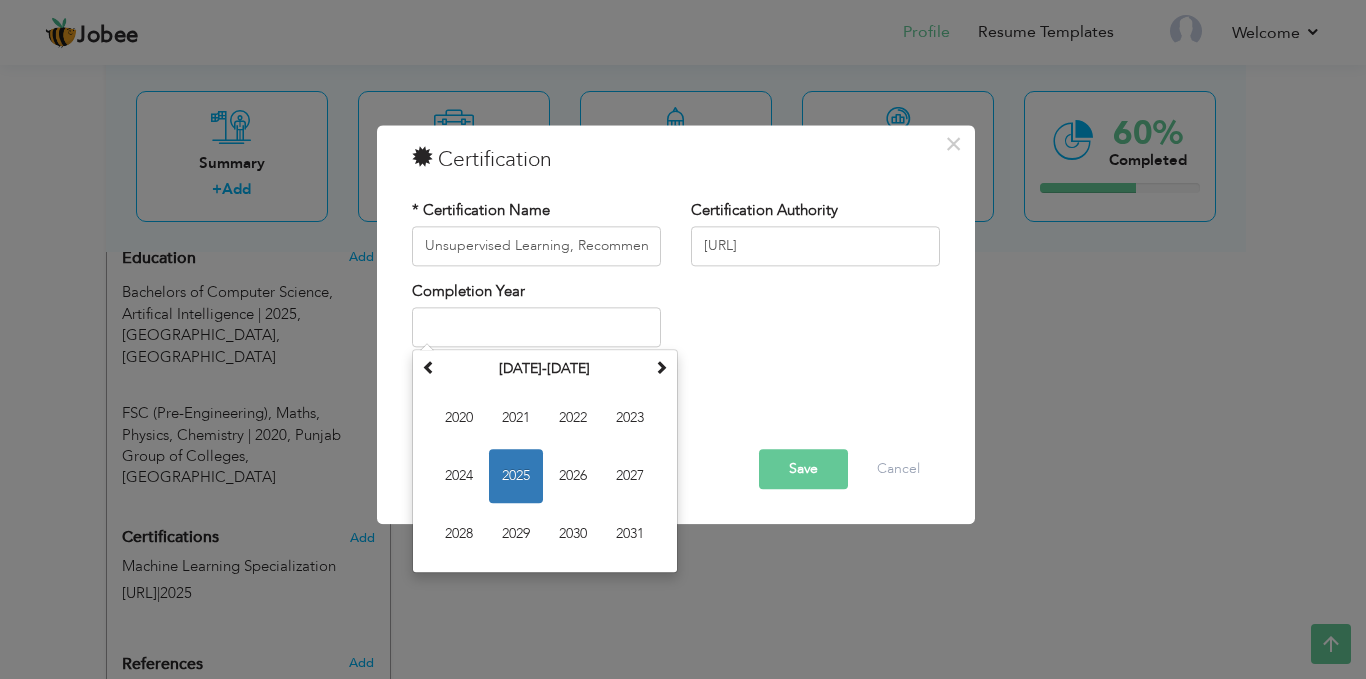 type on "2025" 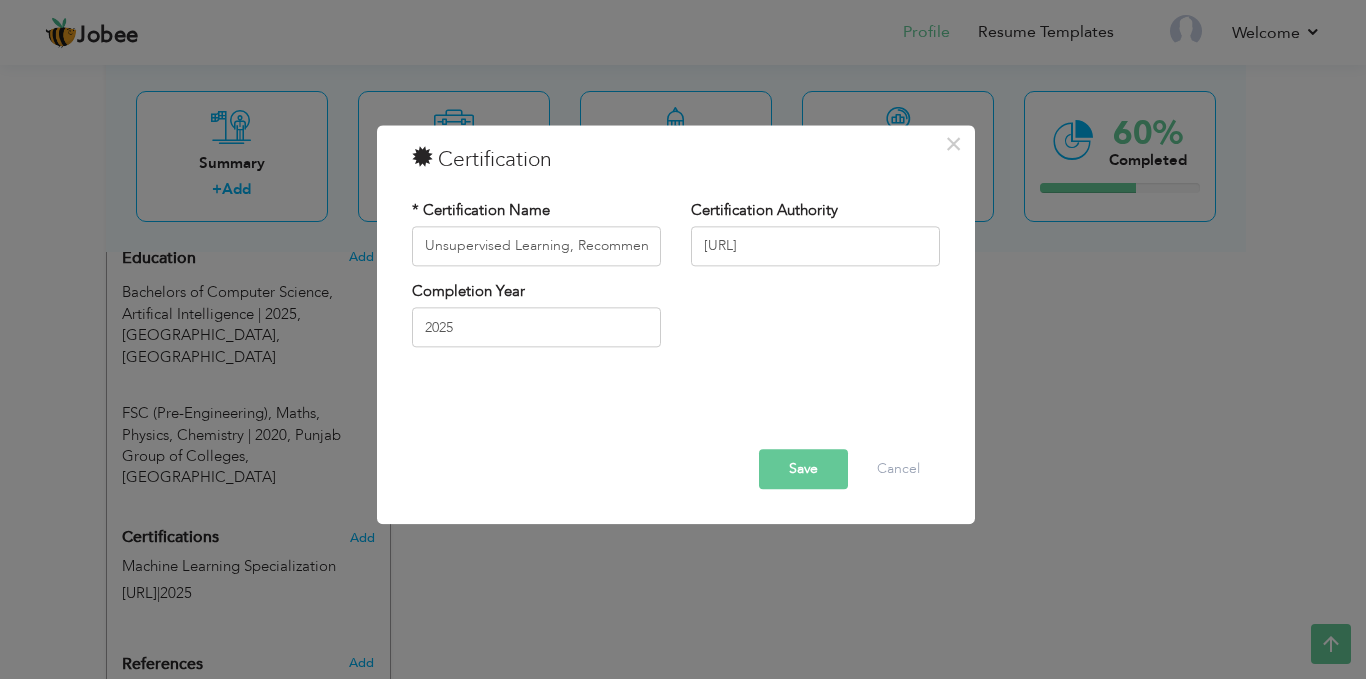 click on "Save" at bounding box center [803, 469] 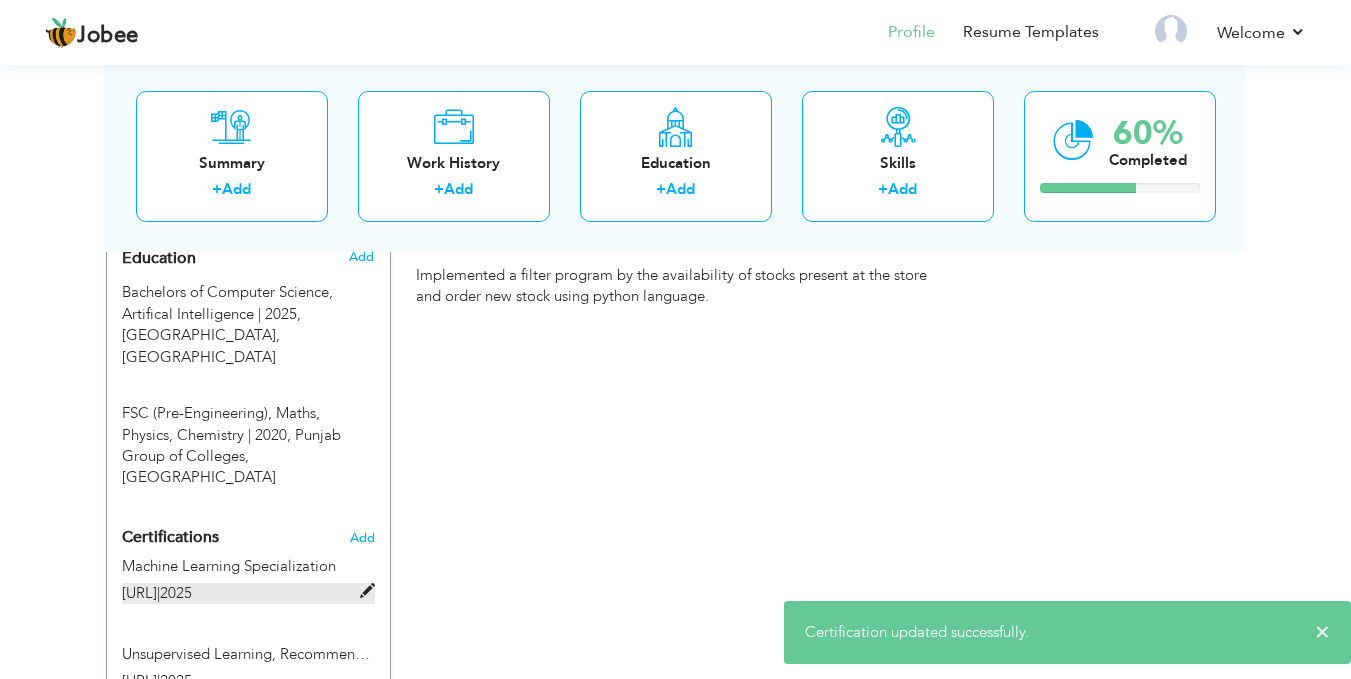 click at bounding box center [367, 591] 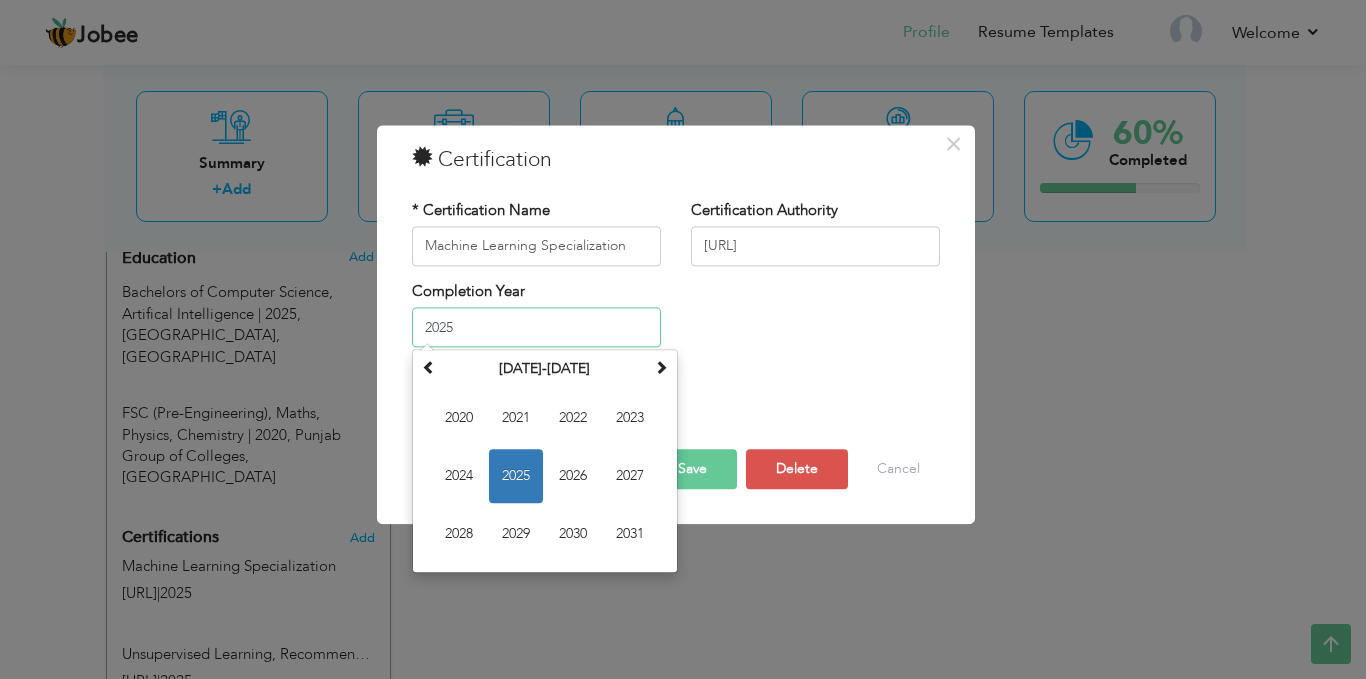 click on "2025" at bounding box center (536, 328) 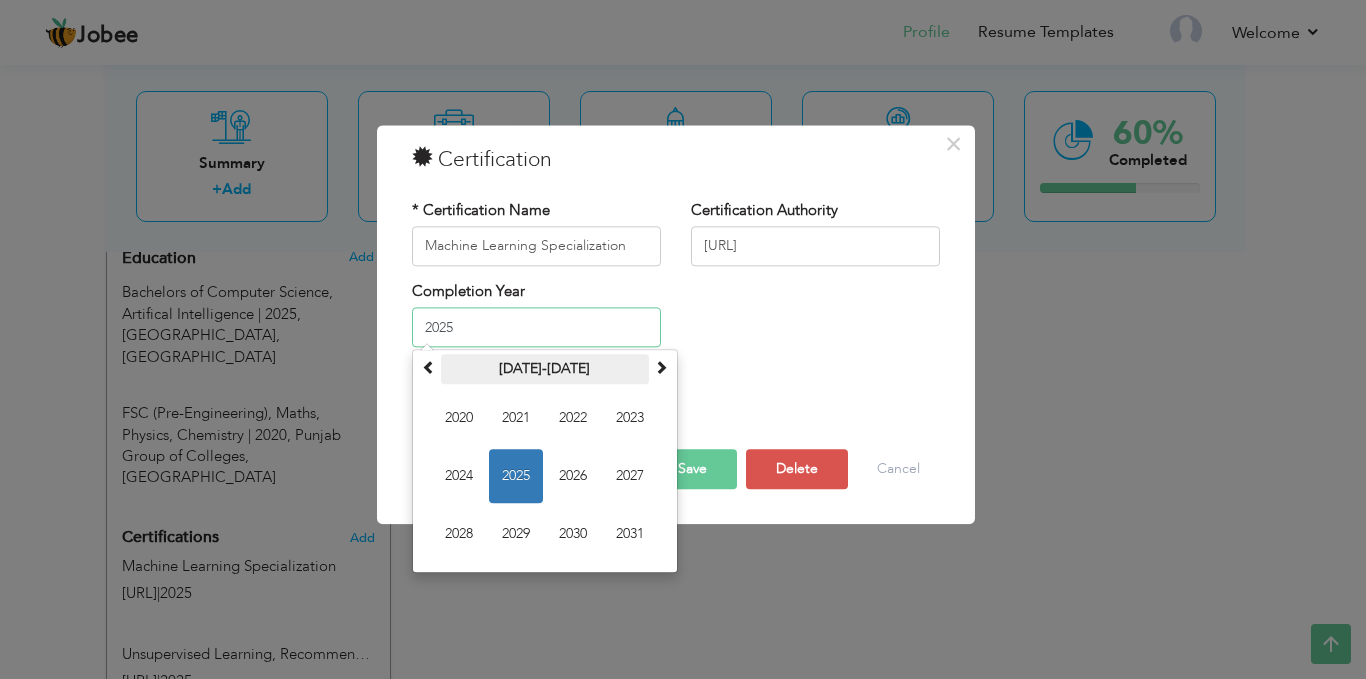 click on "2020-2031" at bounding box center [545, 370] 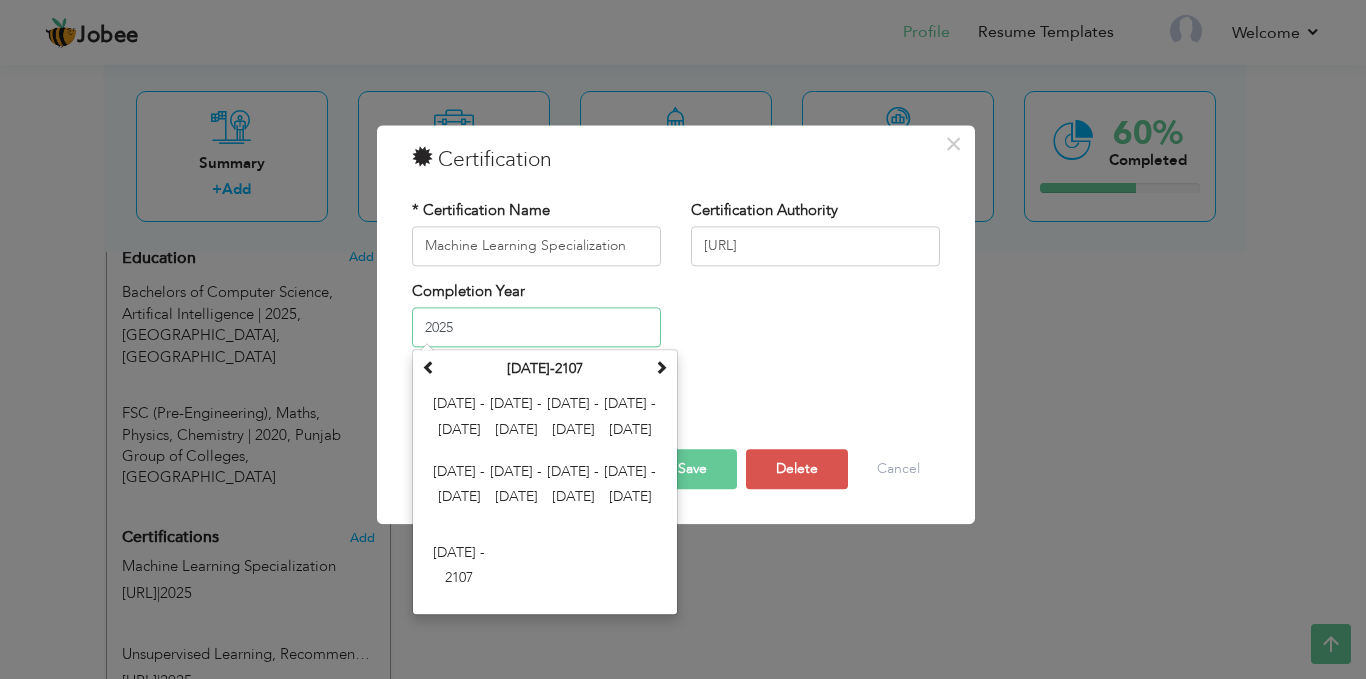 click on "2000-2107" at bounding box center [545, 370] 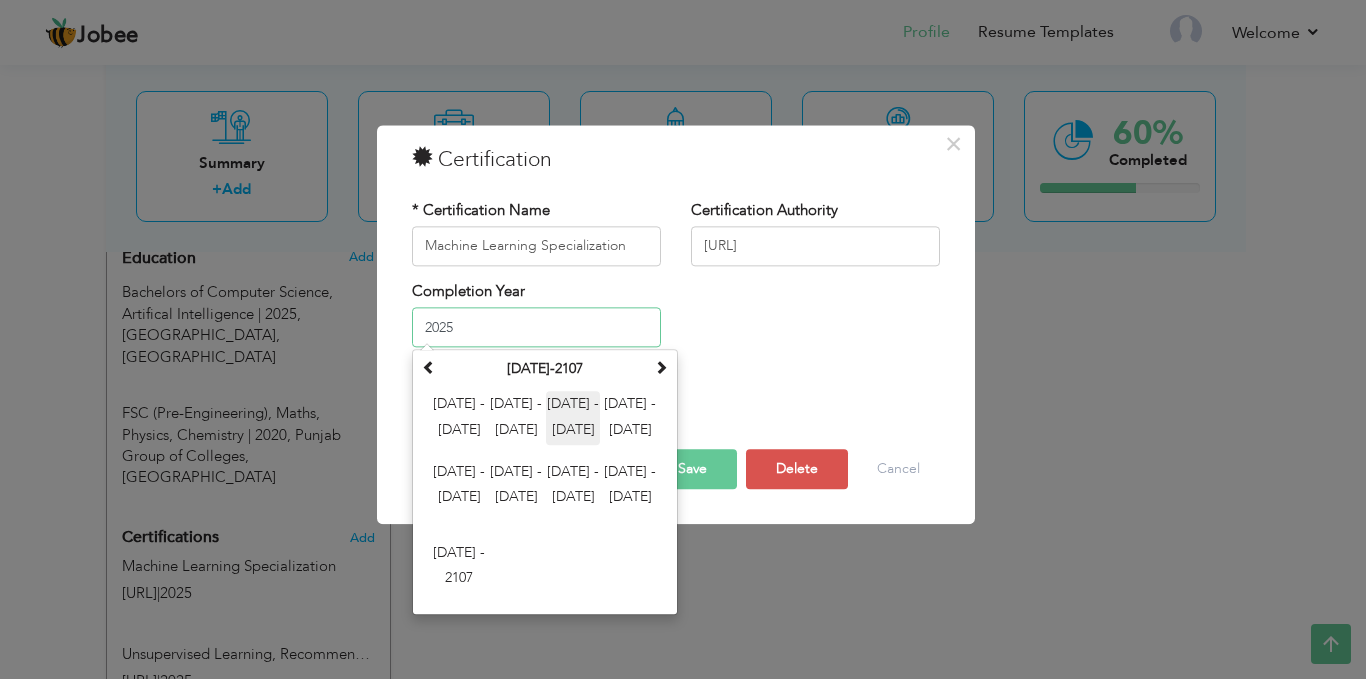 click on "2024 - 2035" at bounding box center [573, 419] 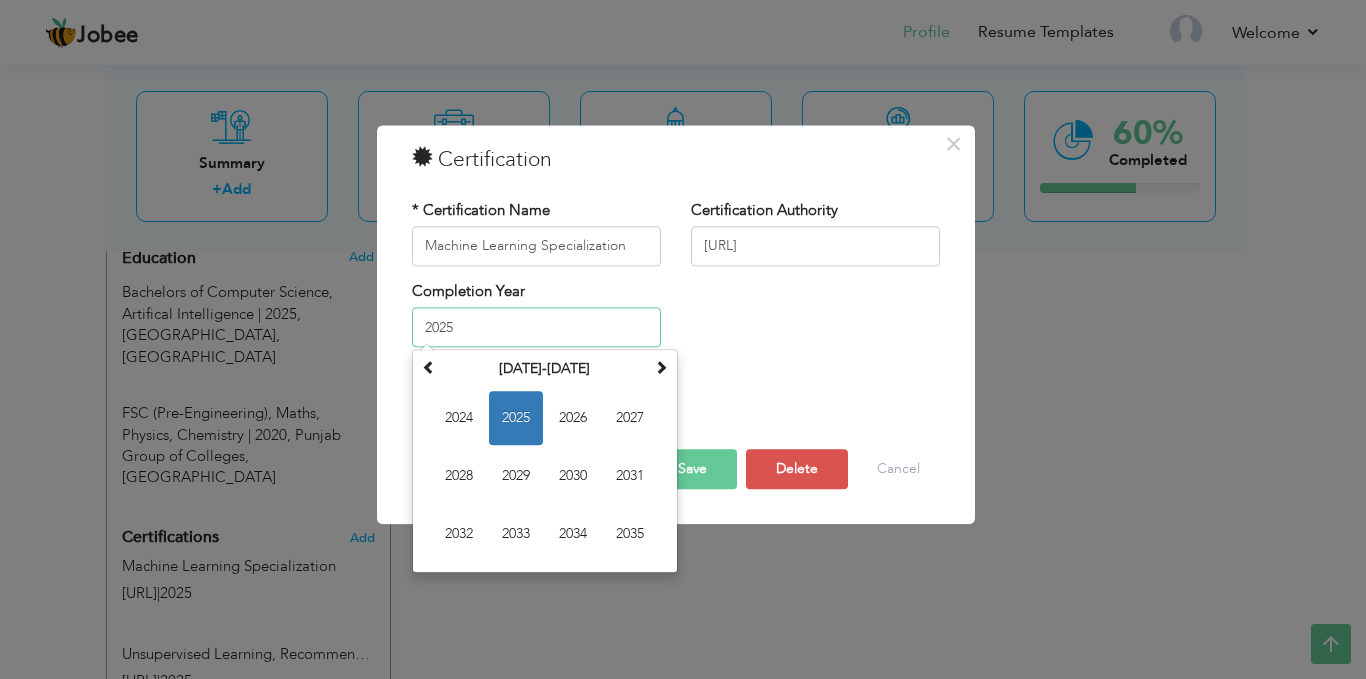 click on "2025" at bounding box center [516, 419] 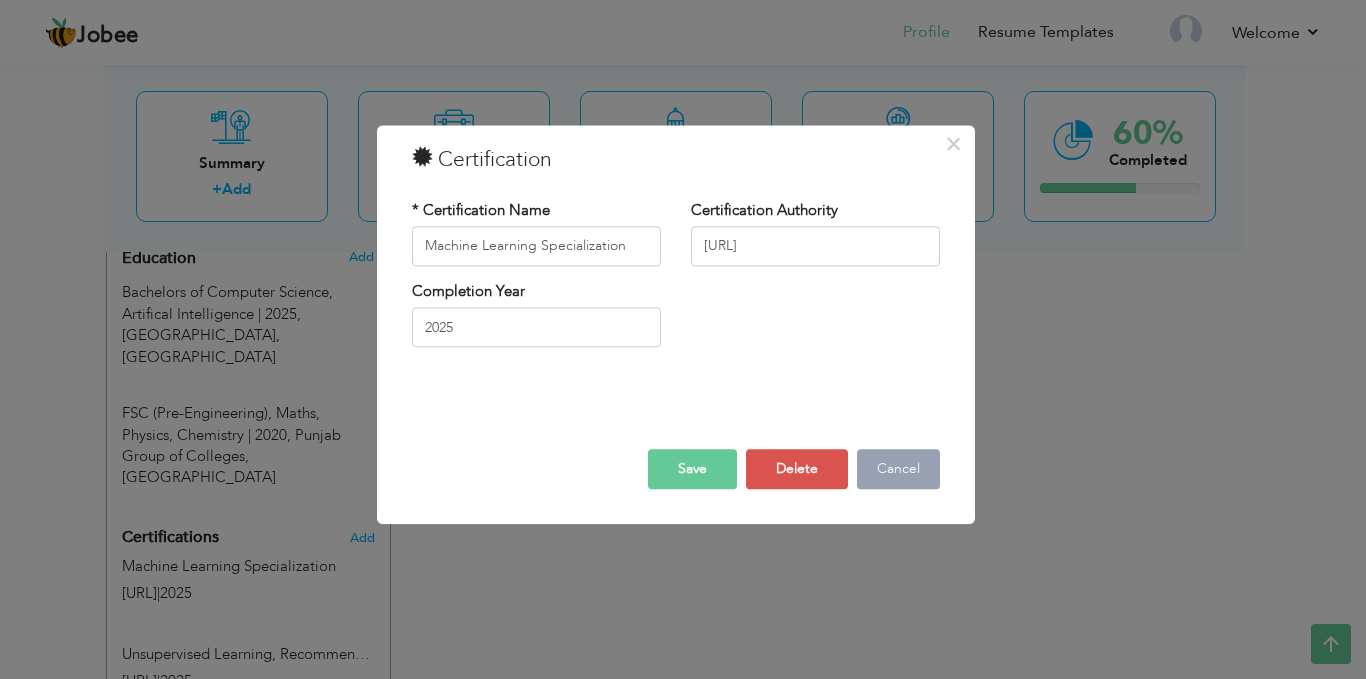 click on "Cancel" at bounding box center (898, 469) 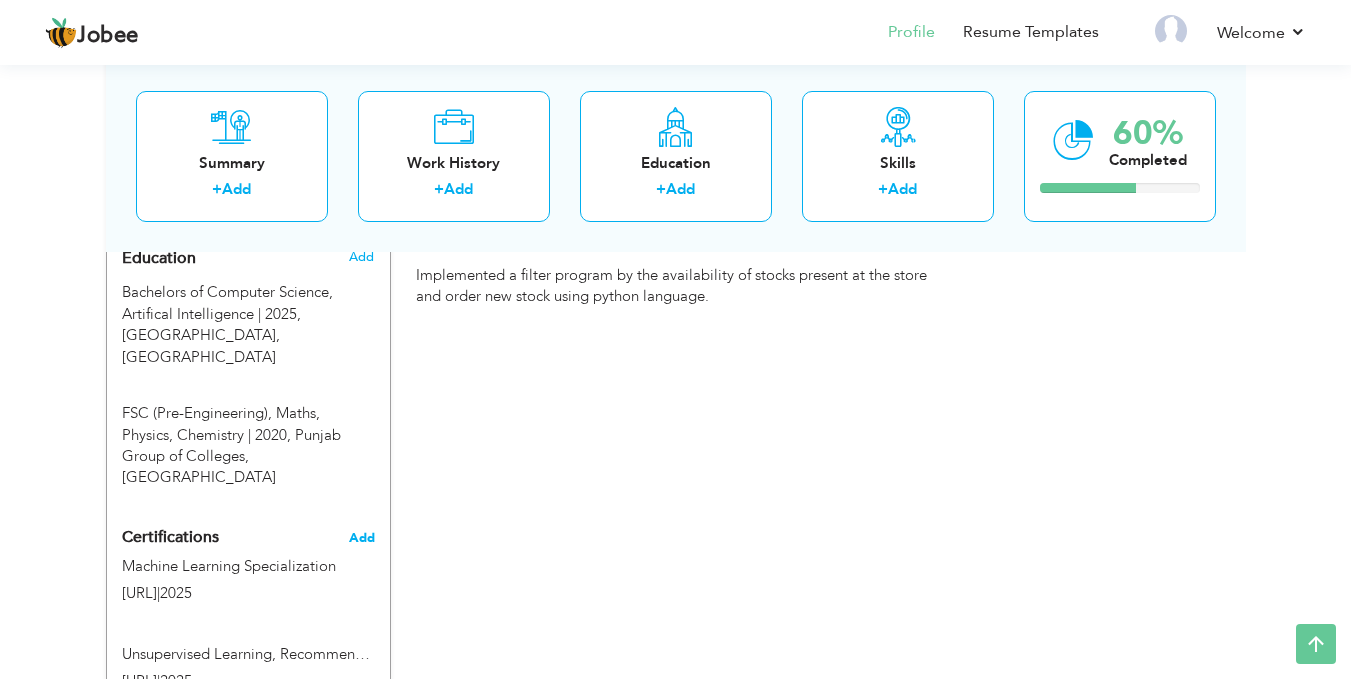 click on "Add" at bounding box center [362, 538] 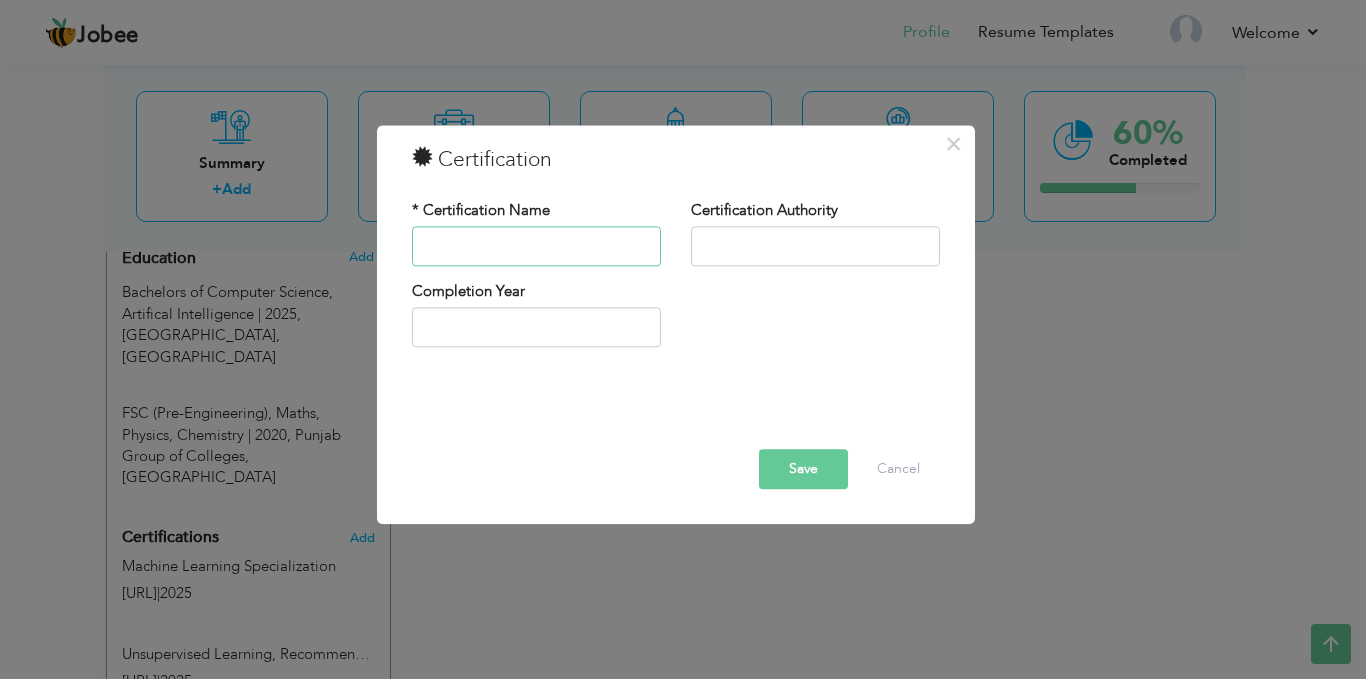 paste on "Advanced Learning Algorithms" 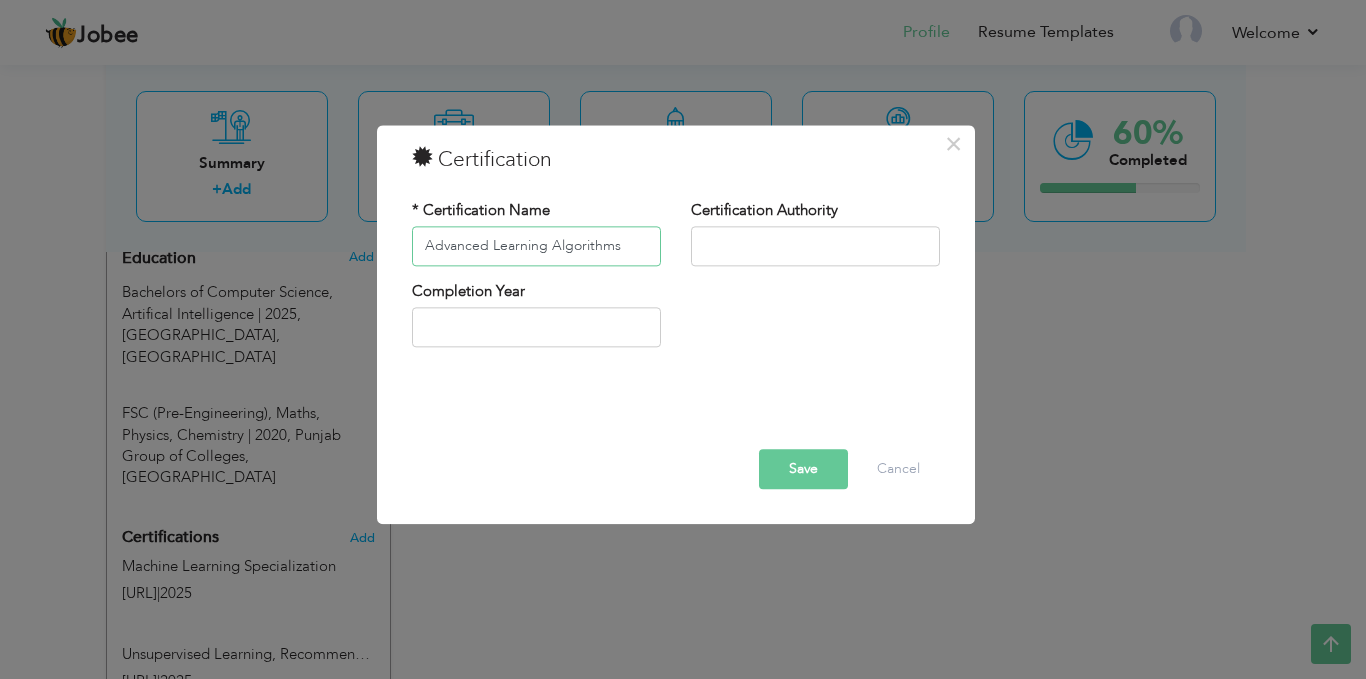 type on "Advanced Learning Algorithms" 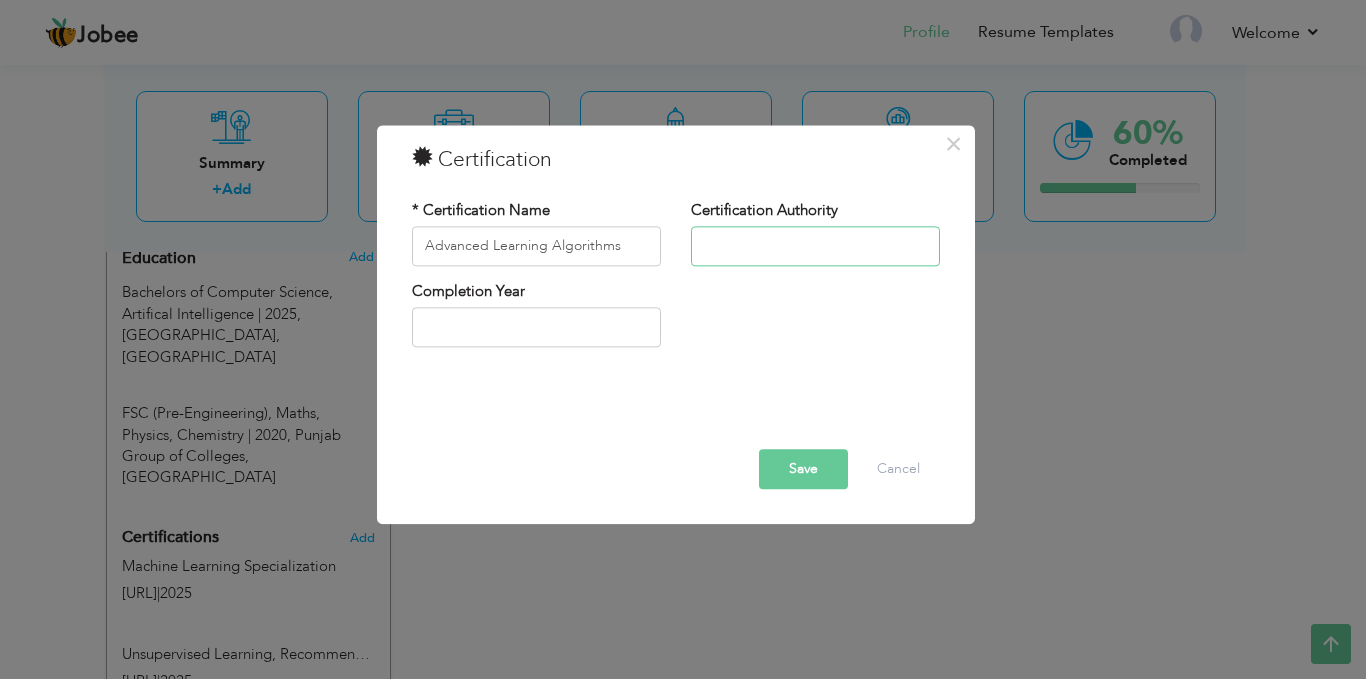 click at bounding box center (815, 246) 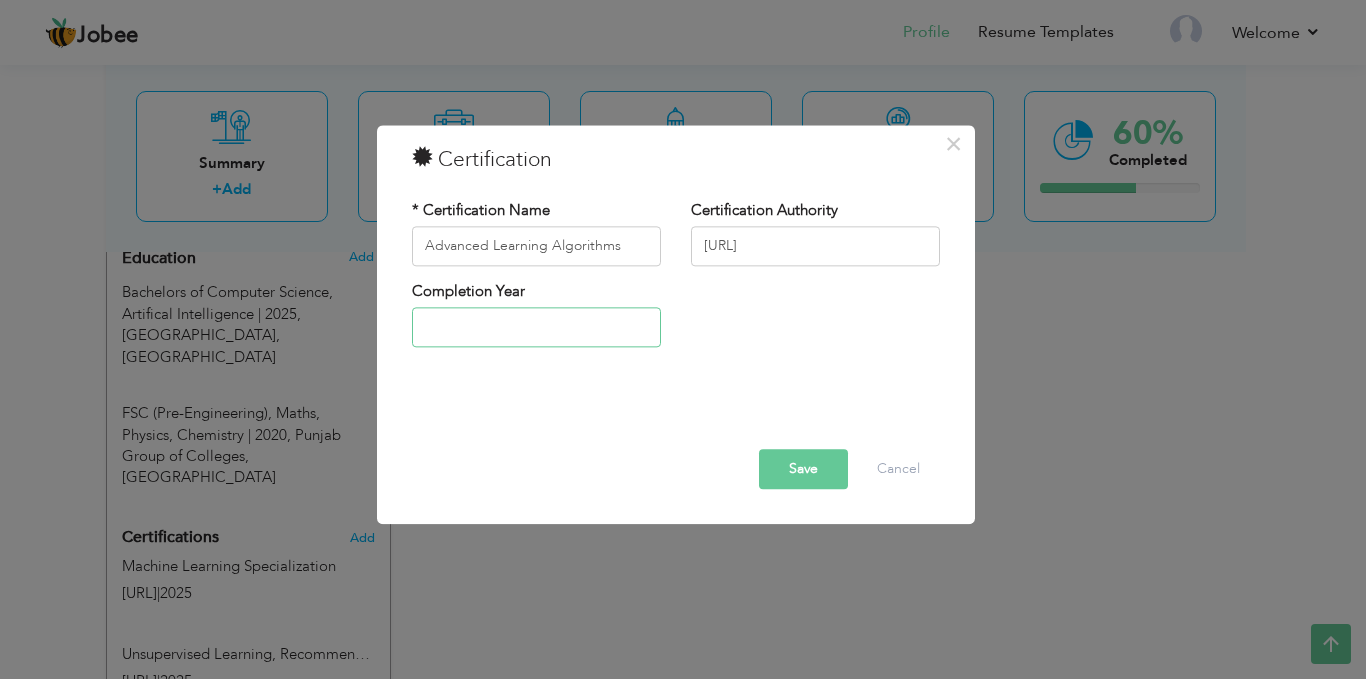 click at bounding box center [536, 328] 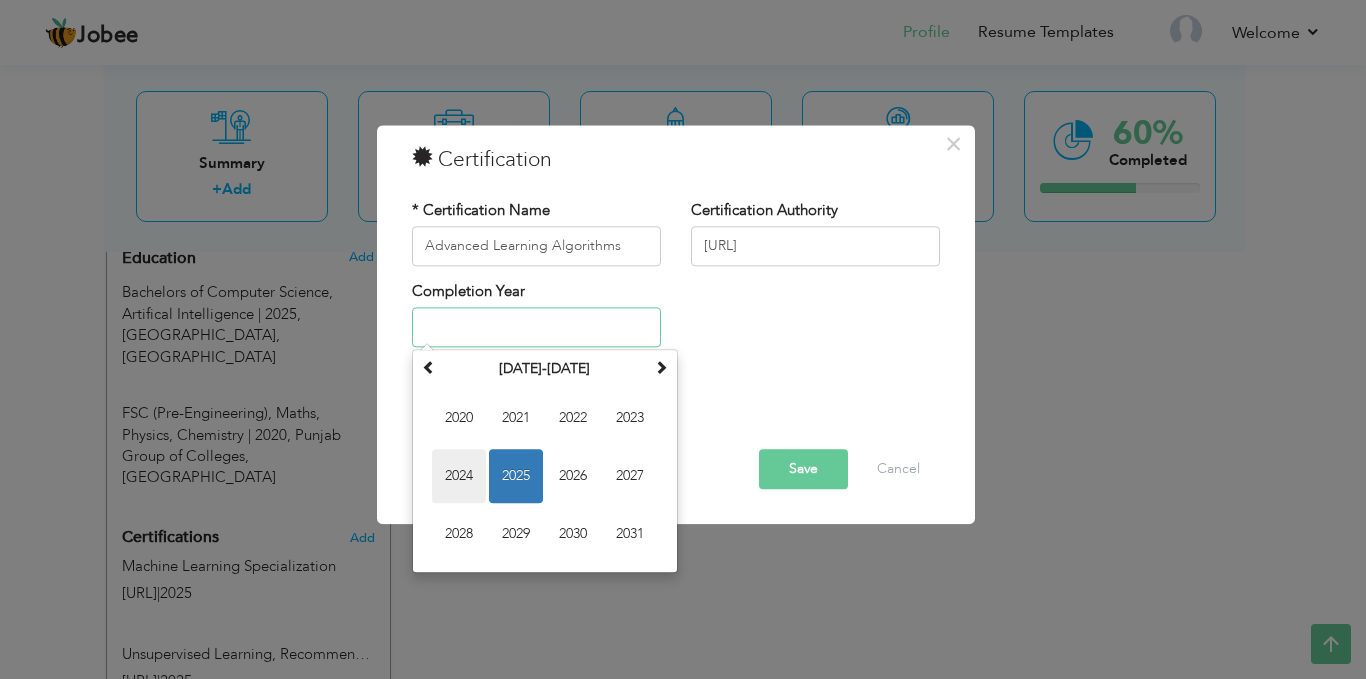 click on "2024" at bounding box center [459, 477] 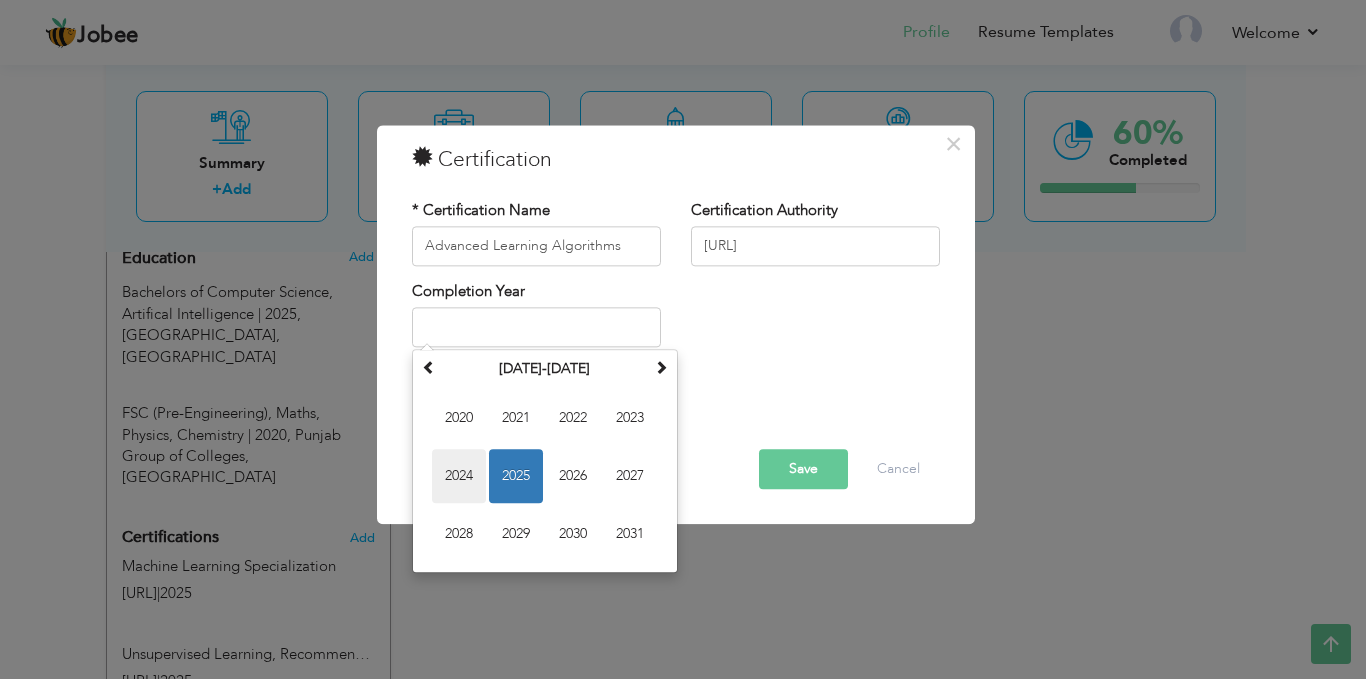 type on "2024" 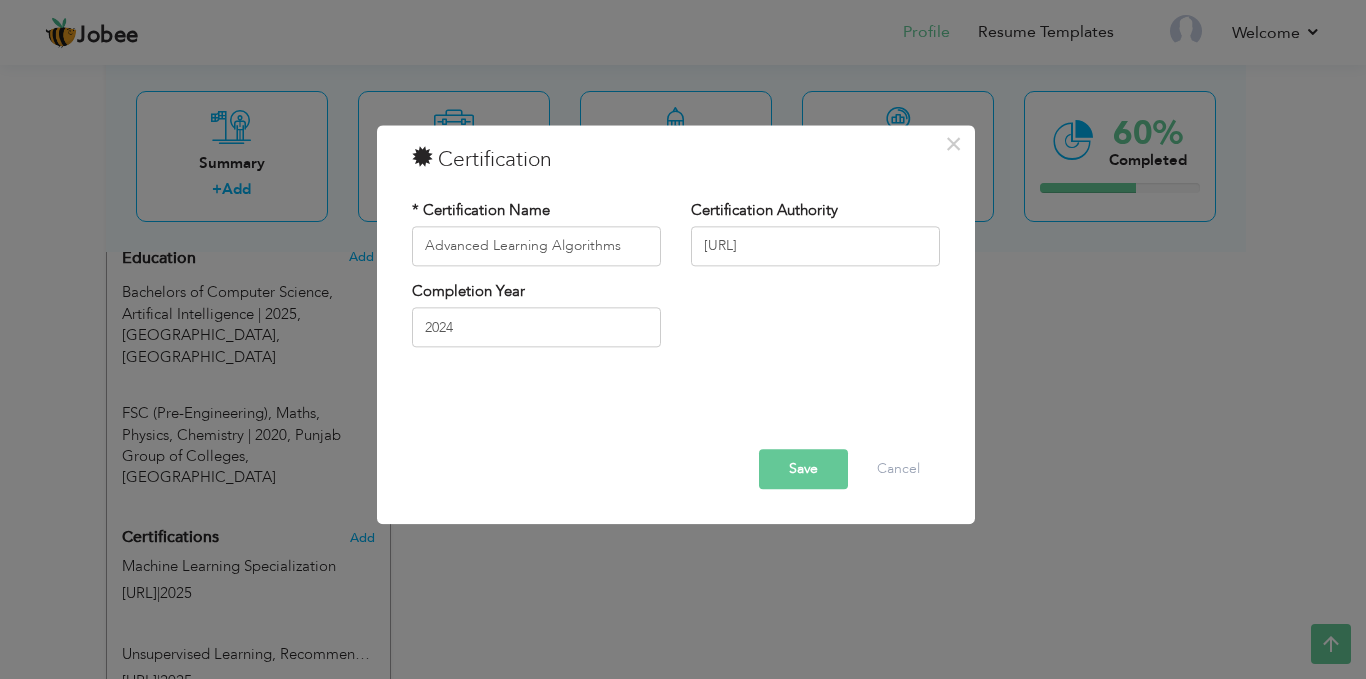 click on "Save" at bounding box center [803, 469] 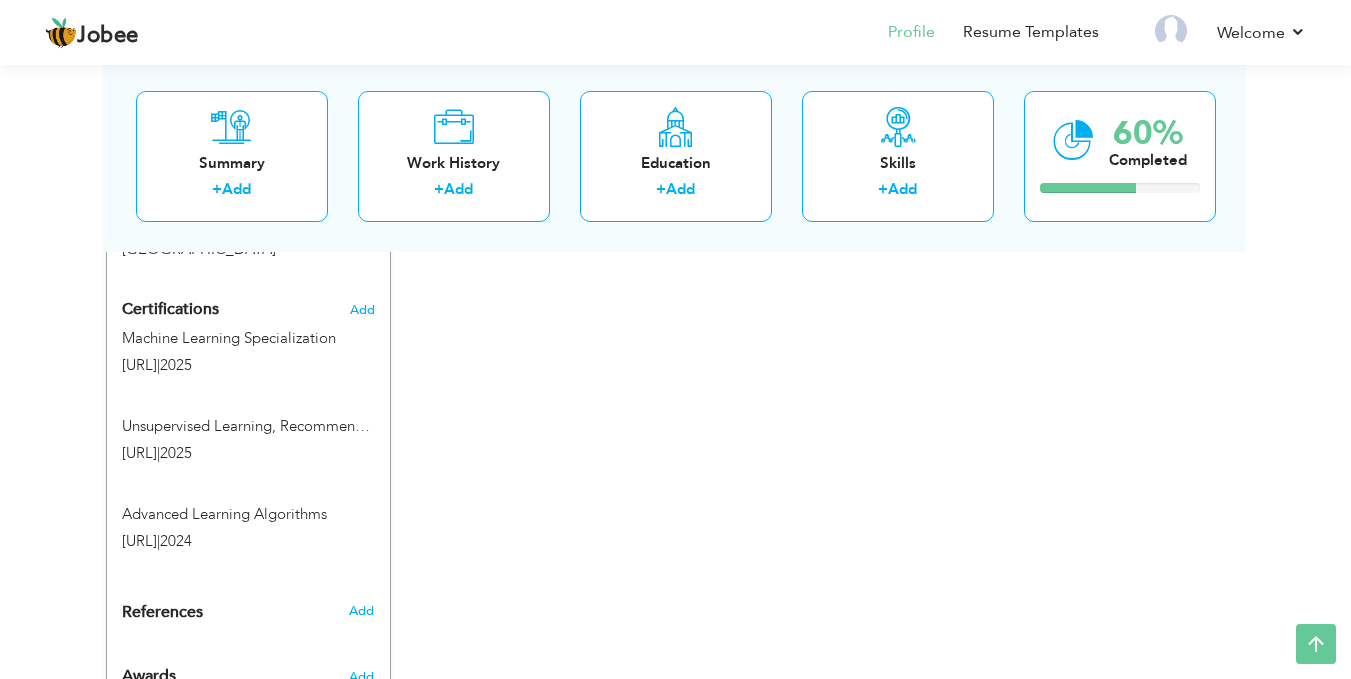 scroll, scrollTop: 1112, scrollLeft: 0, axis: vertical 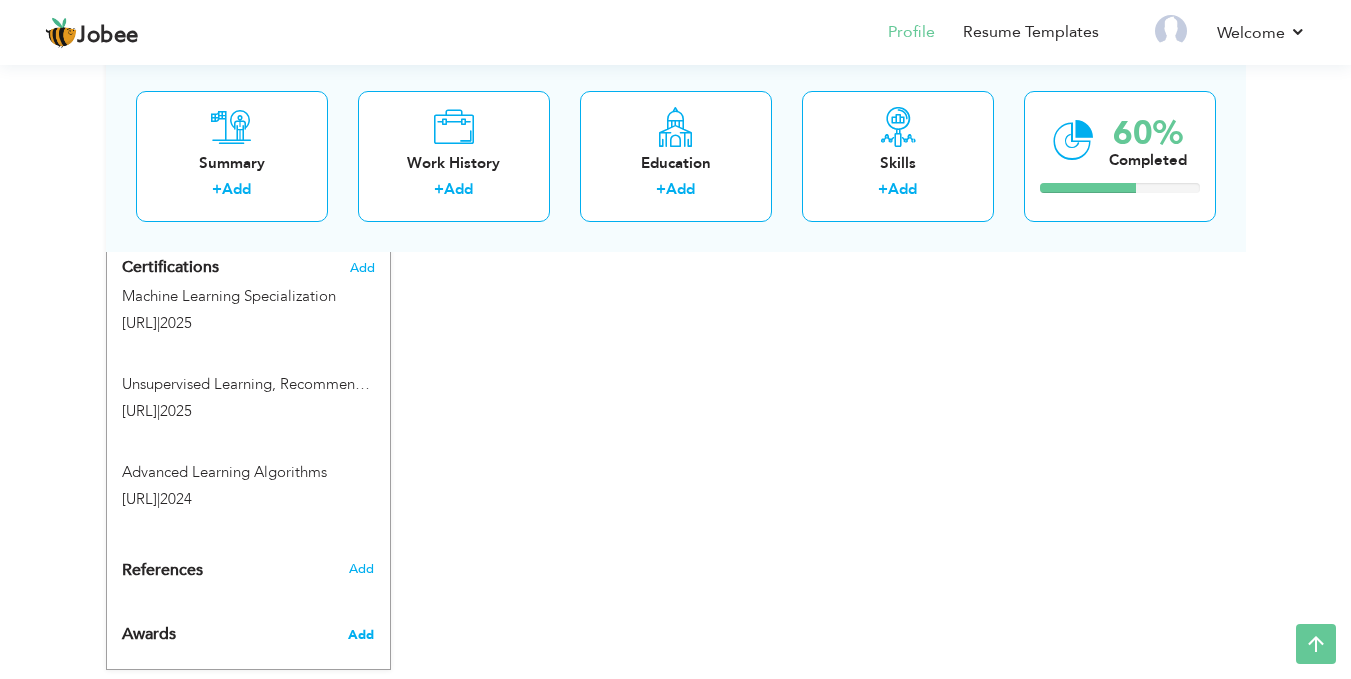 click on "Add" at bounding box center [361, 635] 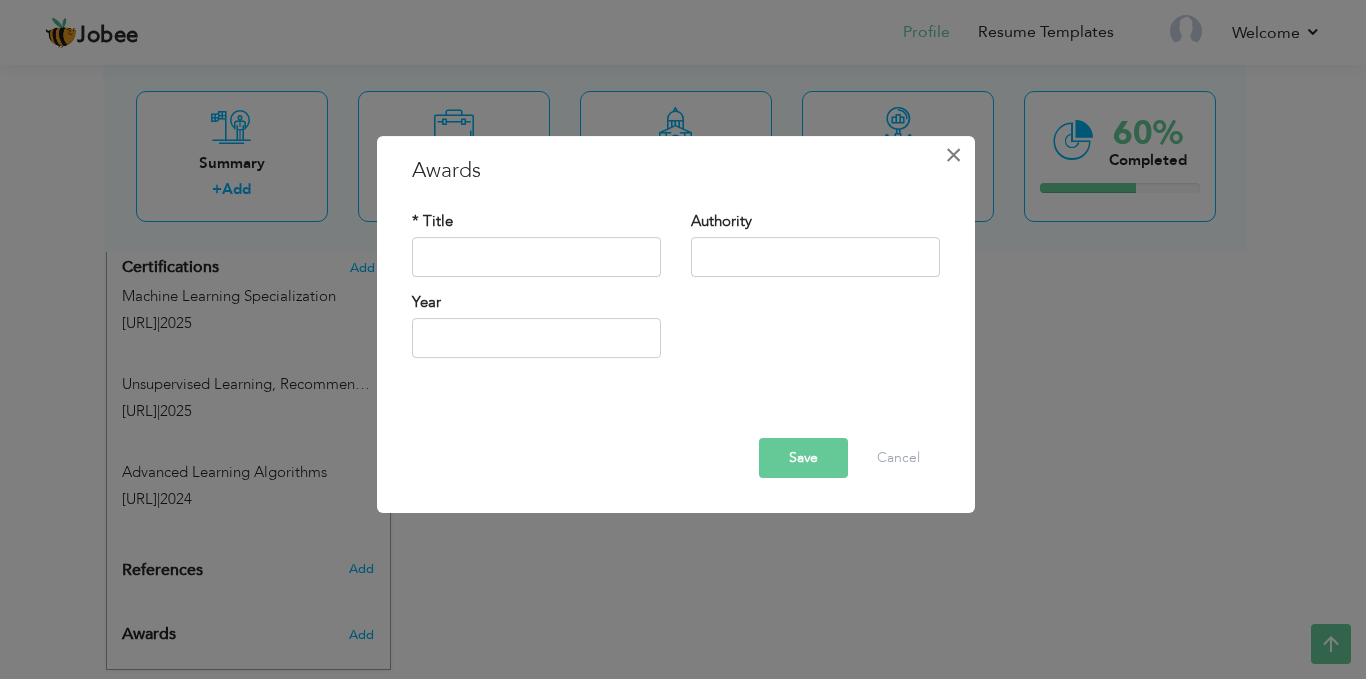 click on "×" at bounding box center [954, 155] 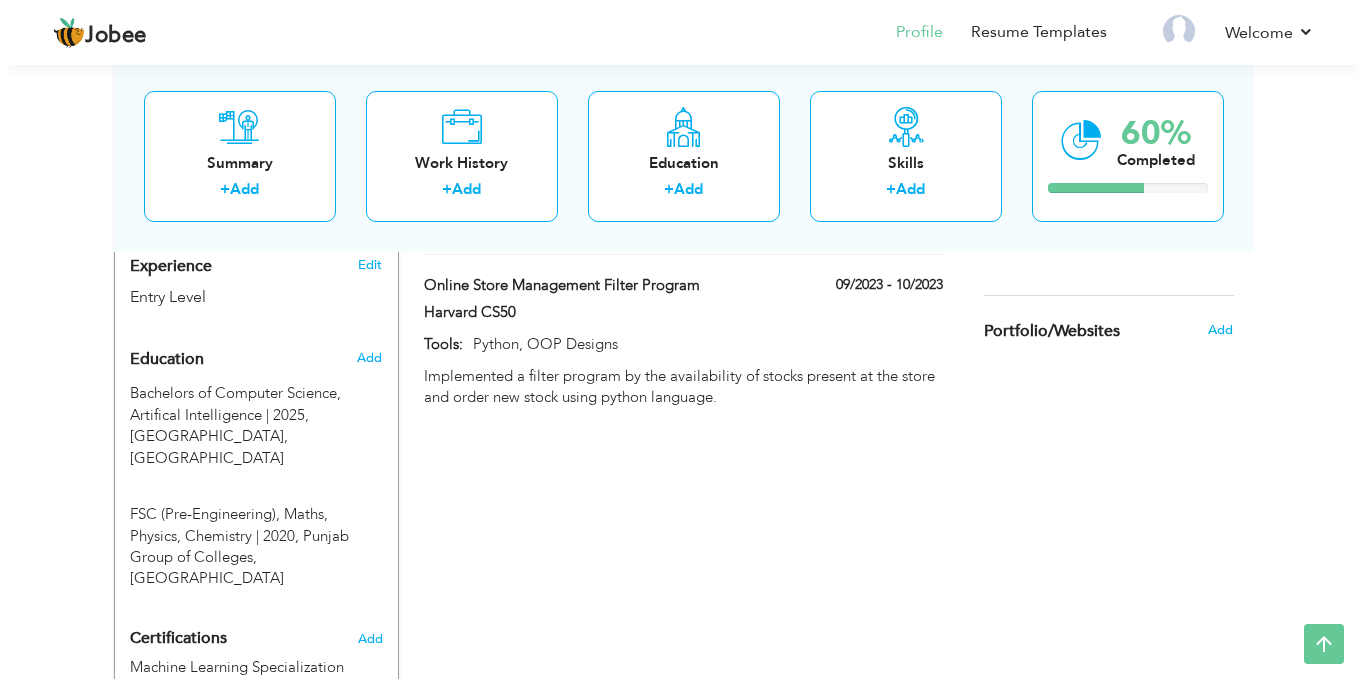 scroll, scrollTop: 778, scrollLeft: 0, axis: vertical 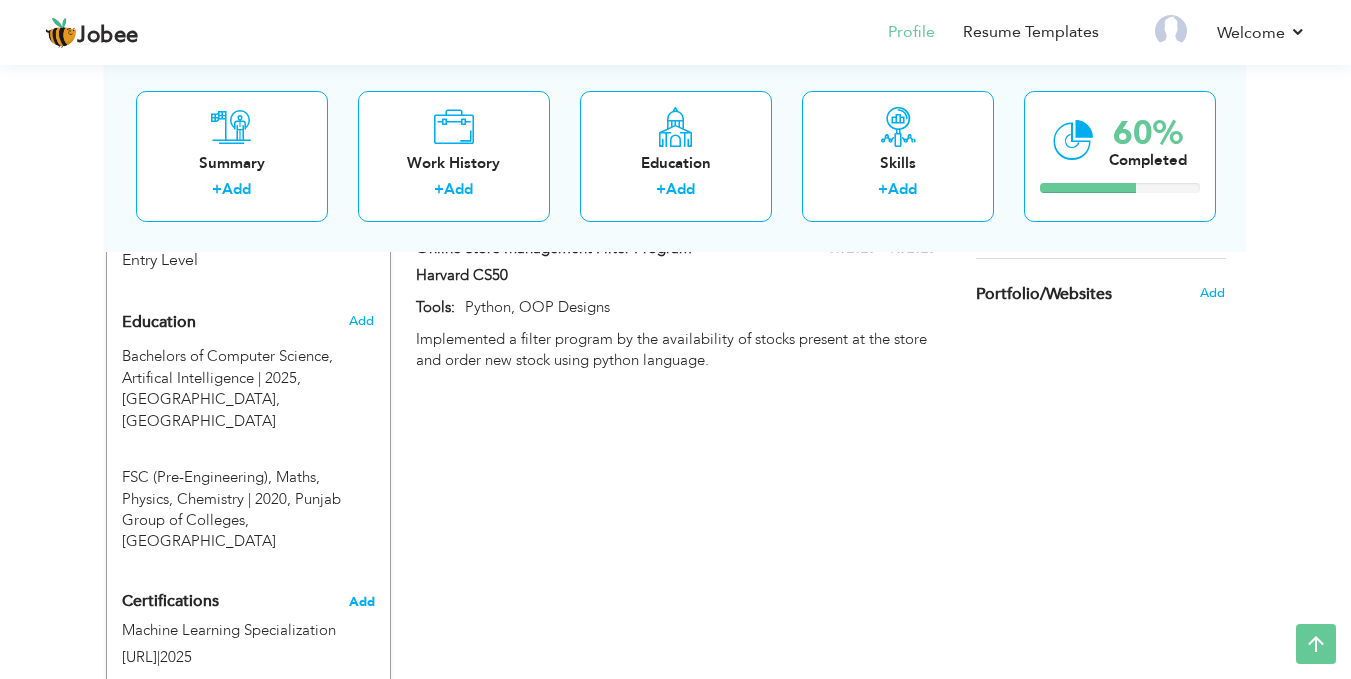 click on "Add" at bounding box center (362, 602) 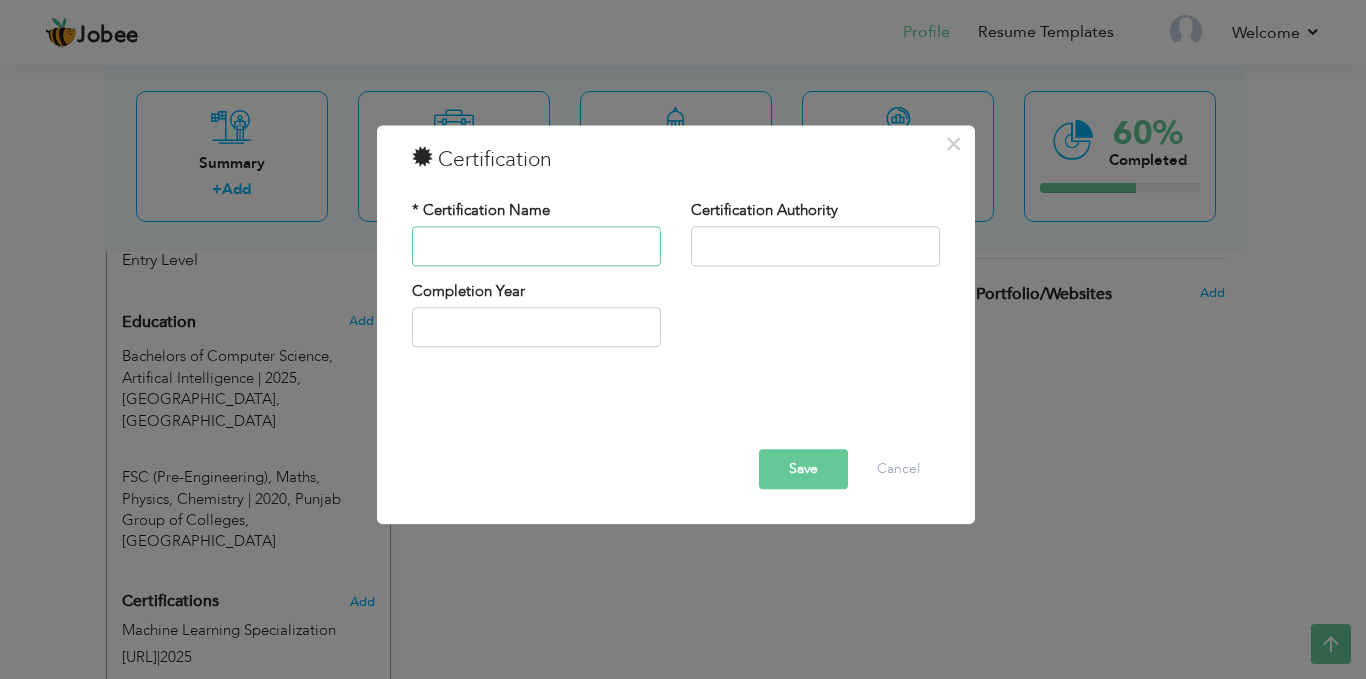 paste on "Facial Expression Recognition with PyTorch" 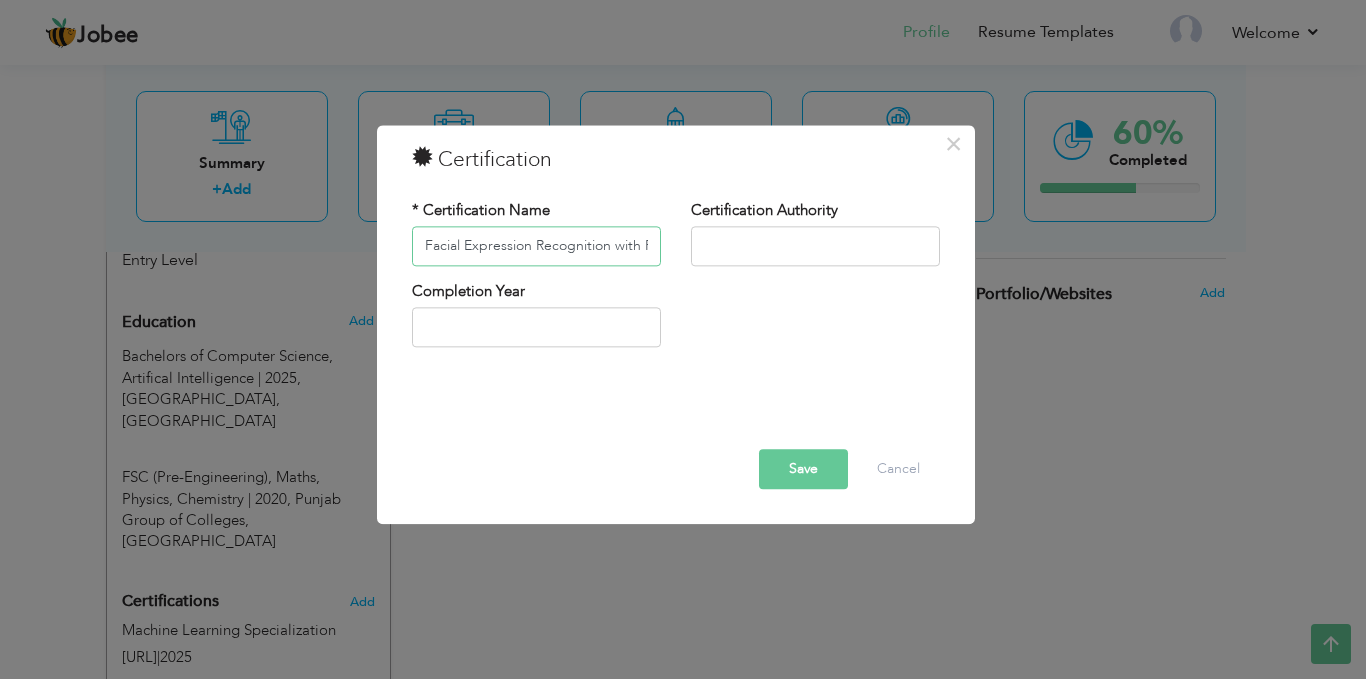 scroll, scrollTop: 0, scrollLeft: 47, axis: horizontal 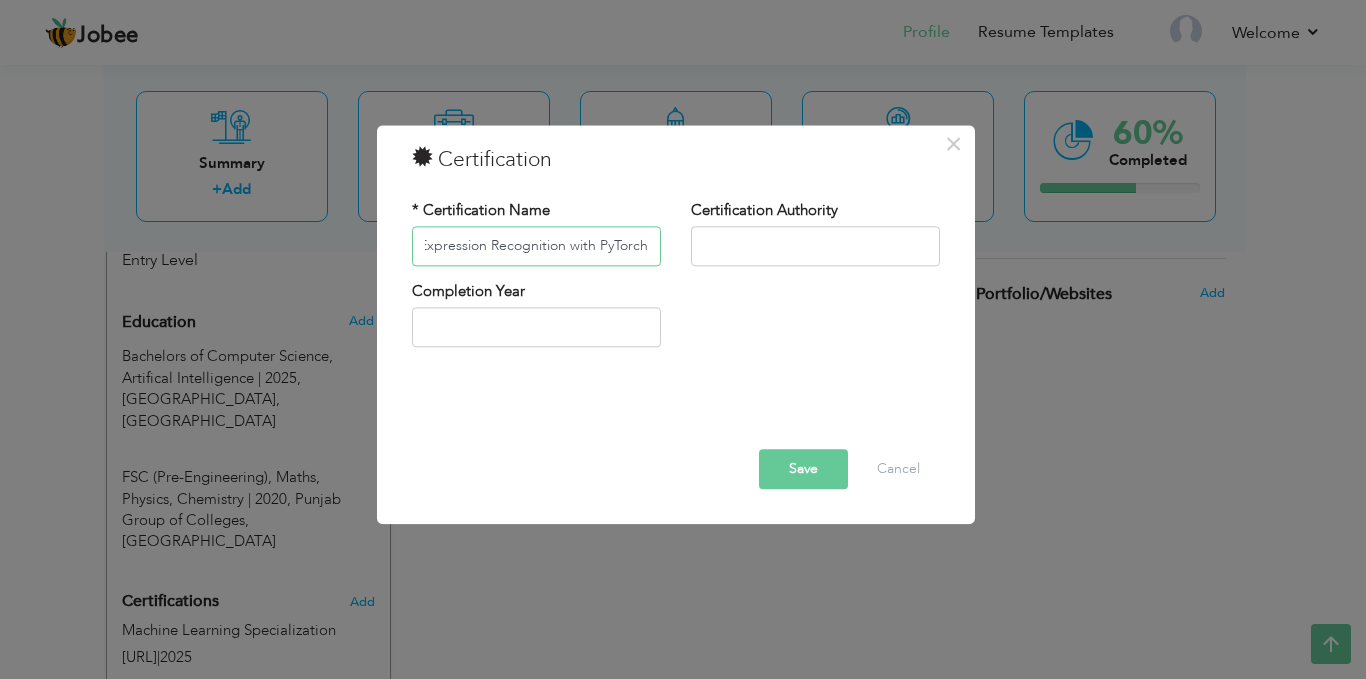 type on "Facial Expression Recognition with PyTorch" 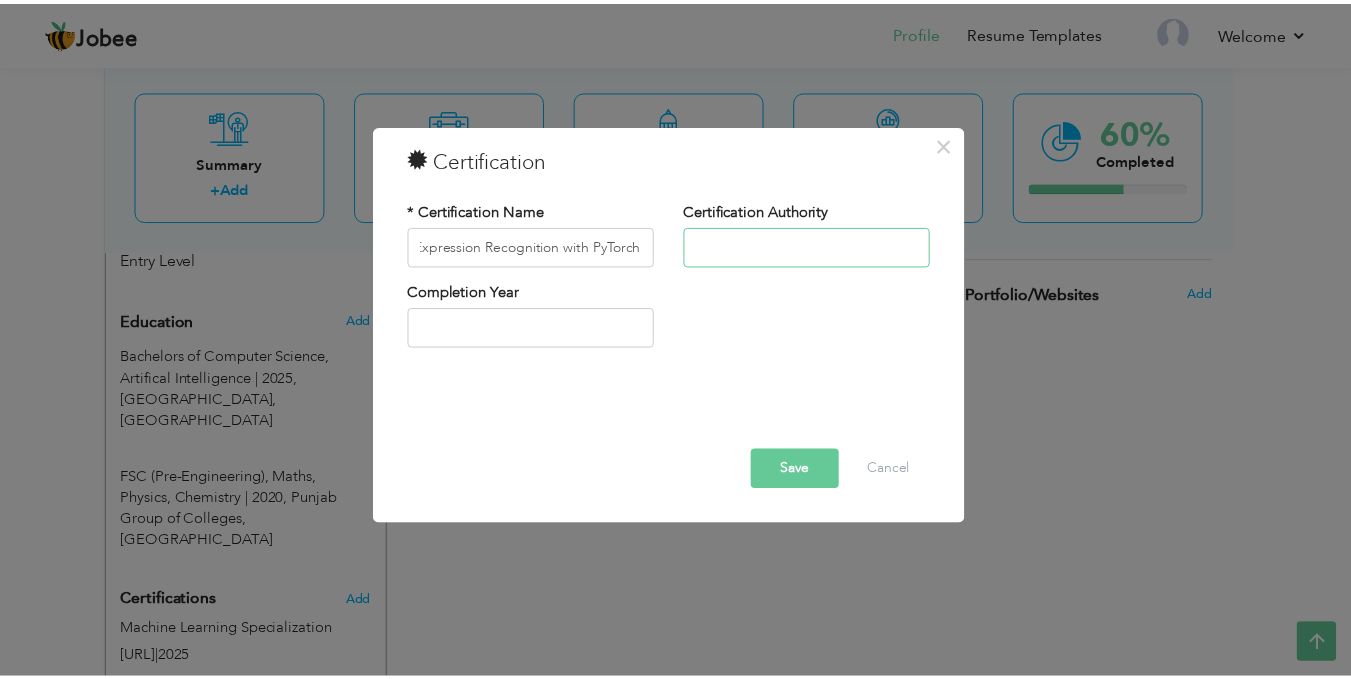 scroll, scrollTop: 0, scrollLeft: 0, axis: both 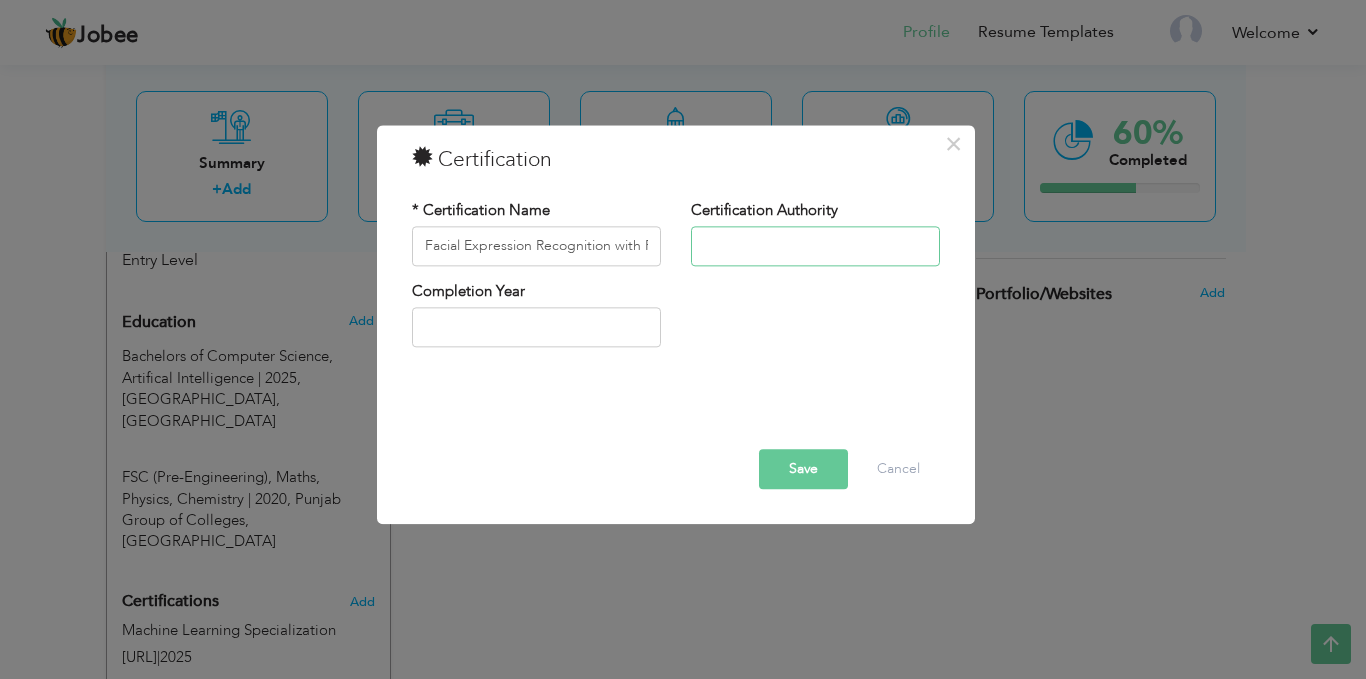 click at bounding box center [815, 246] 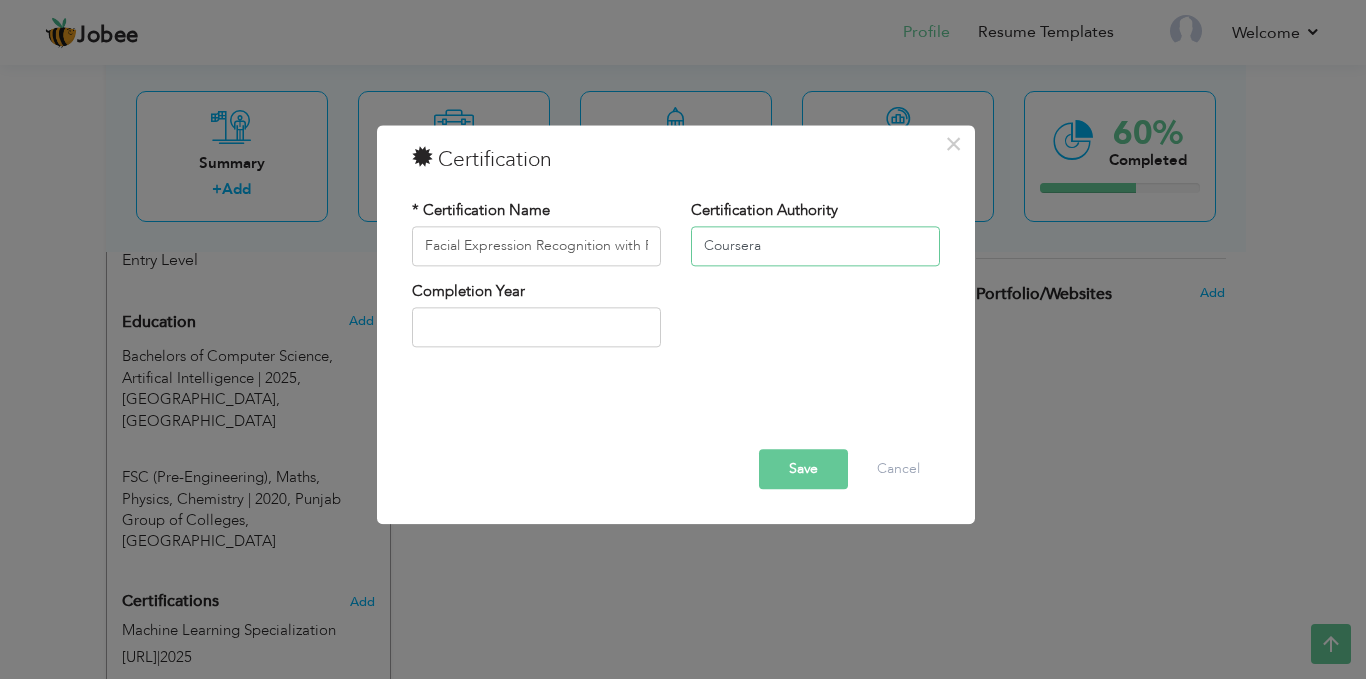 type on "Coursera" 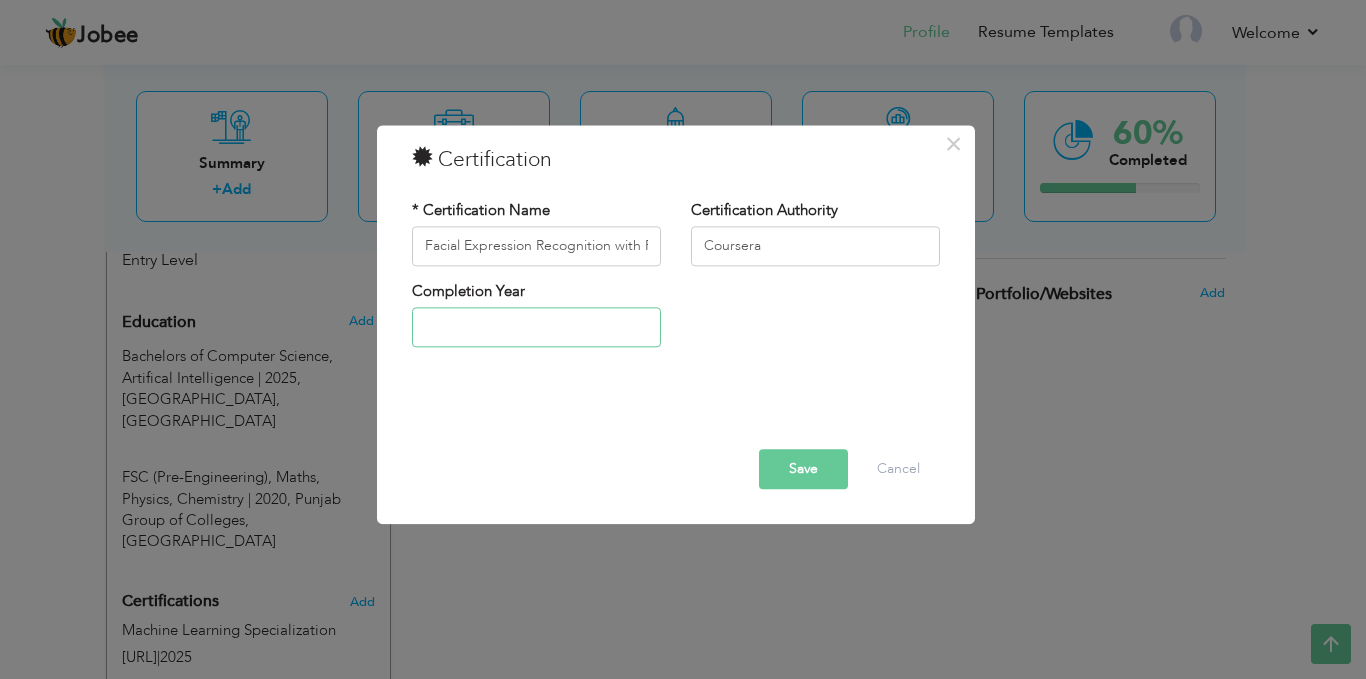 click at bounding box center [536, 328] 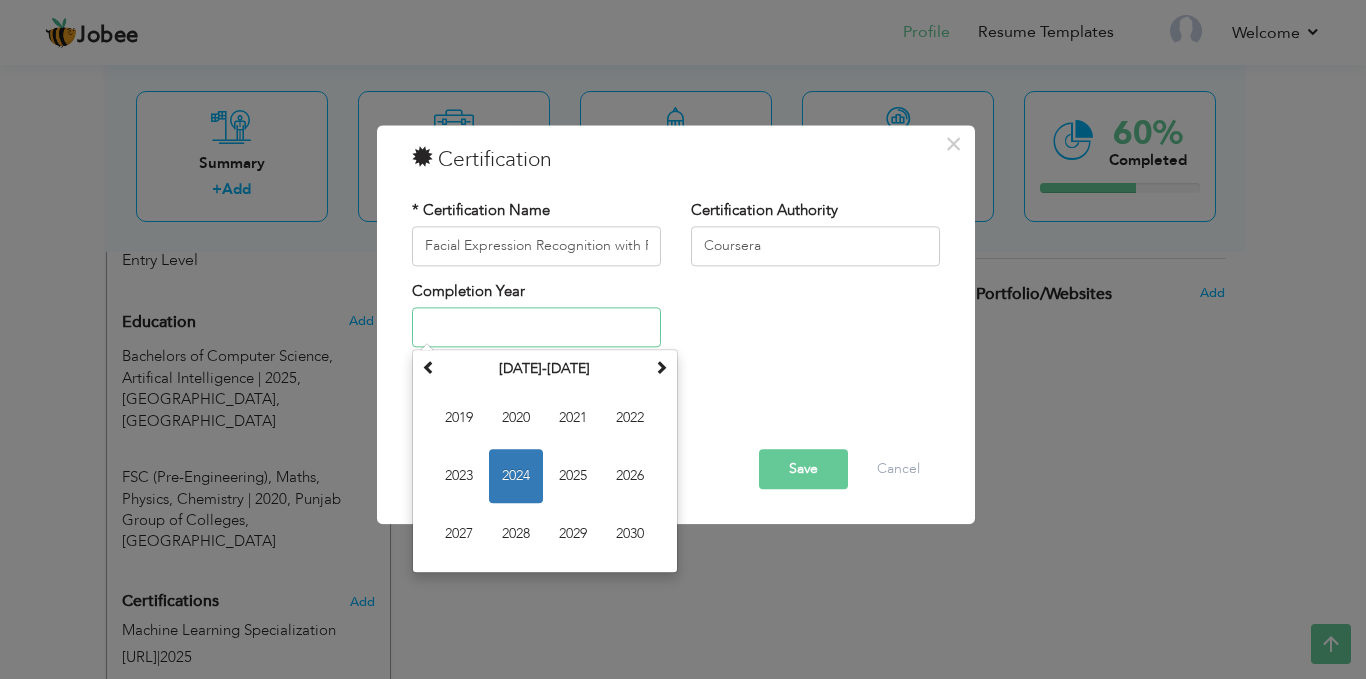 click at bounding box center (536, 328) 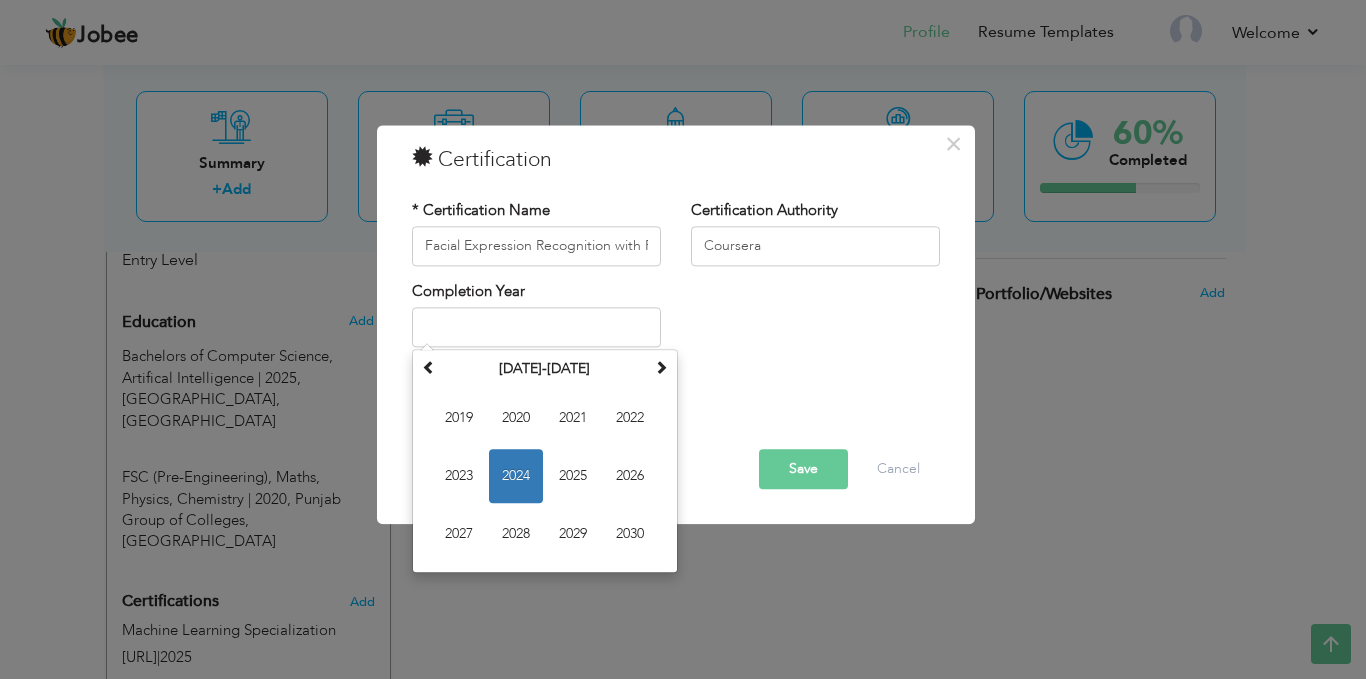 type on "2024" 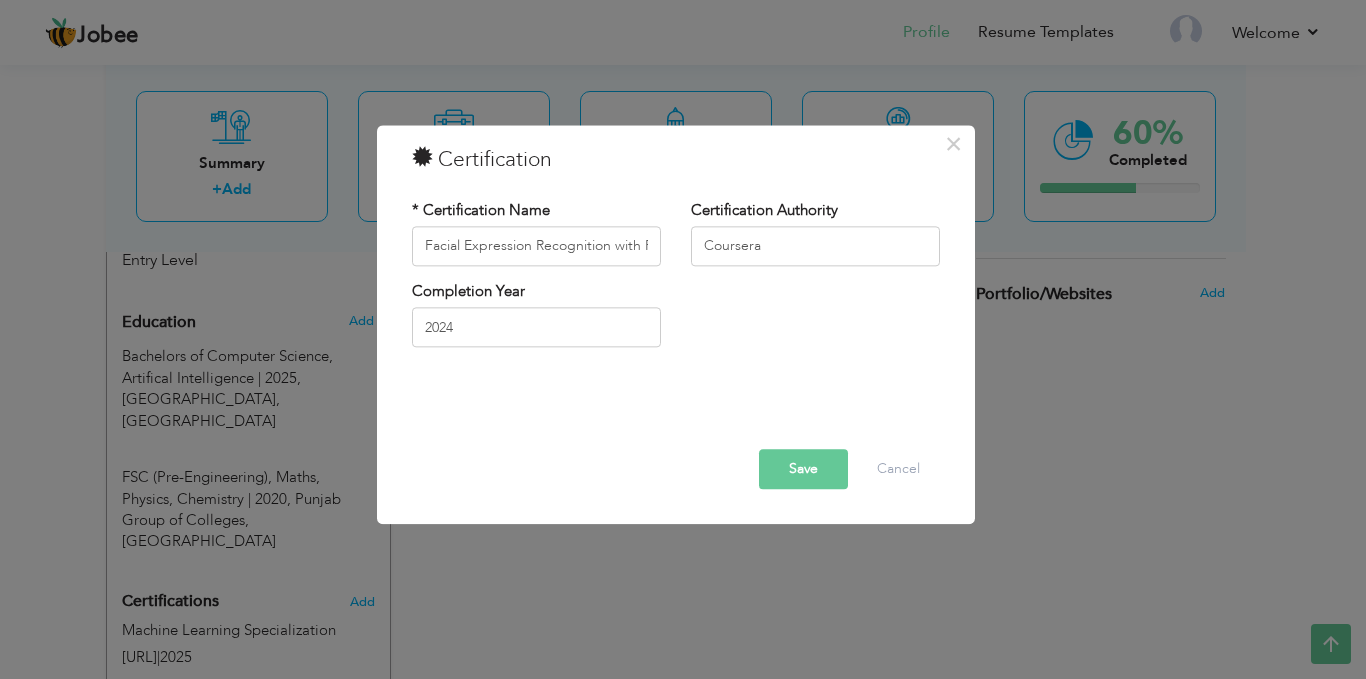 click on "Save" at bounding box center (803, 469) 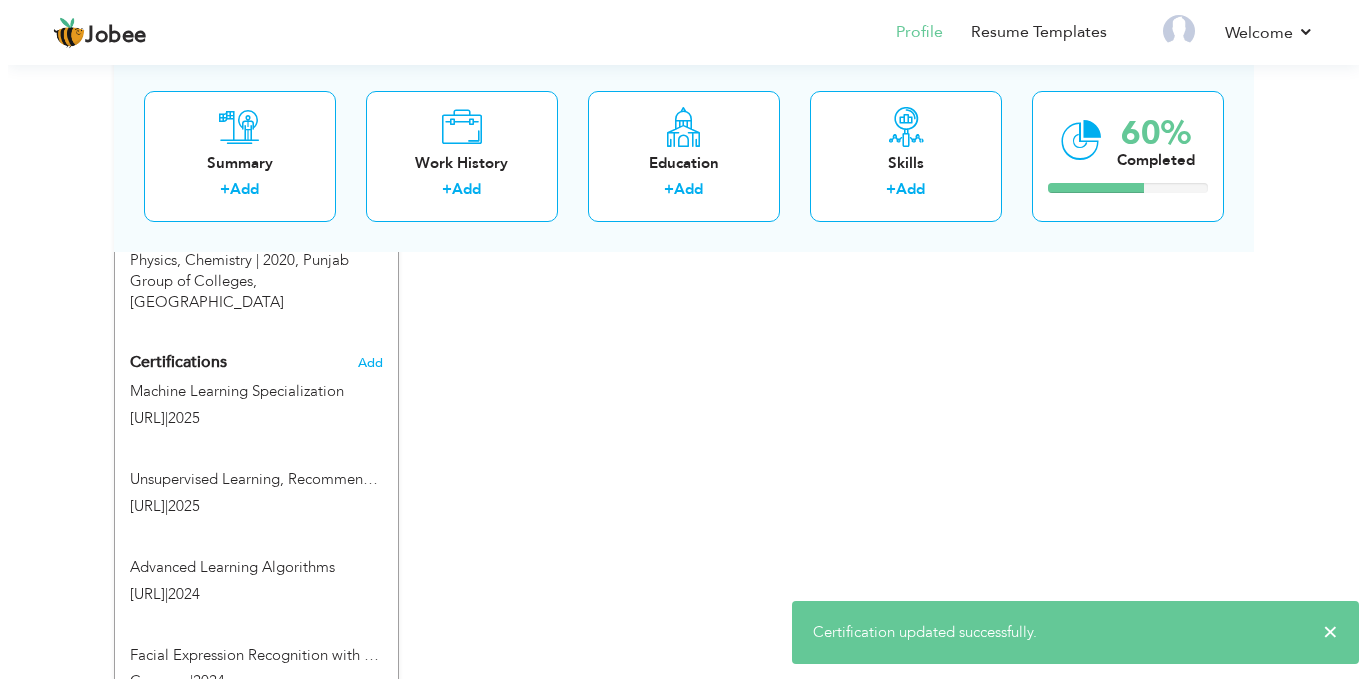scroll, scrollTop: 1023, scrollLeft: 0, axis: vertical 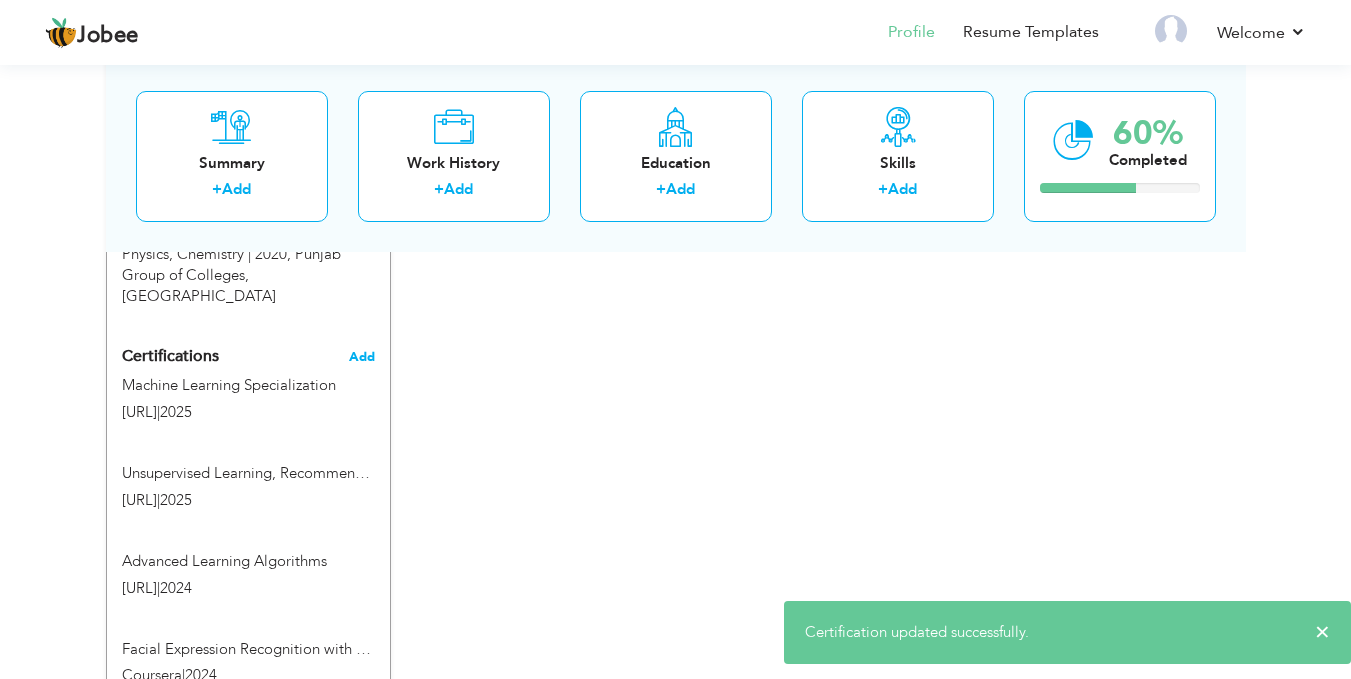 click on "Add" at bounding box center (362, 357) 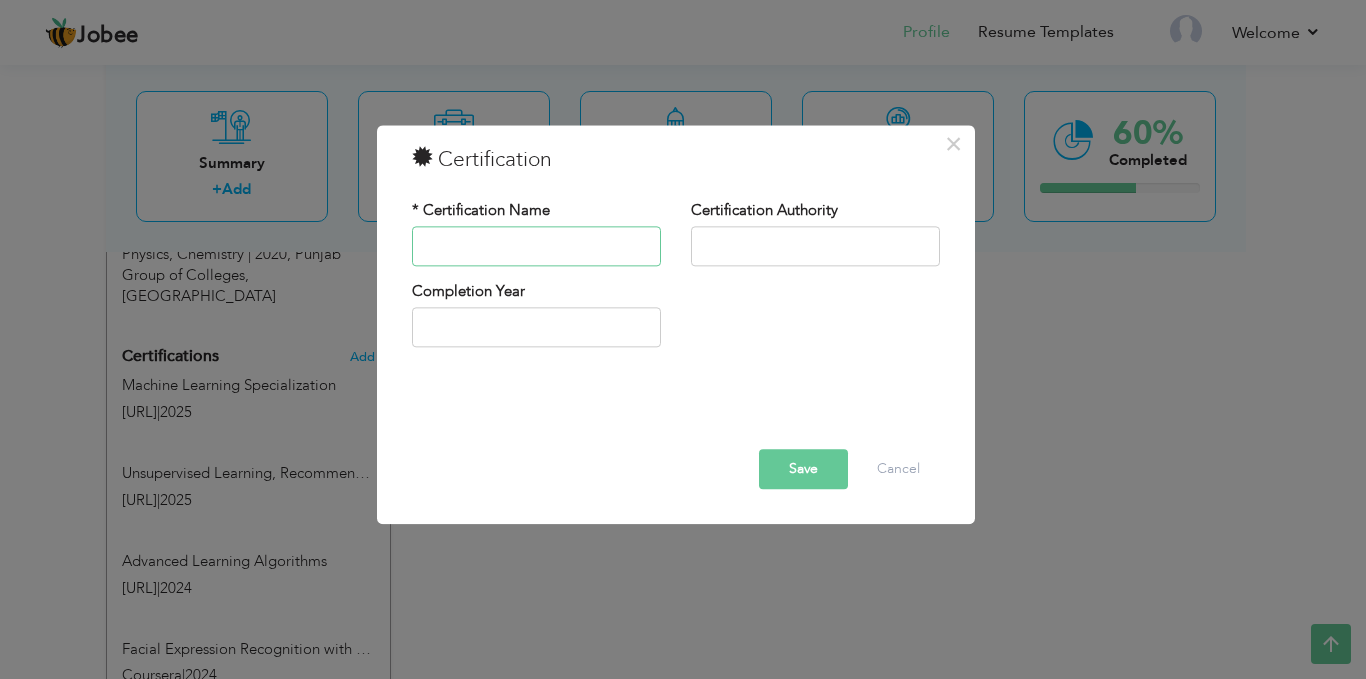 type on "https://www.coursera.org/account/accomplishments/certificate/WX6EQGGECGNG" 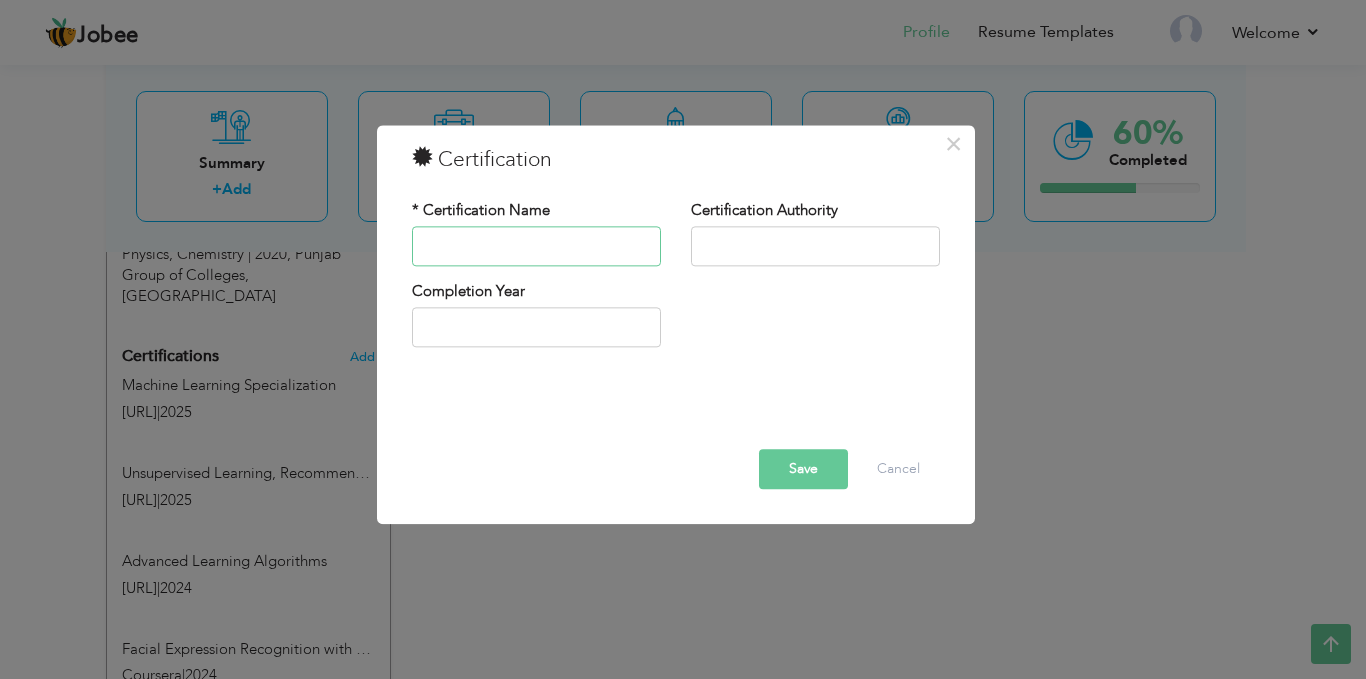 paste on "Supervised Machine Learning: Regression and Classification" 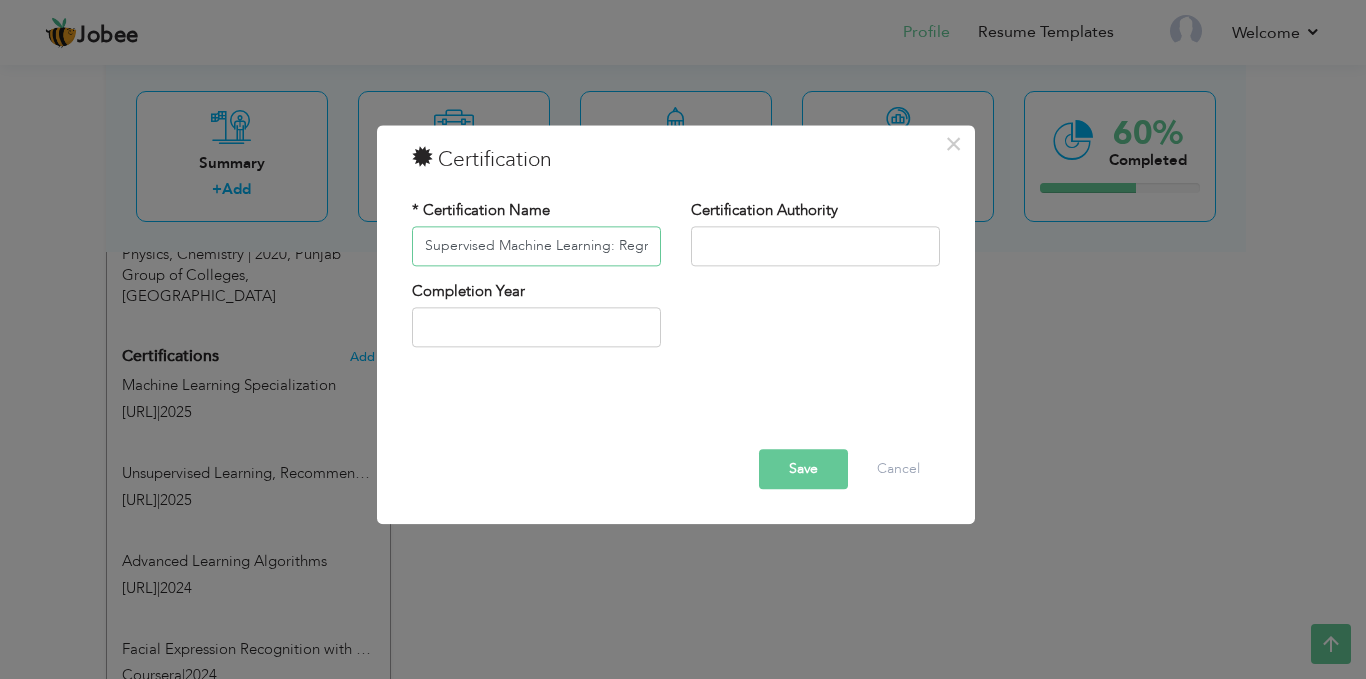 scroll, scrollTop: 0, scrollLeft: 152, axis: horizontal 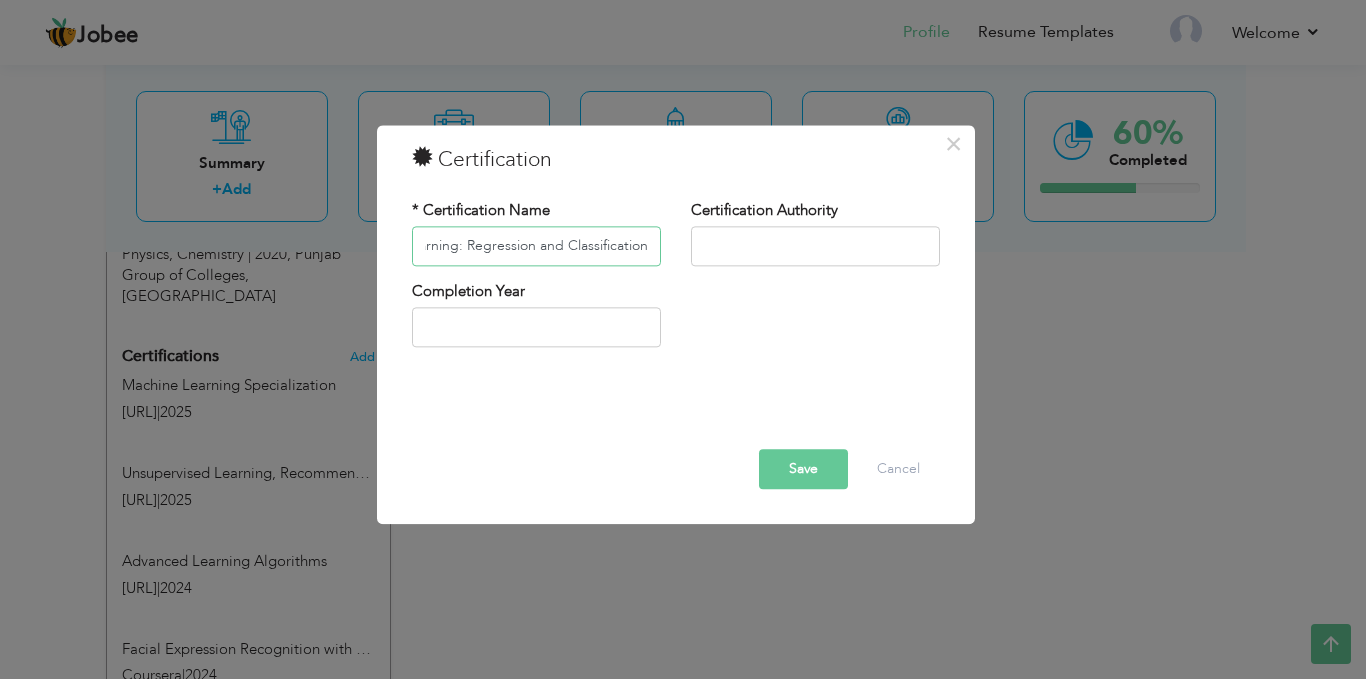 type on "Supervised Machine Learning: Regression and Classification" 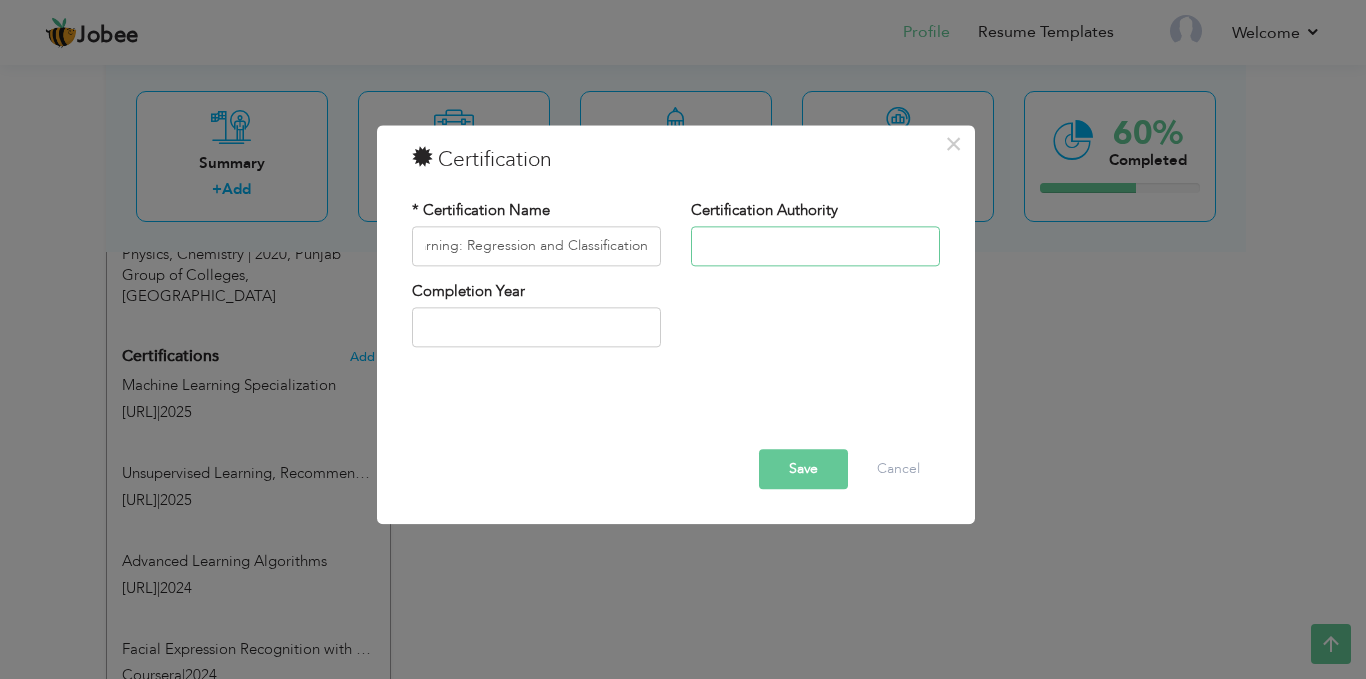 click at bounding box center [815, 246] 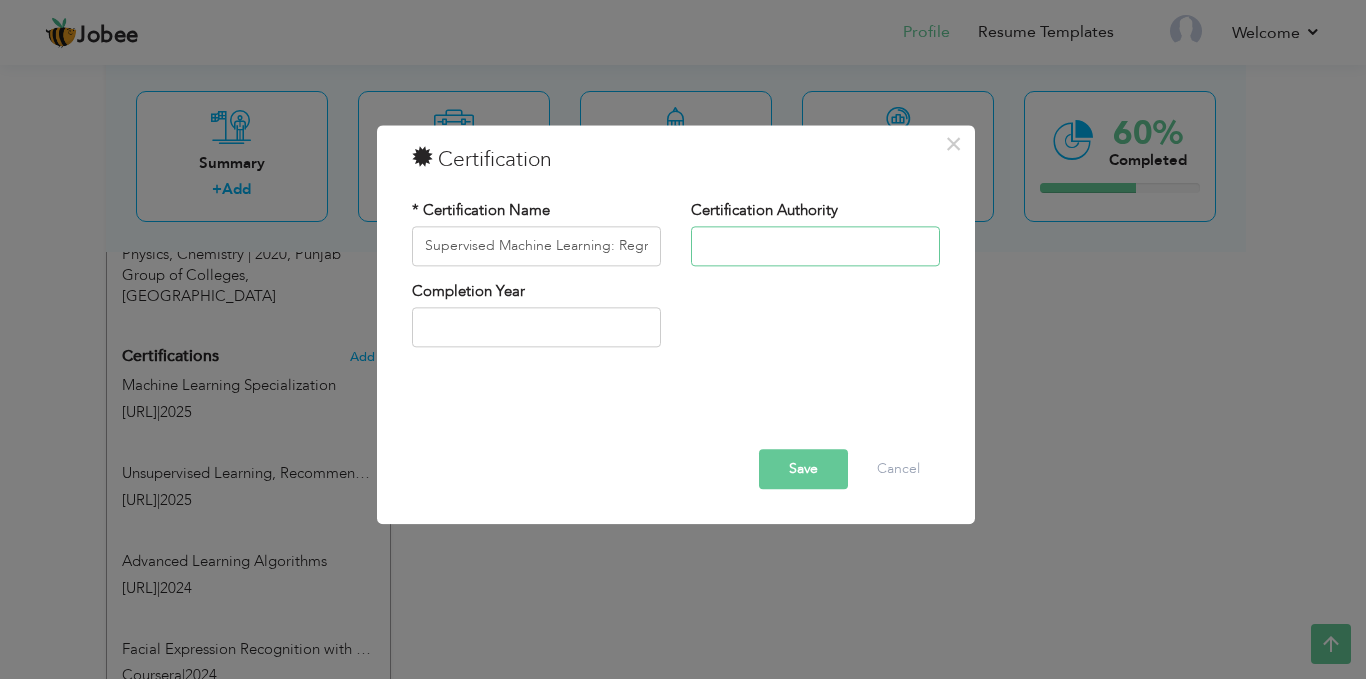 type on "[URL]" 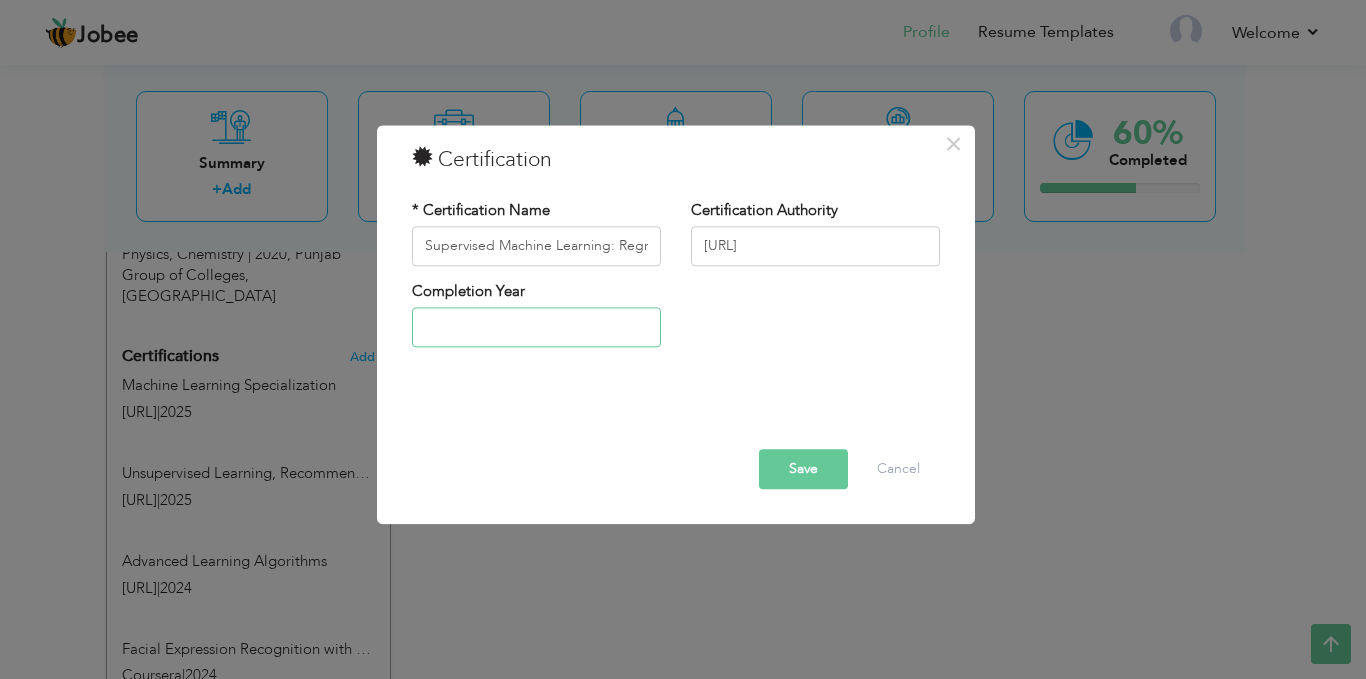 click at bounding box center (536, 328) 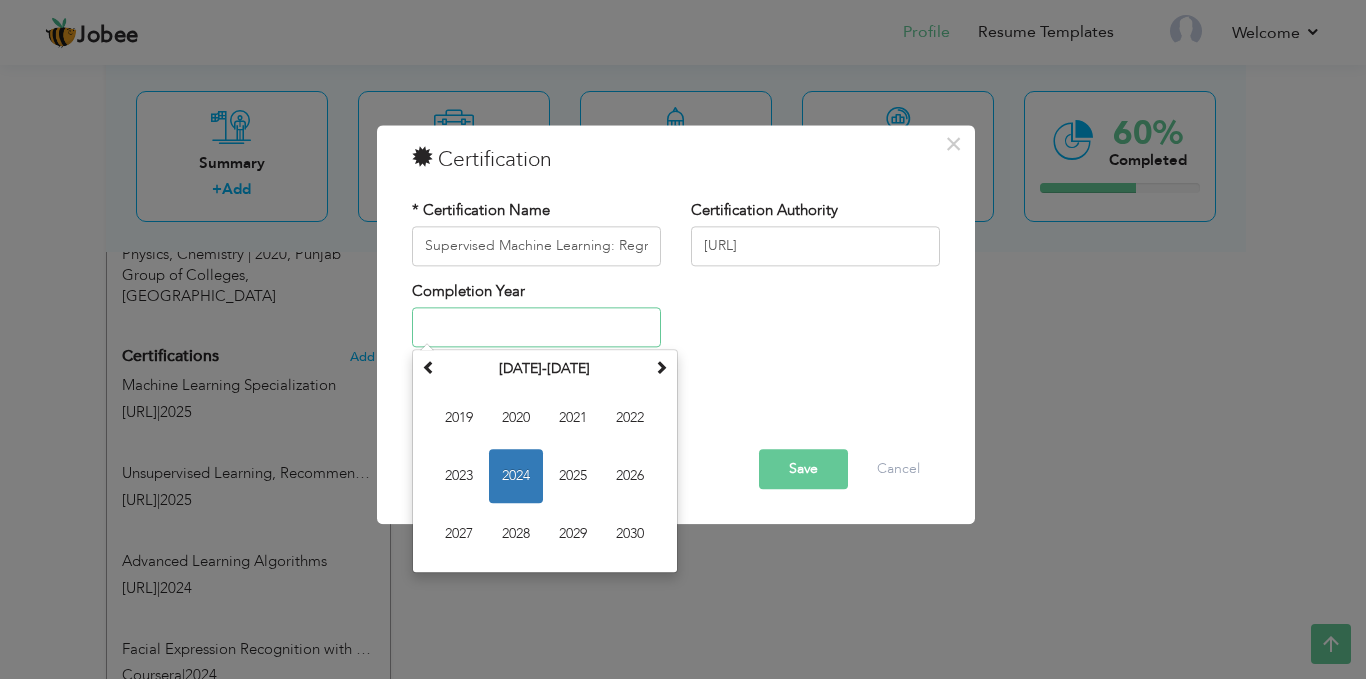 click on "2024" at bounding box center [516, 477] 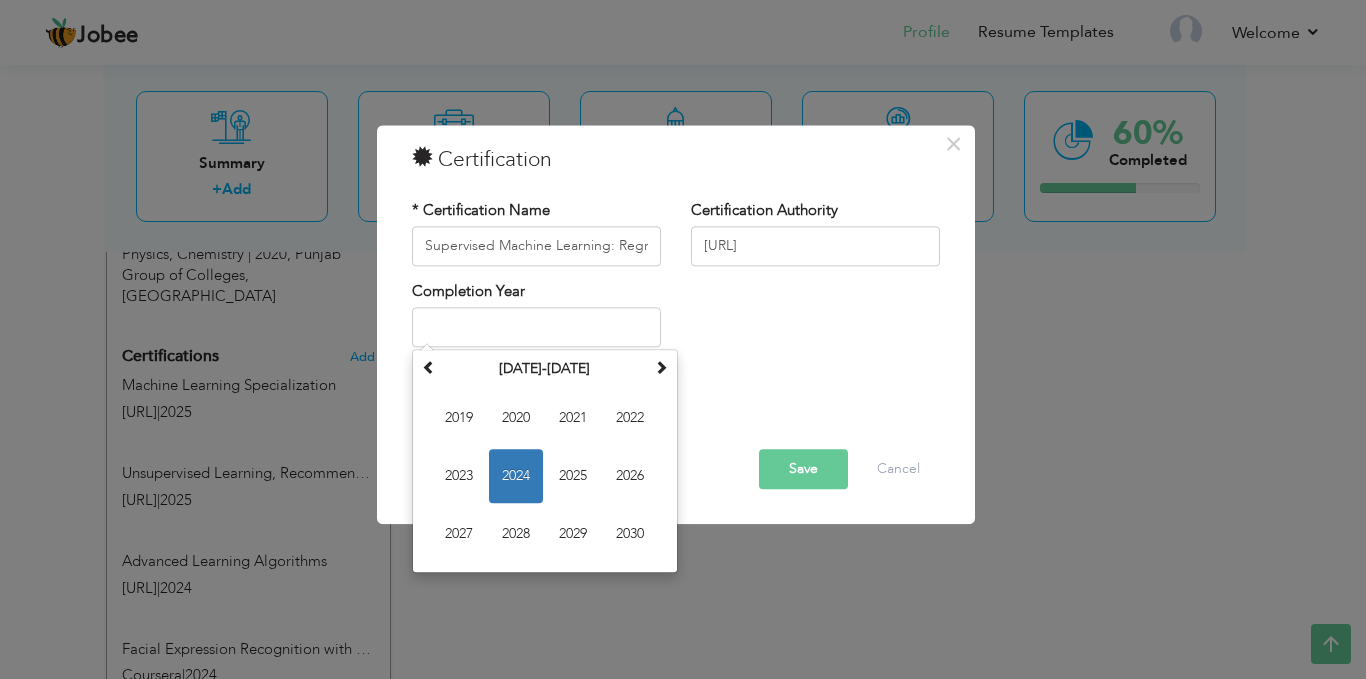 type on "2024" 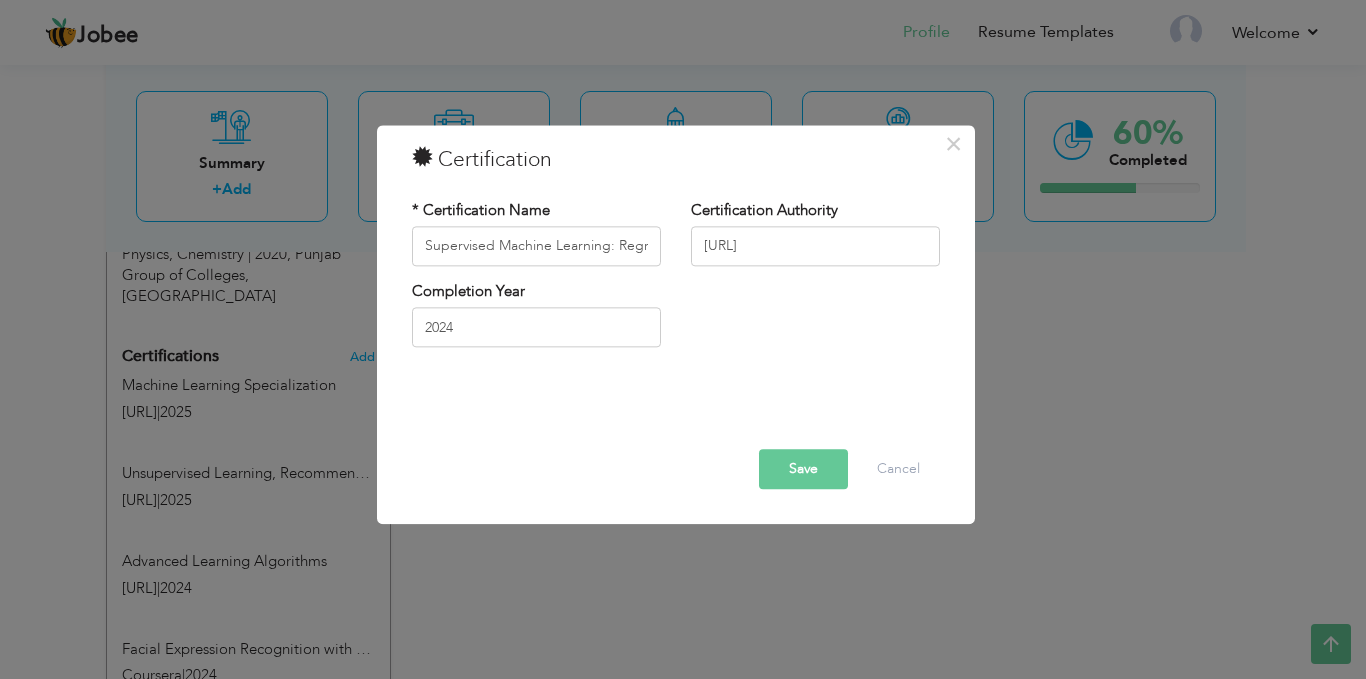 click on "Save" at bounding box center [803, 469] 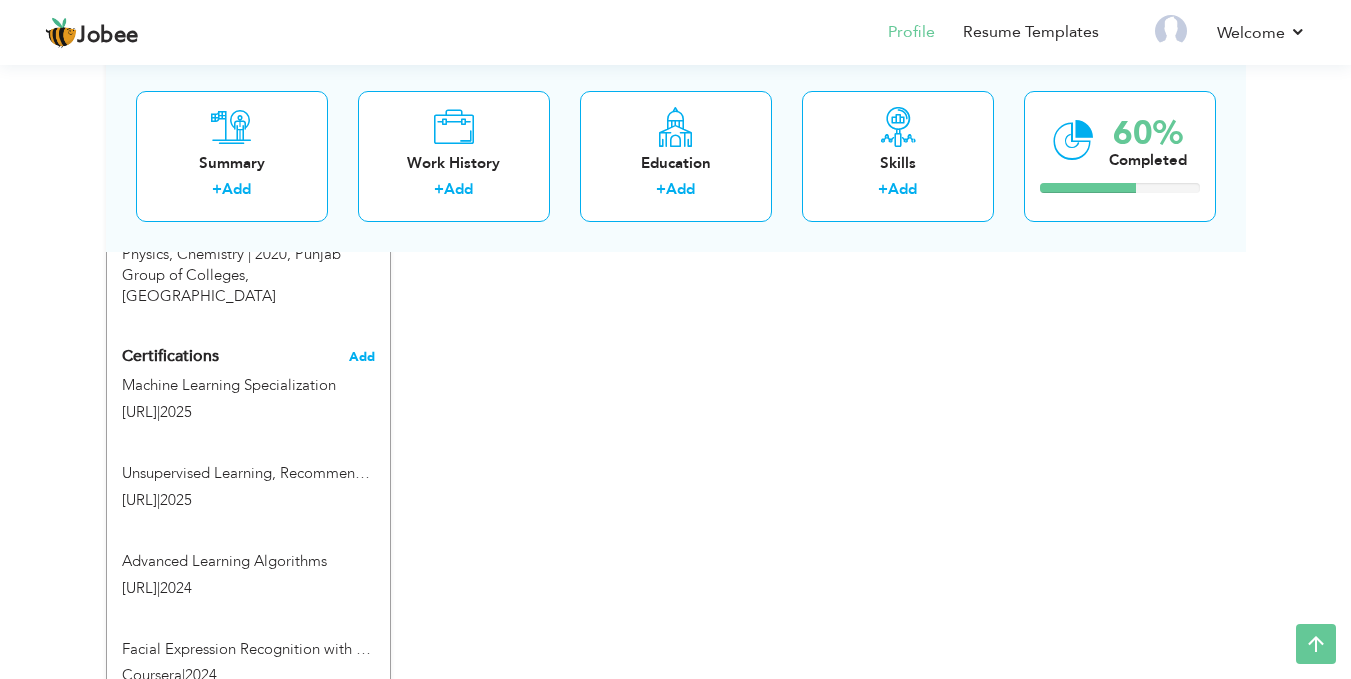 click on "Add" at bounding box center (362, 357) 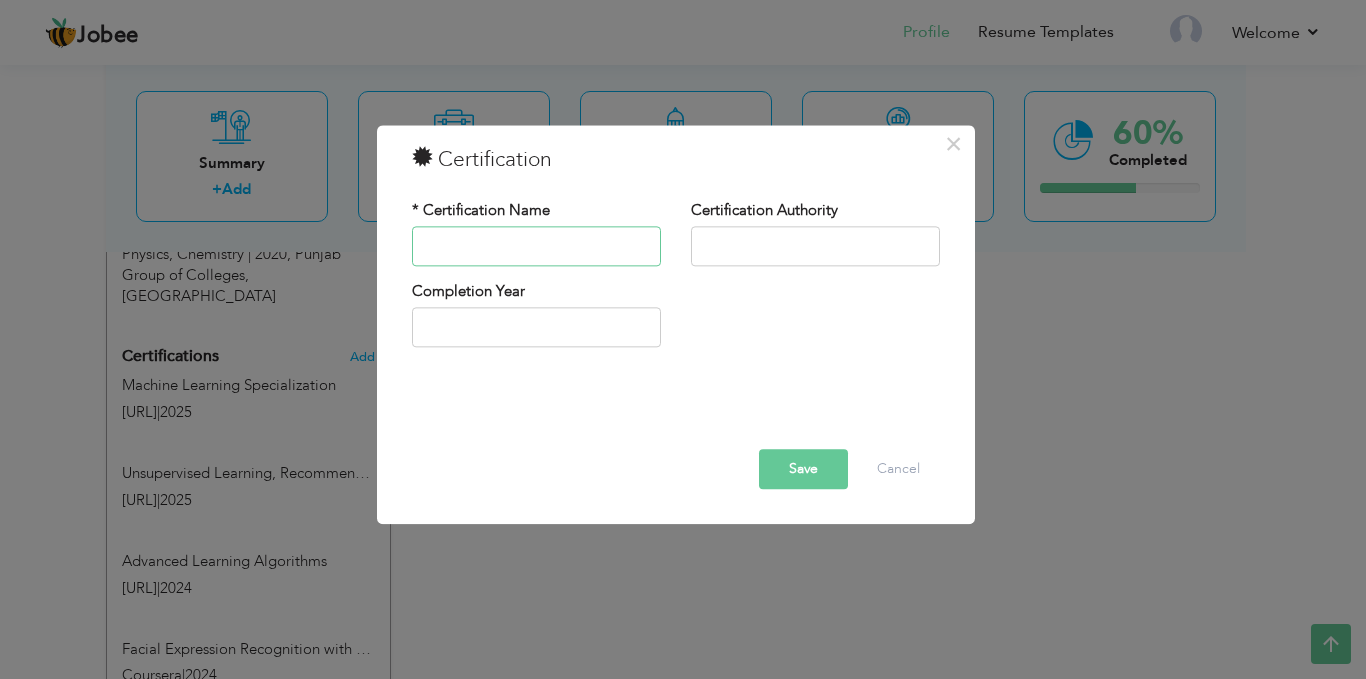 paste on "AWS Academy Graduate - AWS Academy Cloud Foundations" 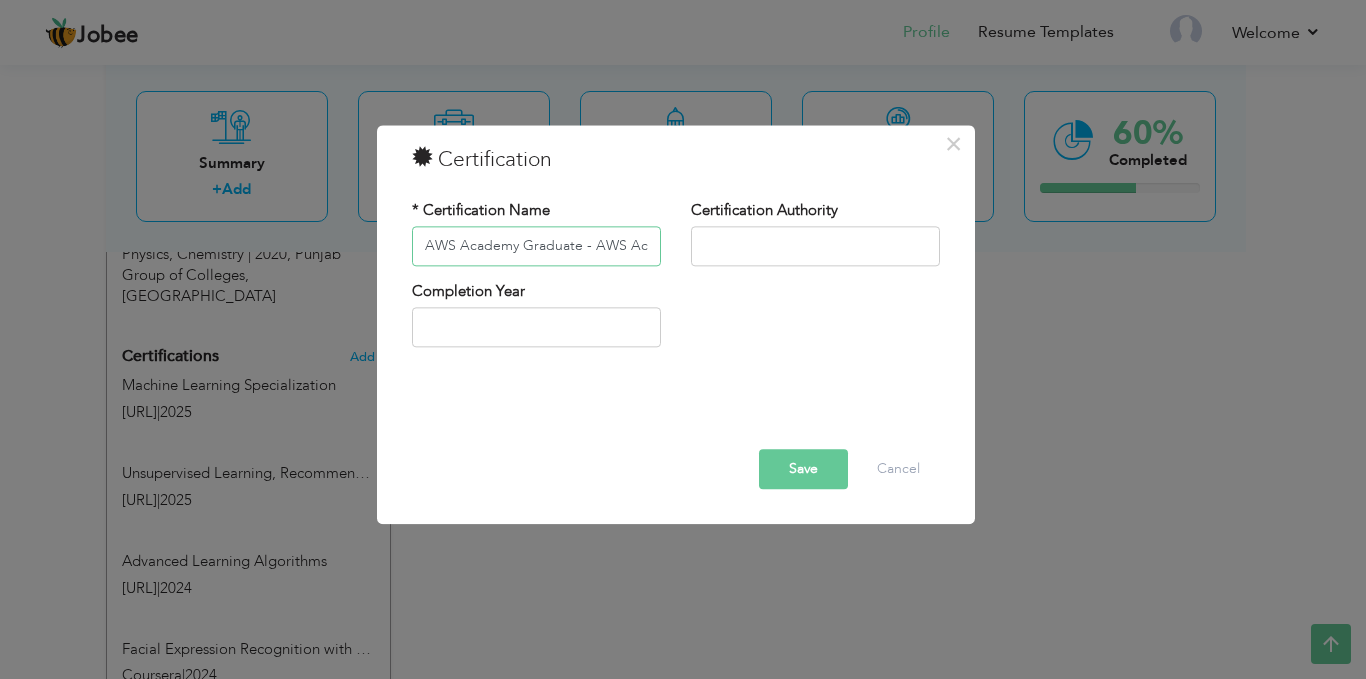 scroll, scrollTop: 0, scrollLeft: 159, axis: horizontal 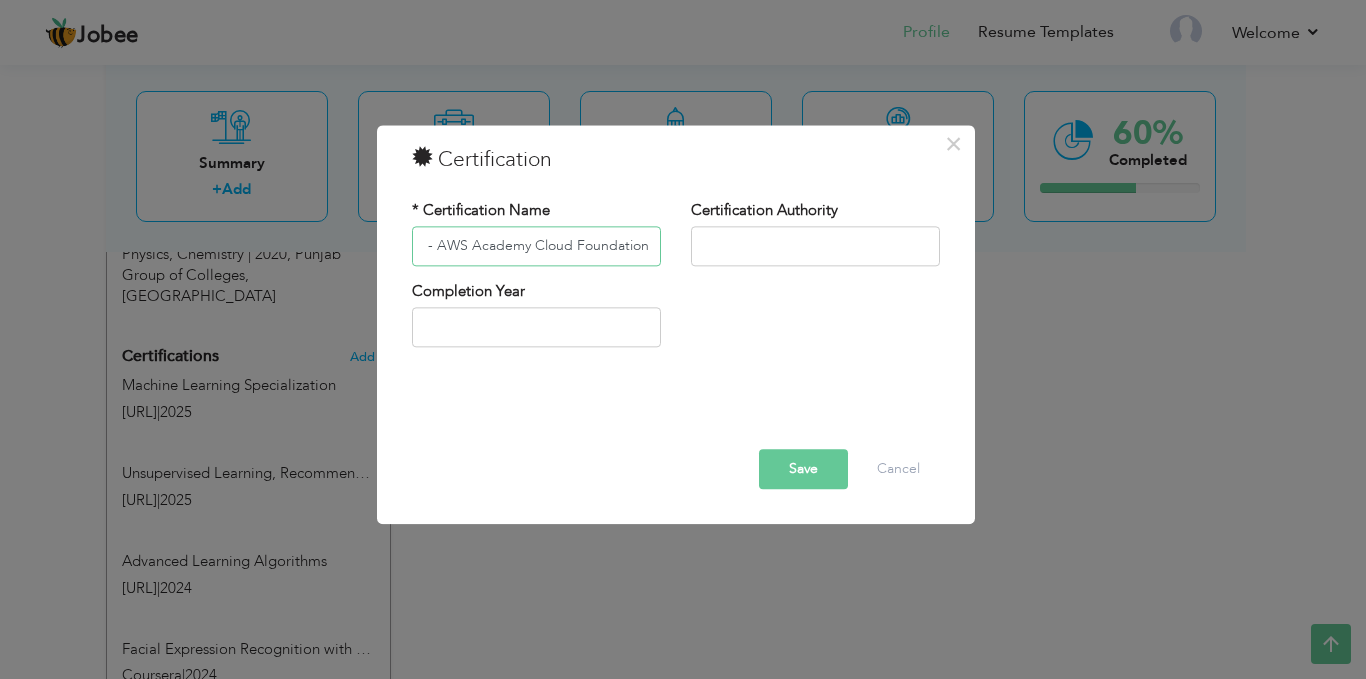 type on "AWS Academy Graduate - AWS Academy Cloud Foundations" 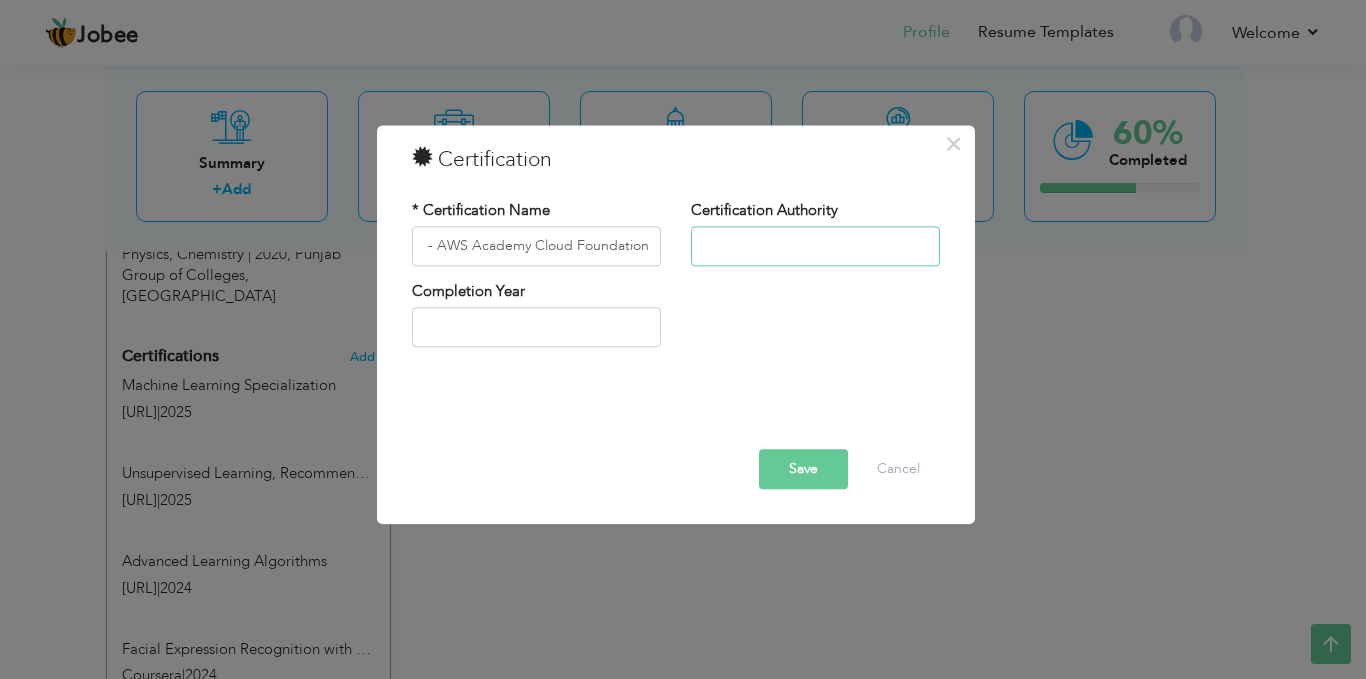 click at bounding box center (815, 246) 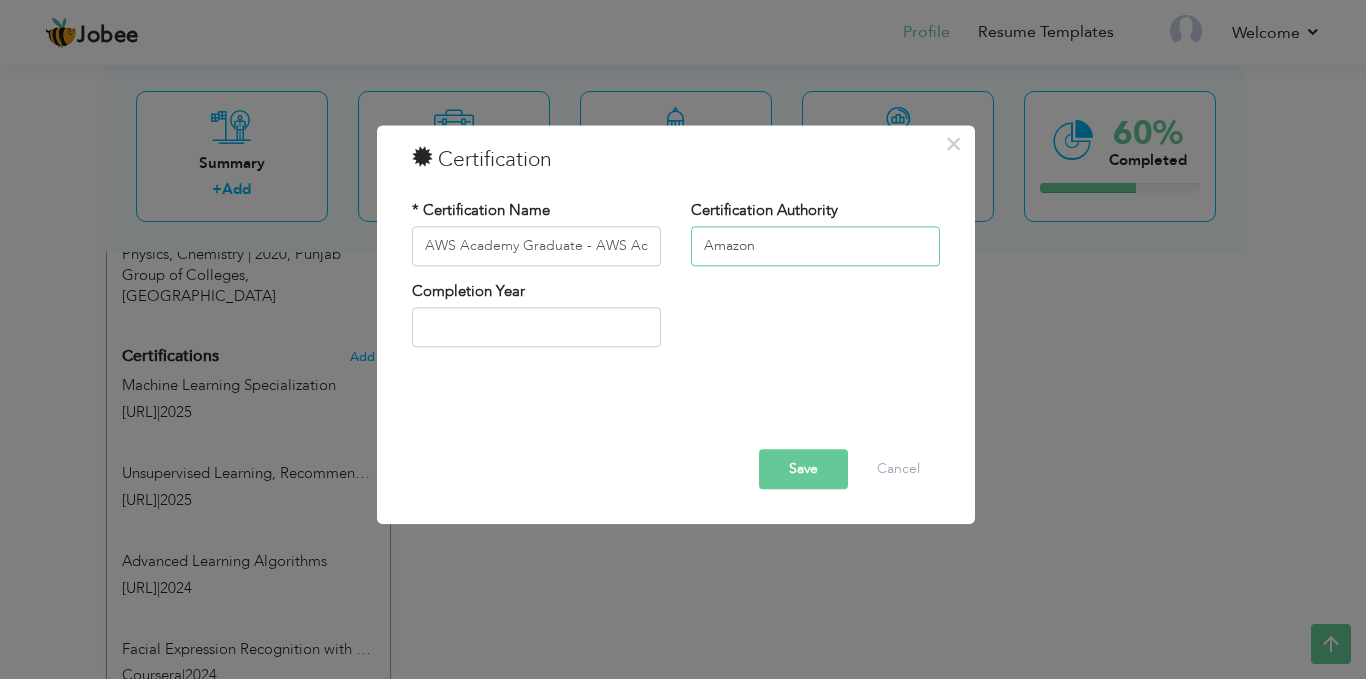 type on "Amazon" 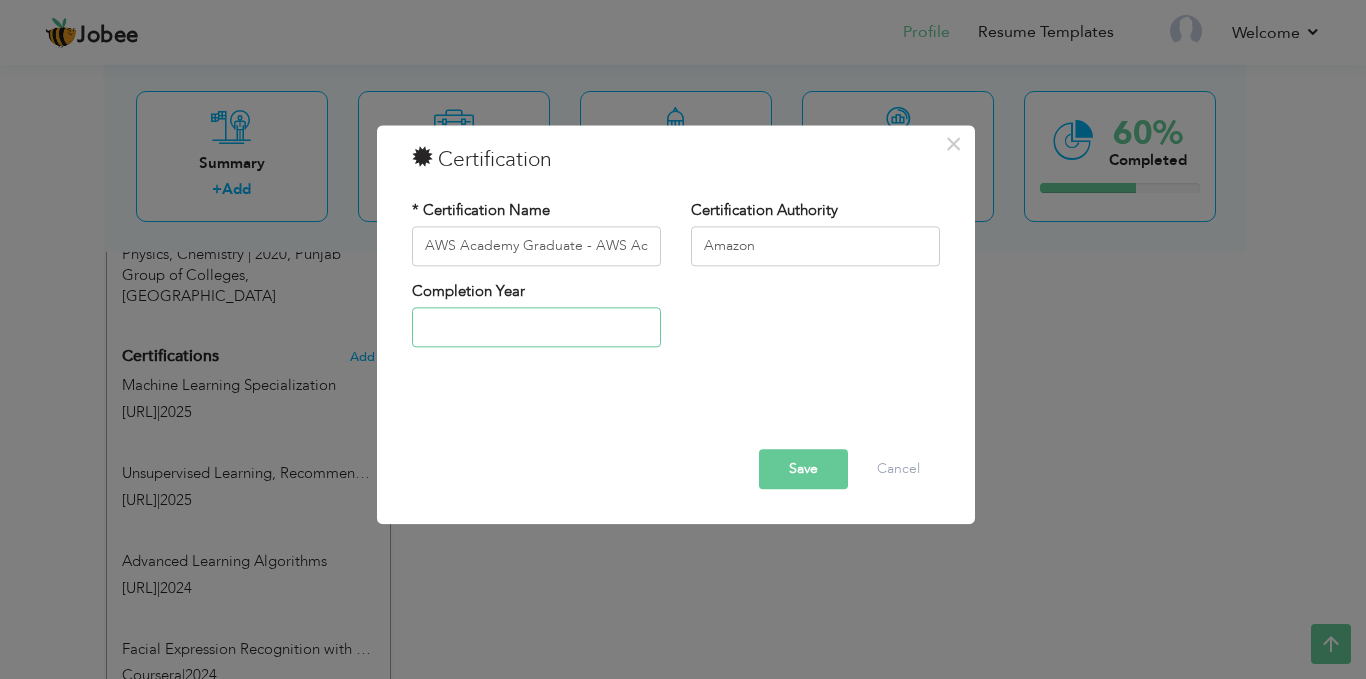 click at bounding box center (536, 328) 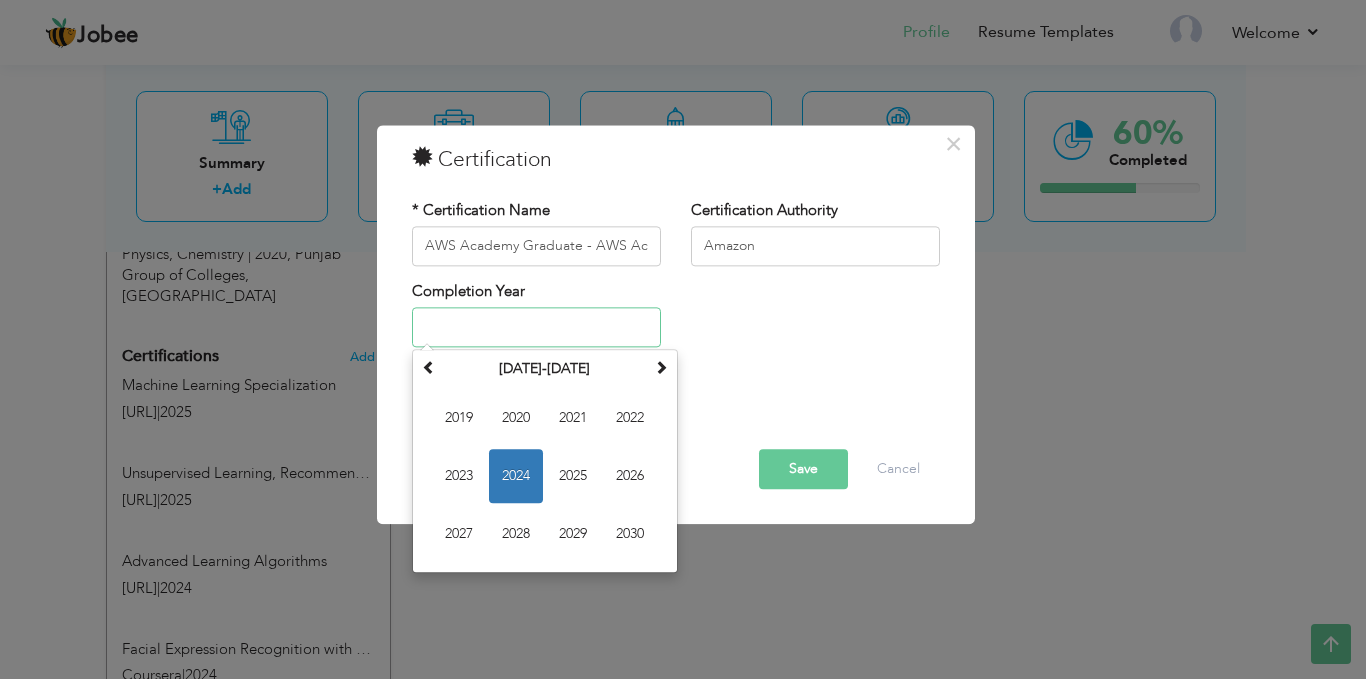 click on "2024" at bounding box center [516, 477] 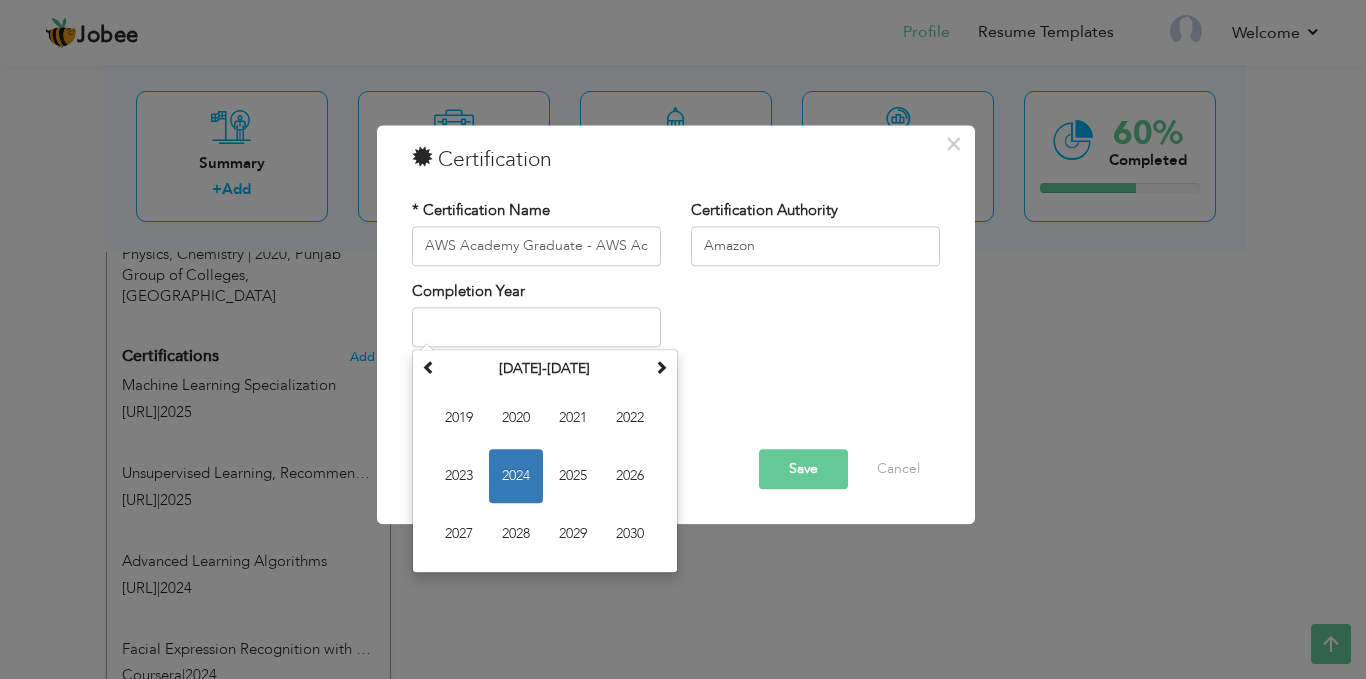 type on "2024" 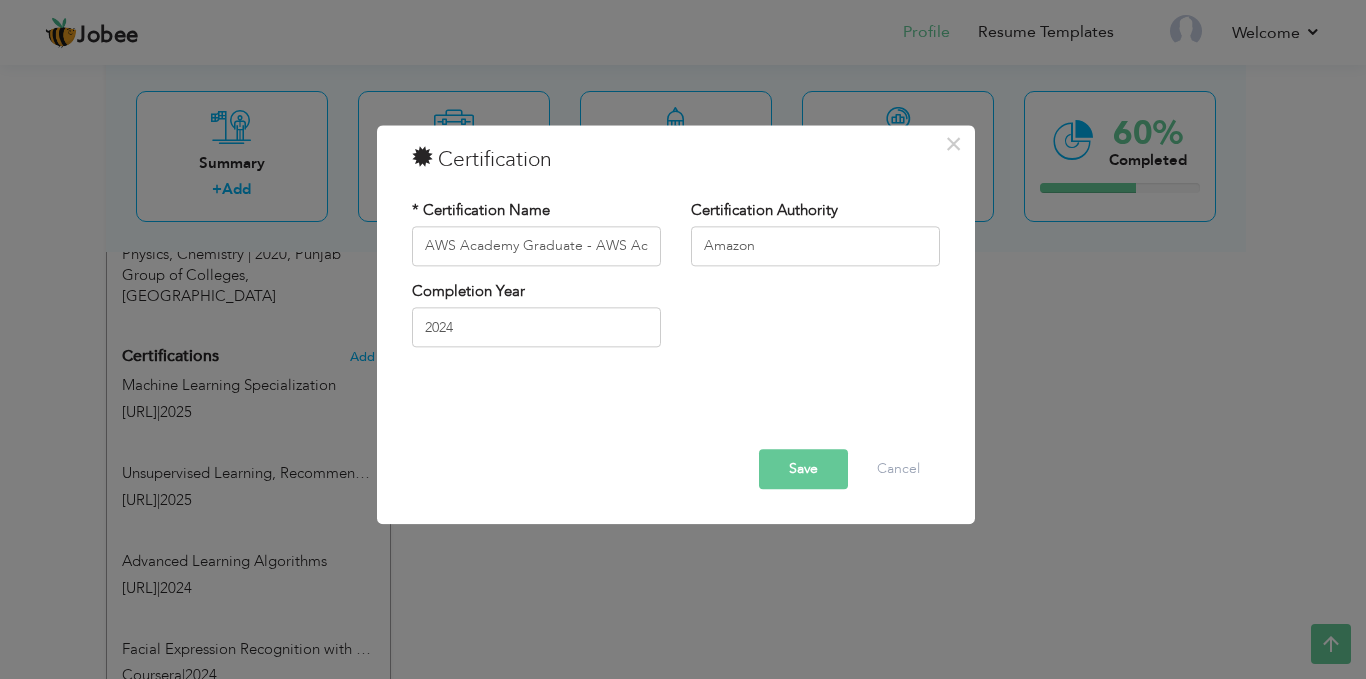 click on "Save" at bounding box center (803, 469) 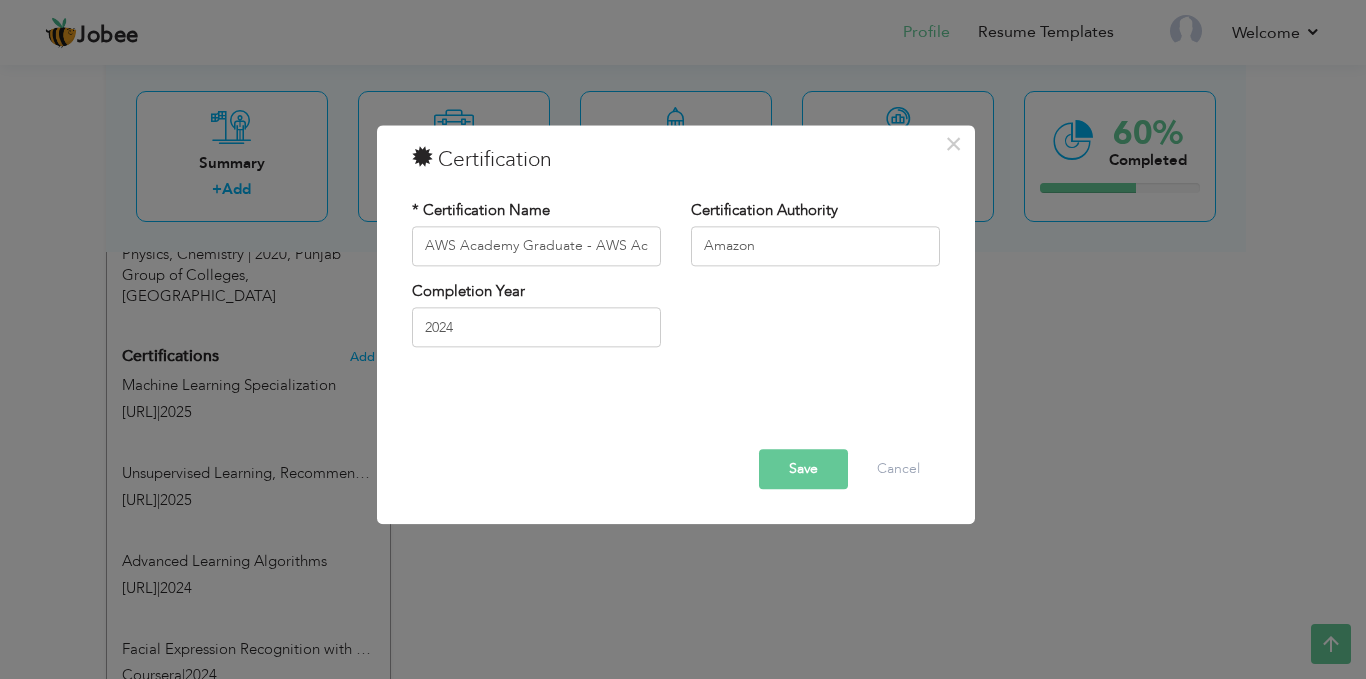 click on "Completion Year
2024" at bounding box center (676, 321) 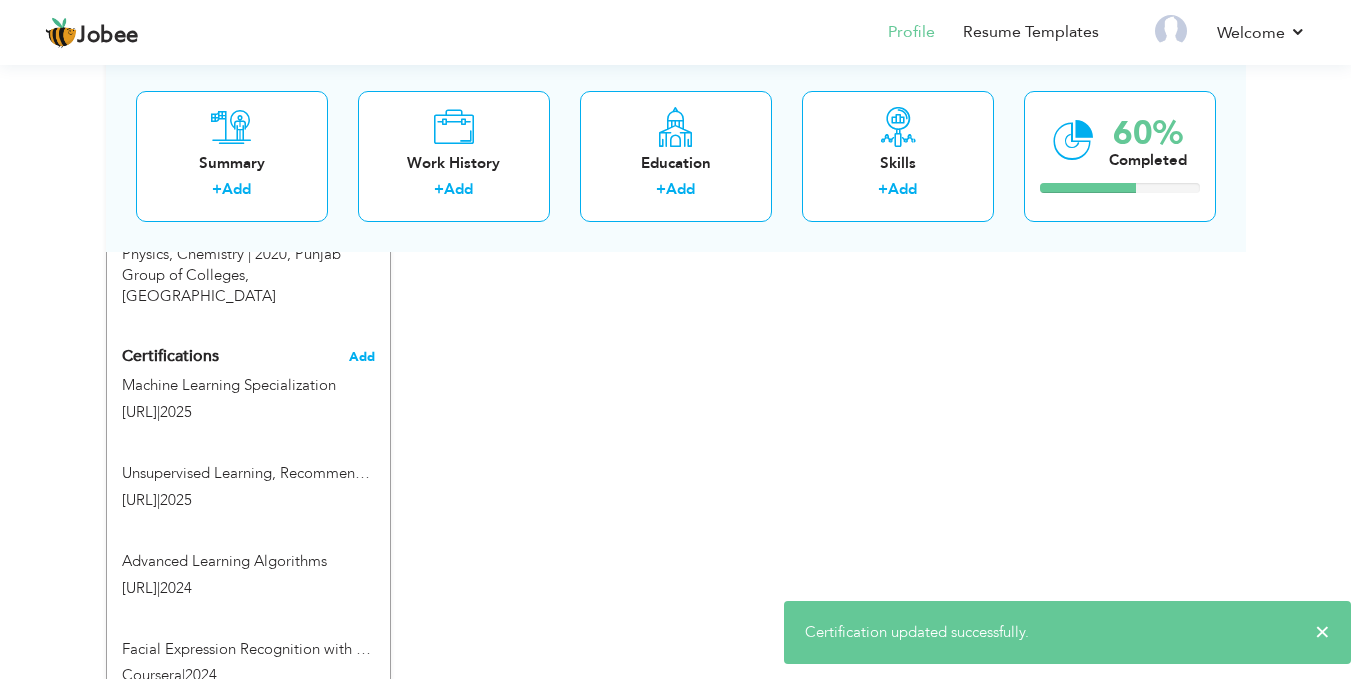 click on "Add" at bounding box center [362, 357] 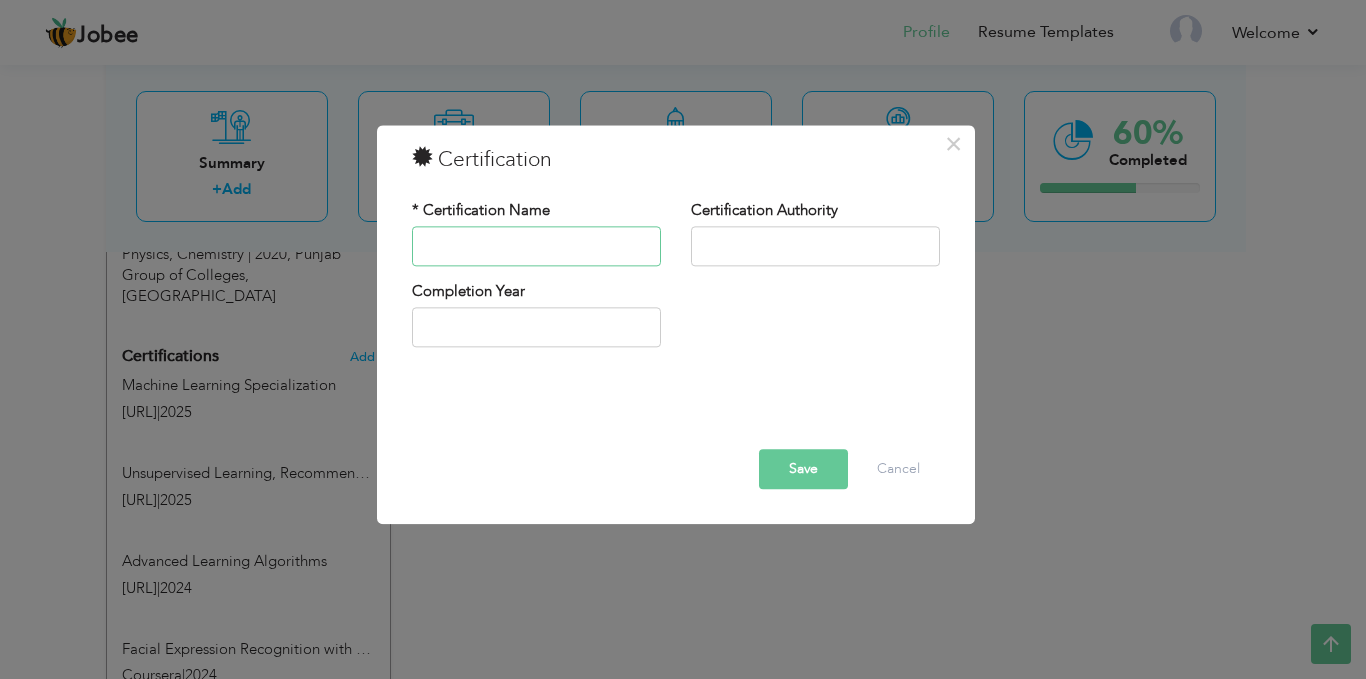 paste on "Crash Course on Python" 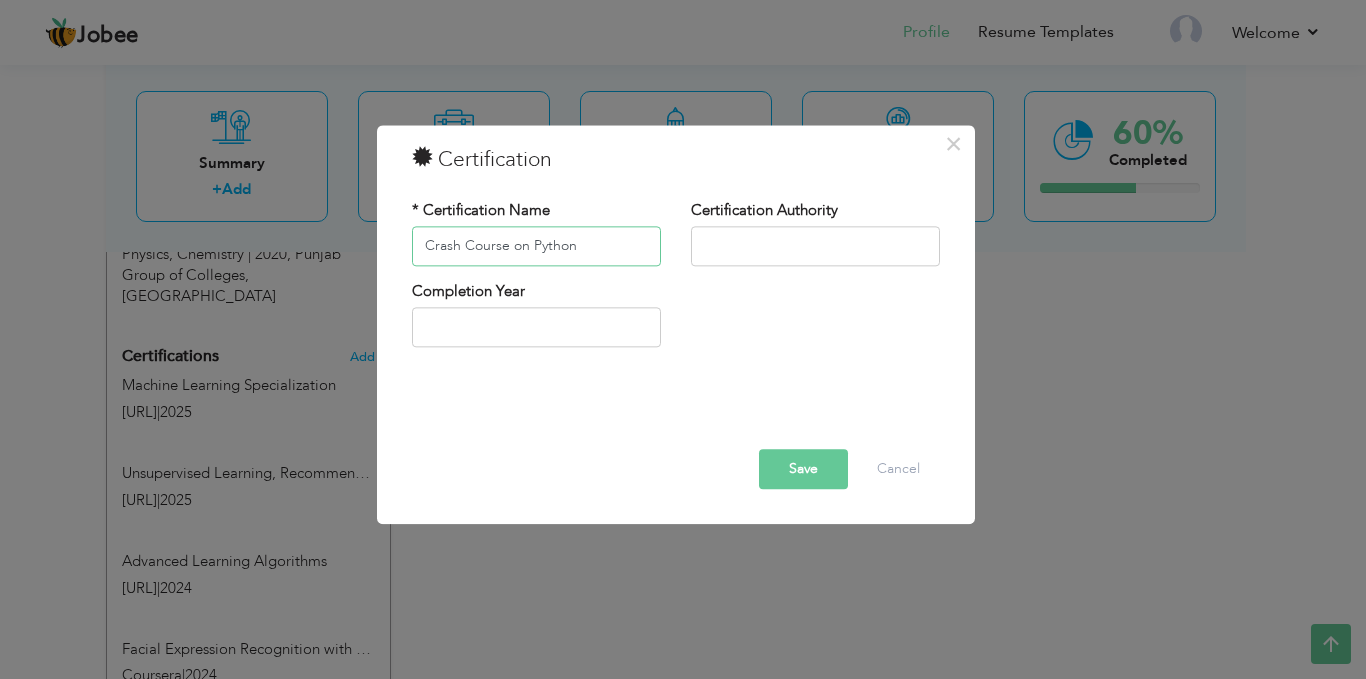 type on "Crash Course on Python" 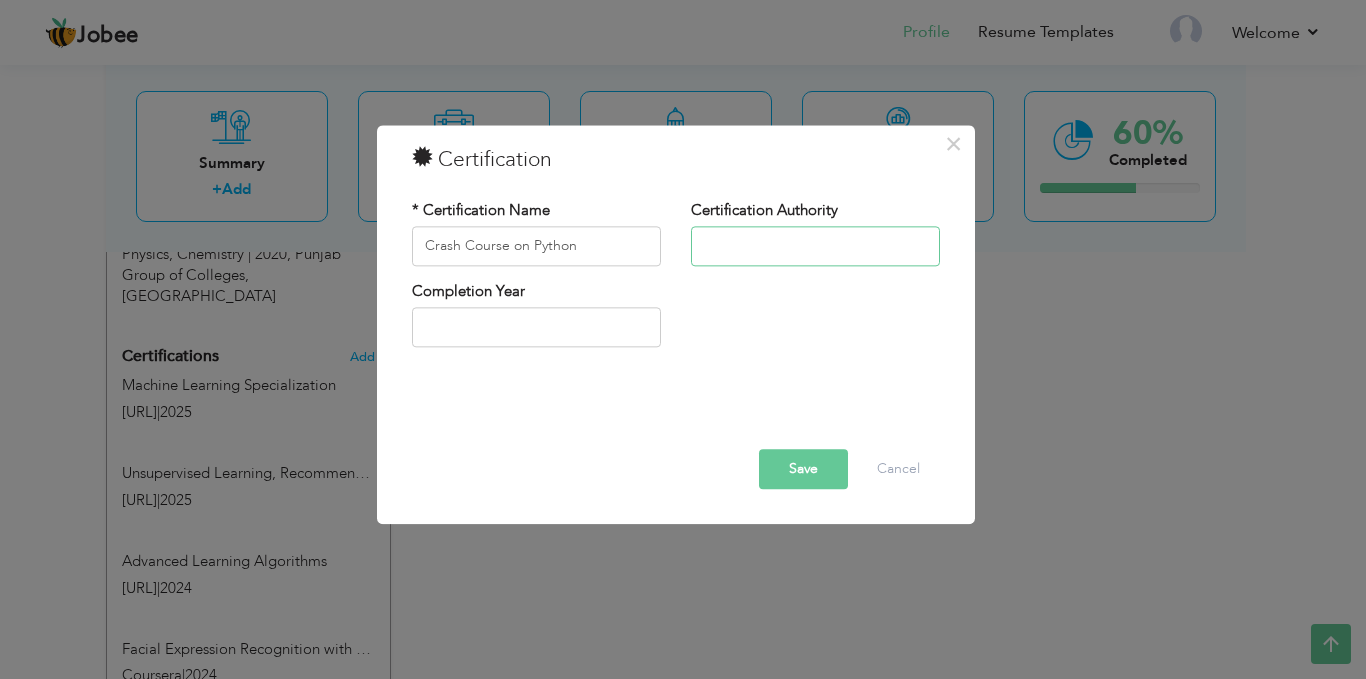click at bounding box center (815, 246) 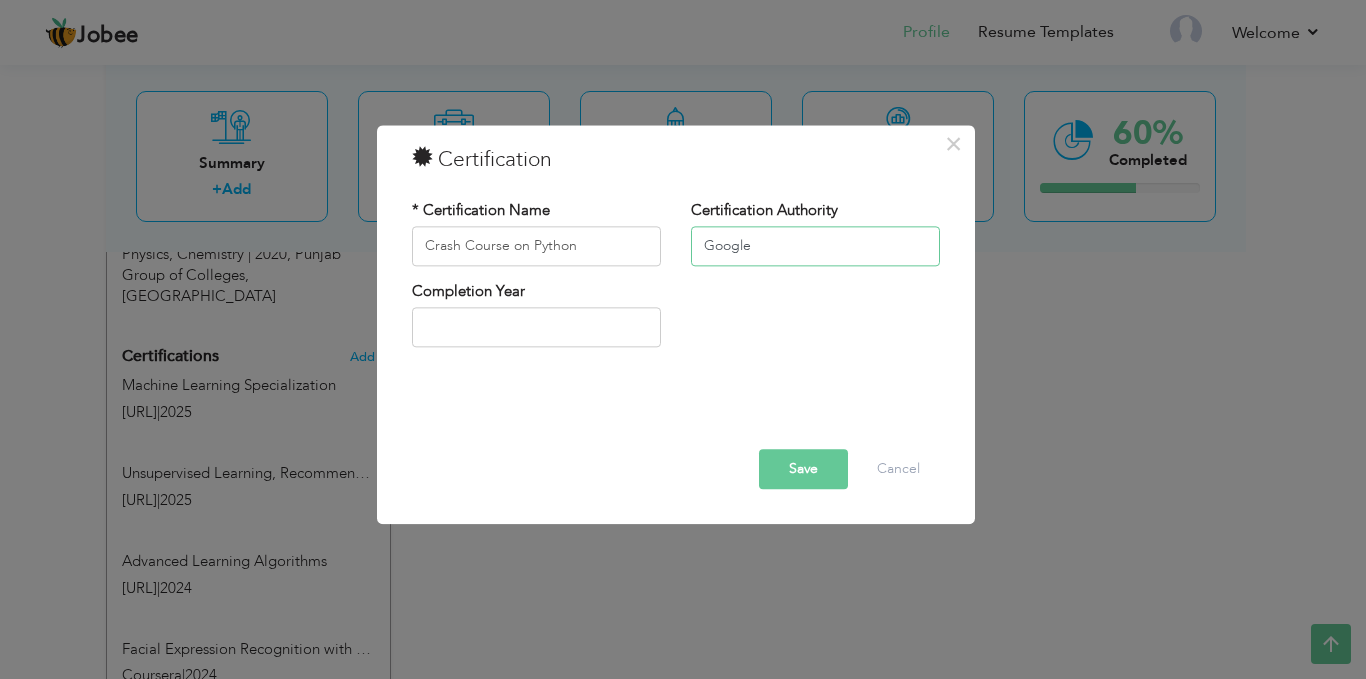 type on "Google" 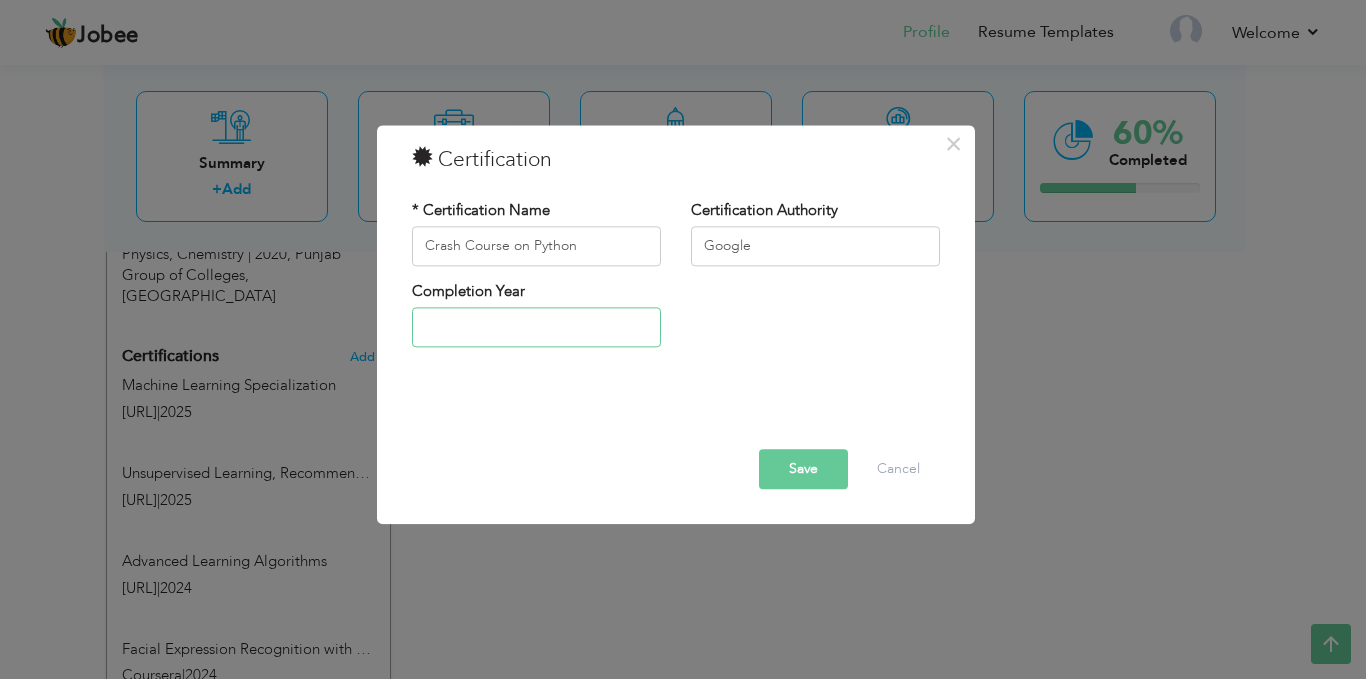 click at bounding box center (536, 328) 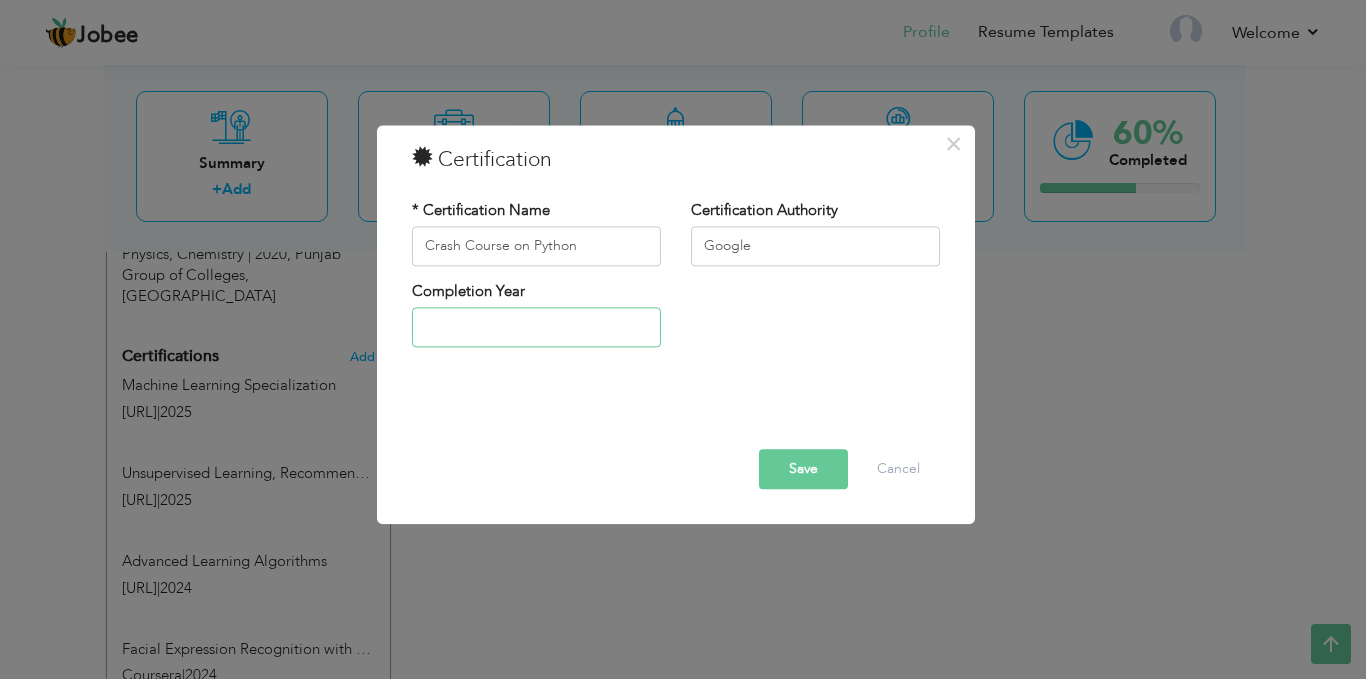 click at bounding box center (536, 328) 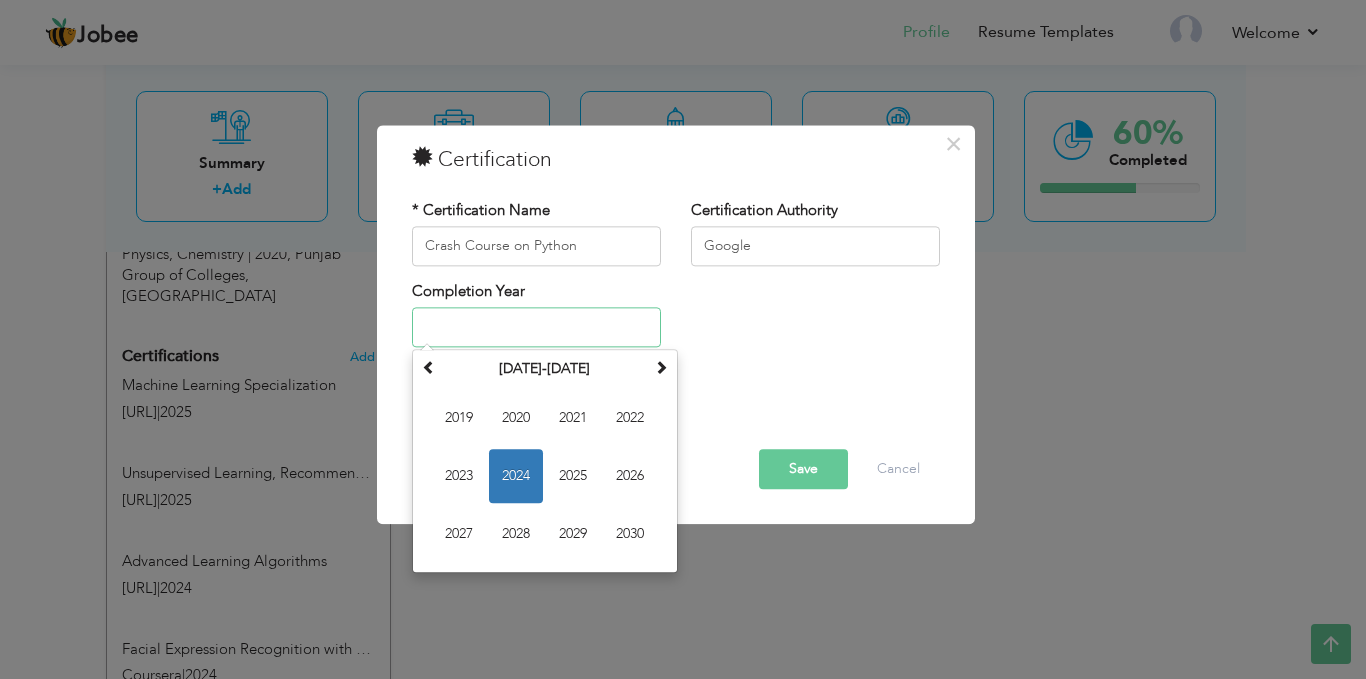 click on "2024" at bounding box center (516, 477) 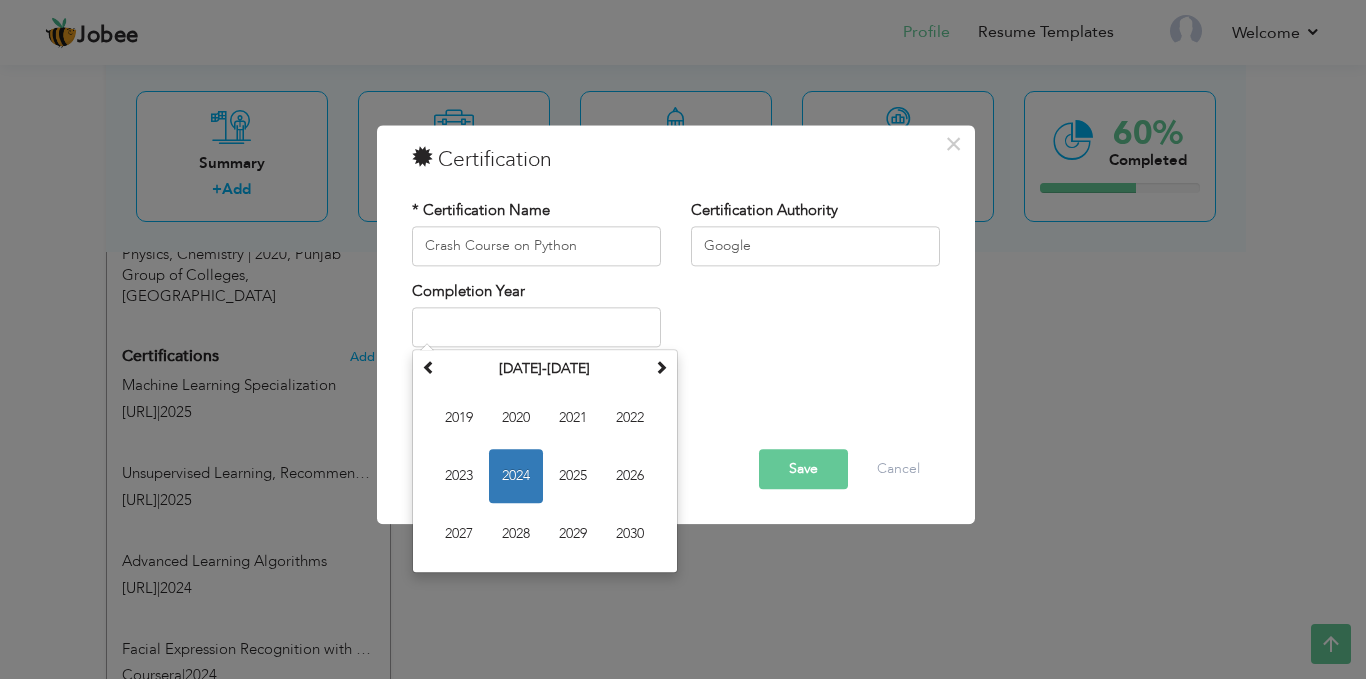 type on "2024" 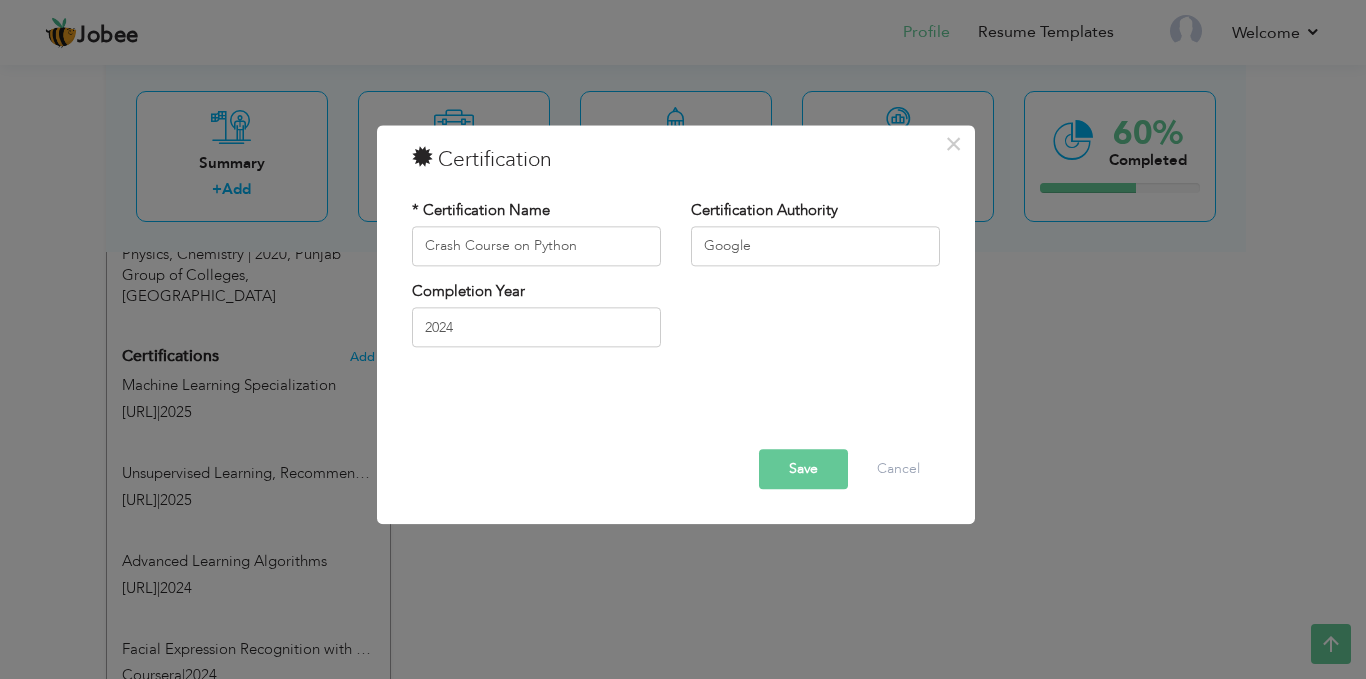 click on "Save" at bounding box center [803, 469] 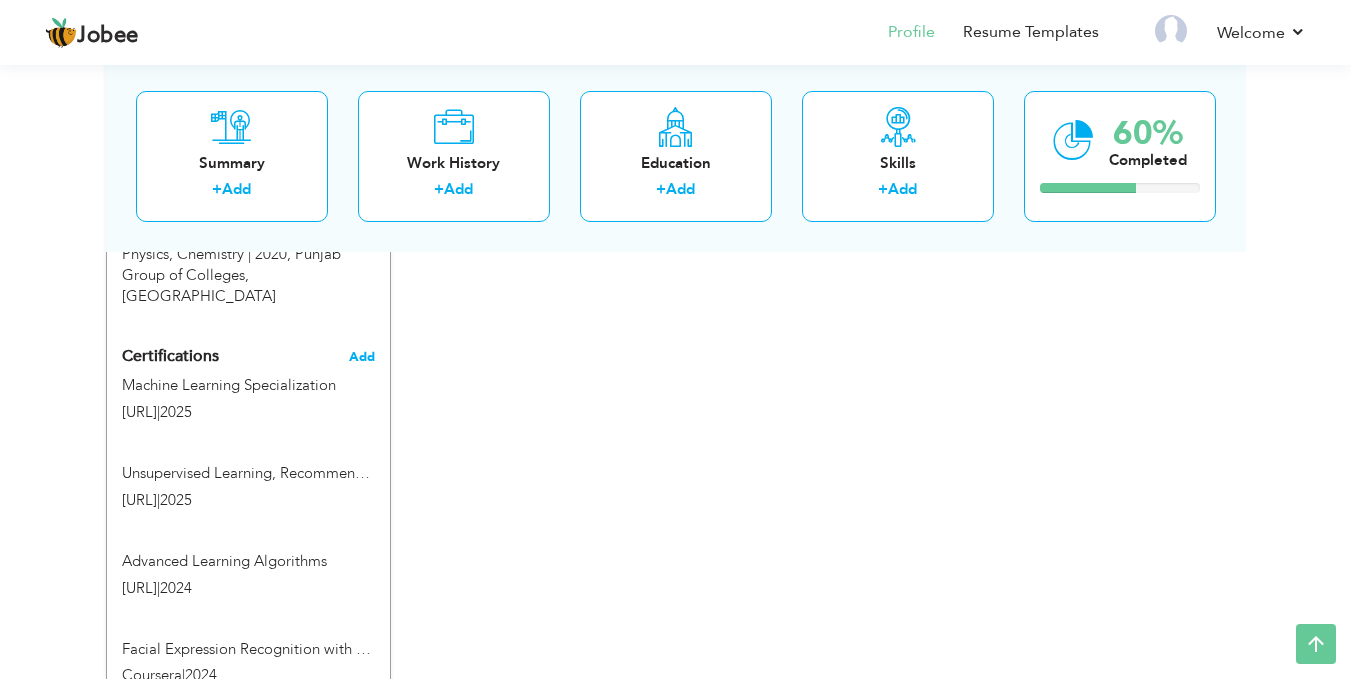 click on "Add" at bounding box center (362, 357) 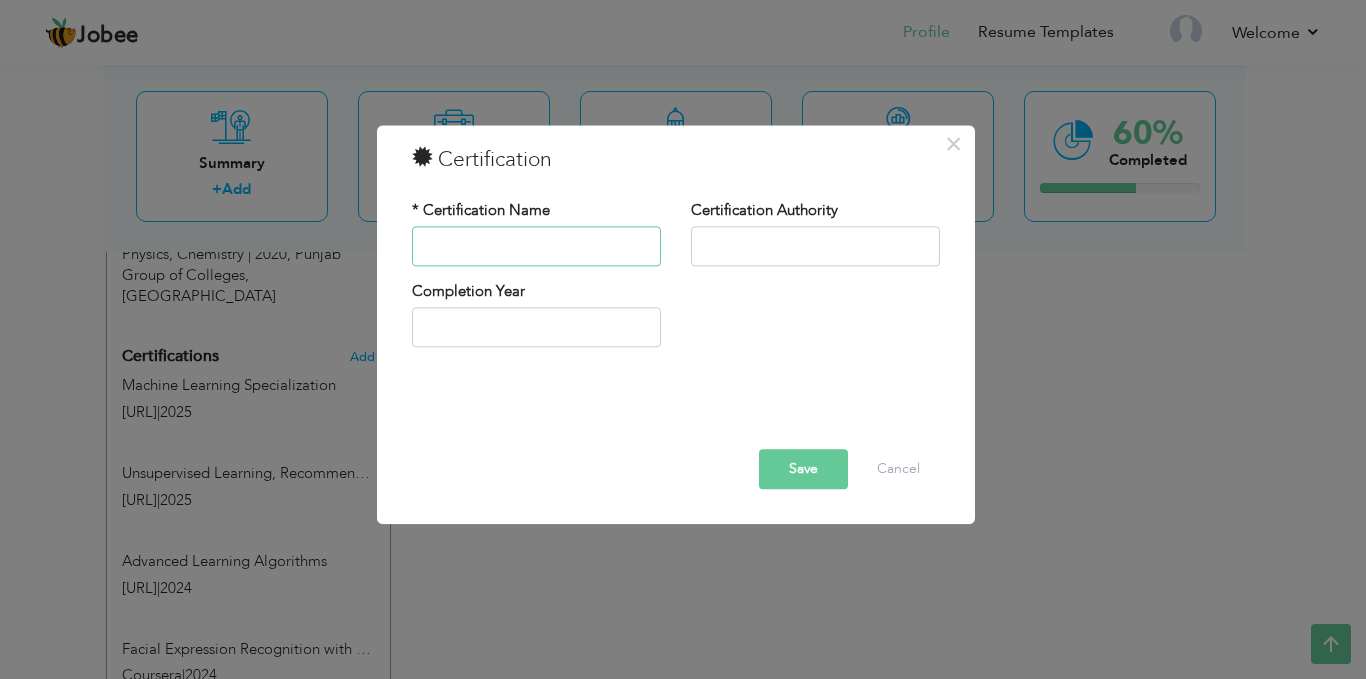 paste on "Python Programming" 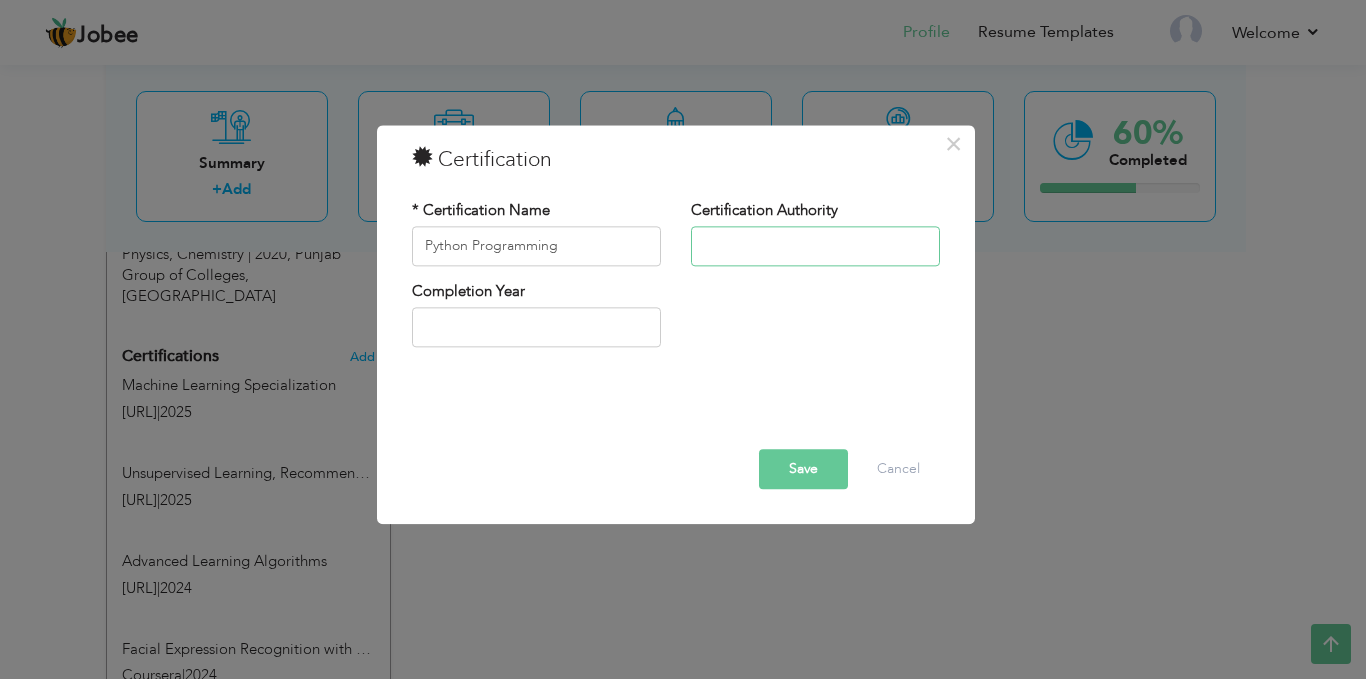 click at bounding box center [815, 246] 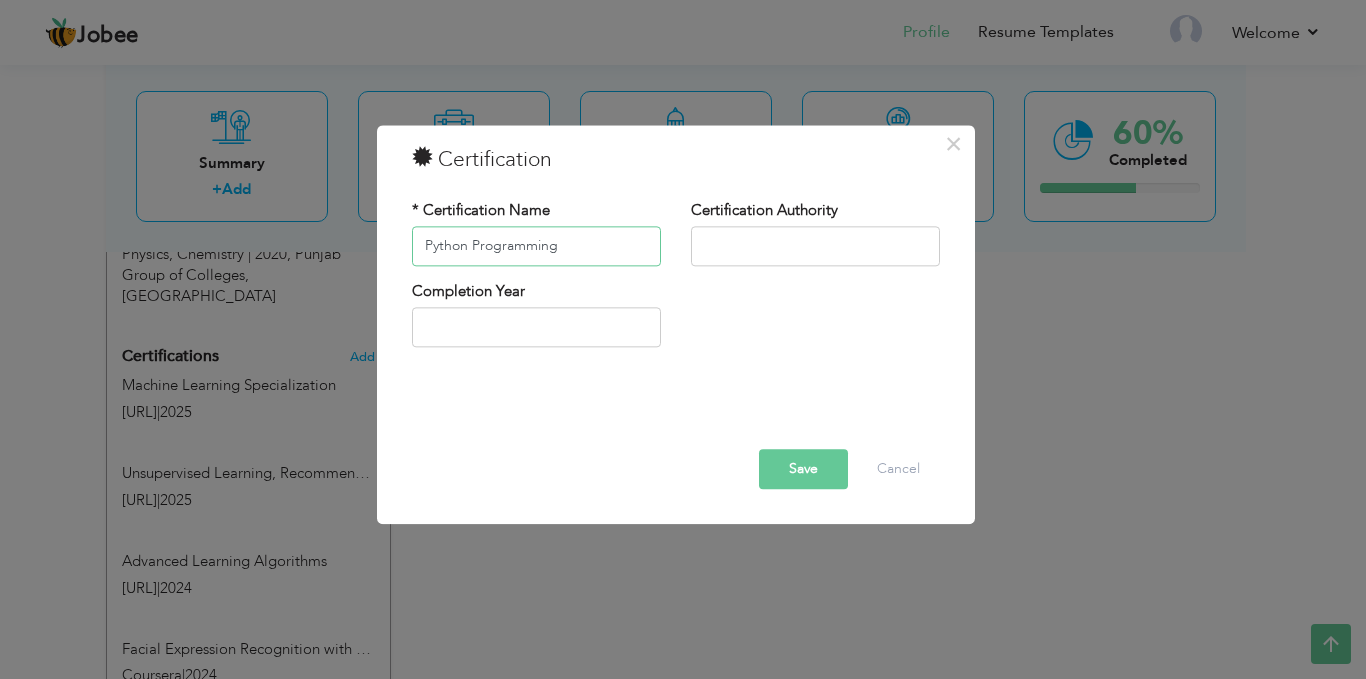 click on "Python Programming" at bounding box center [536, 246] 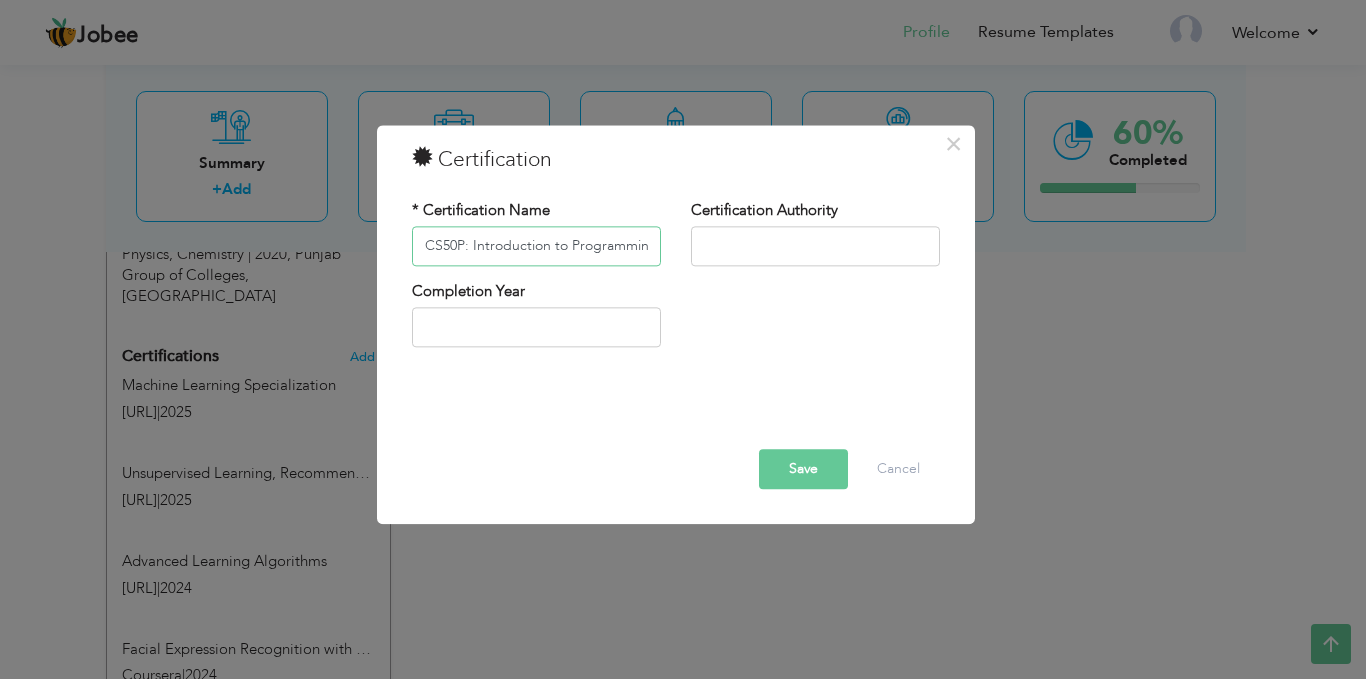 scroll, scrollTop: 0, scrollLeft: 82, axis: horizontal 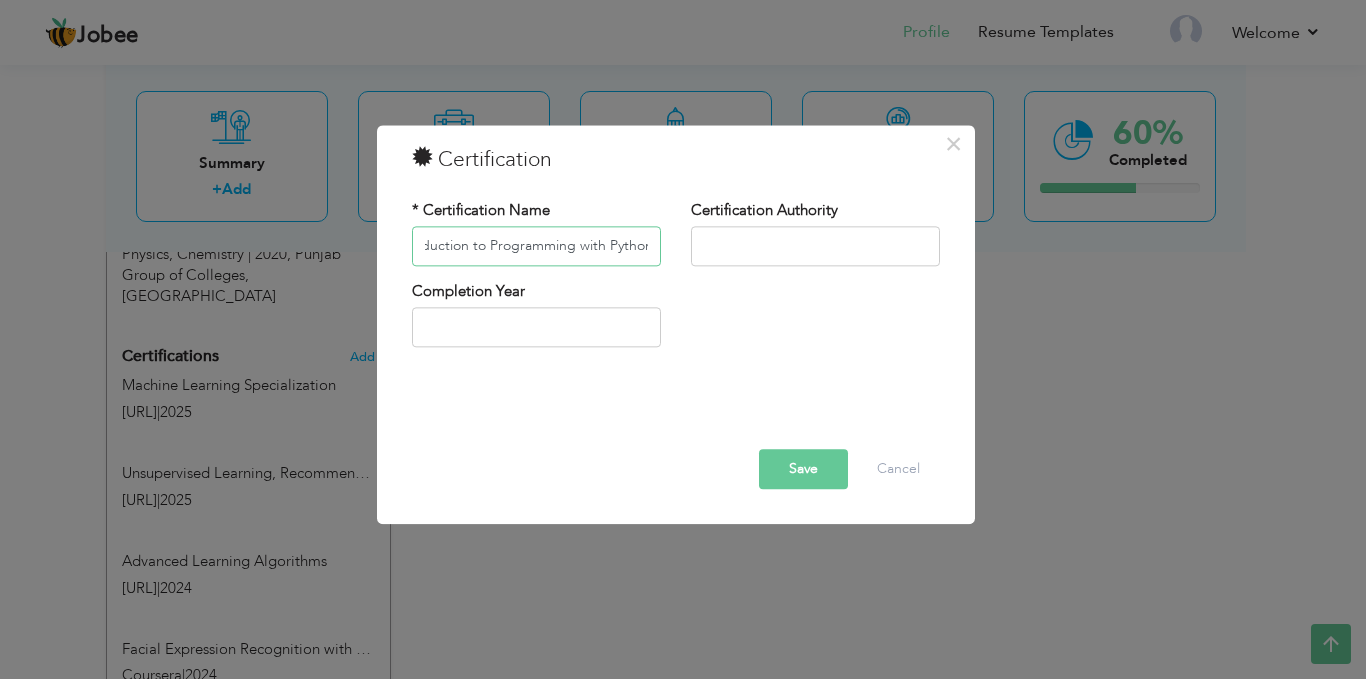 type on "CS50P: Introduction to Programming with Python" 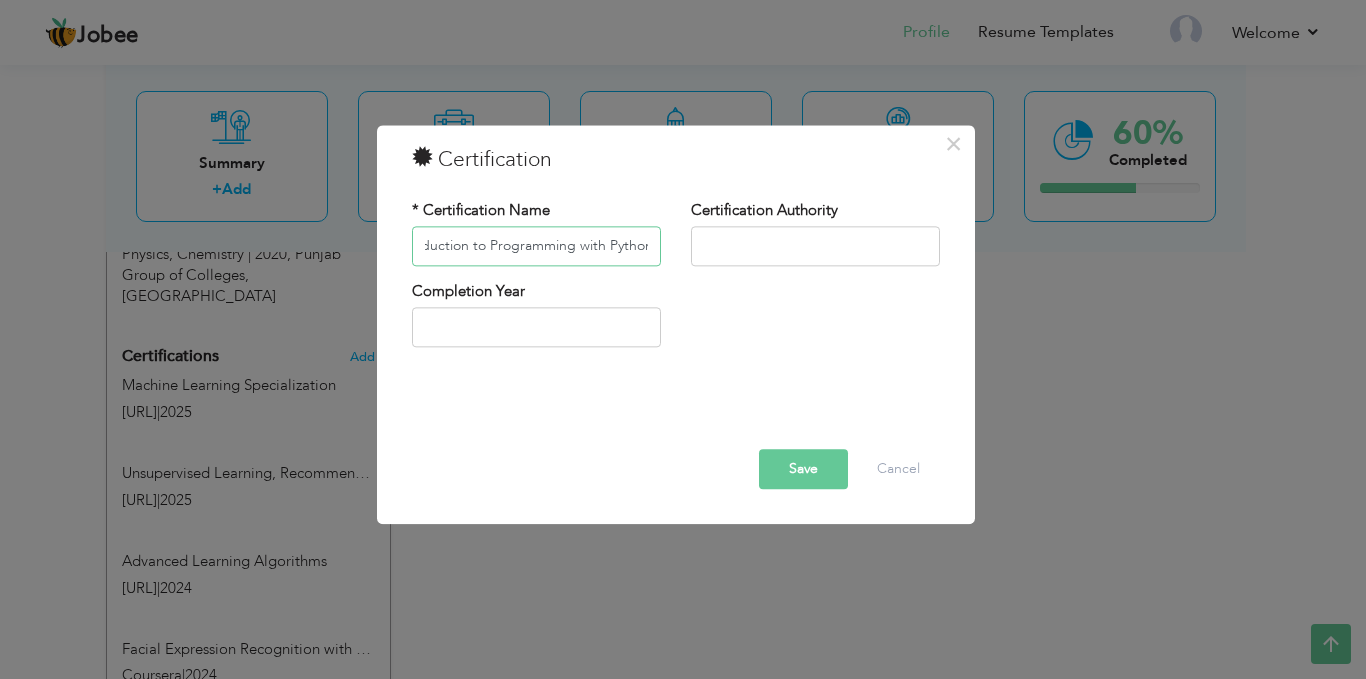 scroll, scrollTop: 0, scrollLeft: 0, axis: both 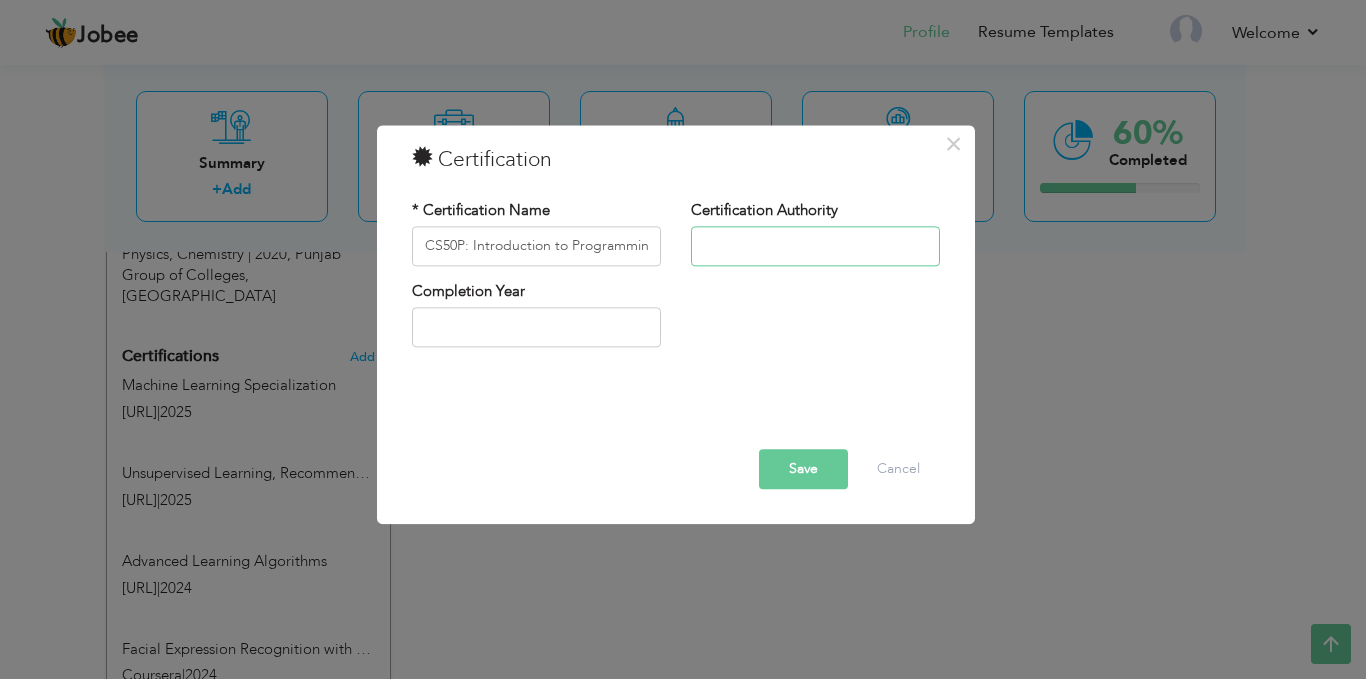 click at bounding box center [815, 246] 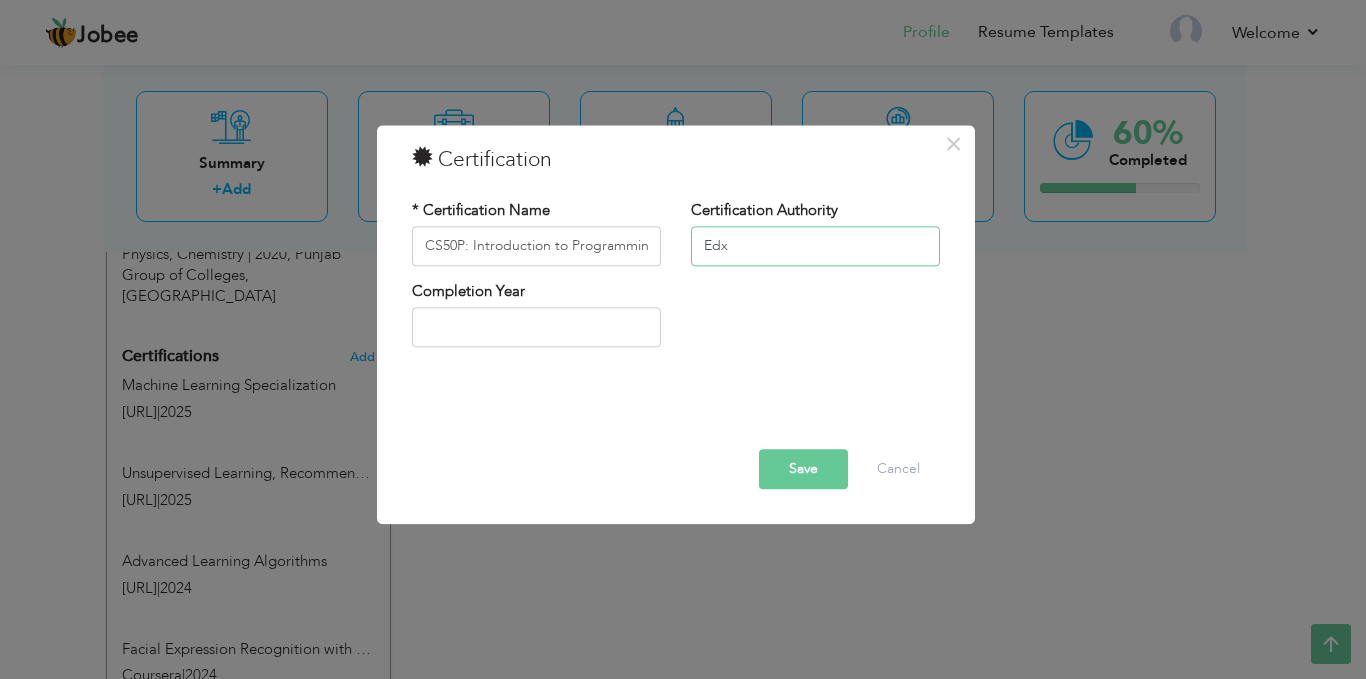 type on "Edx" 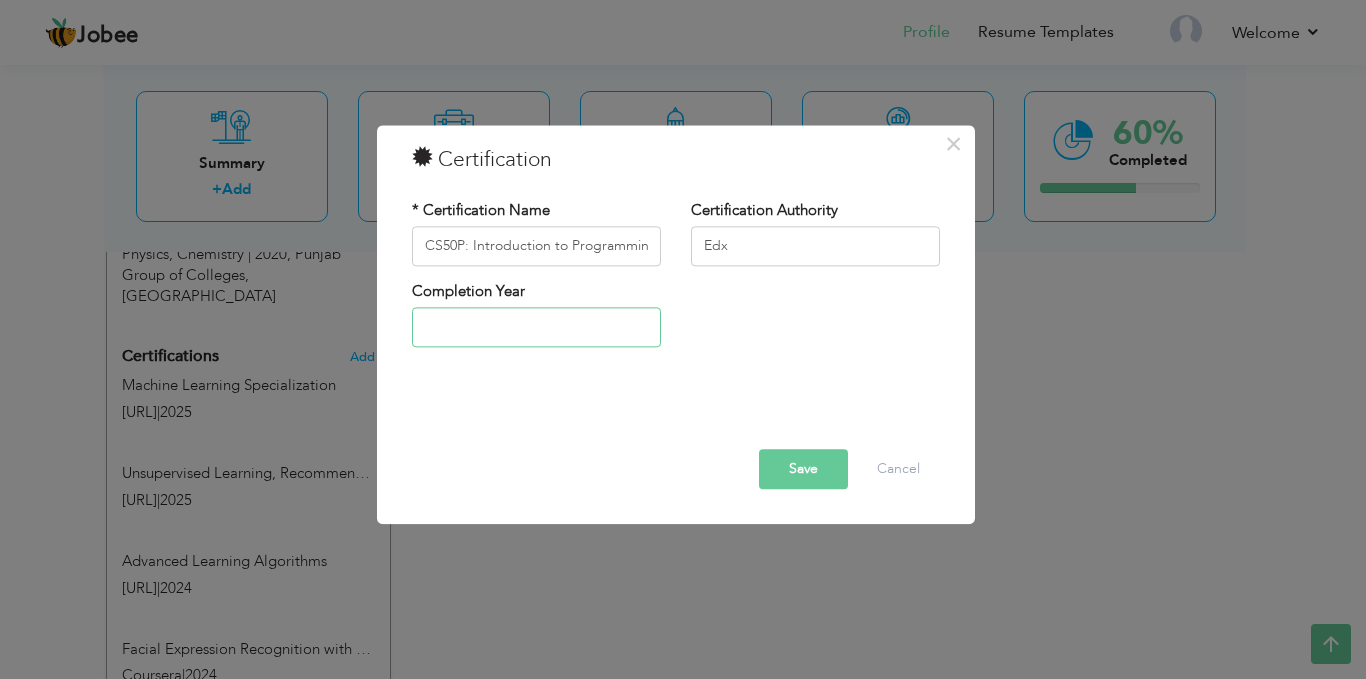 click at bounding box center [536, 328] 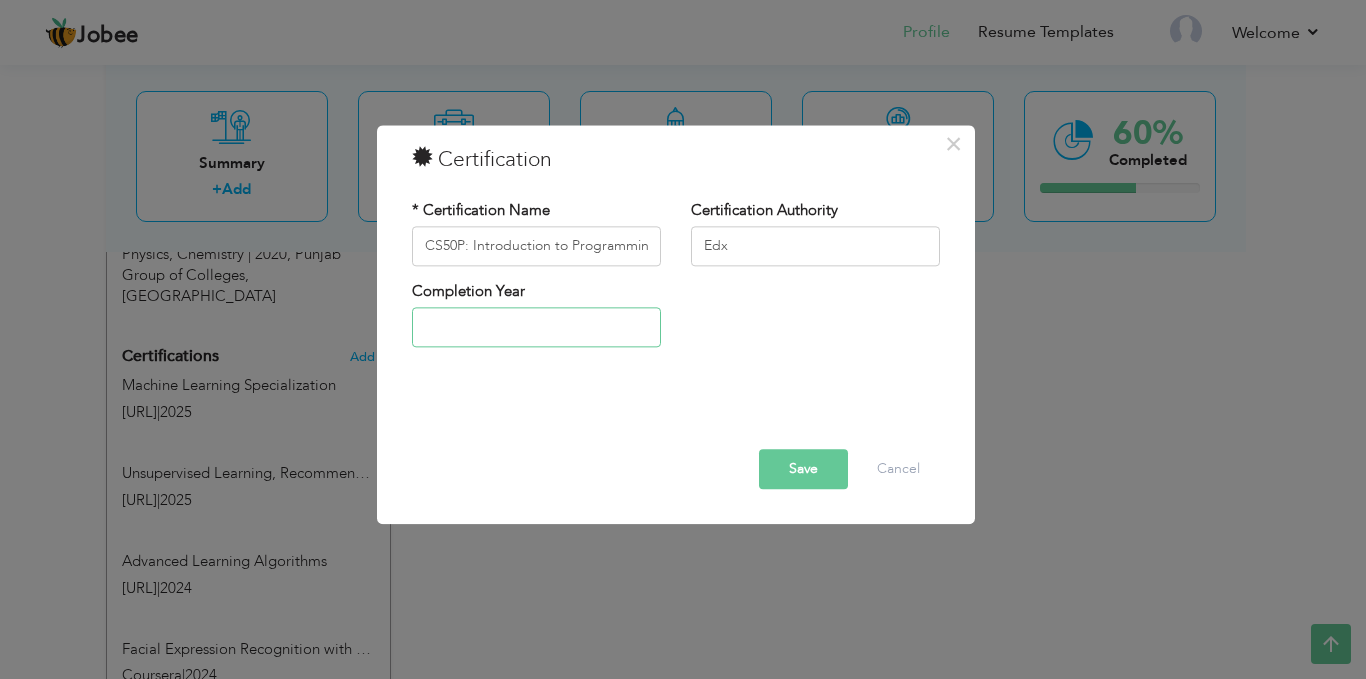 click at bounding box center (536, 328) 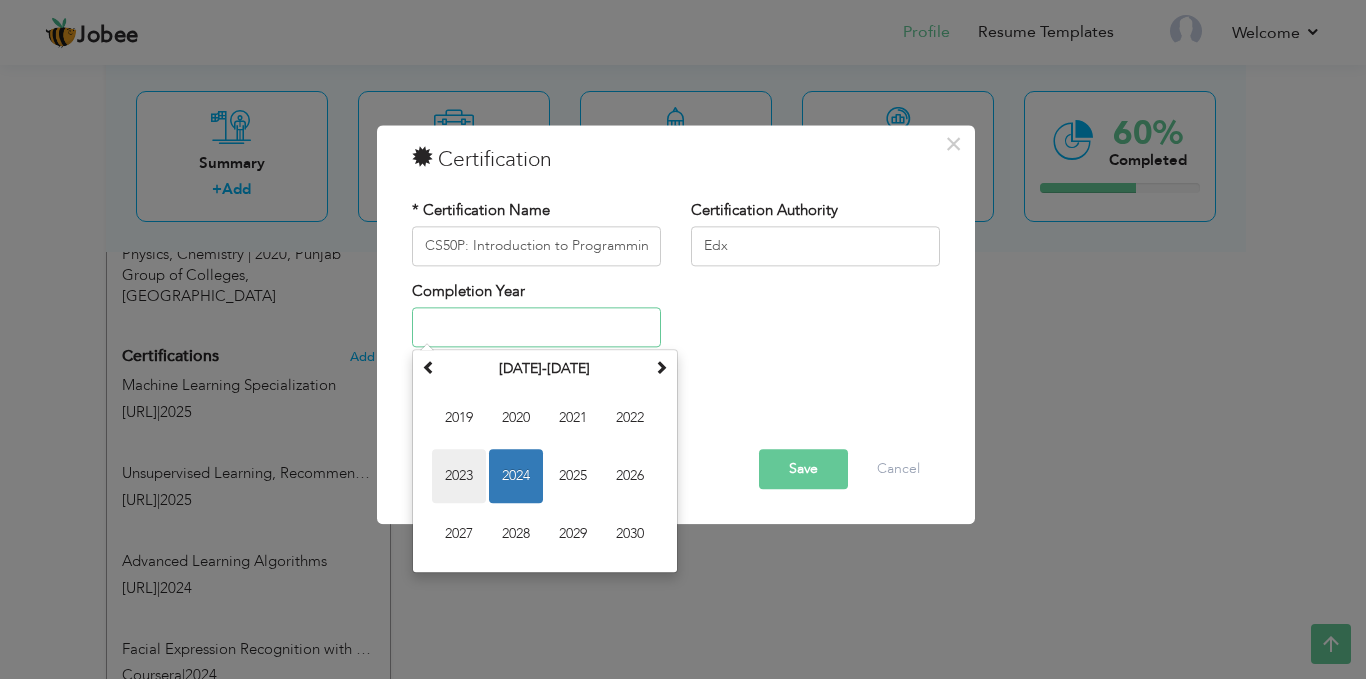 click on "2023" at bounding box center (459, 477) 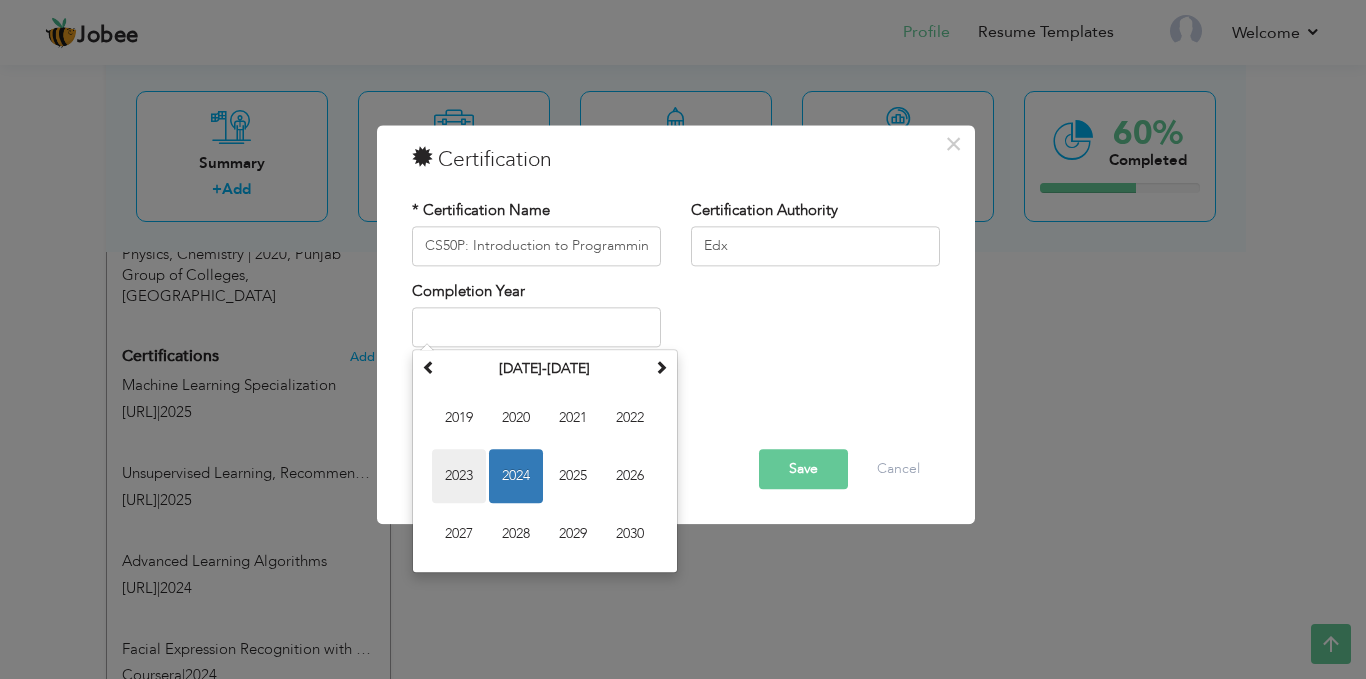 type on "2023" 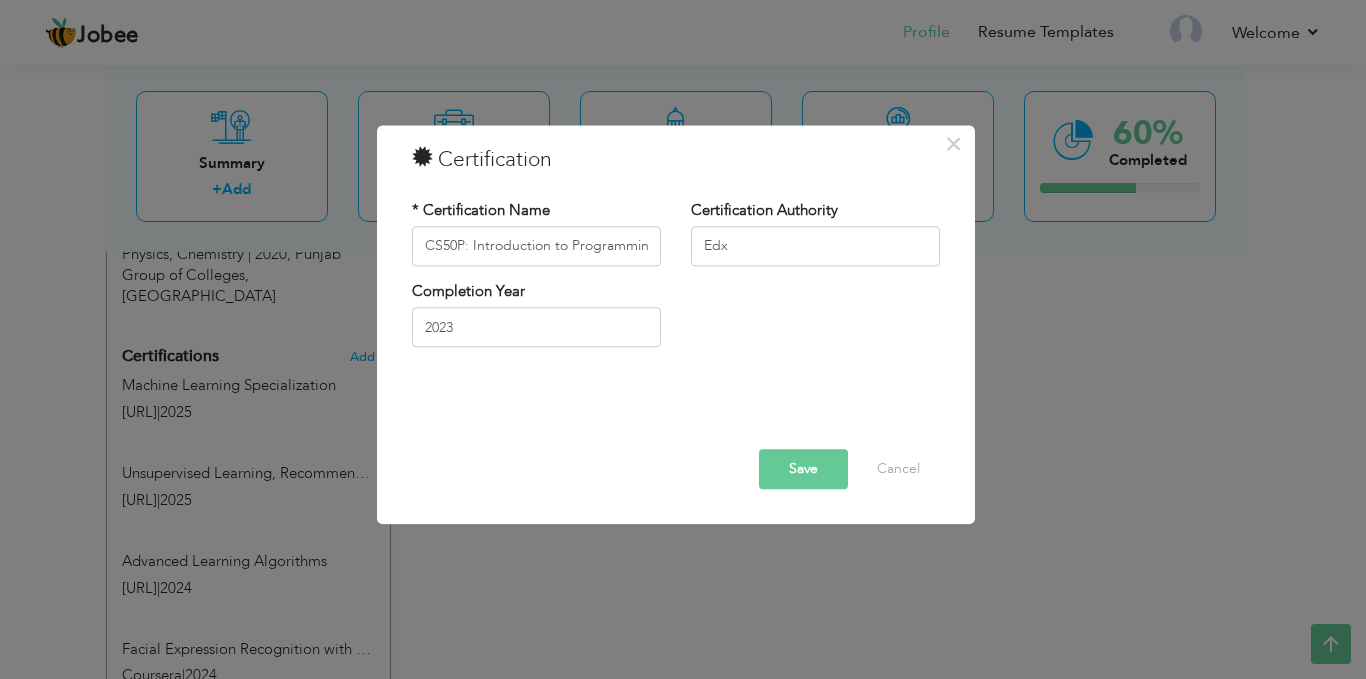 click on "Save
Delete
Cancel" at bounding box center [676, 441] 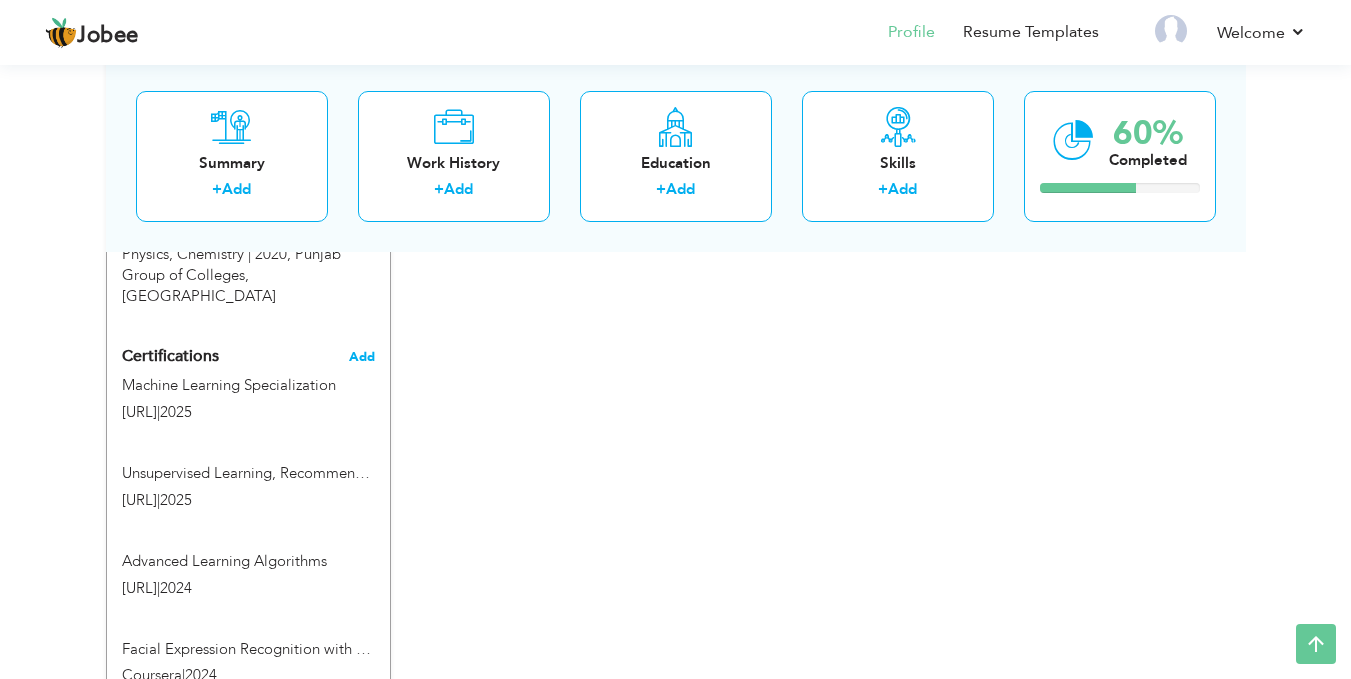 click on "Add" at bounding box center (362, 357) 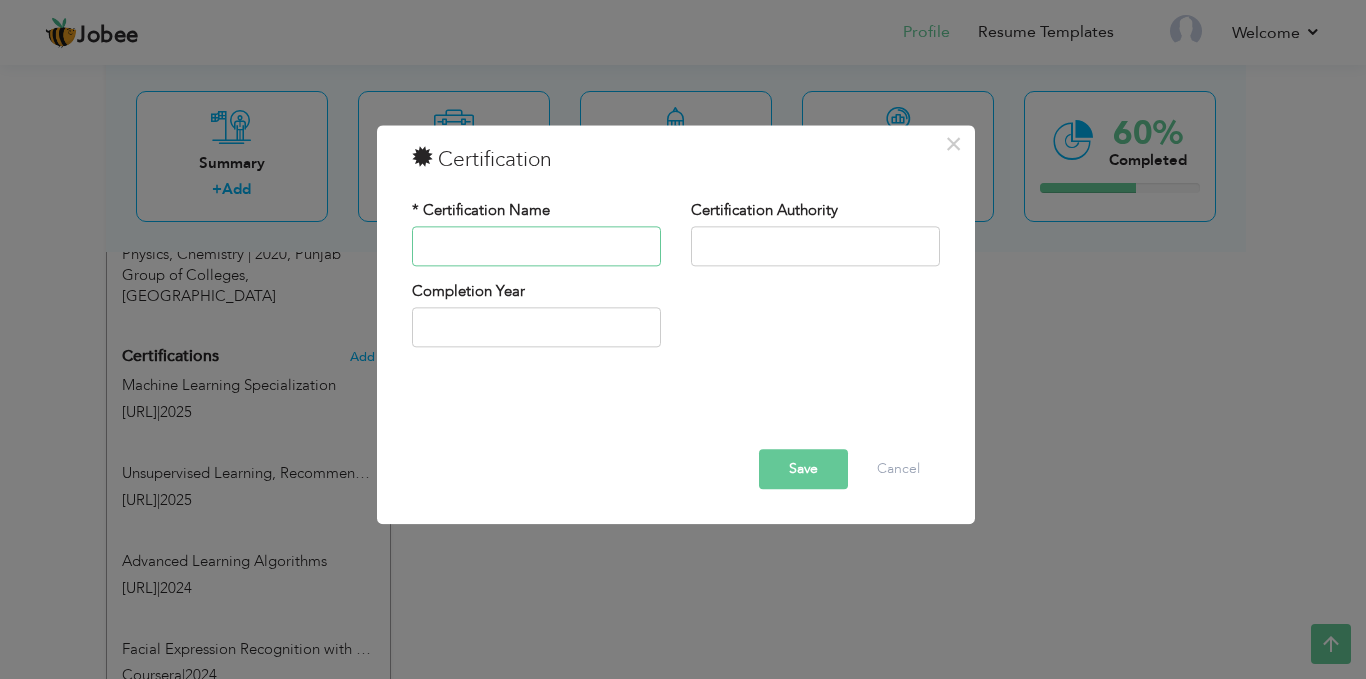 paste on "Problem Solving, Python Programming, and Video Games" 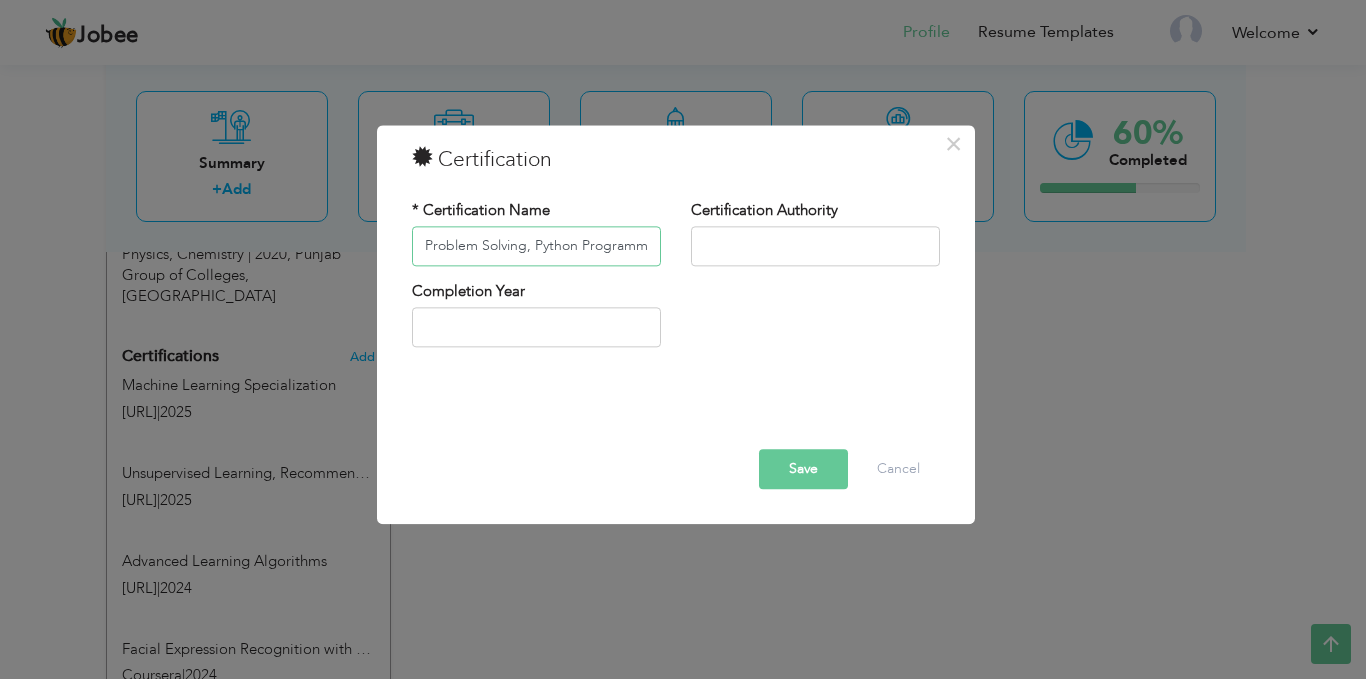 scroll, scrollTop: 0, scrollLeft: 136, axis: horizontal 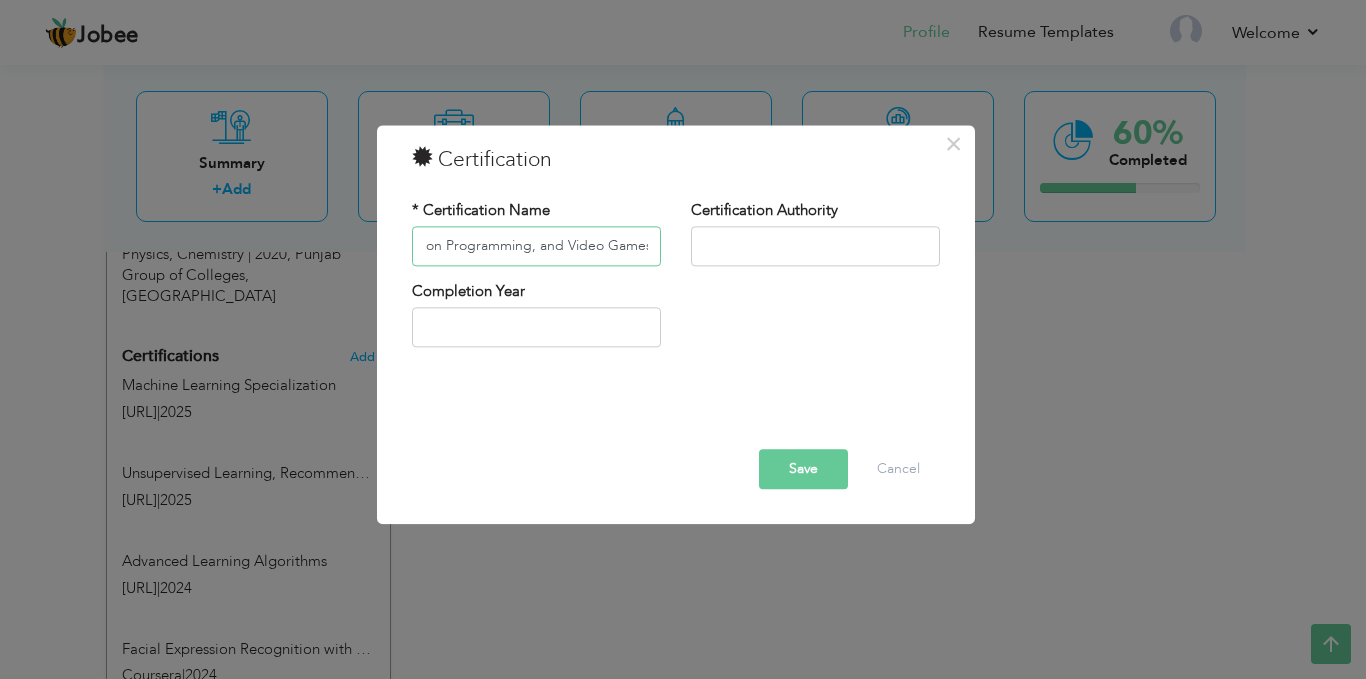 type on "Problem Solving, Python Programming, and Video Games" 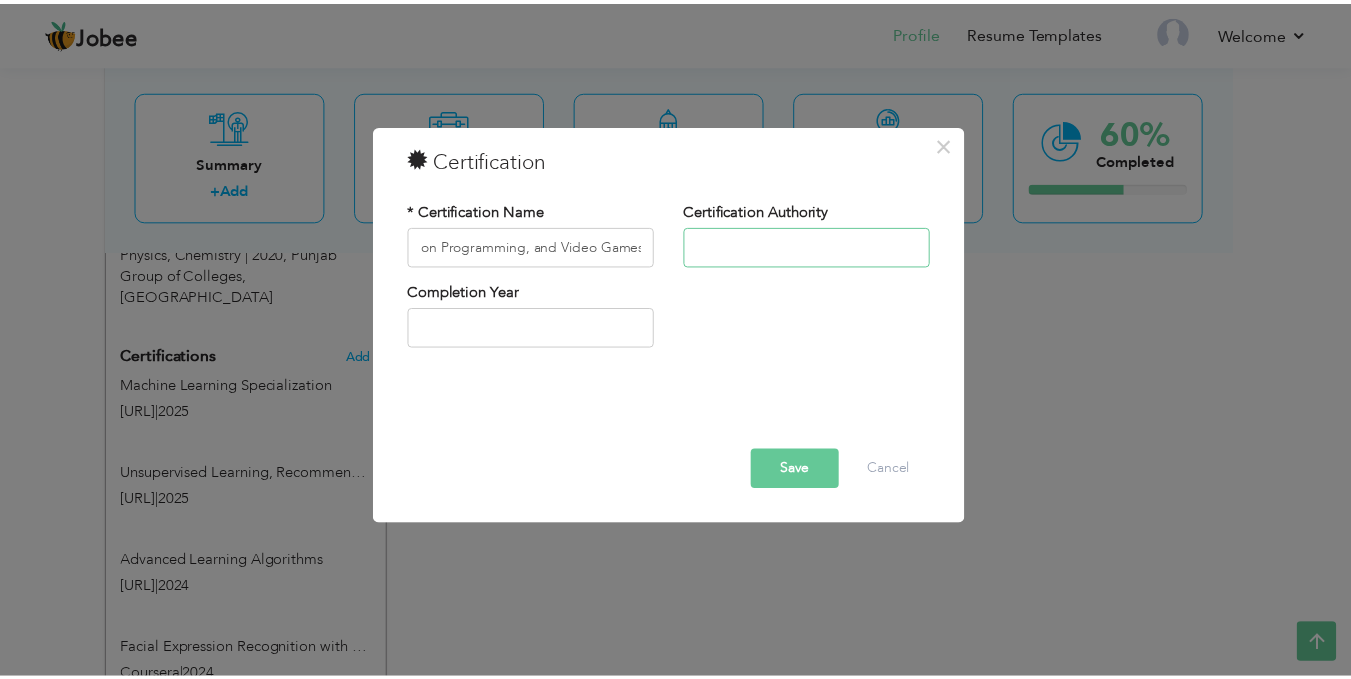 scroll, scrollTop: 0, scrollLeft: 0, axis: both 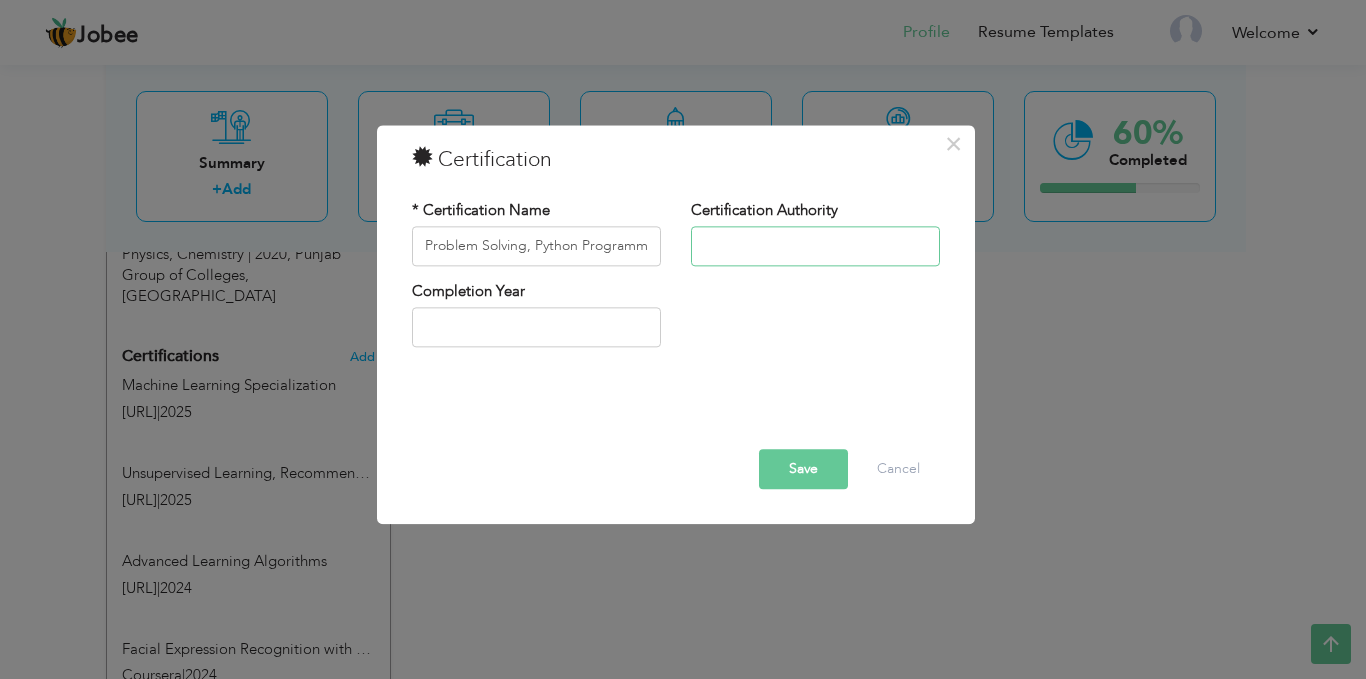 click at bounding box center (815, 246) 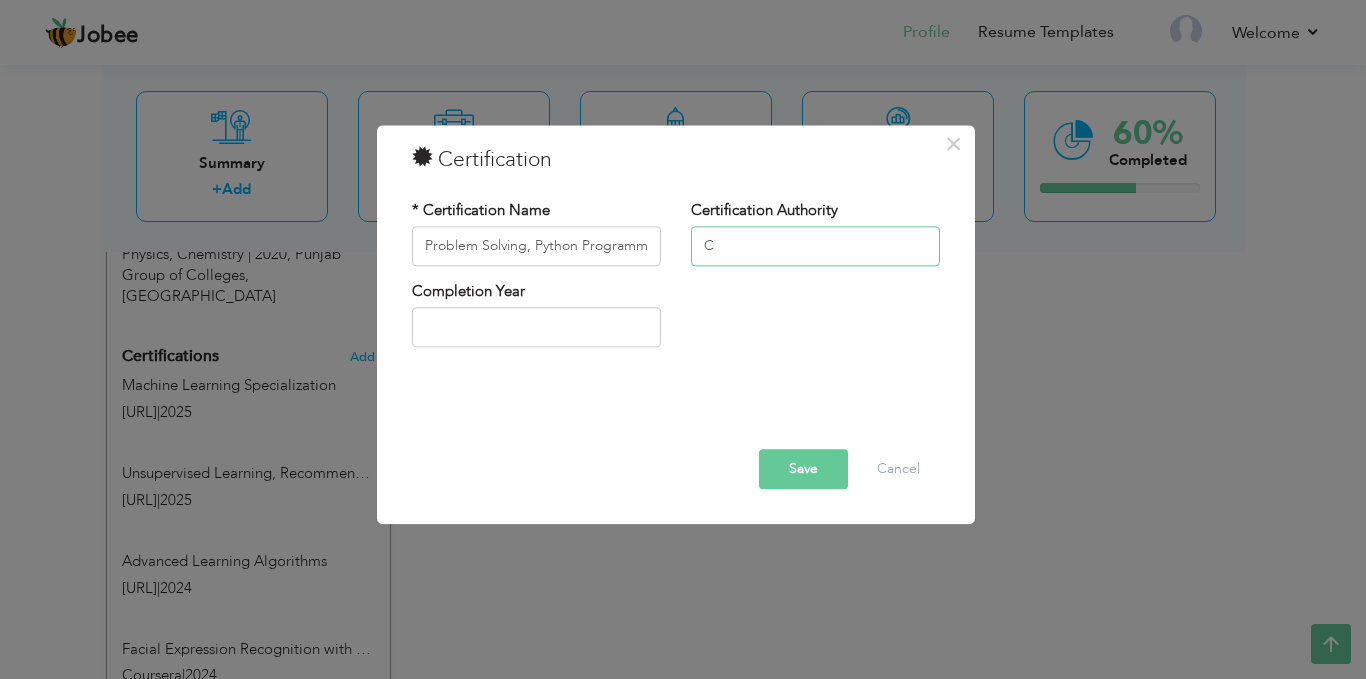 type on "C" 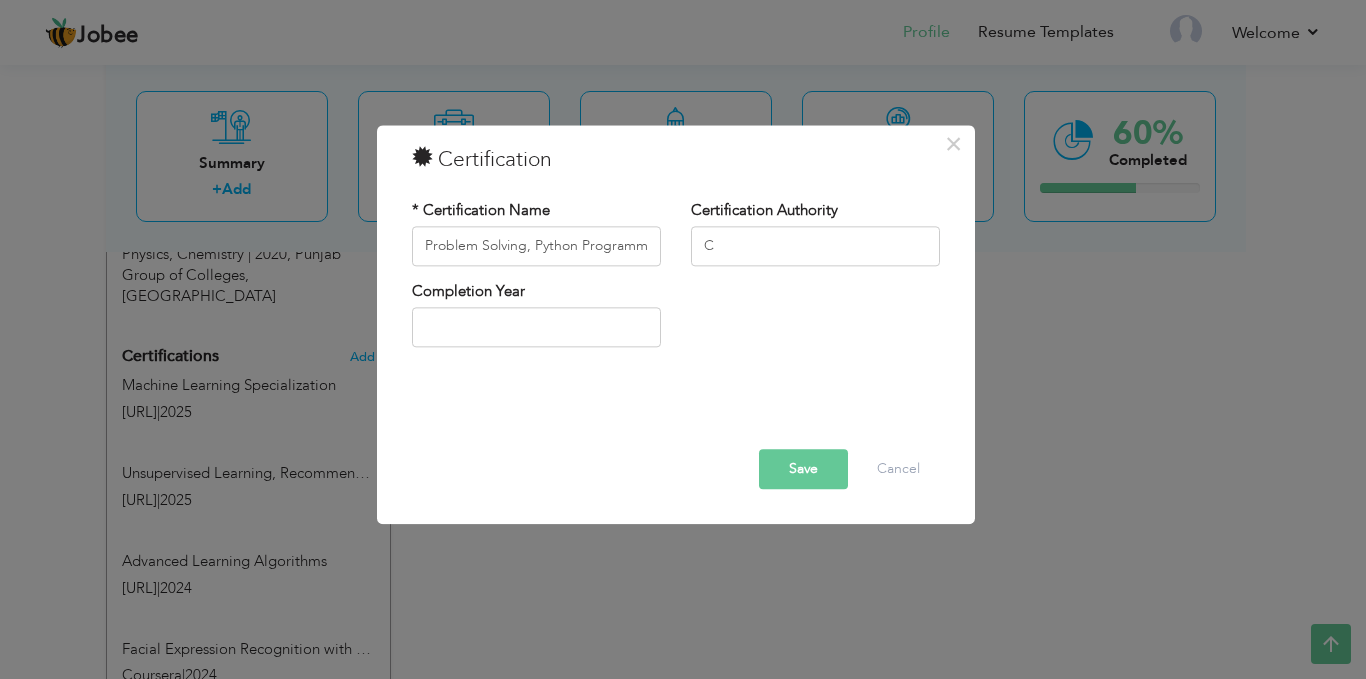 click on "×
Certification
* Certification Name
Problem Solving, Python Programming, and Video Games
Certification Authority
C
Completion Year" at bounding box center (676, 324) 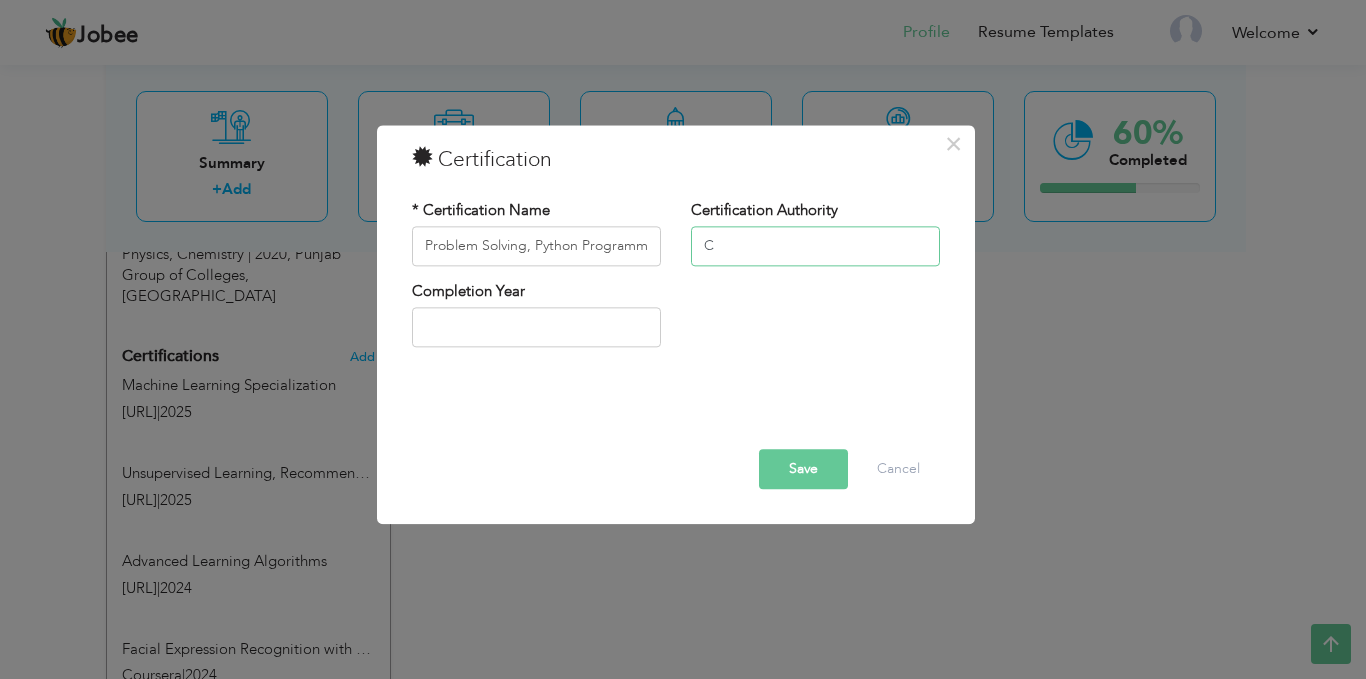 click on "C" at bounding box center (815, 246) 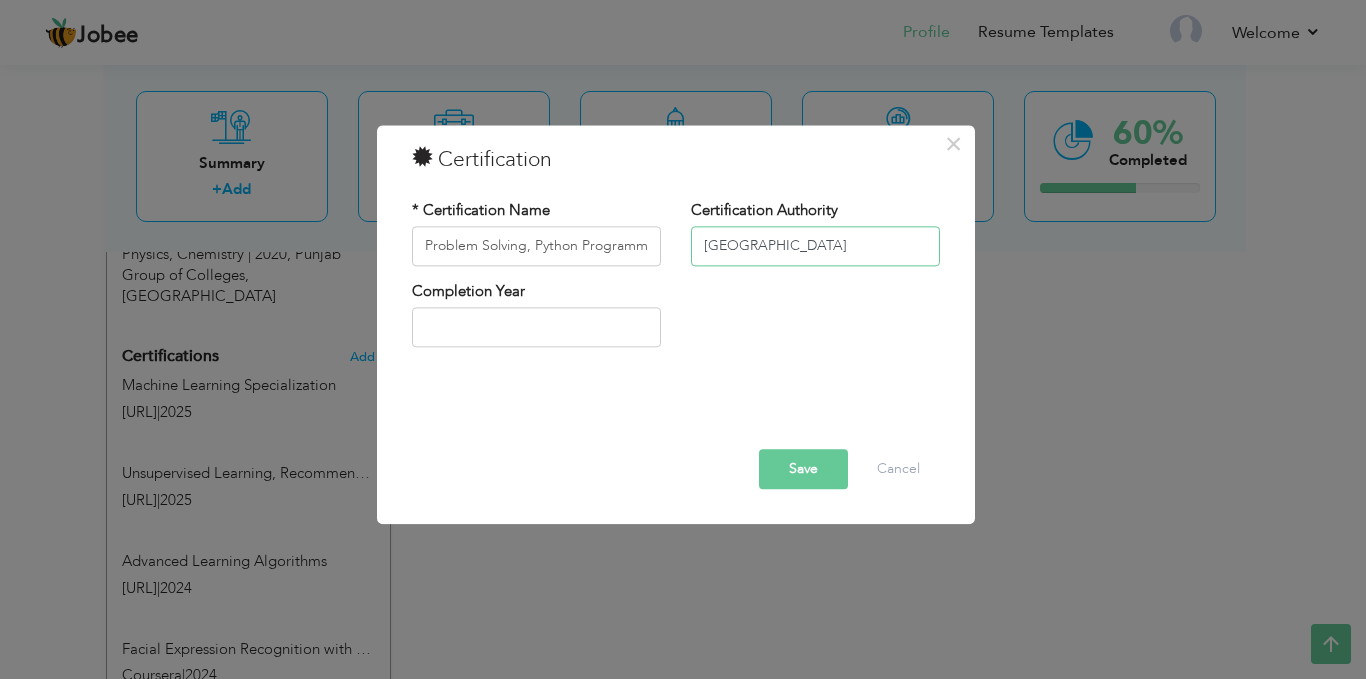 type on "University of Alberta" 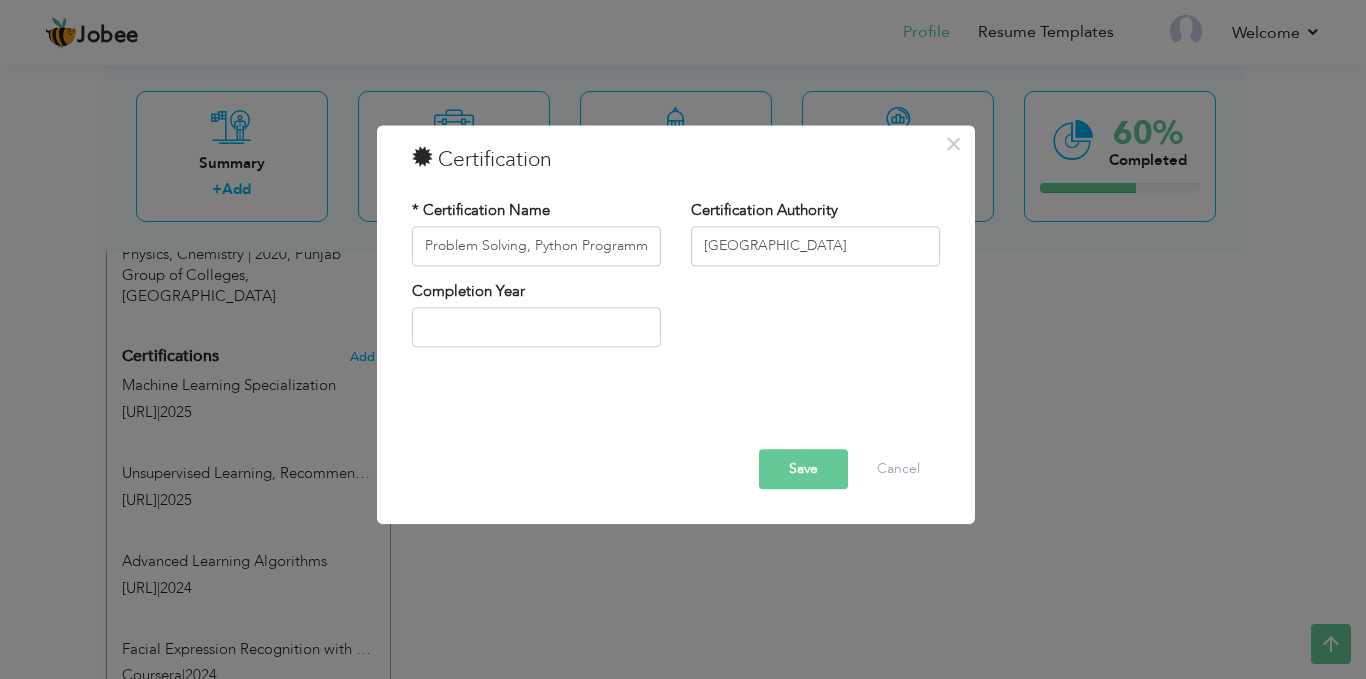 click on "Completion Year" at bounding box center (536, 314) 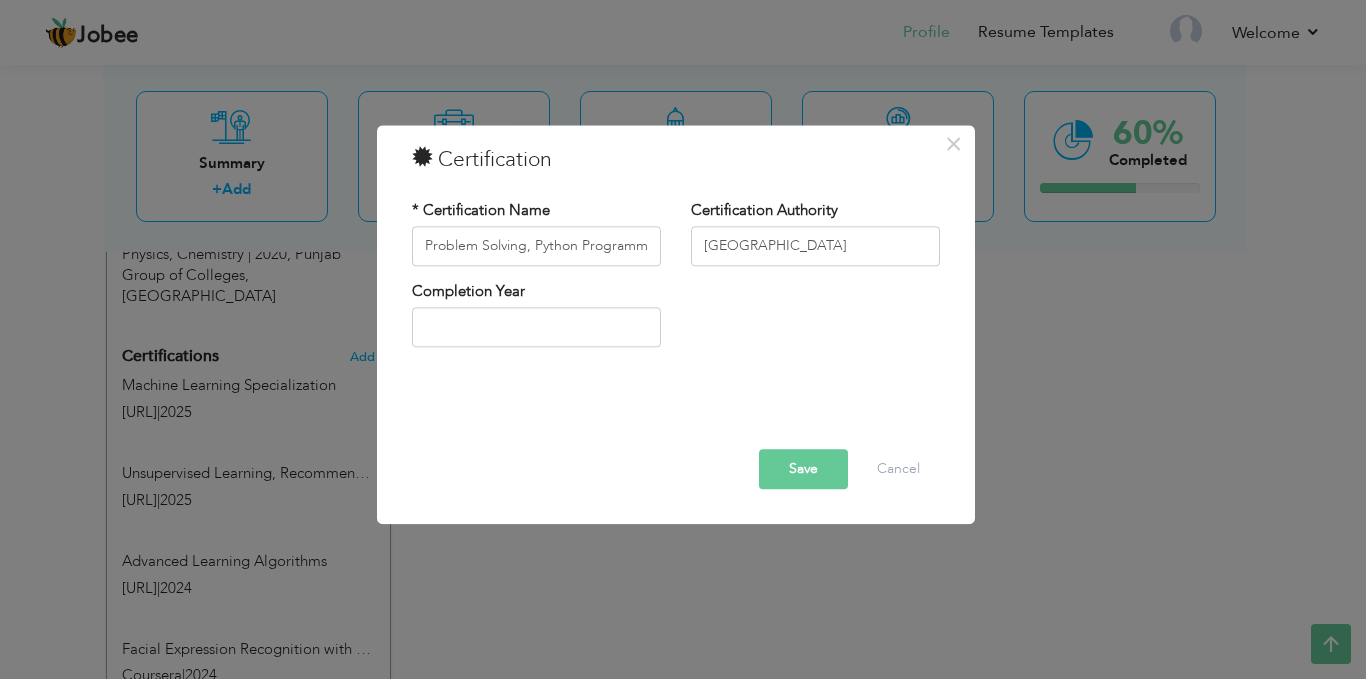 click on "Completion Year" at bounding box center [536, 321] 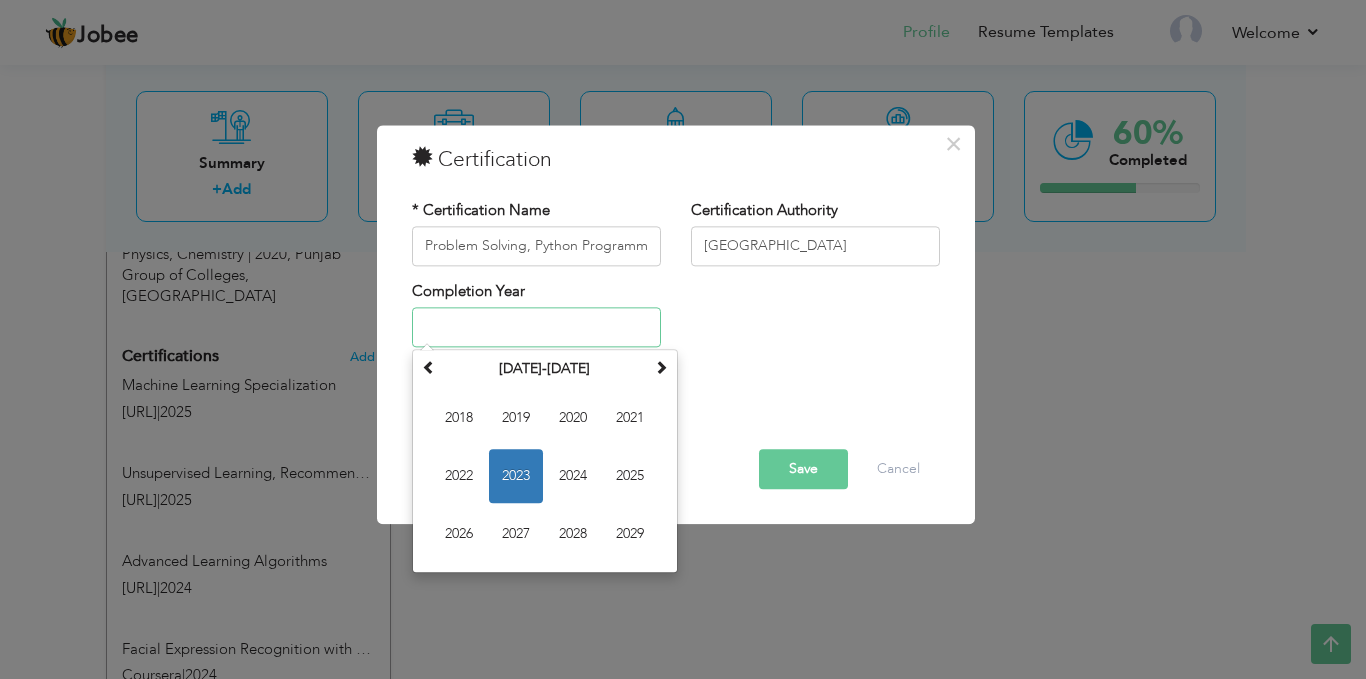 click at bounding box center (536, 328) 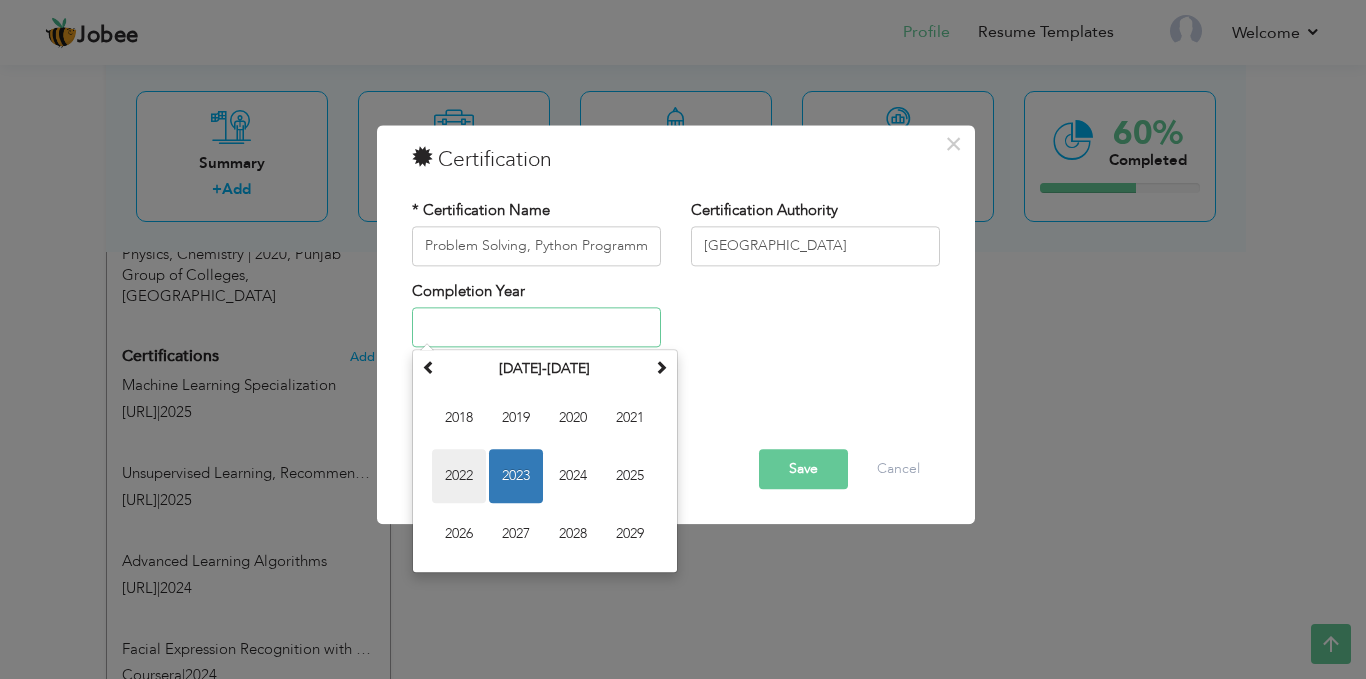 click on "2022" at bounding box center (459, 477) 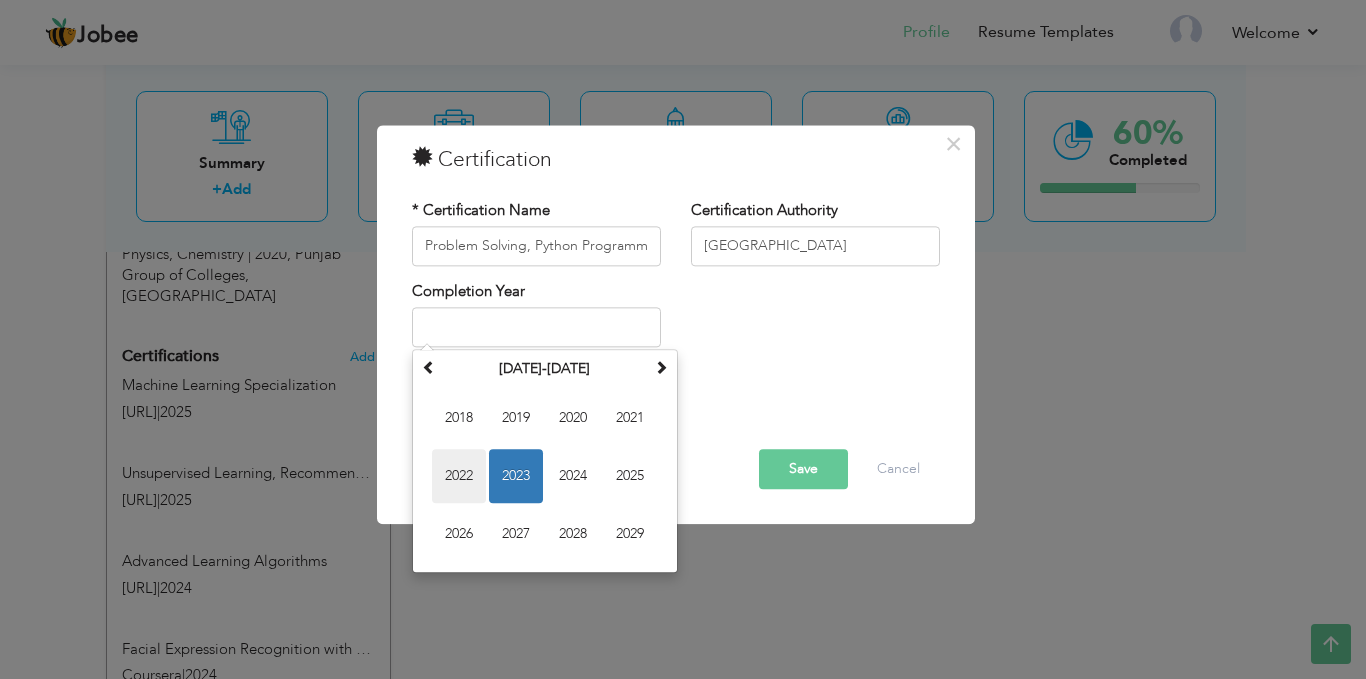 type on "2022" 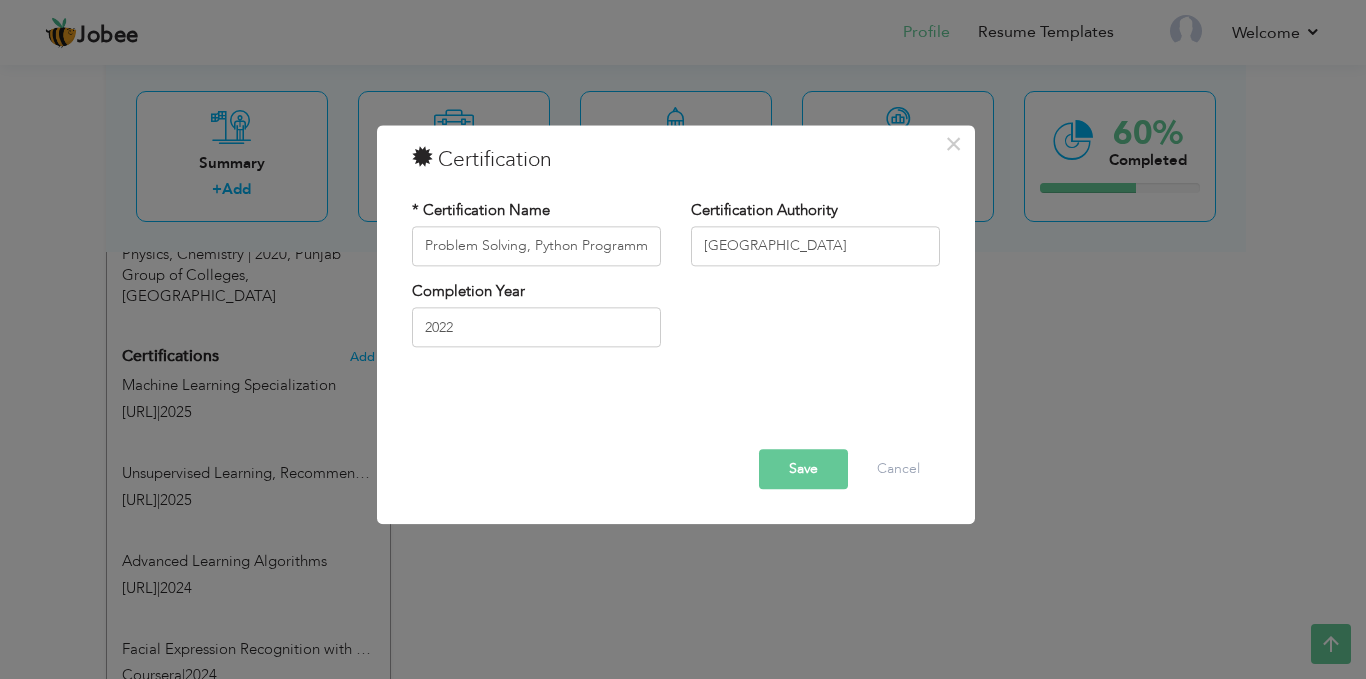 click at bounding box center (676, 421) 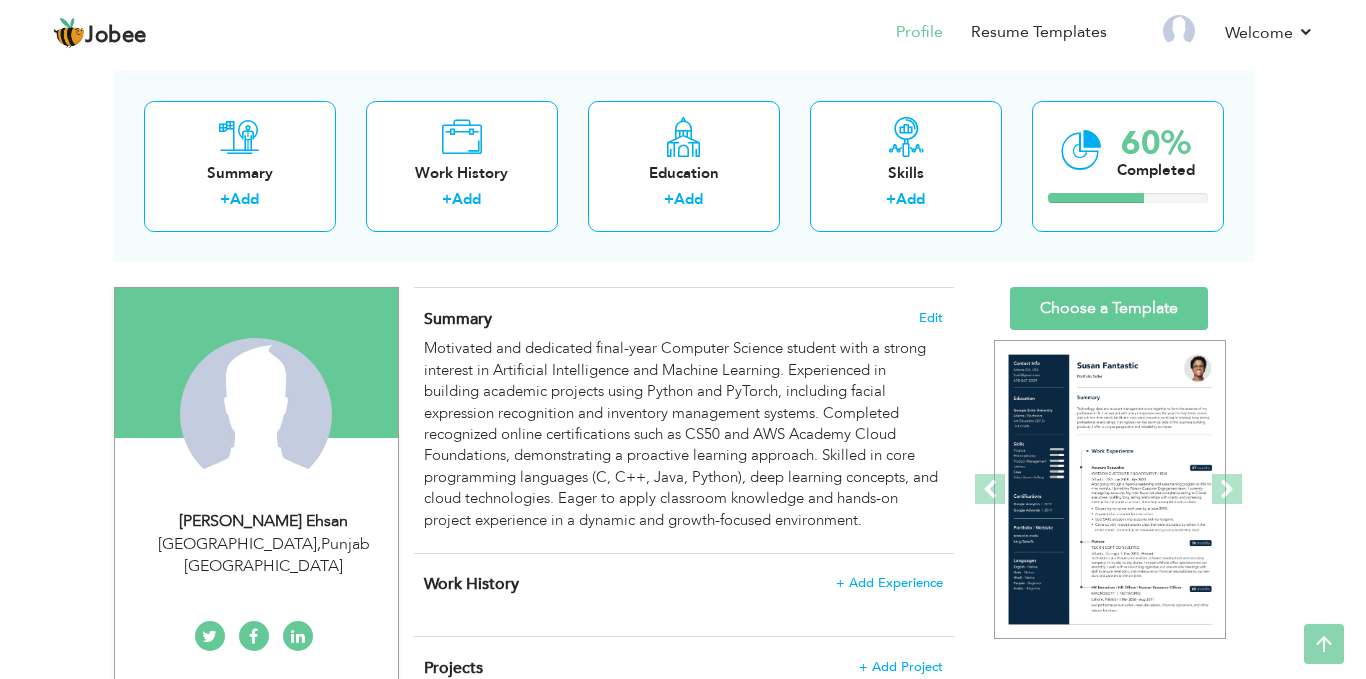 scroll, scrollTop: 86, scrollLeft: 0, axis: vertical 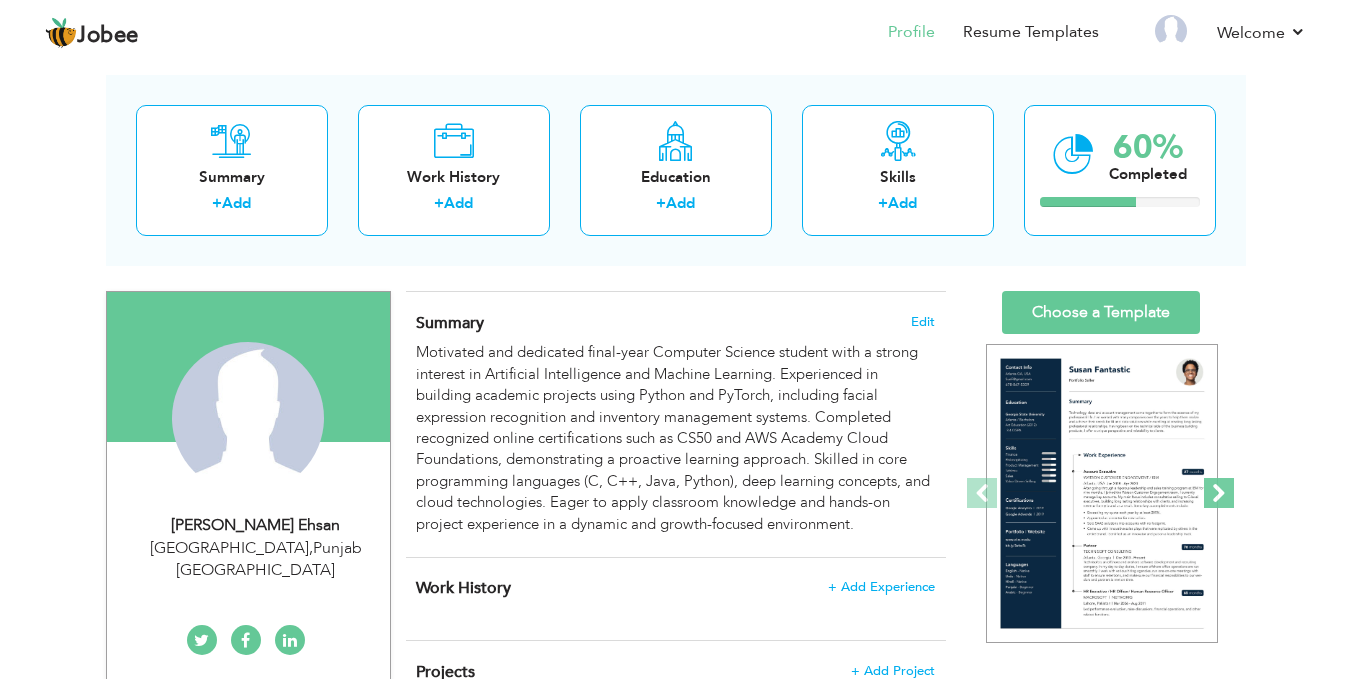 click at bounding box center [1219, 493] 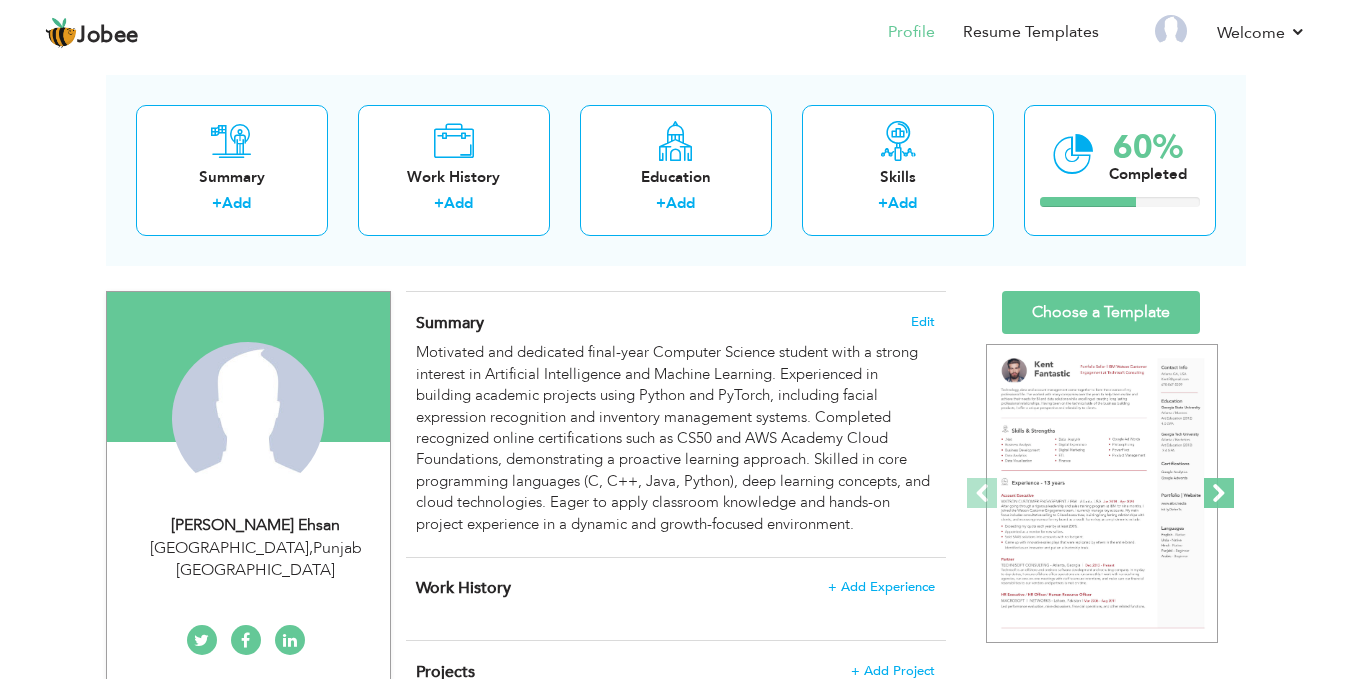 click at bounding box center (1219, 493) 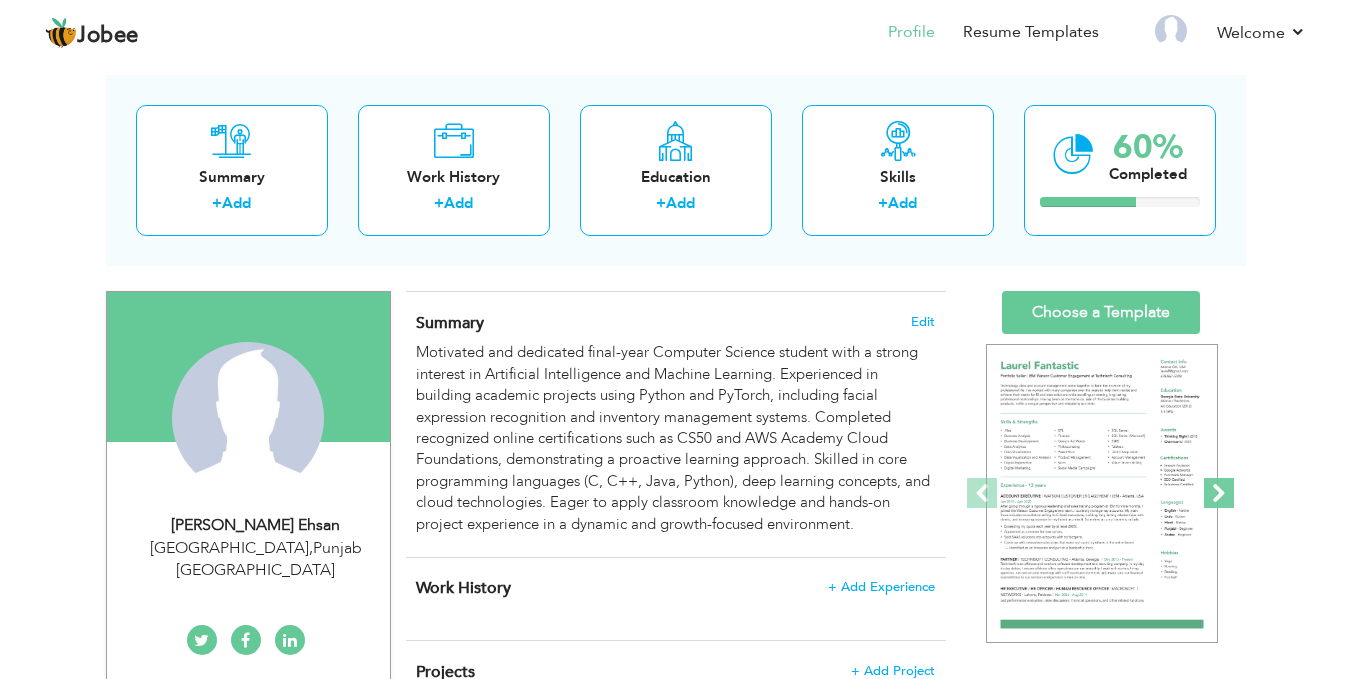 click at bounding box center [1219, 493] 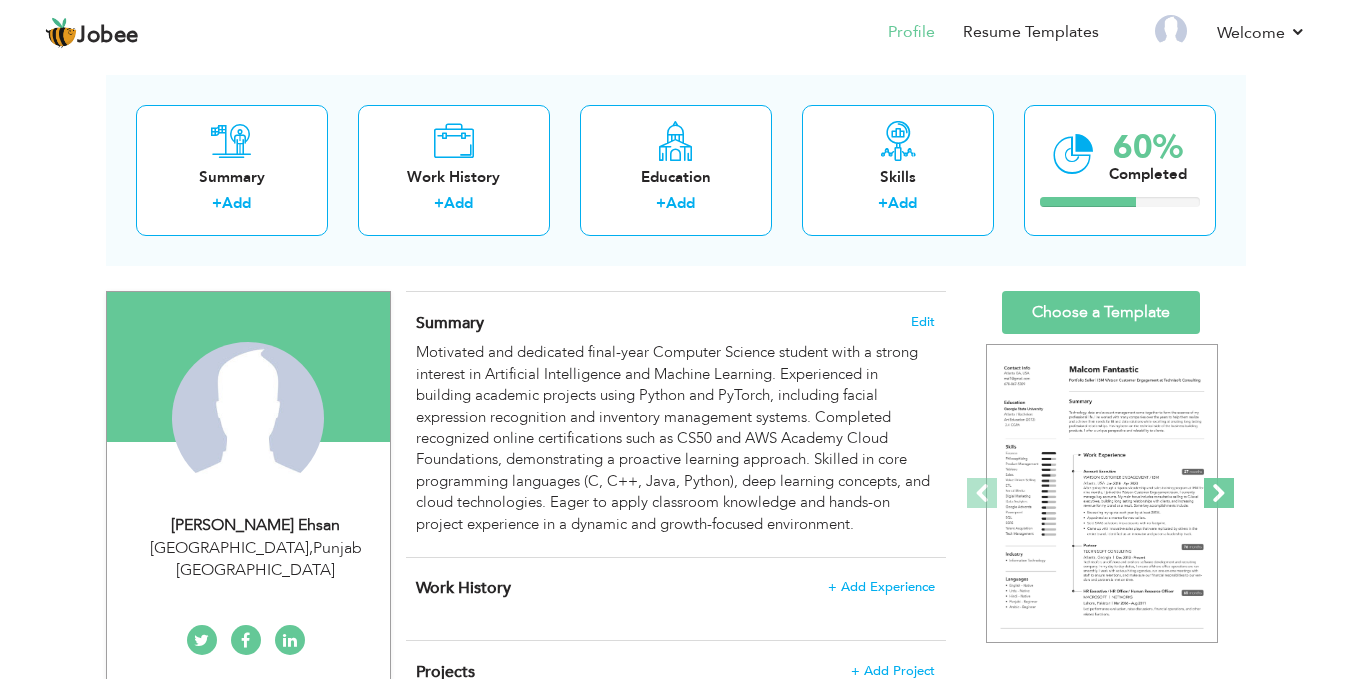 click at bounding box center (1219, 493) 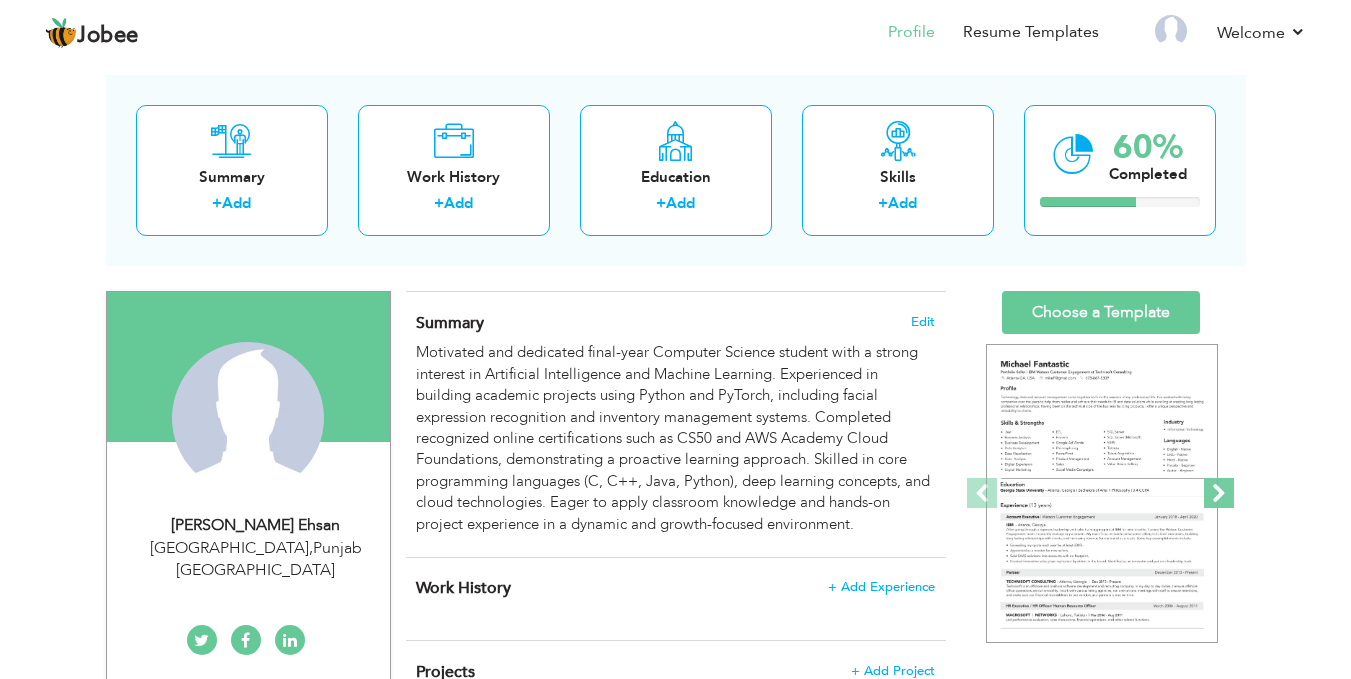 click at bounding box center (1219, 493) 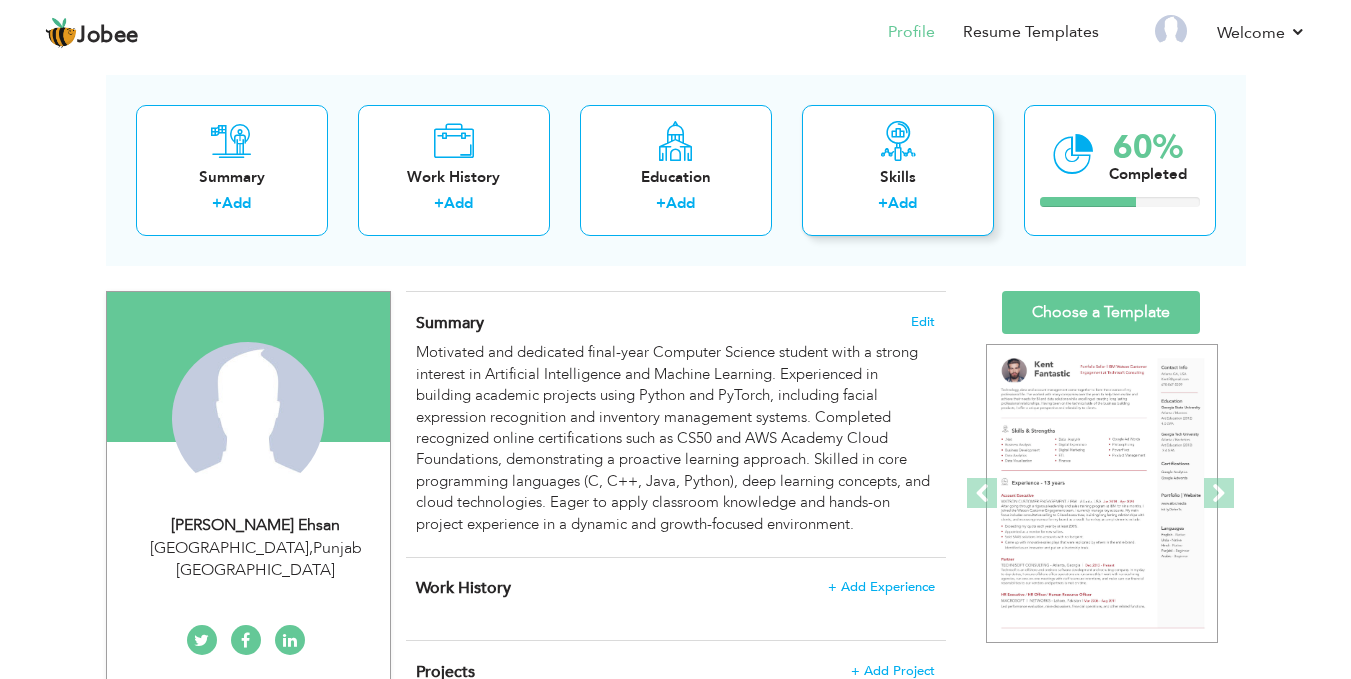 click on "Add" at bounding box center [902, 203] 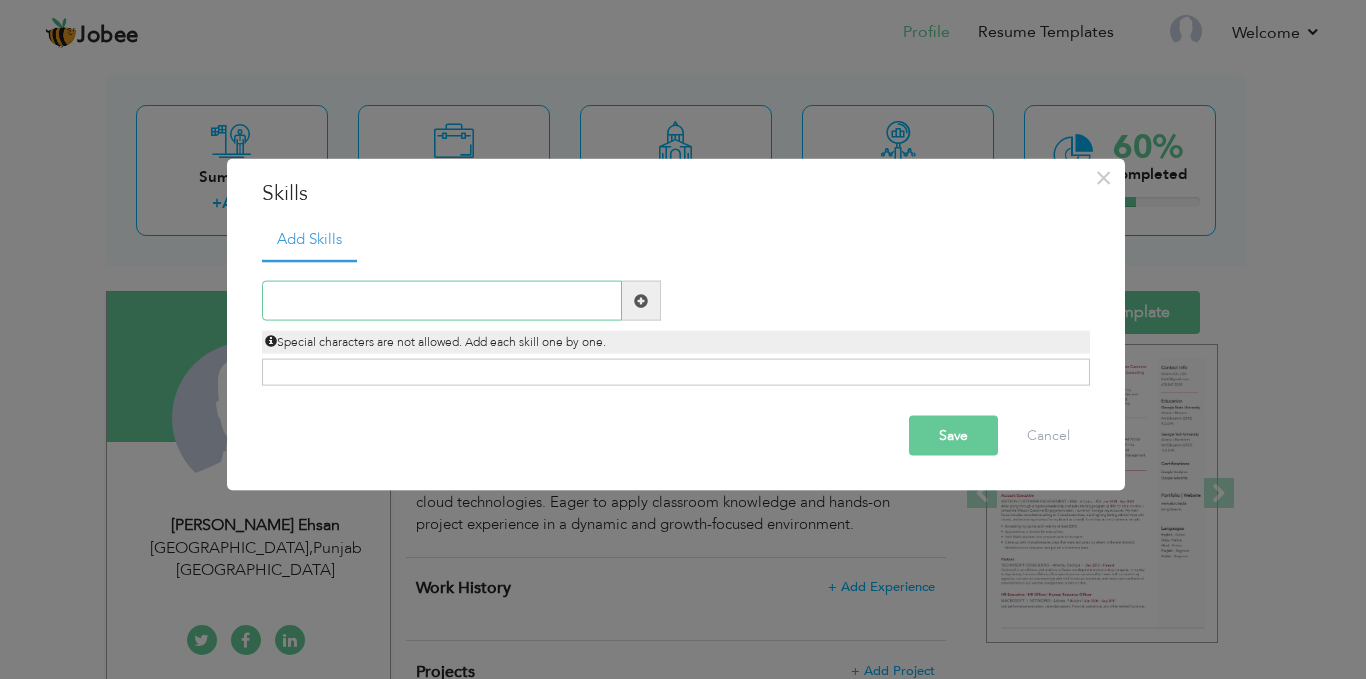 click at bounding box center [442, 301] 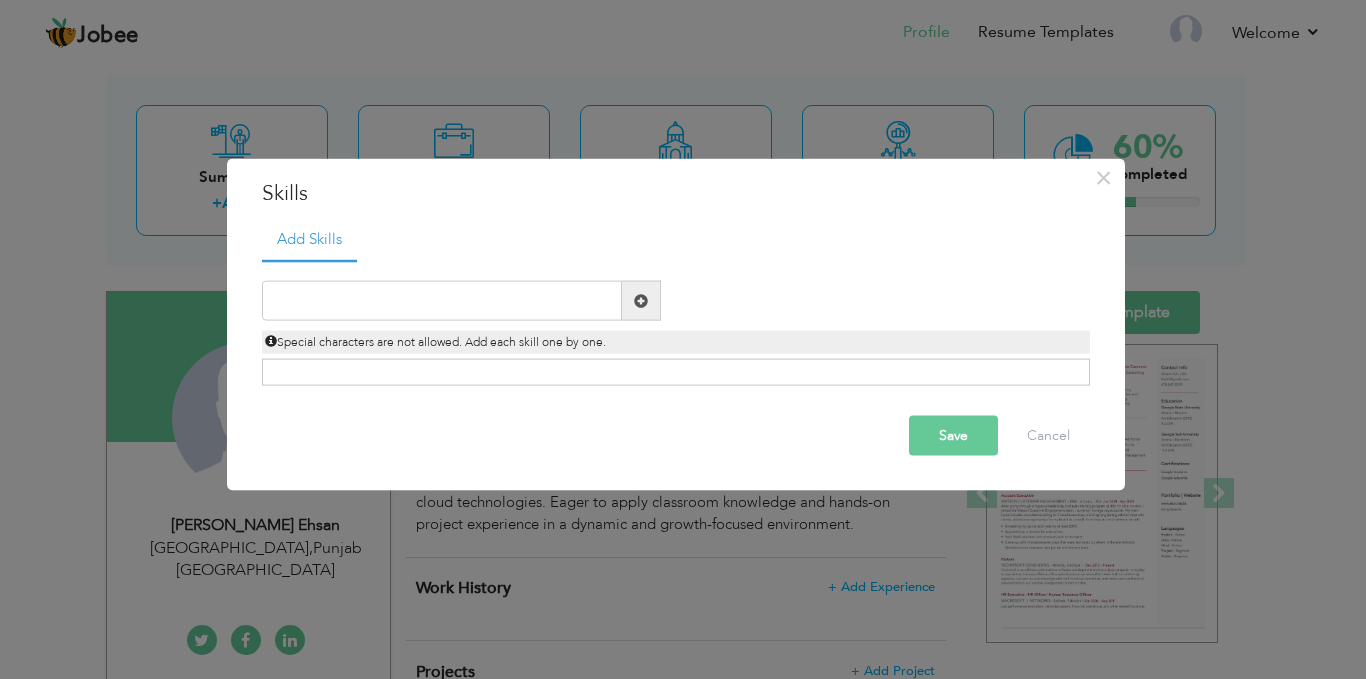 click on "Click on  , to mark skill as primary." at bounding box center [676, 372] 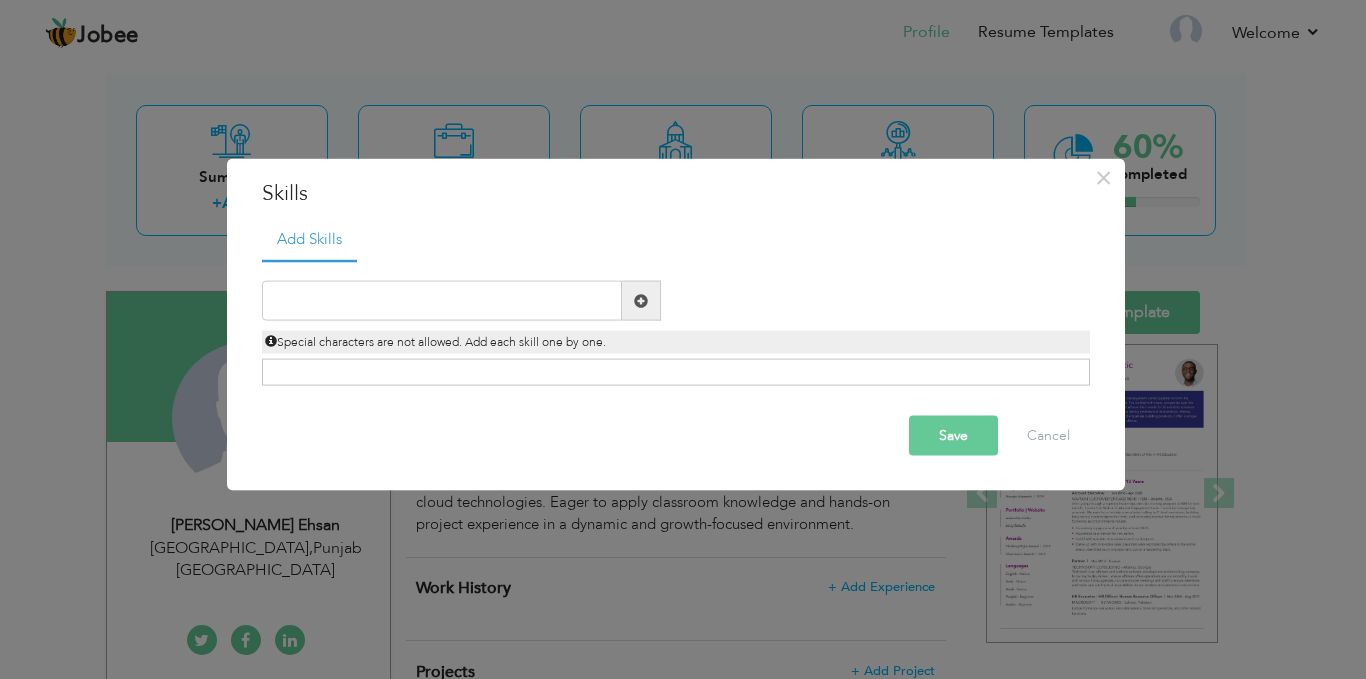 click on "Click on  , to mark skill as primary." at bounding box center [676, 372] 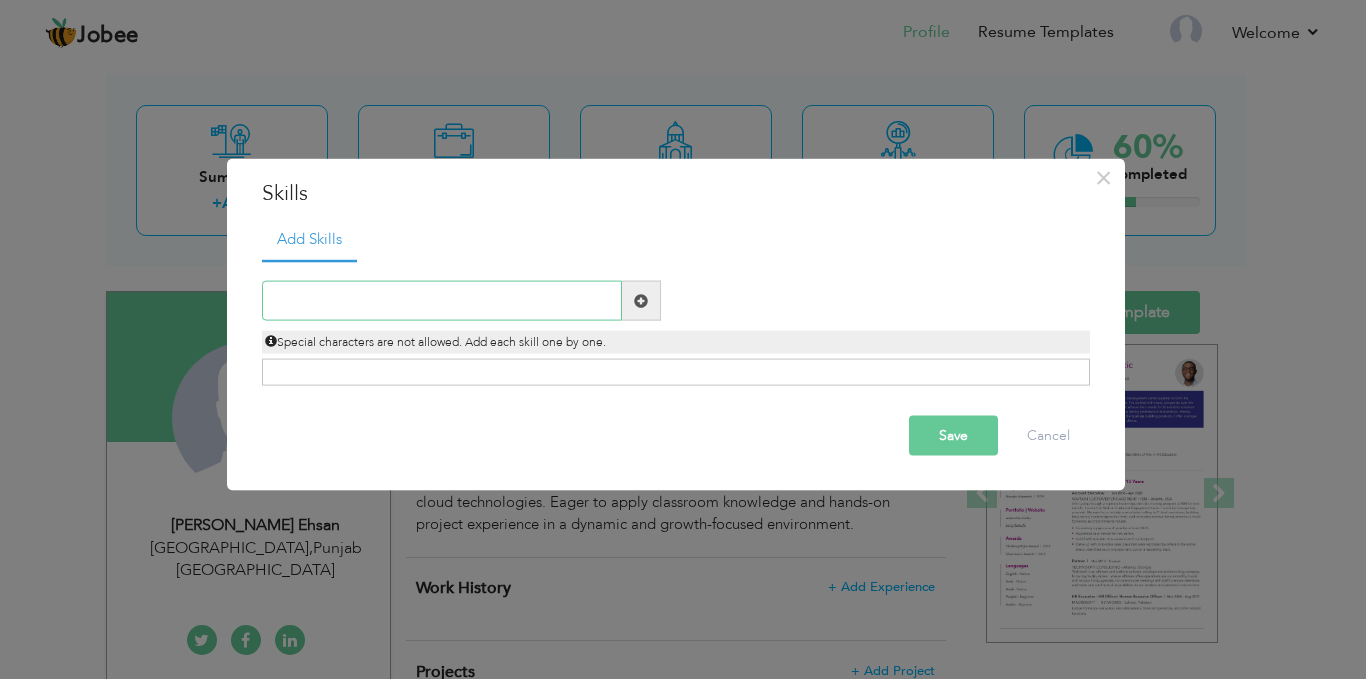 click at bounding box center (442, 301) 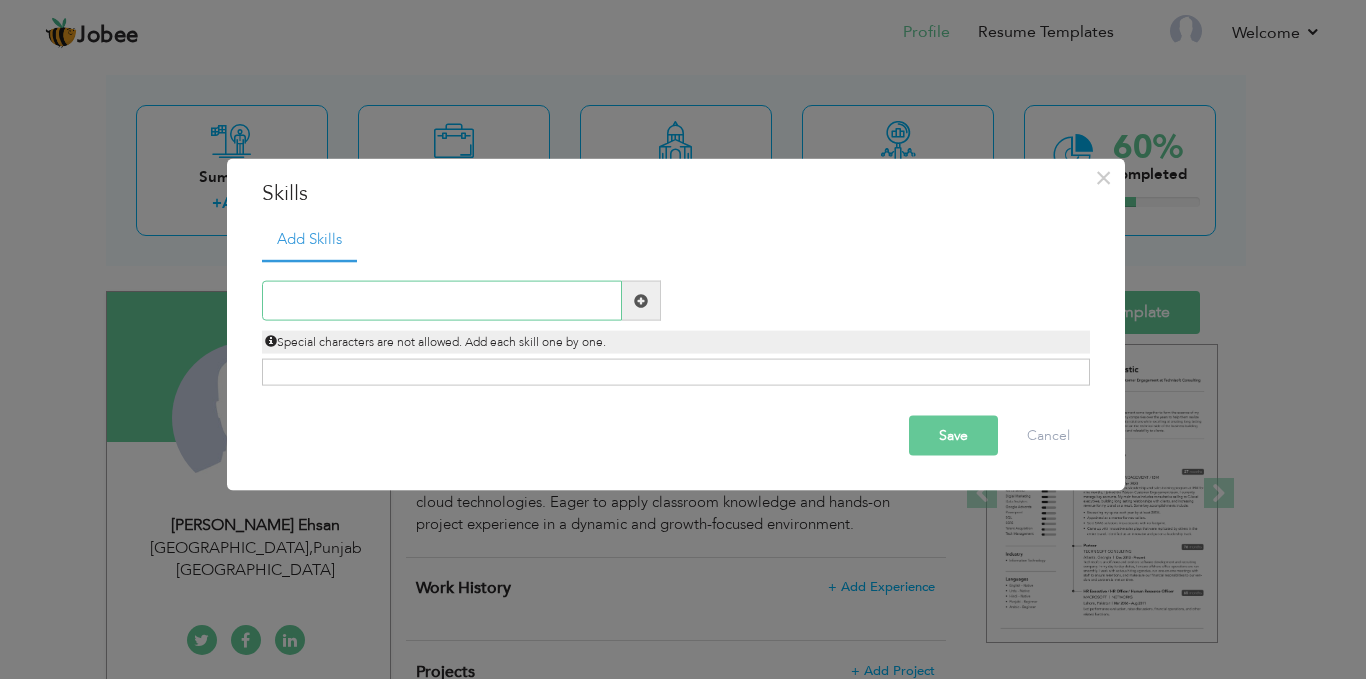 paste on ": C, C++, Python, Java, Prototyping, UML modeling" 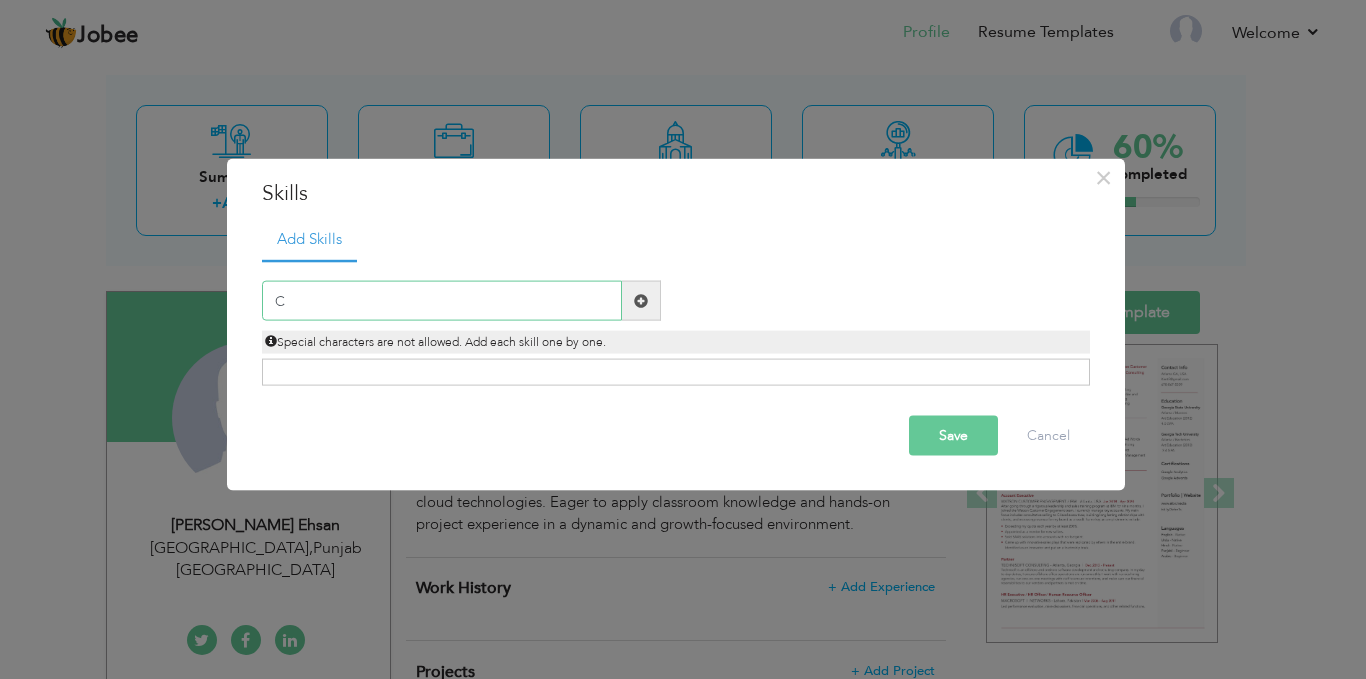click on "C" at bounding box center (442, 301) 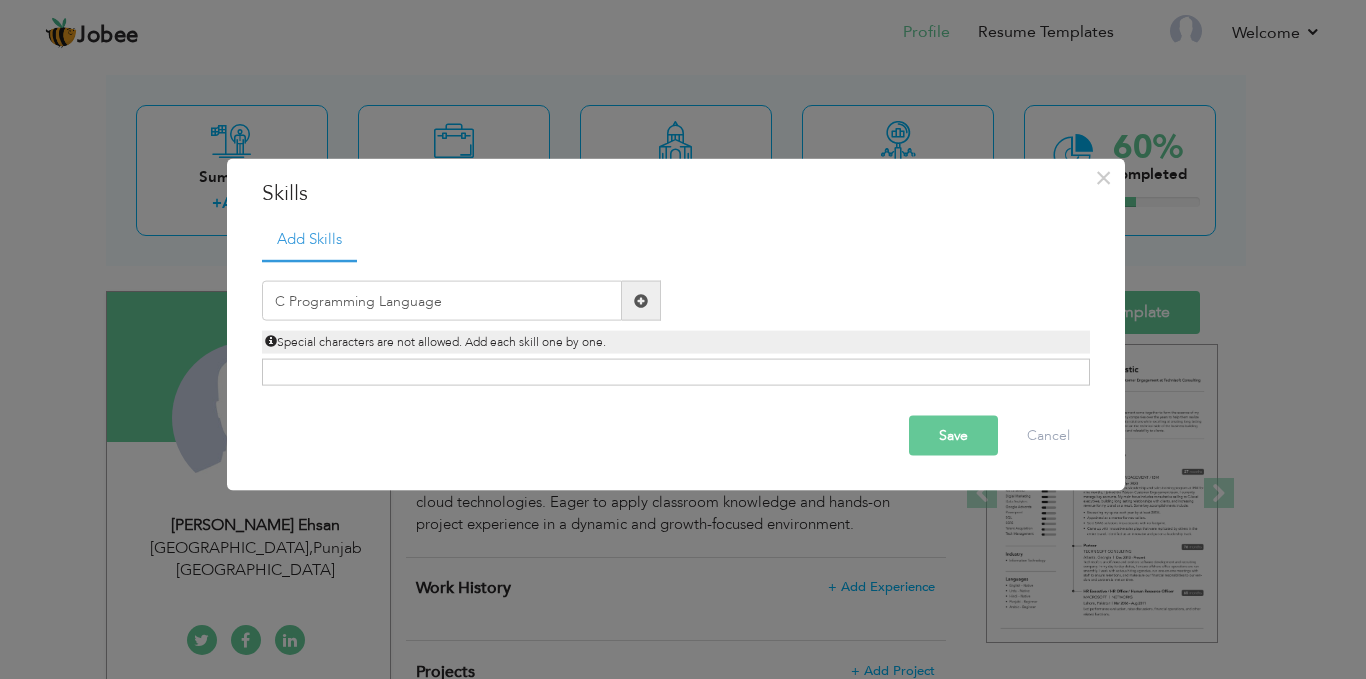 click on "Click on  , to mark skill as primary." at bounding box center (676, 372) 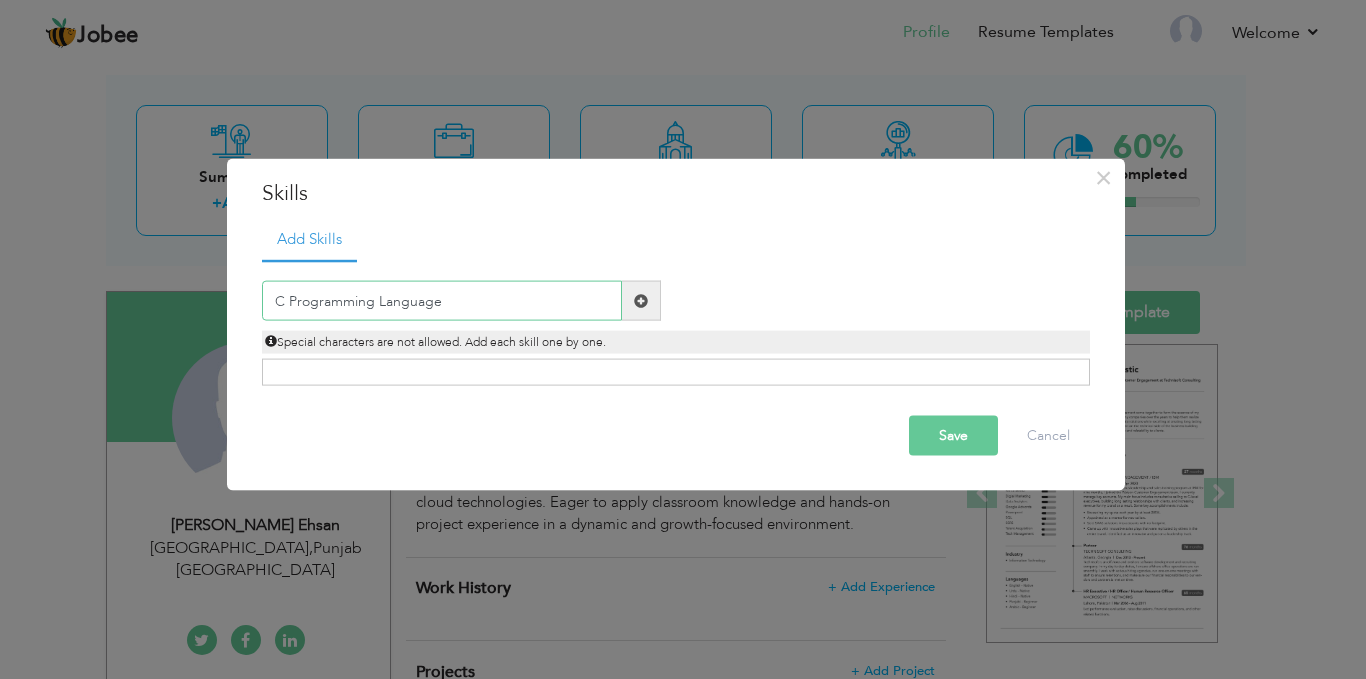 click on "C Programming Language" at bounding box center [442, 301] 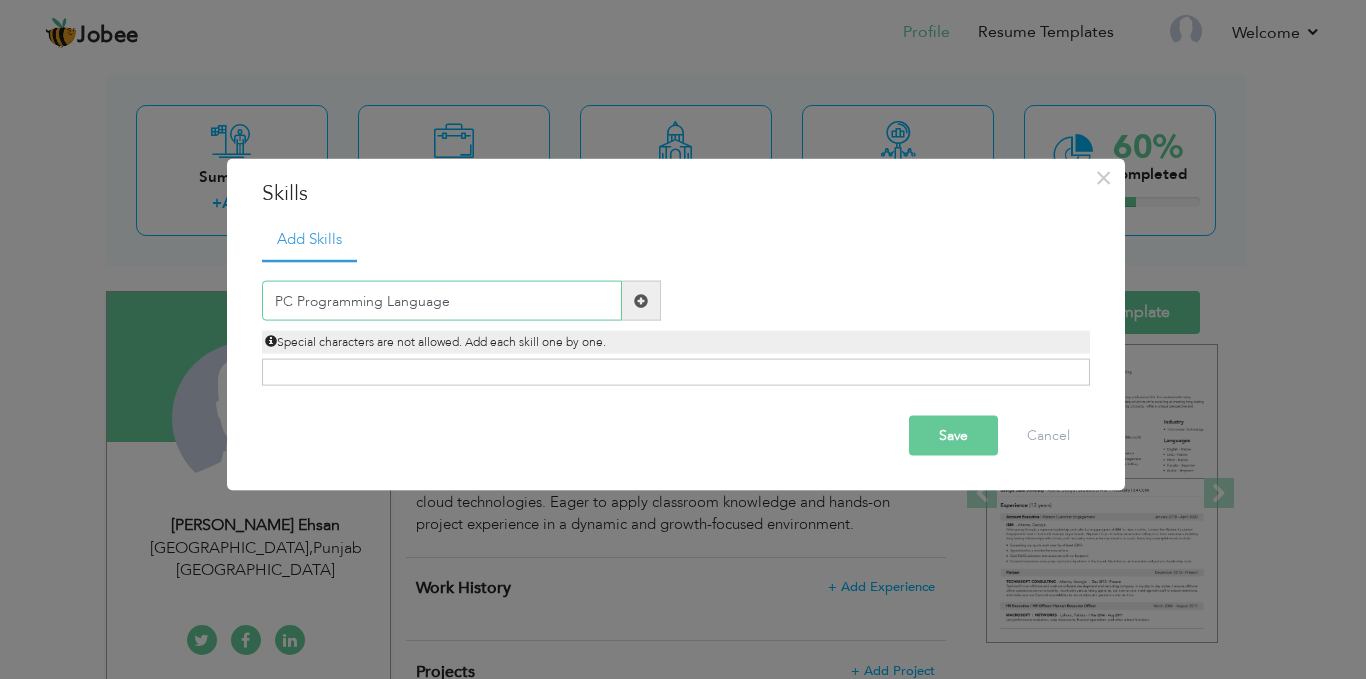 type on "C Programming Language" 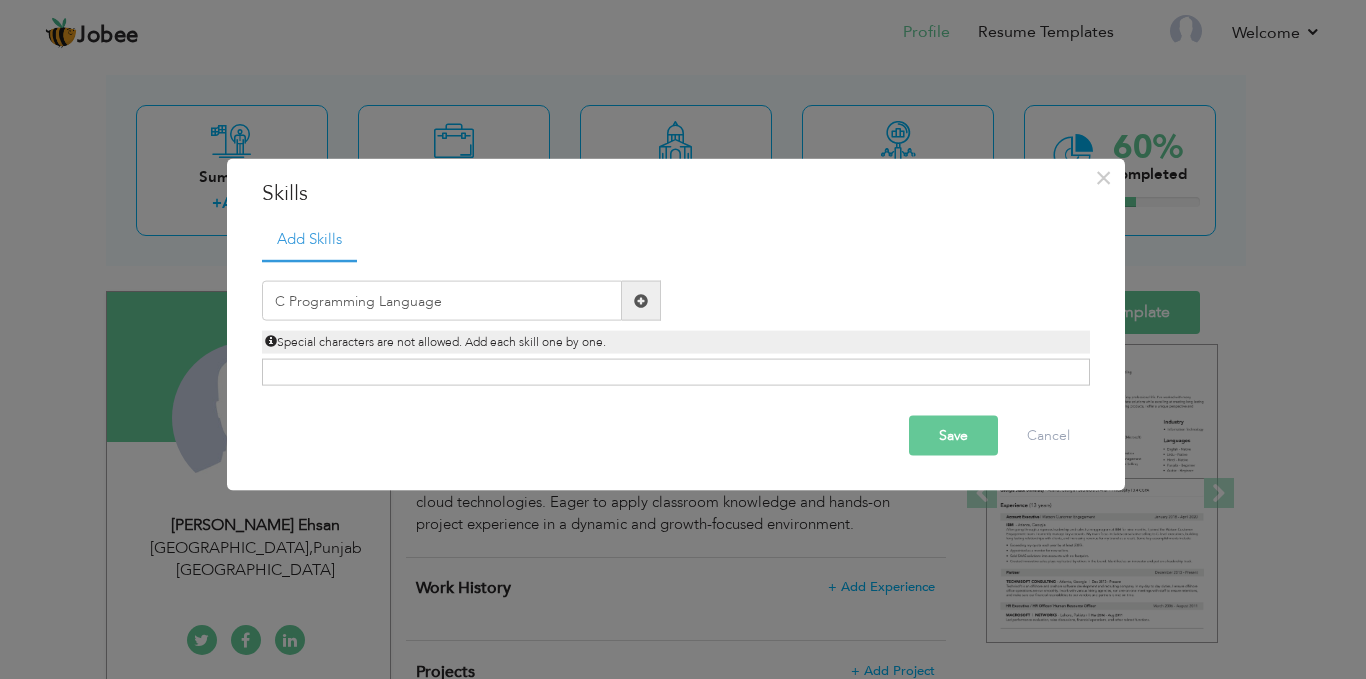 click on "Save" at bounding box center [953, 436] 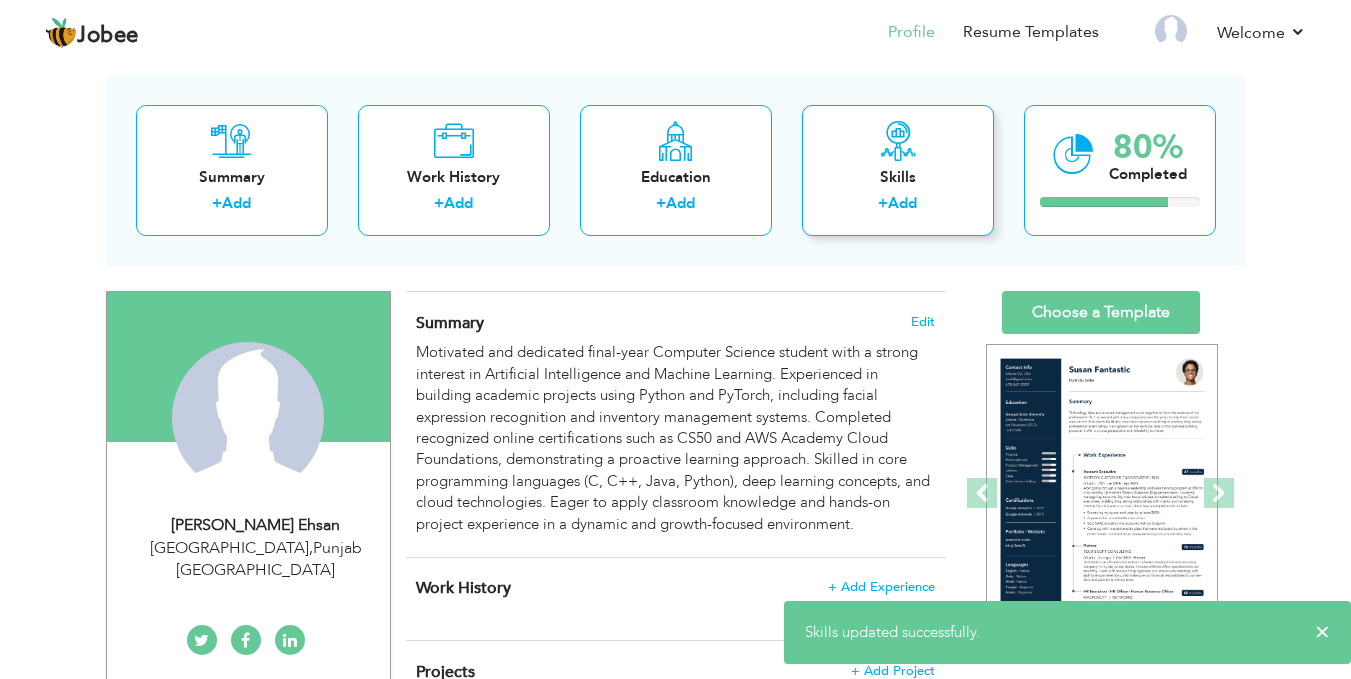 click on "+  Add" at bounding box center [898, 206] 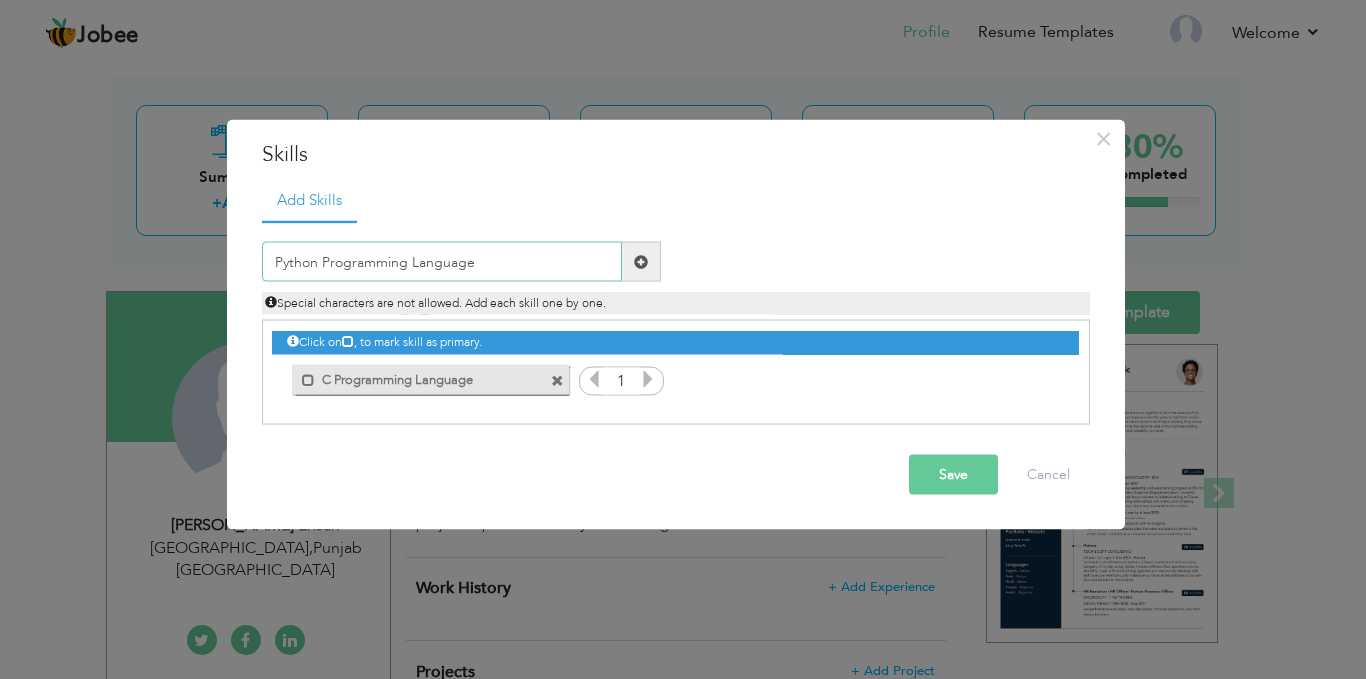 type on "Python Programming Language" 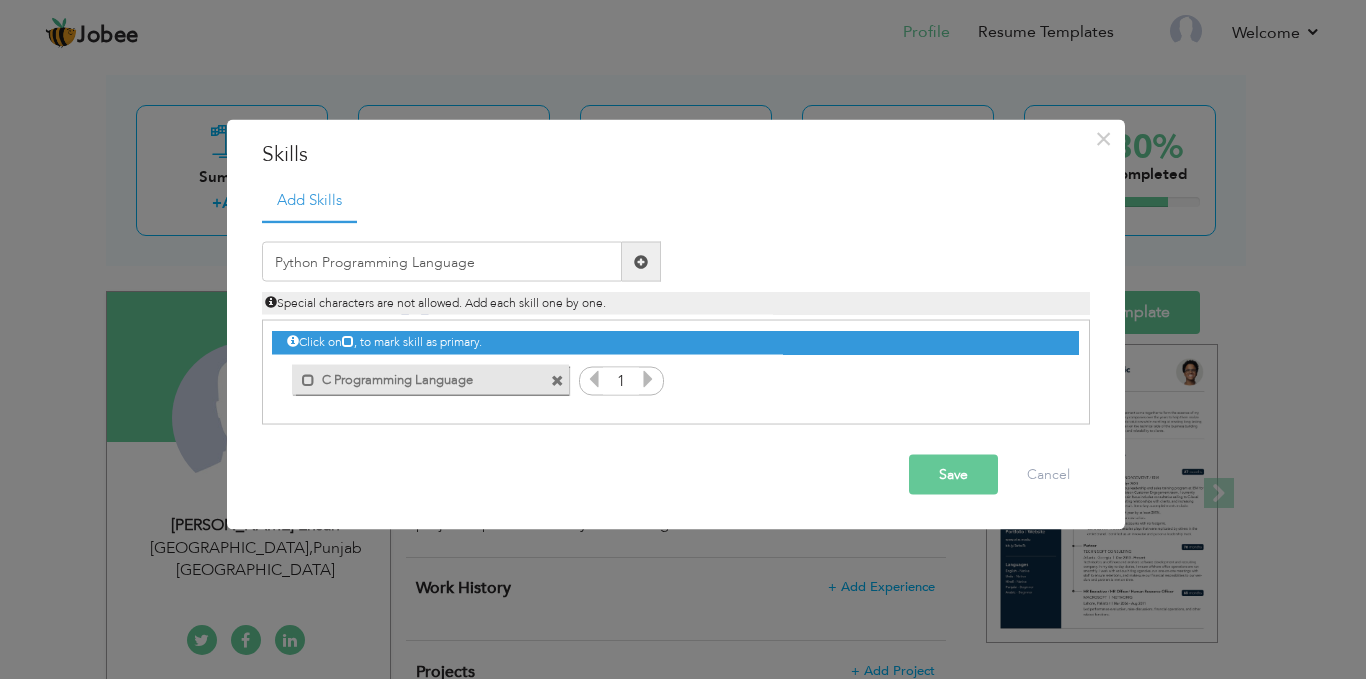 click on "Save" at bounding box center (953, 475) 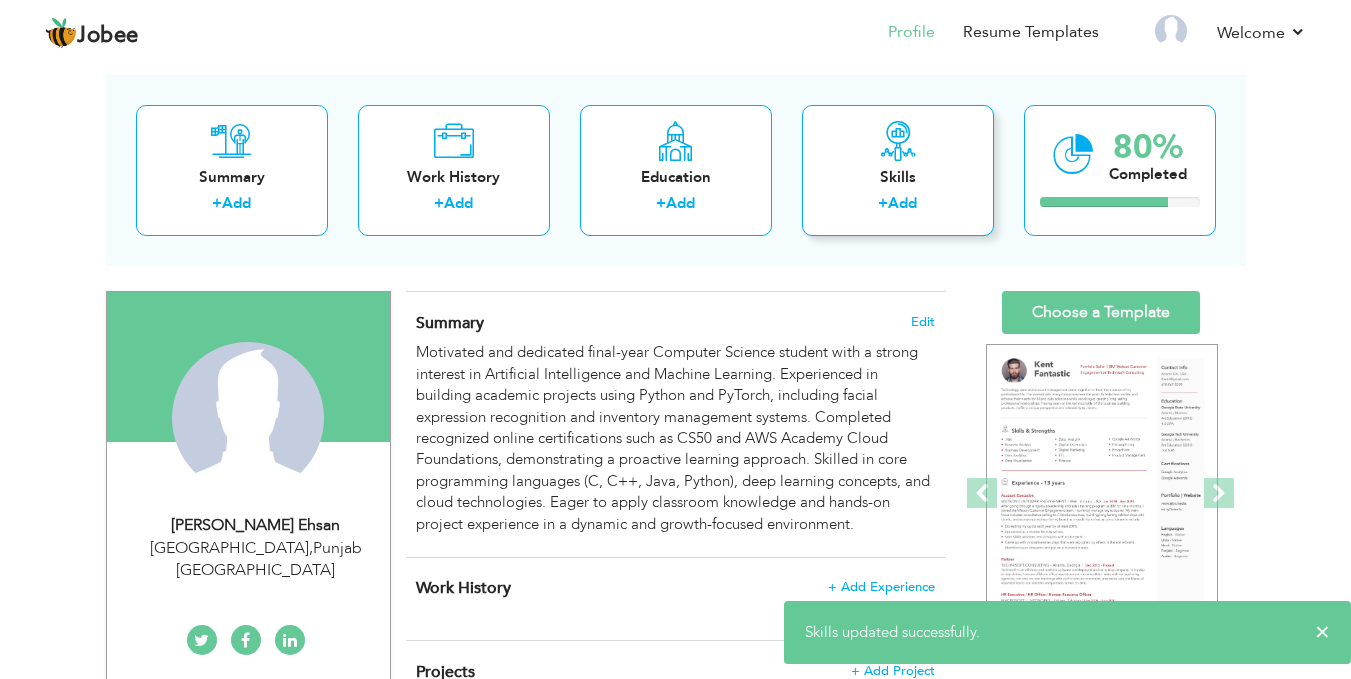 click on "+  Add" at bounding box center [898, 206] 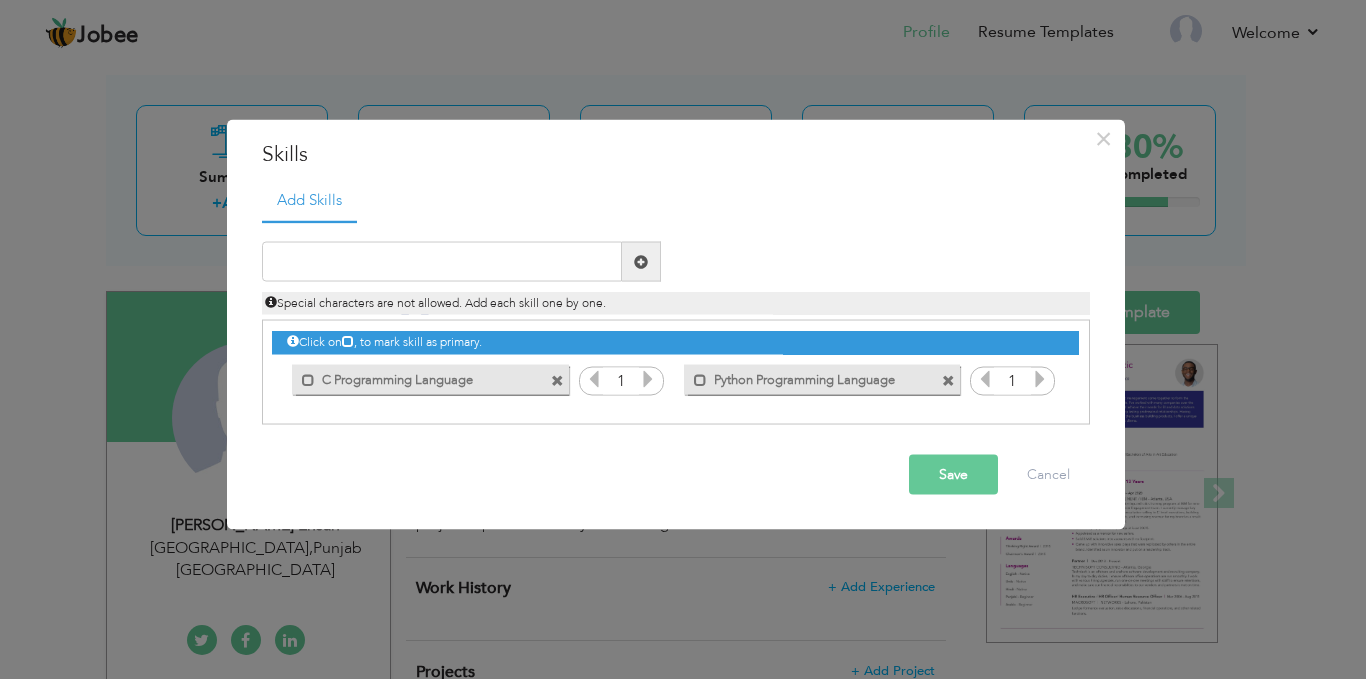 click at bounding box center (648, 379) 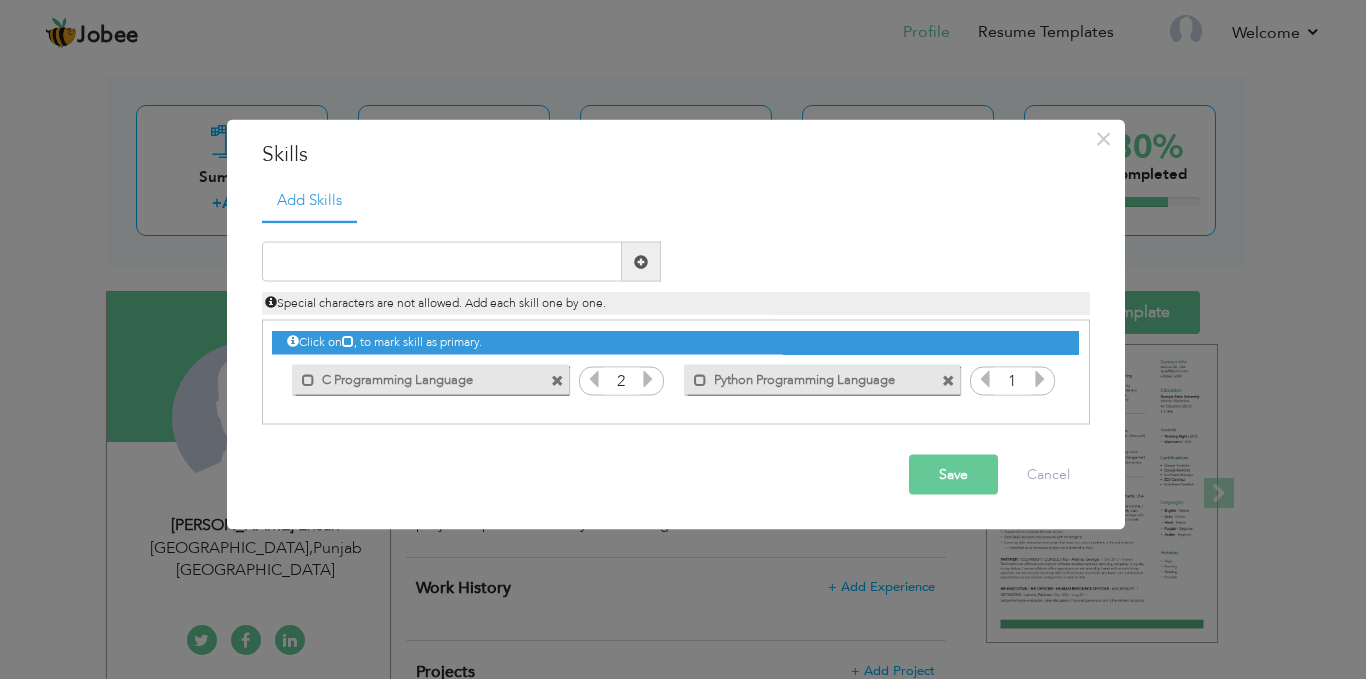 click at bounding box center (594, 379) 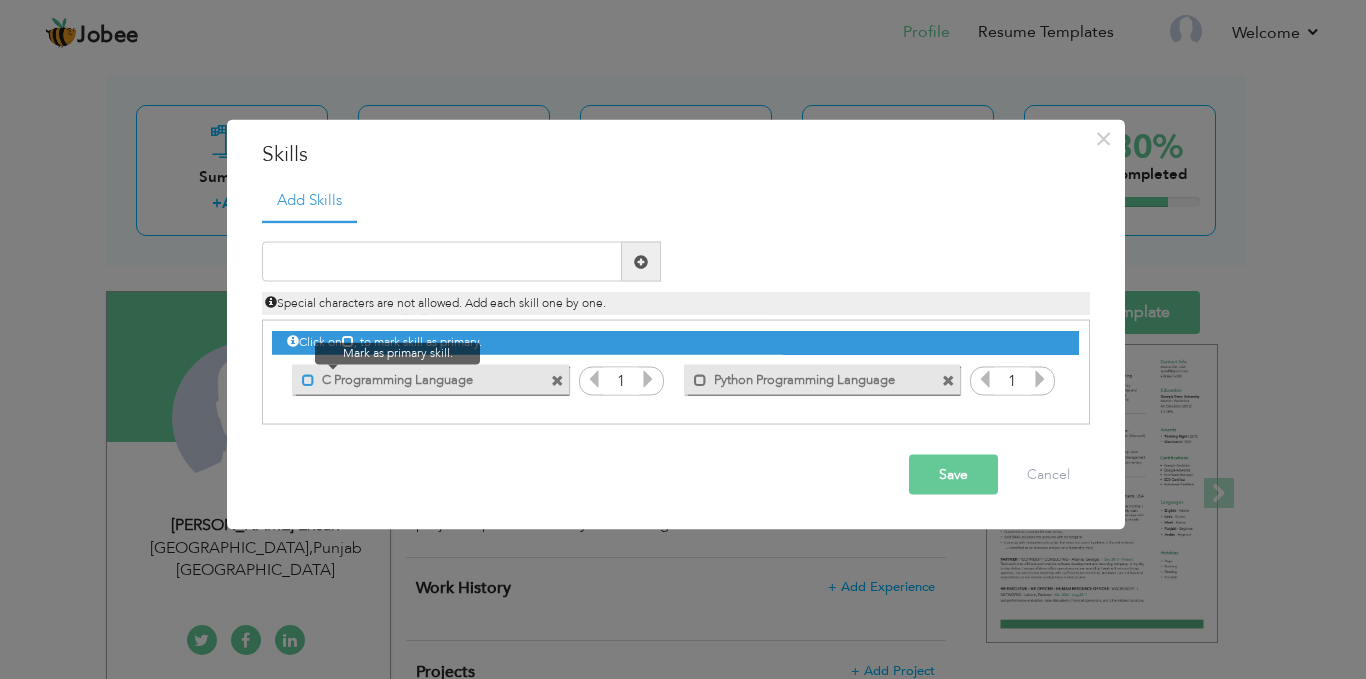 click at bounding box center [308, 379] 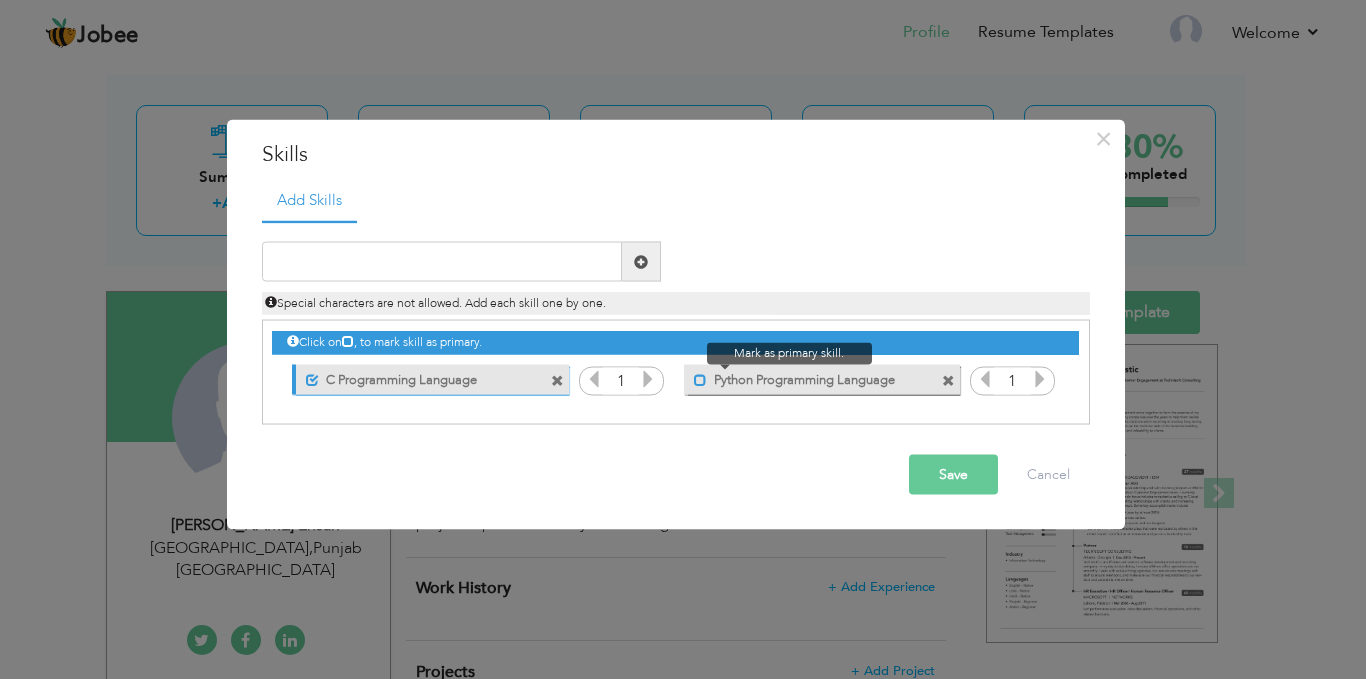 click at bounding box center (700, 379) 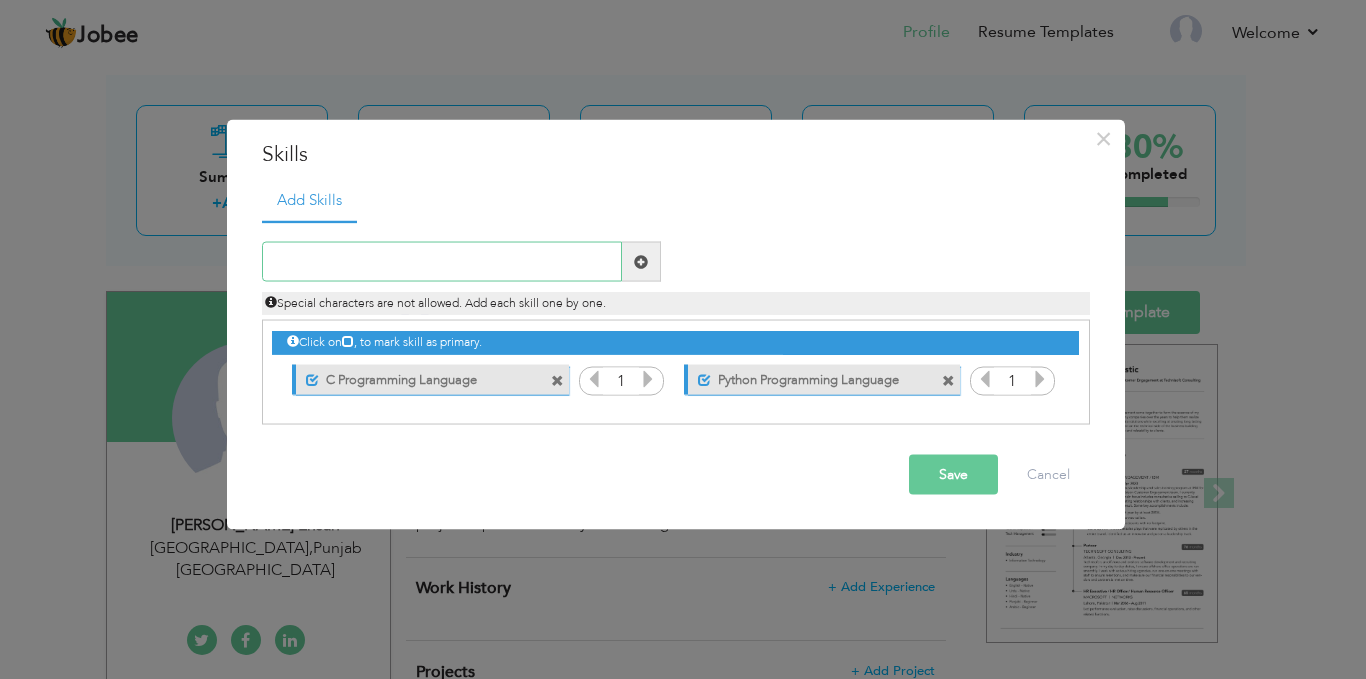 click at bounding box center (442, 262) 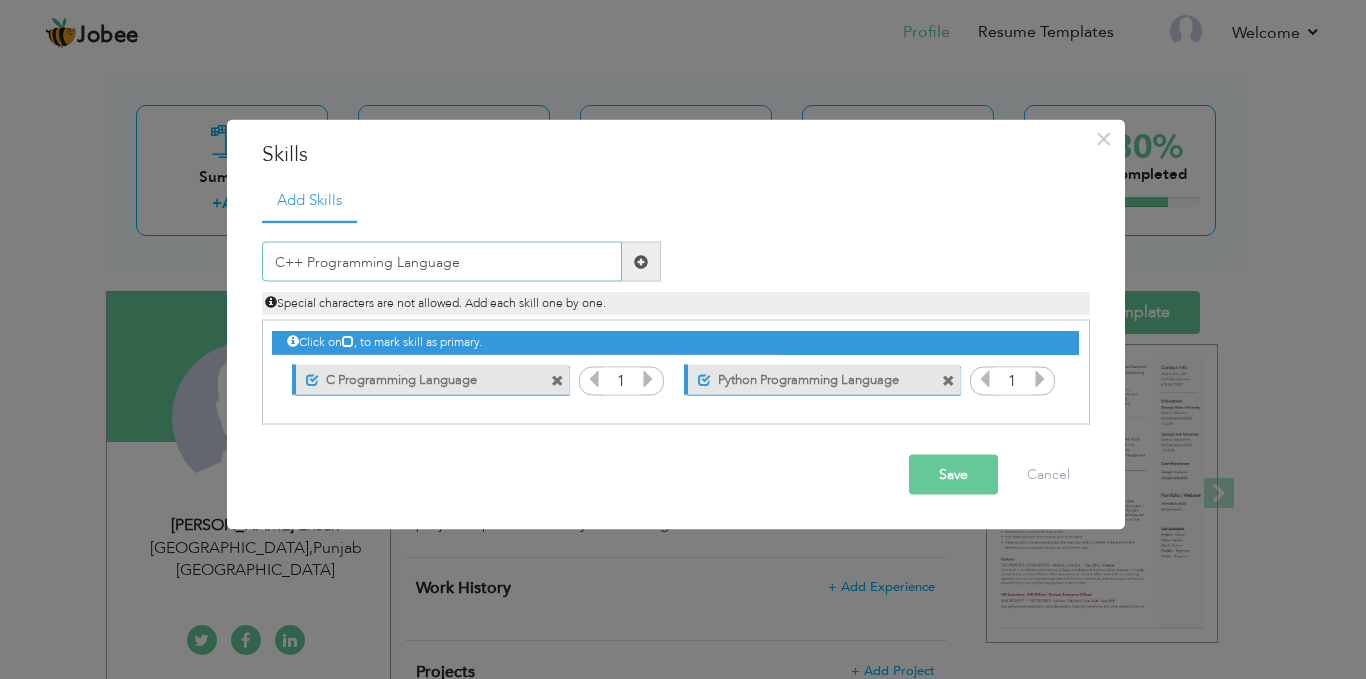 type on "C++ Programming Language" 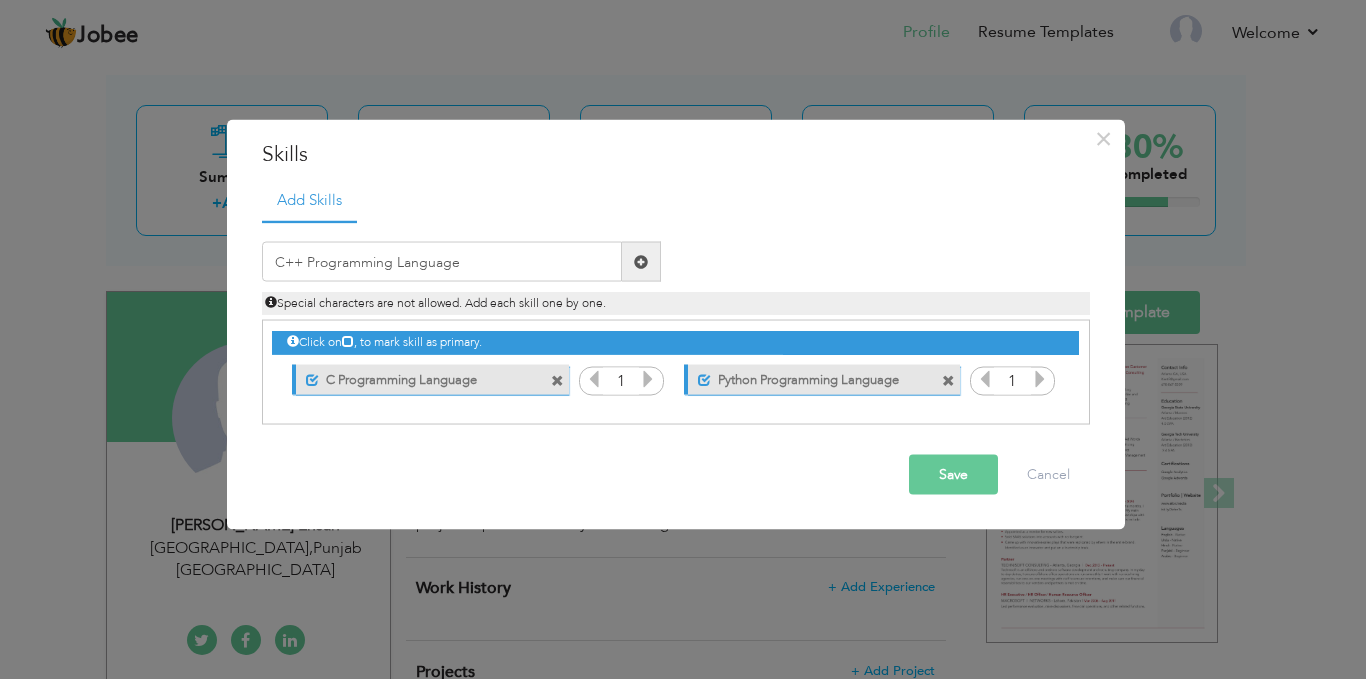 click at bounding box center [641, 261] 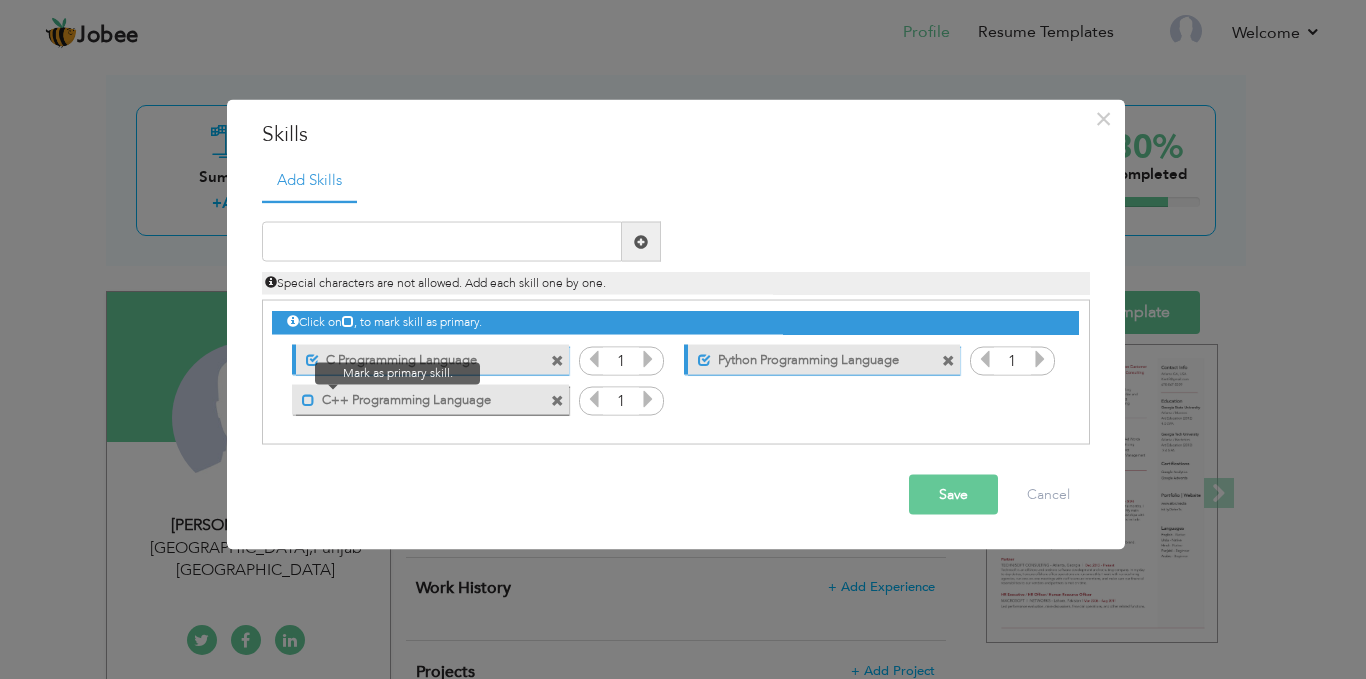 click at bounding box center [308, 399] 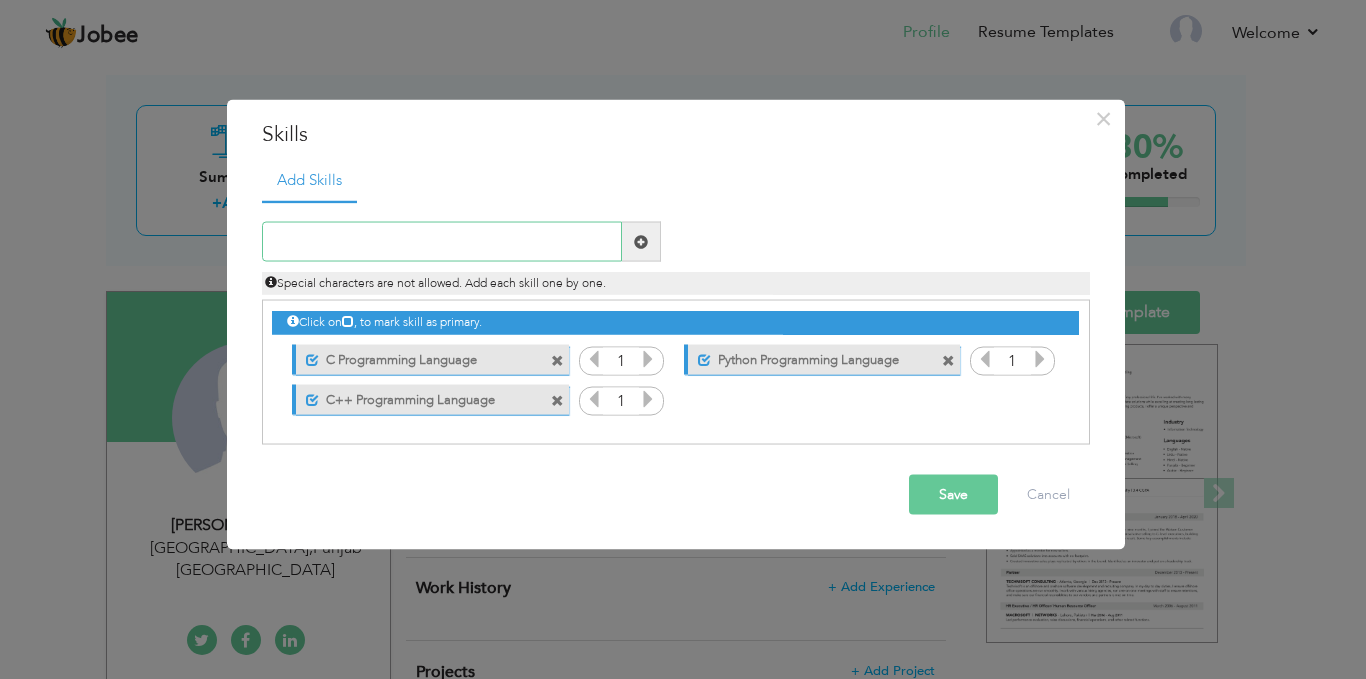 click at bounding box center (442, 242) 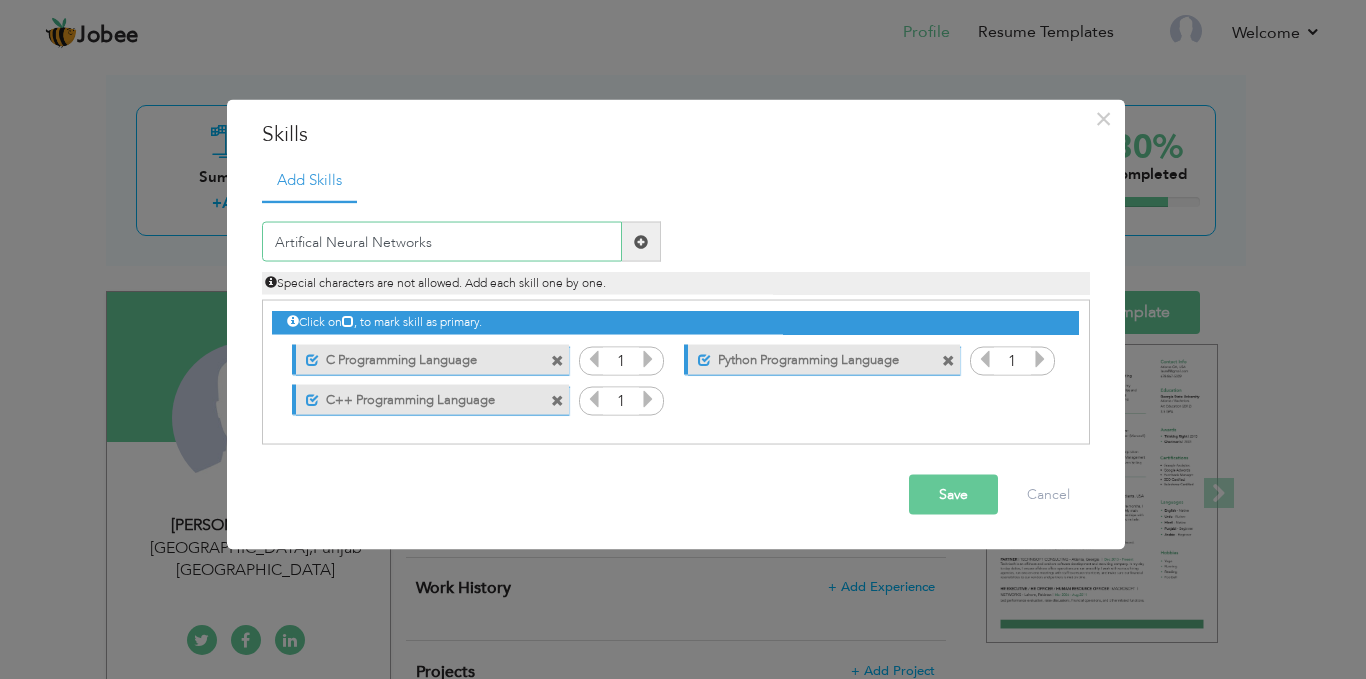 click on "Artifical Neural Networks" at bounding box center (442, 242) 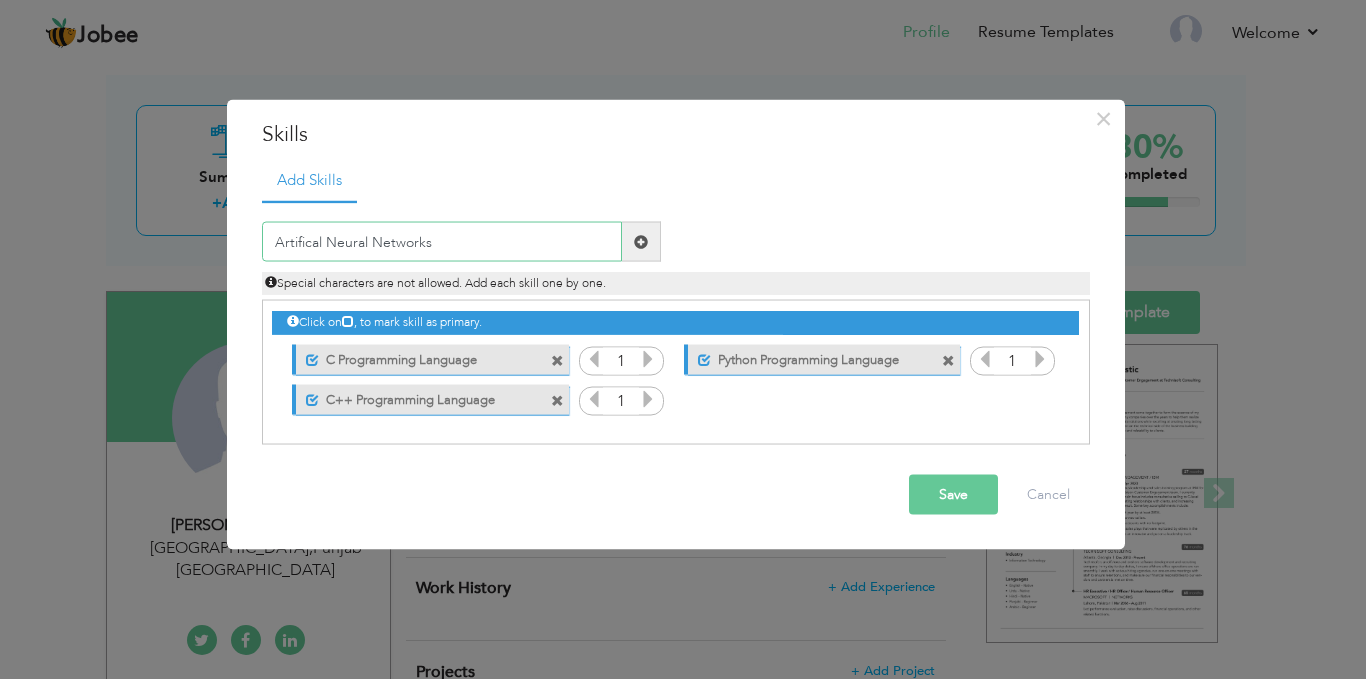 type on "Artifical Neural Networks" 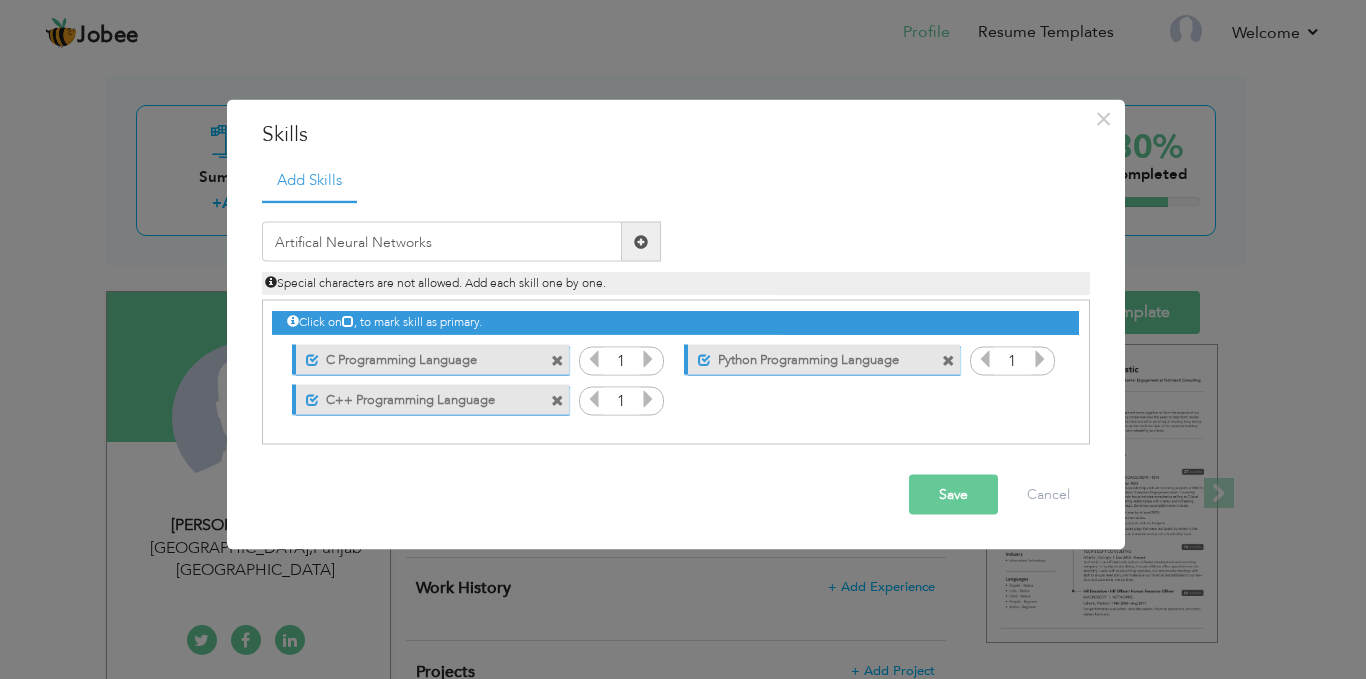 click at bounding box center (641, 241) 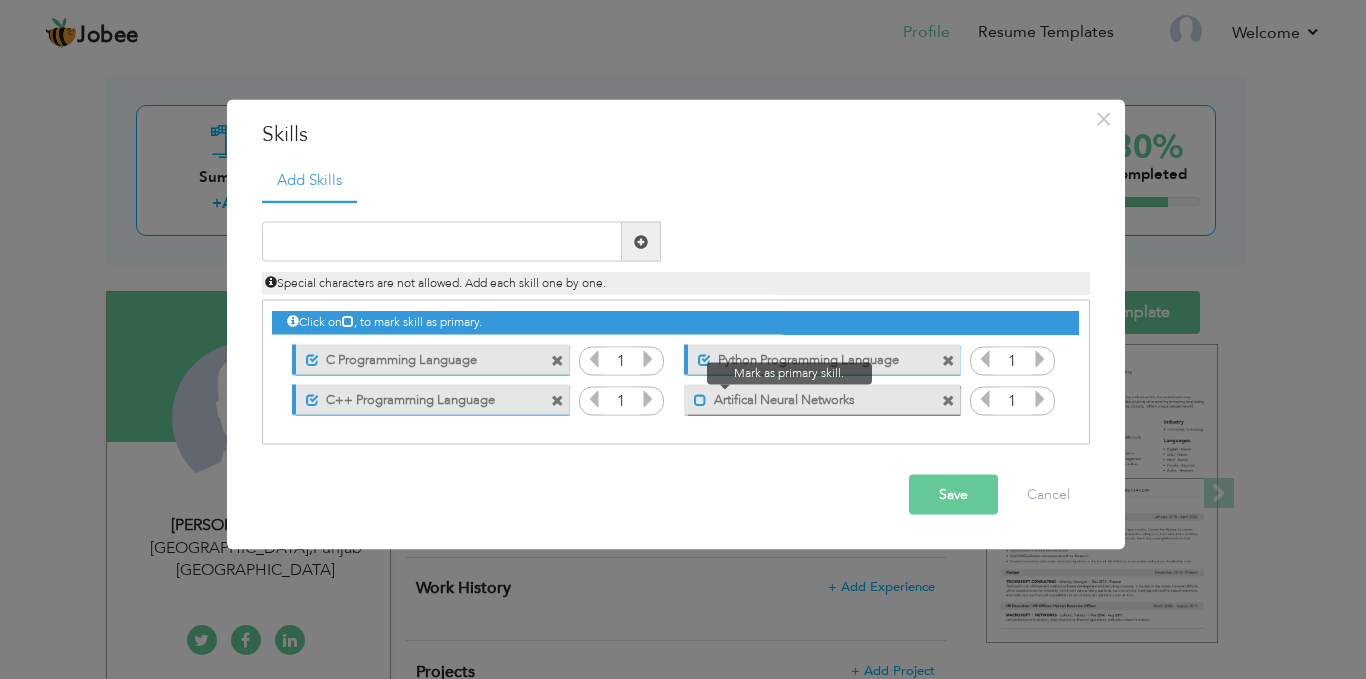 click at bounding box center (700, 399) 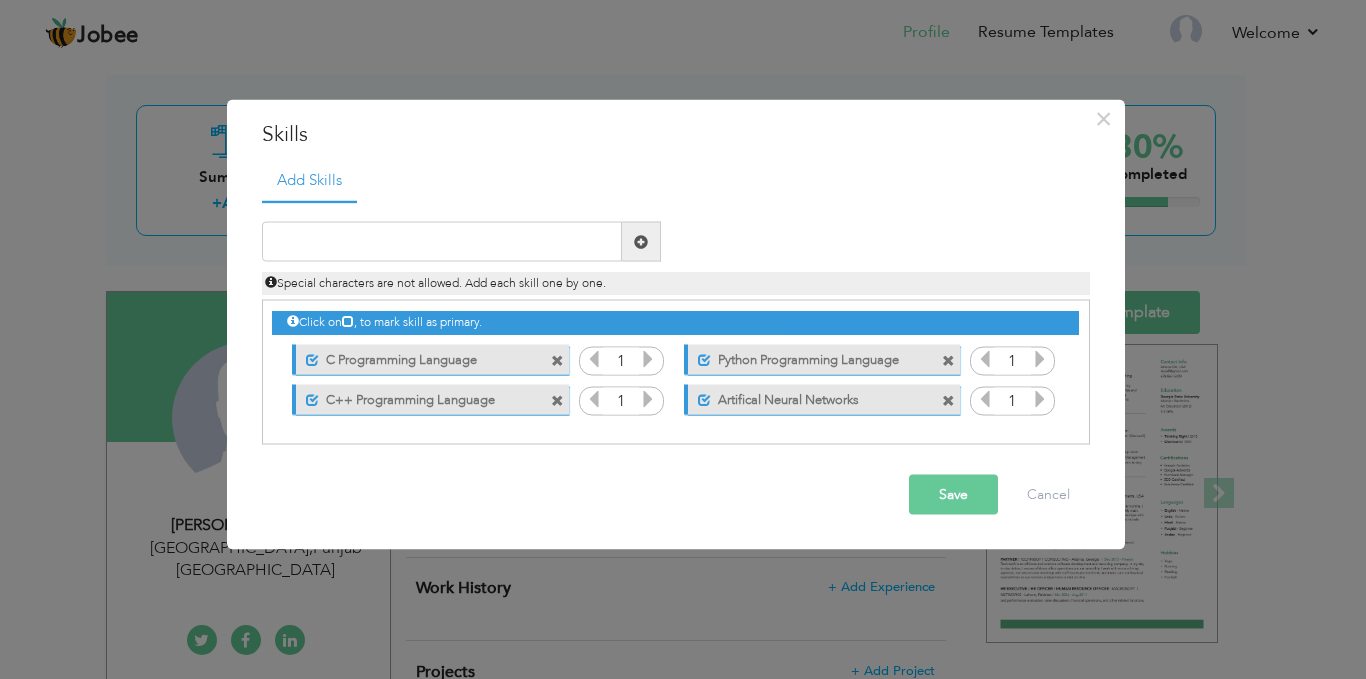 click on "Special characters are not allowed. Add each skill one by one." at bounding box center (676, 278) 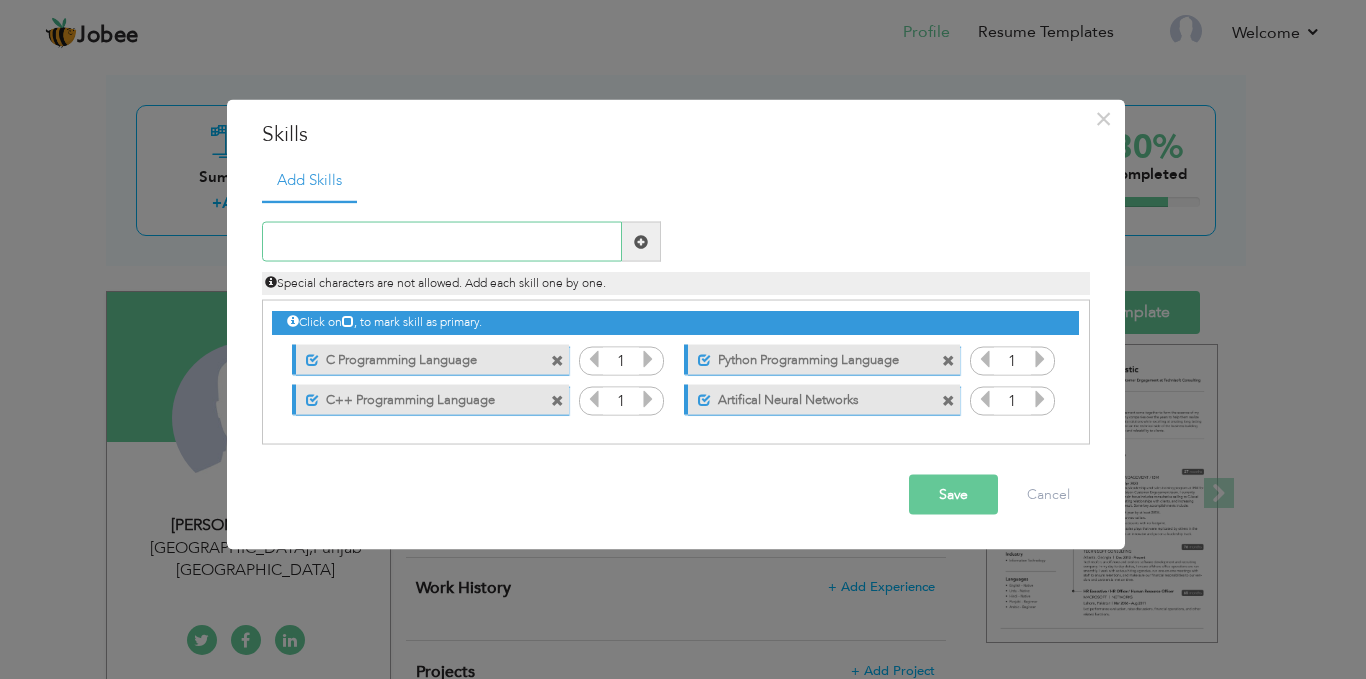 click at bounding box center (442, 242) 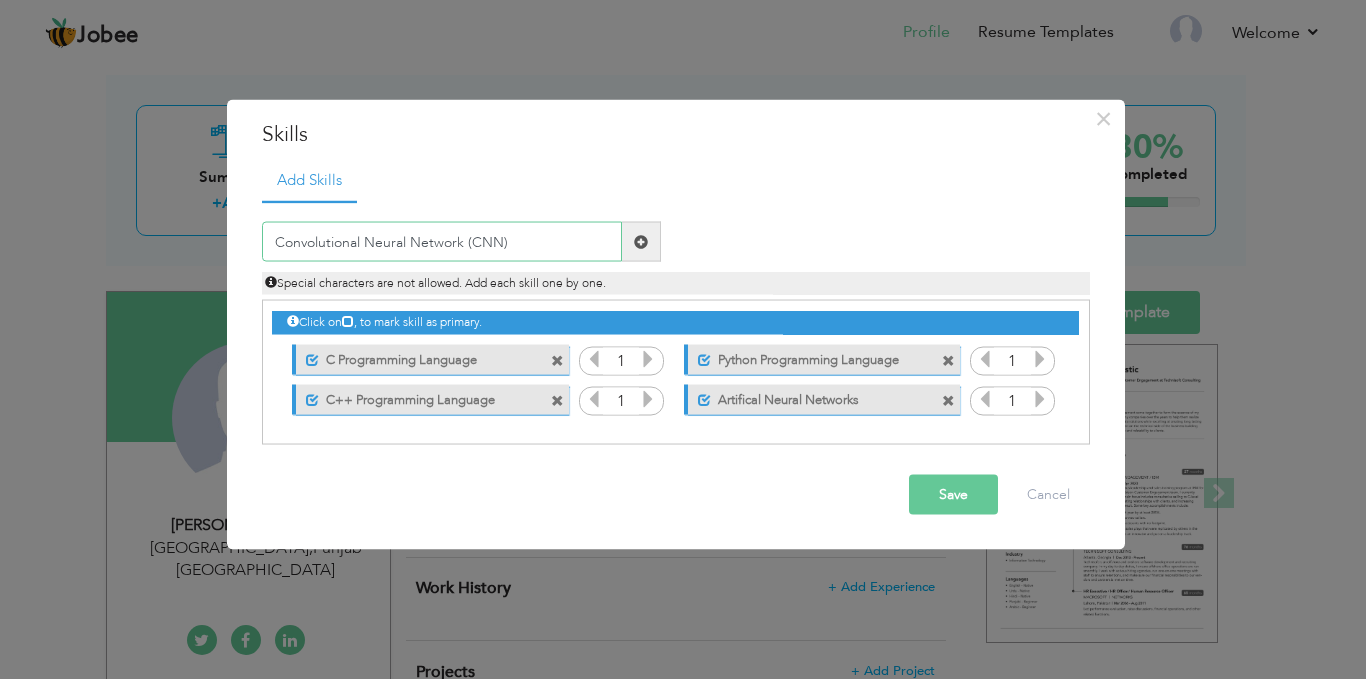 type on "Convolutional Neural Network (CNN)" 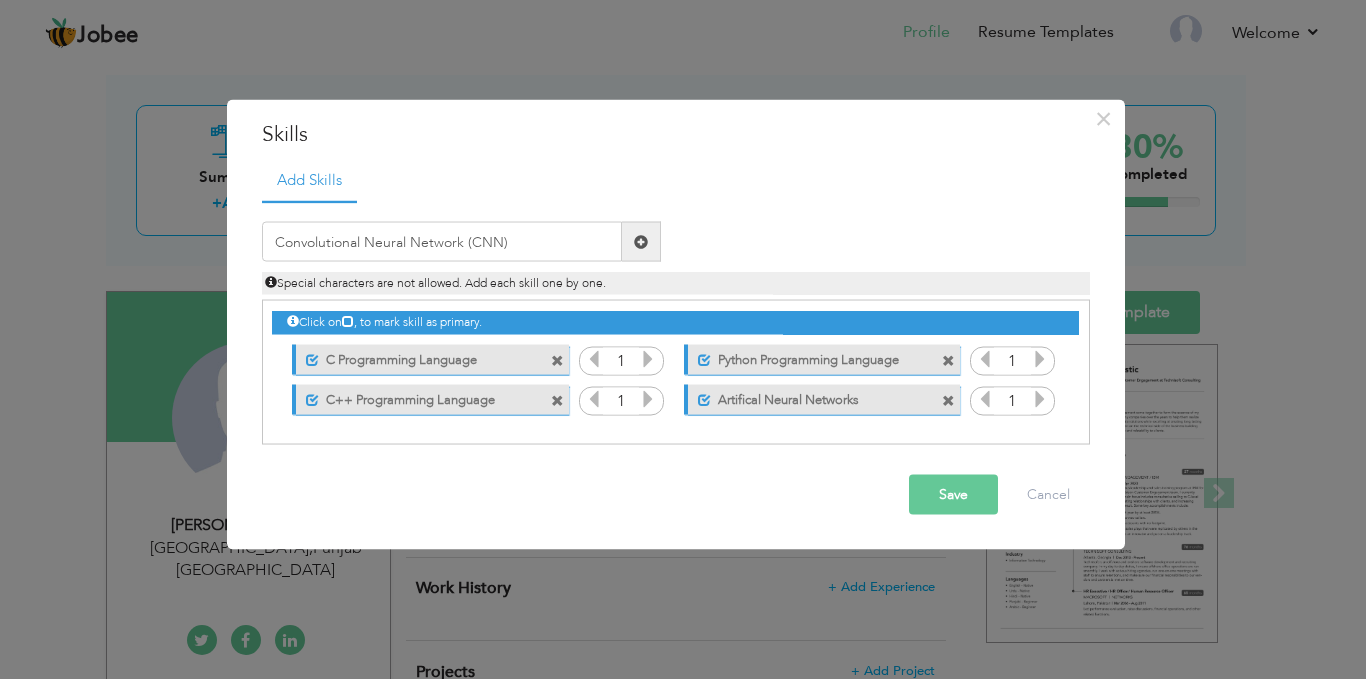 click at bounding box center (641, 242) 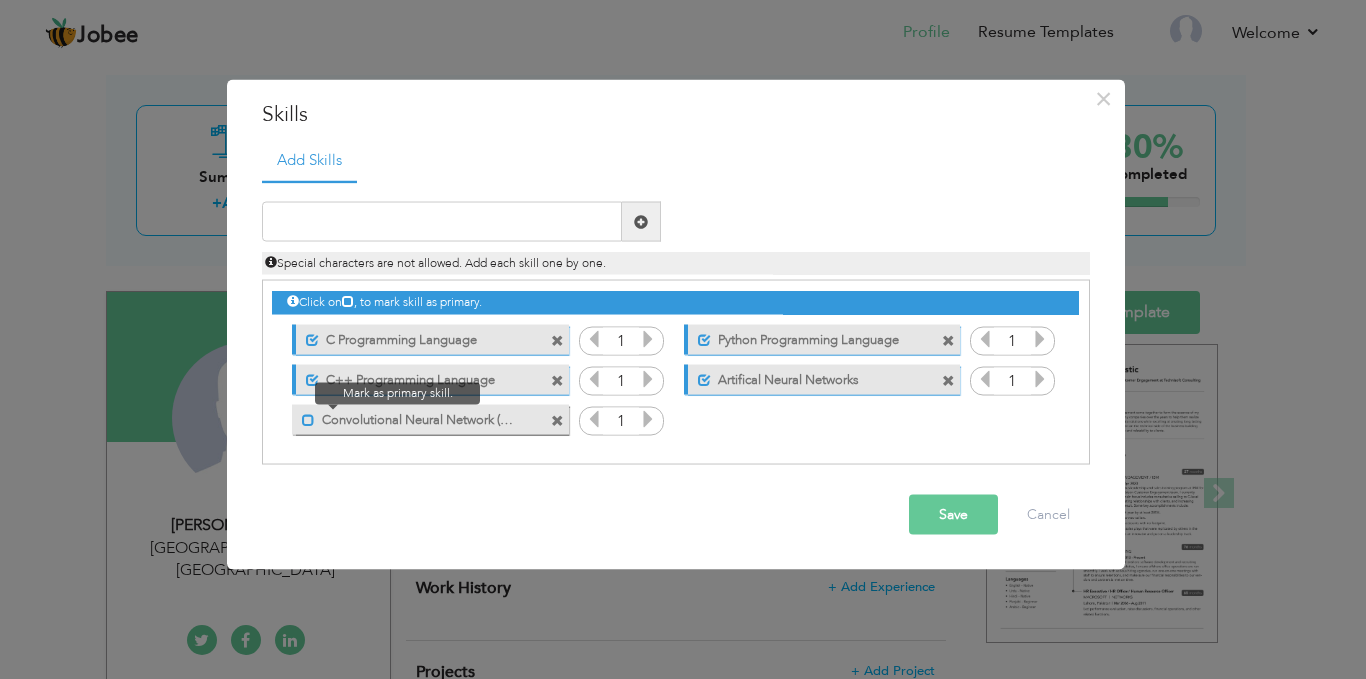 click at bounding box center (308, 419) 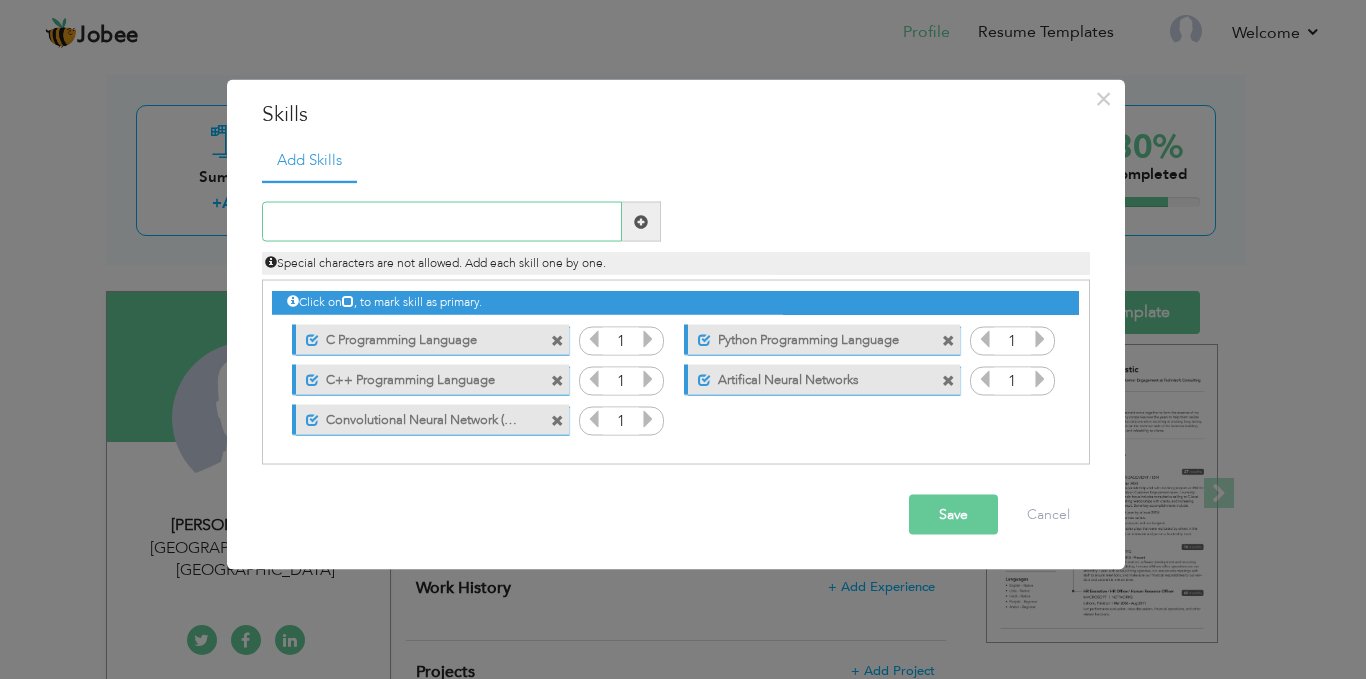 click at bounding box center [442, 222] 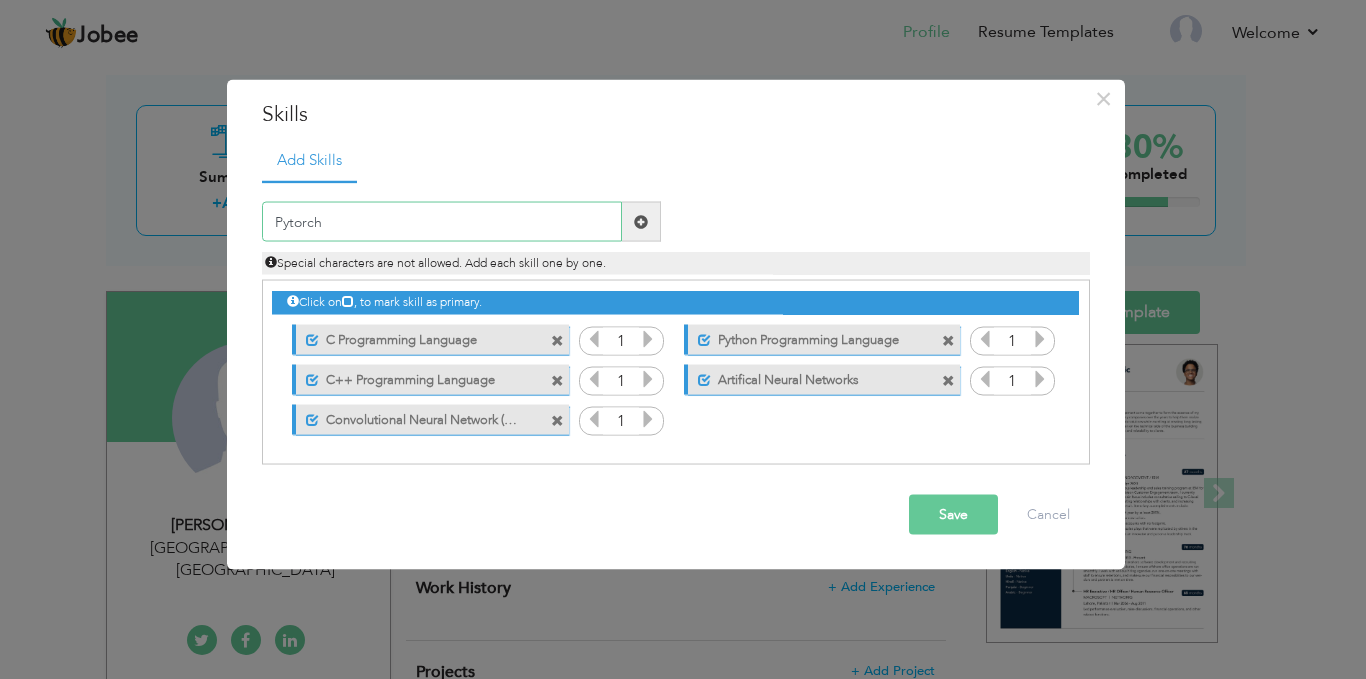 click on "Pytorch" at bounding box center (442, 222) 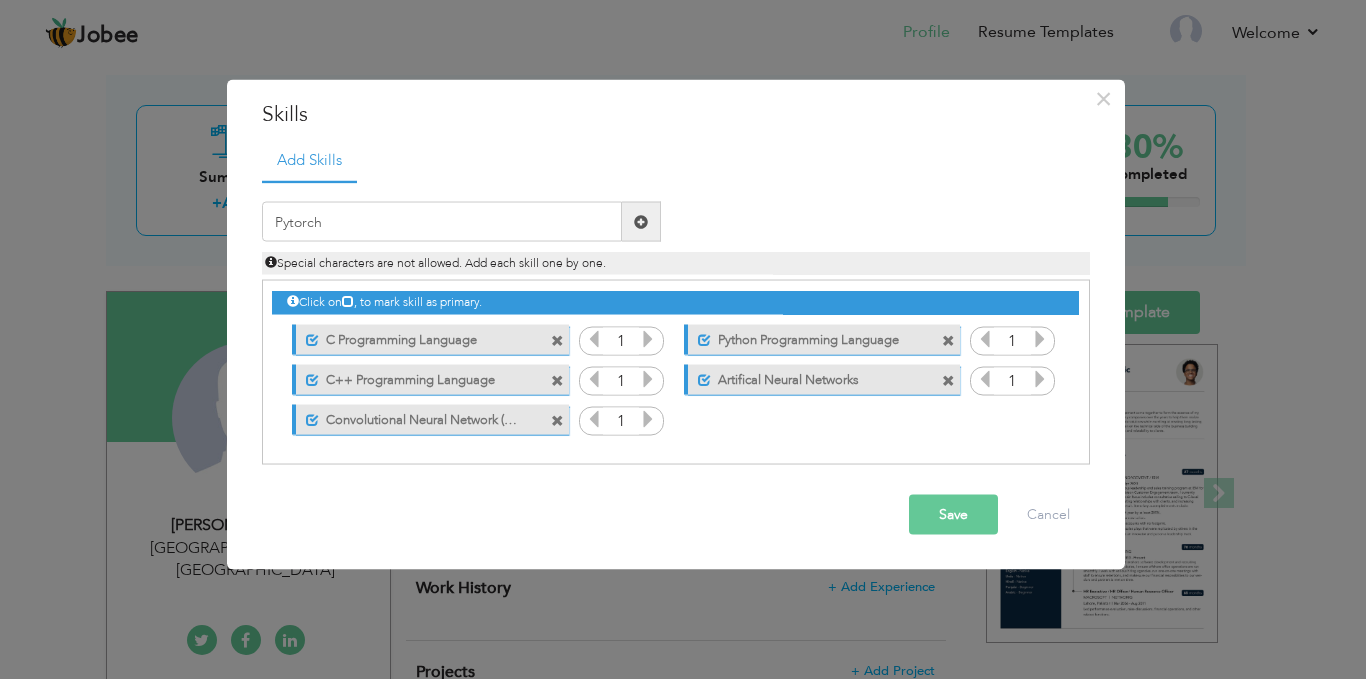 click at bounding box center [641, 221] 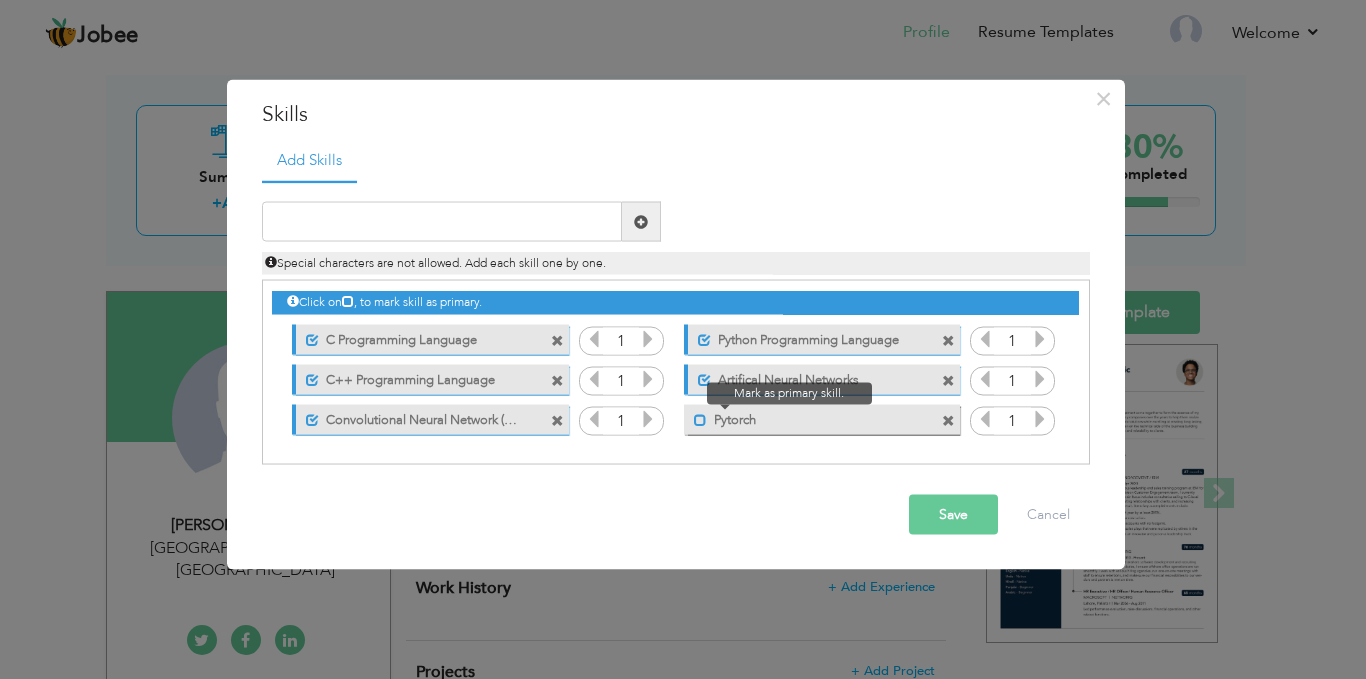 click at bounding box center (700, 419) 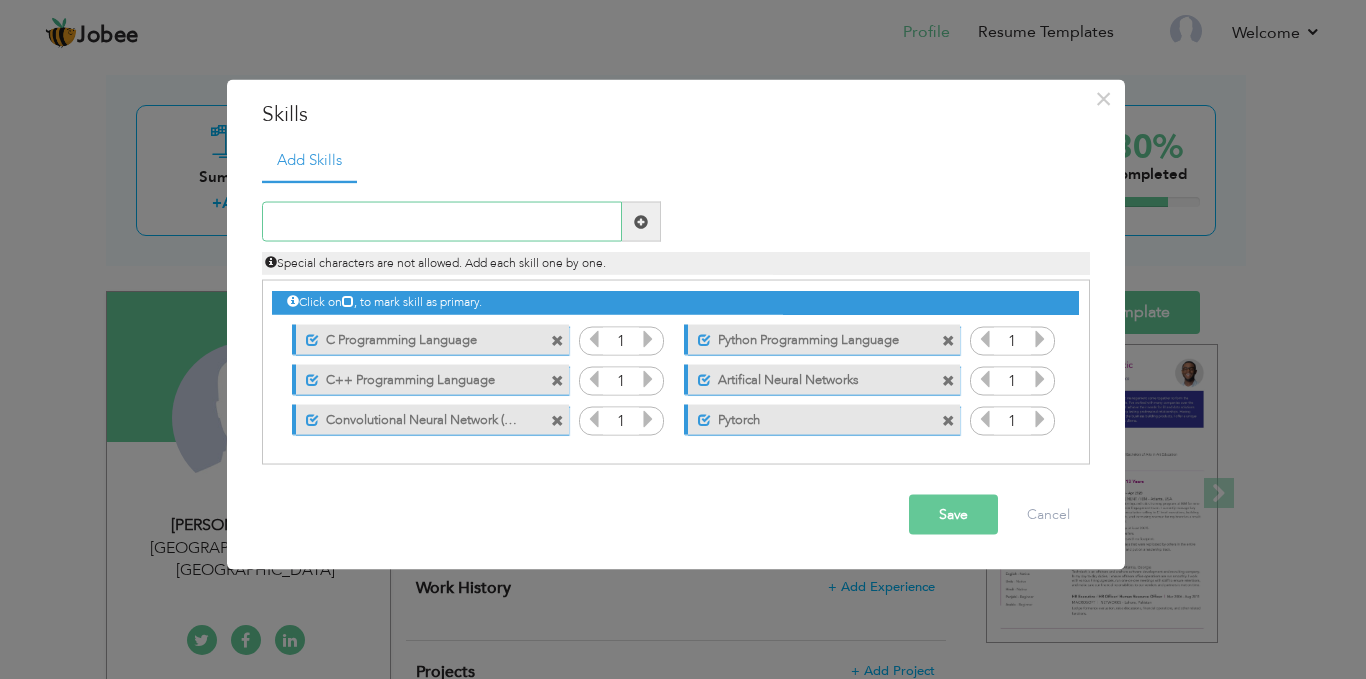 click at bounding box center [442, 222] 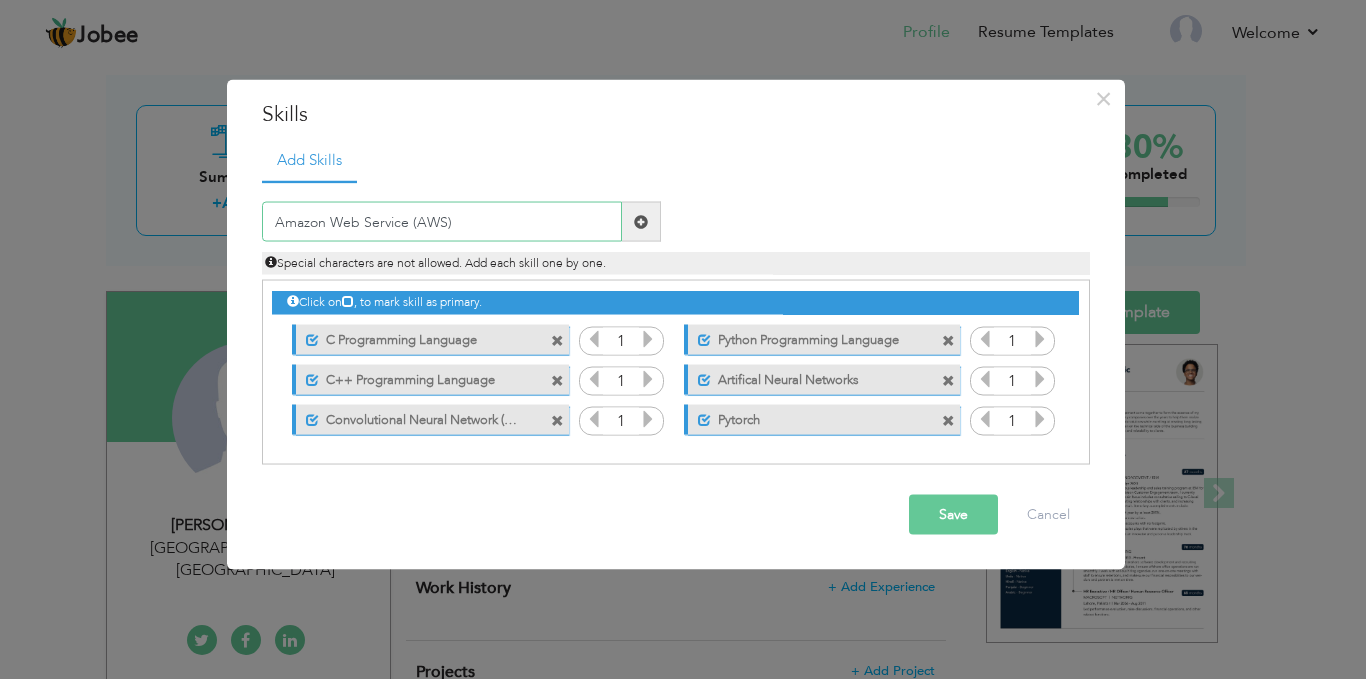 type on "Amazon Web Service (AWS)" 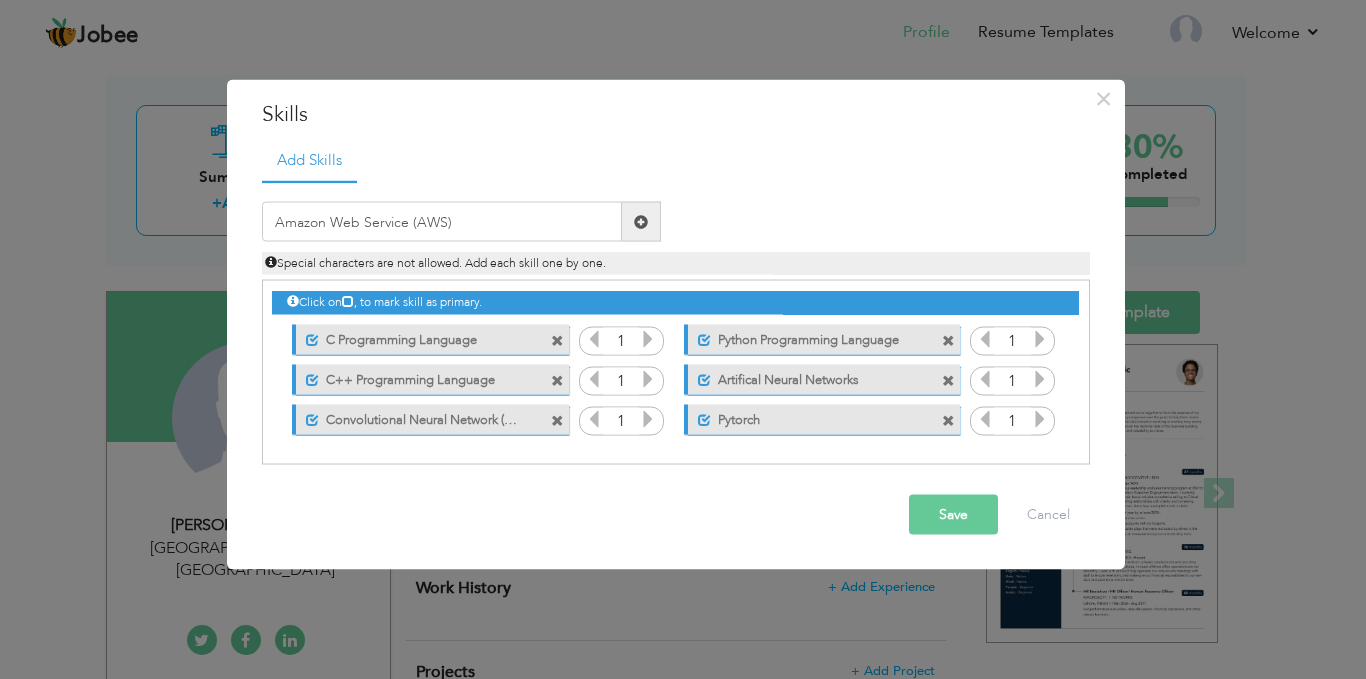 click at bounding box center [641, 222] 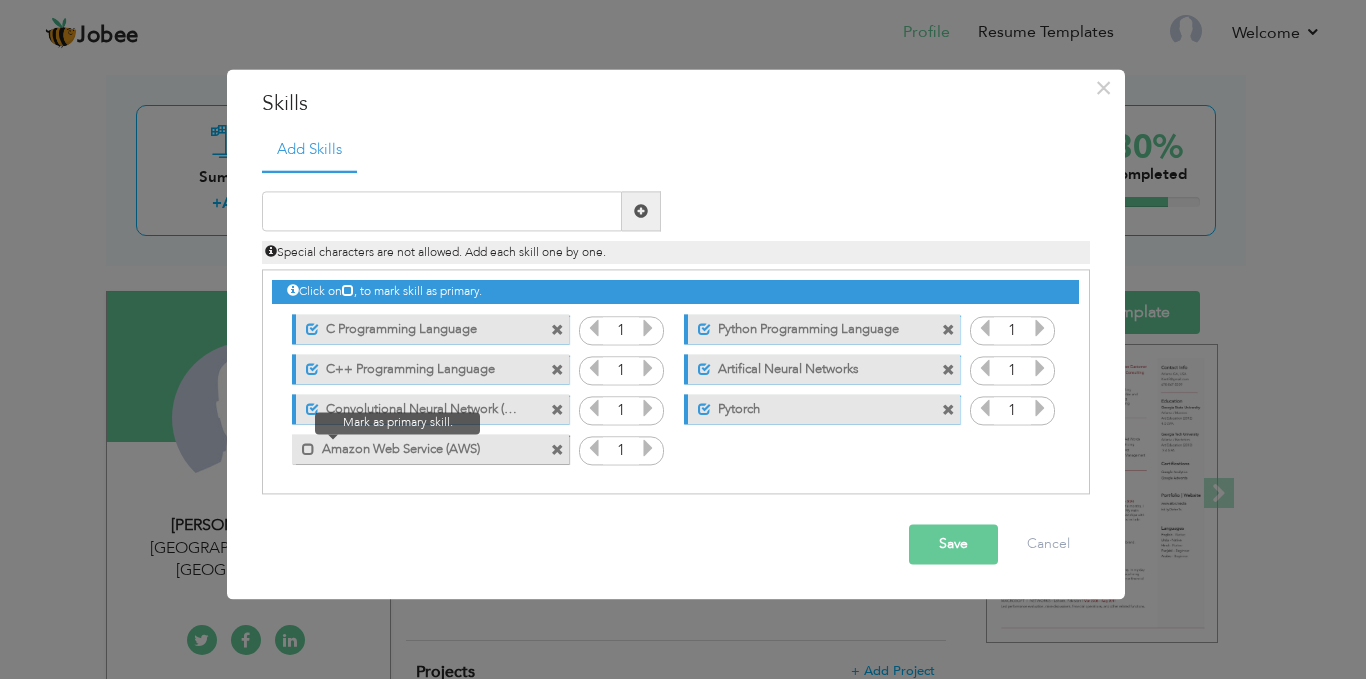 click at bounding box center [303, 444] 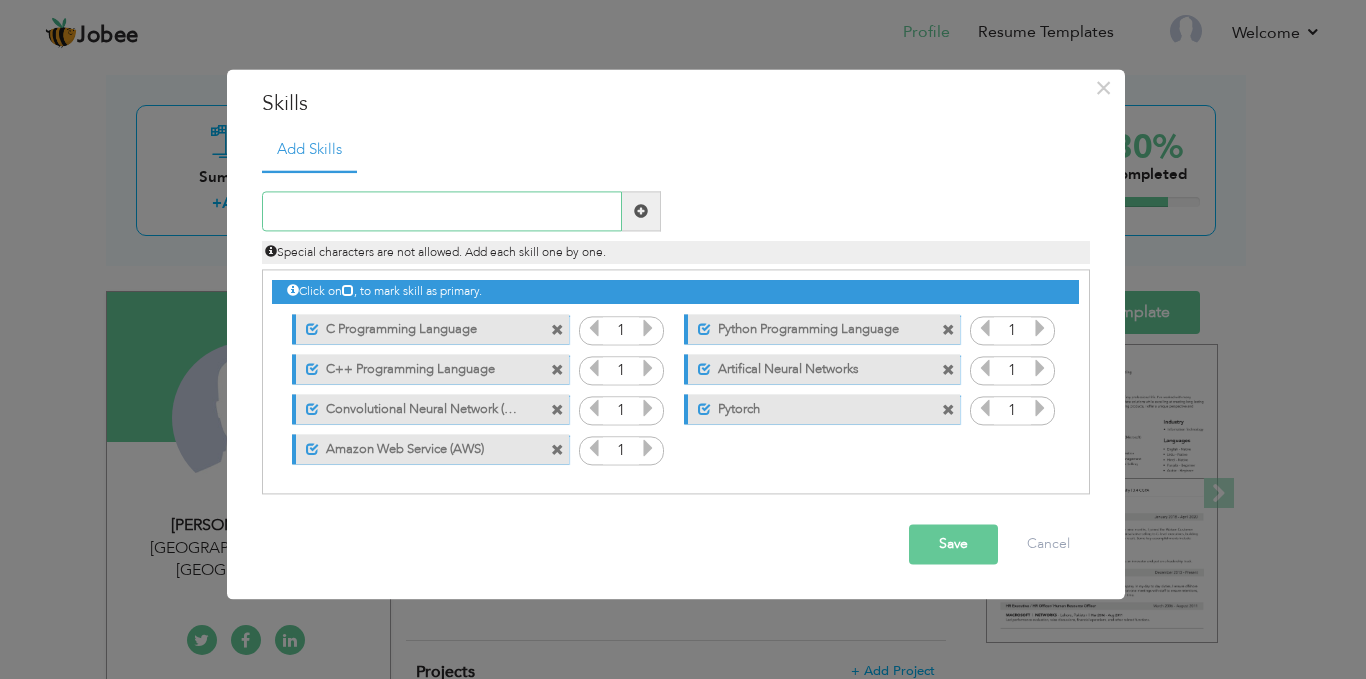 click at bounding box center [442, 212] 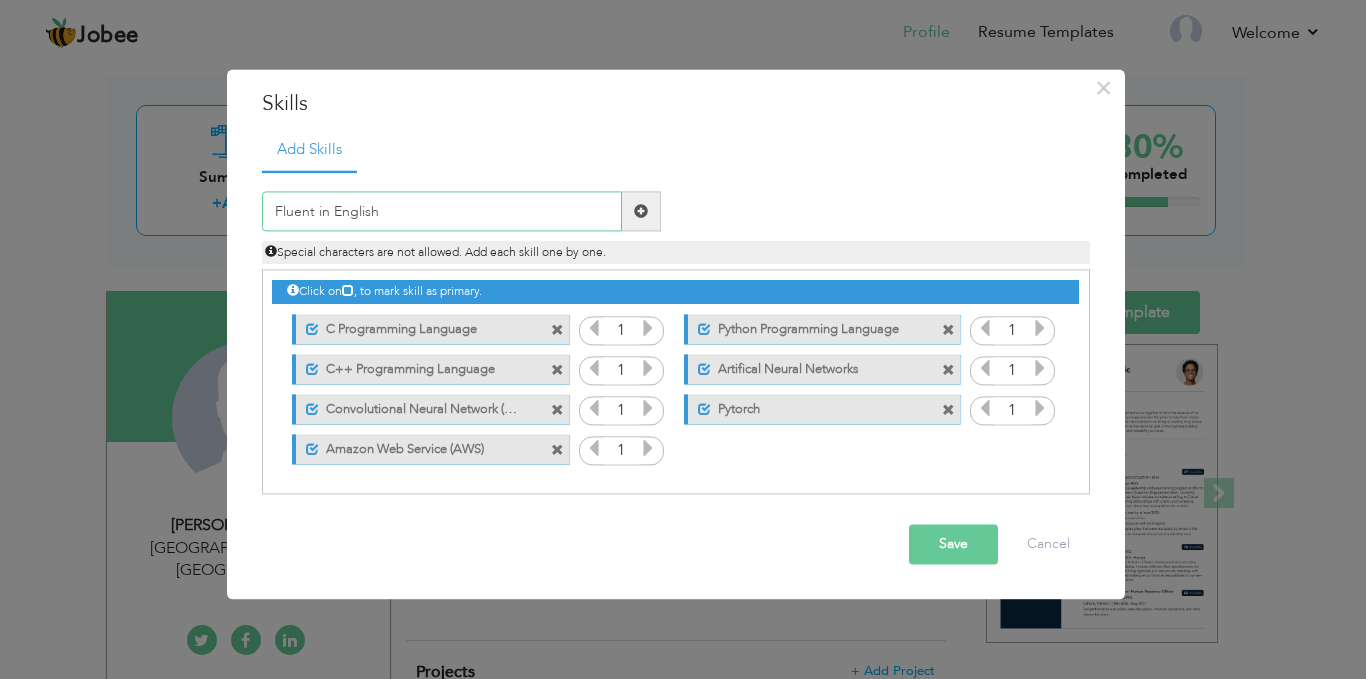 click on "Fluent in English" at bounding box center (442, 212) 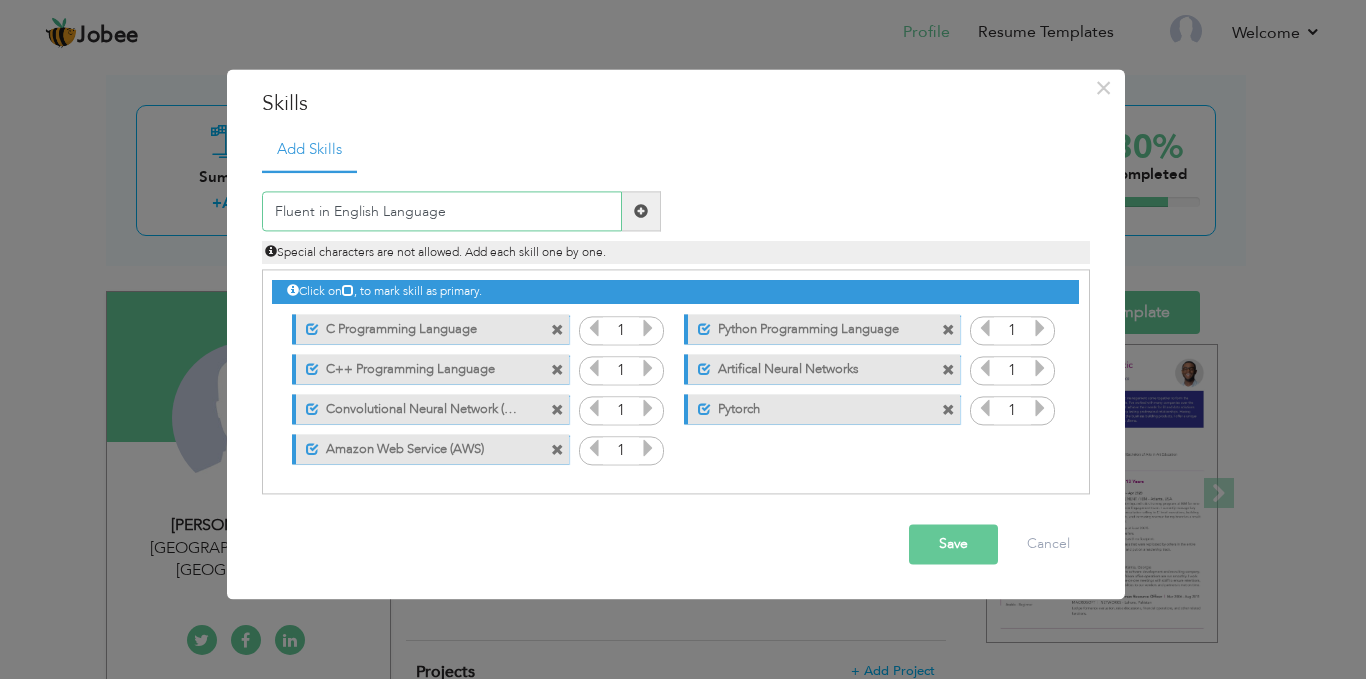 type on "Fluent in English Language" 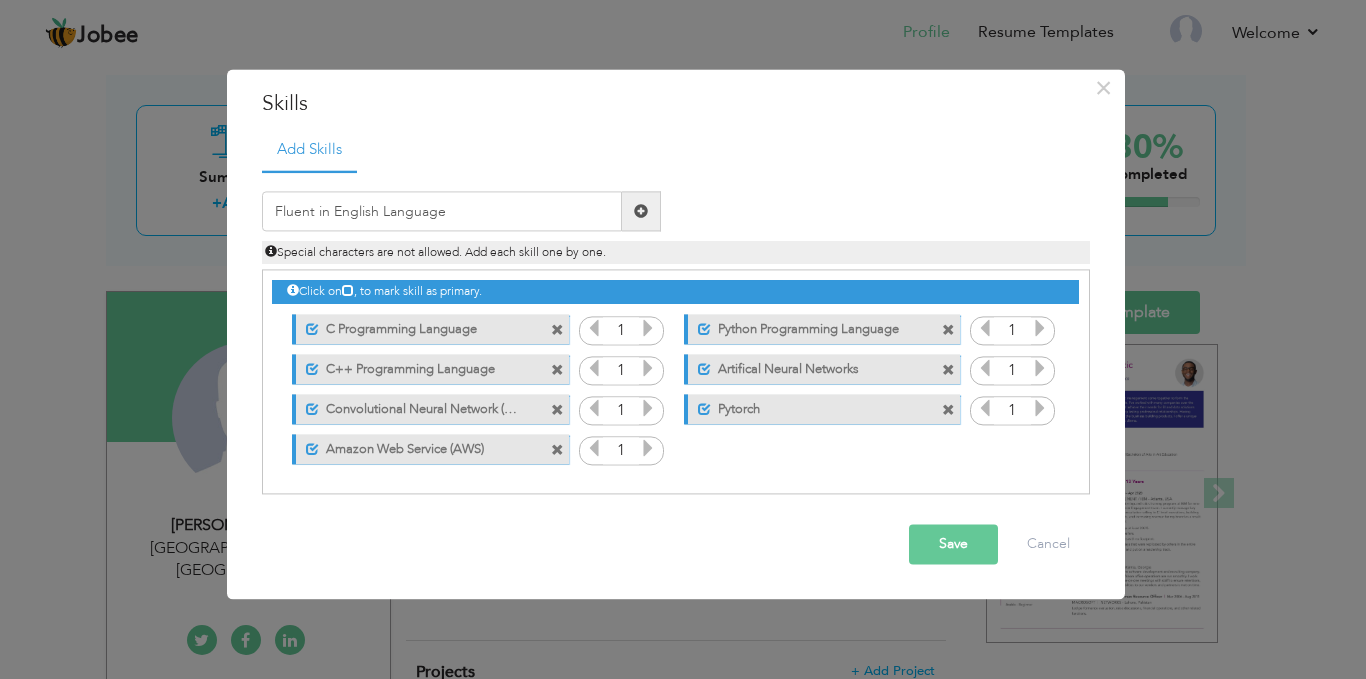 click at bounding box center [641, 211] 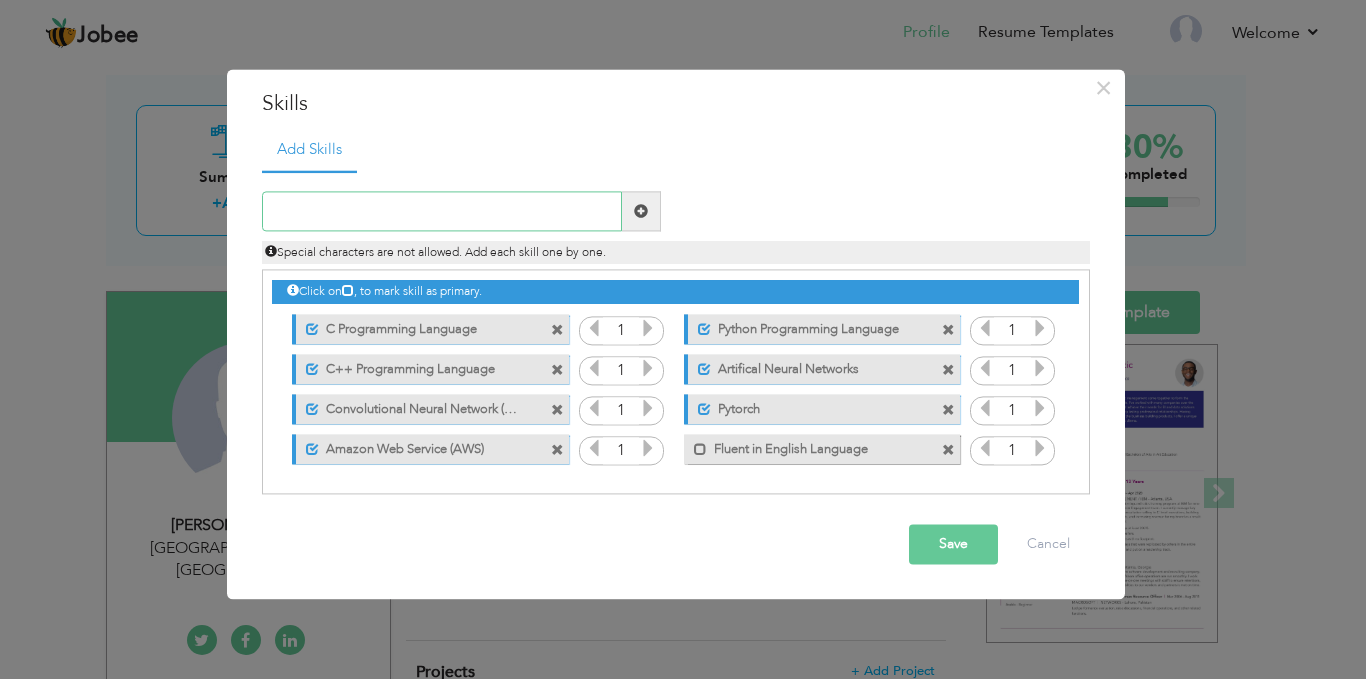 click at bounding box center (442, 212) 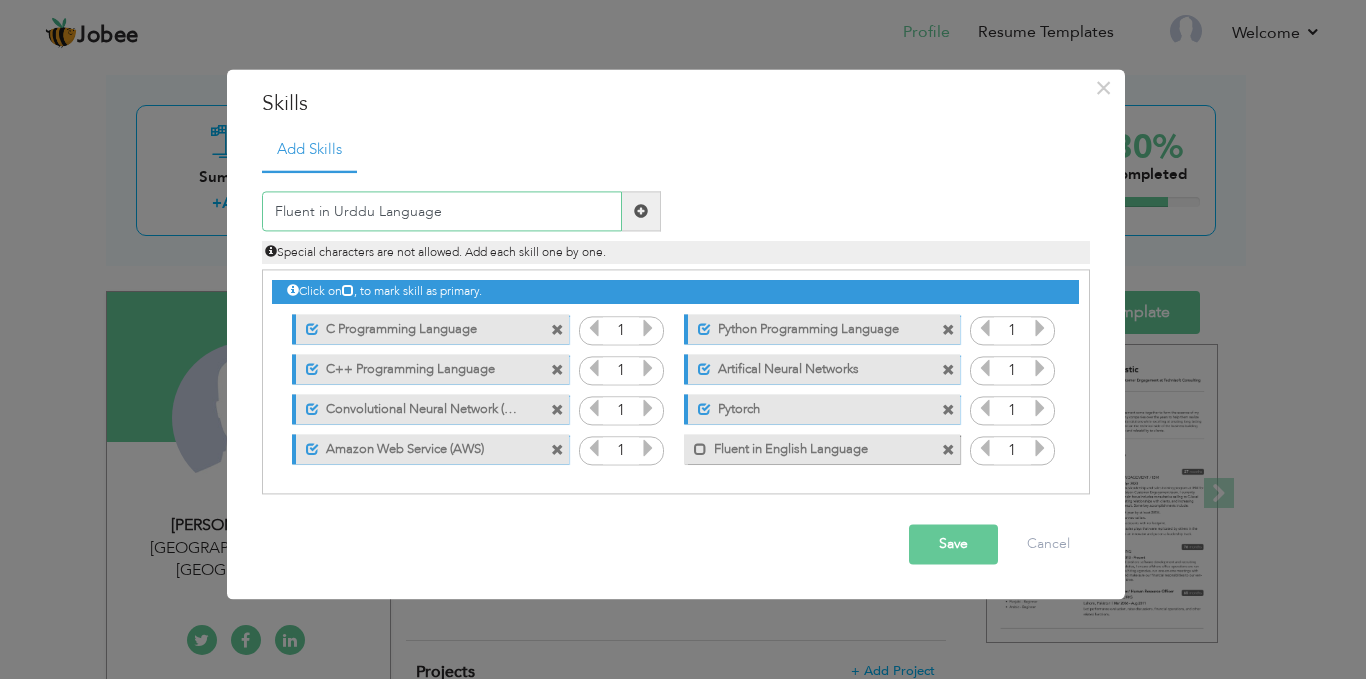 click on "Fluent in Urddu Language" at bounding box center (442, 212) 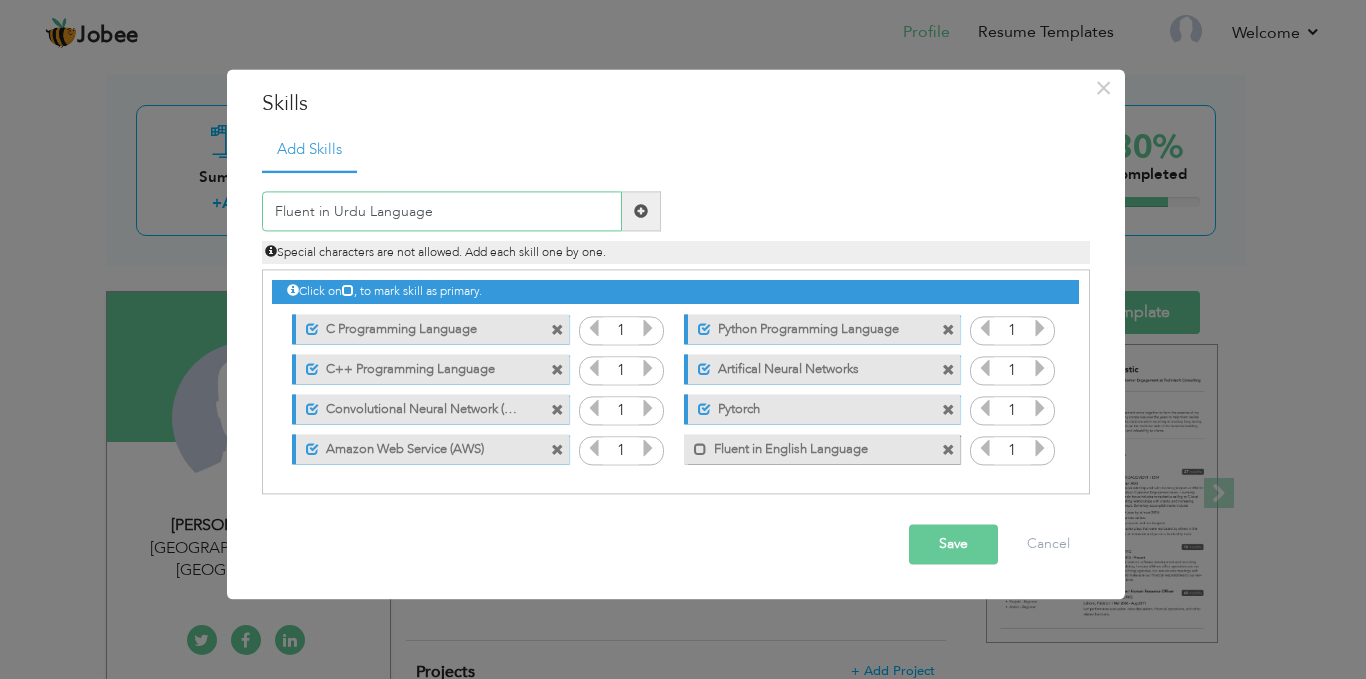 type on "Fluent in Urdu Language" 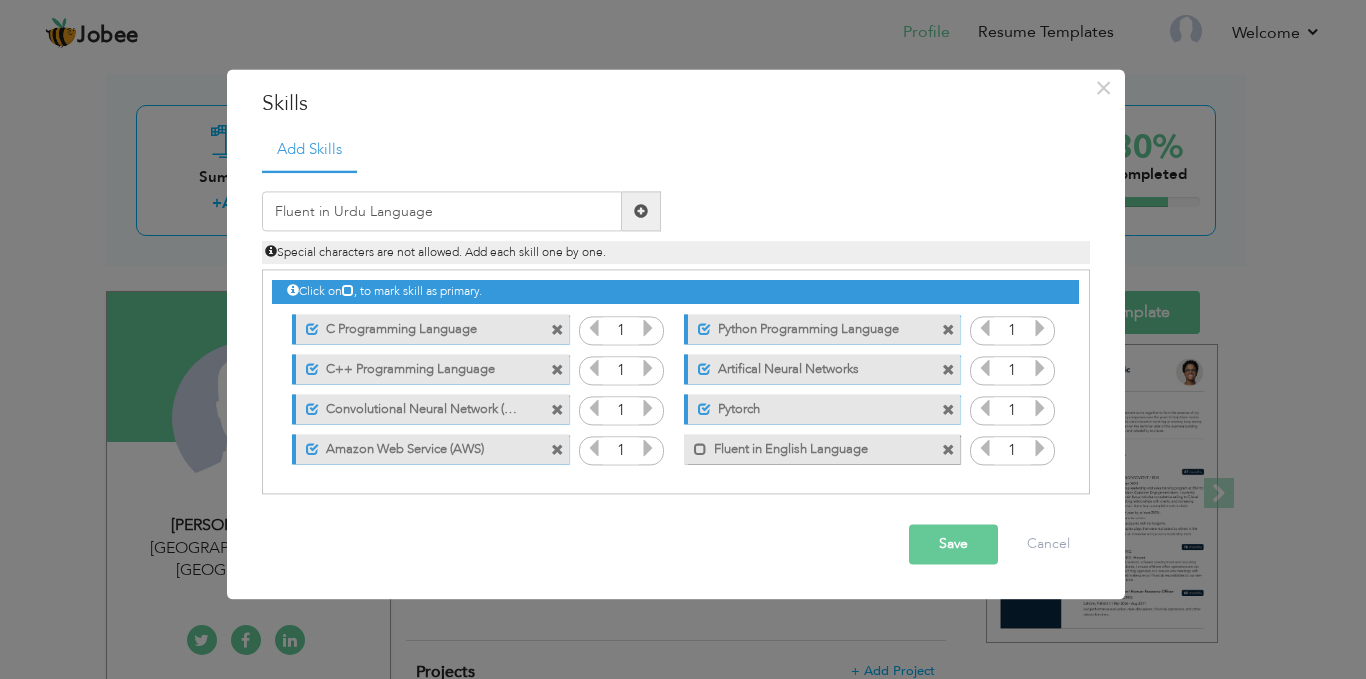 click at bounding box center (641, 211) 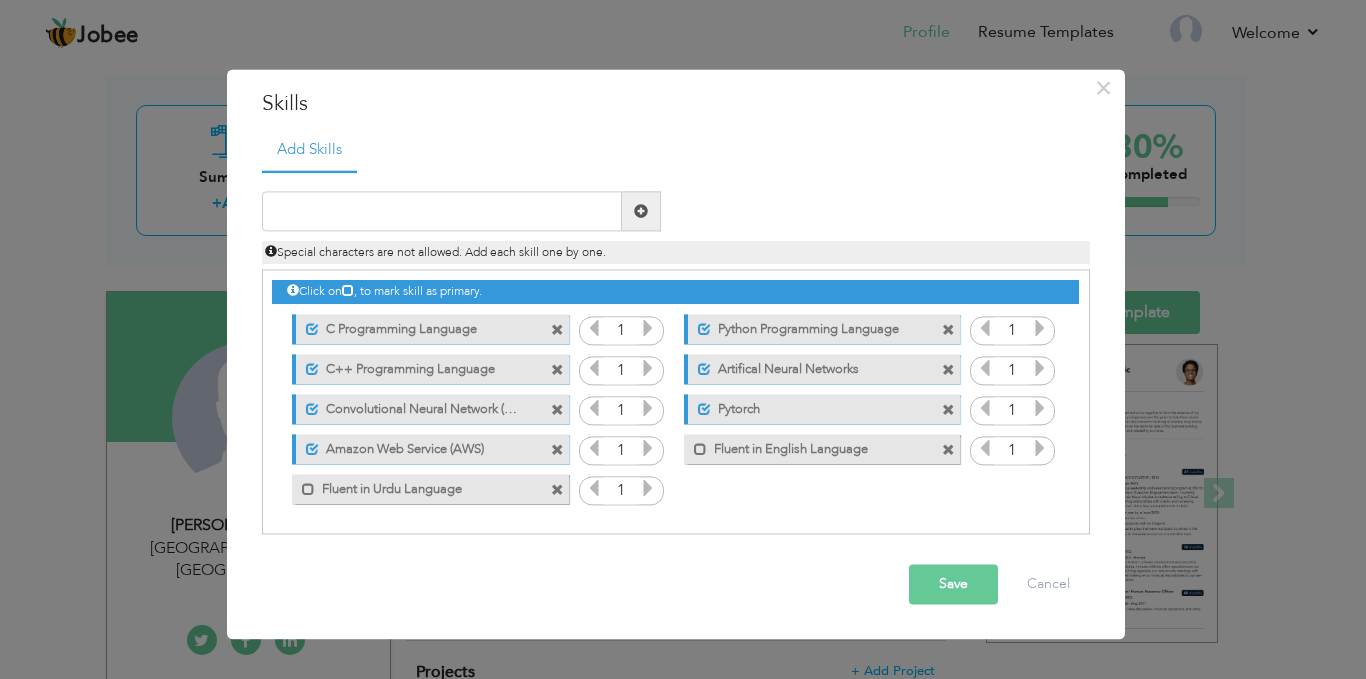 click on "Special characters are not allowed. Add each skill one by one." at bounding box center (676, 248) 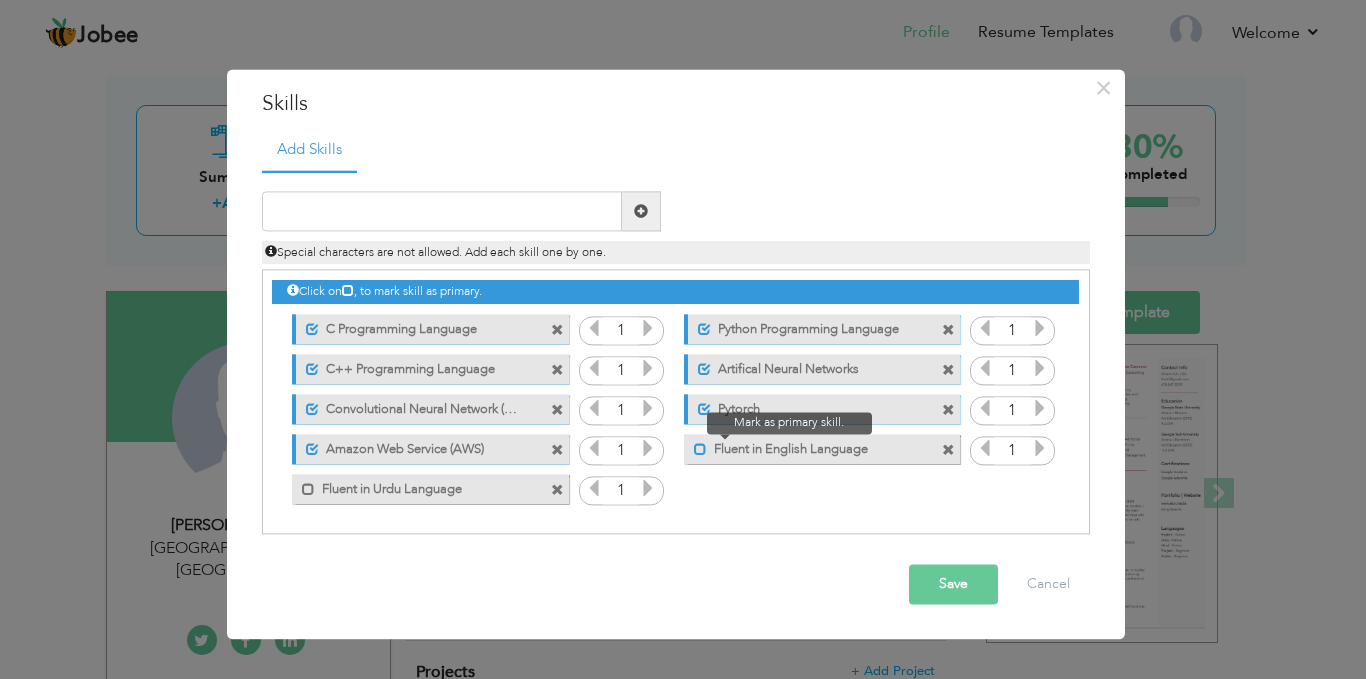 click at bounding box center [700, 449] 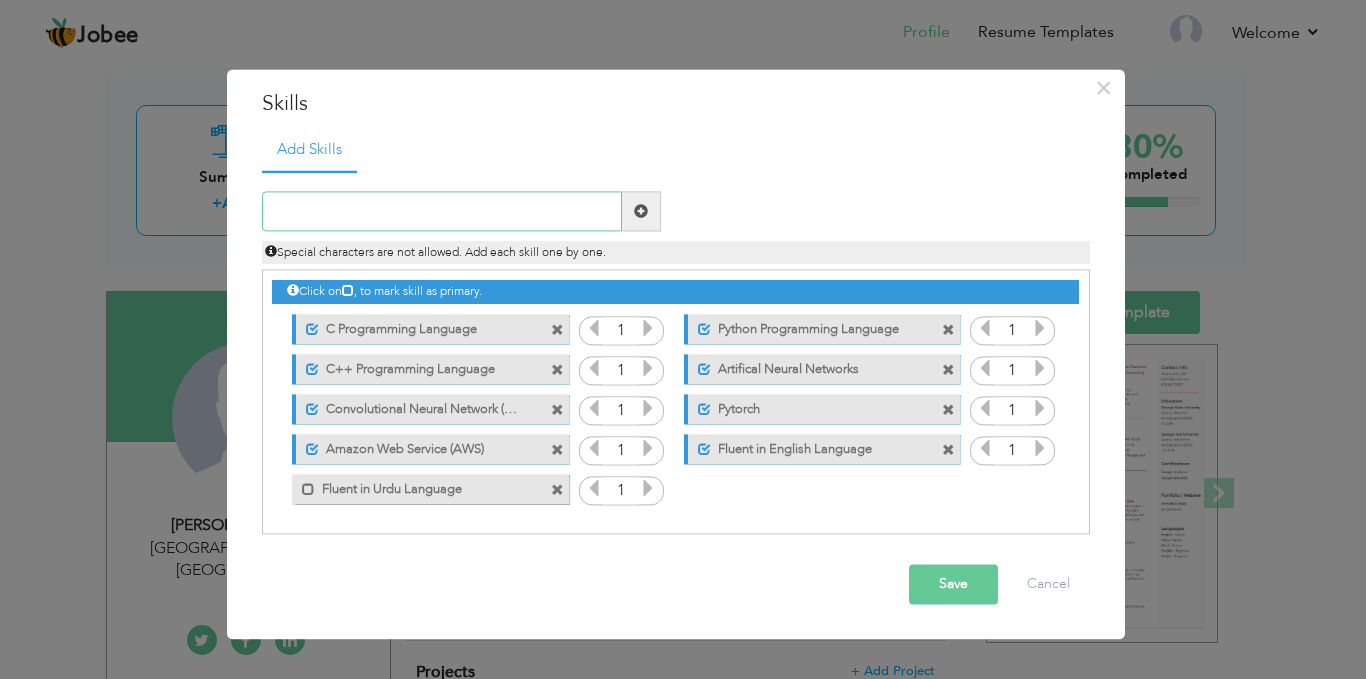 click at bounding box center (442, 212) 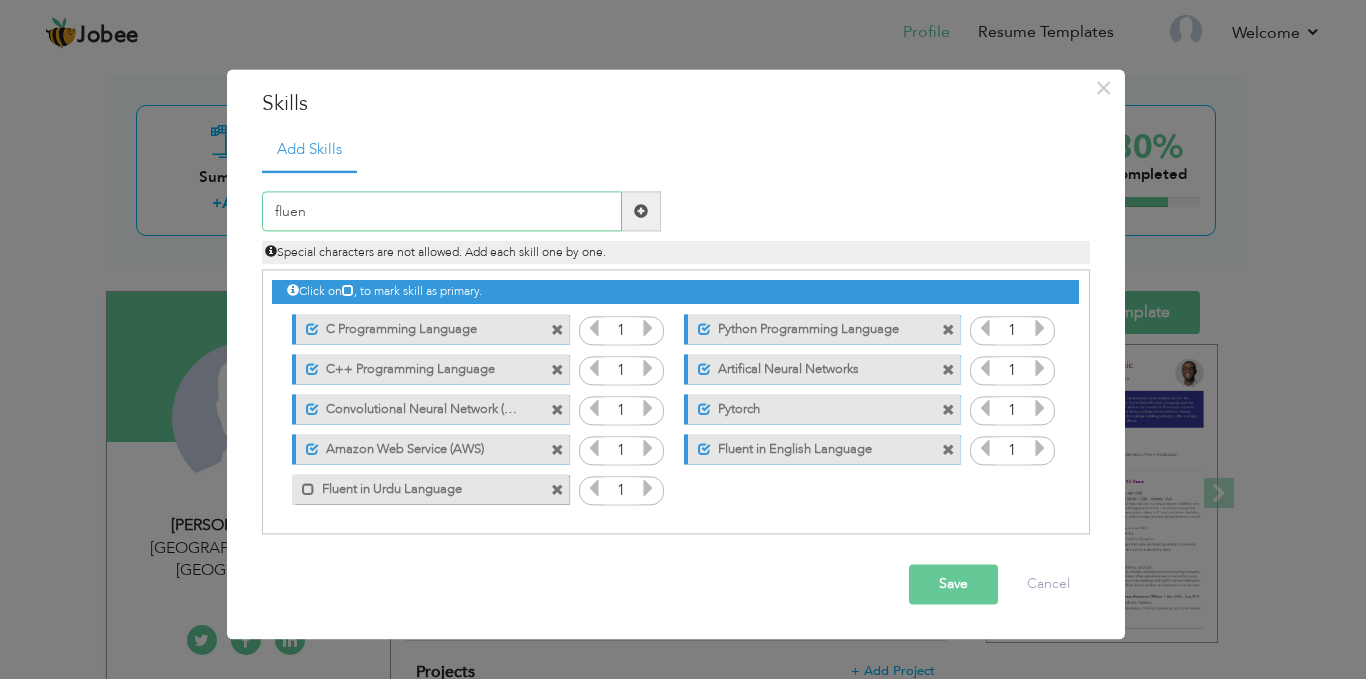 type on "fluent" 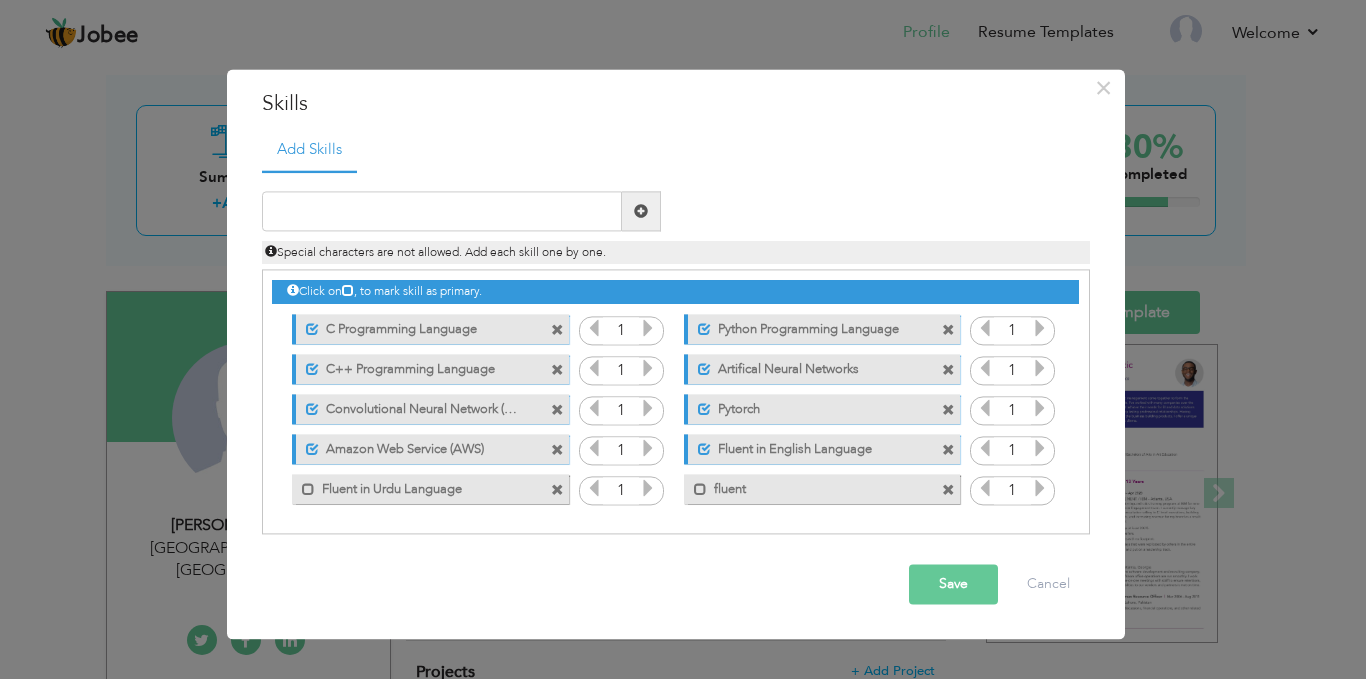 click at bounding box center [948, 490] 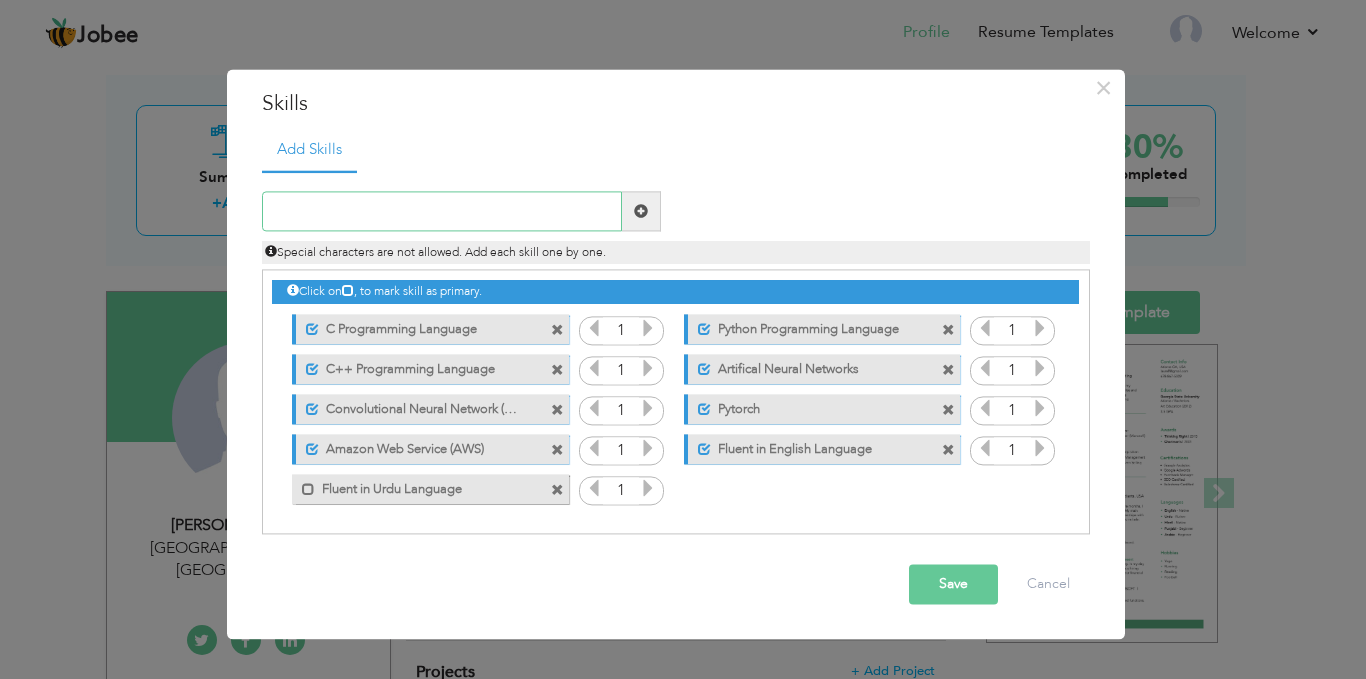 click at bounding box center (442, 212) 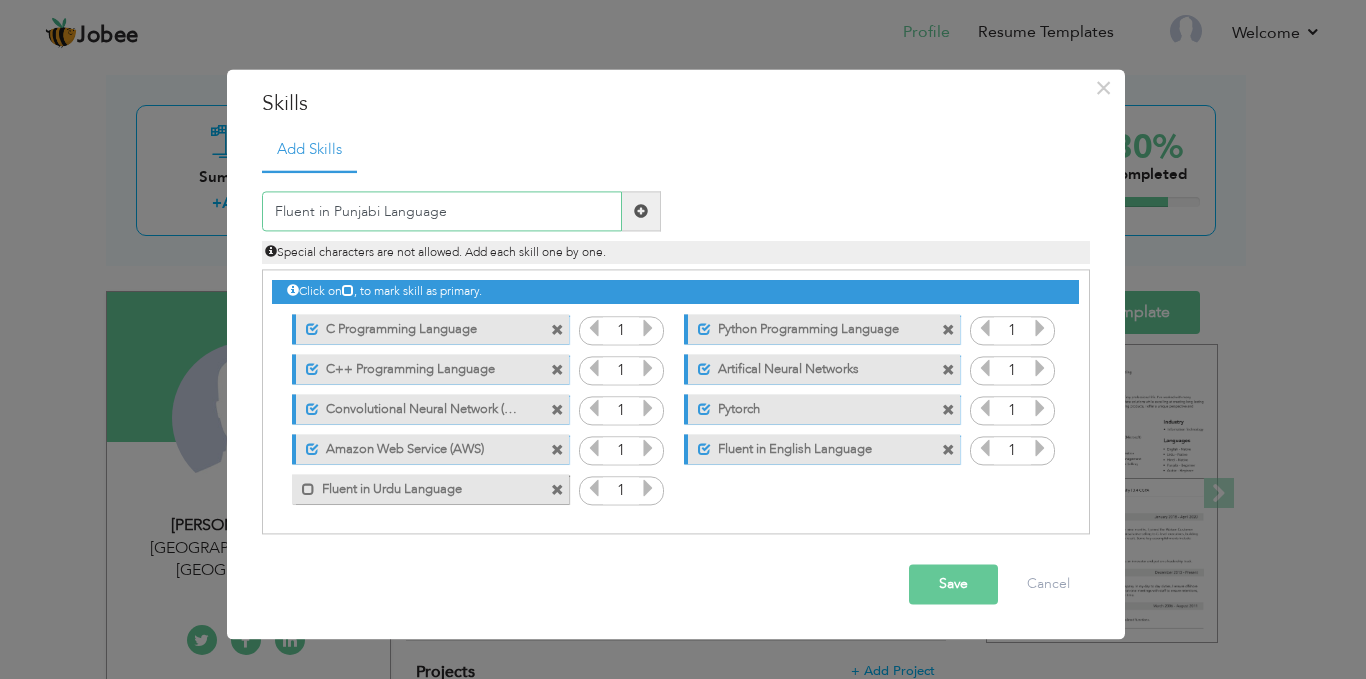 type on "Fluent in Punjabi Language" 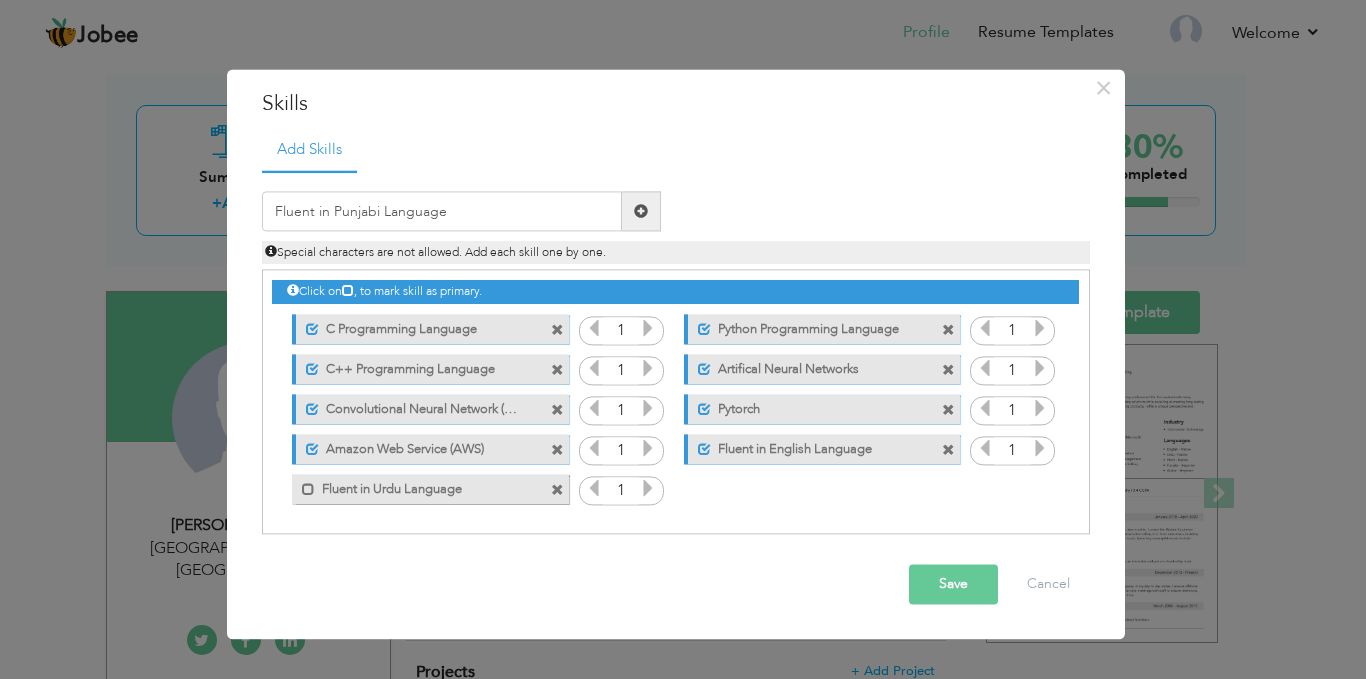 click on "Special characters are not allowed. Add each skill one by one." at bounding box center [676, 248] 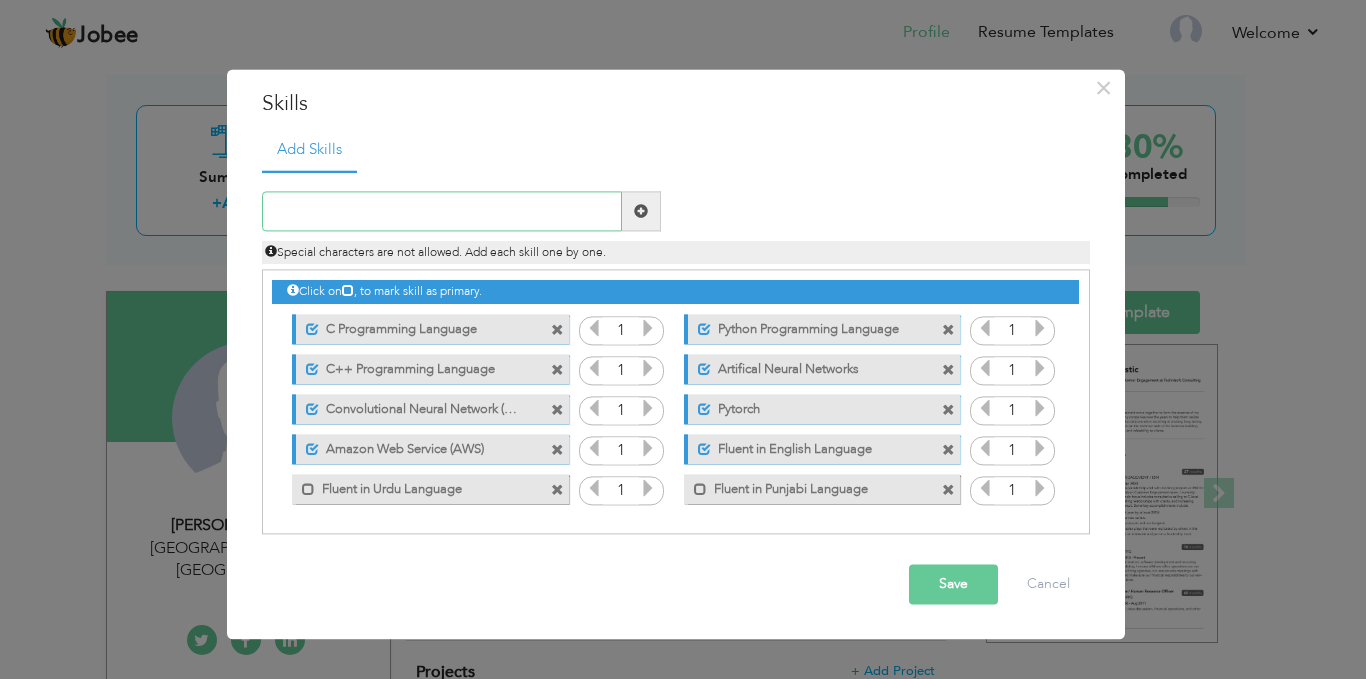 click at bounding box center [442, 212] 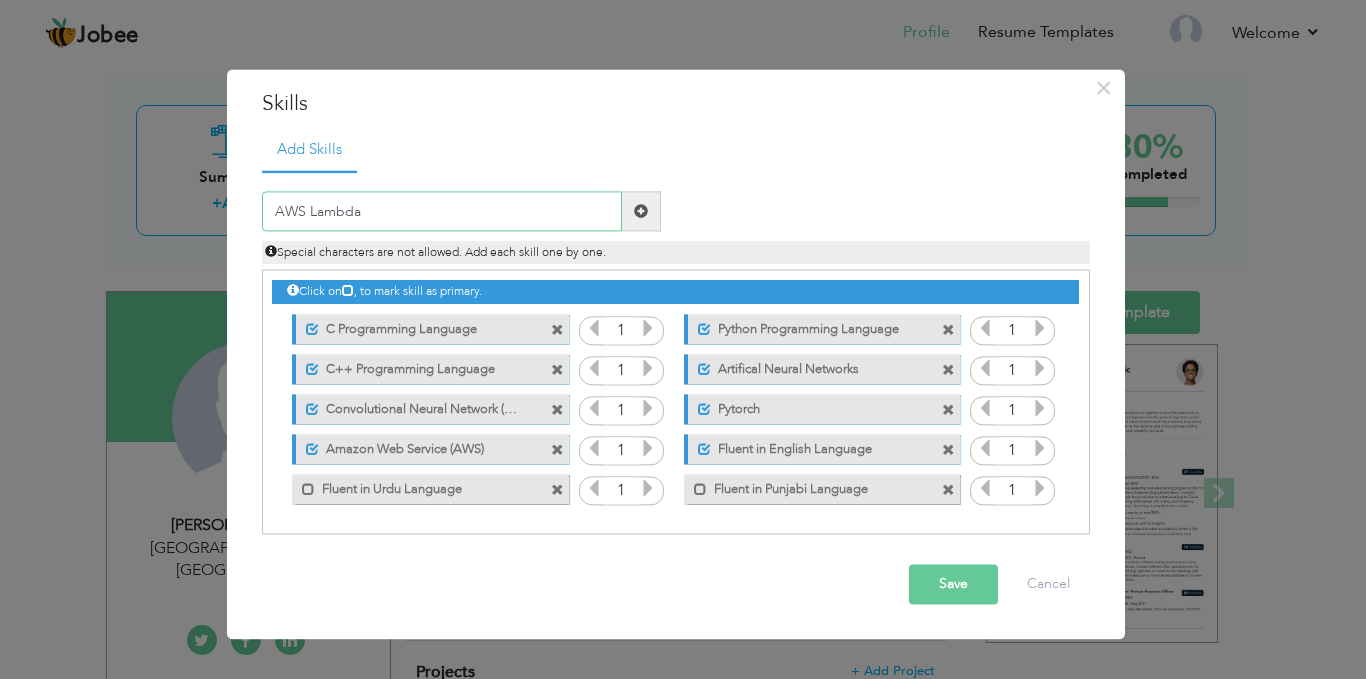 type on "AWS Lambda" 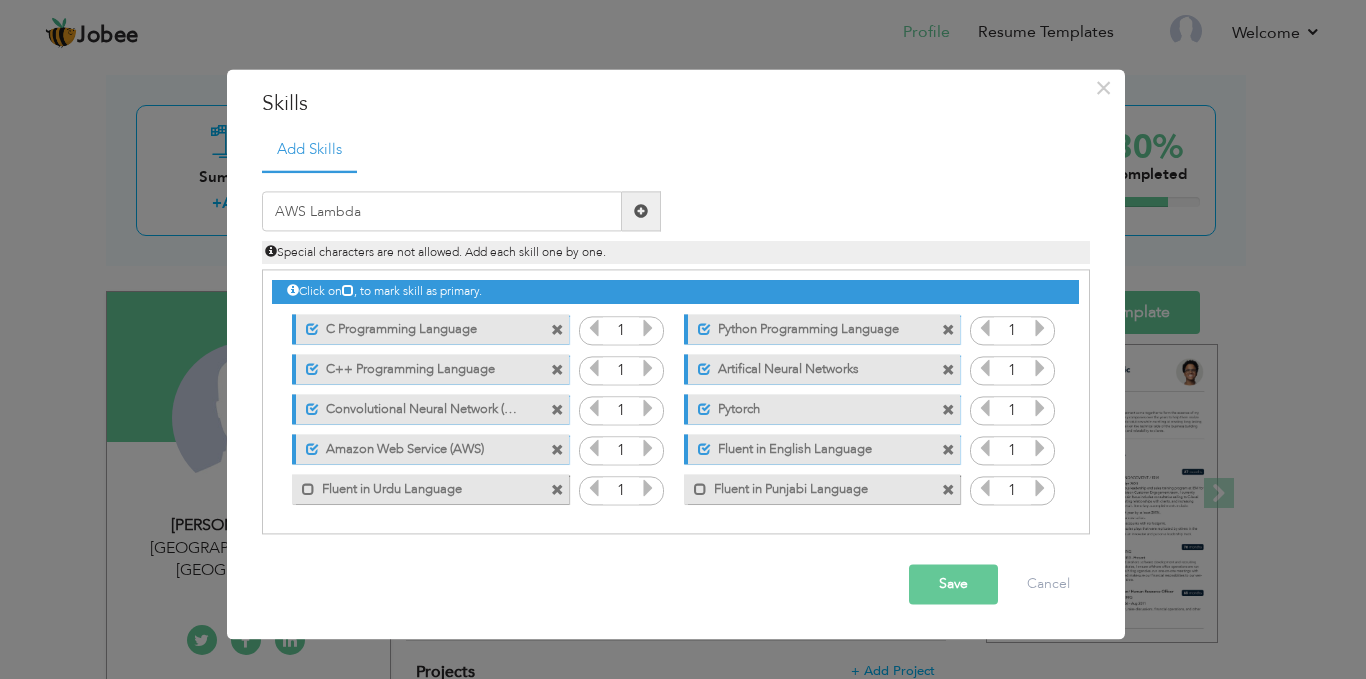 click at bounding box center (641, 212) 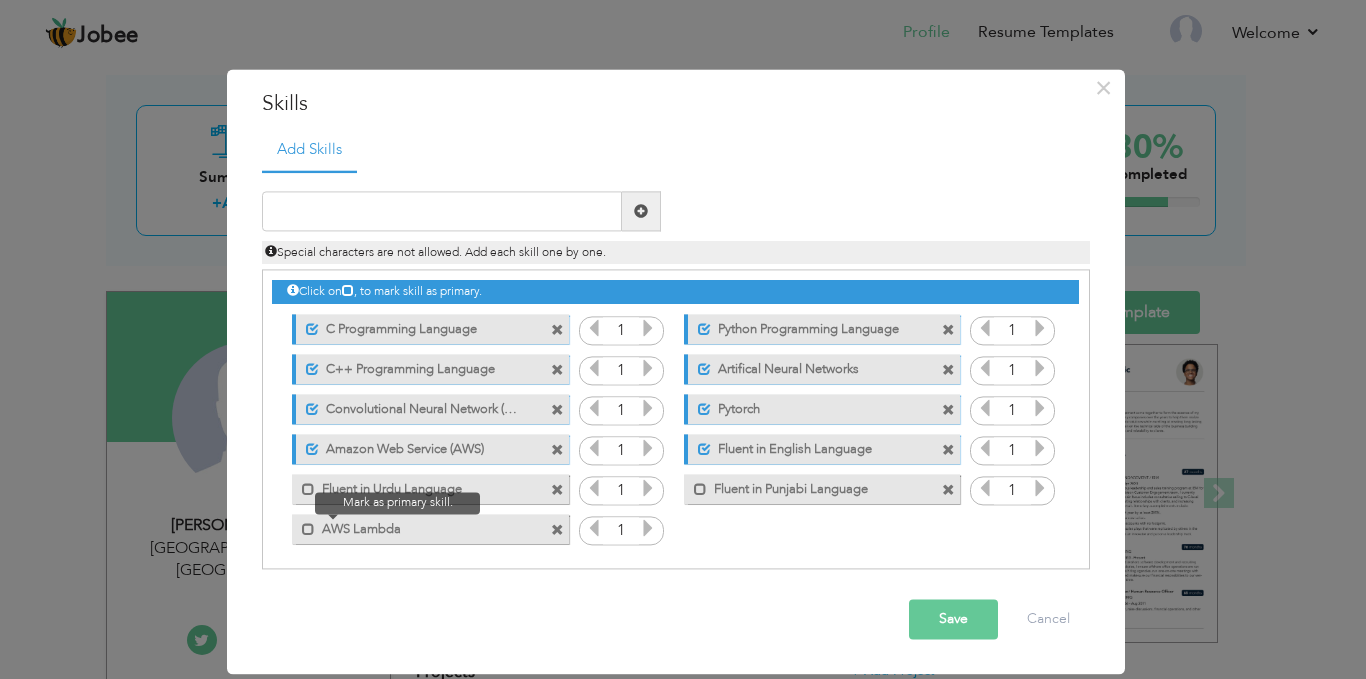 click at bounding box center [303, 524] 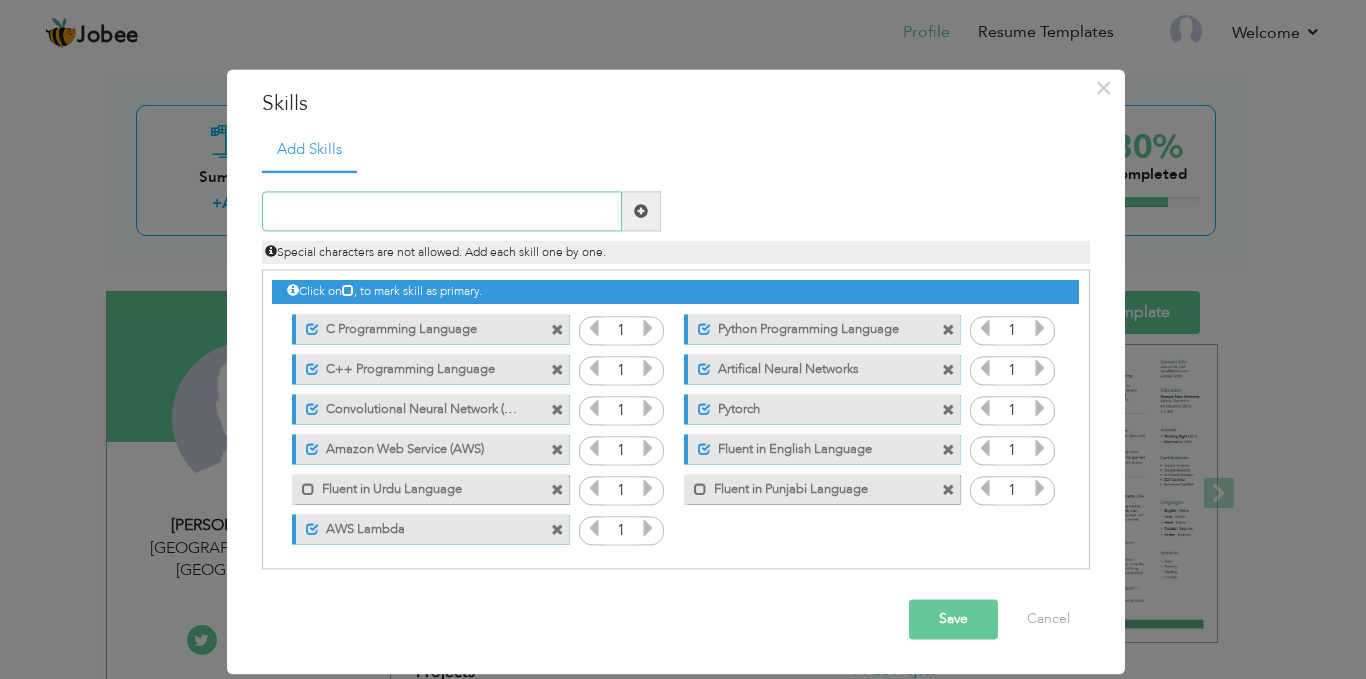 click at bounding box center (442, 212) 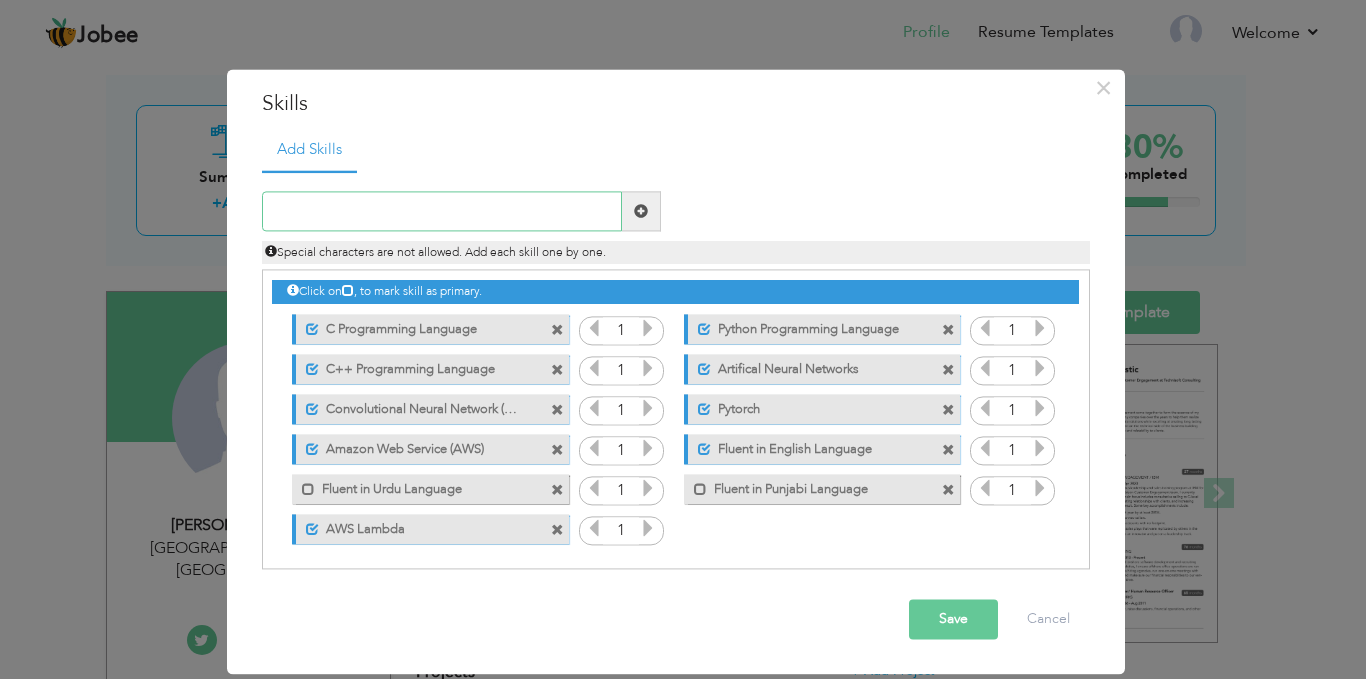 paste on "Proficient in Microsoft Applications (Word, Excel," 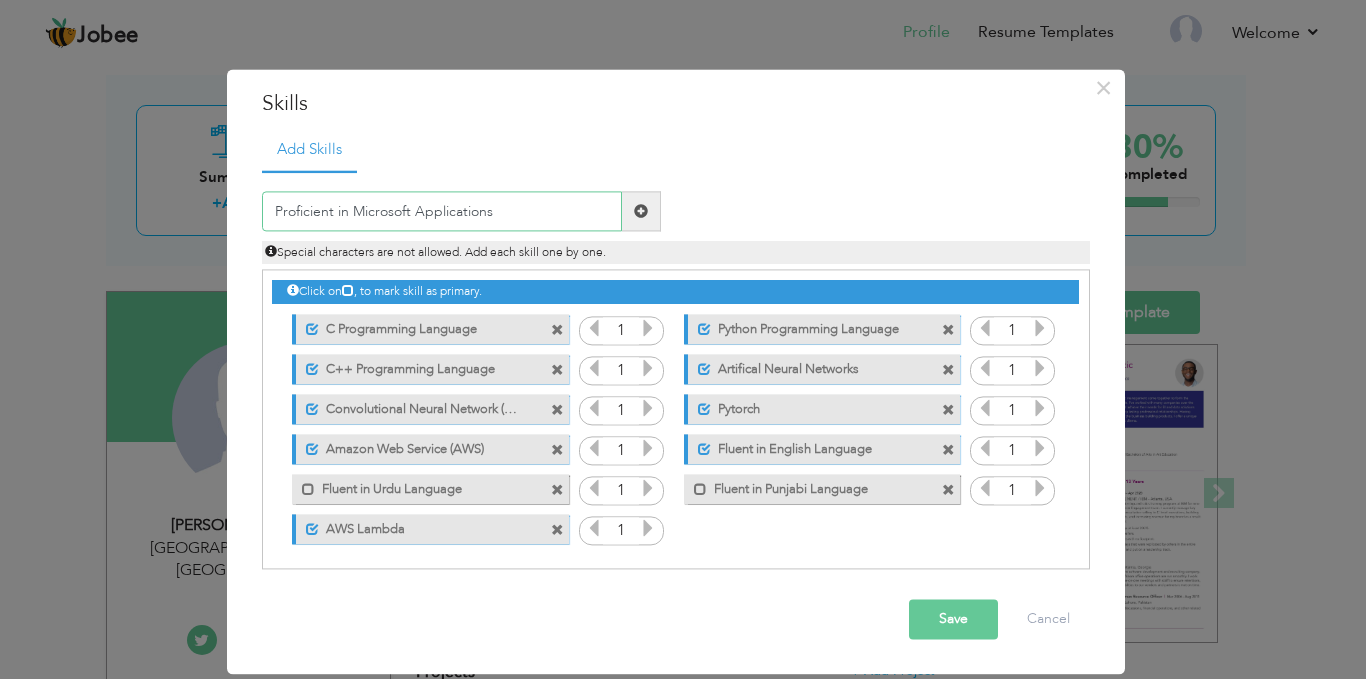 type on "Proficient in Microsoft Applications" 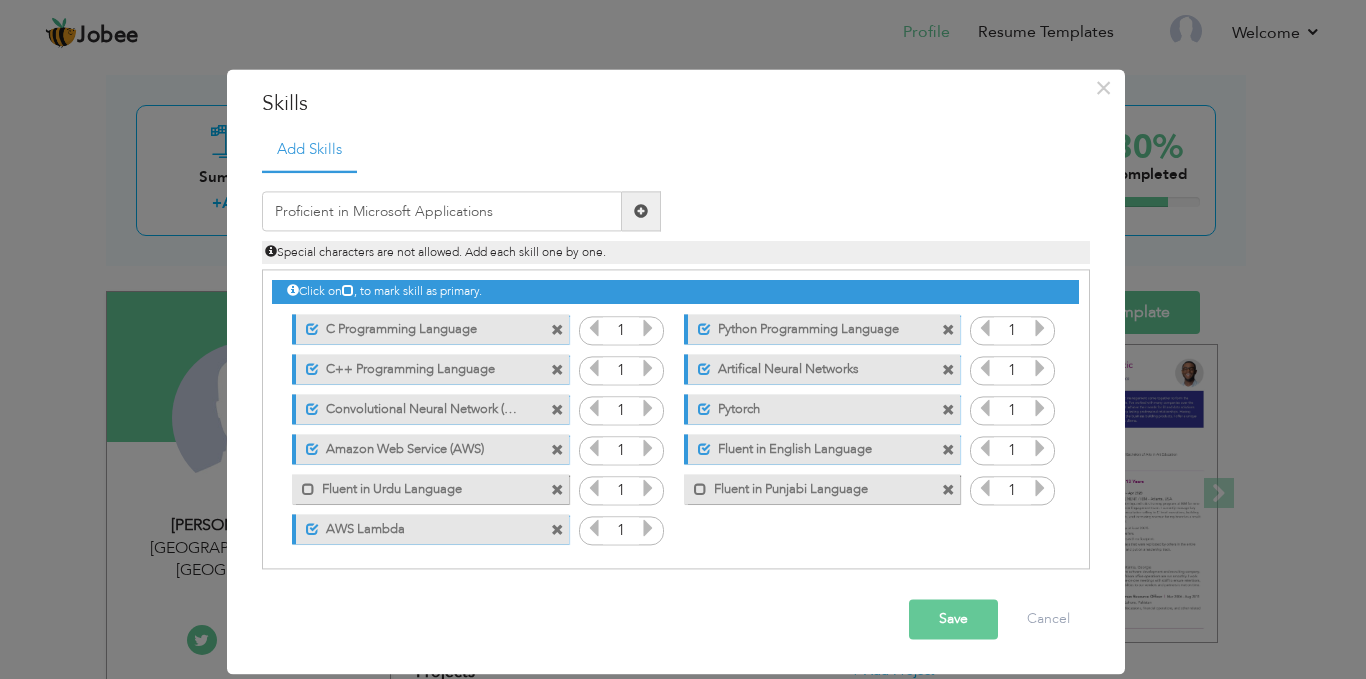 click at bounding box center (641, 212) 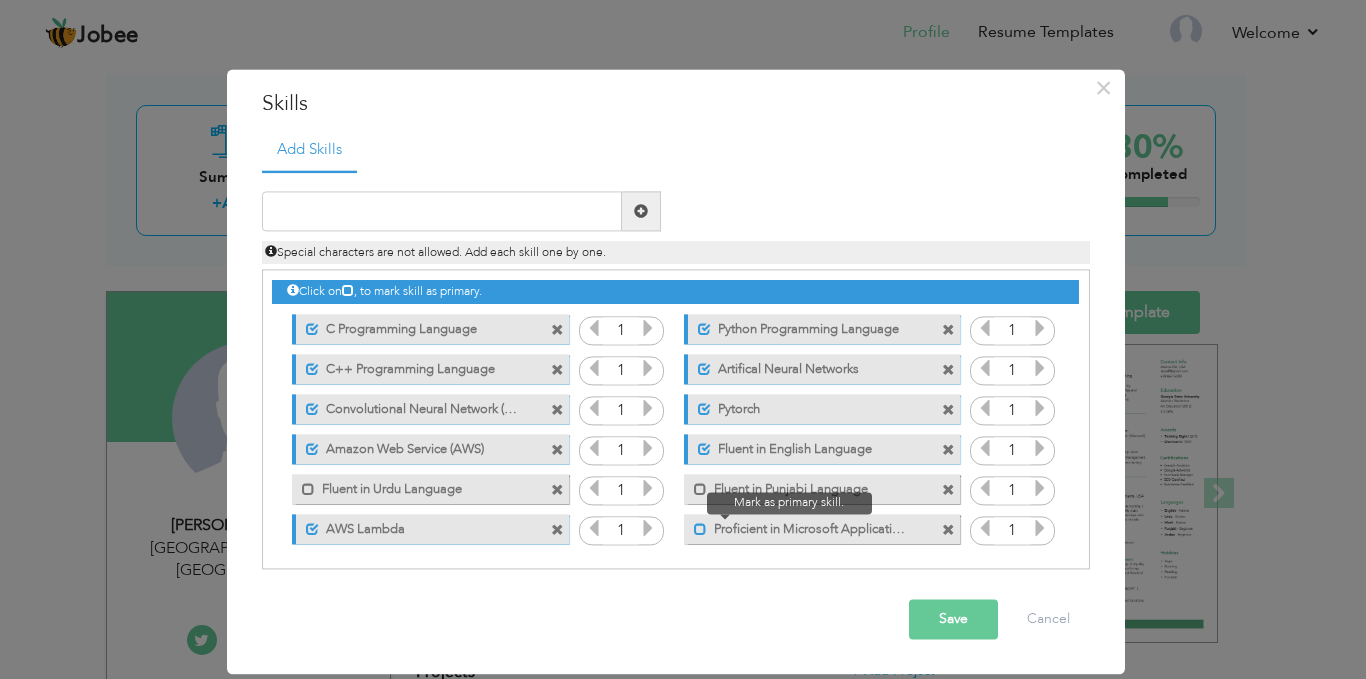 click at bounding box center [700, 529] 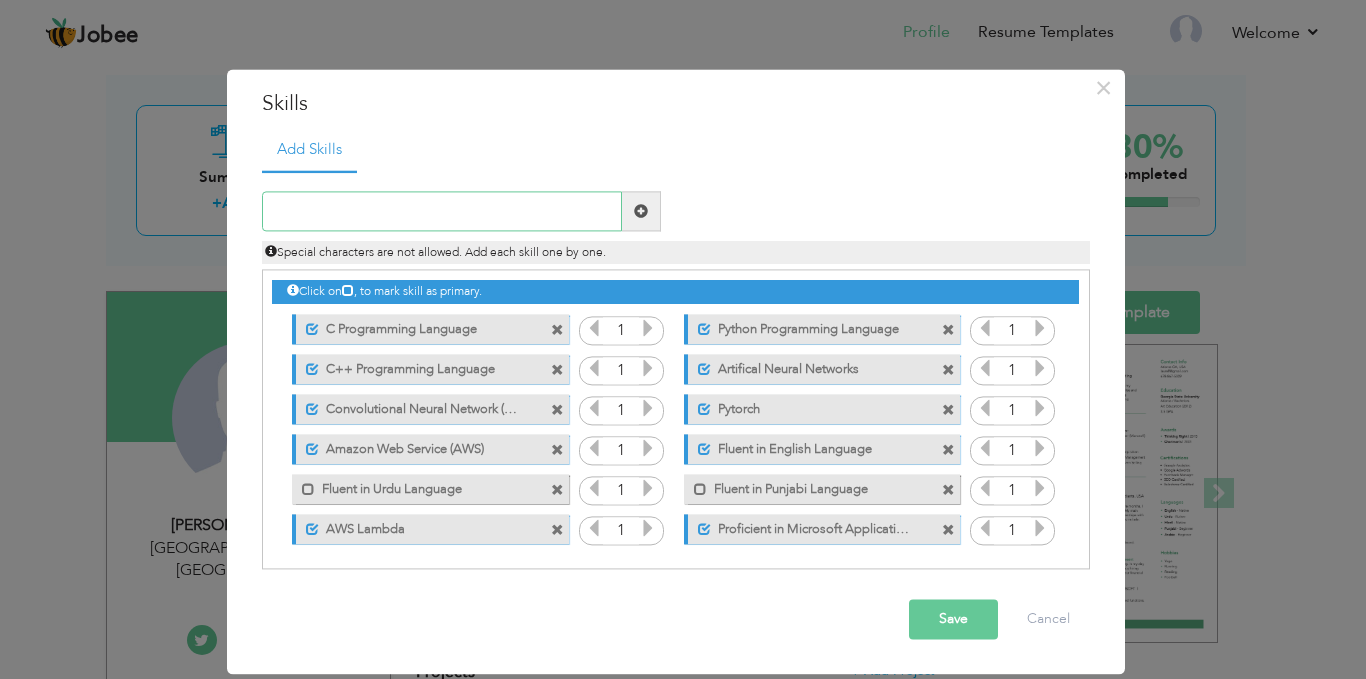 click at bounding box center (442, 212) 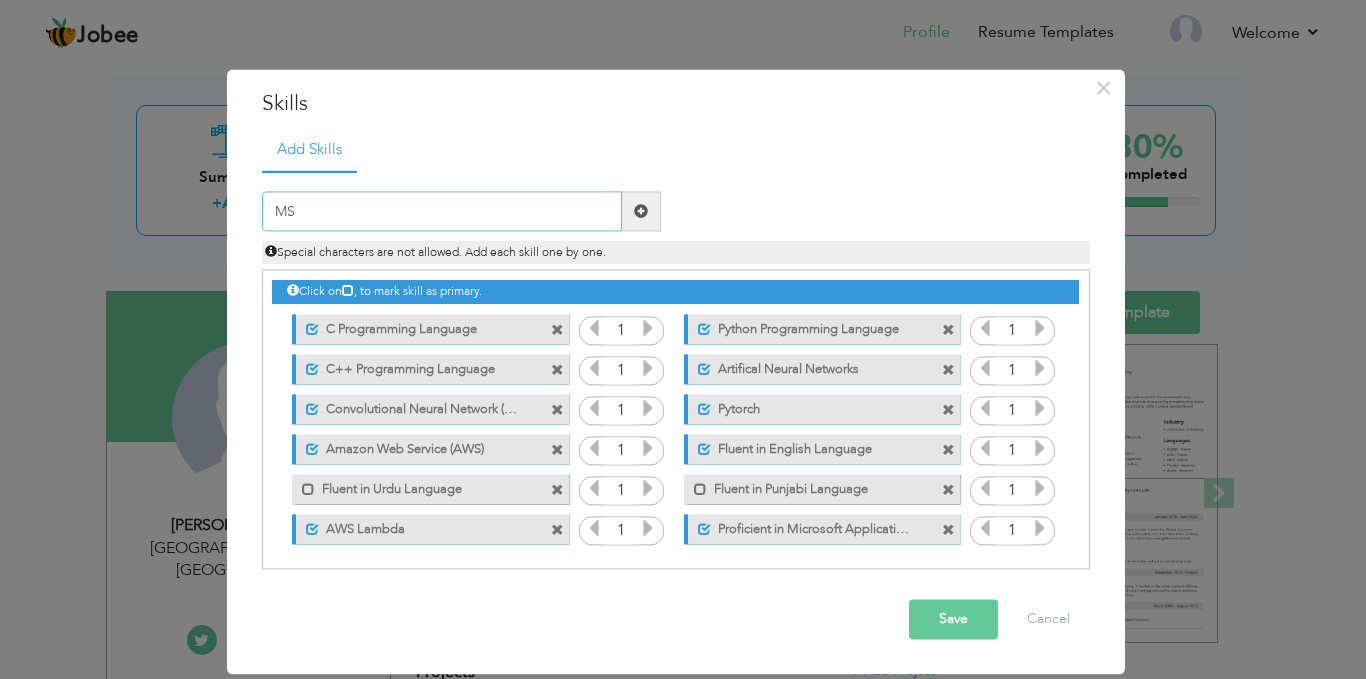 type on "M" 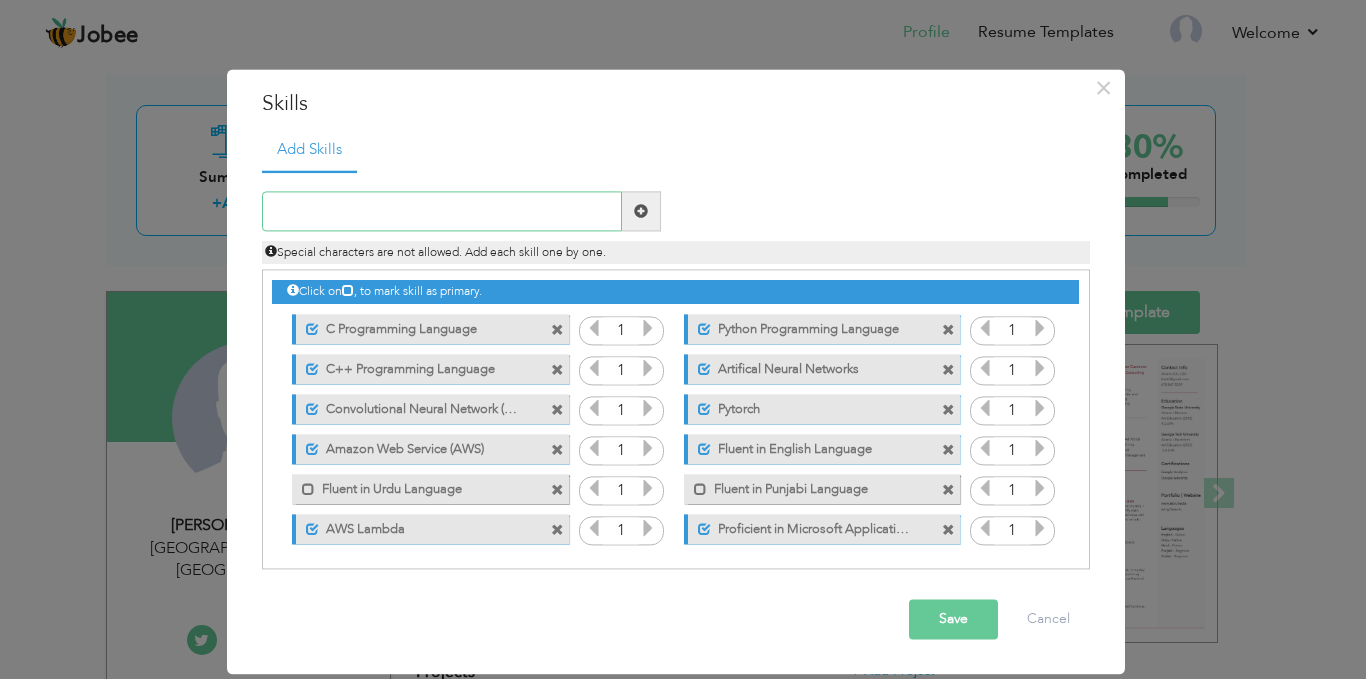 paste on "Problem solving" 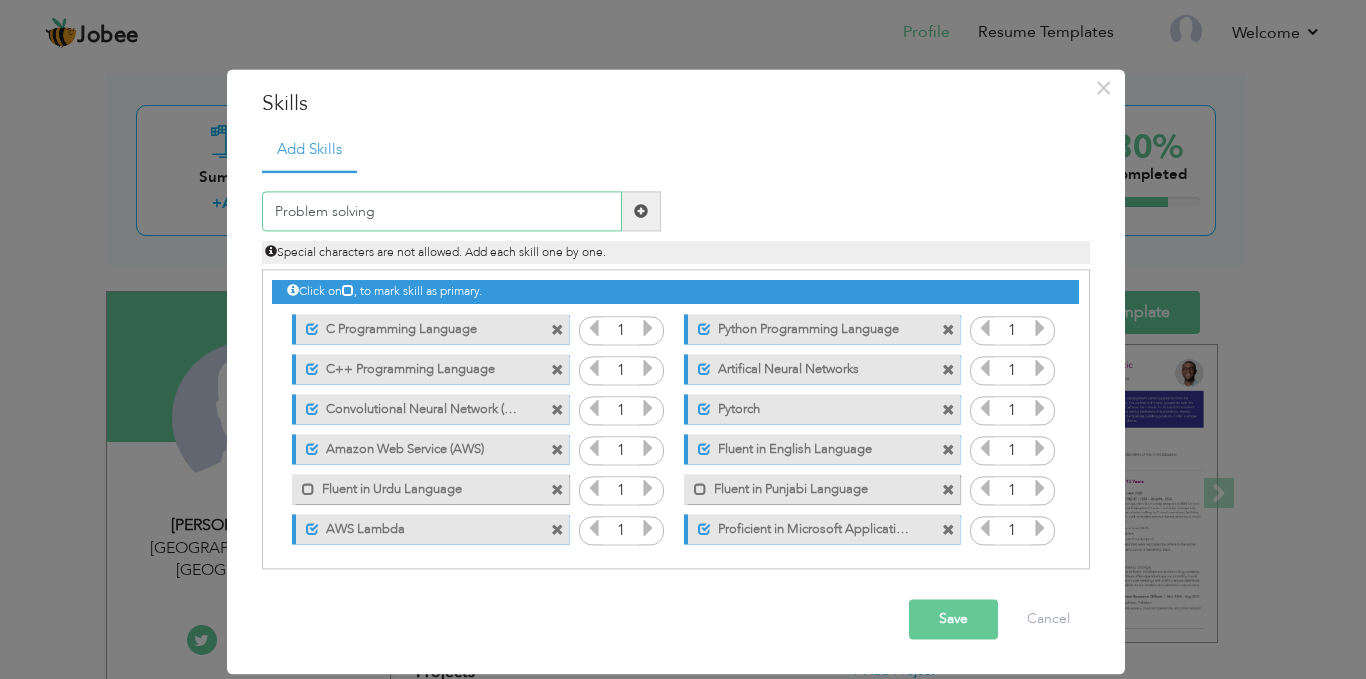 type on "Problem solving" 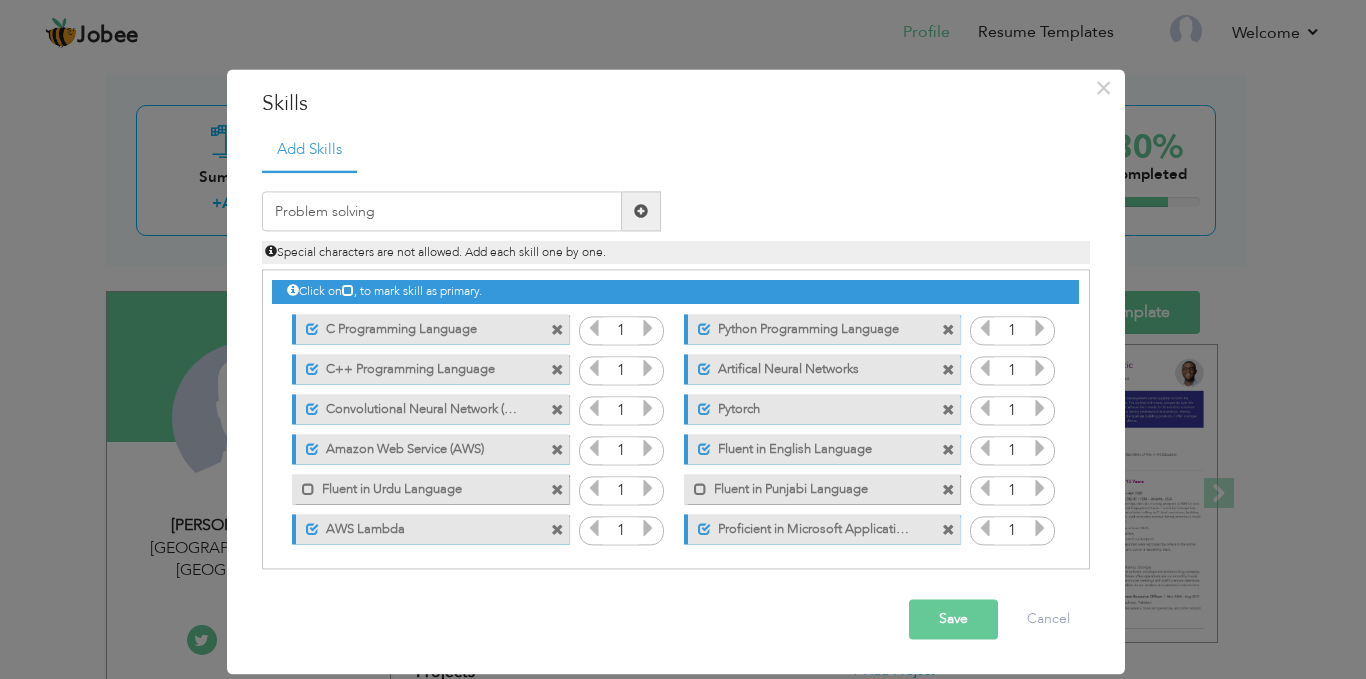 click at bounding box center (641, 211) 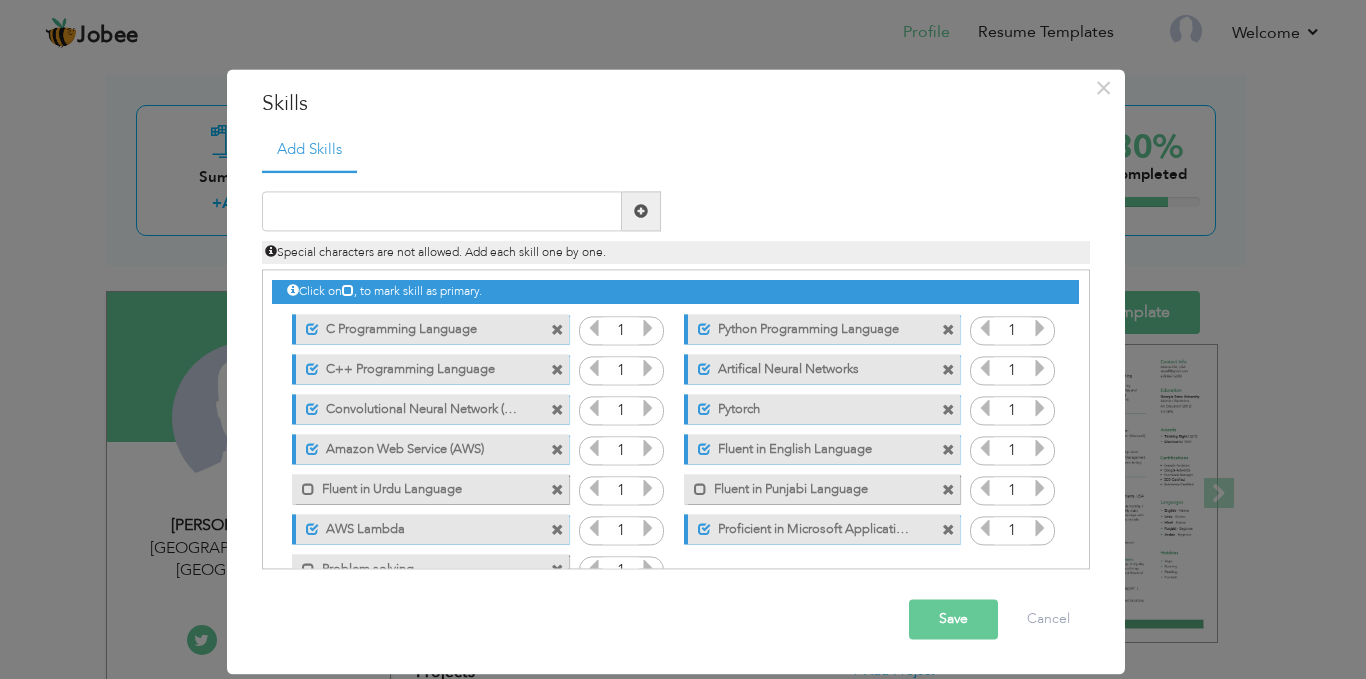 drag, startPoint x: 1088, startPoint y: 428, endPoint x: 1090, endPoint y: 486, distance: 58.034473 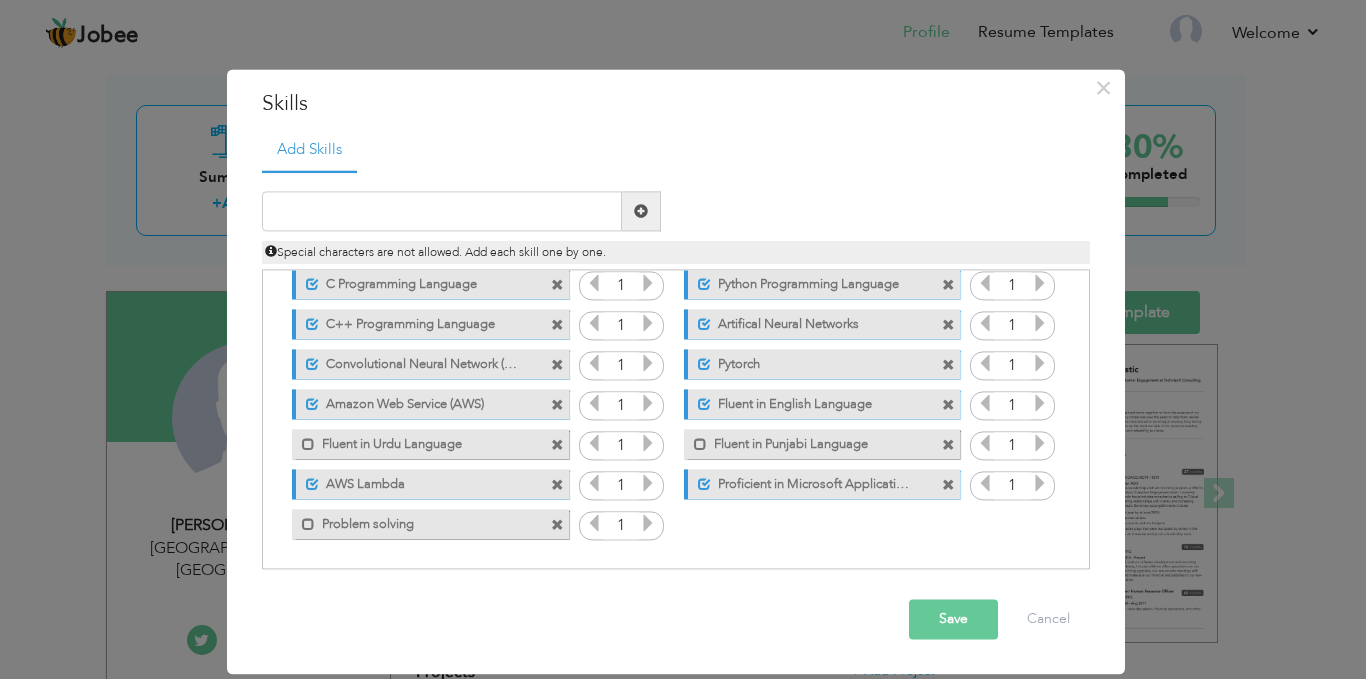 click on "Problem solving" at bounding box center (416, 521) 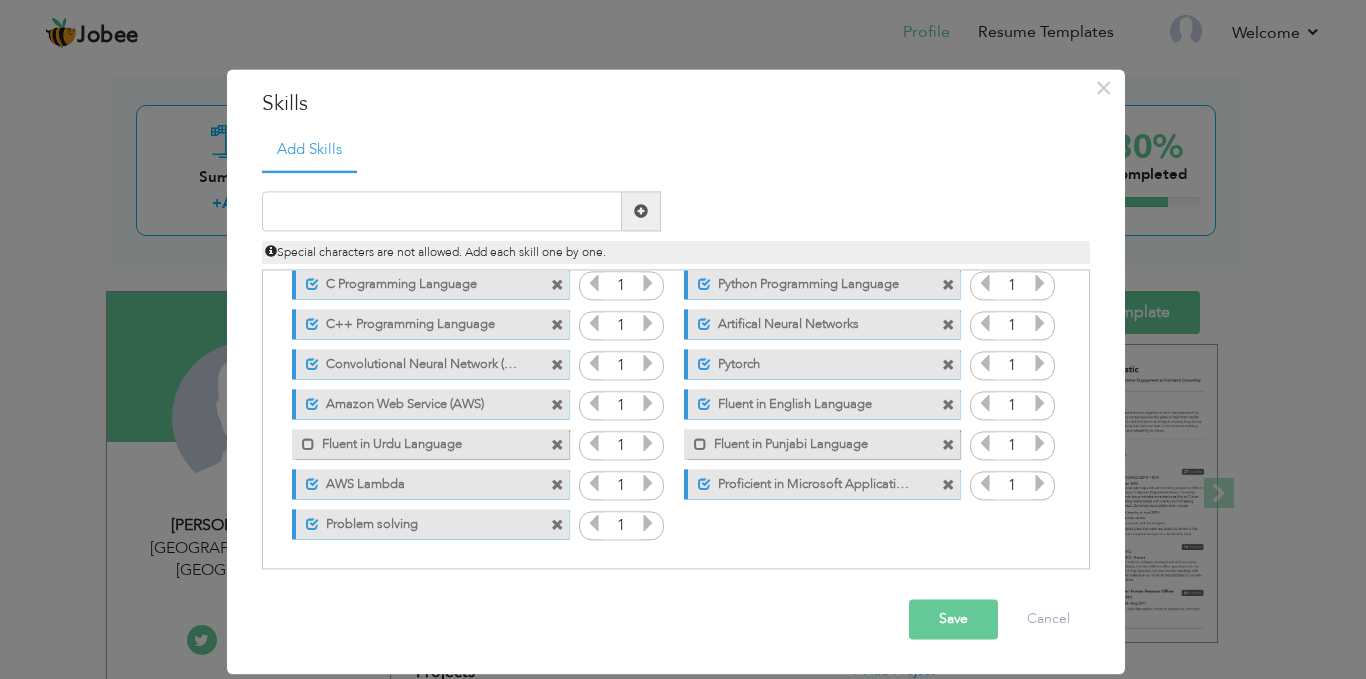 click on "Save" at bounding box center (953, 620) 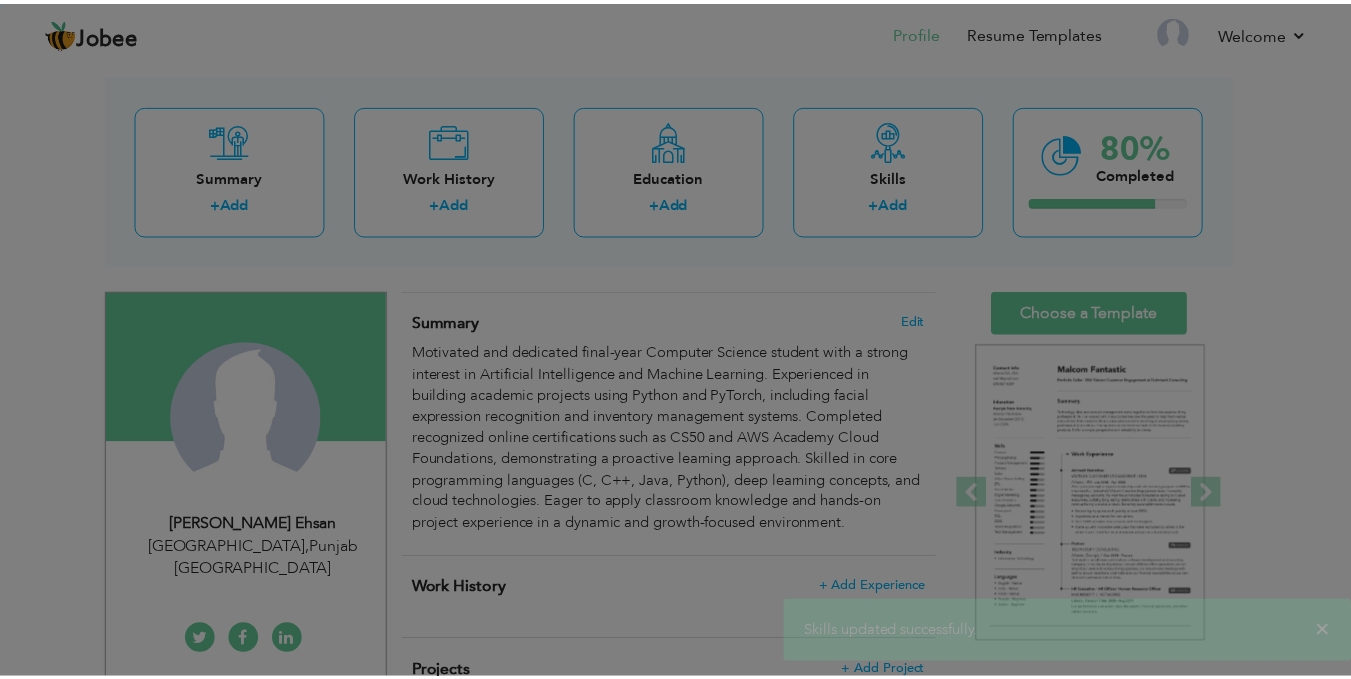 scroll, scrollTop: 0, scrollLeft: 0, axis: both 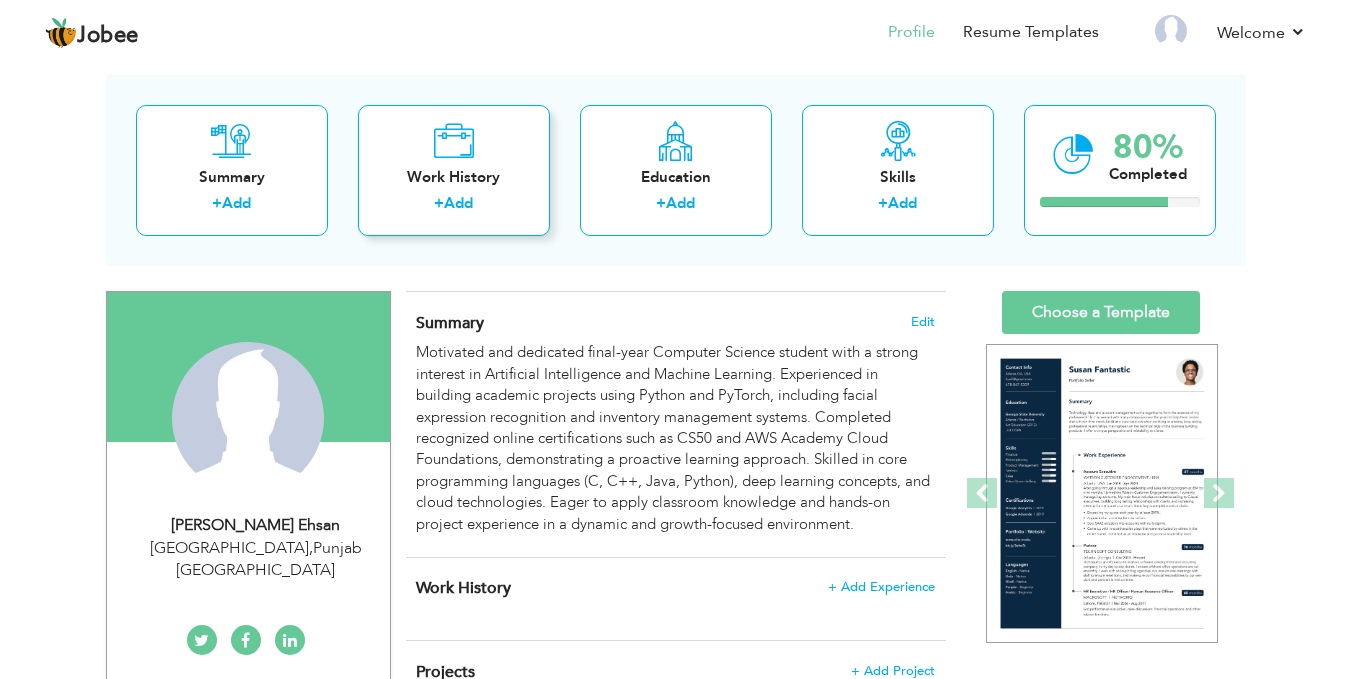 click on "+  Add" at bounding box center [454, 206] 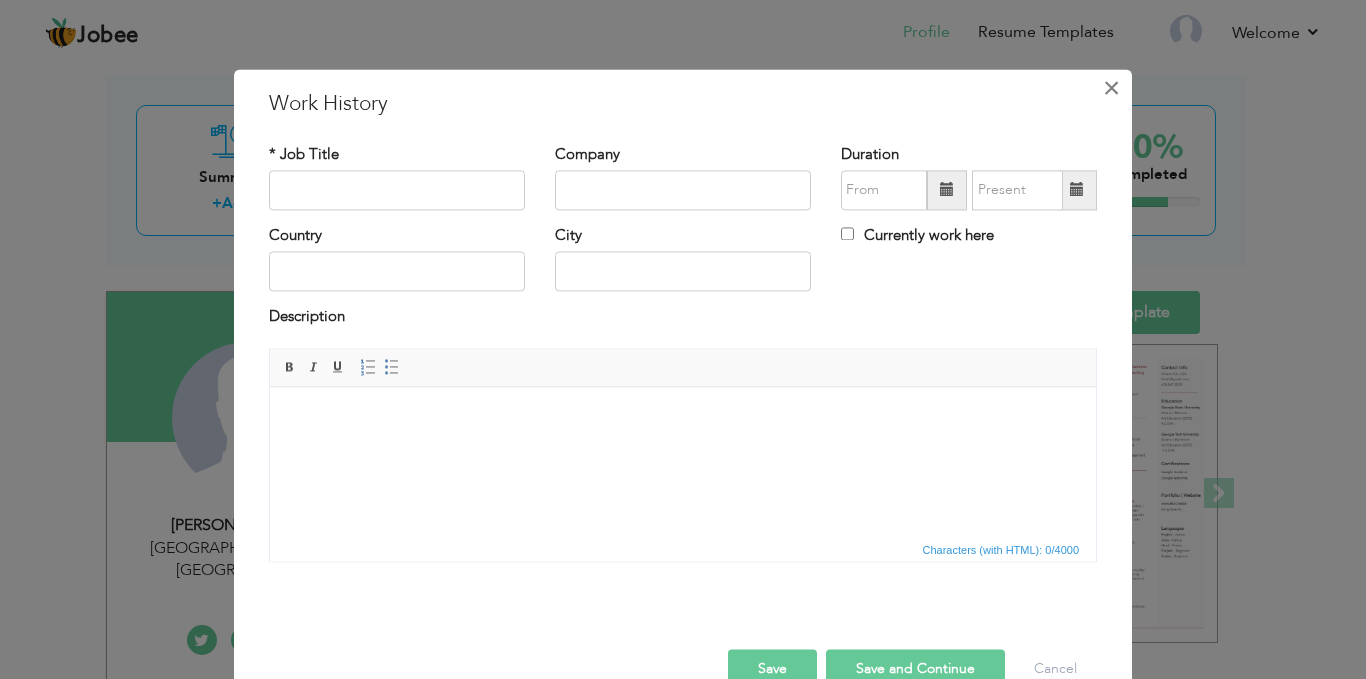 click on "×" at bounding box center (1111, 88) 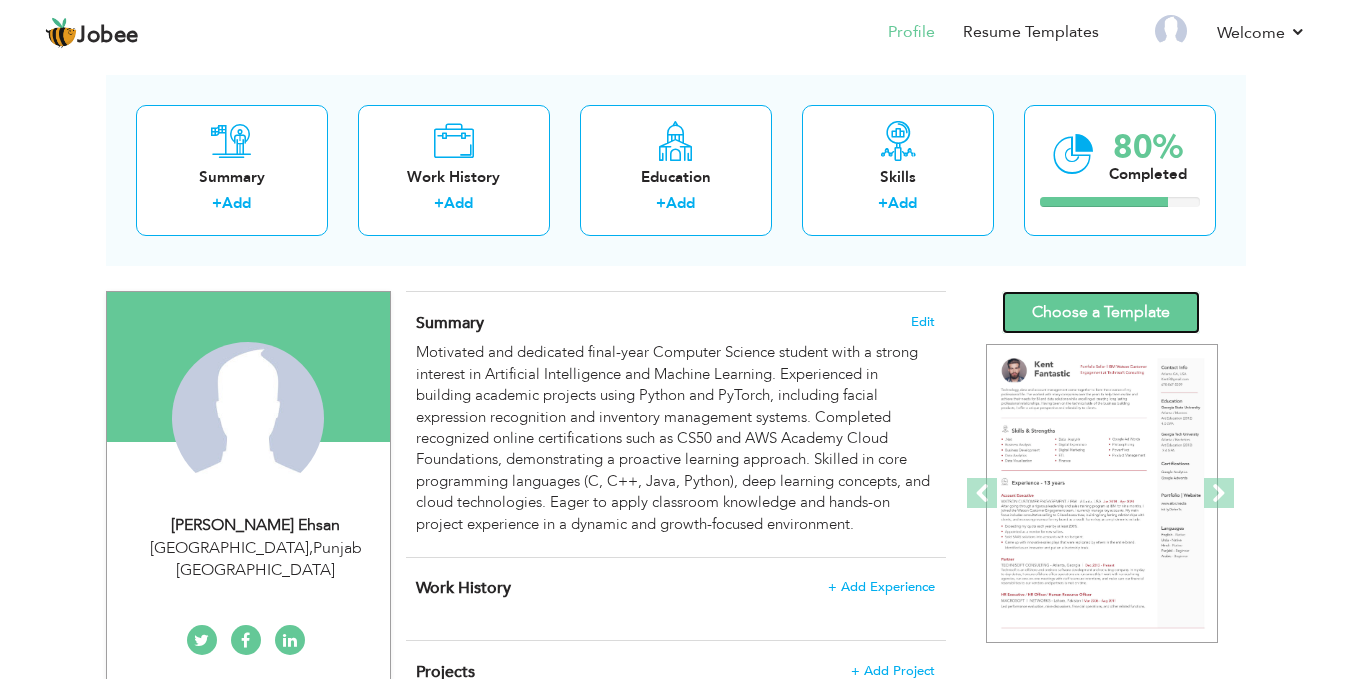 click on "Choose a Template" at bounding box center (1101, 312) 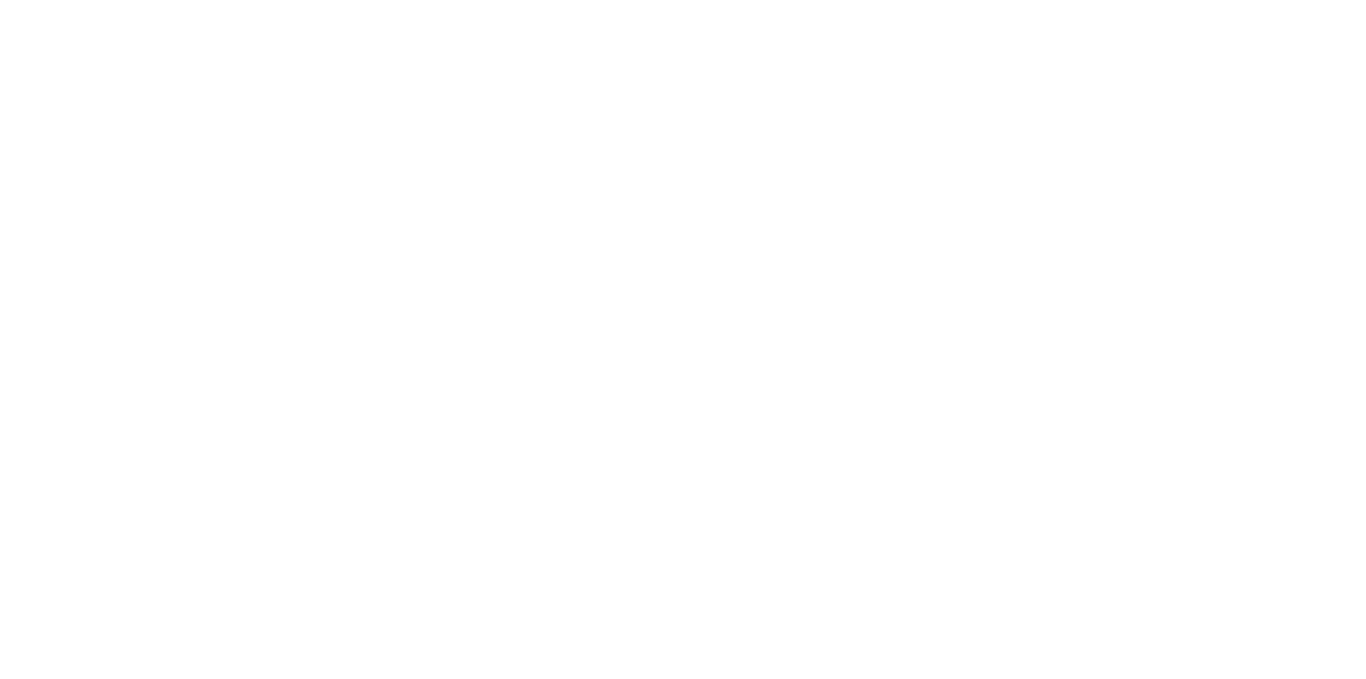 scroll, scrollTop: 0, scrollLeft: 0, axis: both 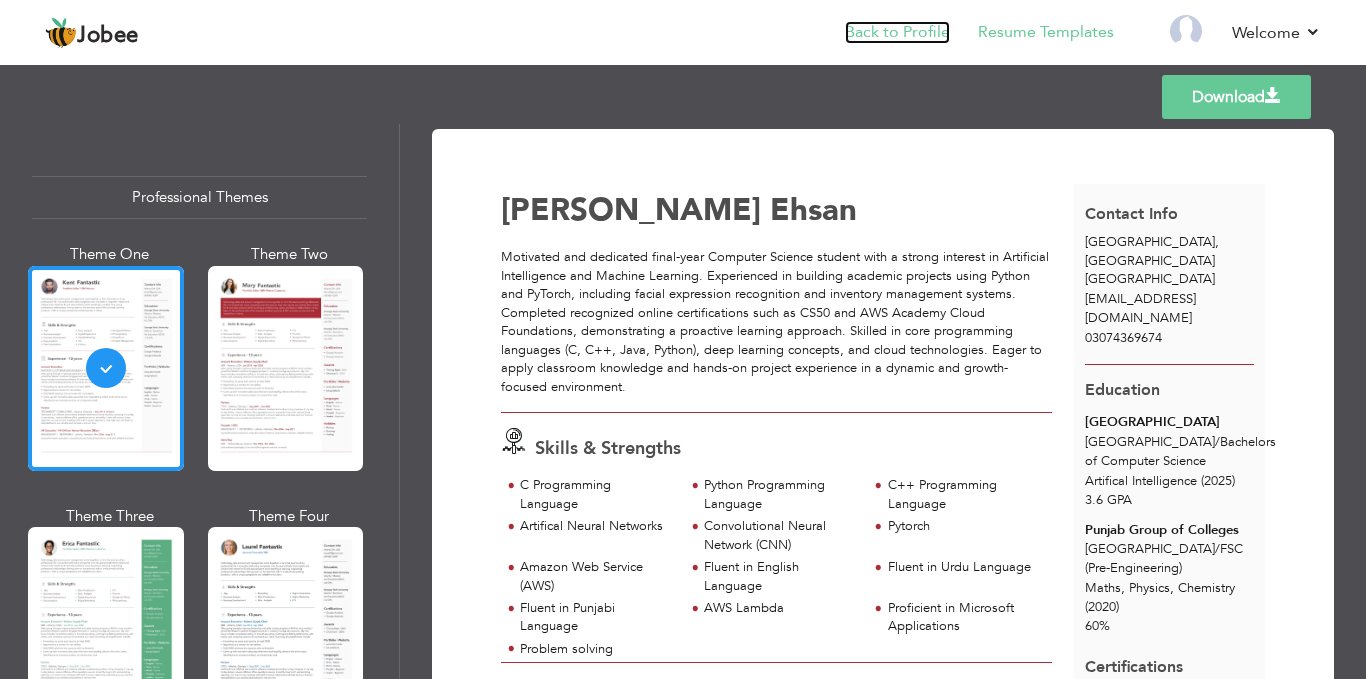 click on "Back to Profile" at bounding box center [897, 32] 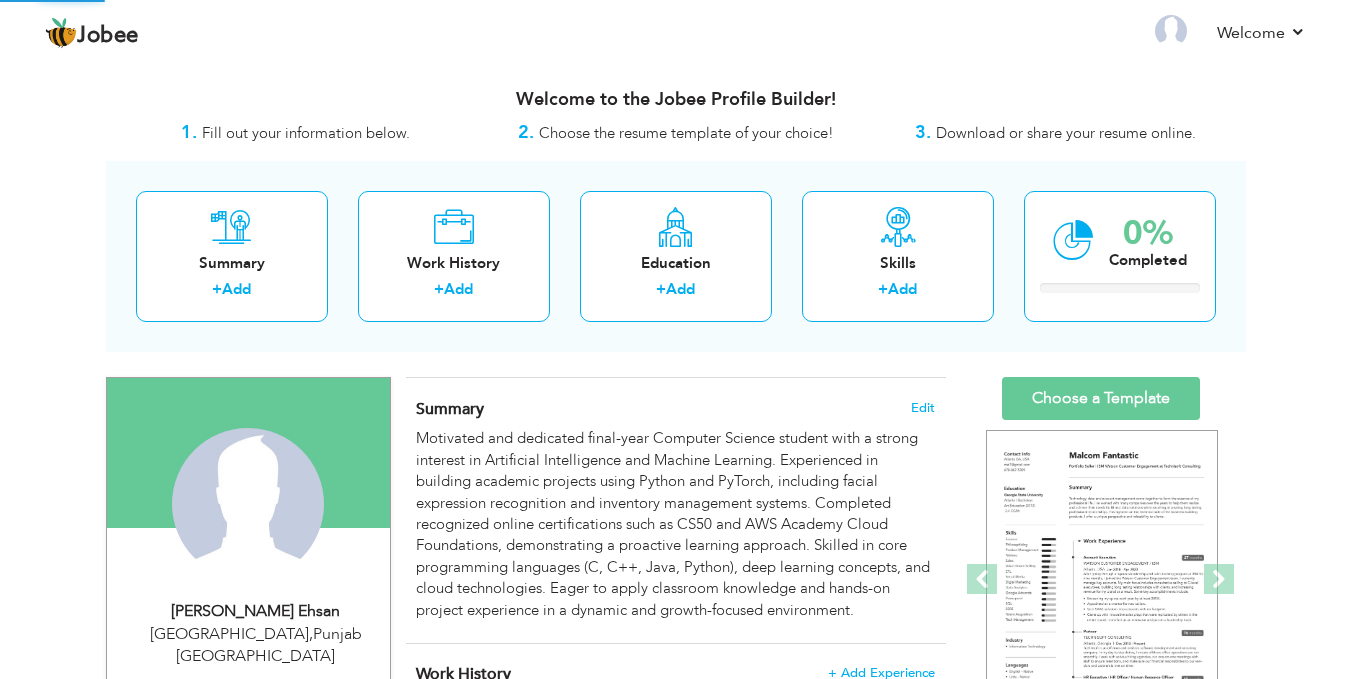 scroll, scrollTop: 0, scrollLeft: 0, axis: both 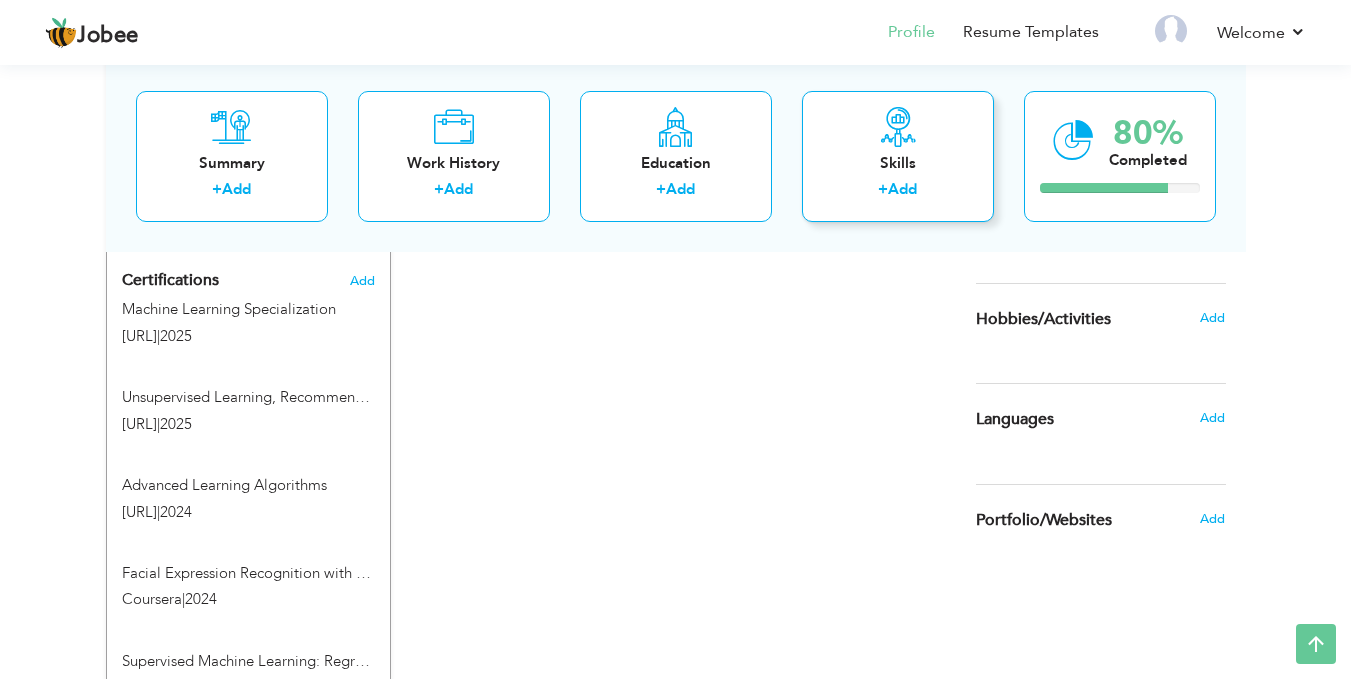 click at bounding box center (898, 126) 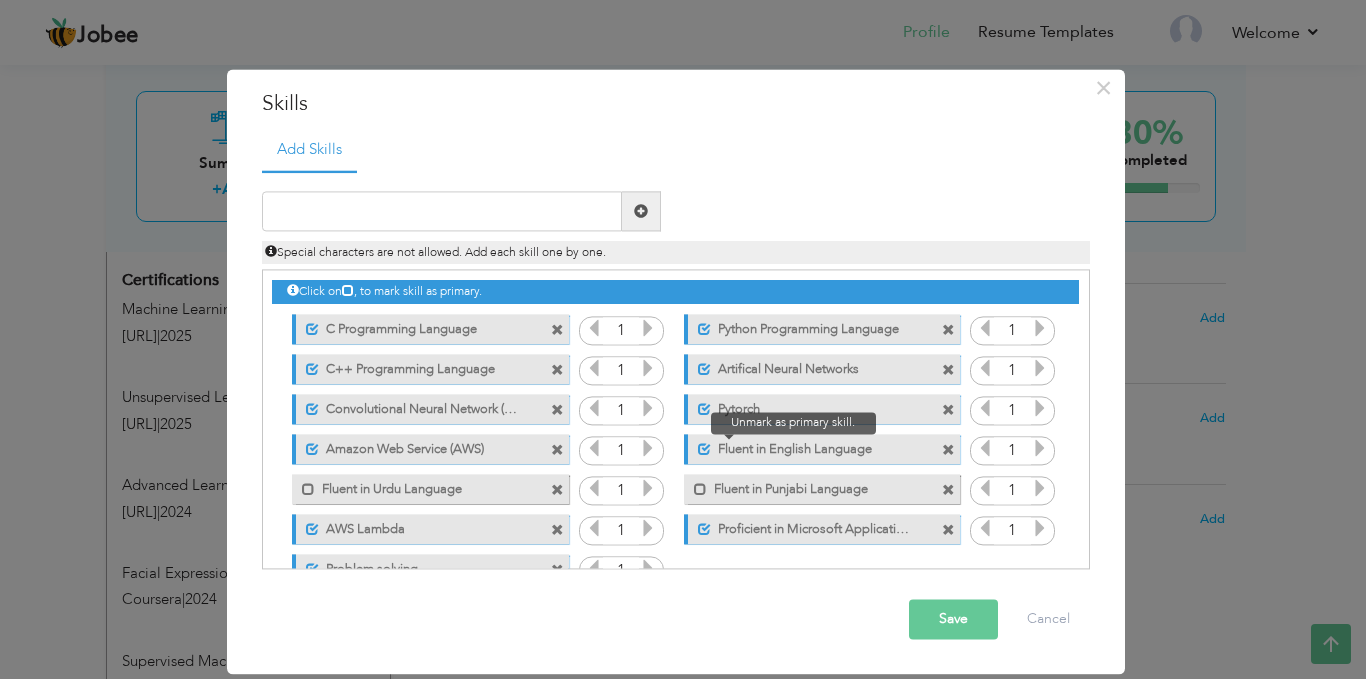 click at bounding box center (704, 449) 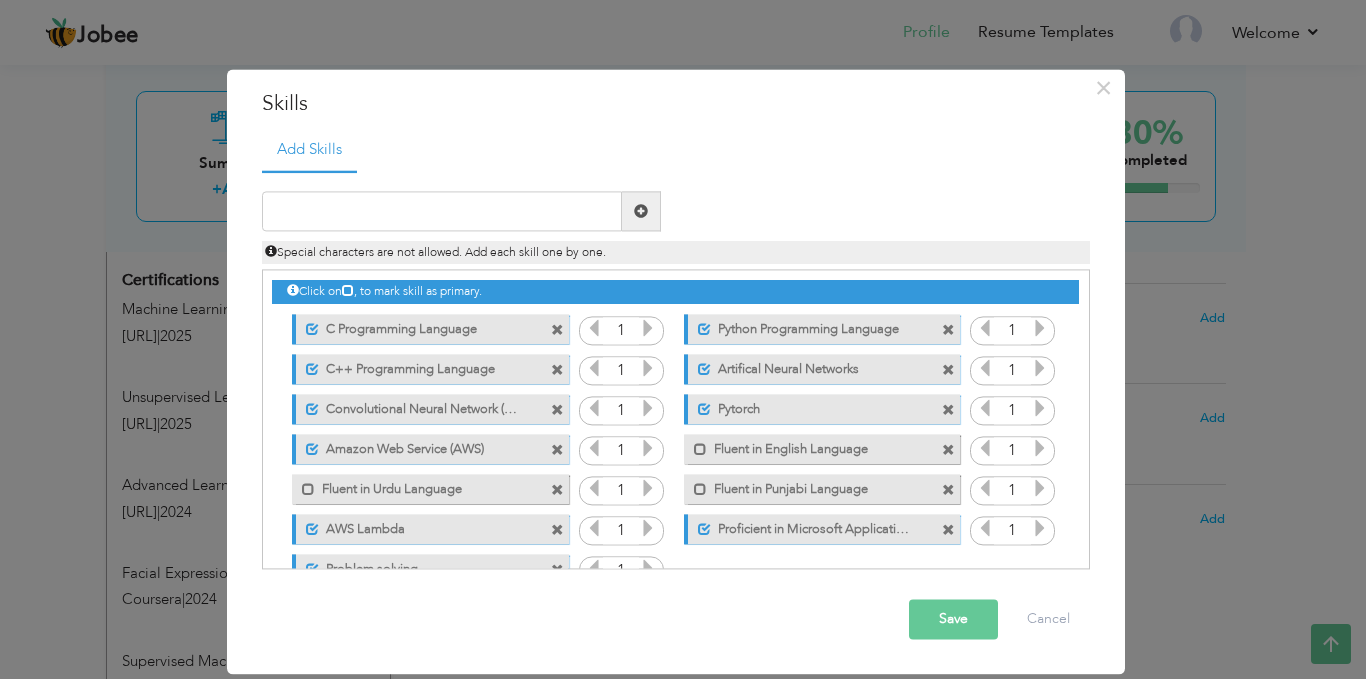 drag, startPoint x: 1088, startPoint y: 444, endPoint x: 1088, endPoint y: 511, distance: 67 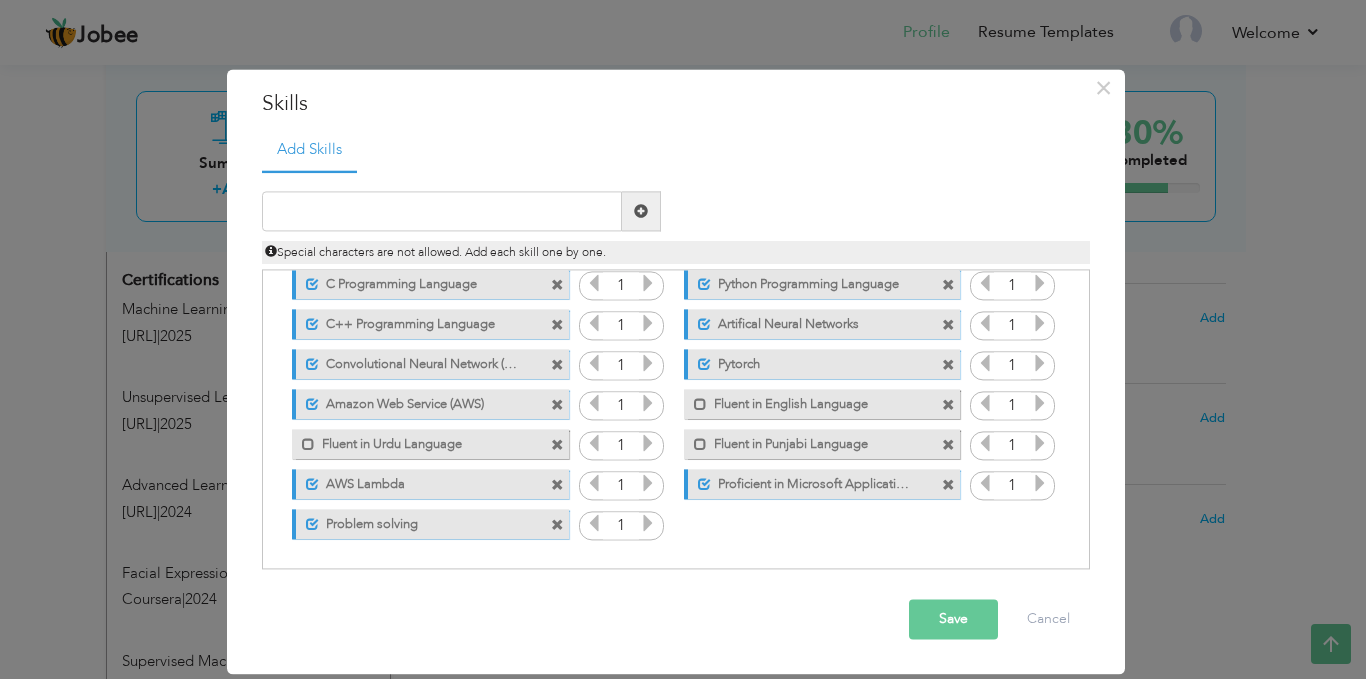 drag, startPoint x: 864, startPoint y: 442, endPoint x: 729, endPoint y: 436, distance: 135.13327 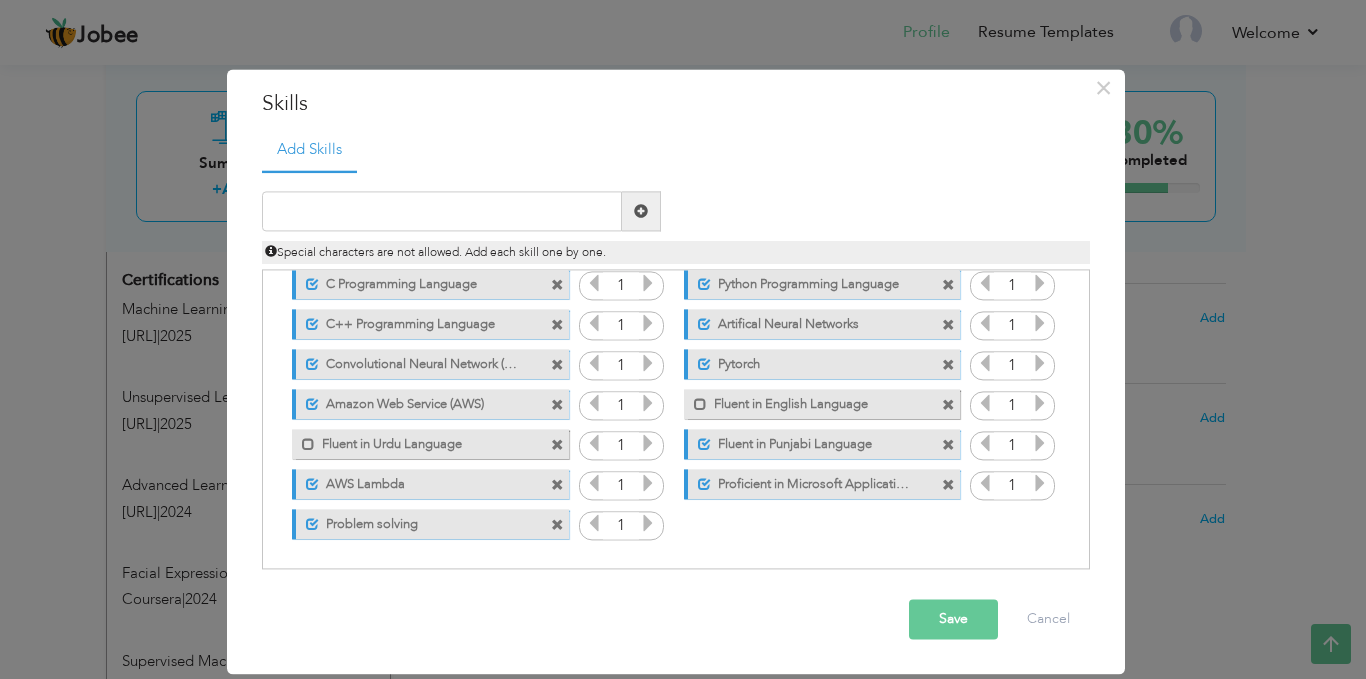 click on "Fluent in Punjabi Language" at bounding box center (810, 441) 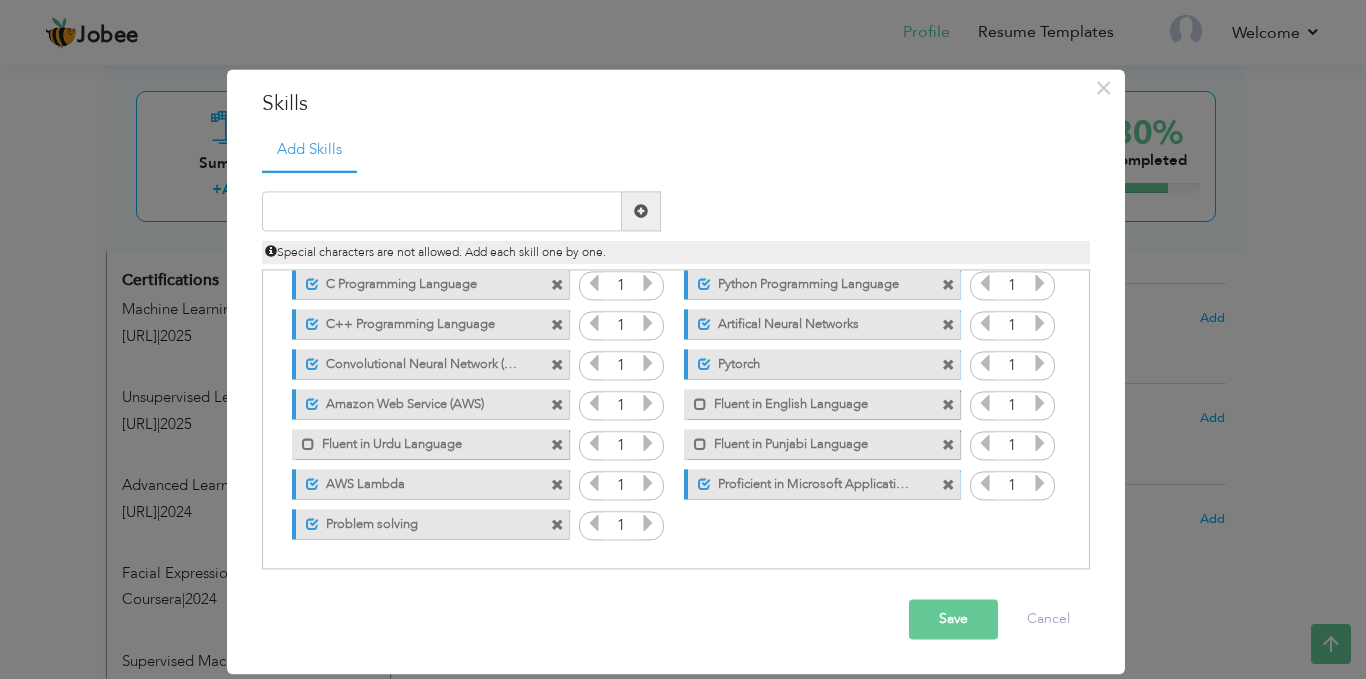 click on "Fluent in Punjabi Language" at bounding box center [808, 441] 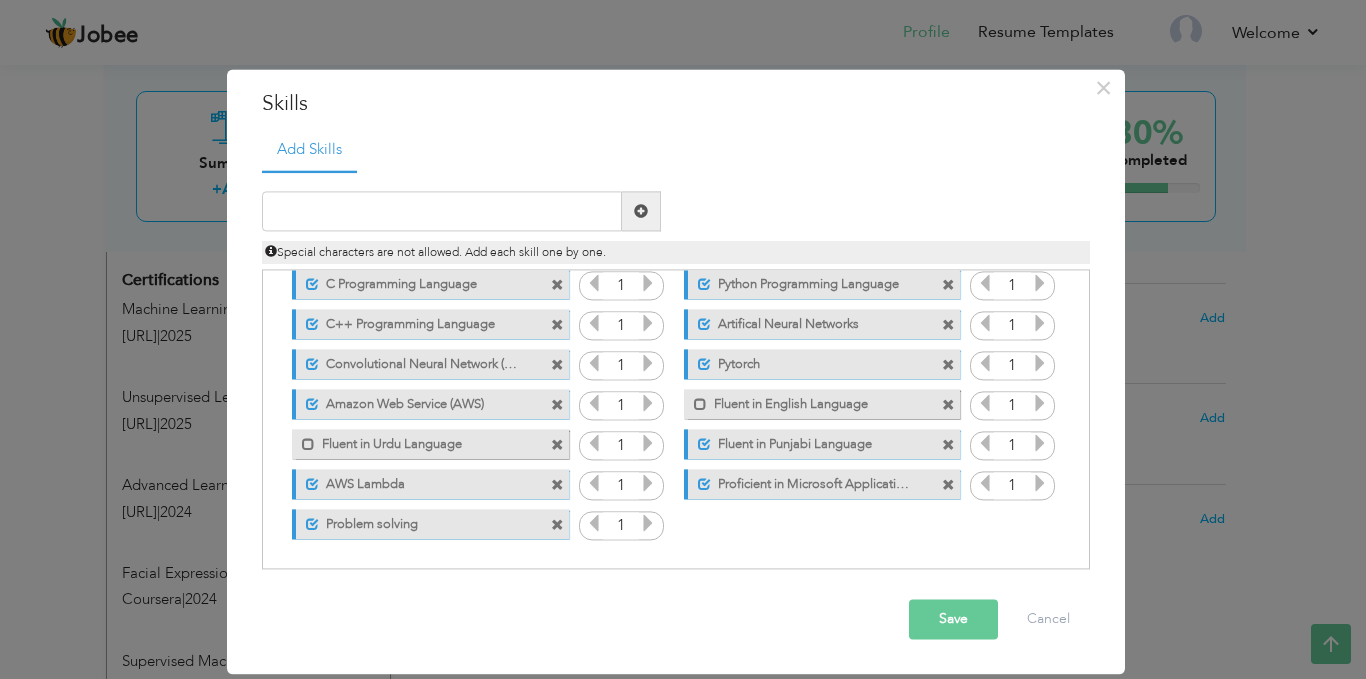 click on "Fluent in Punjabi Language" at bounding box center (810, 441) 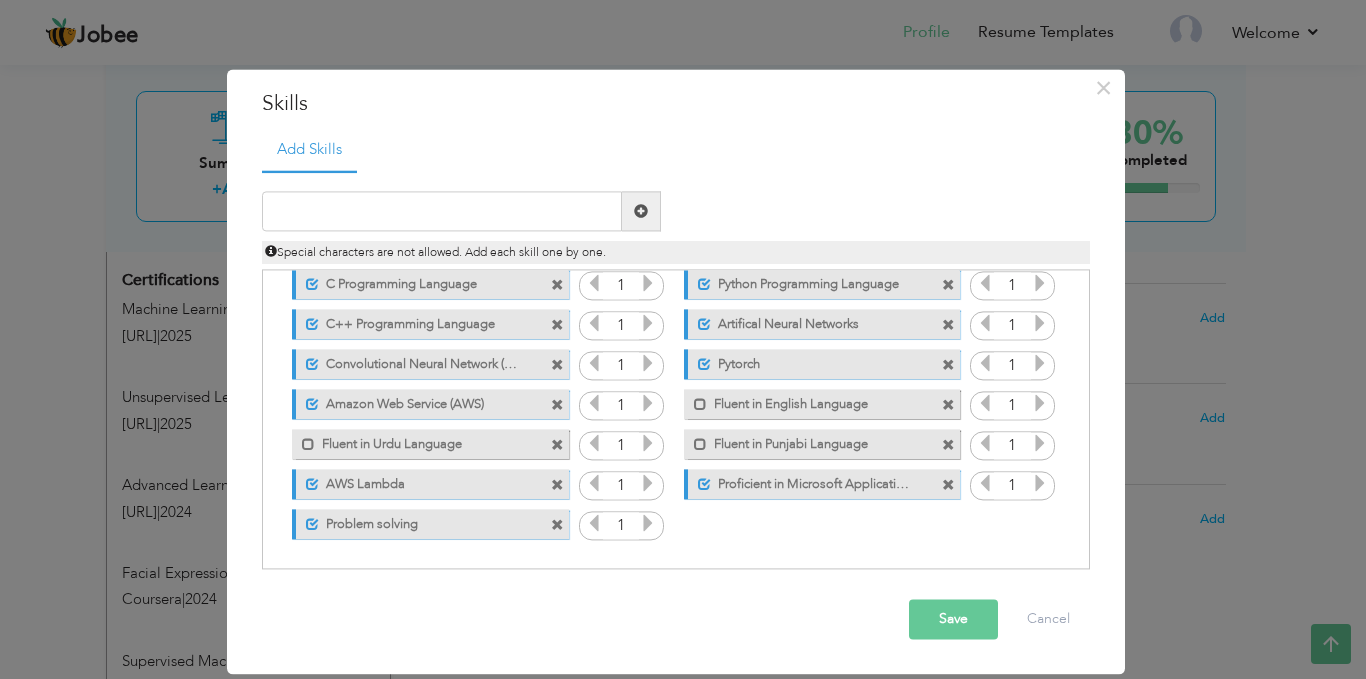 click at bounding box center [948, 445] 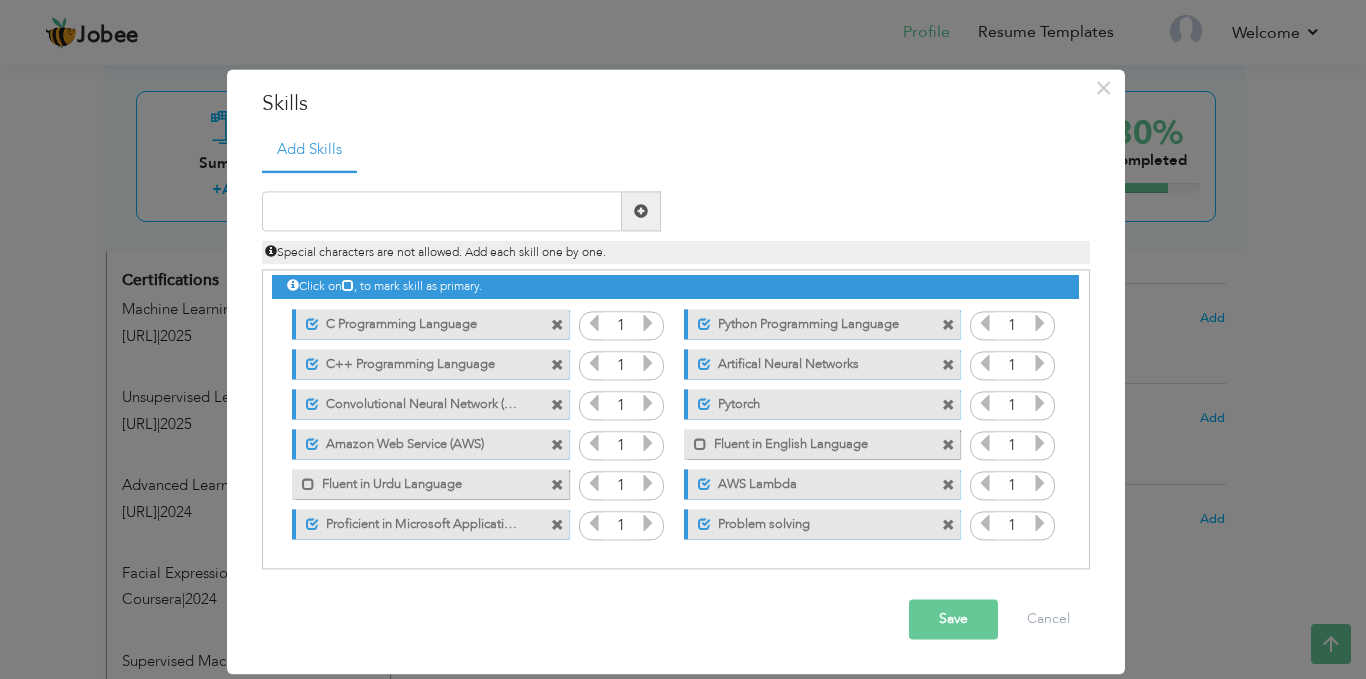scroll, scrollTop: 5, scrollLeft: 0, axis: vertical 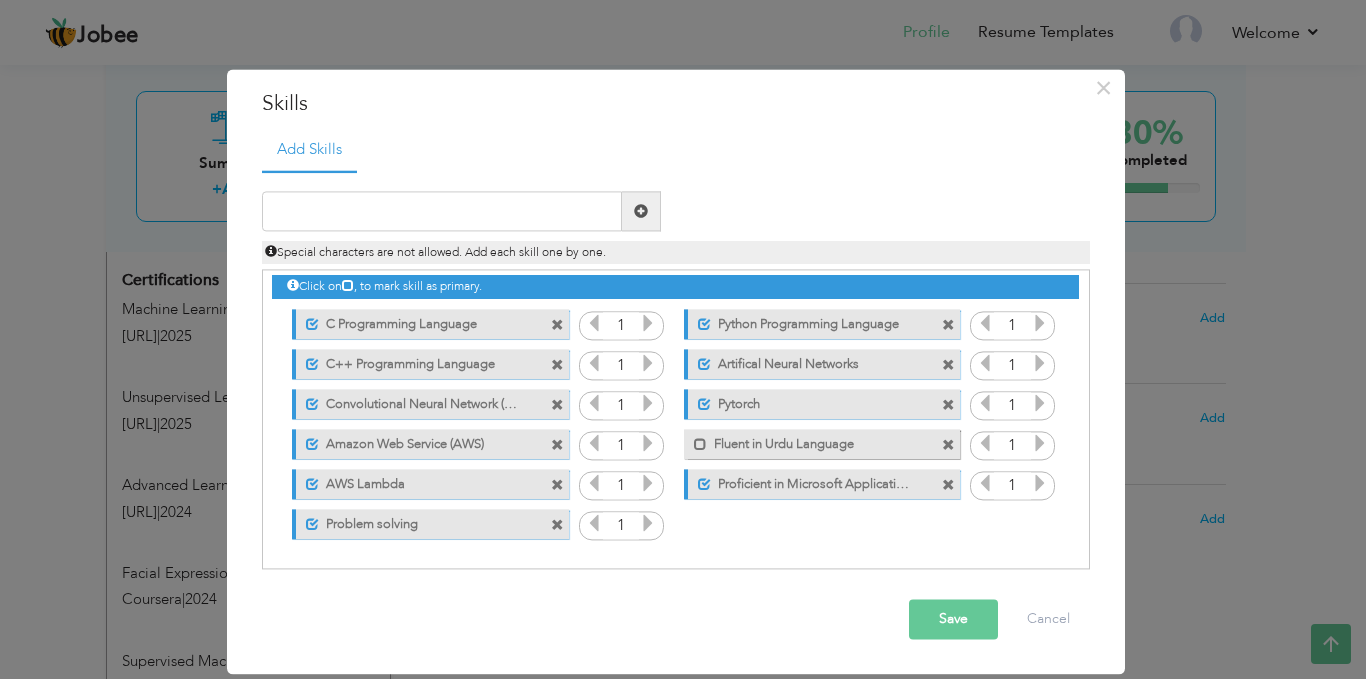 click at bounding box center [948, 445] 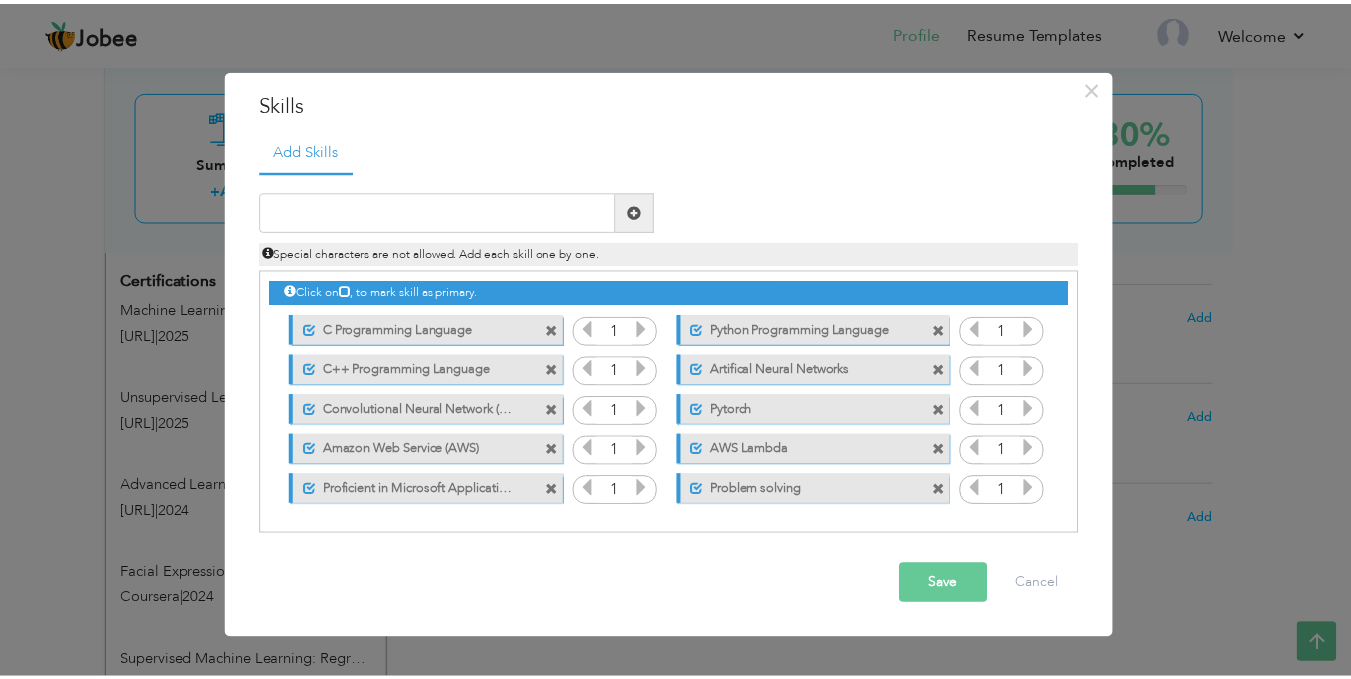 scroll, scrollTop: 0, scrollLeft: 0, axis: both 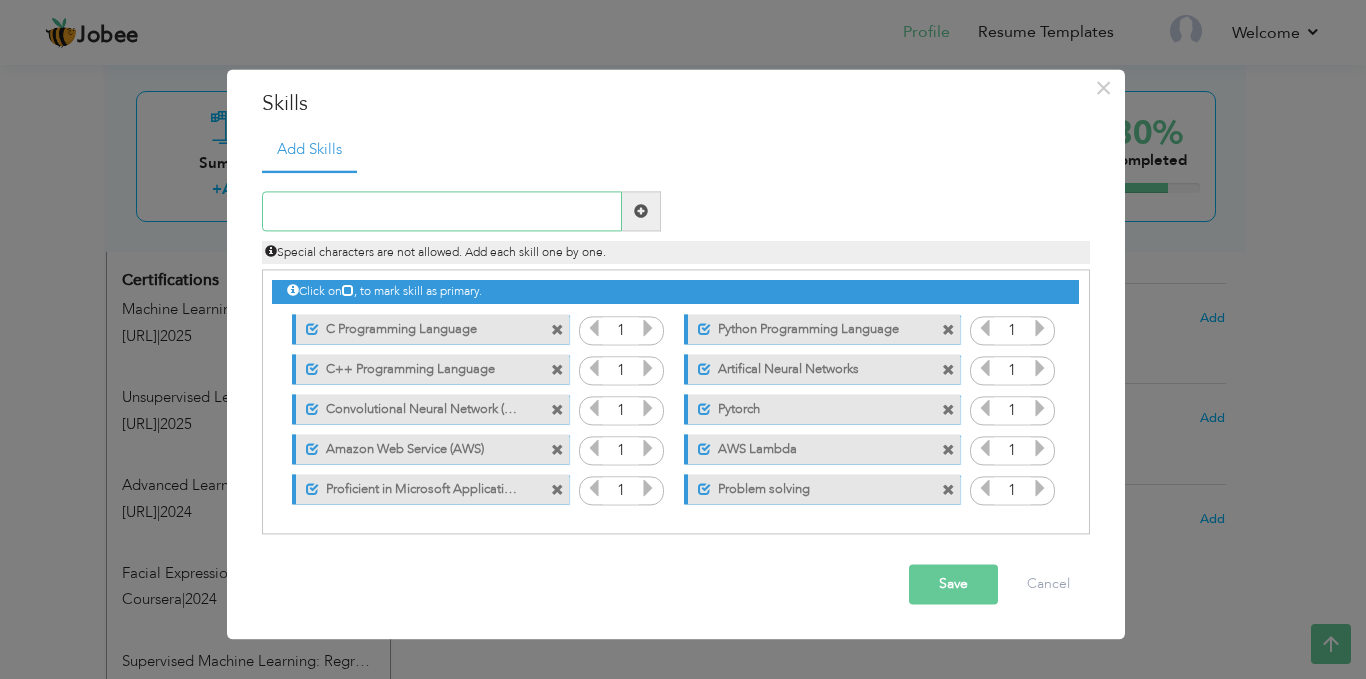 click at bounding box center (442, 212) 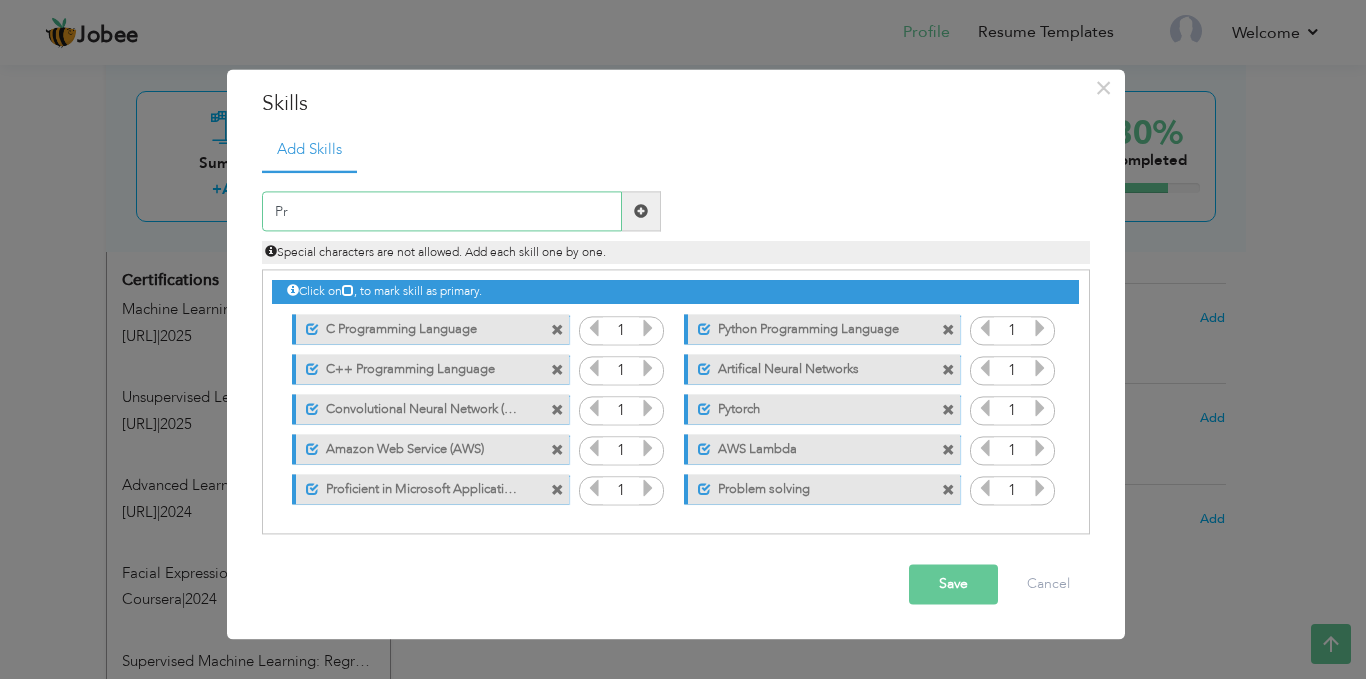 type on "P" 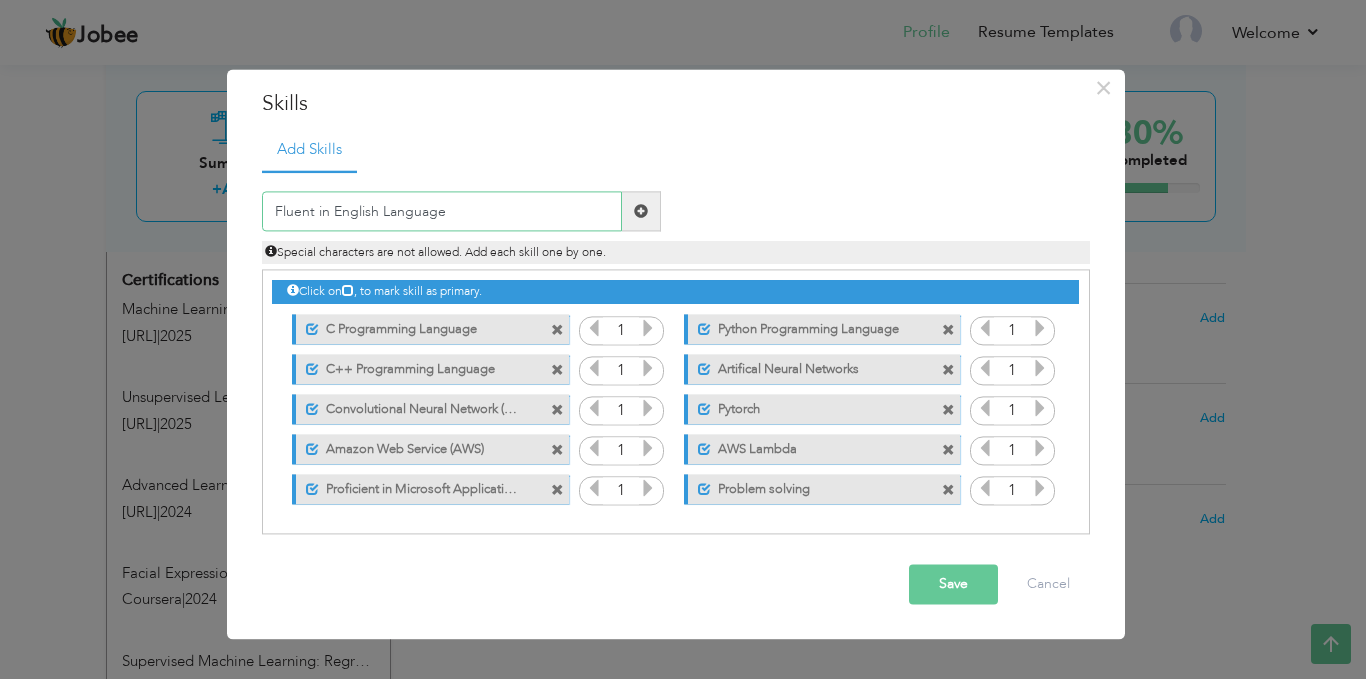 type on "Fluent in English Language" 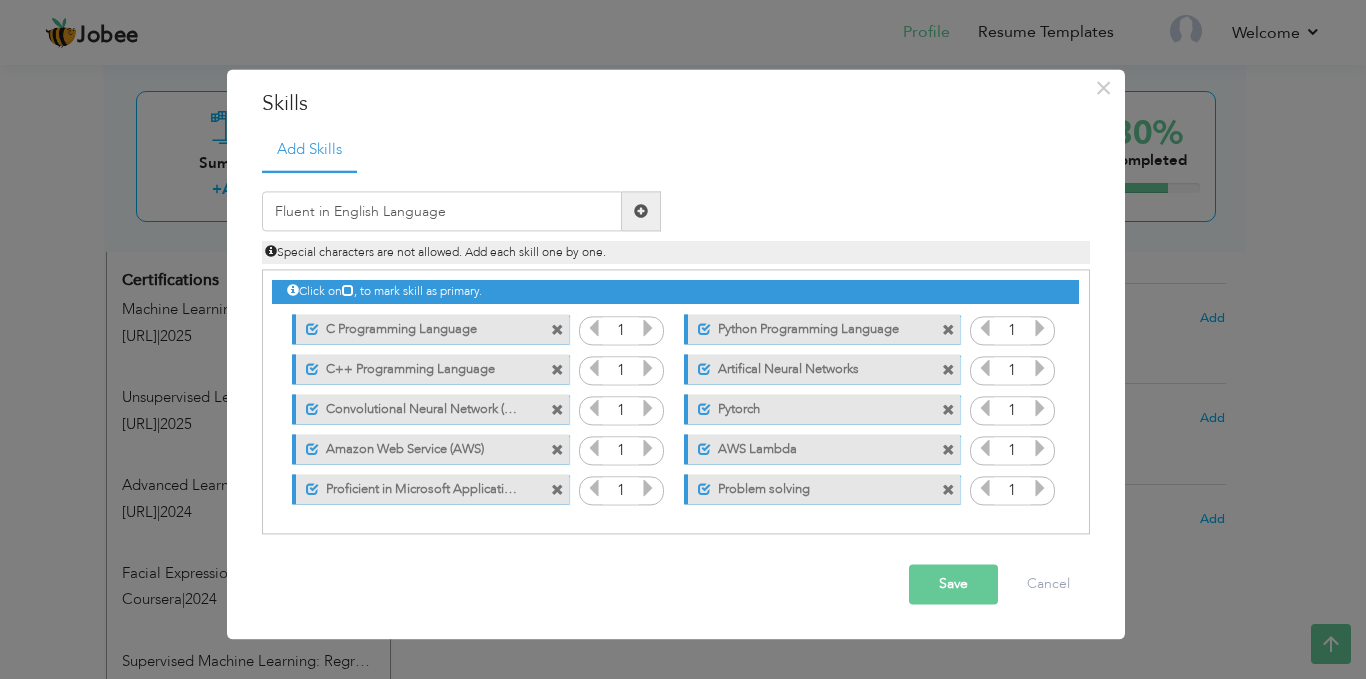 click at bounding box center [641, 212] 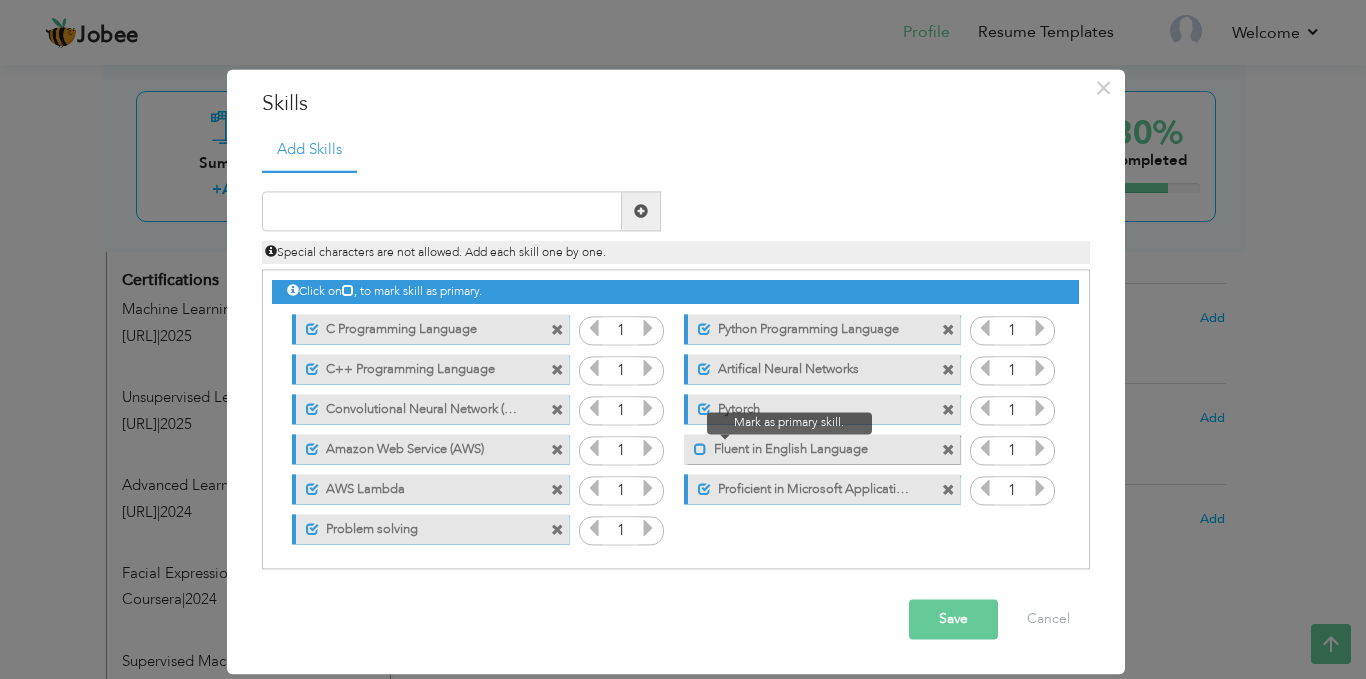 click at bounding box center (700, 449) 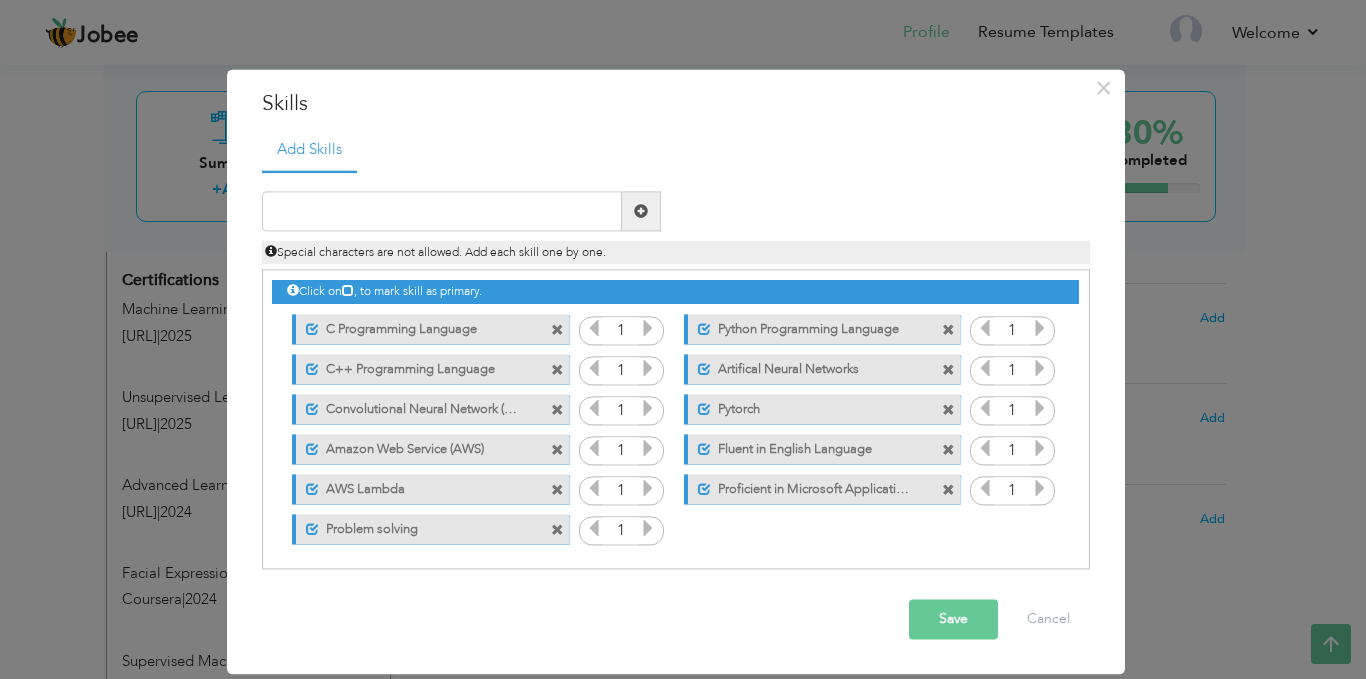 click on "Click on  , to mark skill as primary." at bounding box center (676, 420) 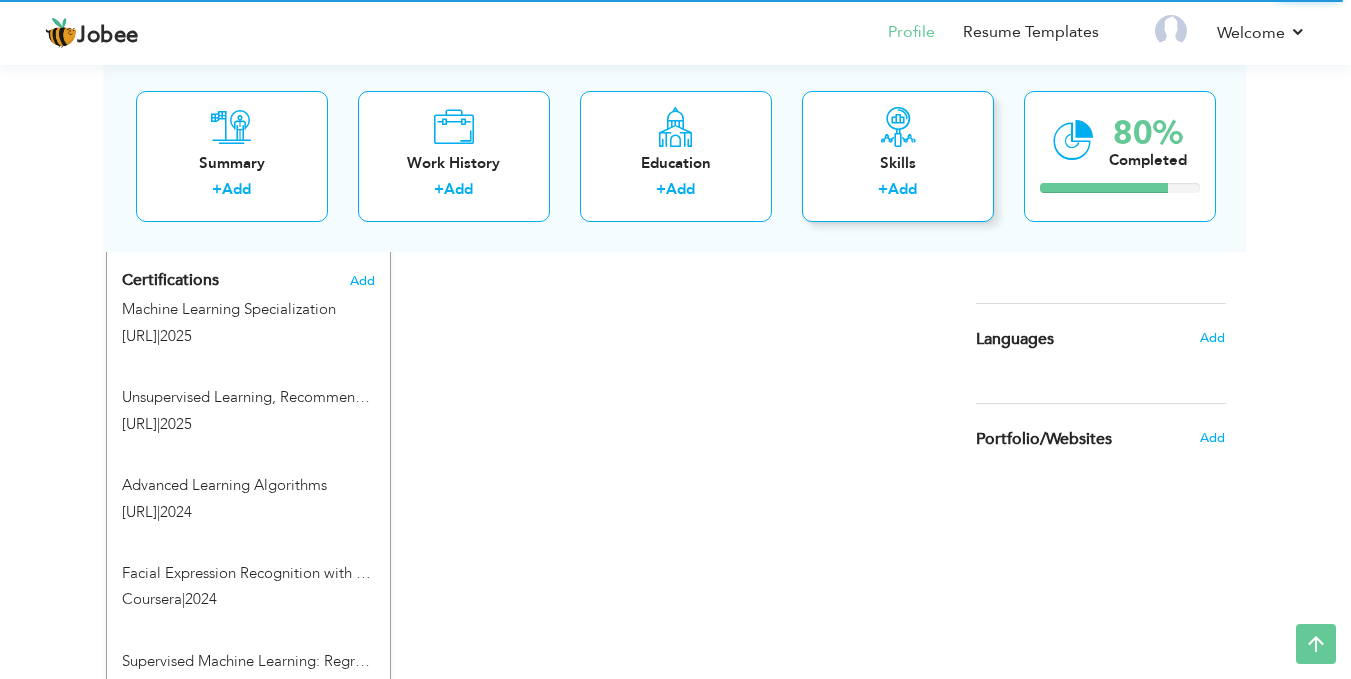 click on "Skills" at bounding box center (898, 162) 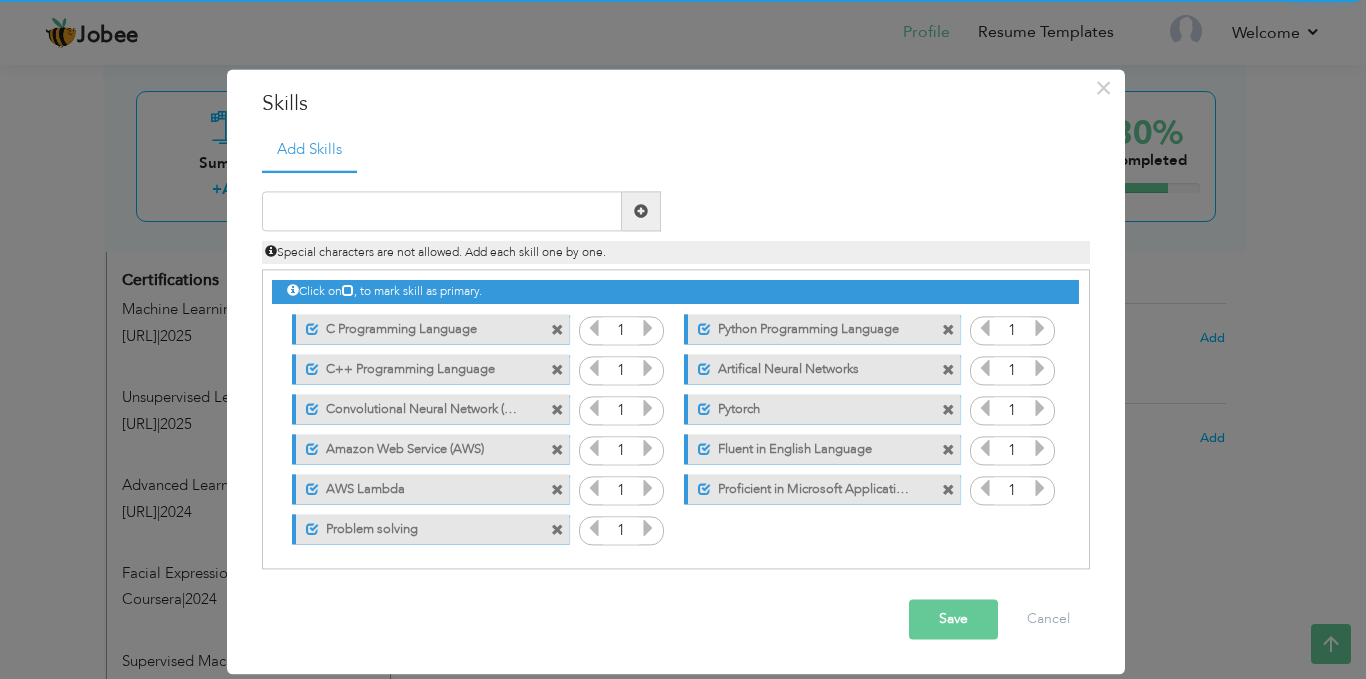 click at bounding box center [948, 450] 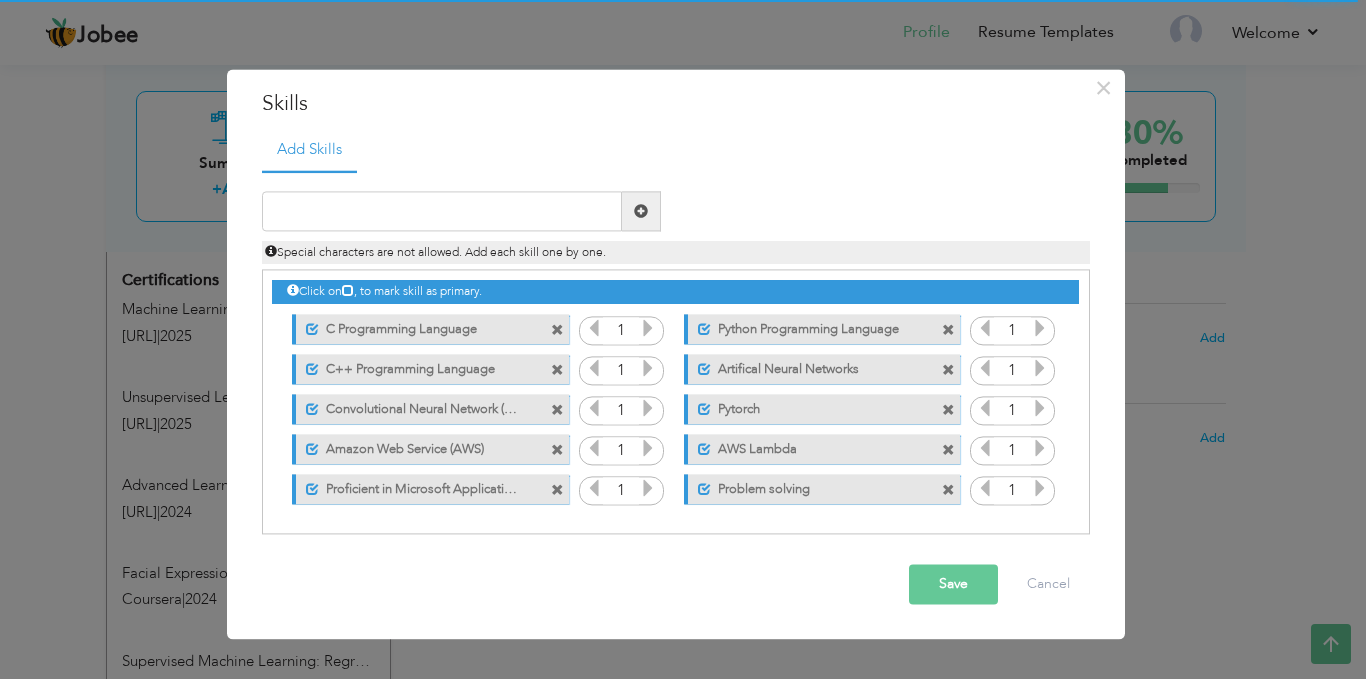 click on "Save" at bounding box center (953, 585) 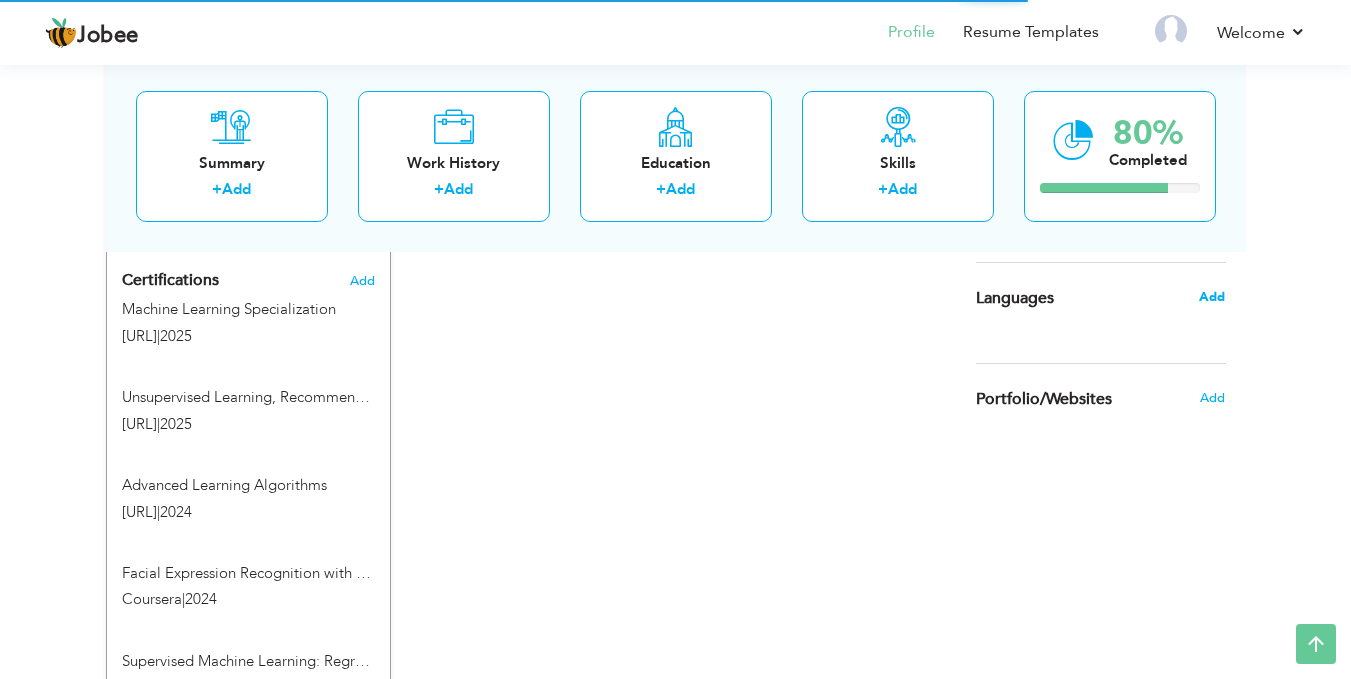 click on "Add" at bounding box center [1212, 297] 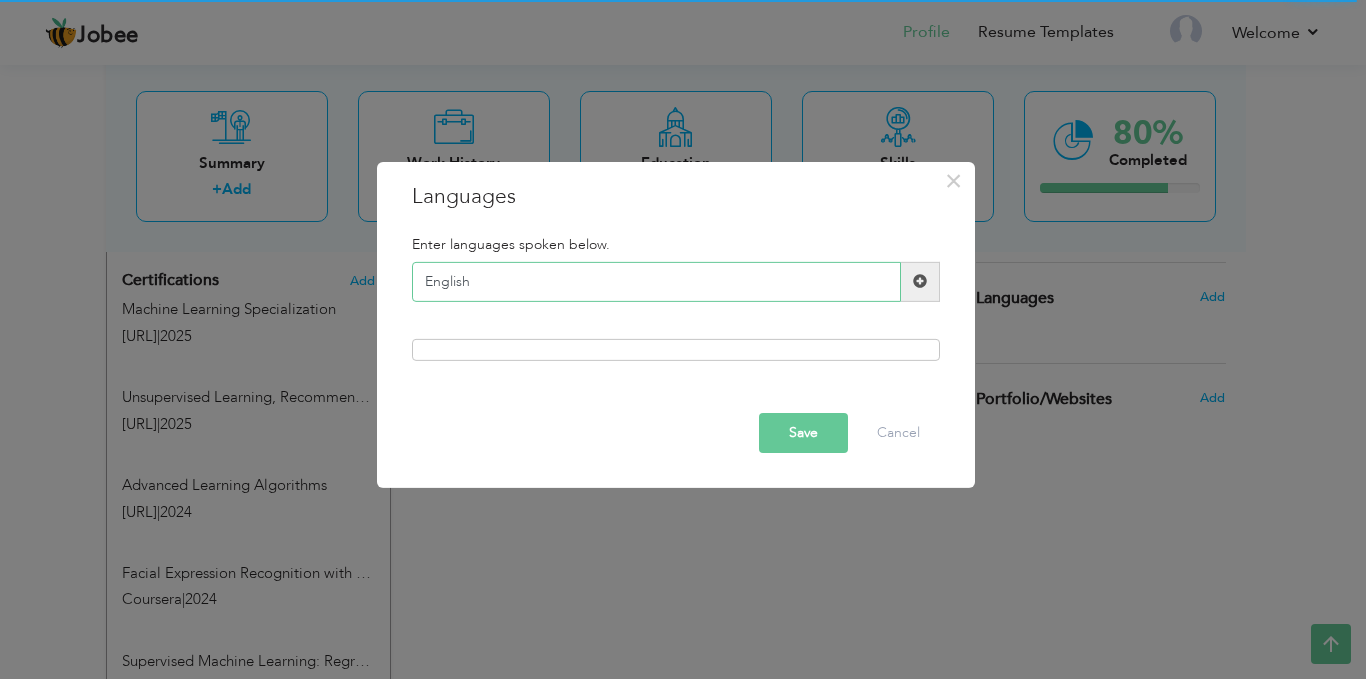 type on "English" 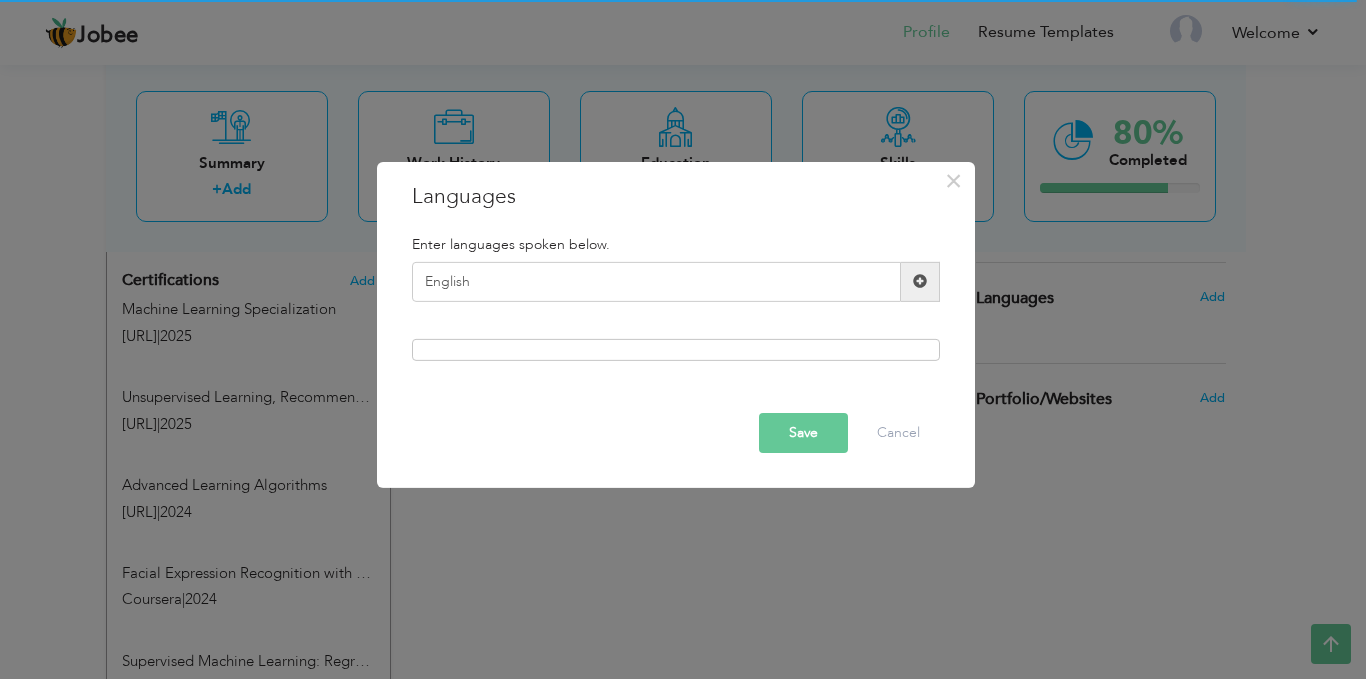 click at bounding box center [676, 350] 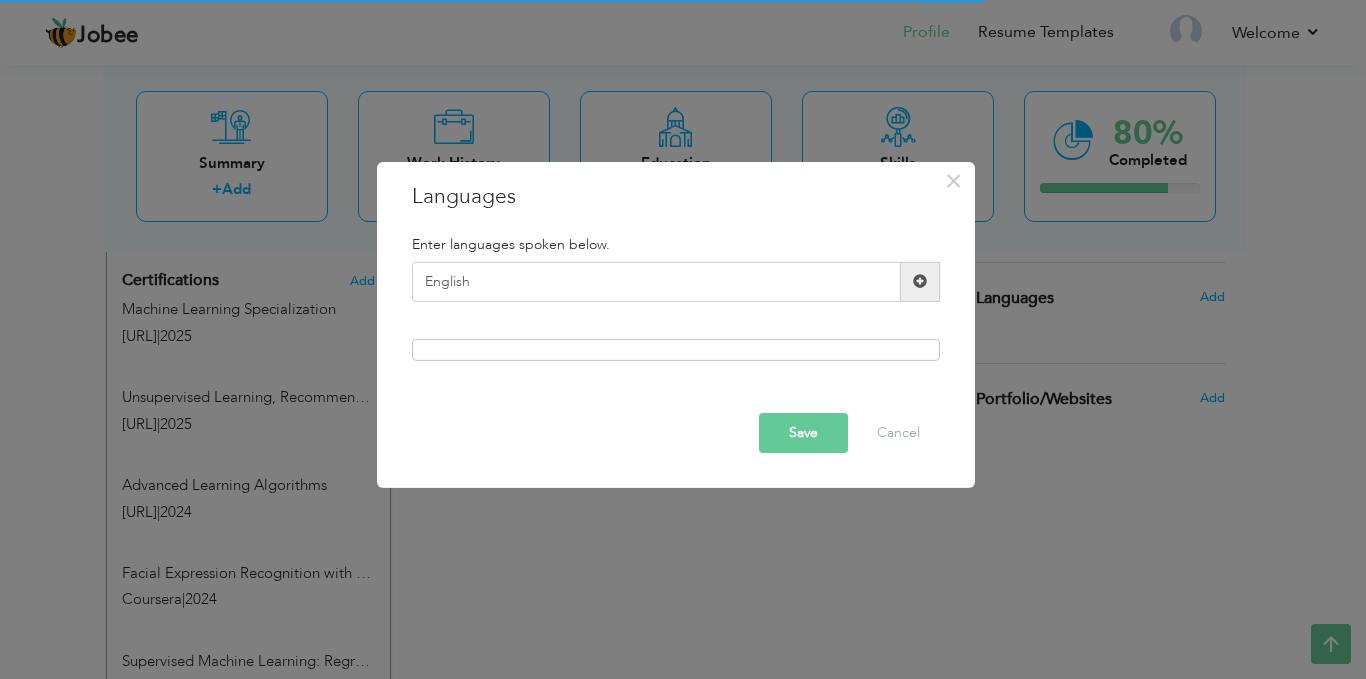 click at bounding box center [920, 281] 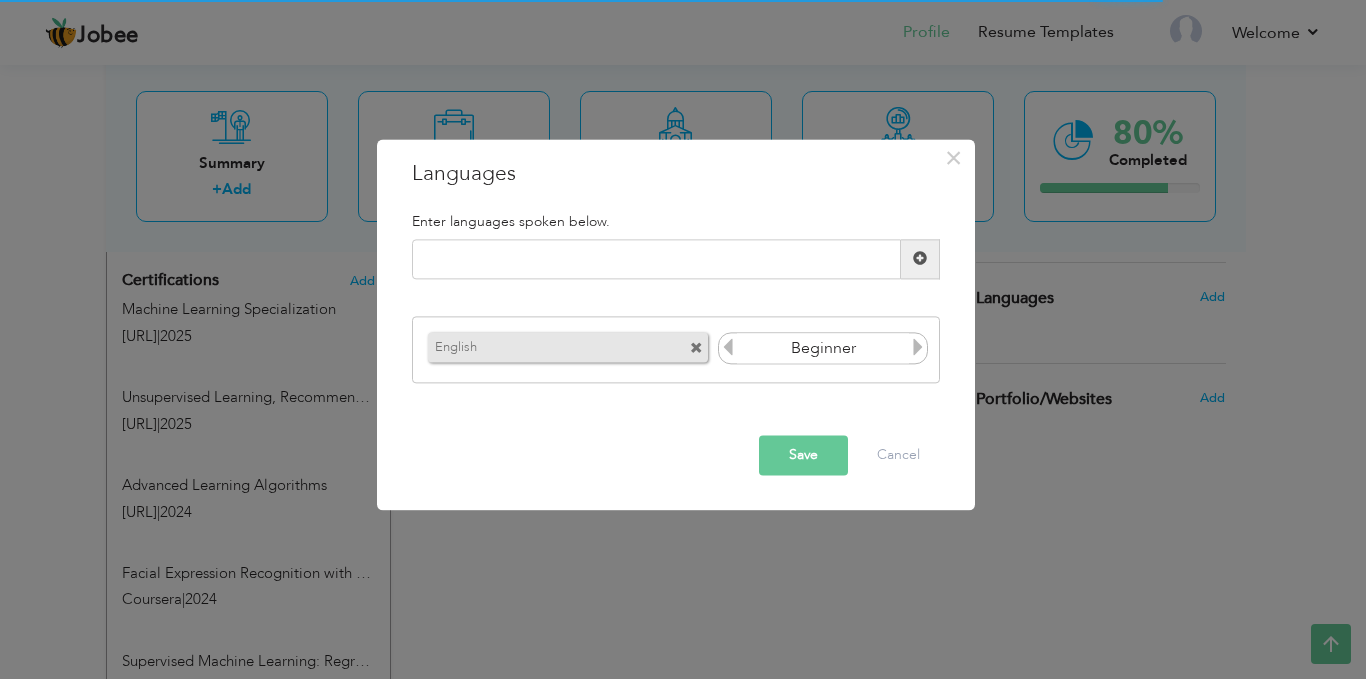 click at bounding box center (918, 348) 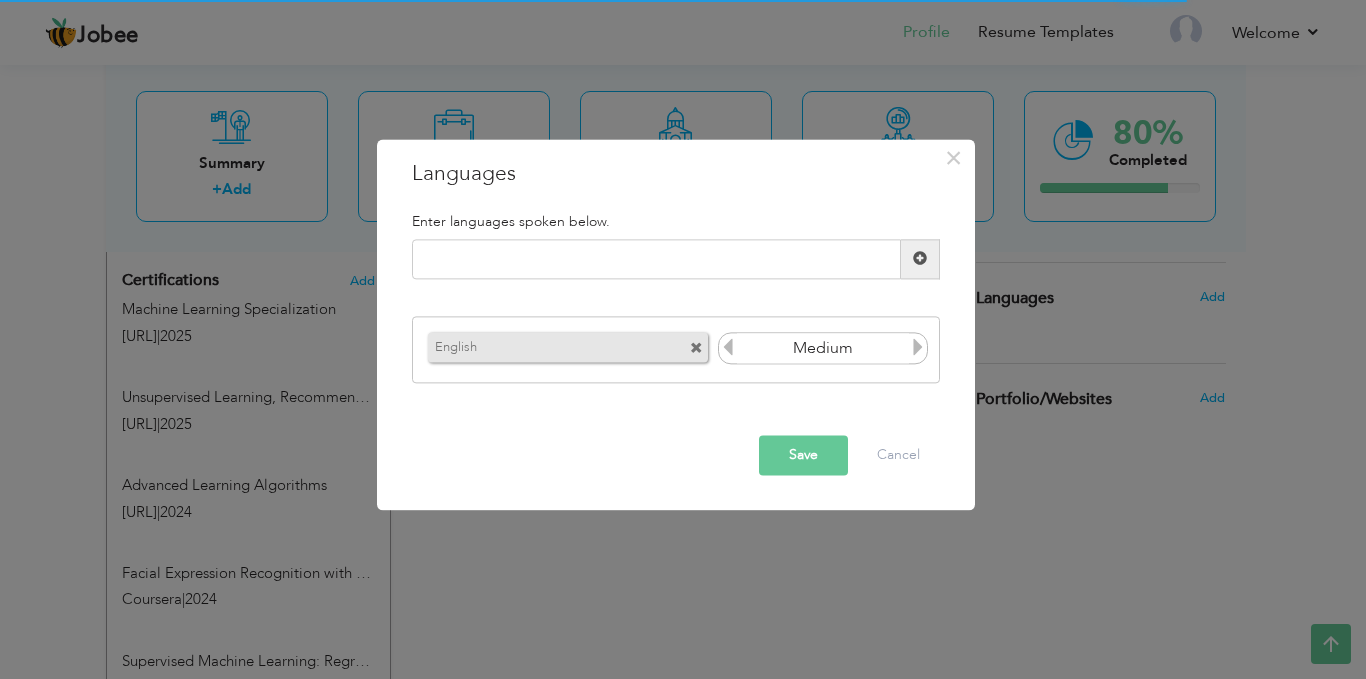 click at bounding box center [918, 348] 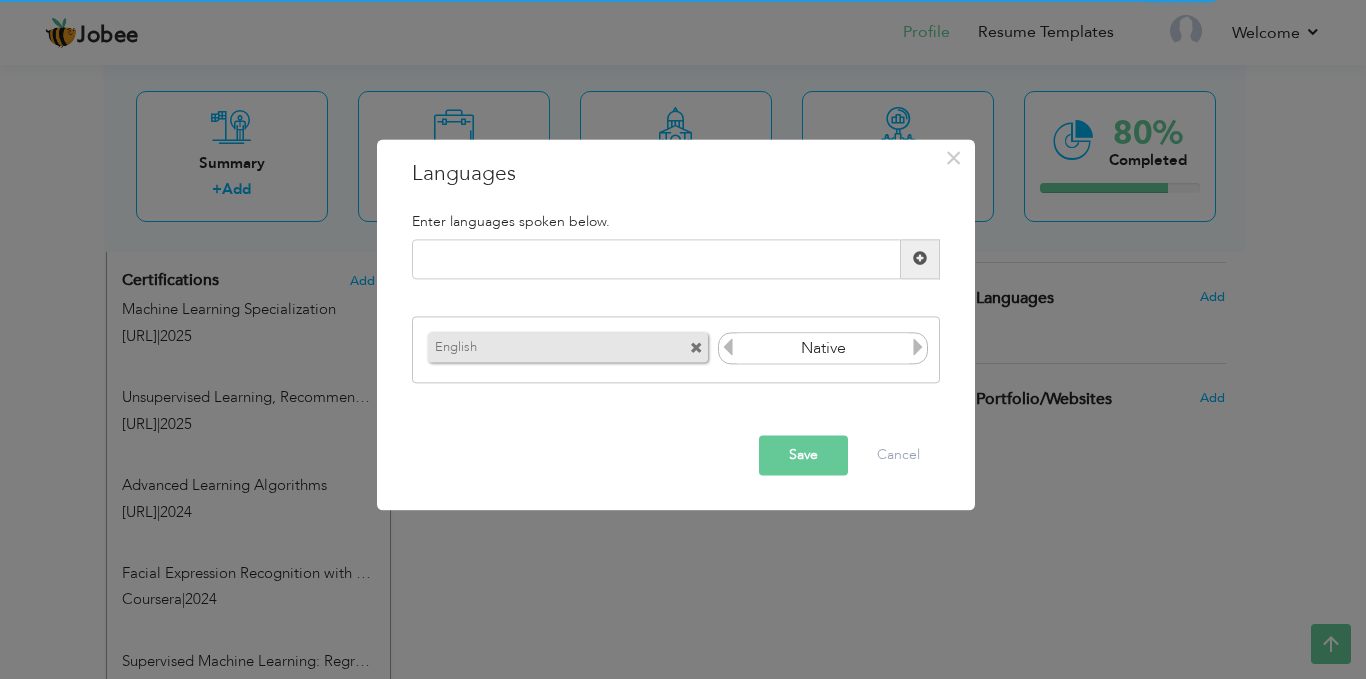 click at bounding box center [918, 348] 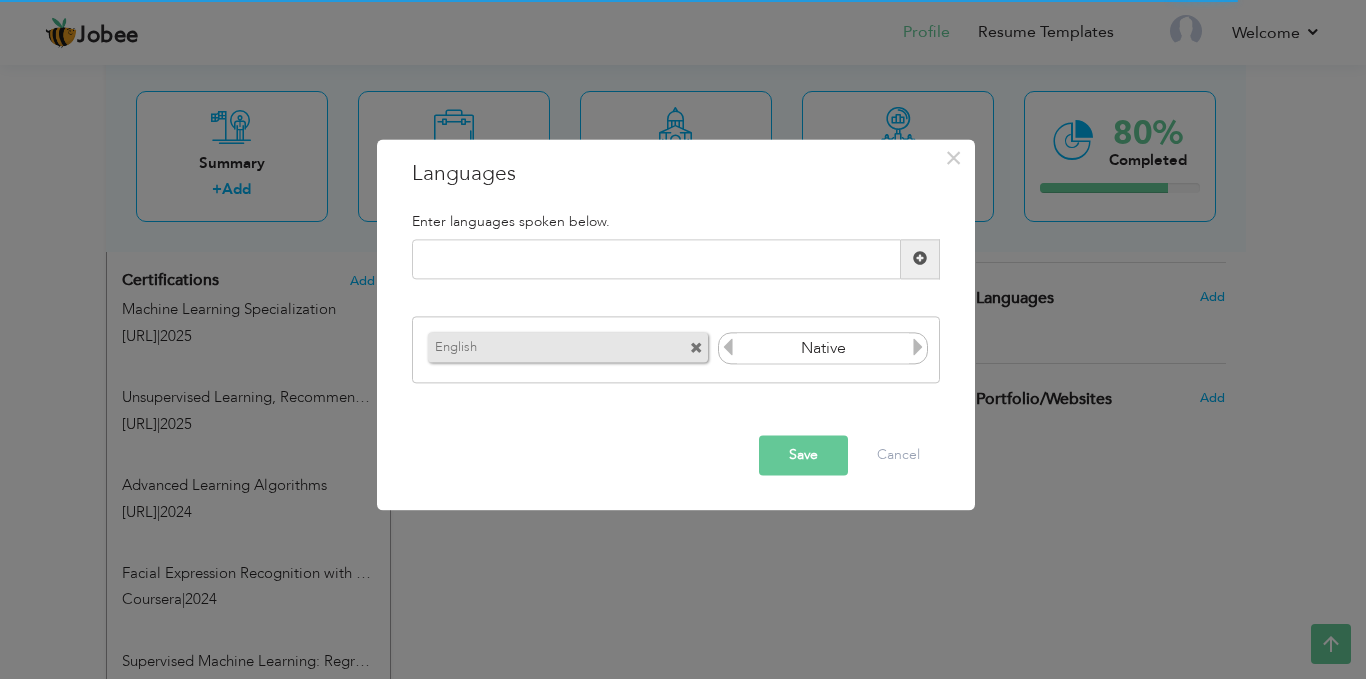 click at bounding box center [918, 348] 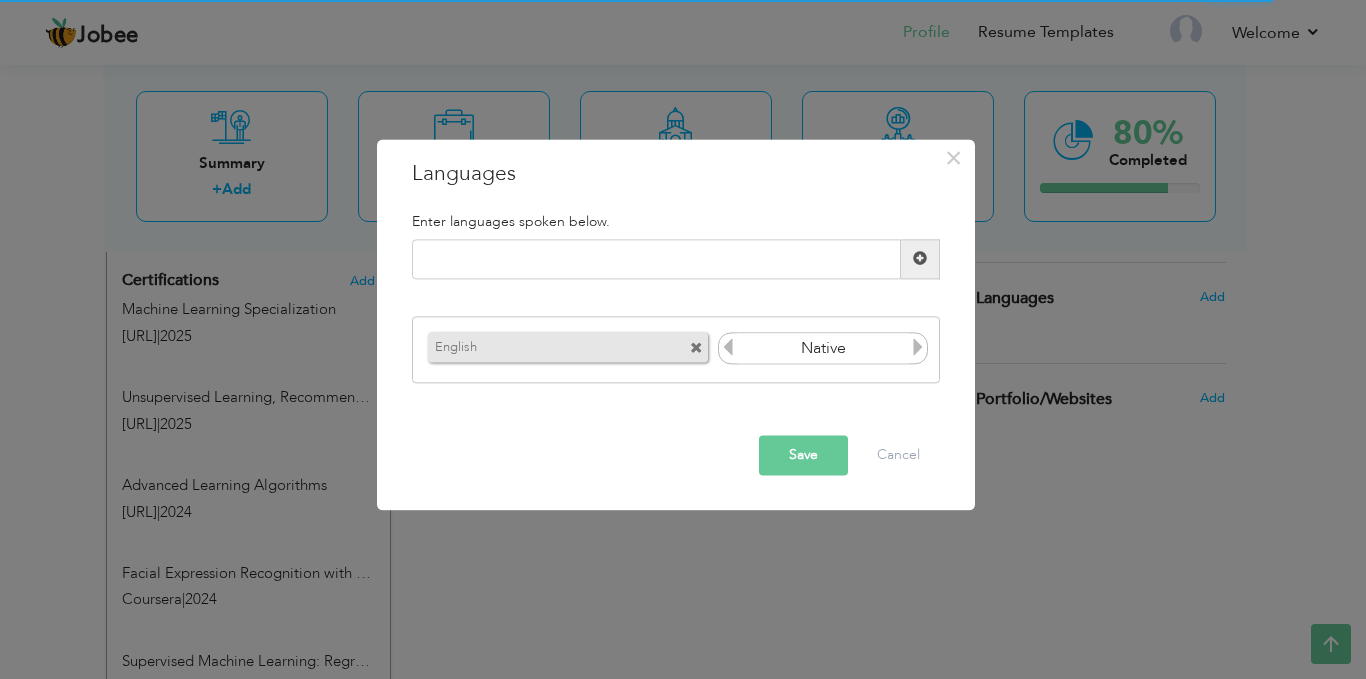 click at bounding box center (728, 348) 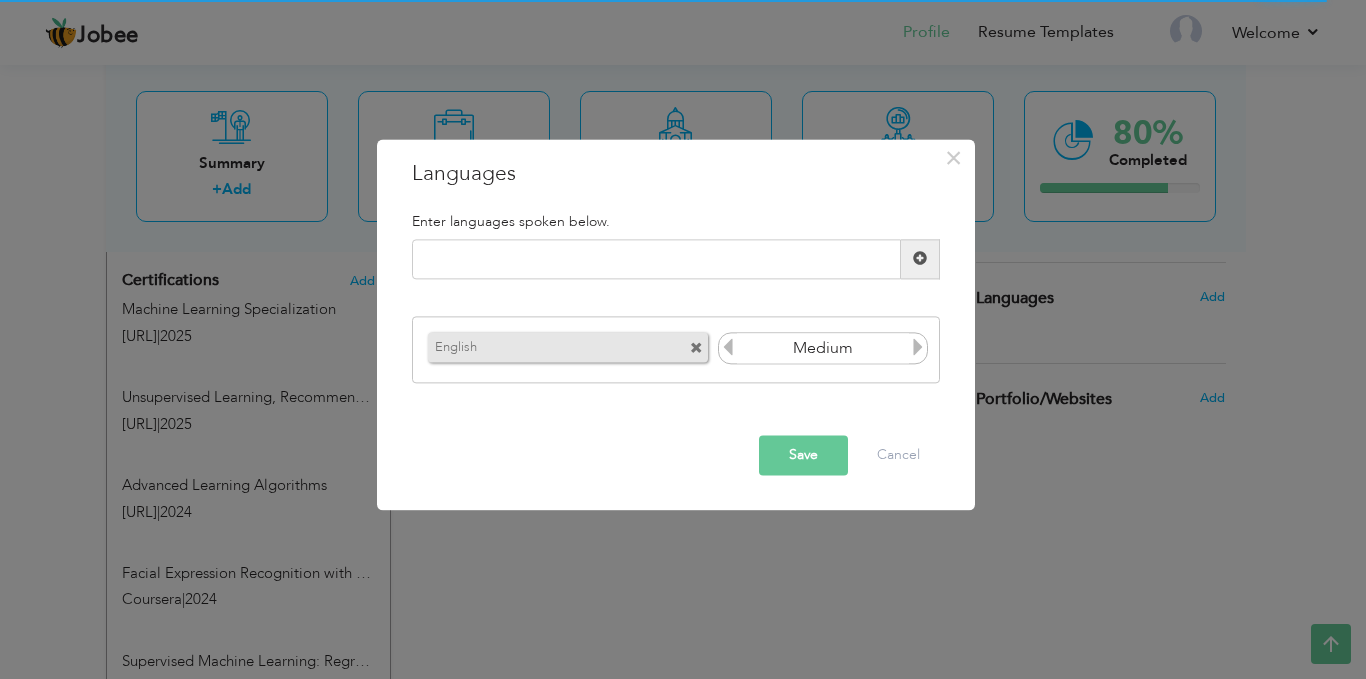 click on "Save" at bounding box center [803, 455] 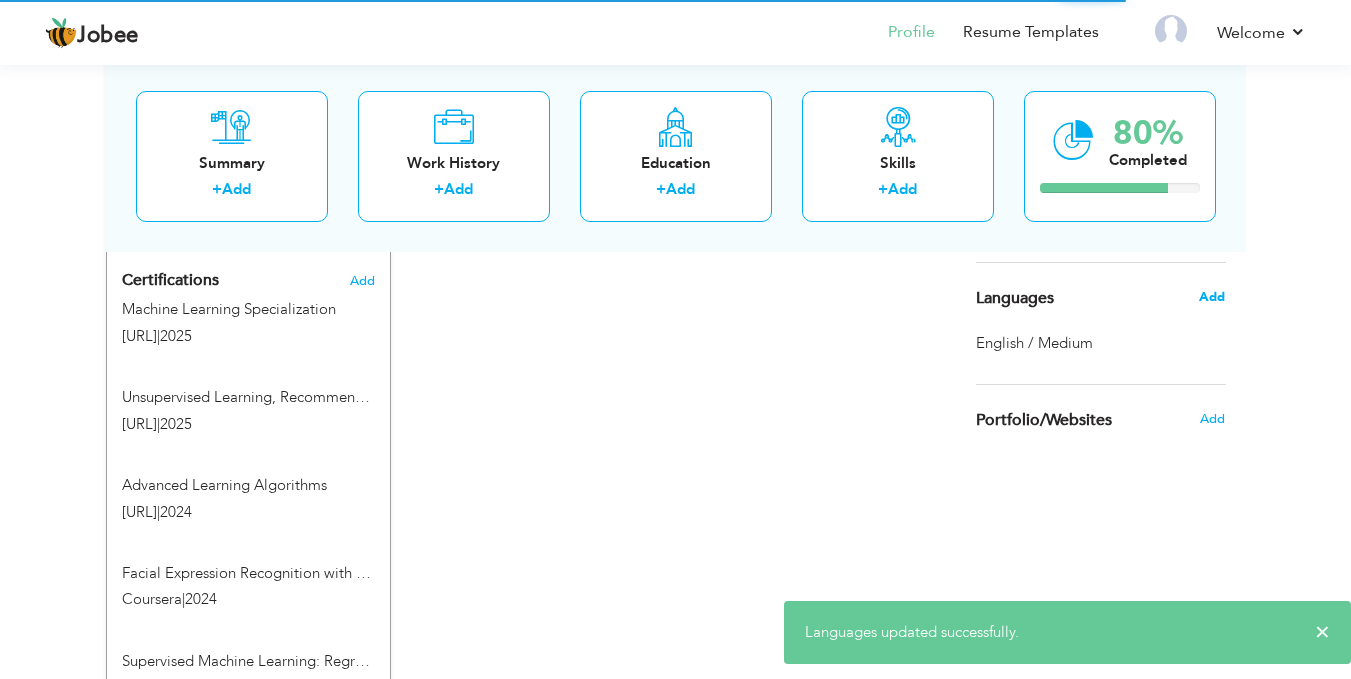 click on "Add" at bounding box center [1212, 297] 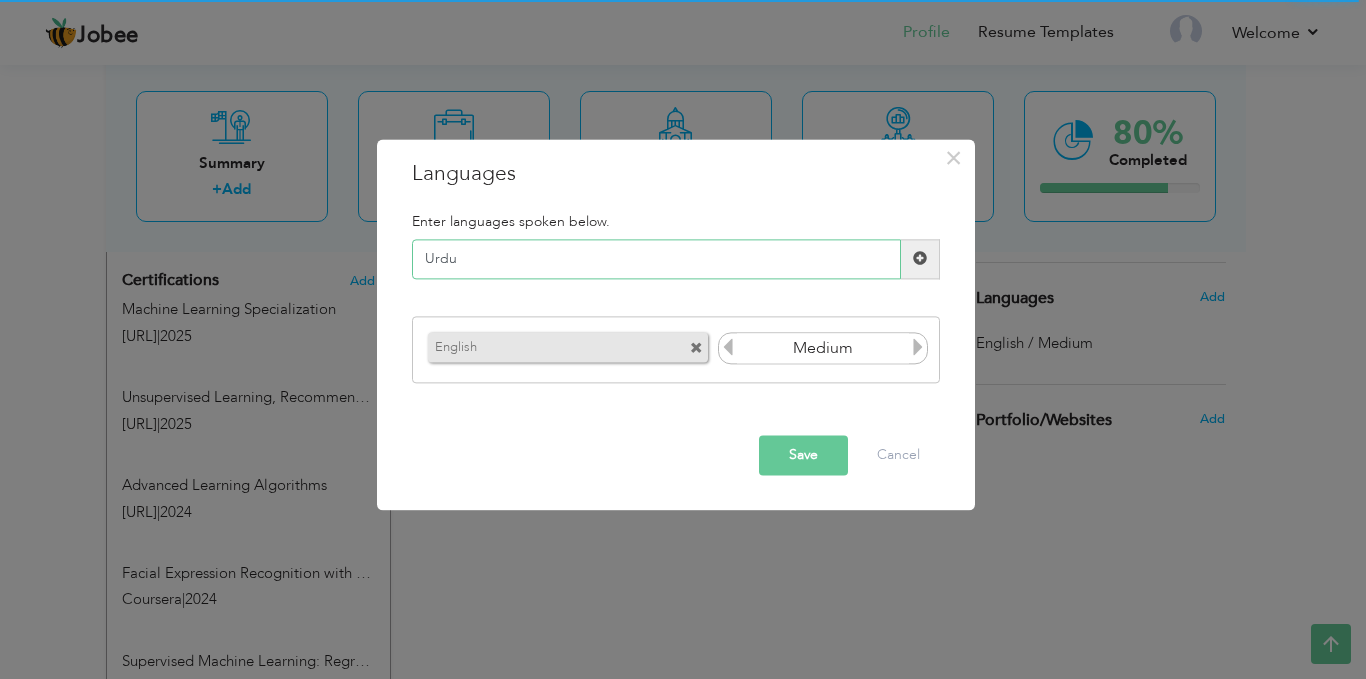 type on "Urdu" 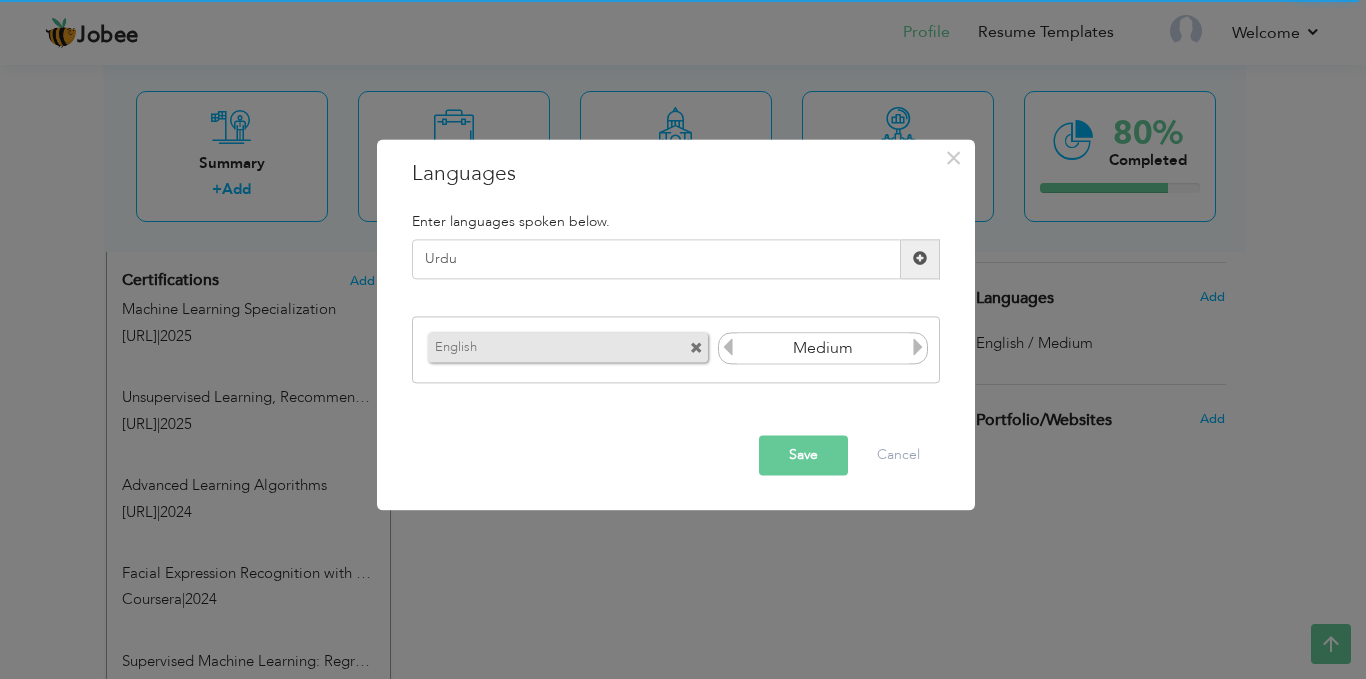 click at bounding box center (920, 259) 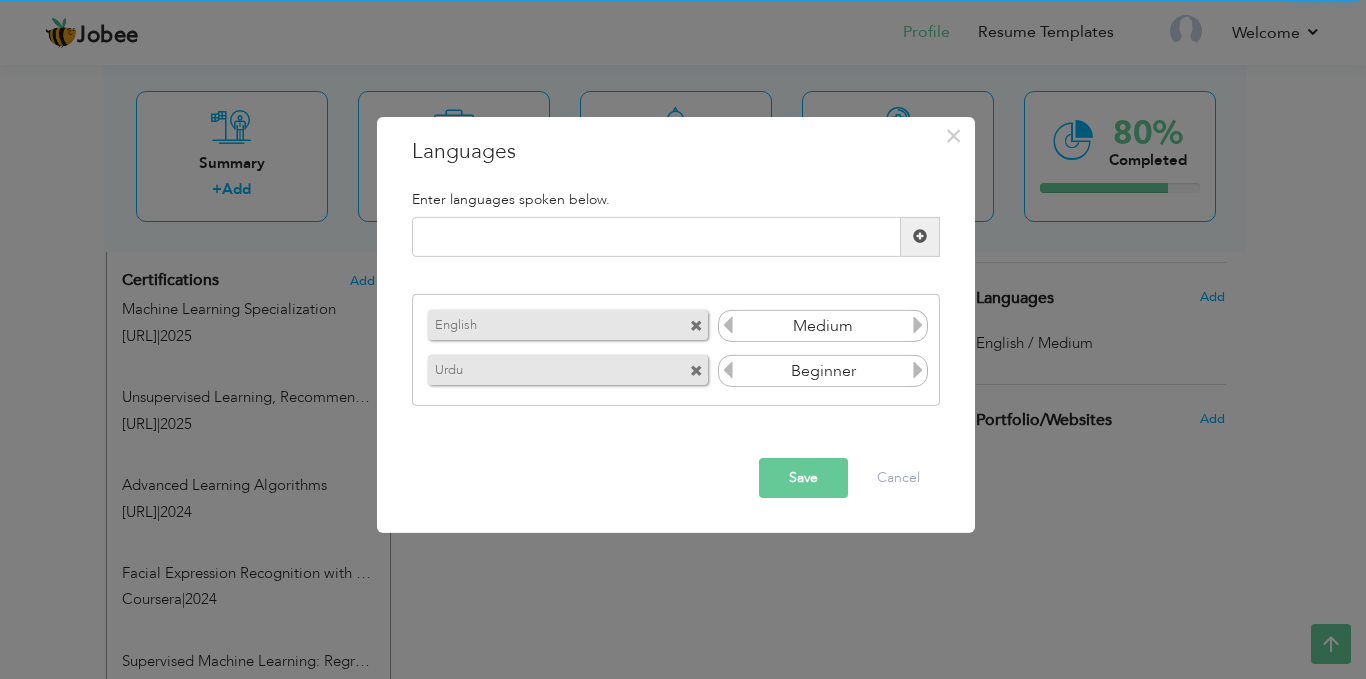 click on "Beginner" at bounding box center (823, 371) 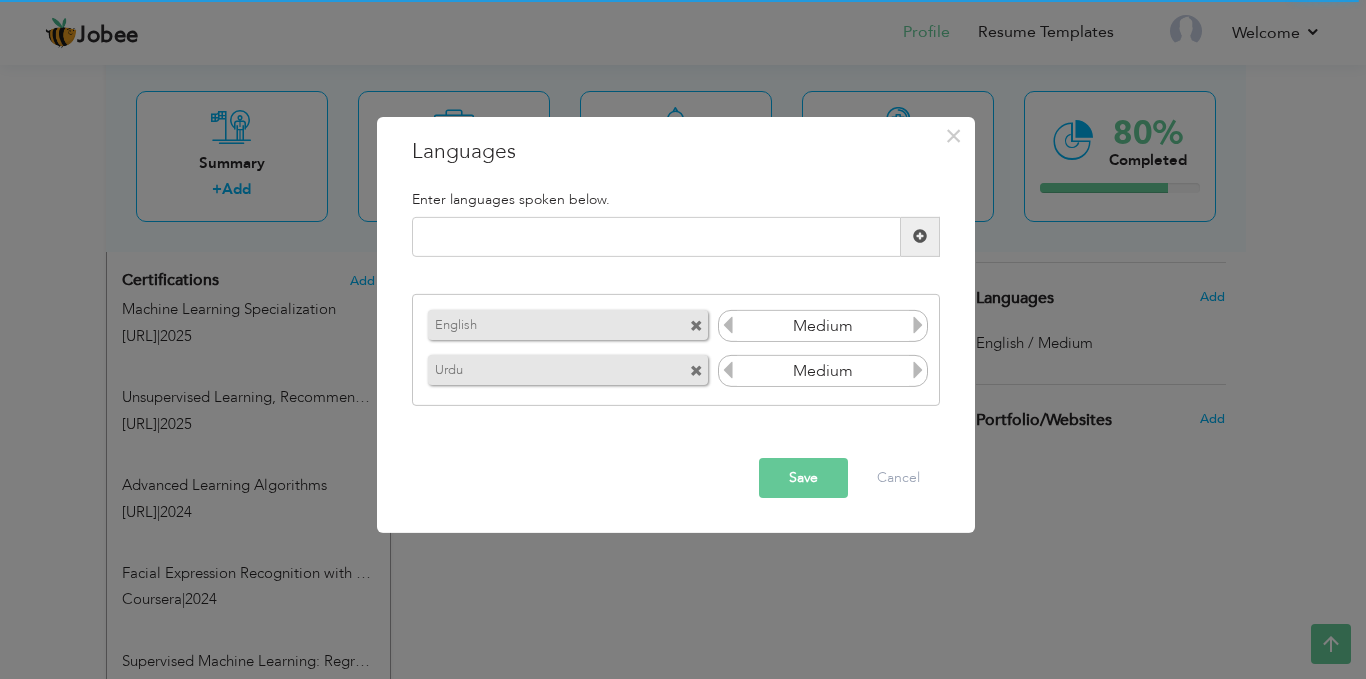 click at bounding box center [918, 370] 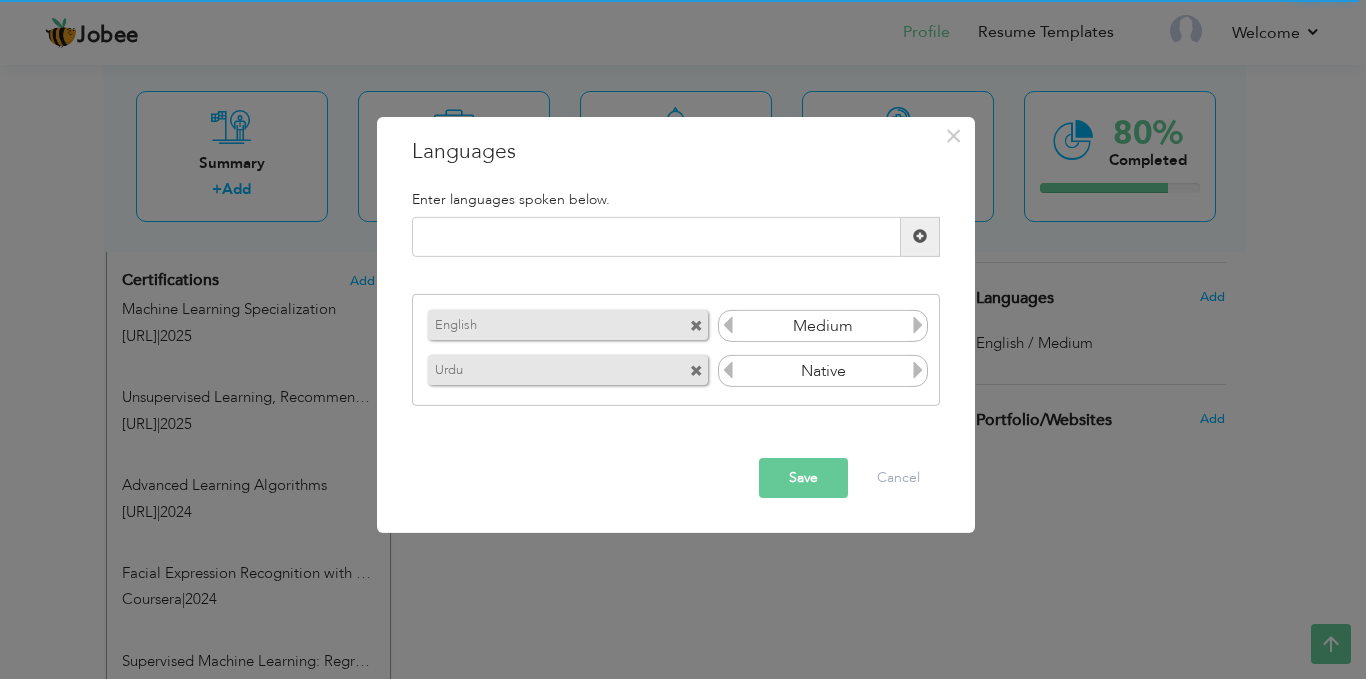 click on "Save" at bounding box center (803, 478) 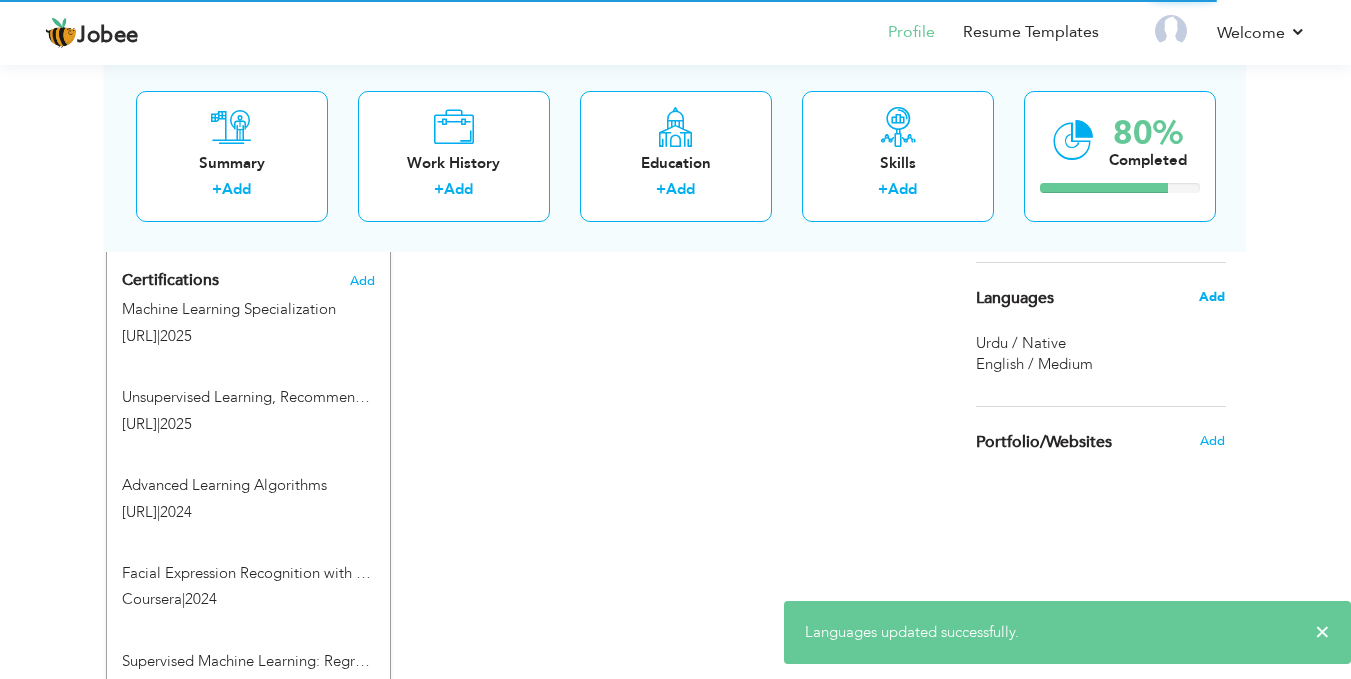 click on "Add" at bounding box center [1212, 297] 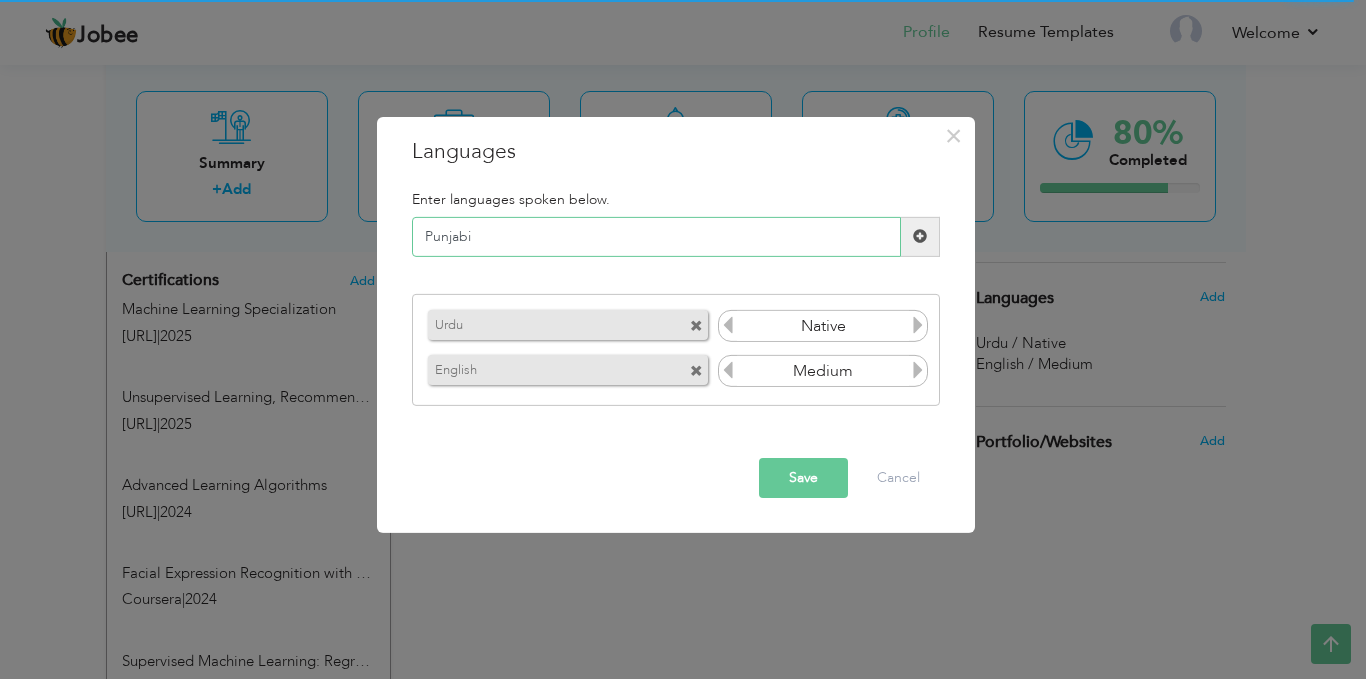 type on "Punjabi" 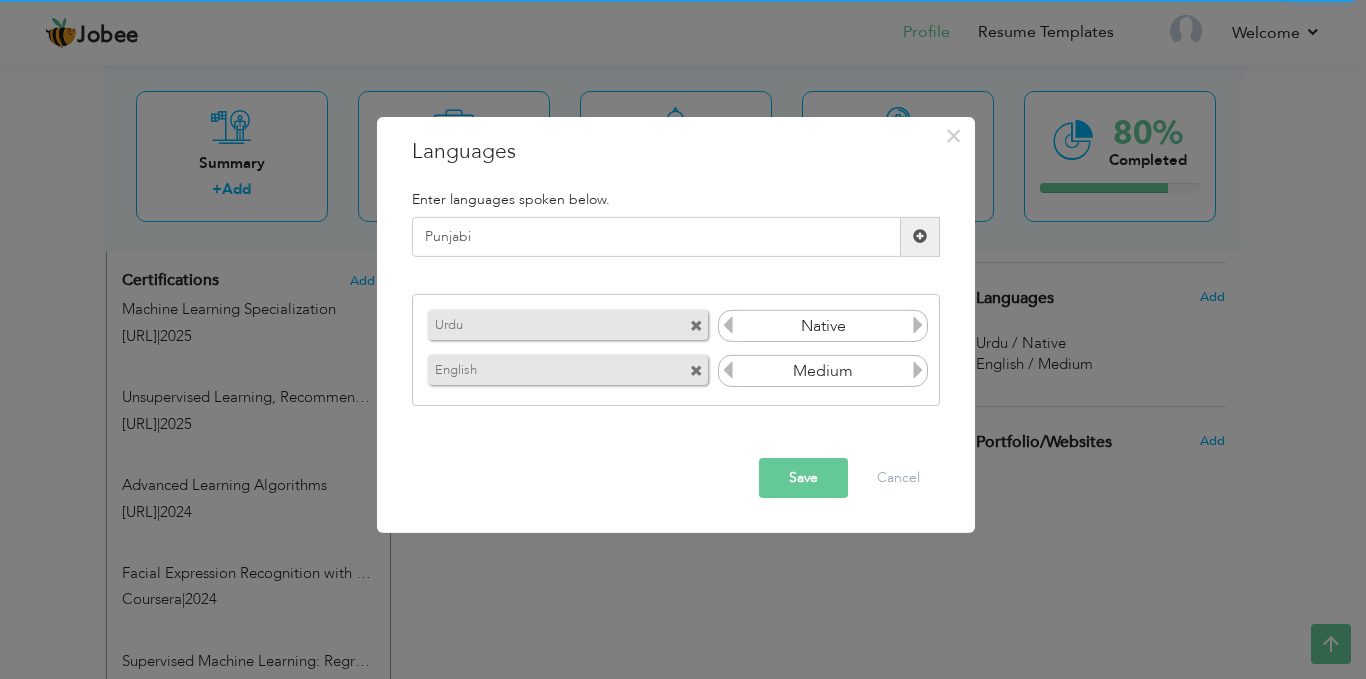 click at bounding box center (920, 237) 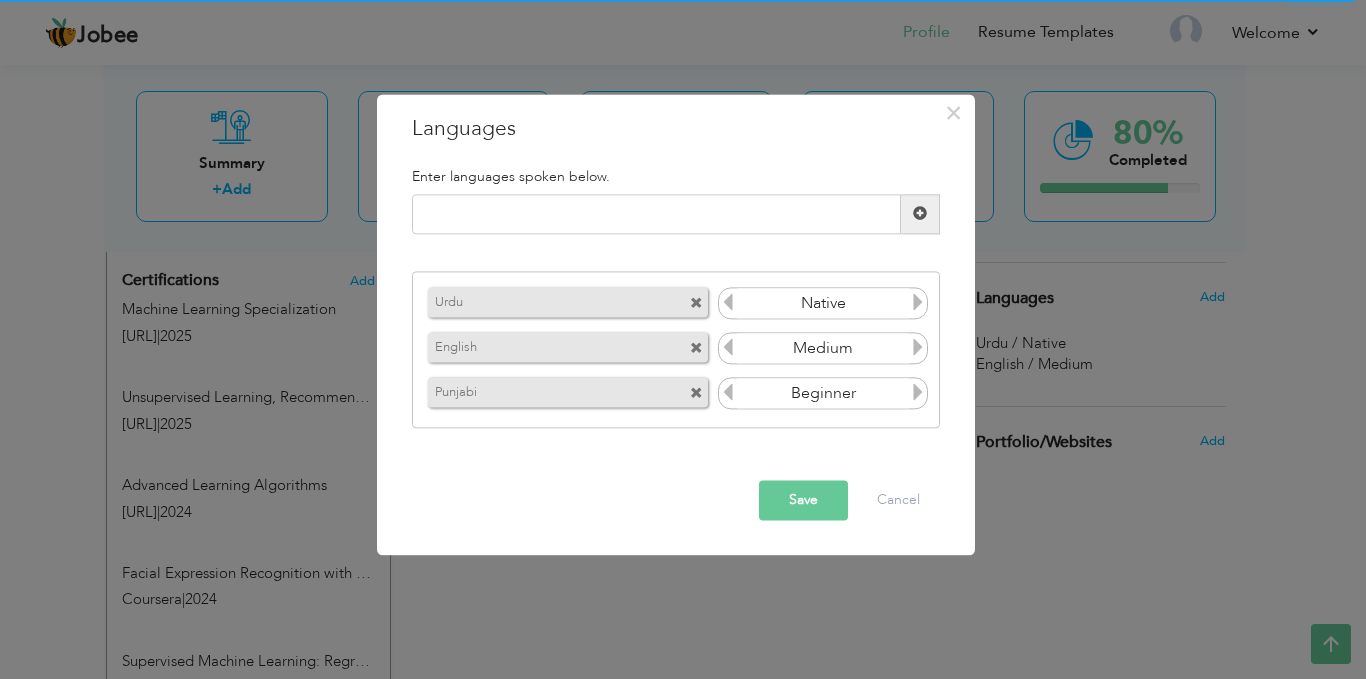 click at bounding box center [918, 393] 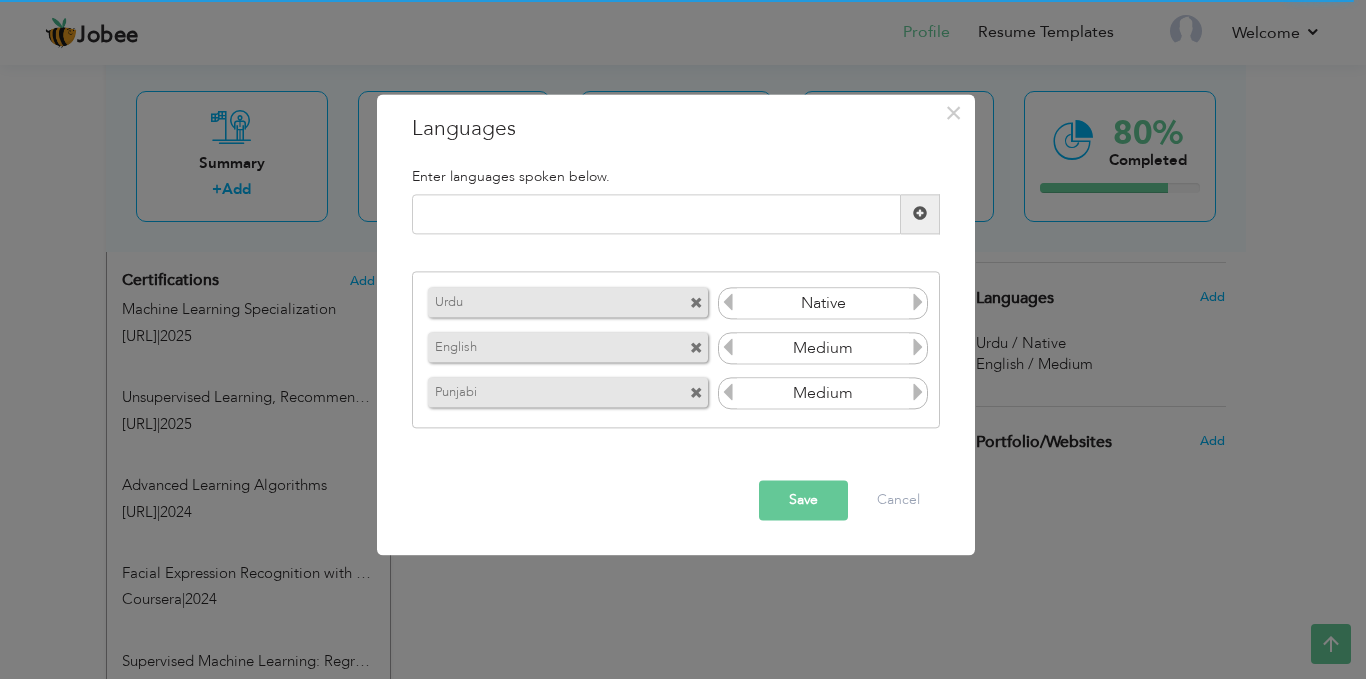 click at bounding box center (918, 393) 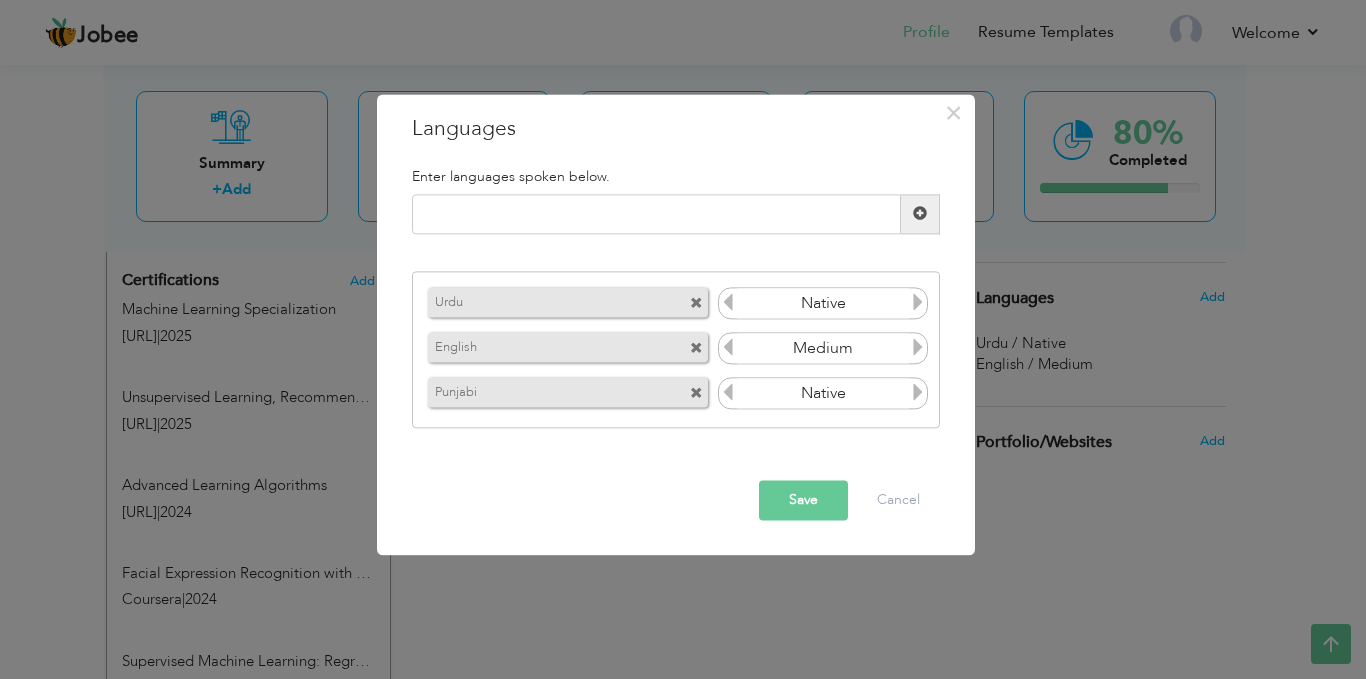 click on "Save" at bounding box center [803, 500] 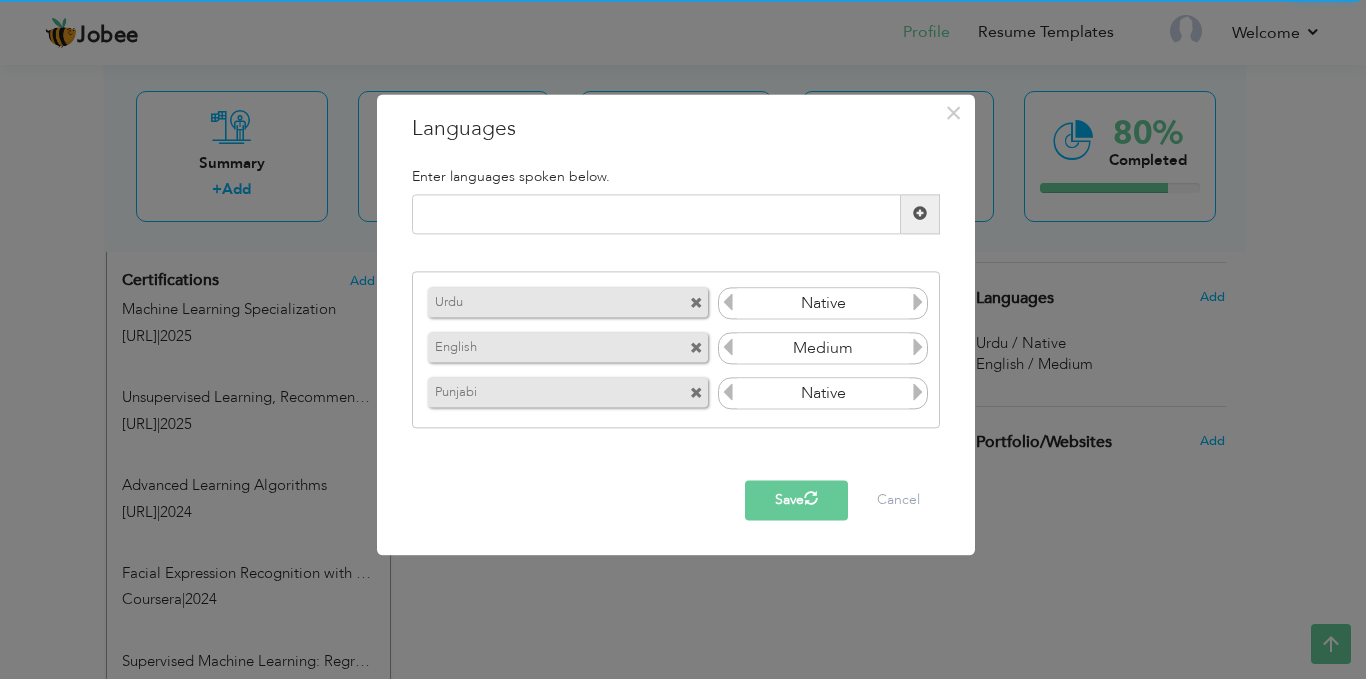 click on "Save" at bounding box center (796, 500) 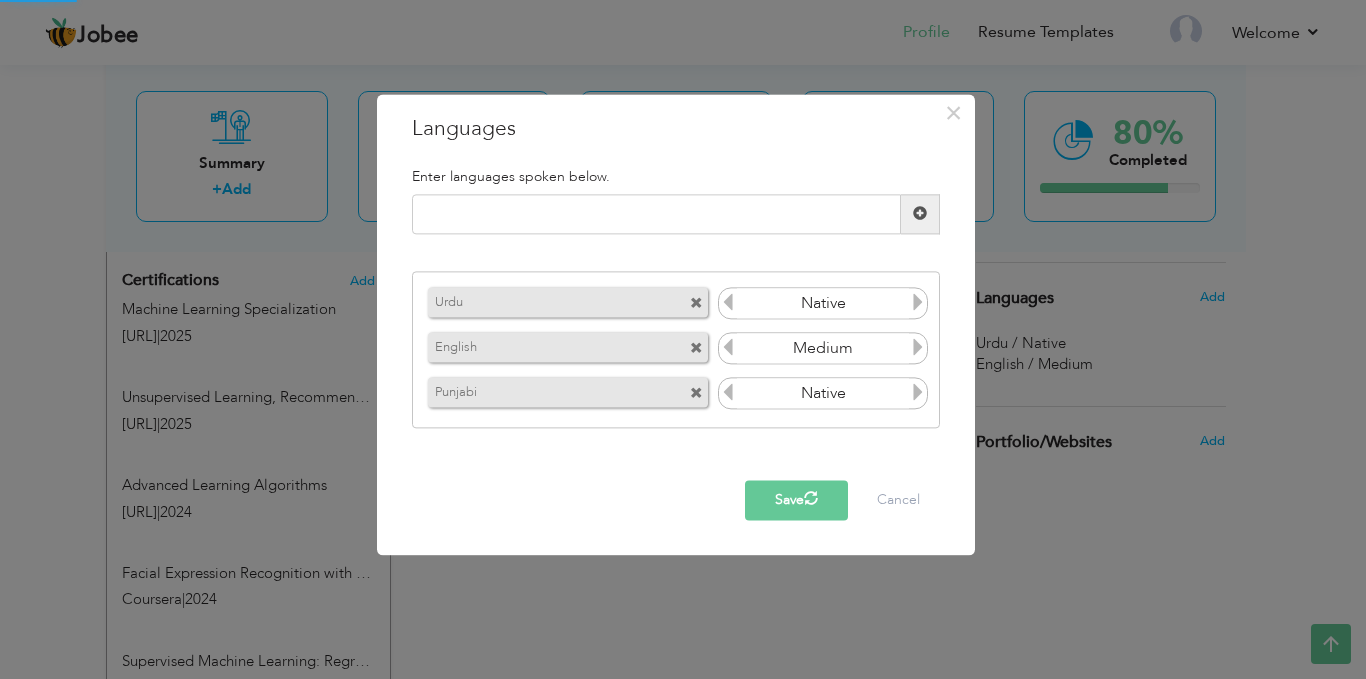 click on "Save" at bounding box center [796, 500] 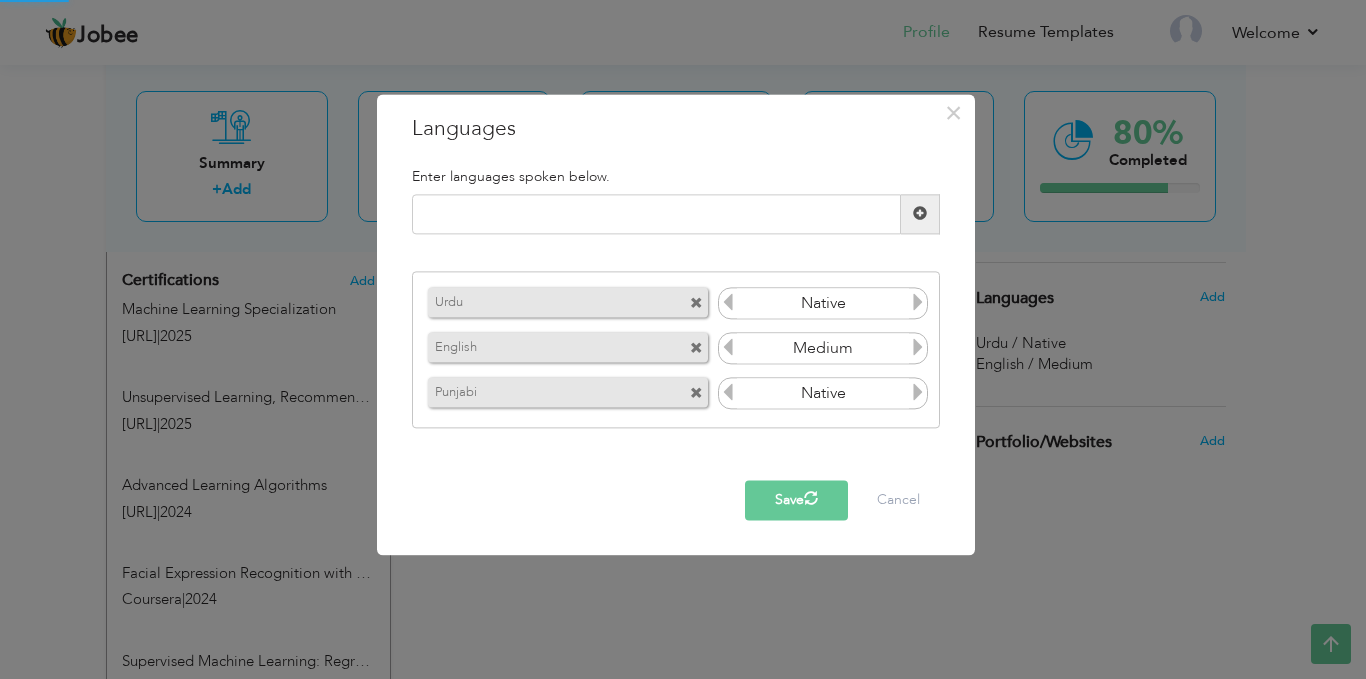 click on "Save" at bounding box center [796, 500] 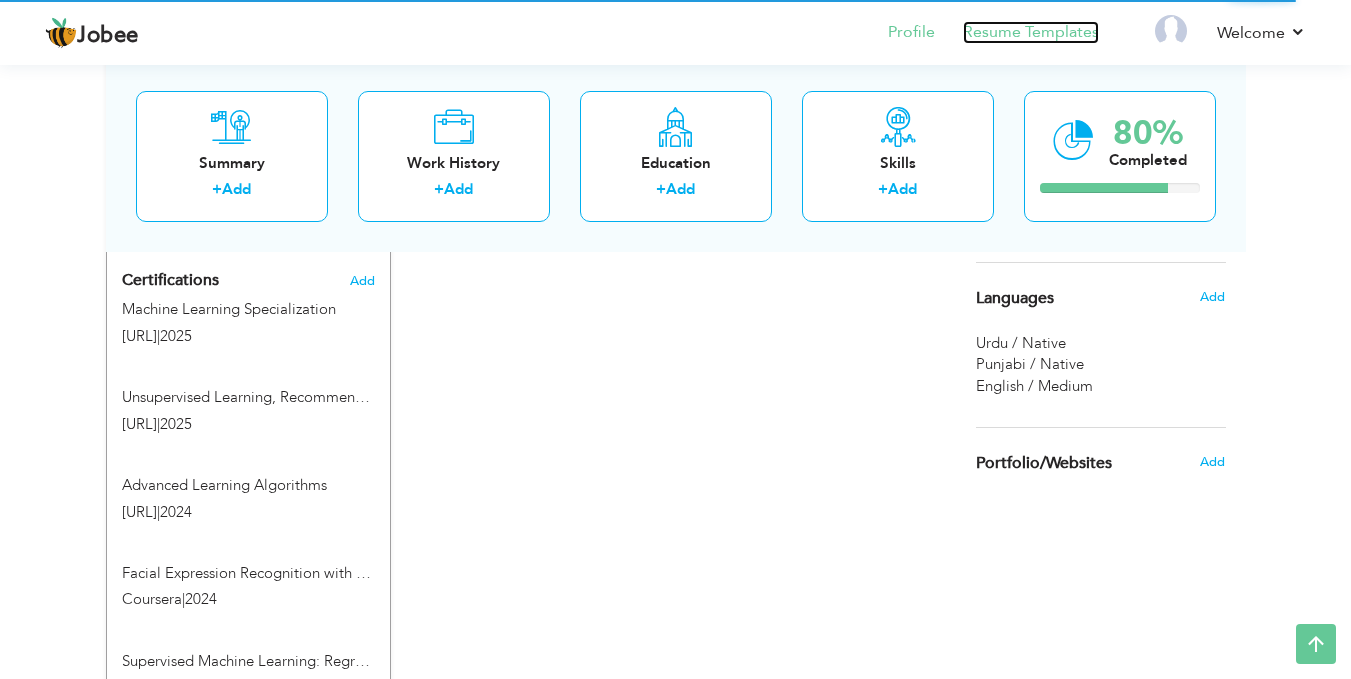 click on "Resume Templates" at bounding box center (1031, 32) 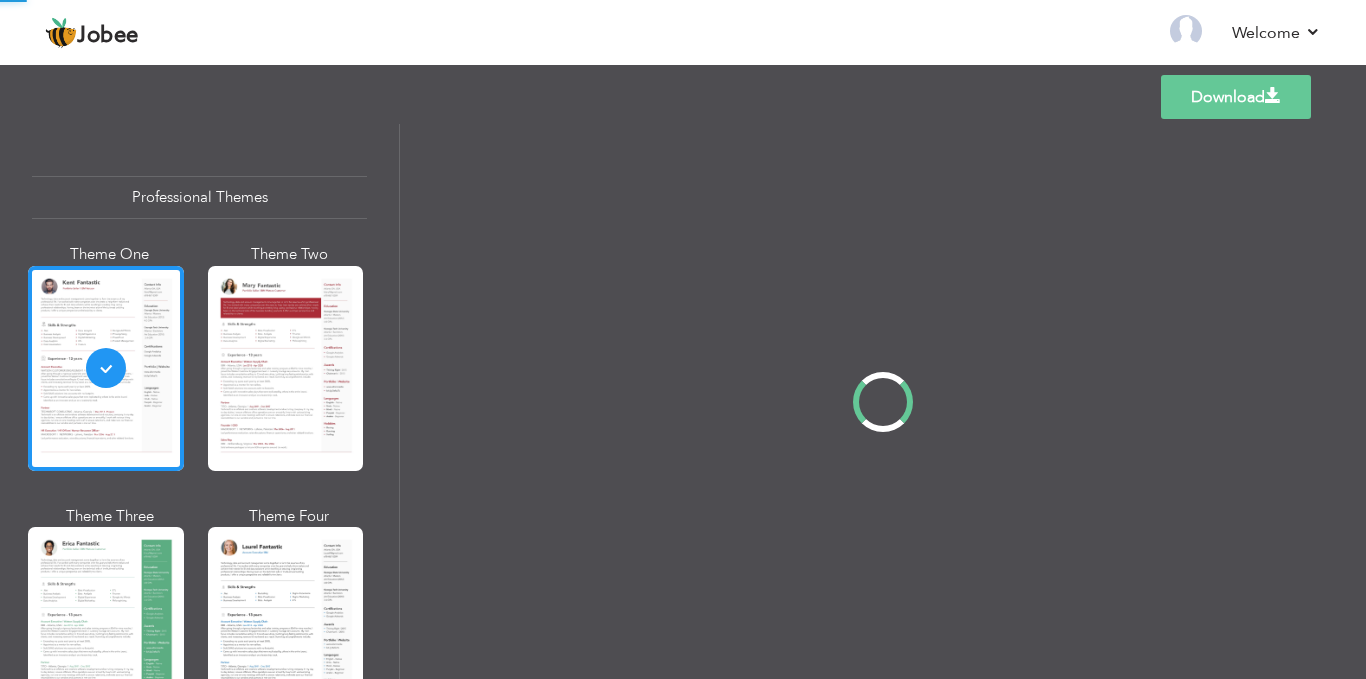 scroll, scrollTop: 0, scrollLeft: 0, axis: both 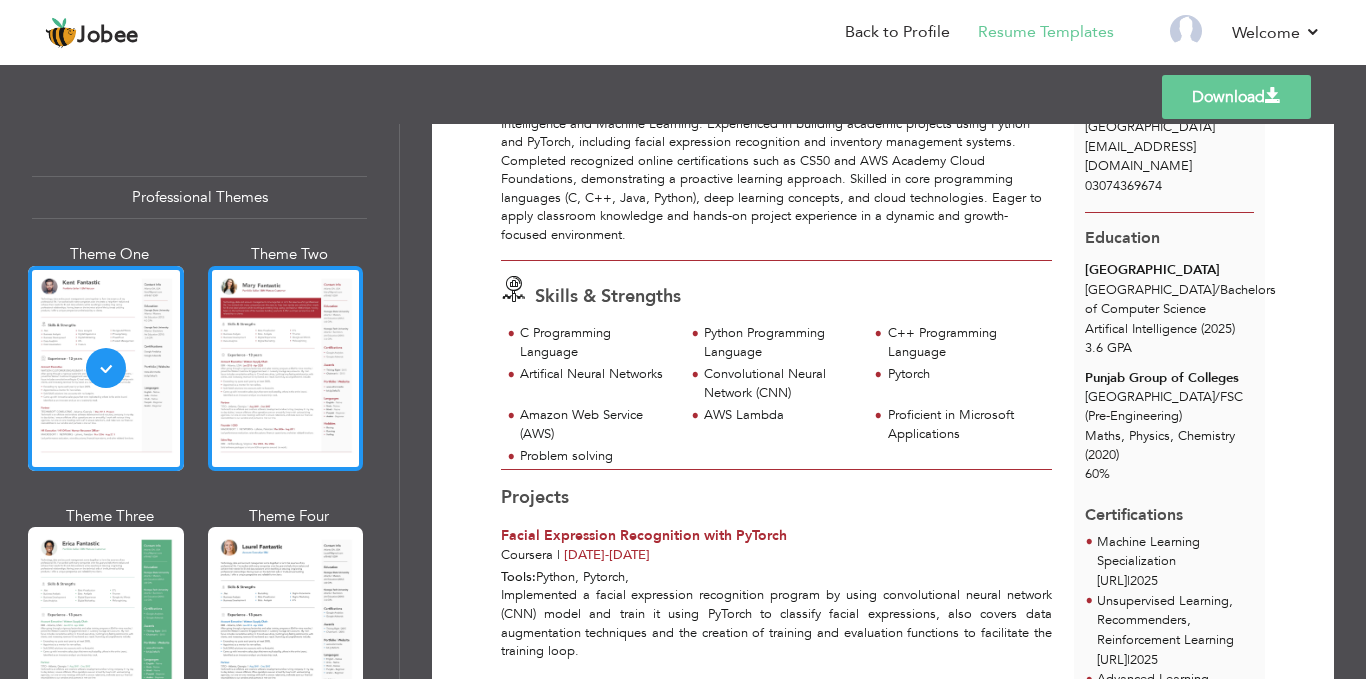 click at bounding box center [286, 368] 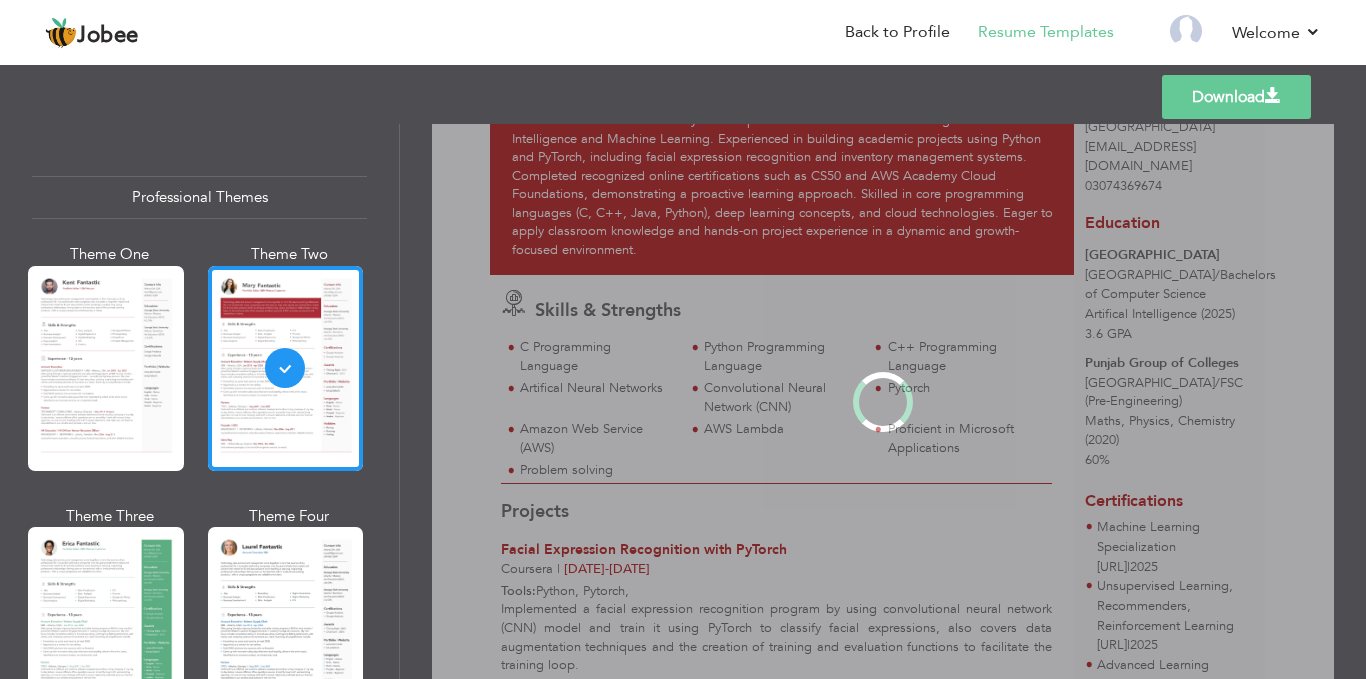 scroll, scrollTop: 0, scrollLeft: 0, axis: both 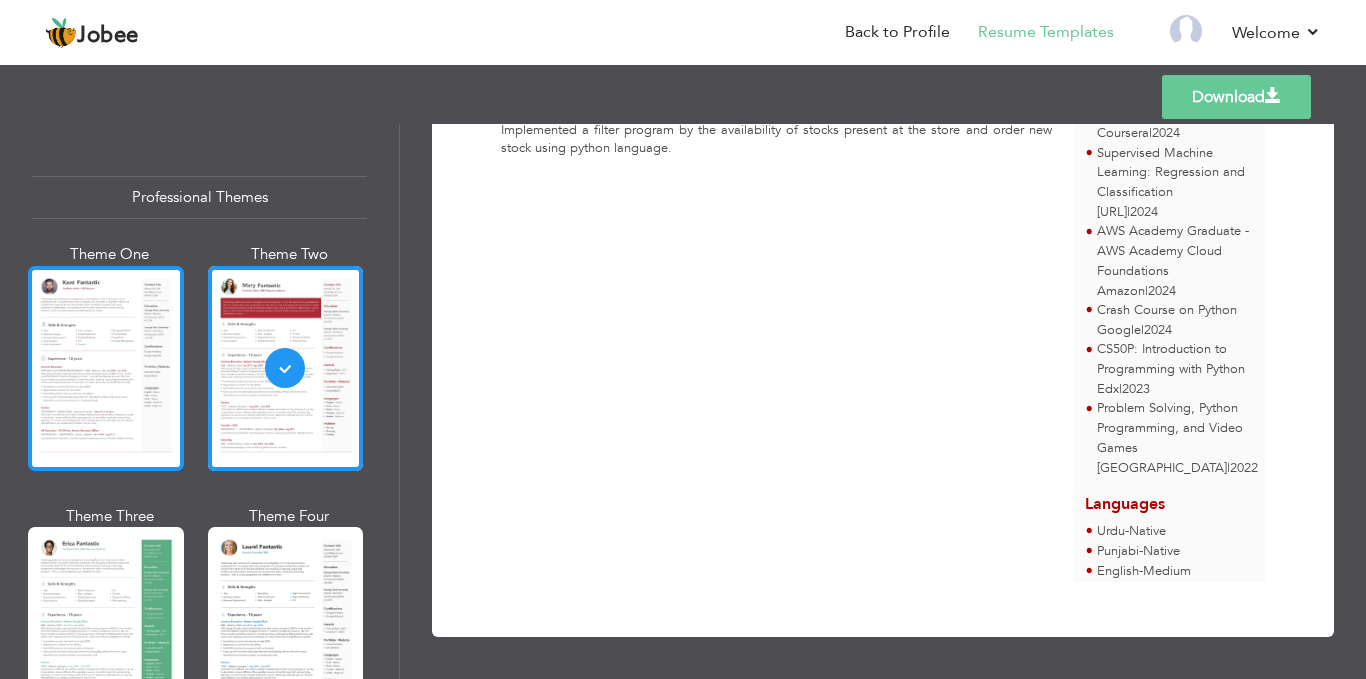 click at bounding box center [106, 368] 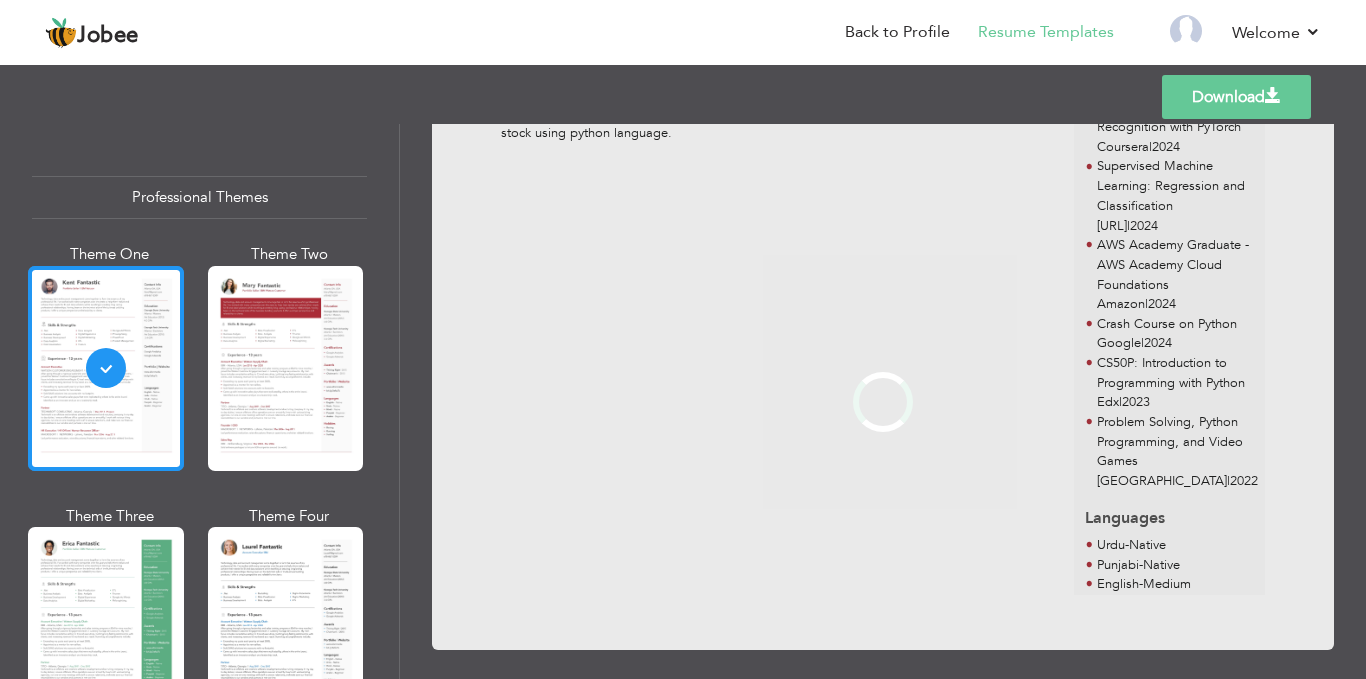 scroll, scrollTop: 0, scrollLeft: 0, axis: both 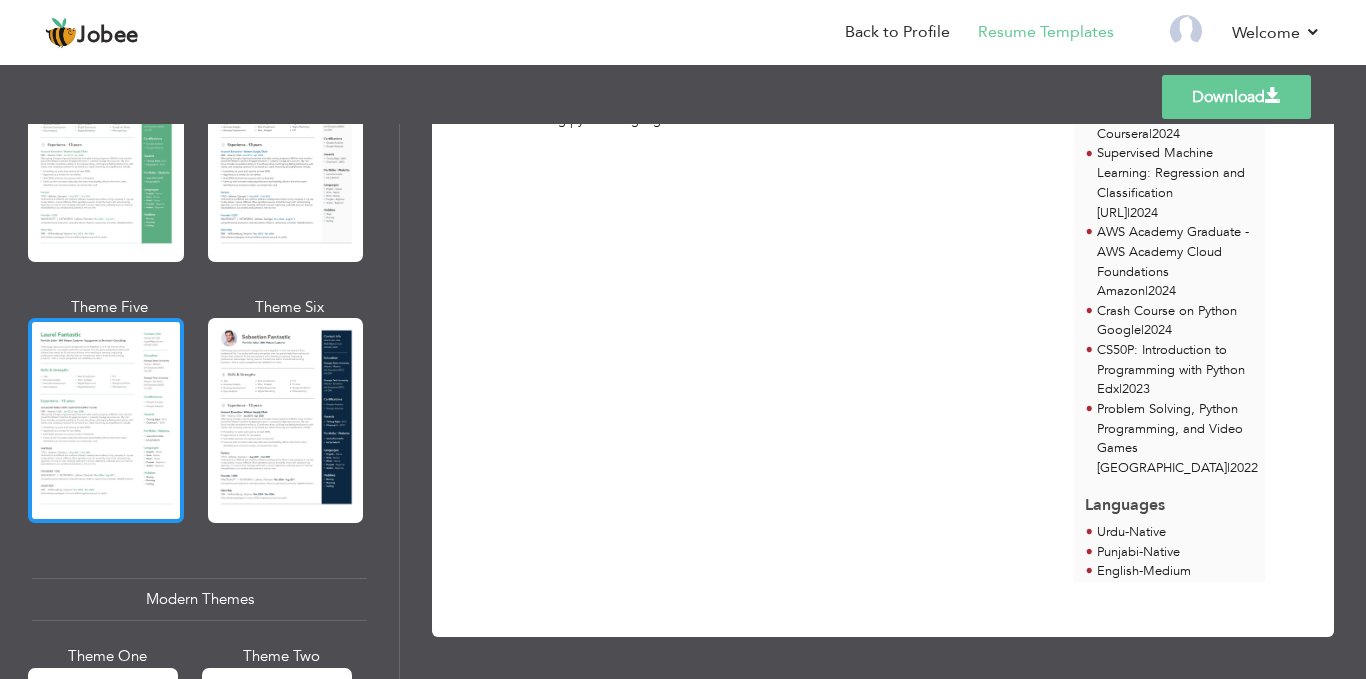 click at bounding box center (106, 420) 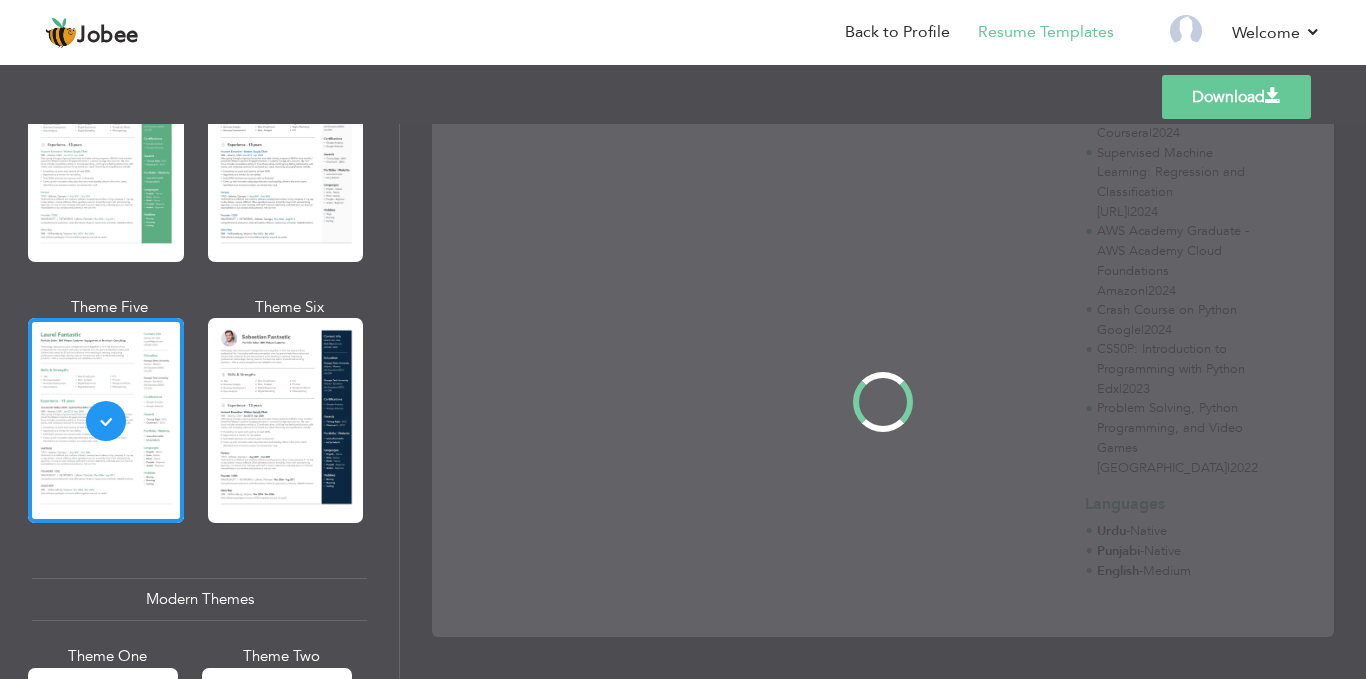 scroll, scrollTop: 0, scrollLeft: 0, axis: both 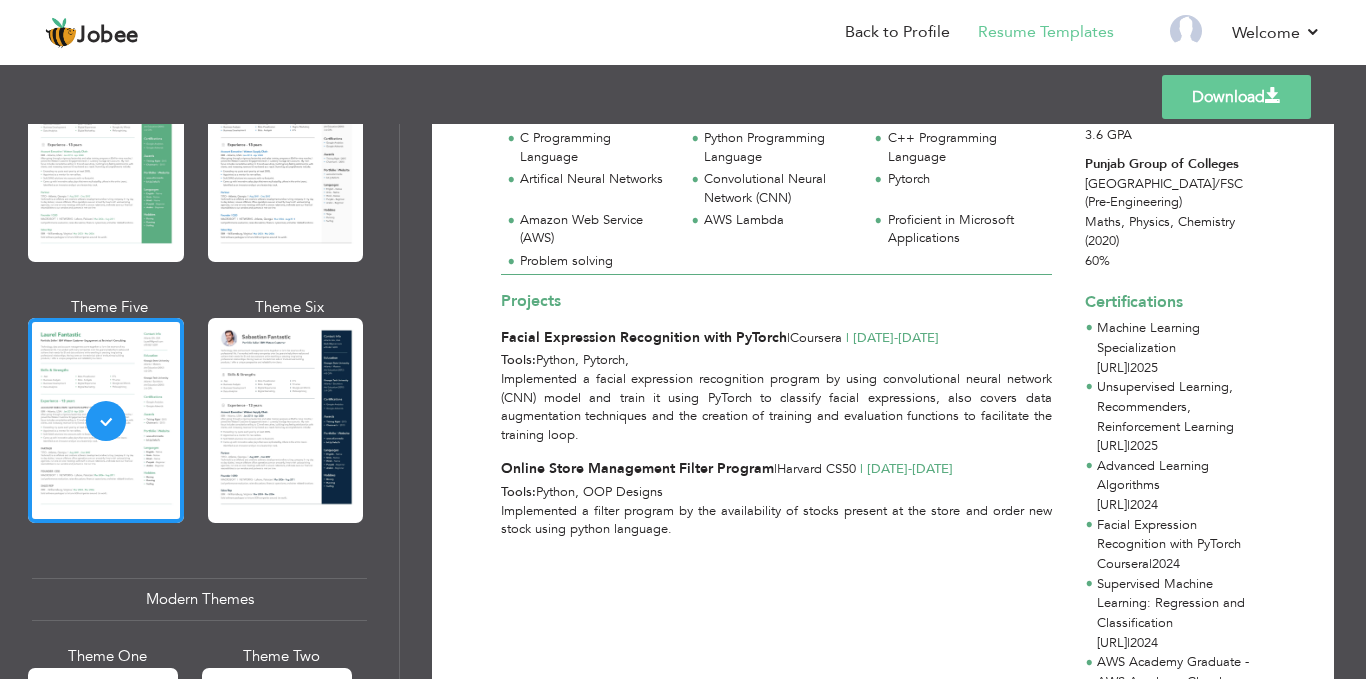 click on "Projects
Facial Expression Recognition with PyTorch  |  Coursera
| Sep 2024  -  Oct 2024
Tools:  Python, Pytorch,
Implemented a facial expression recognition program by using convolutional neural network (CNN) model and train it using PyTorch to classify facial expressions, also covers data augmentation techniques and the creation of training and evaluation functions to facilitate the training loop." at bounding box center [776, 367] 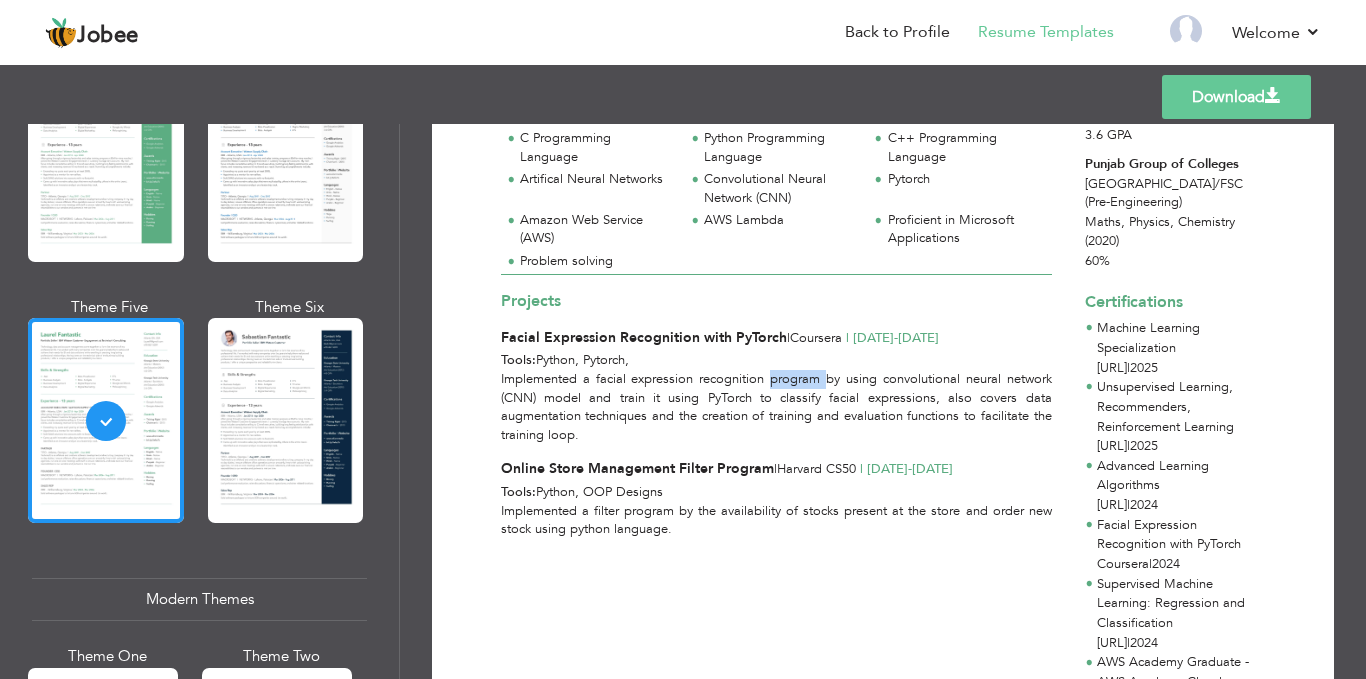 click on "Implemented a facial expression recognition program by using convolutional neural network (CNN) model and train it using PyTorch to classify facial expressions, also covers data augmentation techniques and the creation of training and evaluation functions to facilitate the training loop." at bounding box center [776, 407] 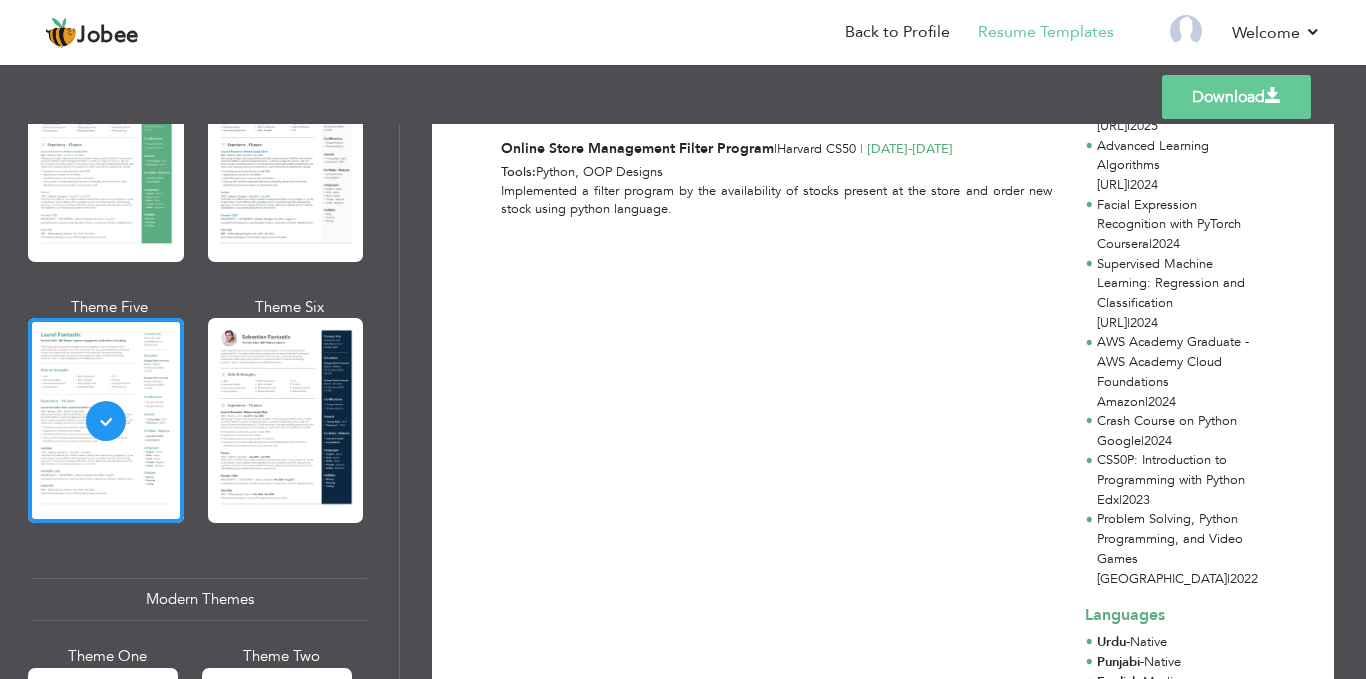 scroll, scrollTop: 768, scrollLeft: 0, axis: vertical 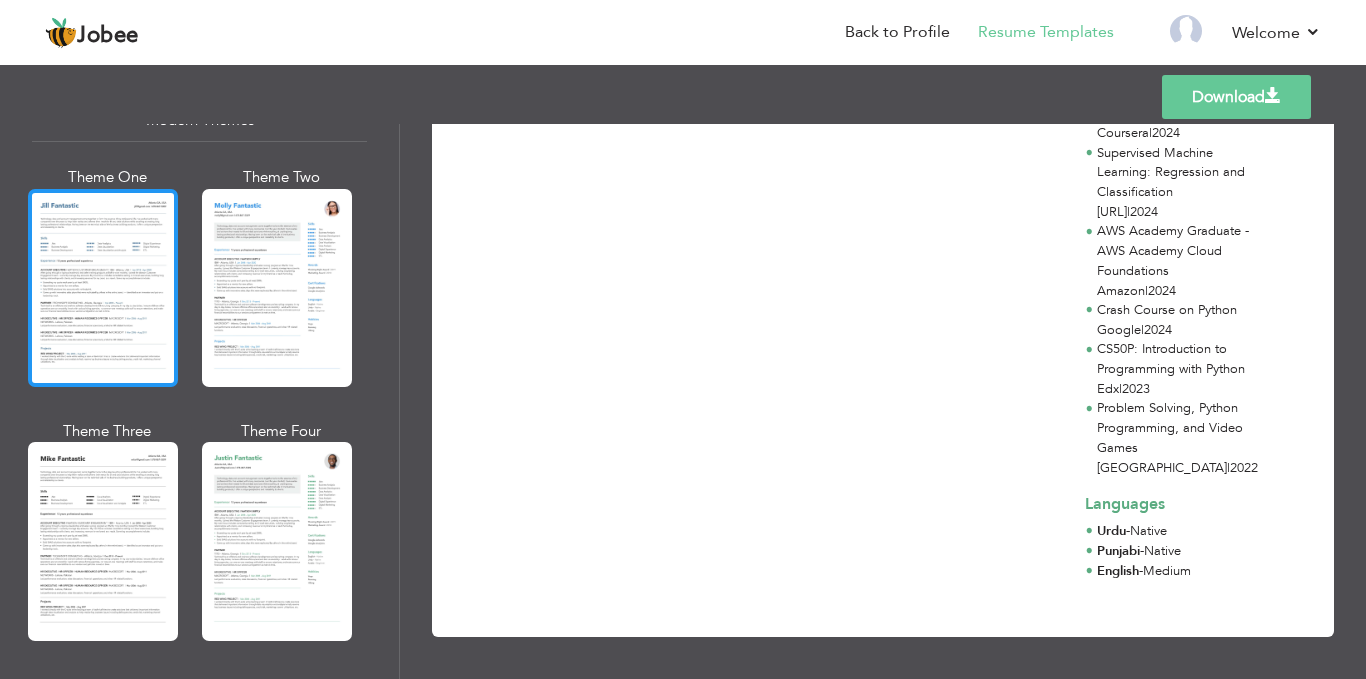 click at bounding box center [103, 288] 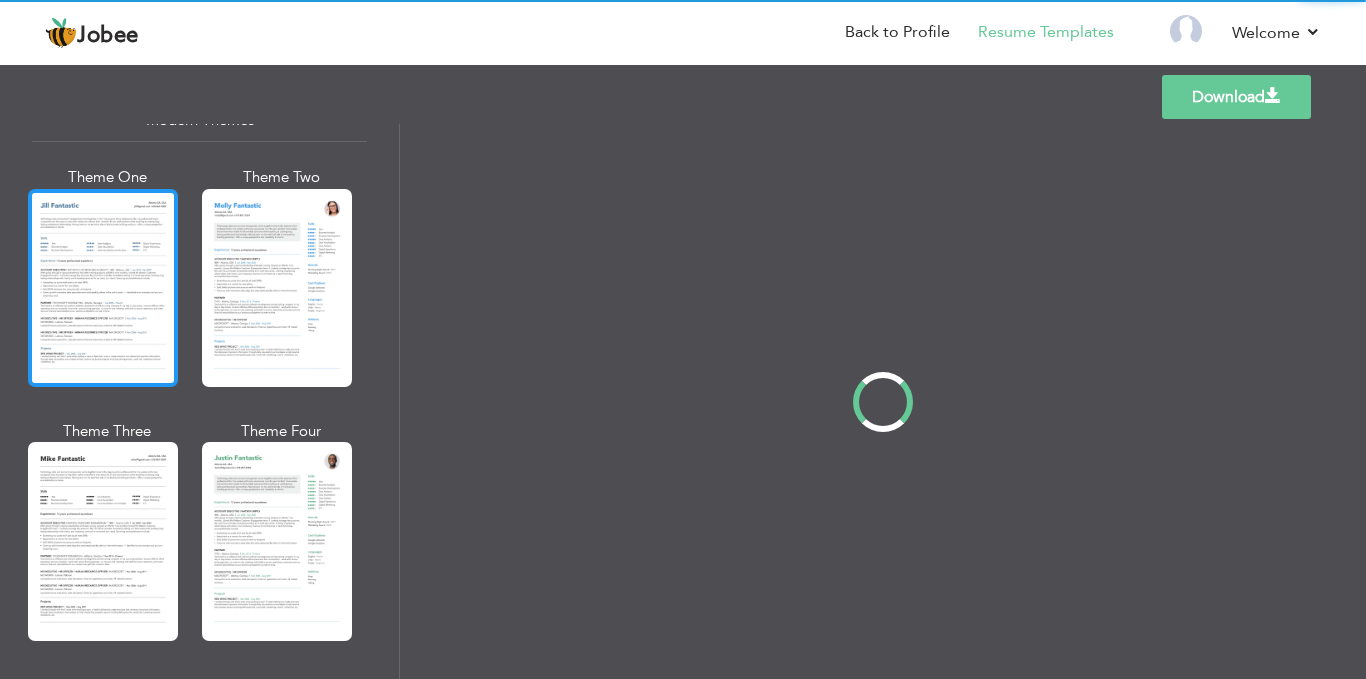 scroll, scrollTop: 0, scrollLeft: 0, axis: both 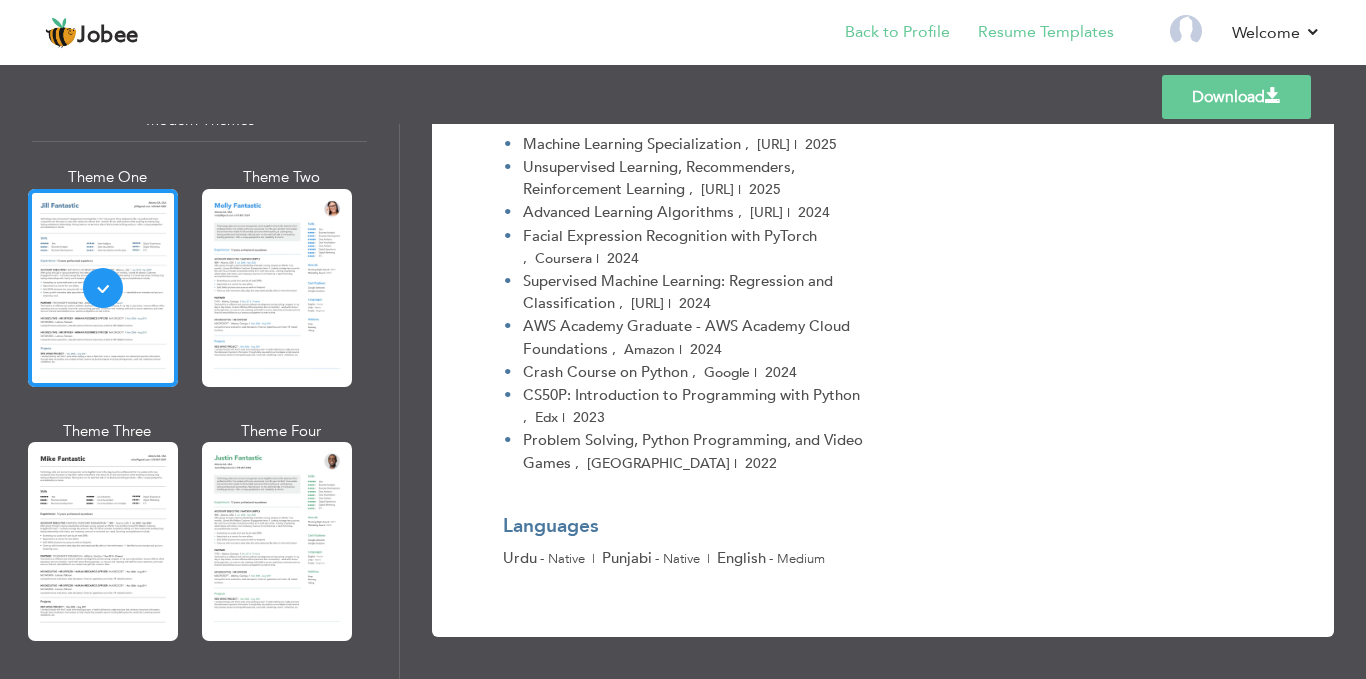 click on "Back to Profile" at bounding box center [883, 34] 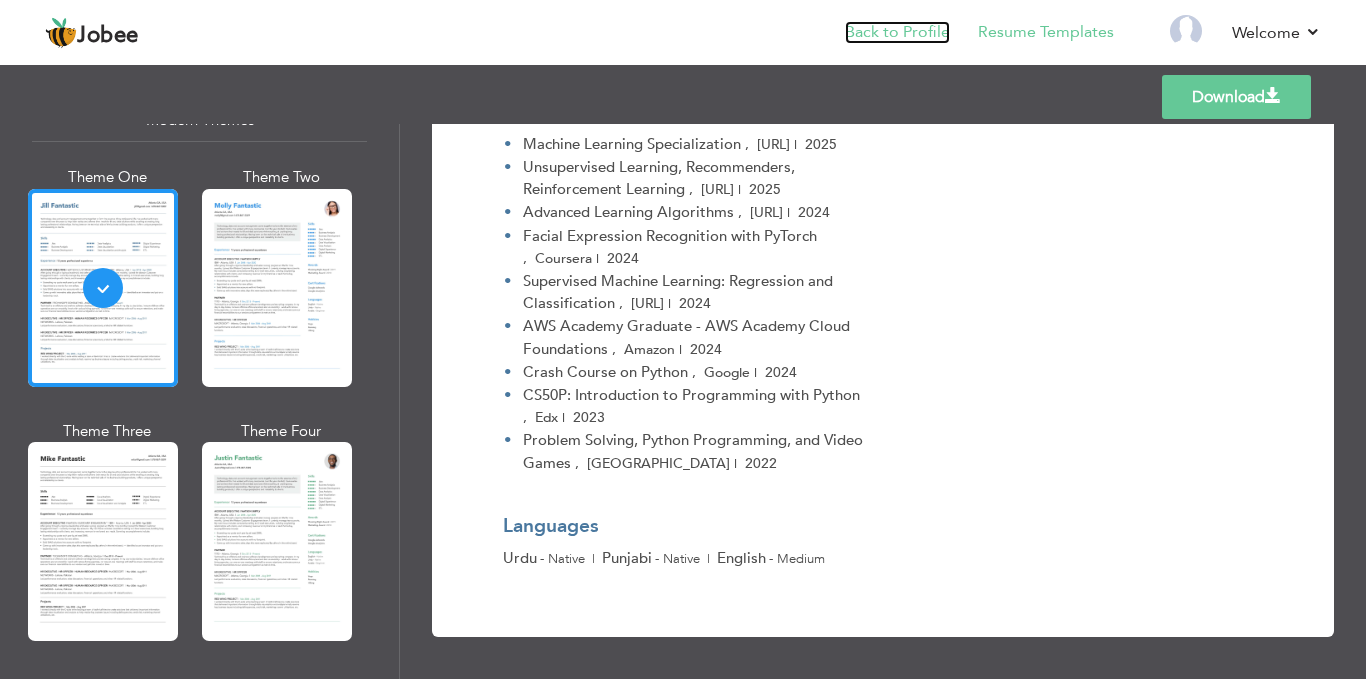 click on "Back to Profile" at bounding box center (897, 32) 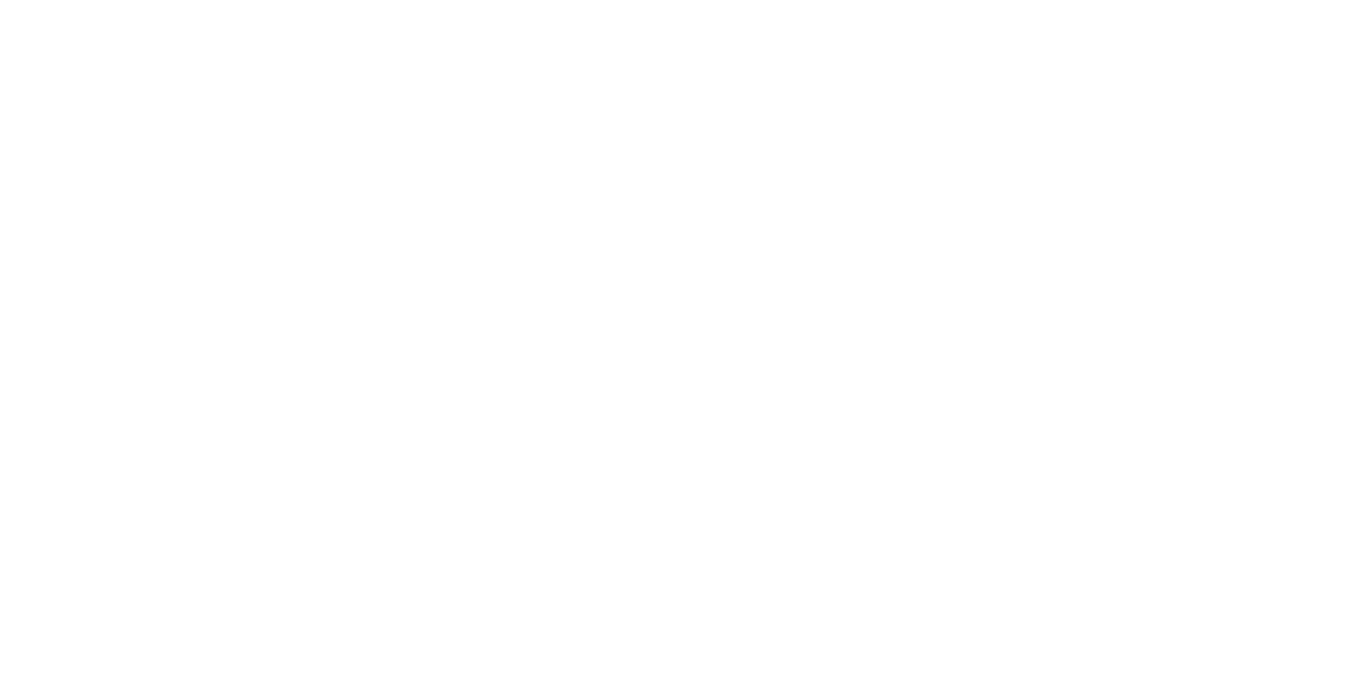scroll, scrollTop: 0, scrollLeft: 0, axis: both 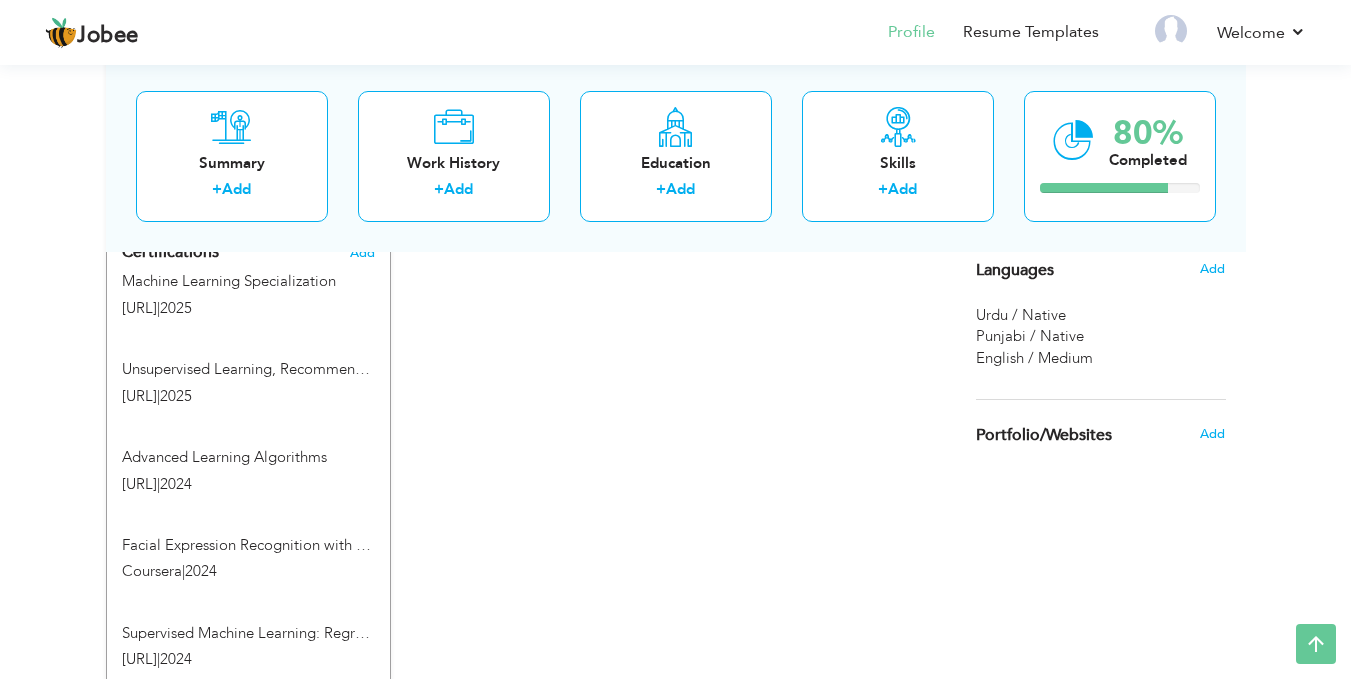 click on "Jobee
Profile
Resume Templates
Resume Templates
Cover Letters
About
My Resume
Welcome
Settings
Log off" at bounding box center [675, -788] 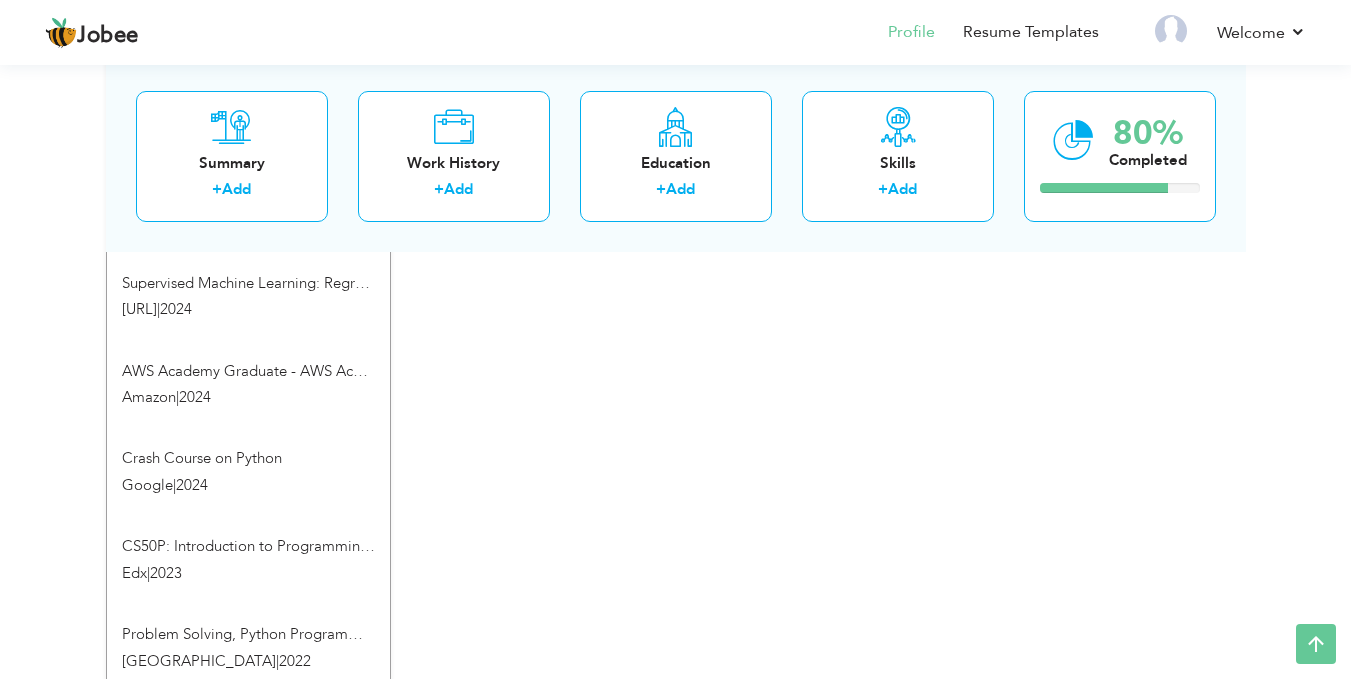 scroll, scrollTop: 1466, scrollLeft: 0, axis: vertical 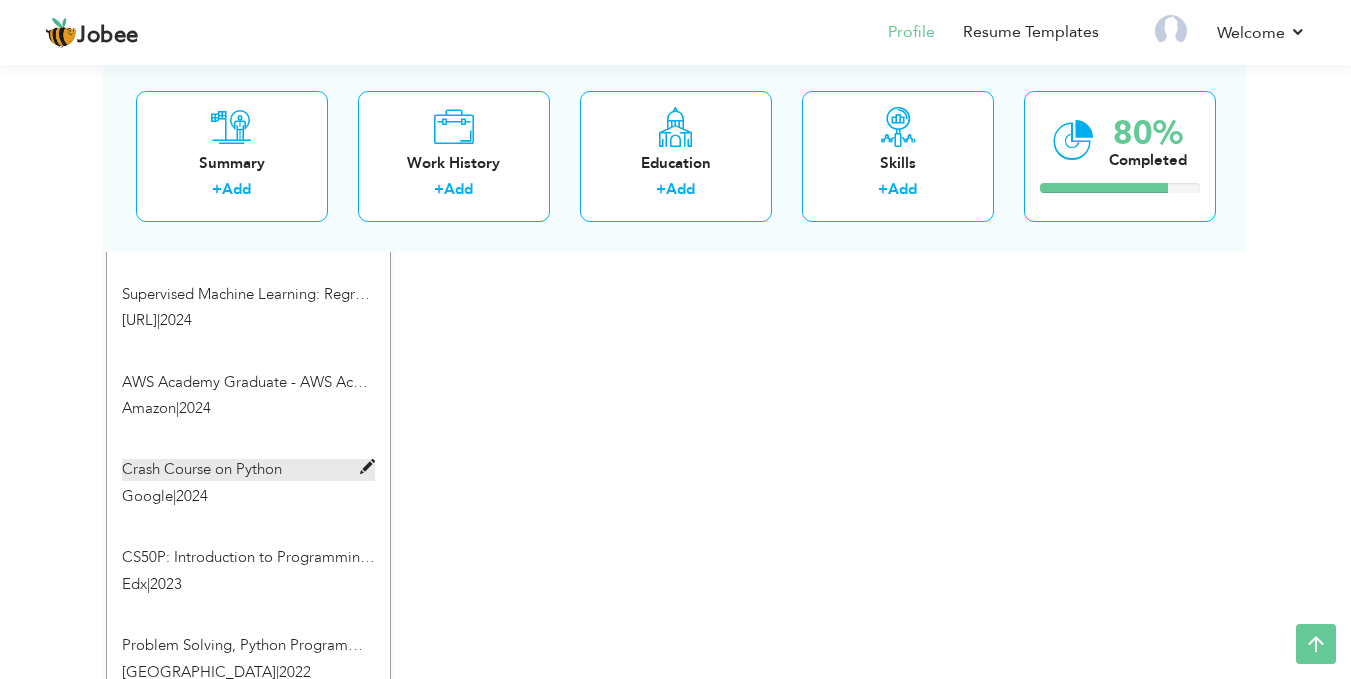 click at bounding box center [367, 467] 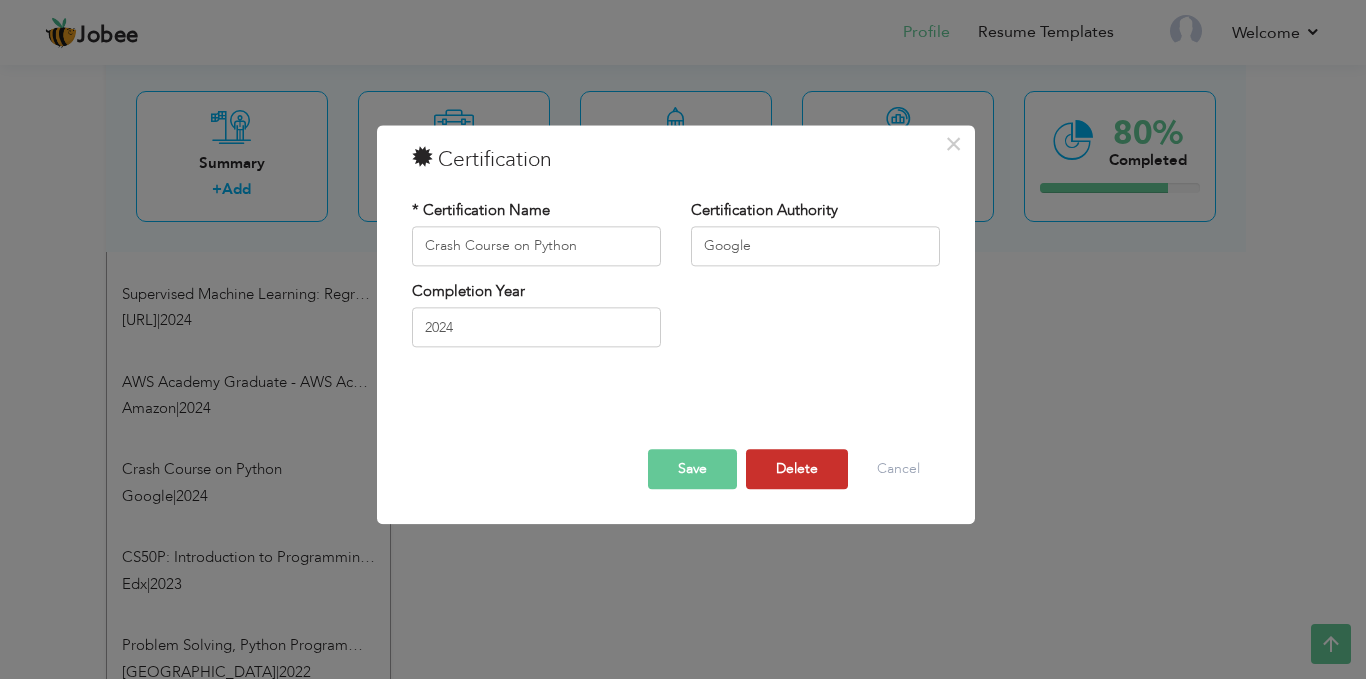 click on "Delete" at bounding box center [797, 469] 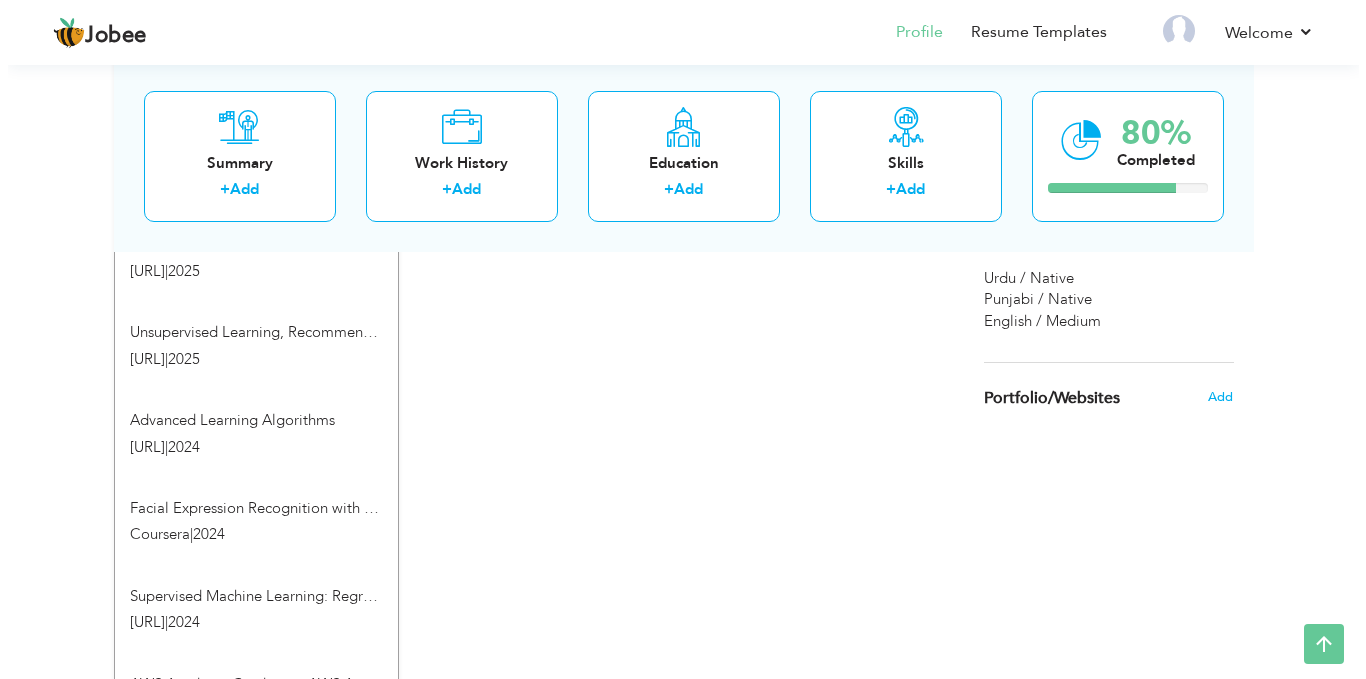 scroll, scrollTop: 1174, scrollLeft: 0, axis: vertical 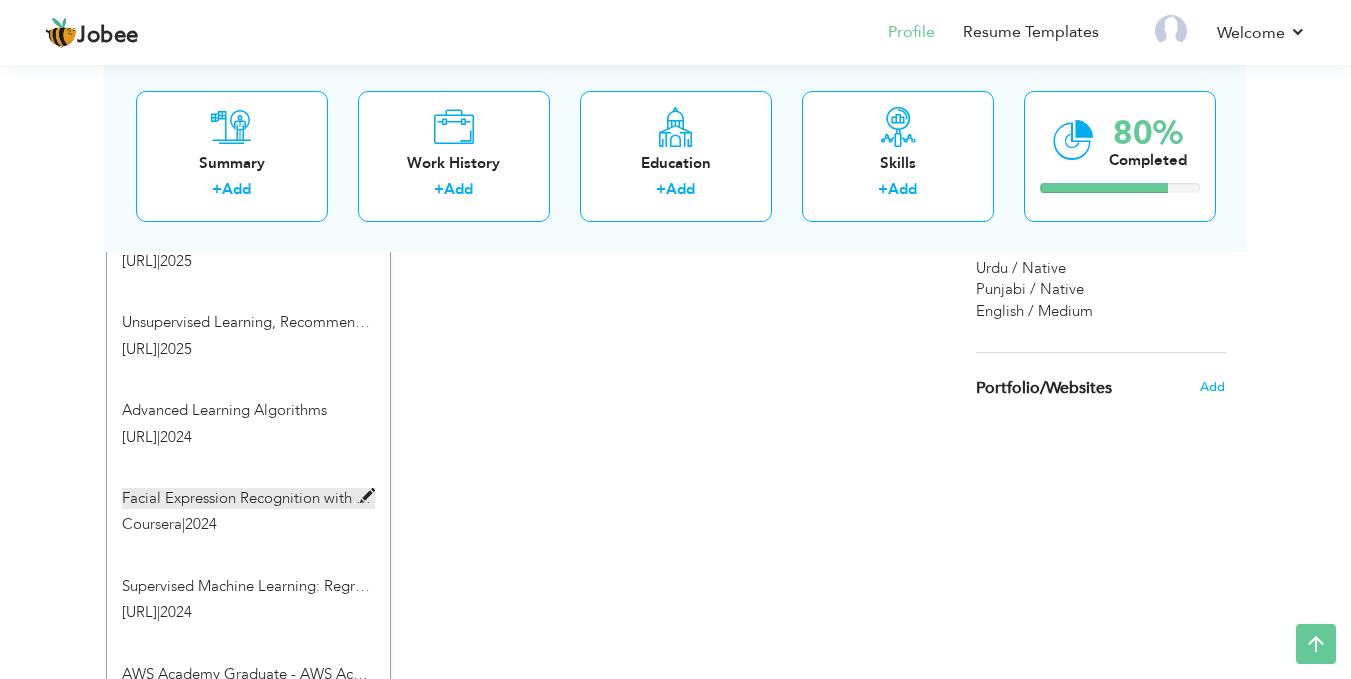 click at bounding box center (367, 496) 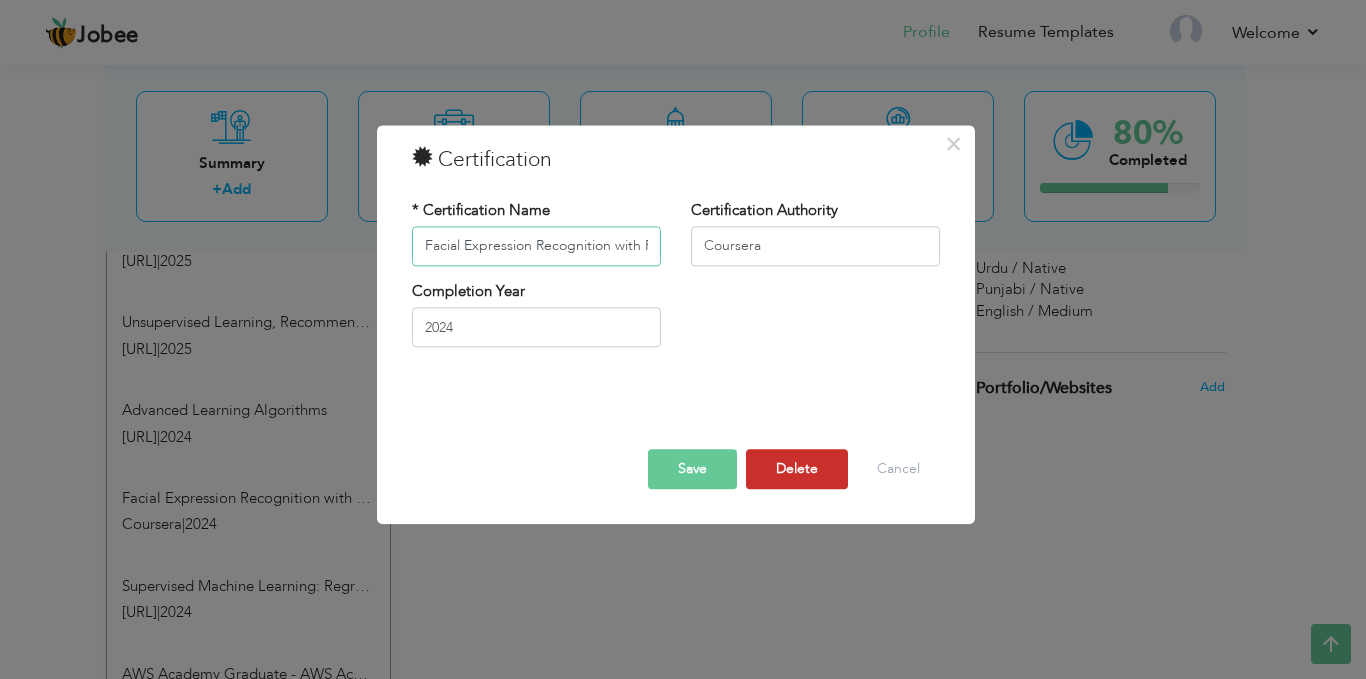 scroll, scrollTop: 0, scrollLeft: 43, axis: horizontal 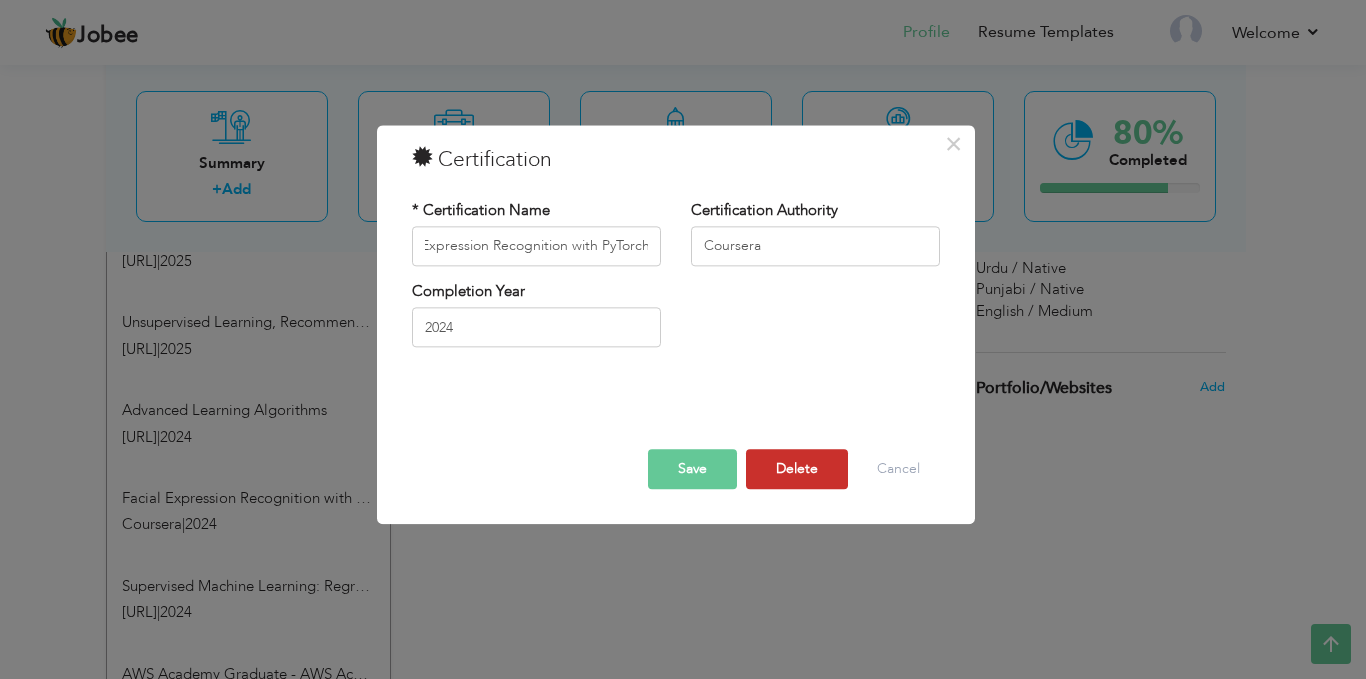 click on "Delete" at bounding box center [797, 469] 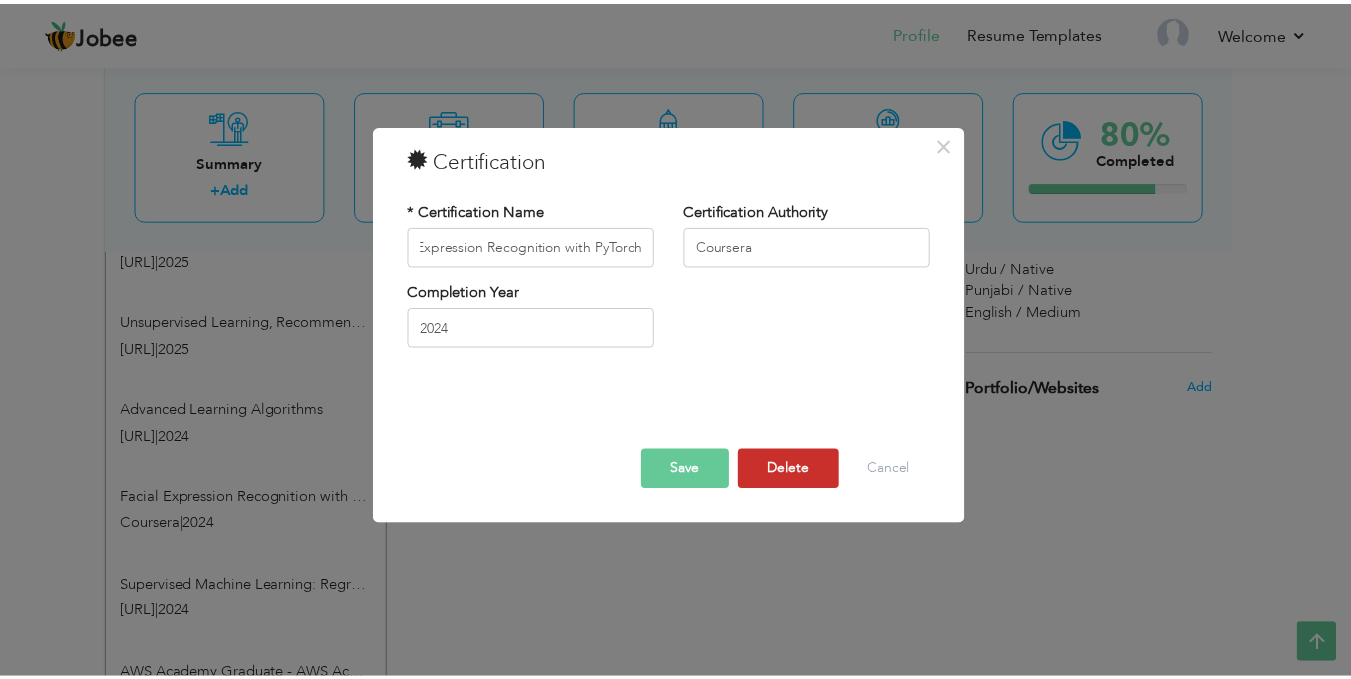 scroll, scrollTop: 0, scrollLeft: 0, axis: both 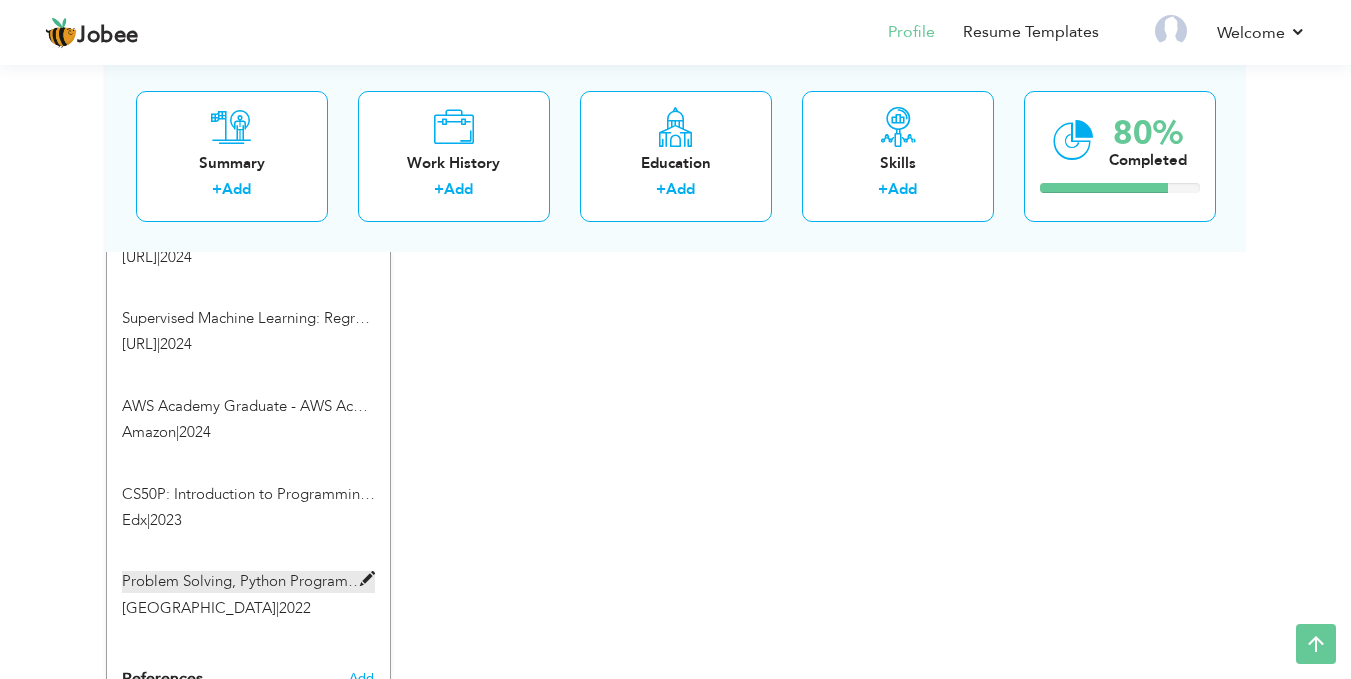 click at bounding box center (367, 579) 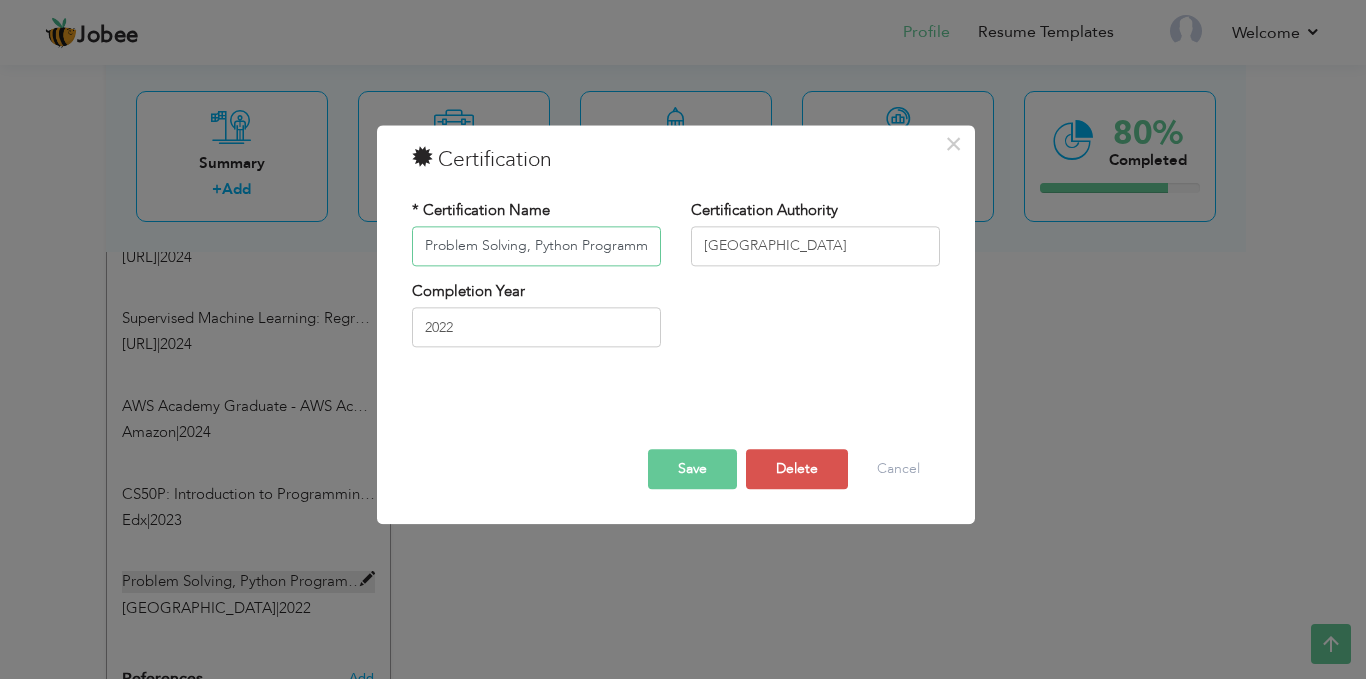 scroll, scrollTop: 0, scrollLeft: 136, axis: horizontal 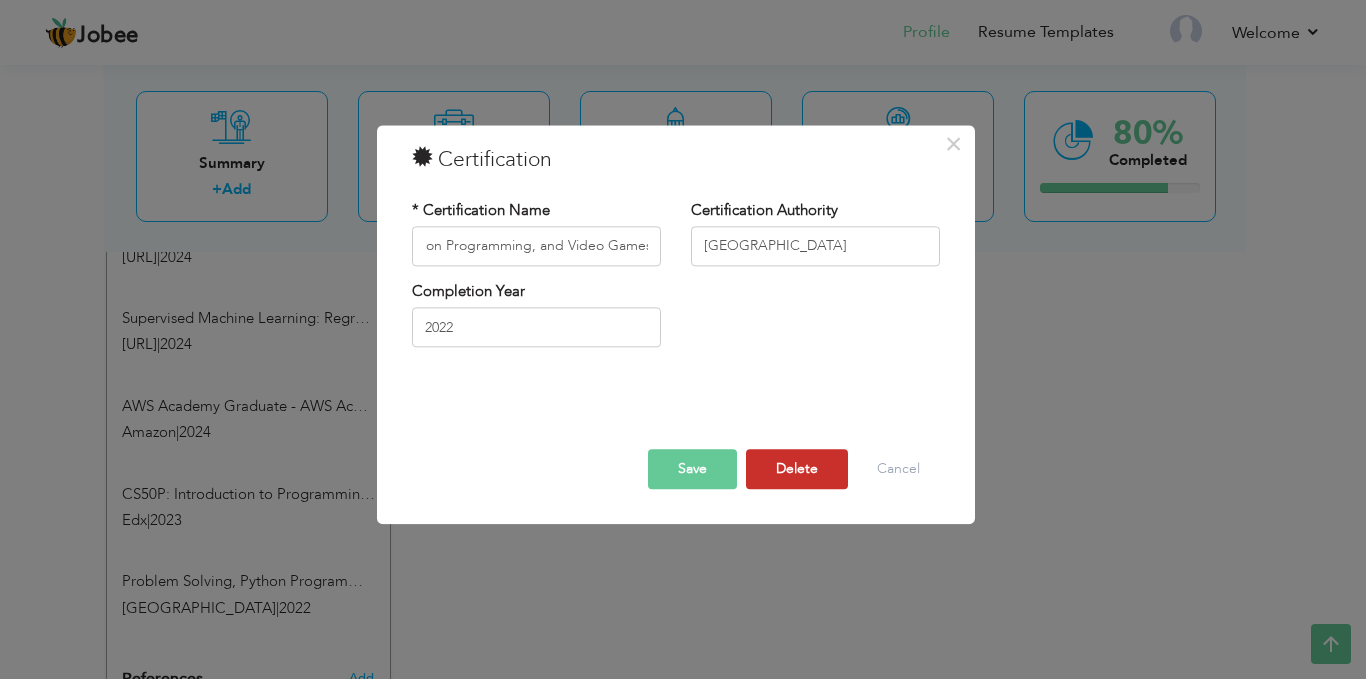 click on "Delete" at bounding box center [797, 469] 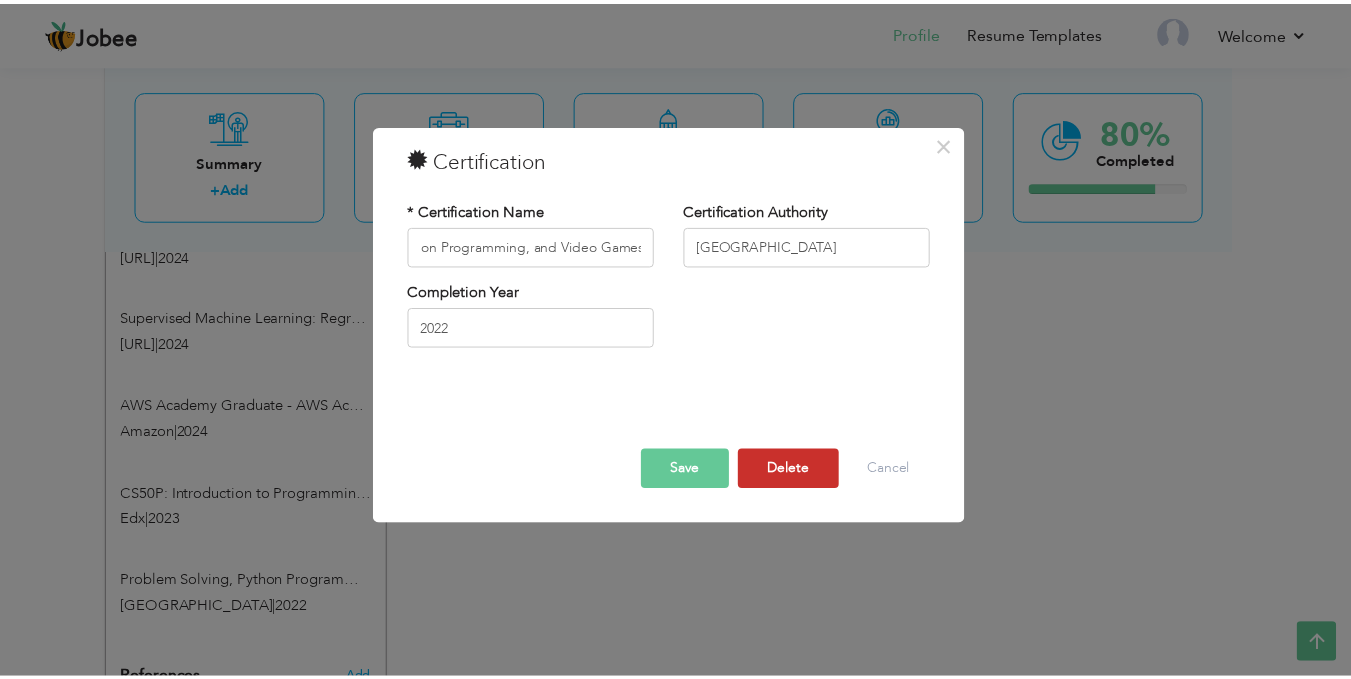 scroll, scrollTop: 0, scrollLeft: 0, axis: both 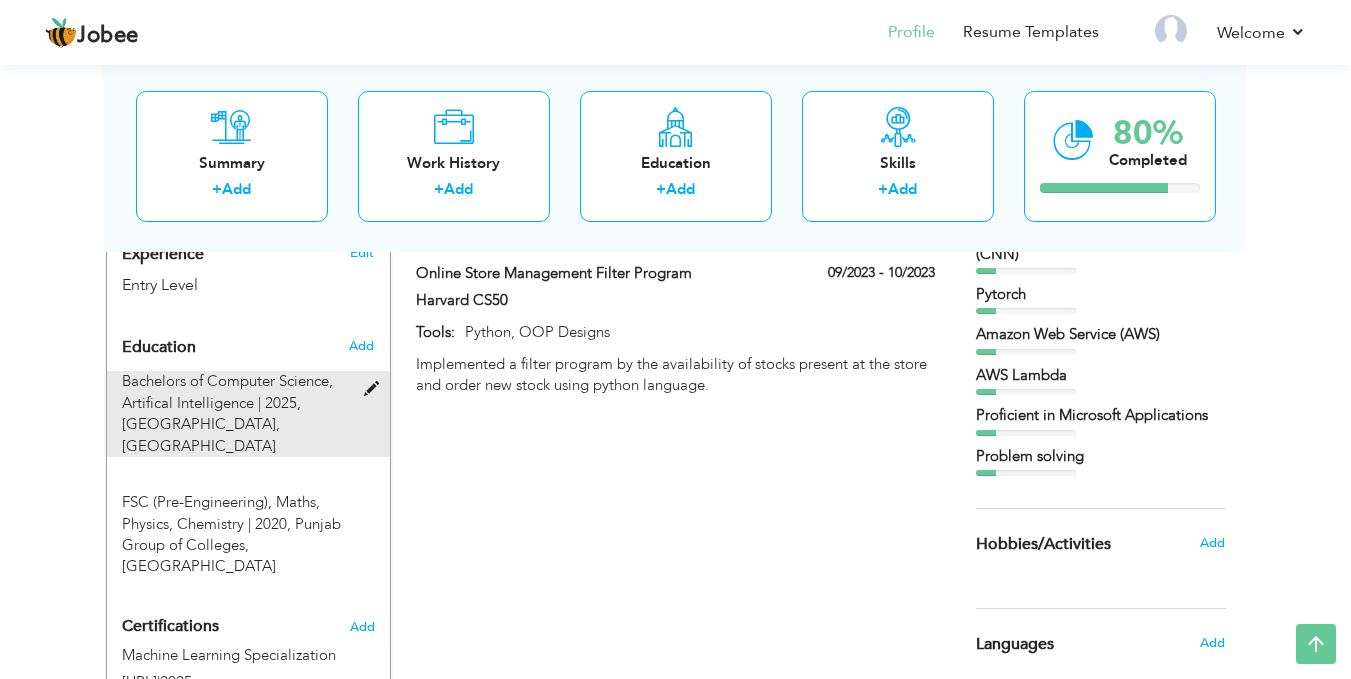 click at bounding box center (376, 389) 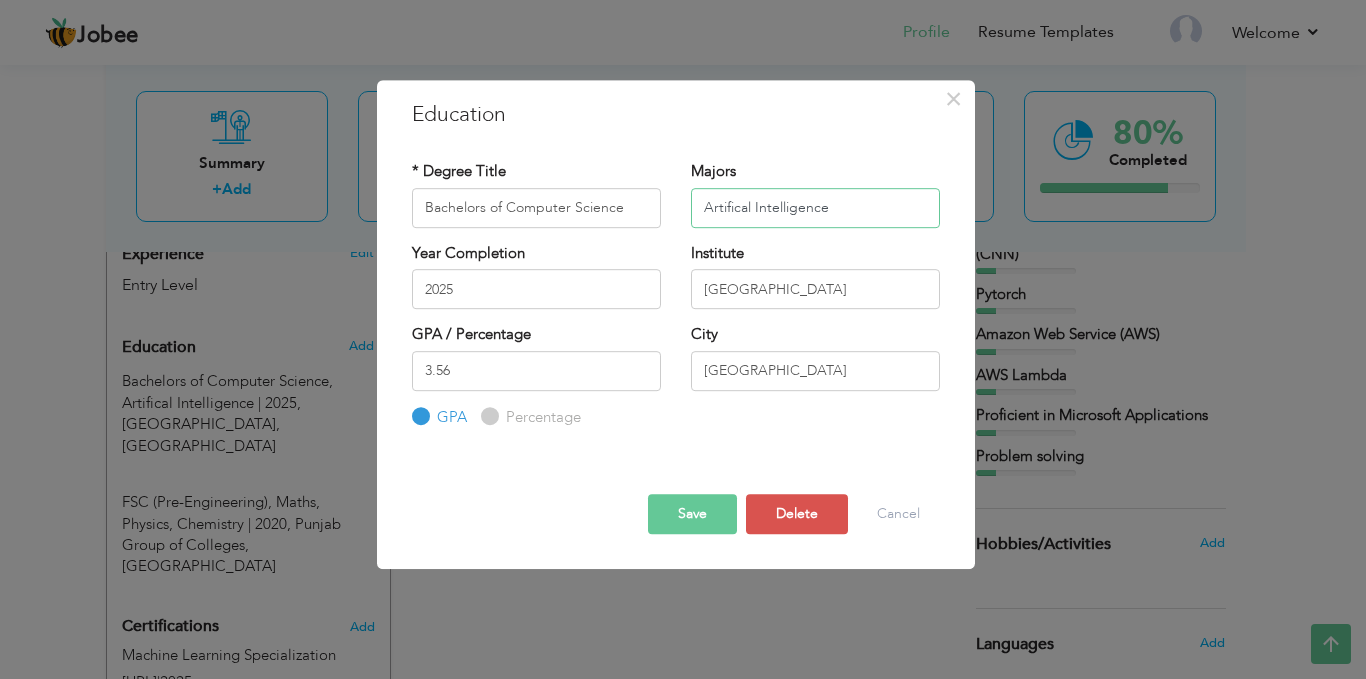click on "Artifical Intelligence" at bounding box center [815, 208] 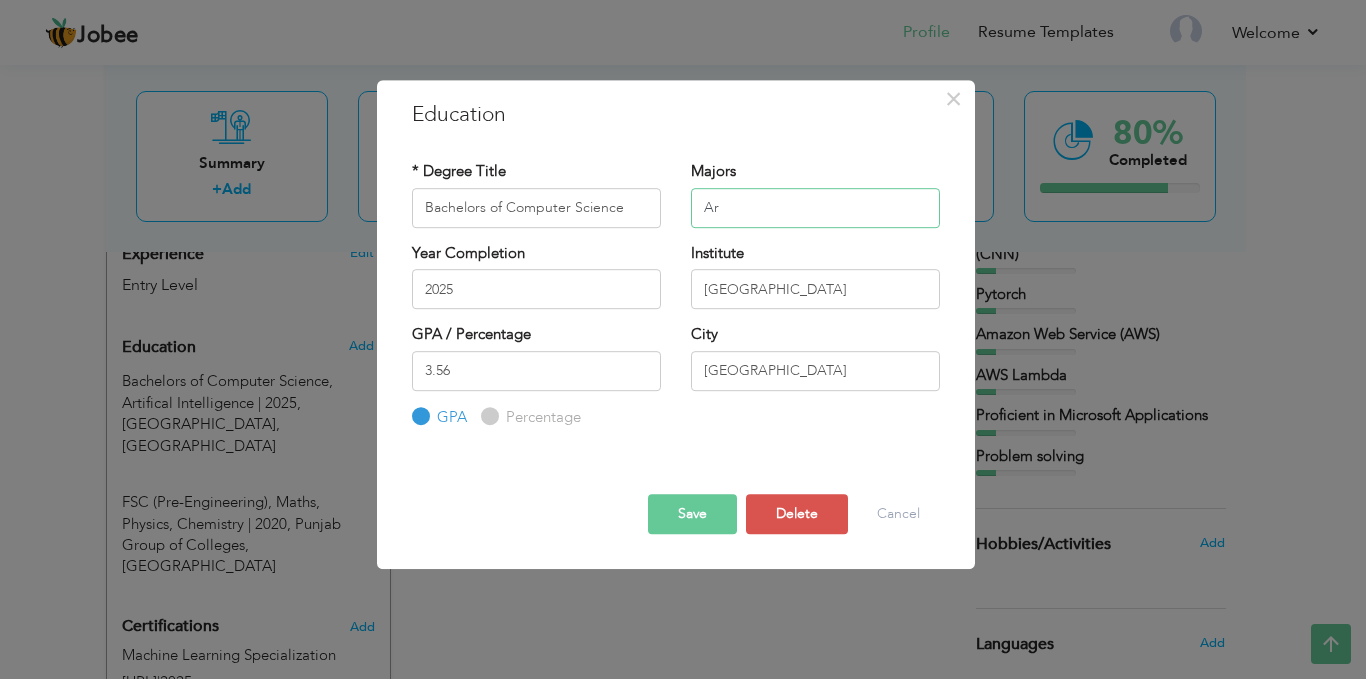 type on "A" 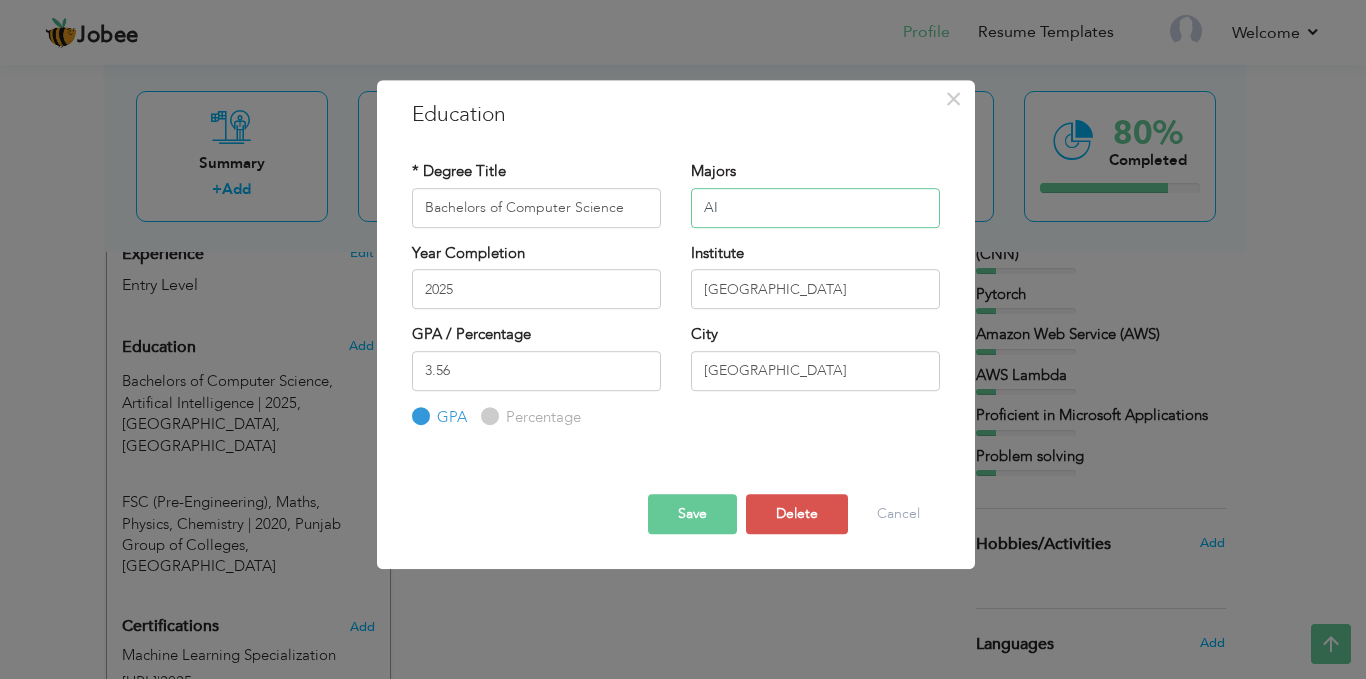 type on "AI" 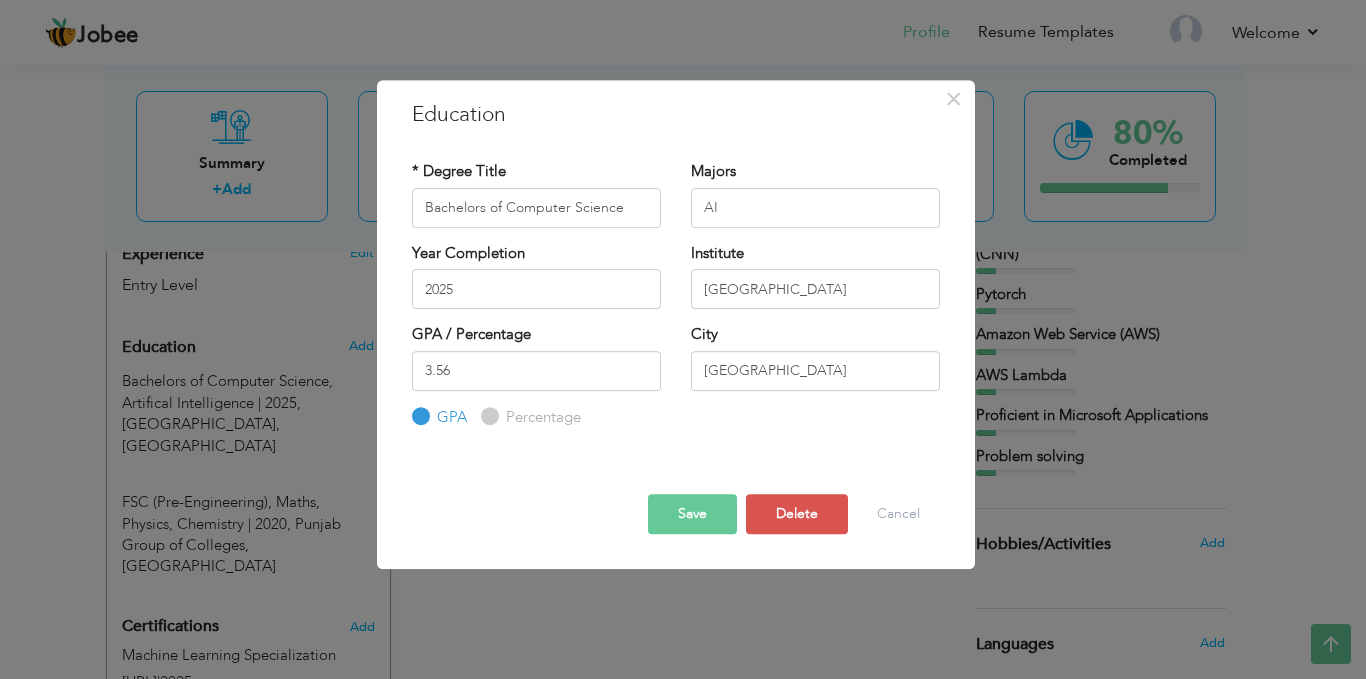 click on "Save" at bounding box center [692, 514] 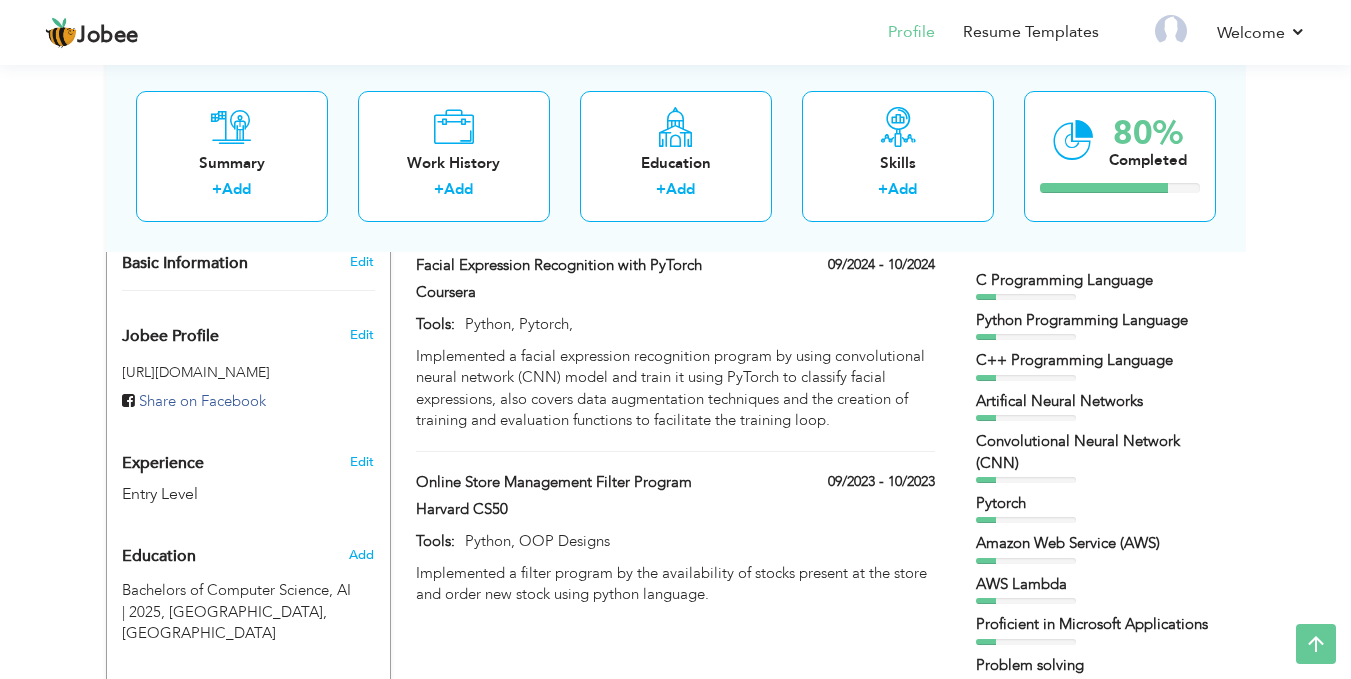 scroll, scrollTop: 0, scrollLeft: 0, axis: both 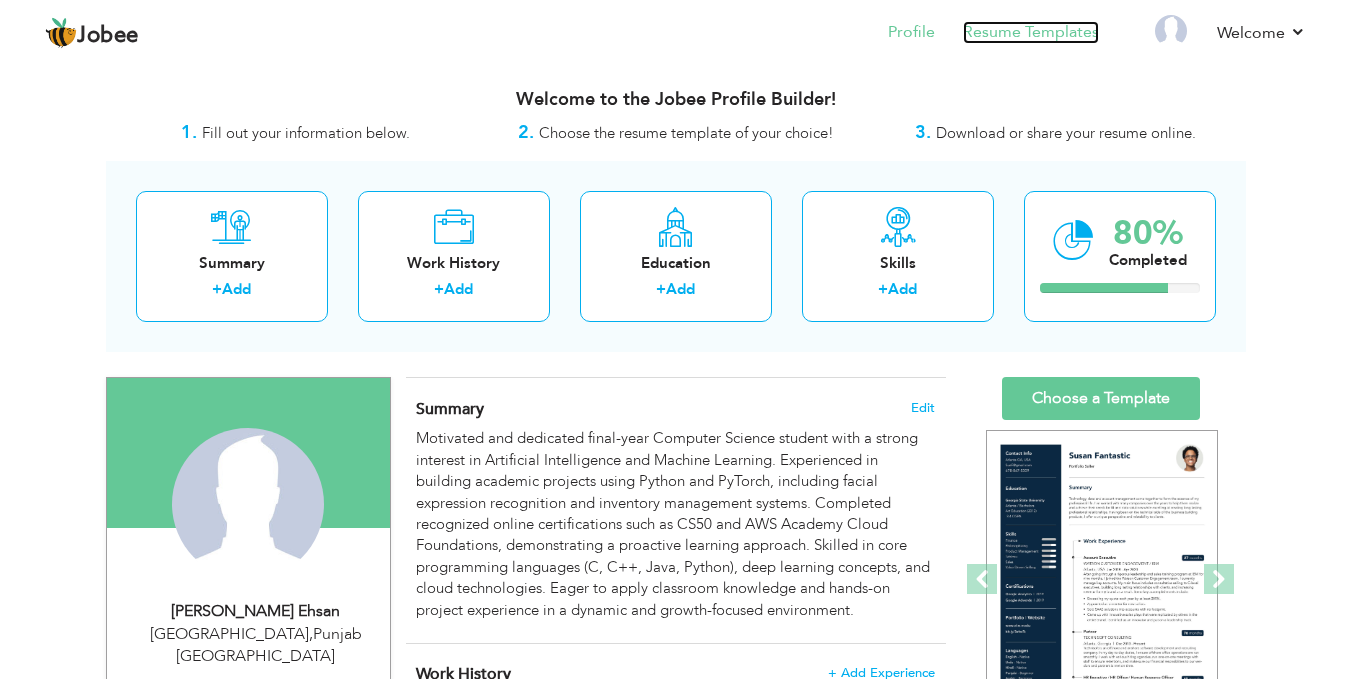 click on "Resume Templates" at bounding box center [1031, 32] 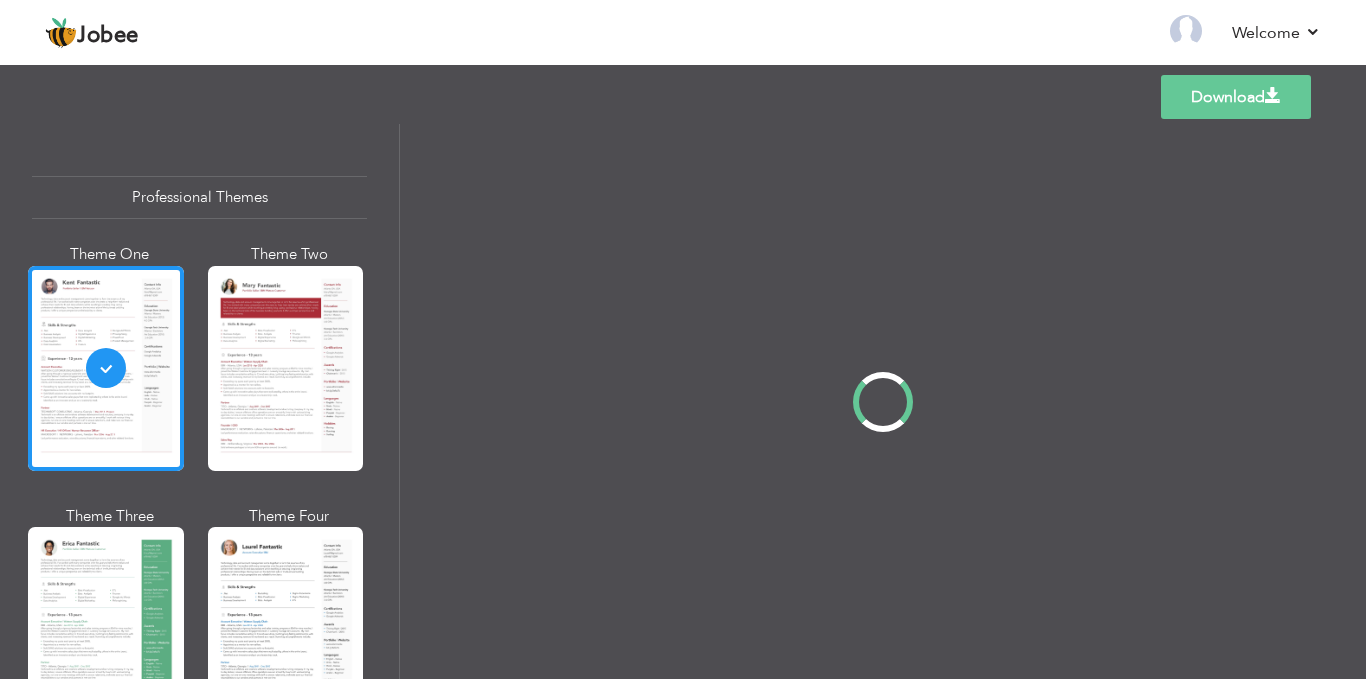 scroll, scrollTop: 0, scrollLeft: 0, axis: both 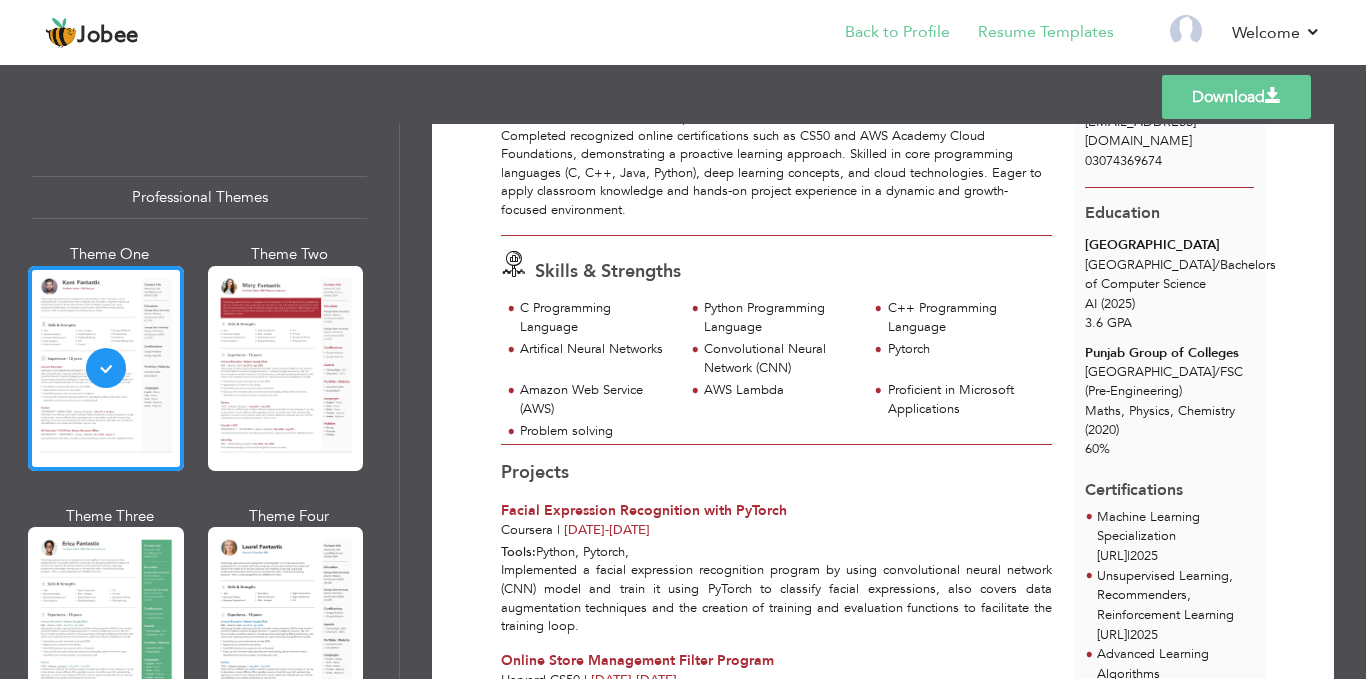 click on "Back to Profile" at bounding box center (883, 34) 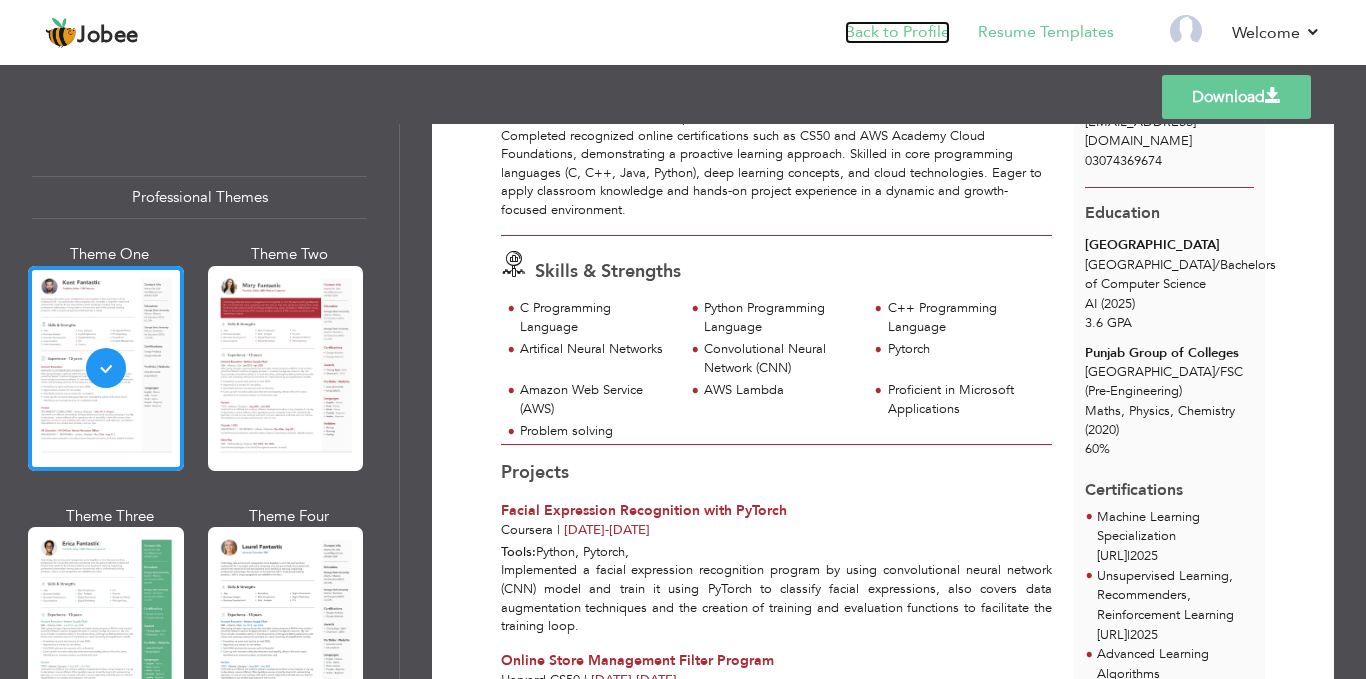 click on "Back to Profile" at bounding box center [897, 32] 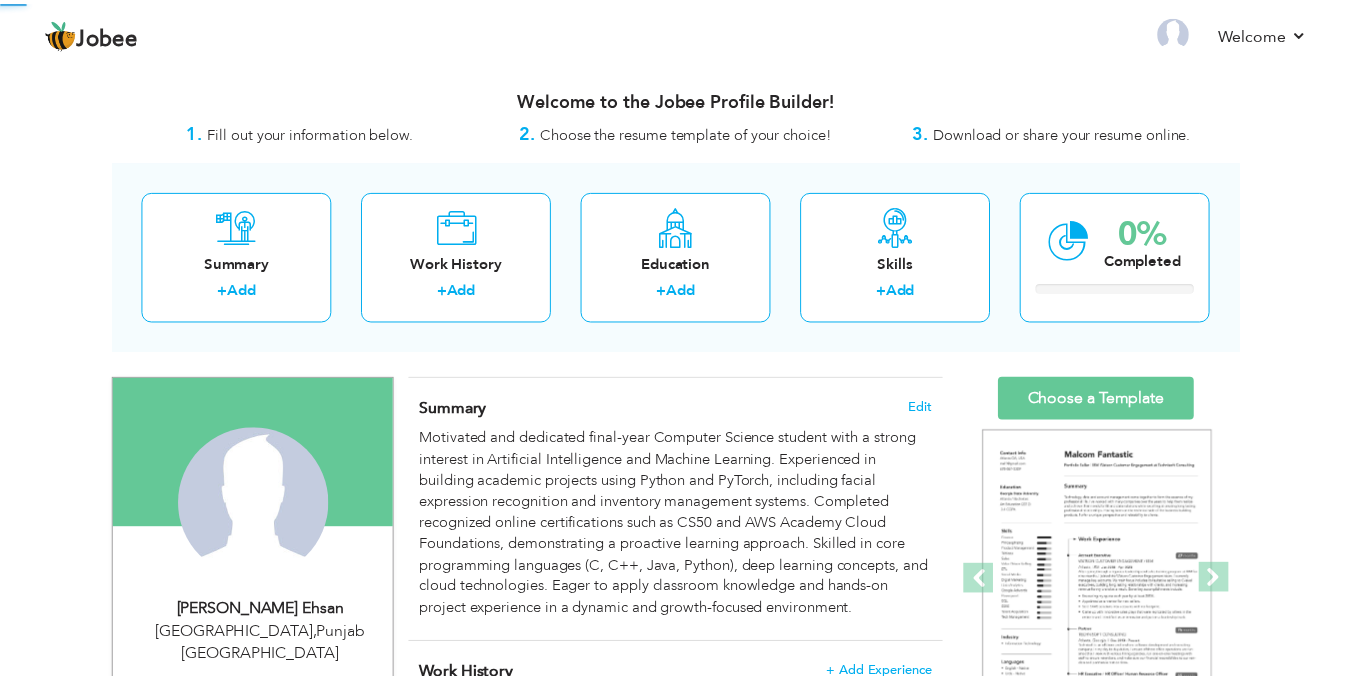 scroll, scrollTop: 0, scrollLeft: 0, axis: both 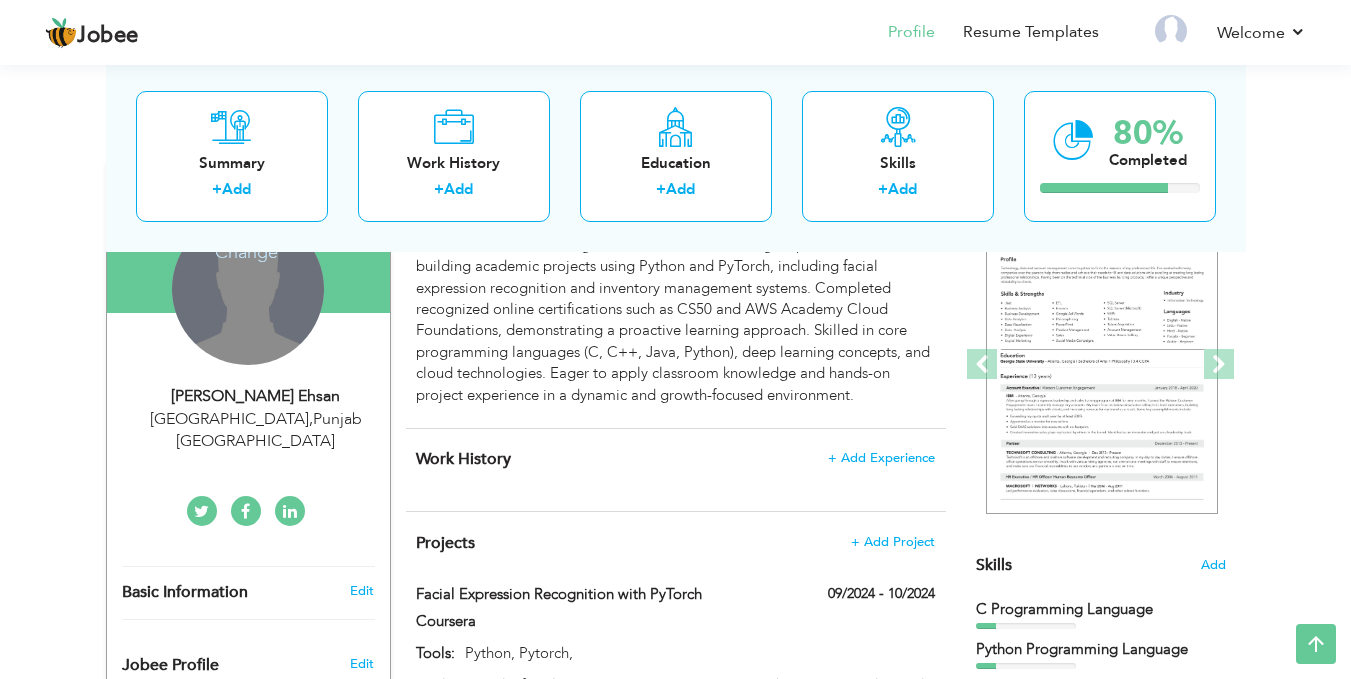 click on "Change
Remove" at bounding box center [248, 289] 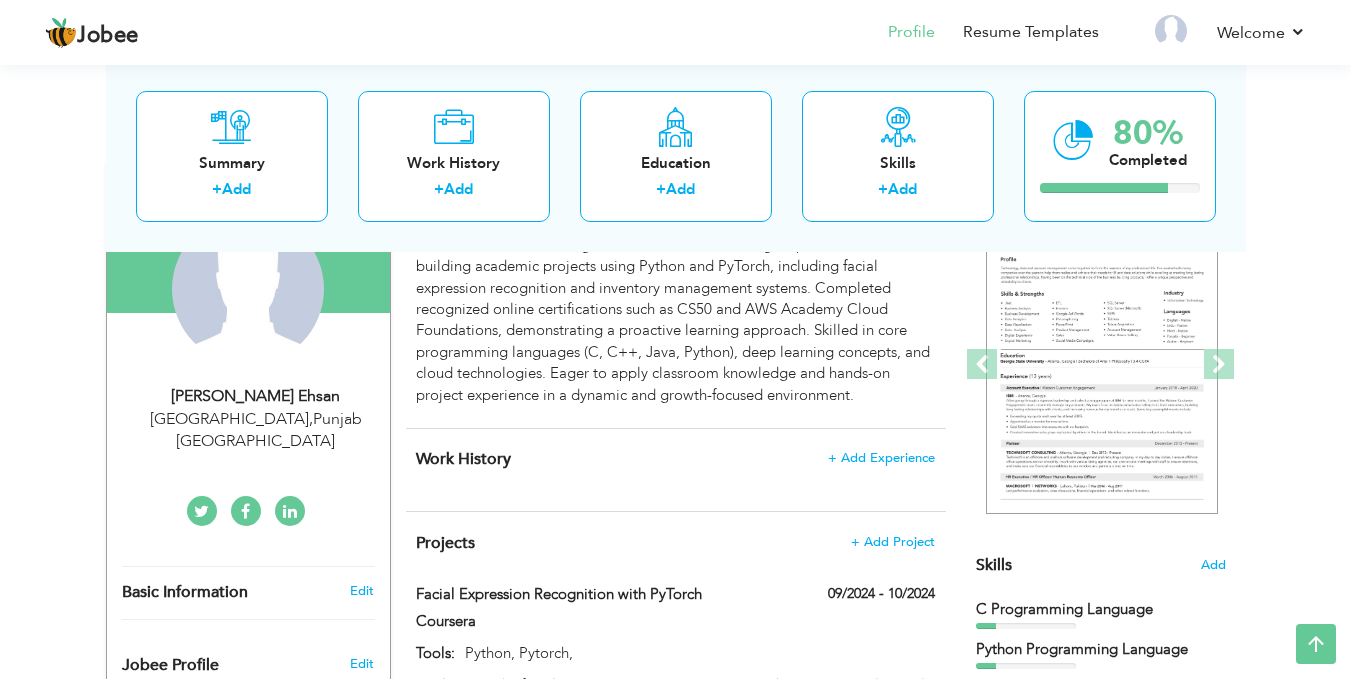 drag, startPoint x: 342, startPoint y: 356, endPoint x: 333, endPoint y: 379, distance: 24.698177 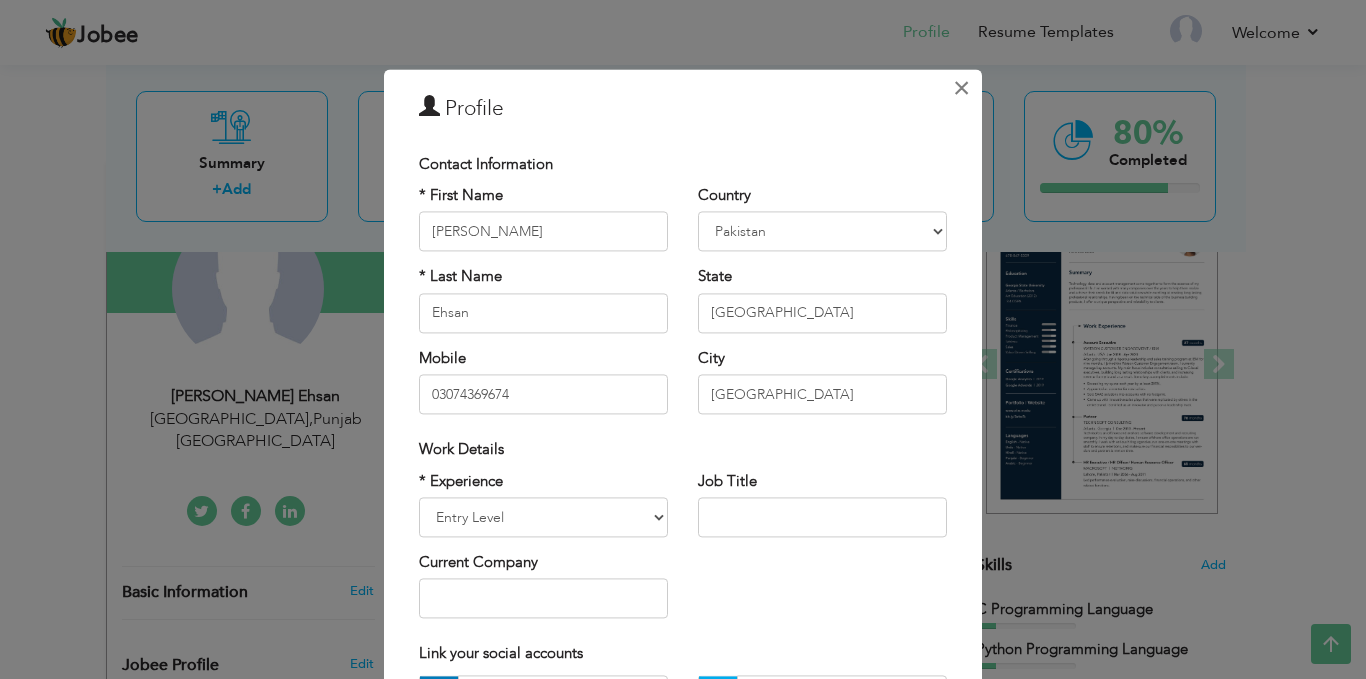 click on "×" at bounding box center [961, 88] 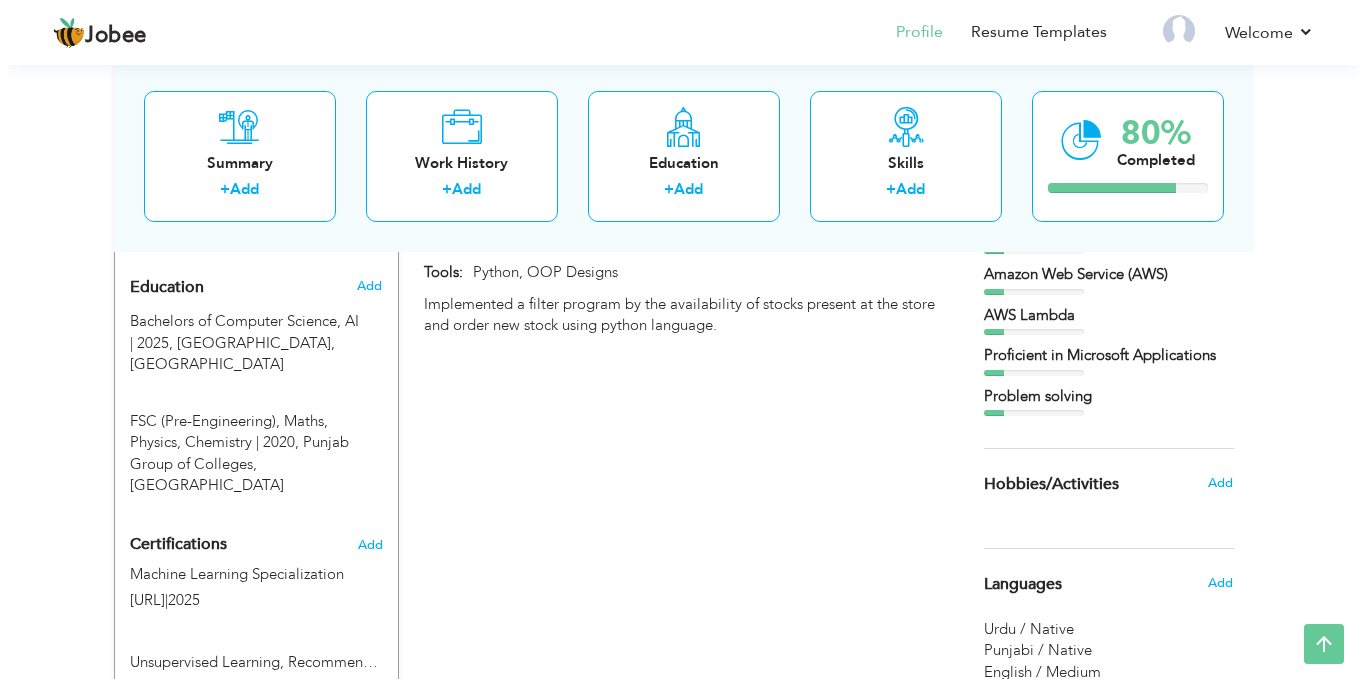 scroll, scrollTop: 775, scrollLeft: 0, axis: vertical 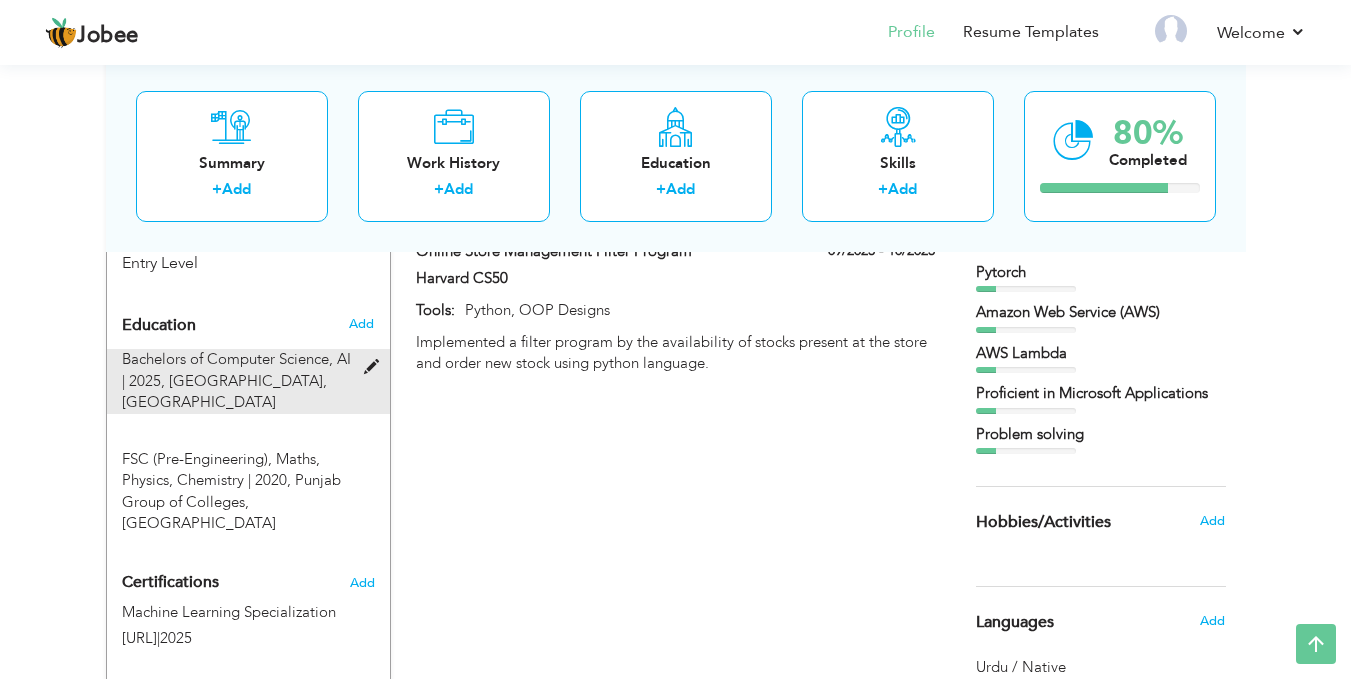 click at bounding box center [376, 367] 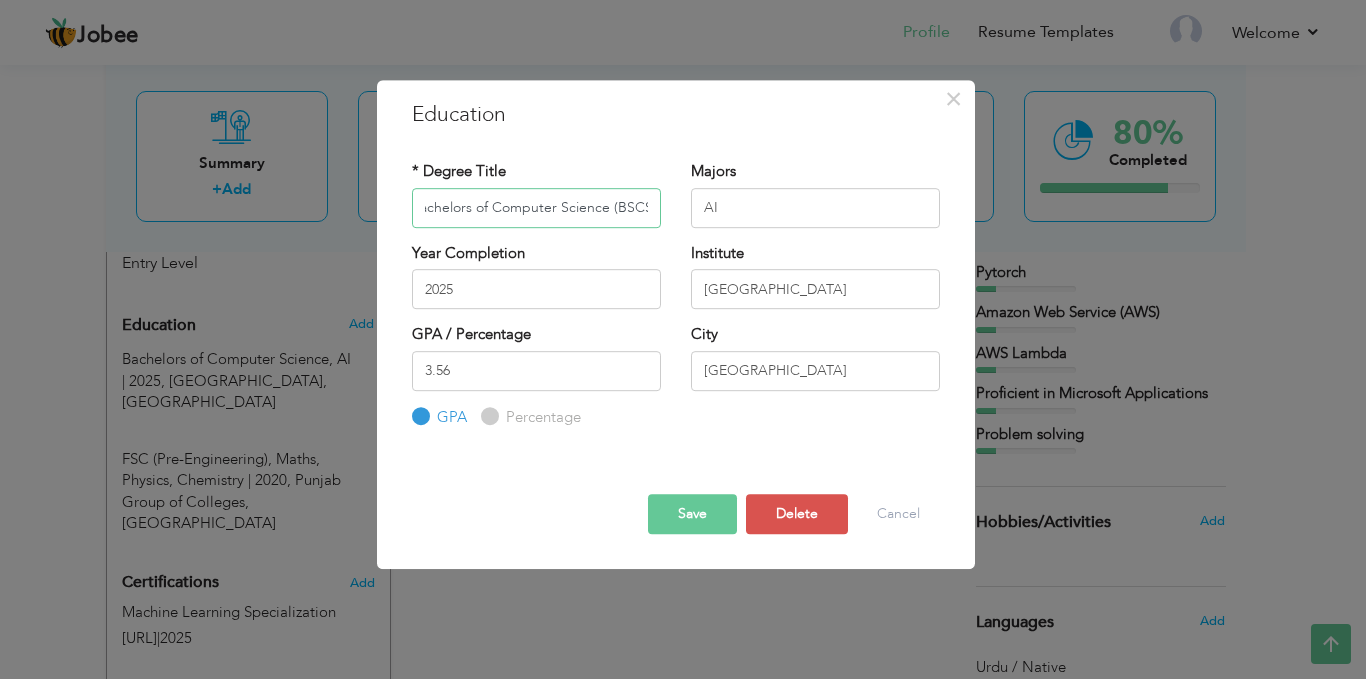scroll, scrollTop: 0, scrollLeft: 18, axis: horizontal 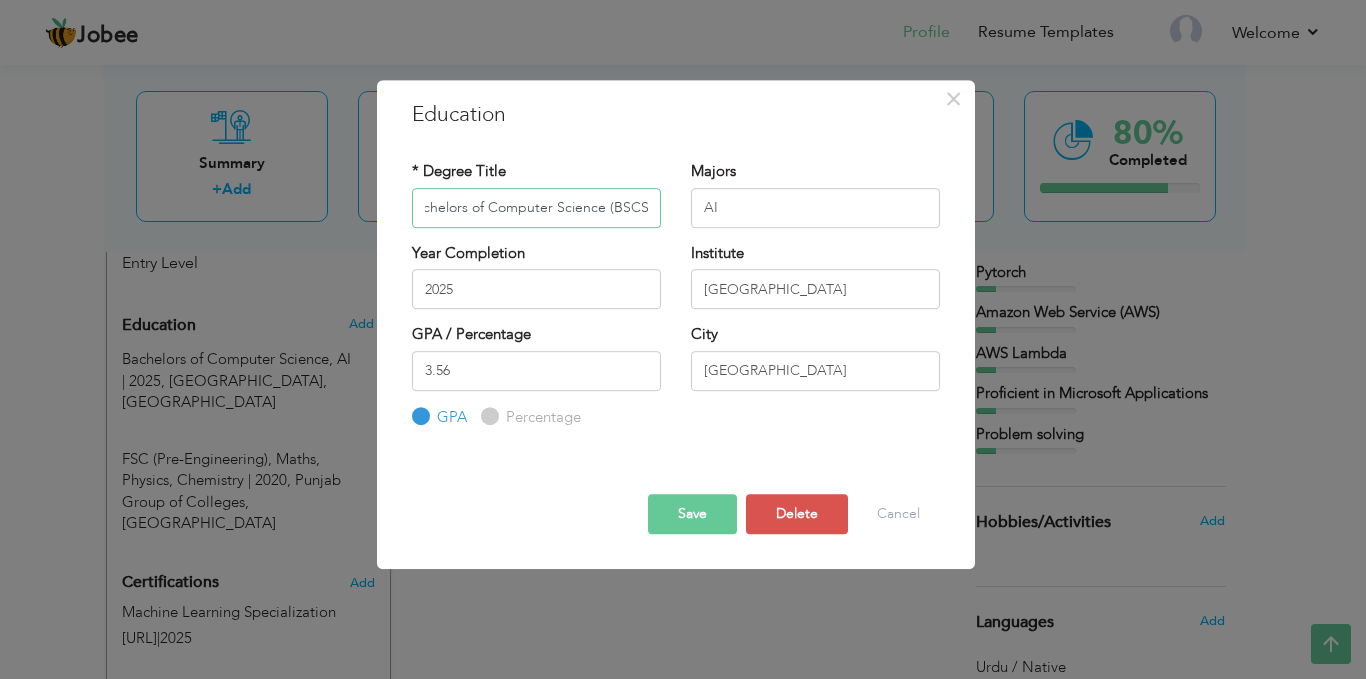 type on "Bachelors of Computer Science (BSCS)" 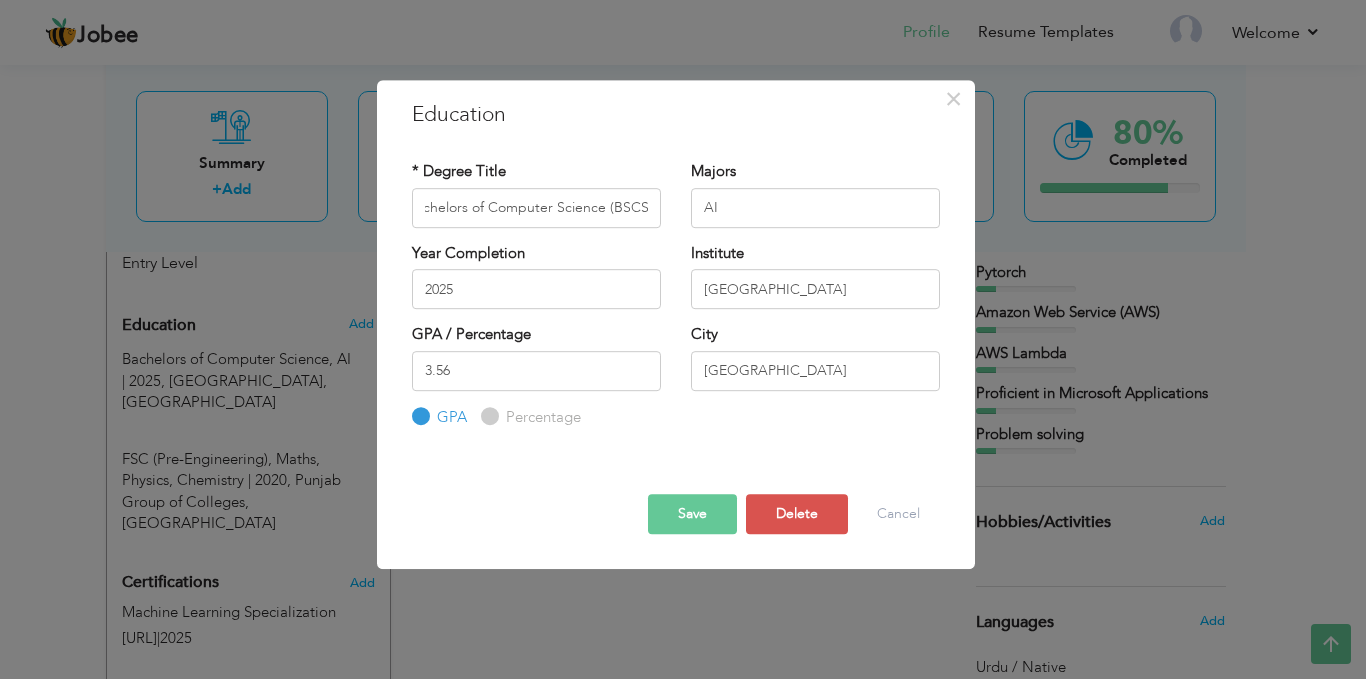 click on "Save" at bounding box center [692, 514] 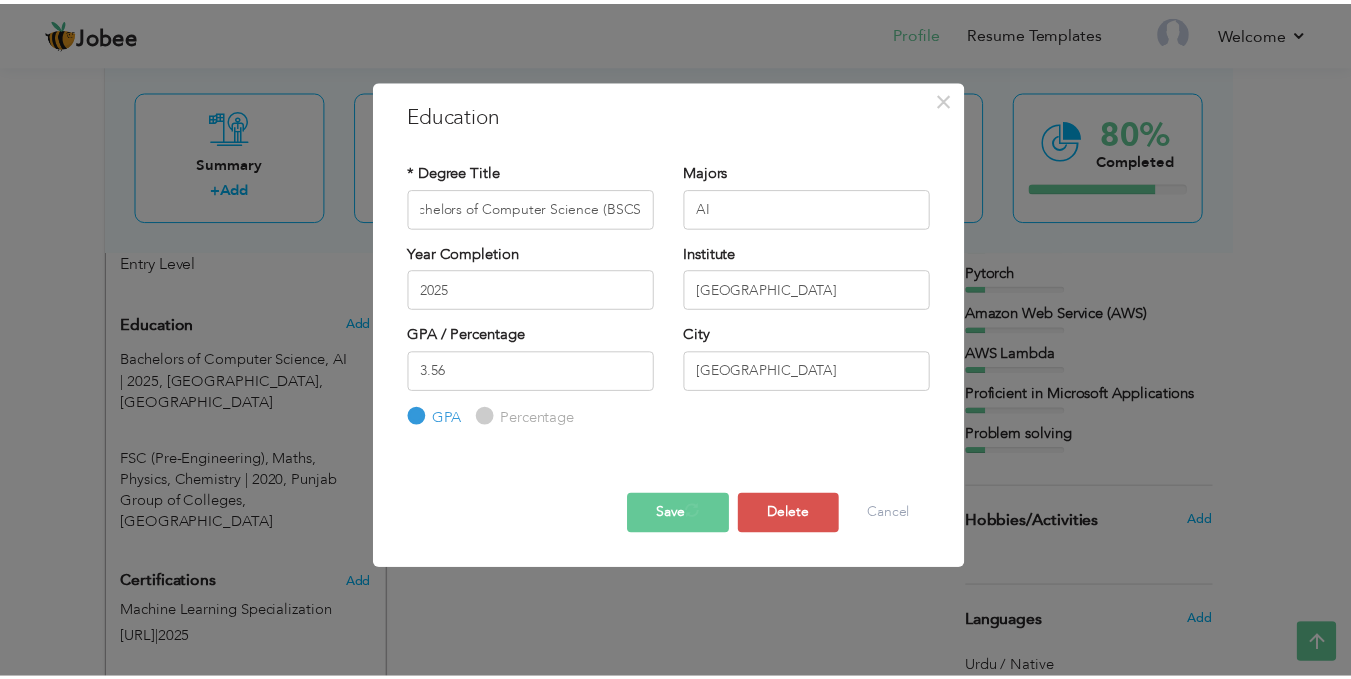 scroll, scrollTop: 0, scrollLeft: 0, axis: both 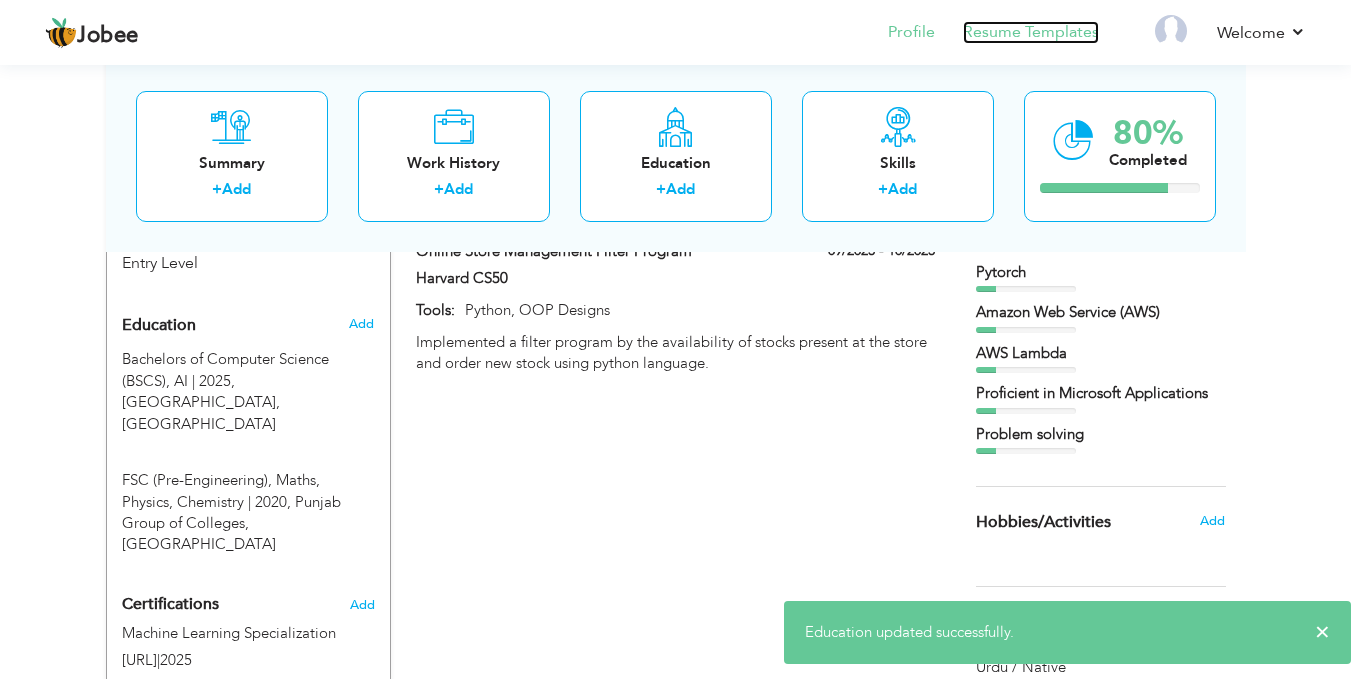 click on "Resume Templates" at bounding box center [1031, 32] 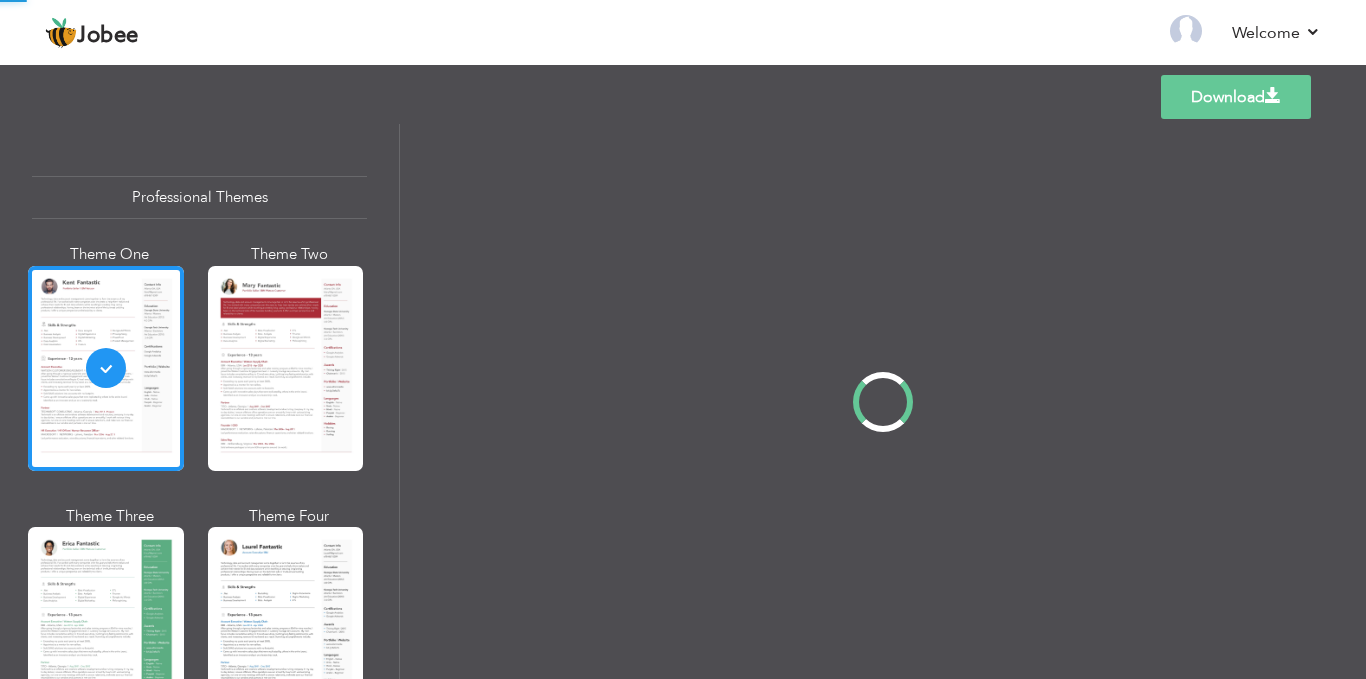 scroll, scrollTop: 0, scrollLeft: 0, axis: both 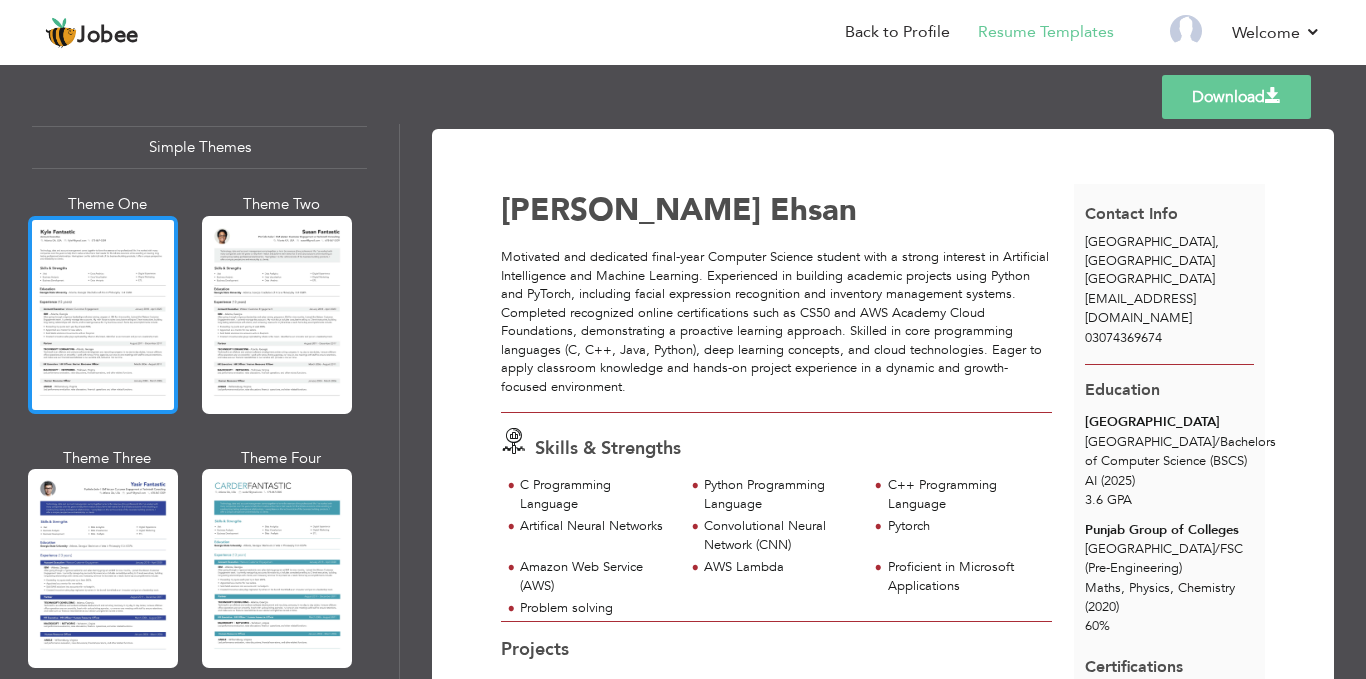 click at bounding box center [103, 315] 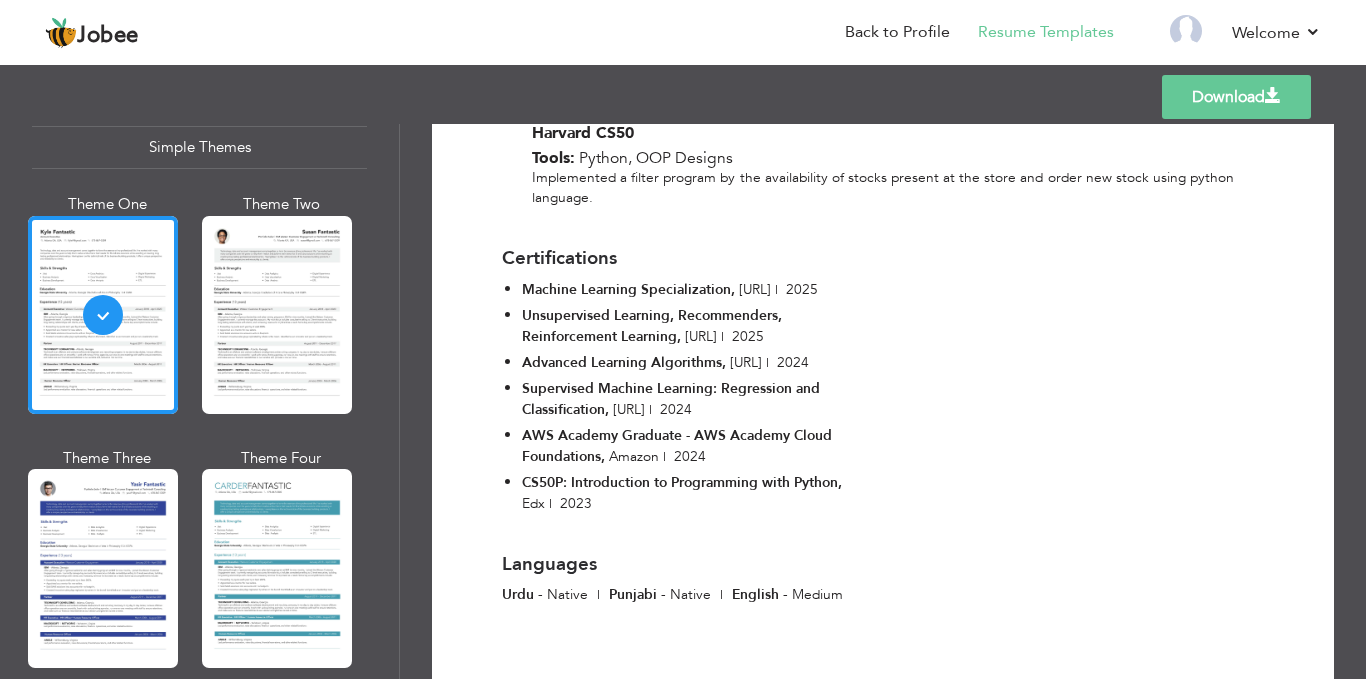 scroll, scrollTop: 933, scrollLeft: 0, axis: vertical 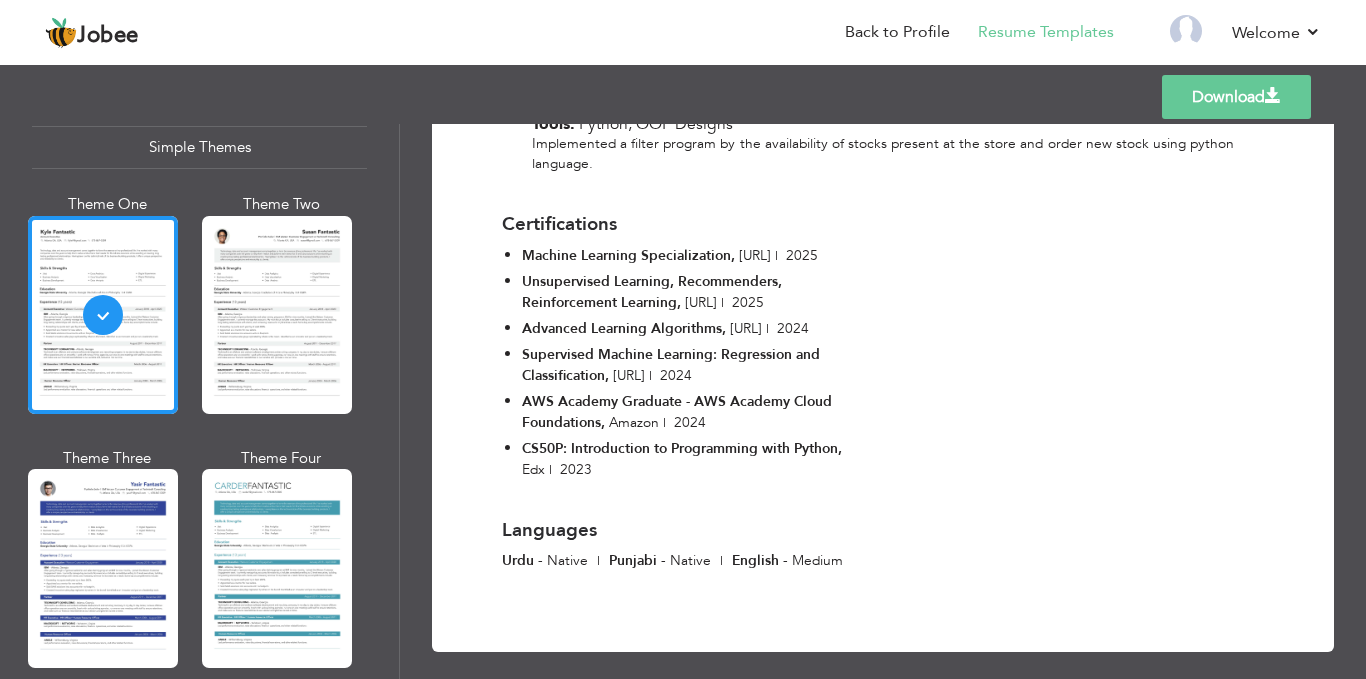 click on "Unsupervised Learning, Recommenders, Reinforcement Learning ," at bounding box center (652, 292) 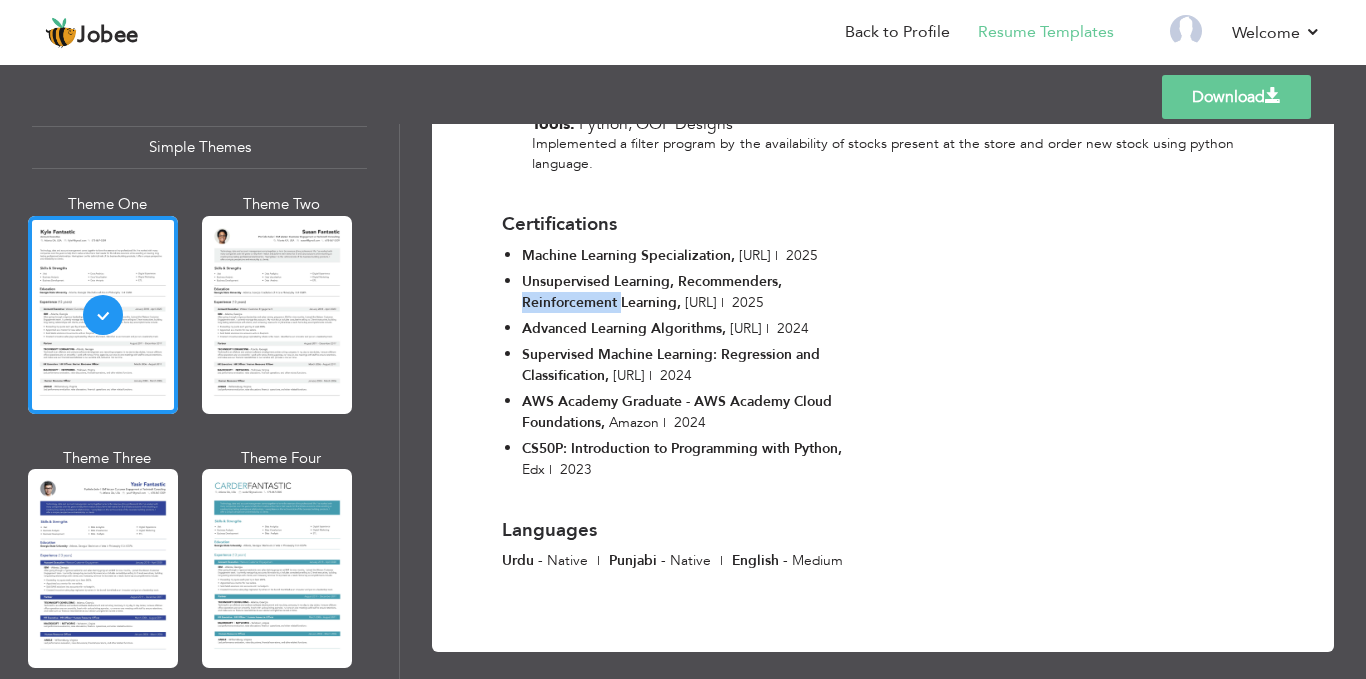 click on "Unsupervised Learning, Recommenders, Reinforcement Learning ," at bounding box center (652, 292) 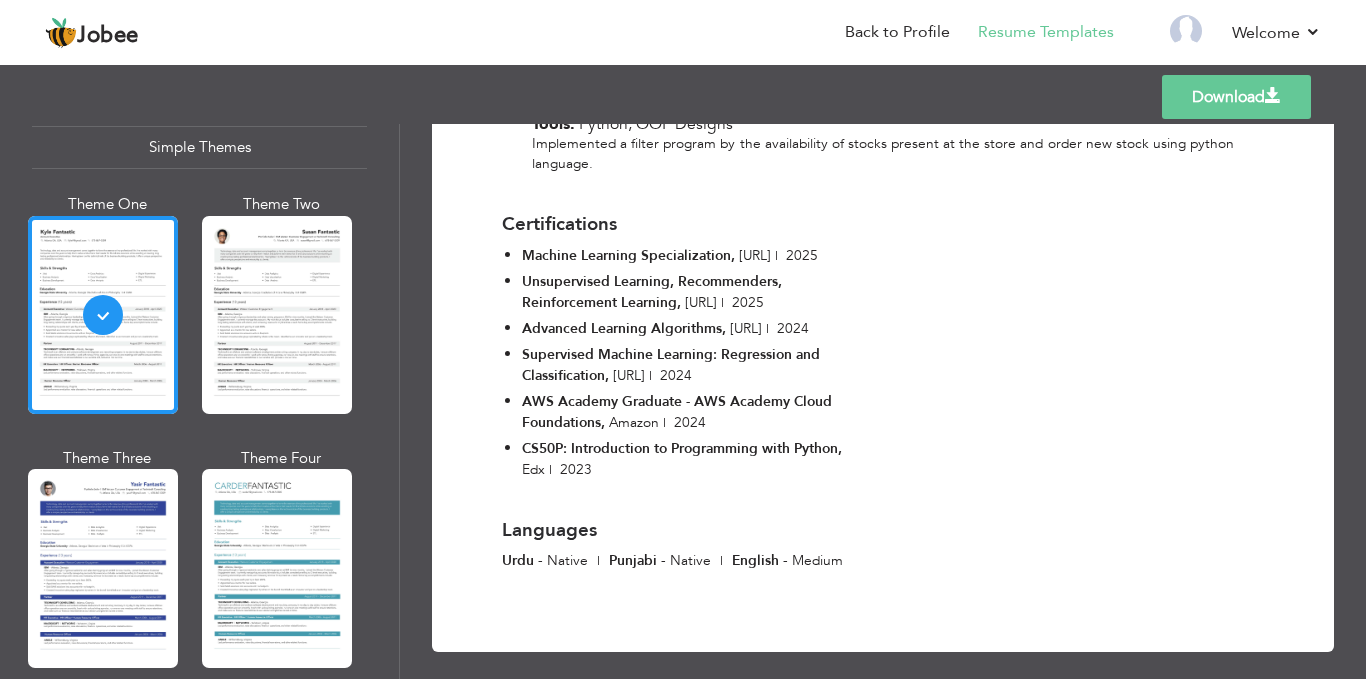 click on "Unsupervised Learning, Recommenders, Reinforcement Learning ," at bounding box center (652, 292) 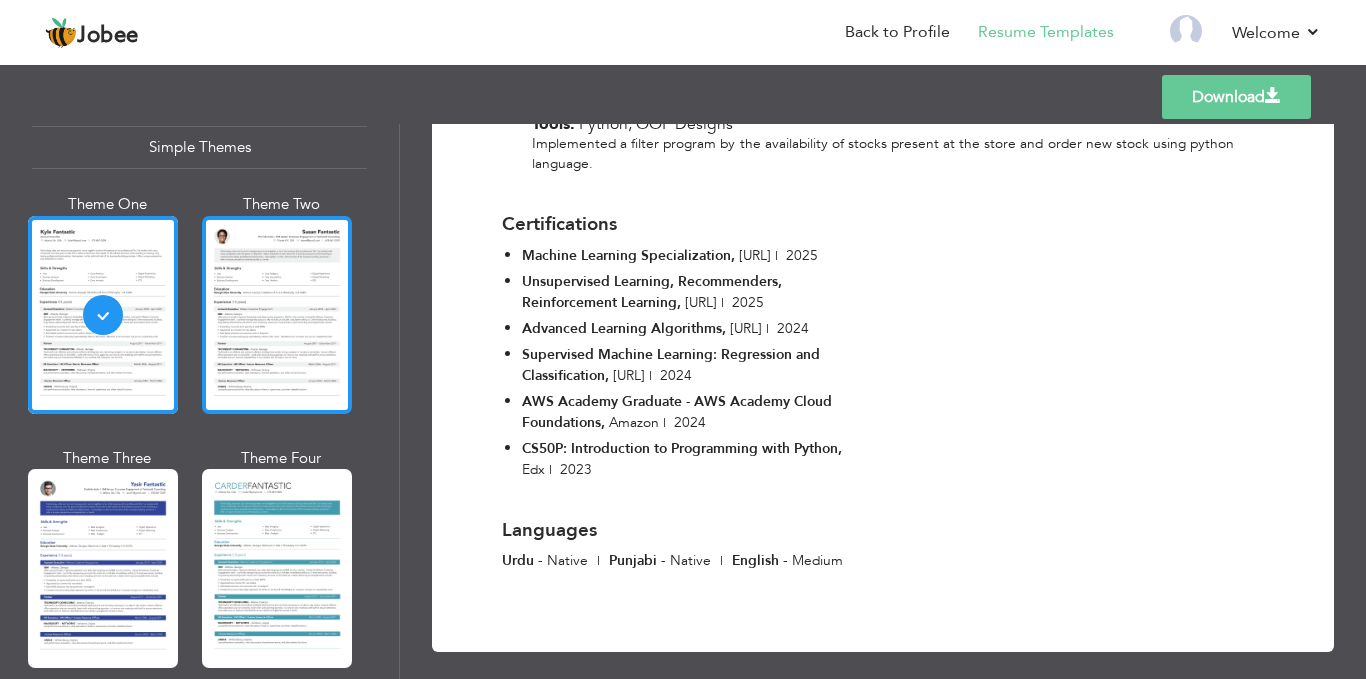 click at bounding box center [277, 315] 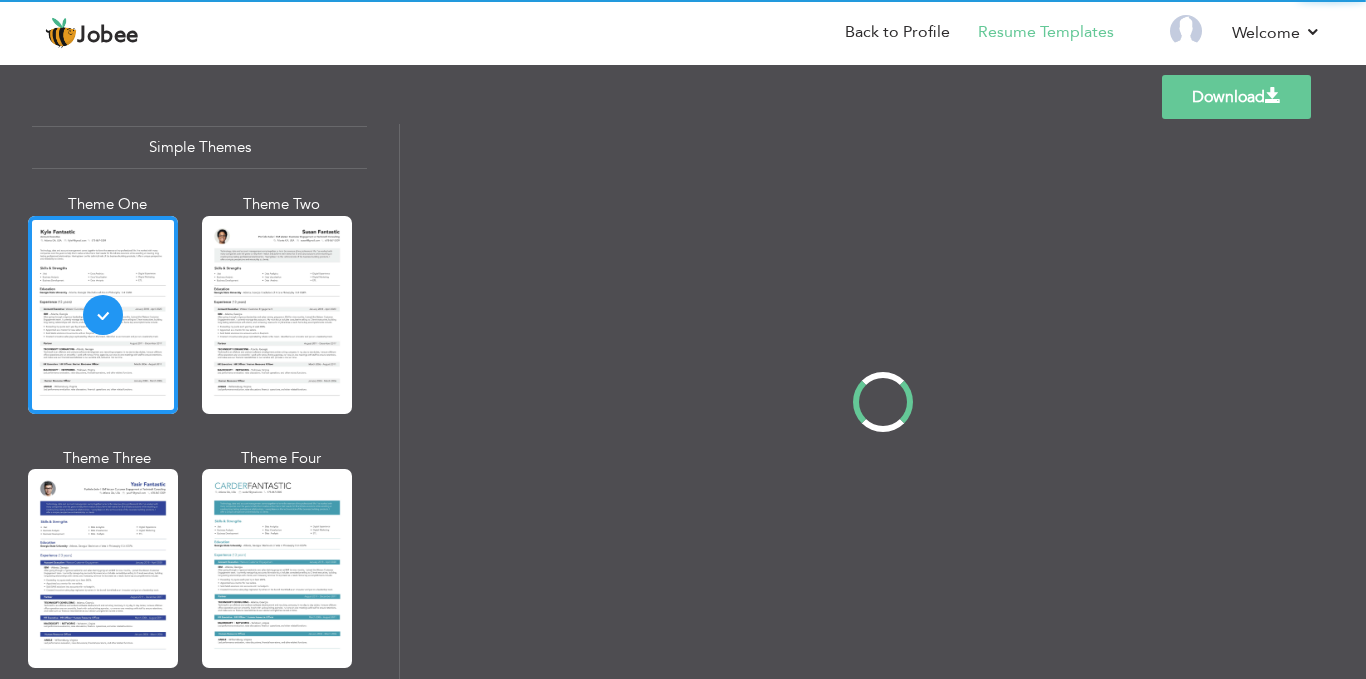 scroll, scrollTop: 0, scrollLeft: 0, axis: both 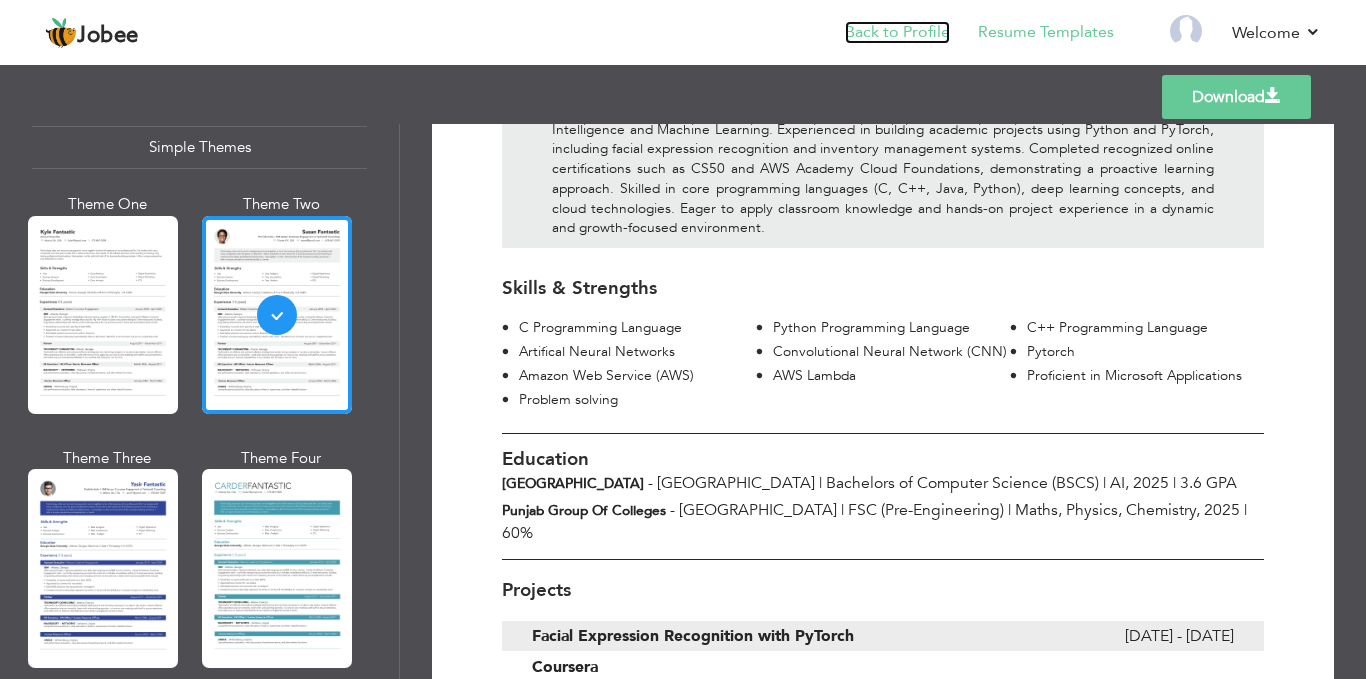 click on "Back to Profile" at bounding box center [897, 32] 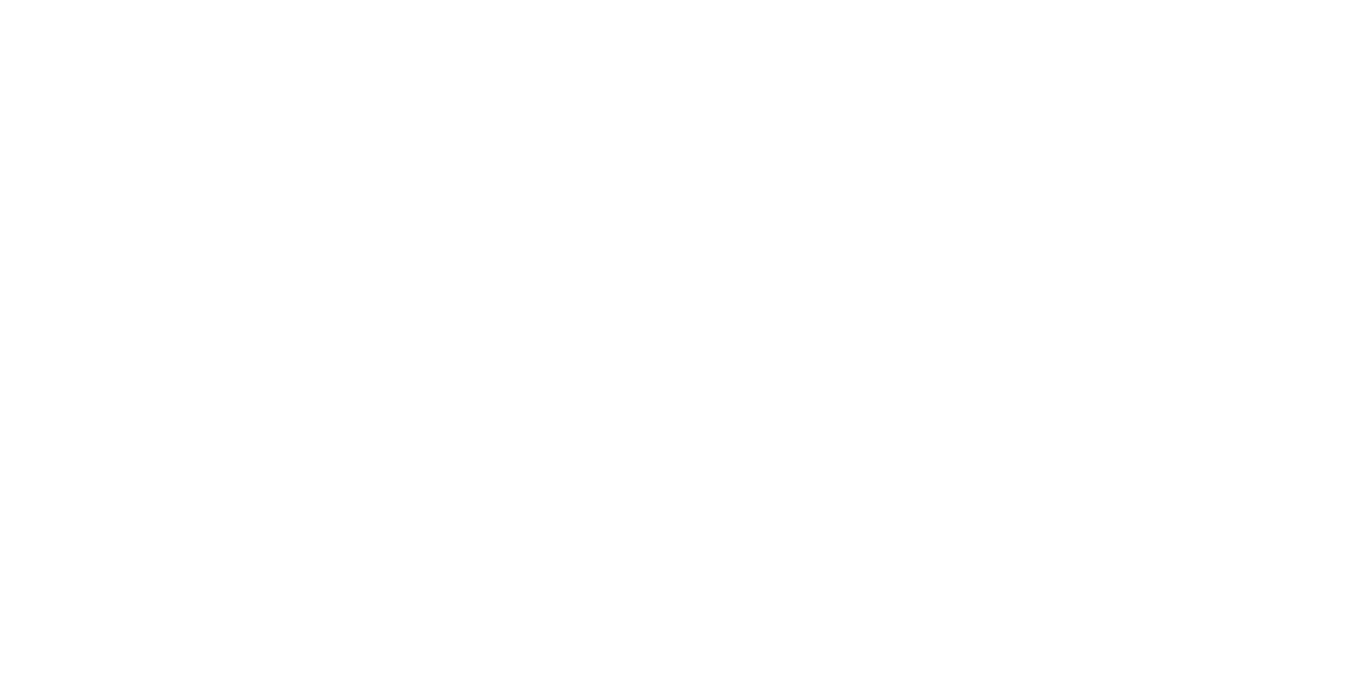 scroll, scrollTop: 0, scrollLeft: 0, axis: both 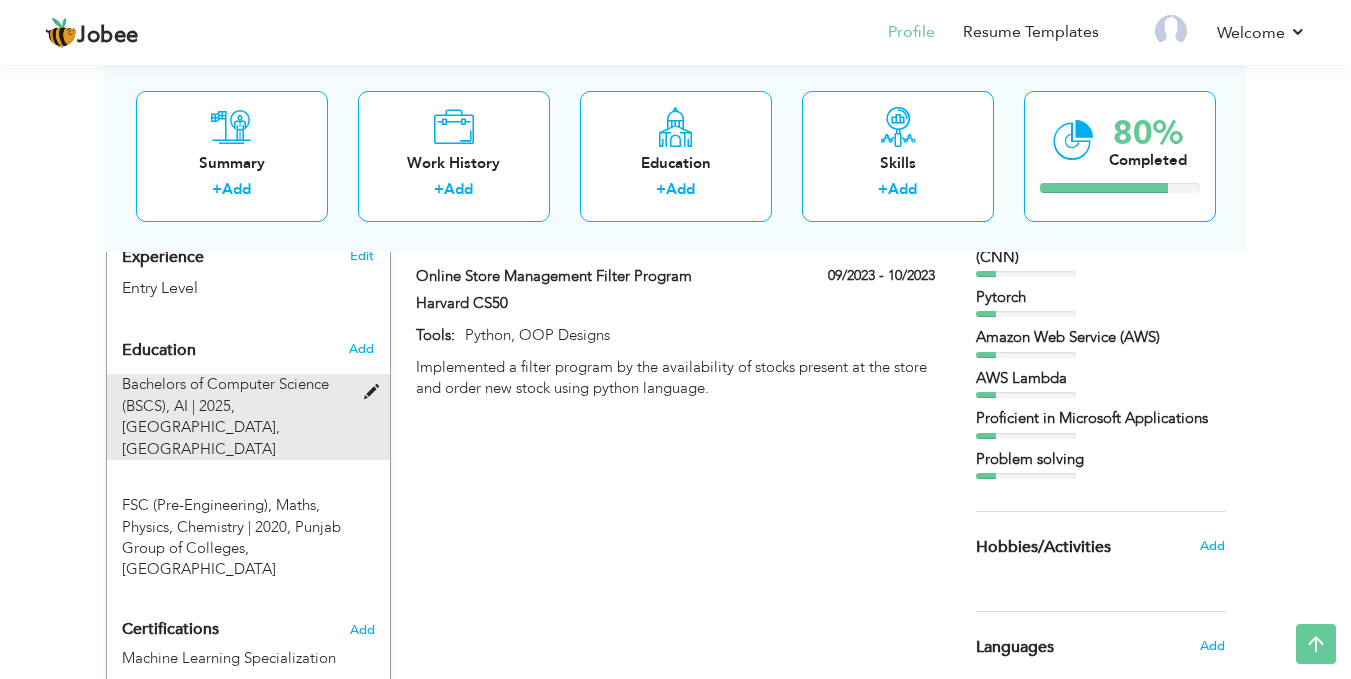 click at bounding box center [376, 392] 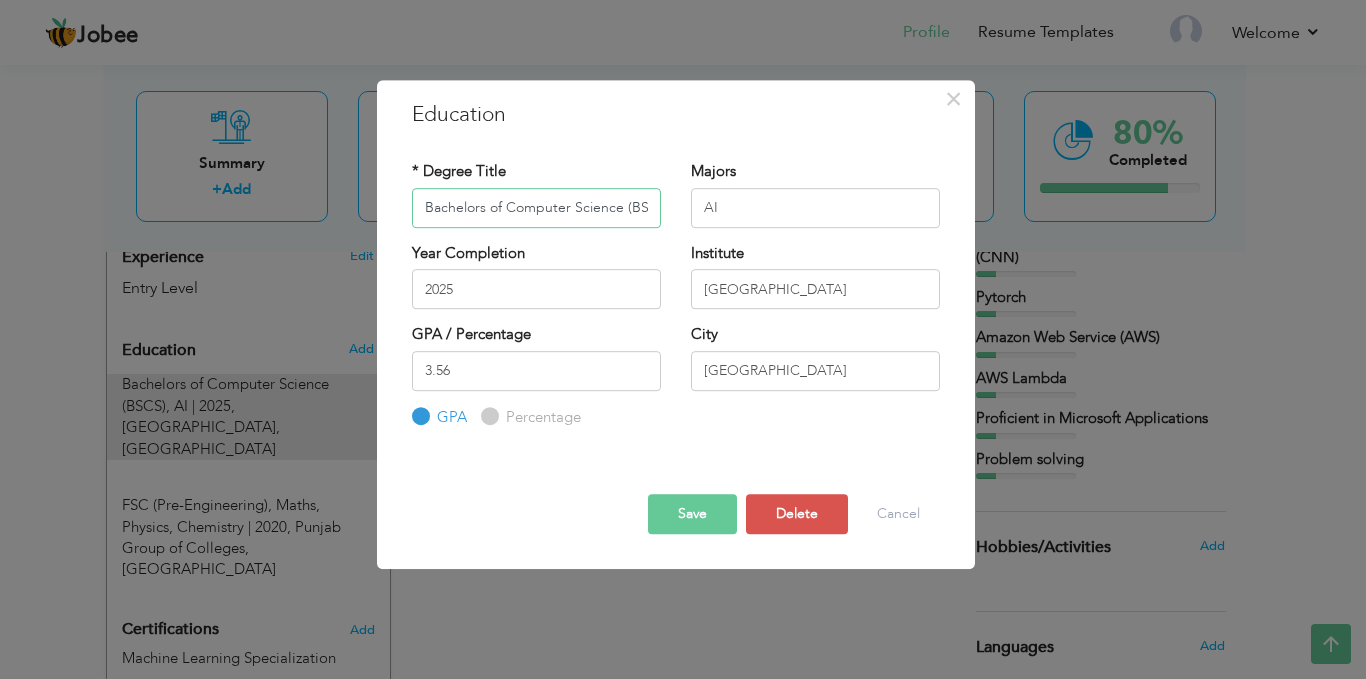 scroll, scrollTop: 0, scrollLeft: 18, axis: horizontal 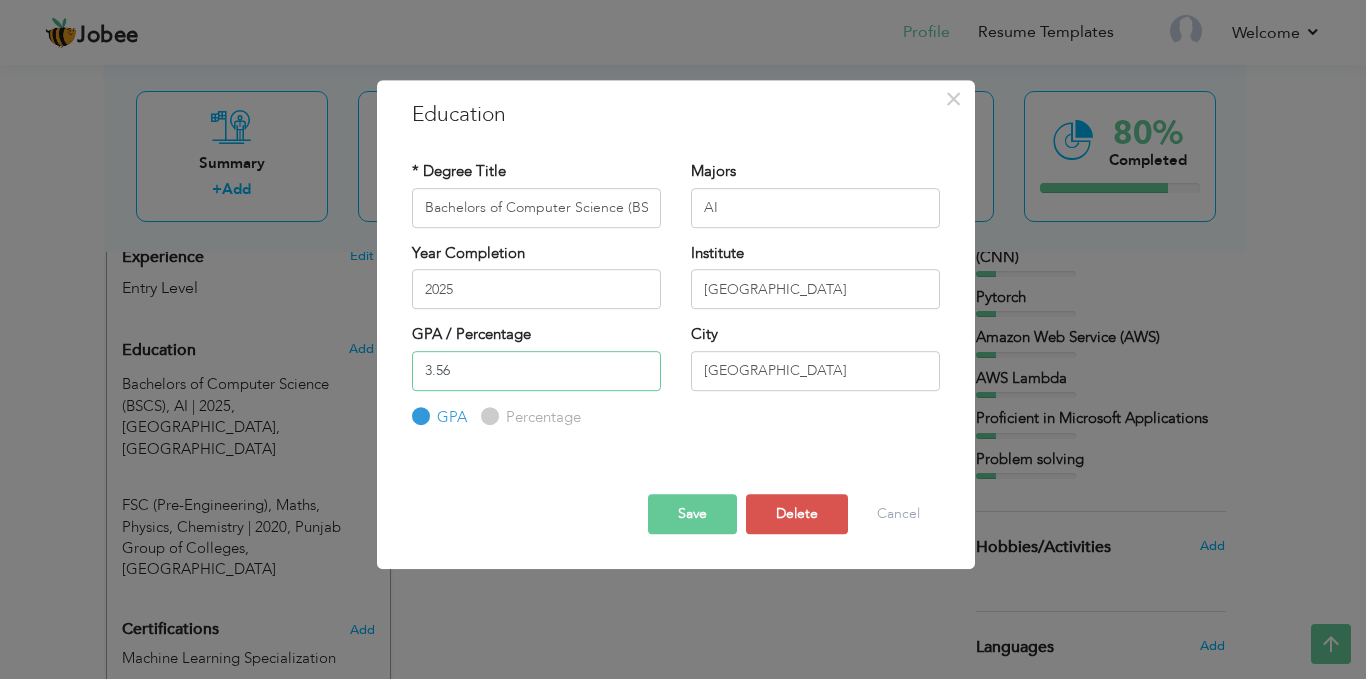 click on "3.56" at bounding box center (536, 371) 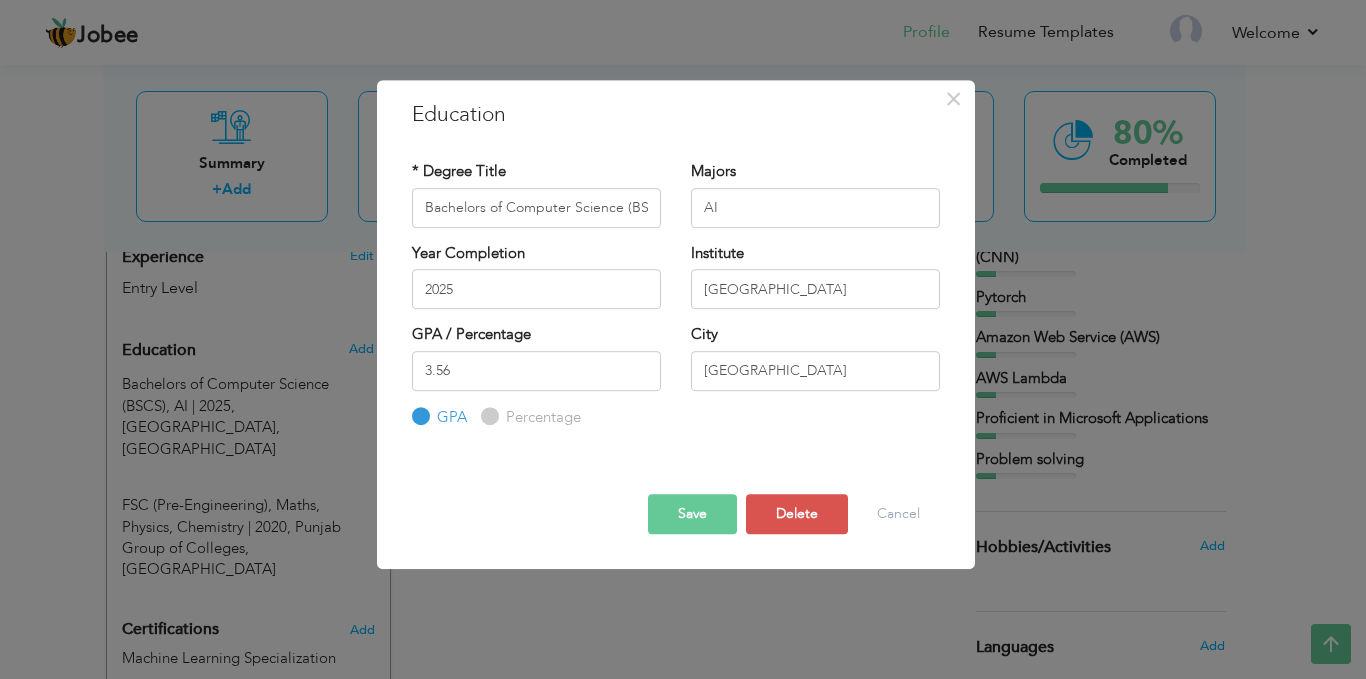 click on "GPA / Percentage" at bounding box center (471, 334) 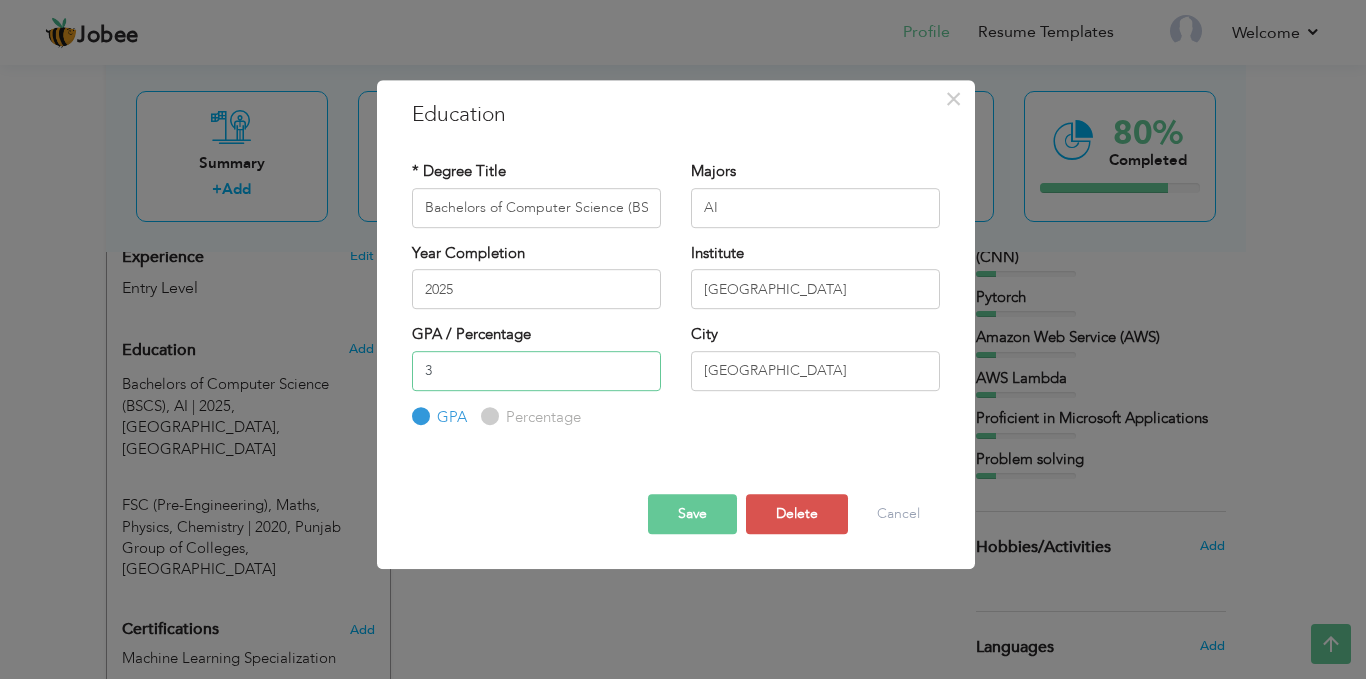 click on "3" at bounding box center [536, 371] 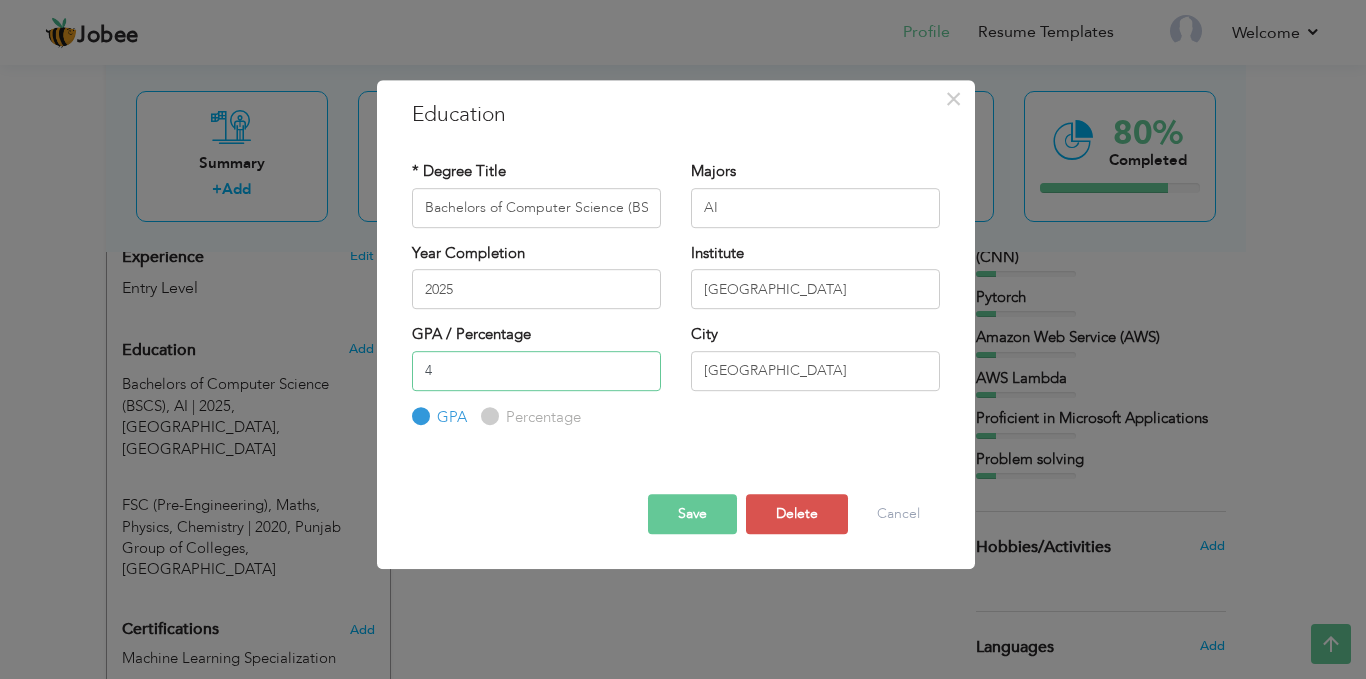 click on "4" at bounding box center [536, 371] 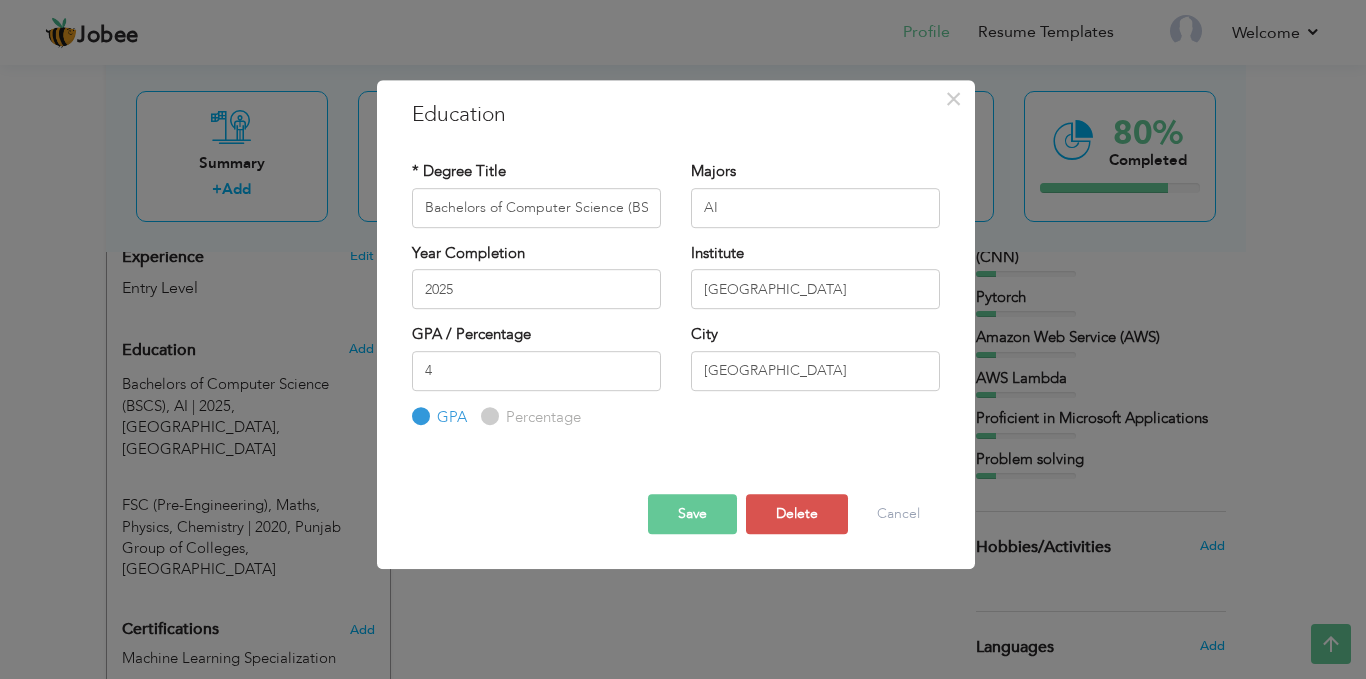 click on "4
GPA
Percentage" at bounding box center [536, 390] 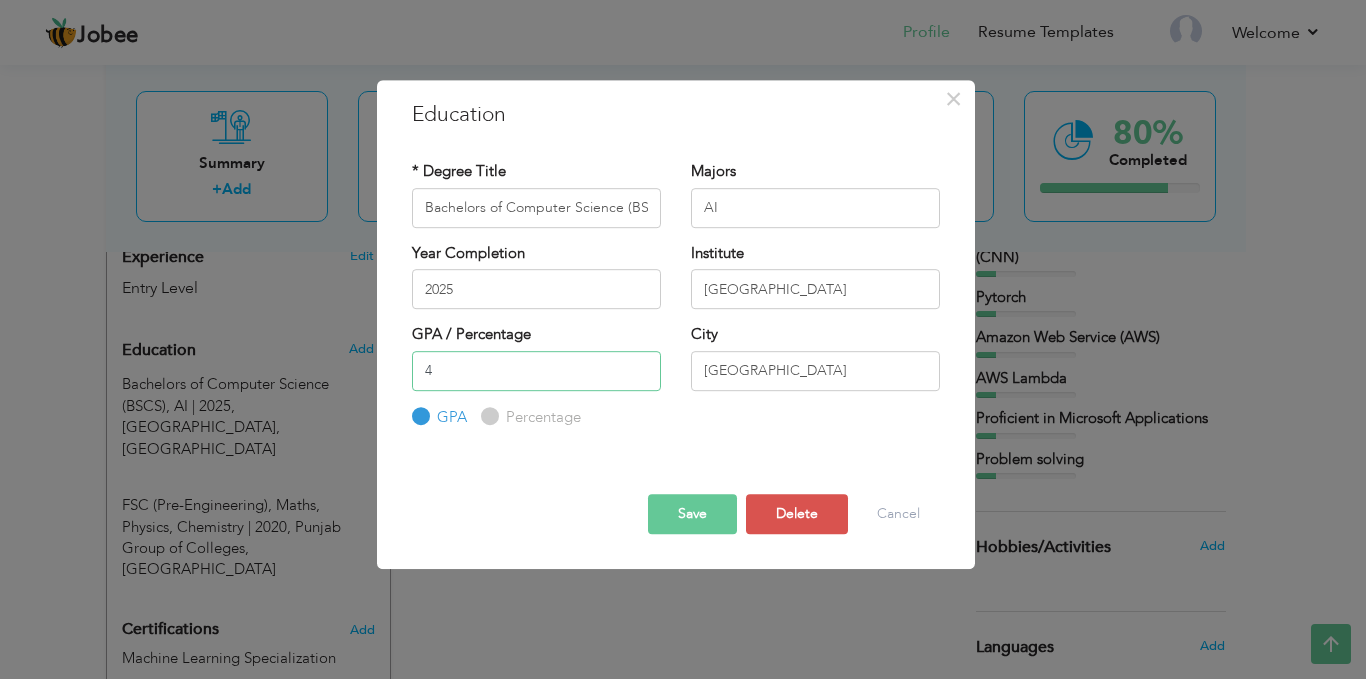 click on "4" at bounding box center [536, 371] 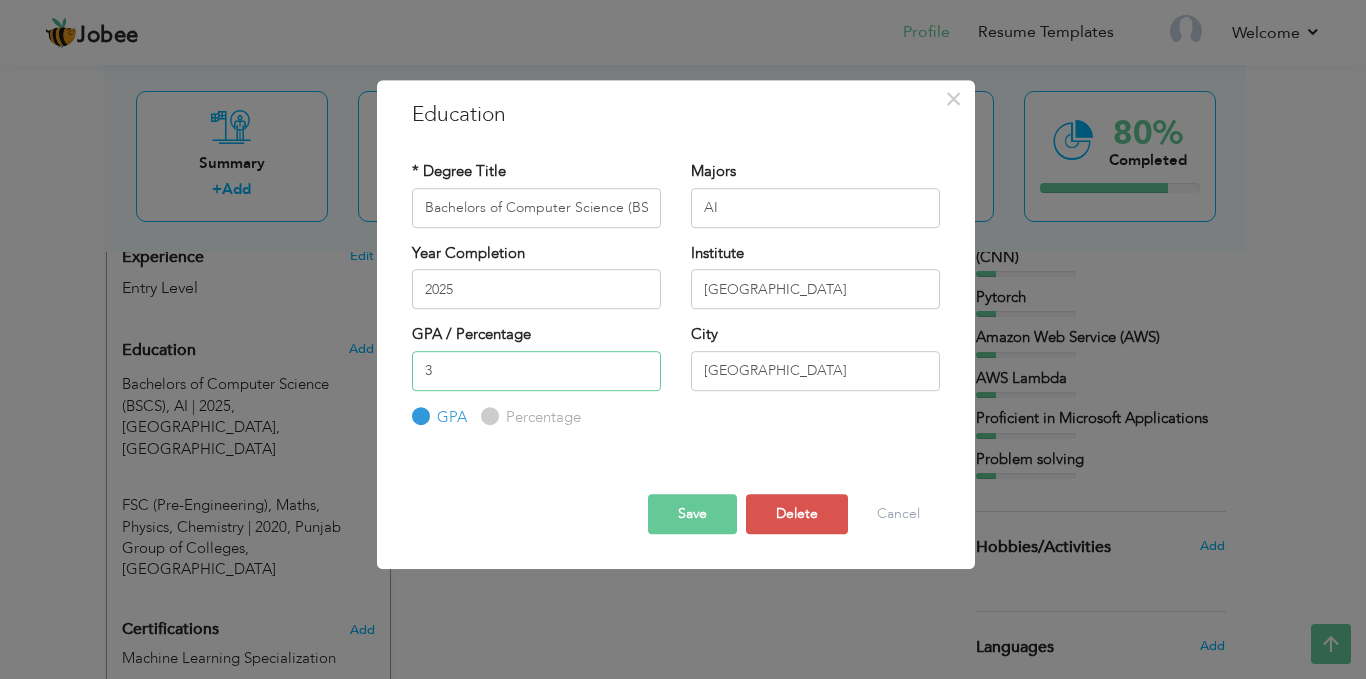 click on "3" at bounding box center [536, 371] 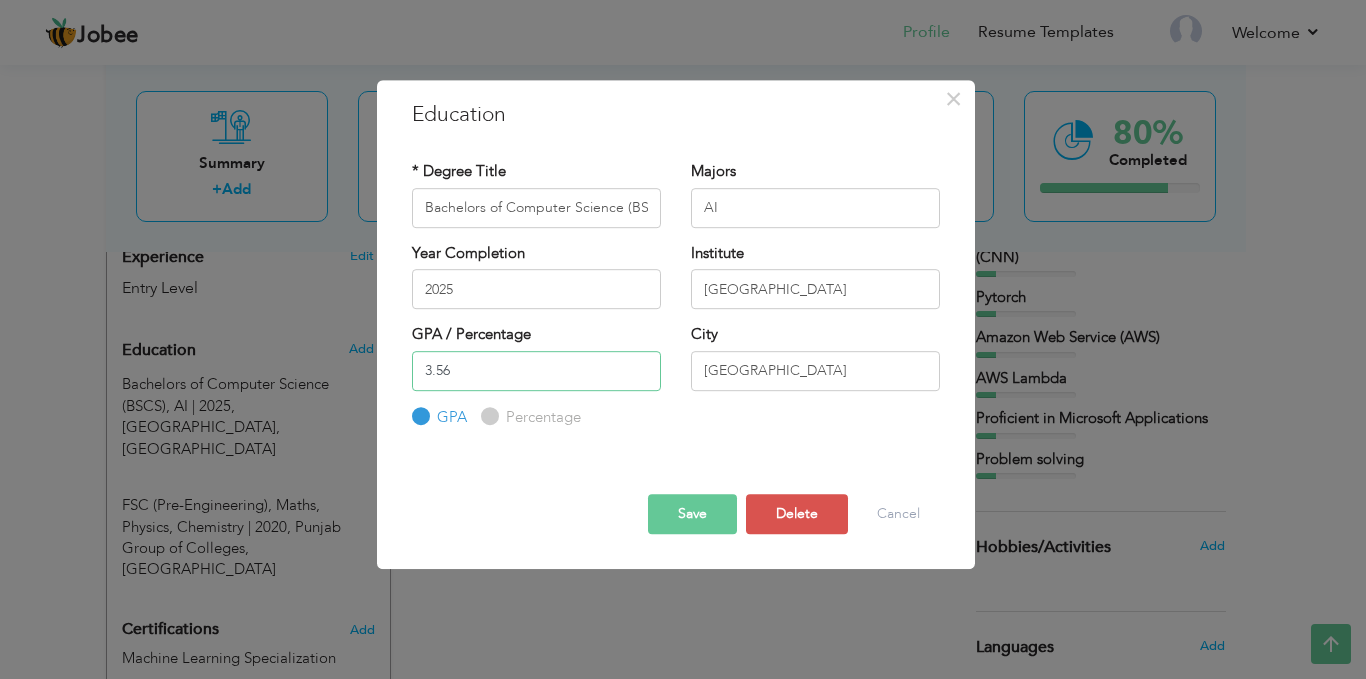 type on "3.56" 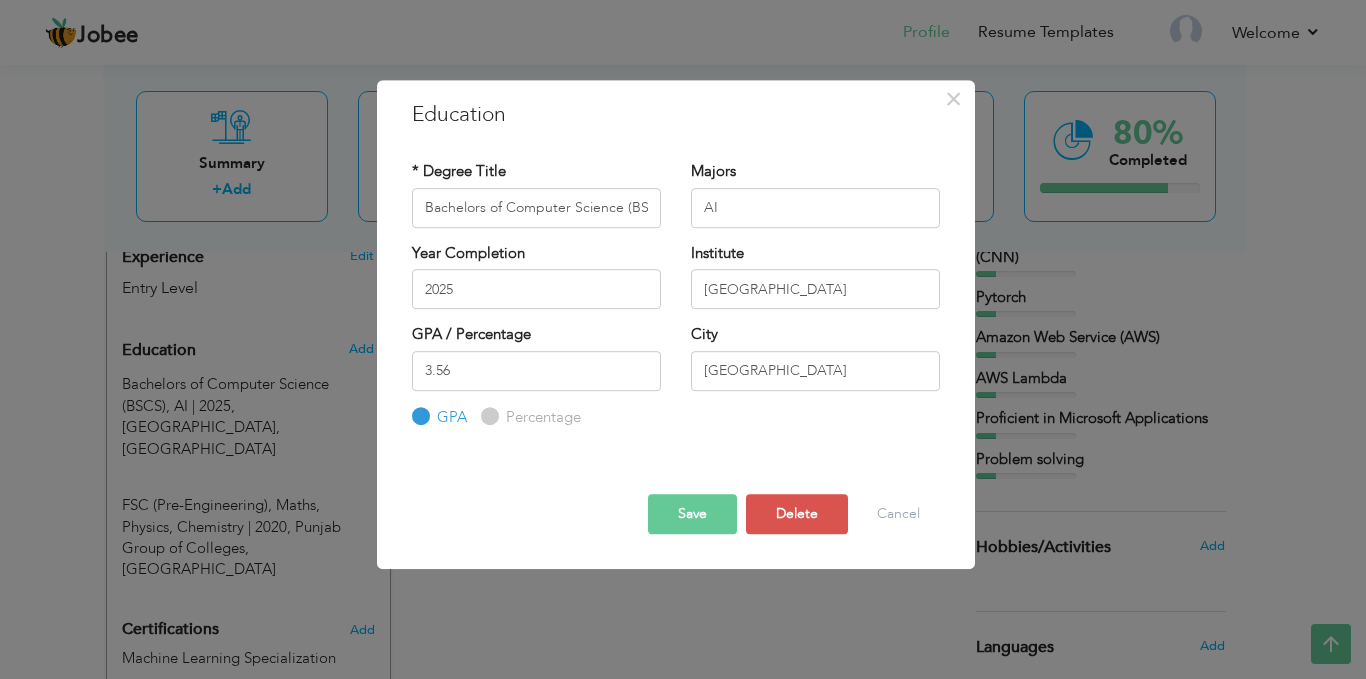 click on "3.56
GPA
Percentage" at bounding box center (536, 390) 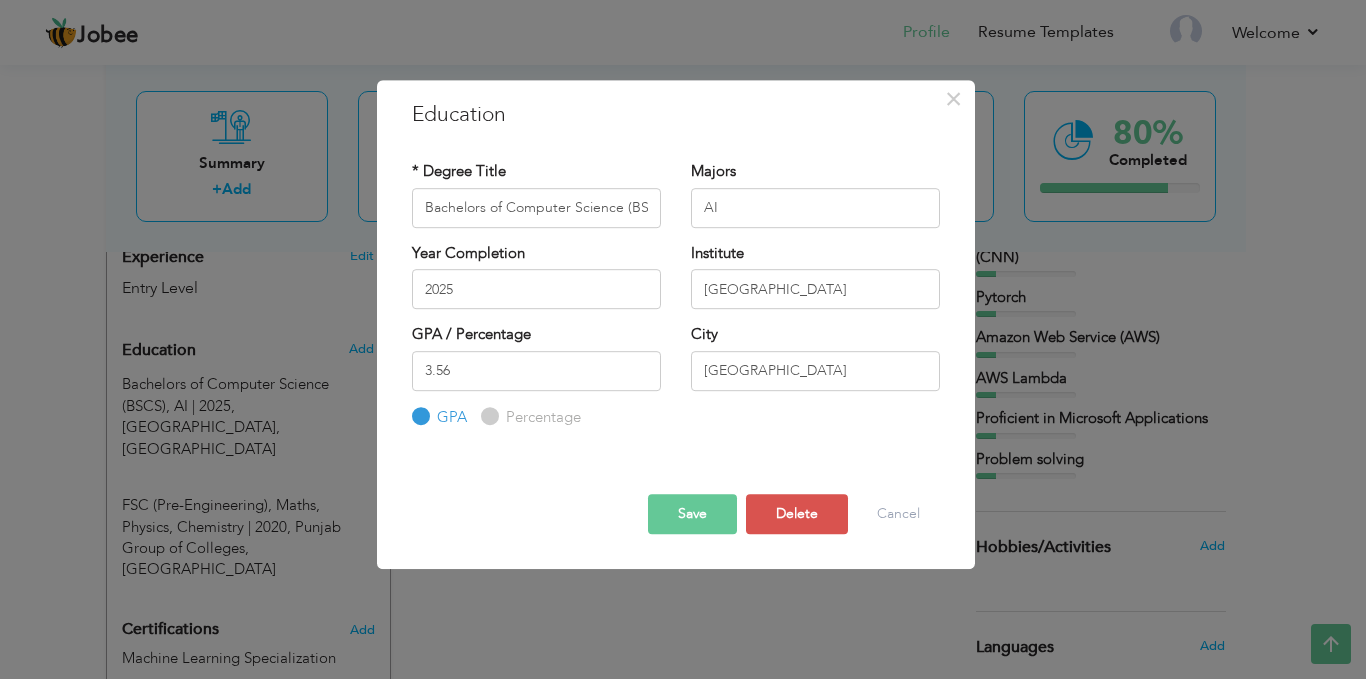 click on "Percentage" at bounding box center [487, 416] 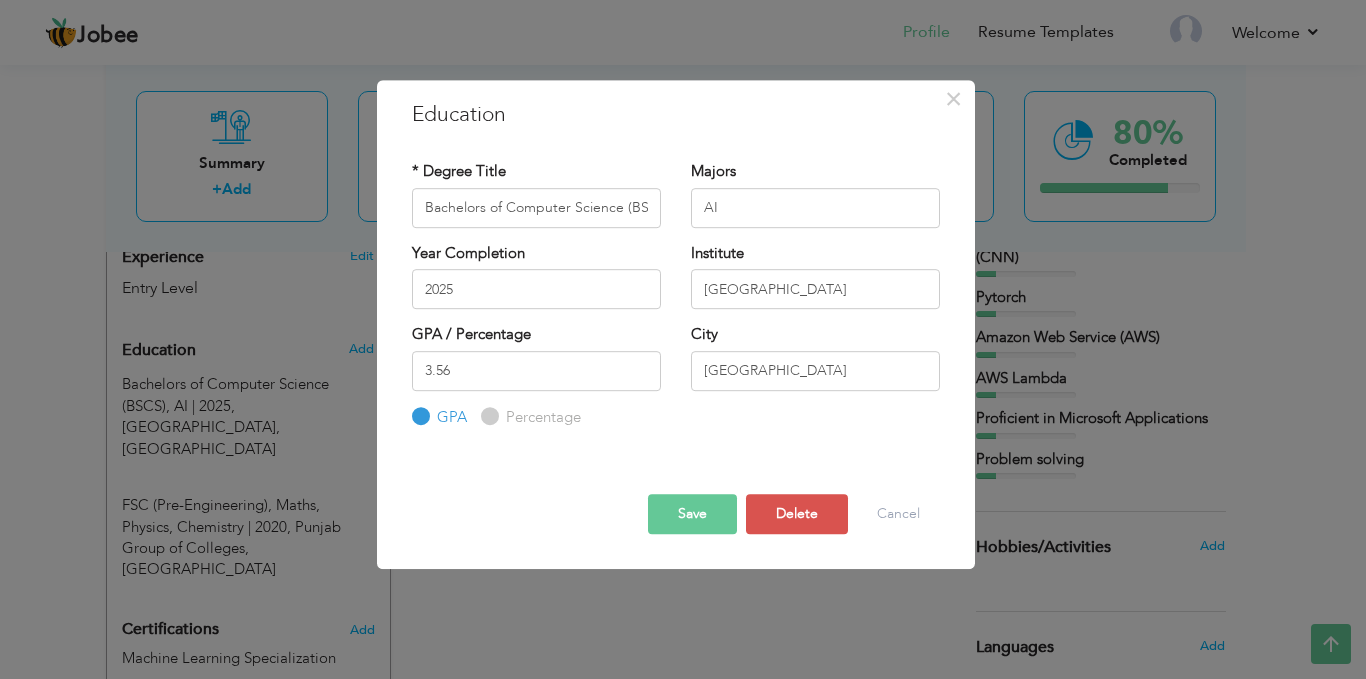 radio on "true" 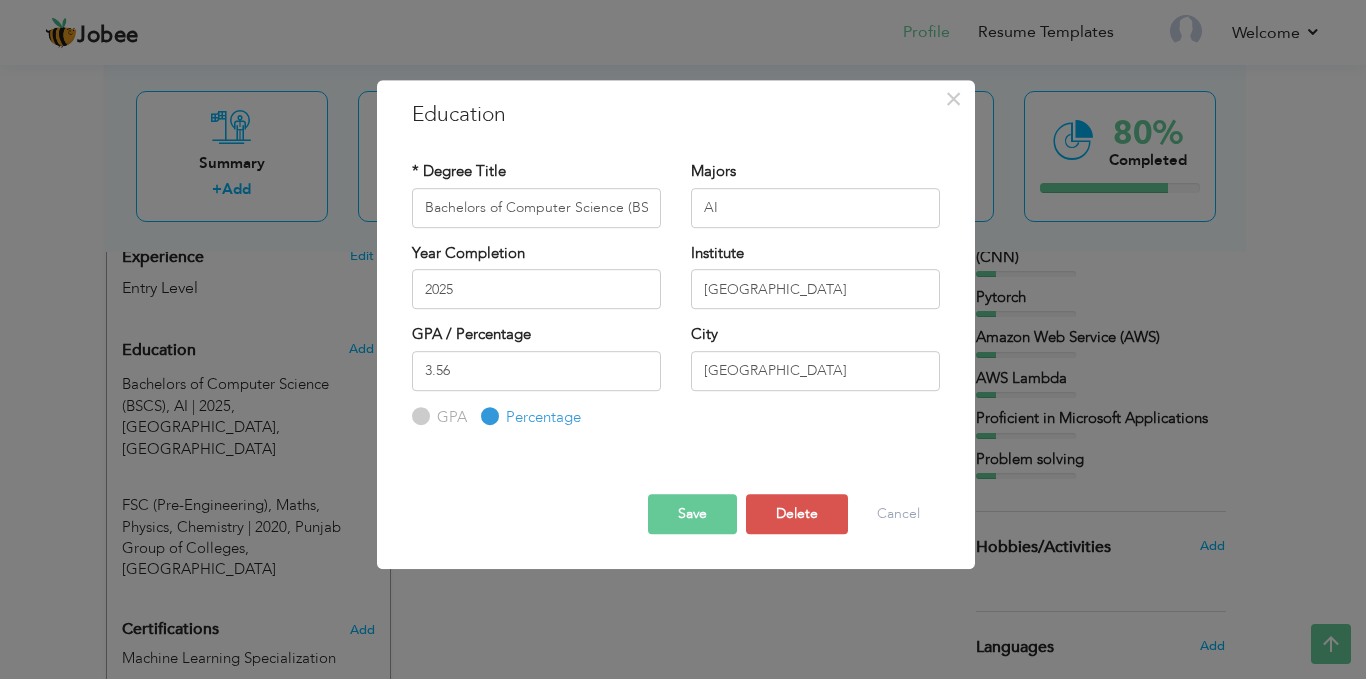 click on "Save" at bounding box center [692, 514] 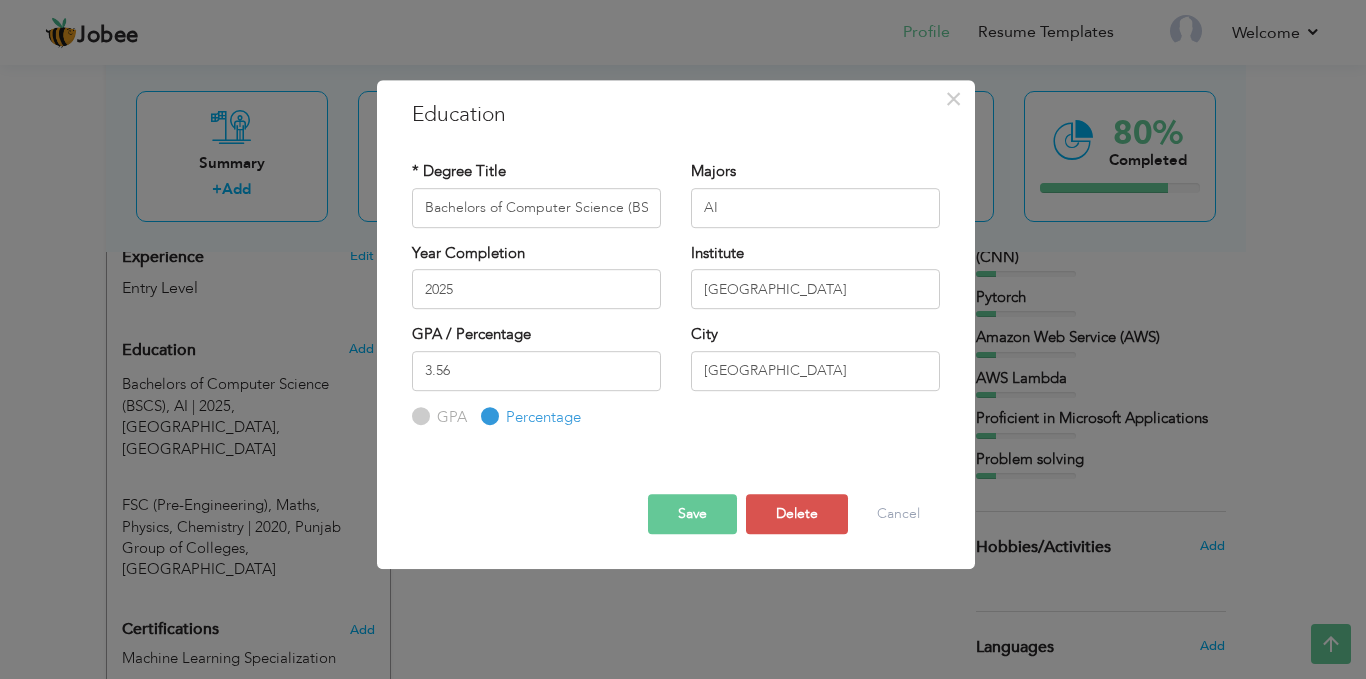 click on "GPA" at bounding box center (449, 417) 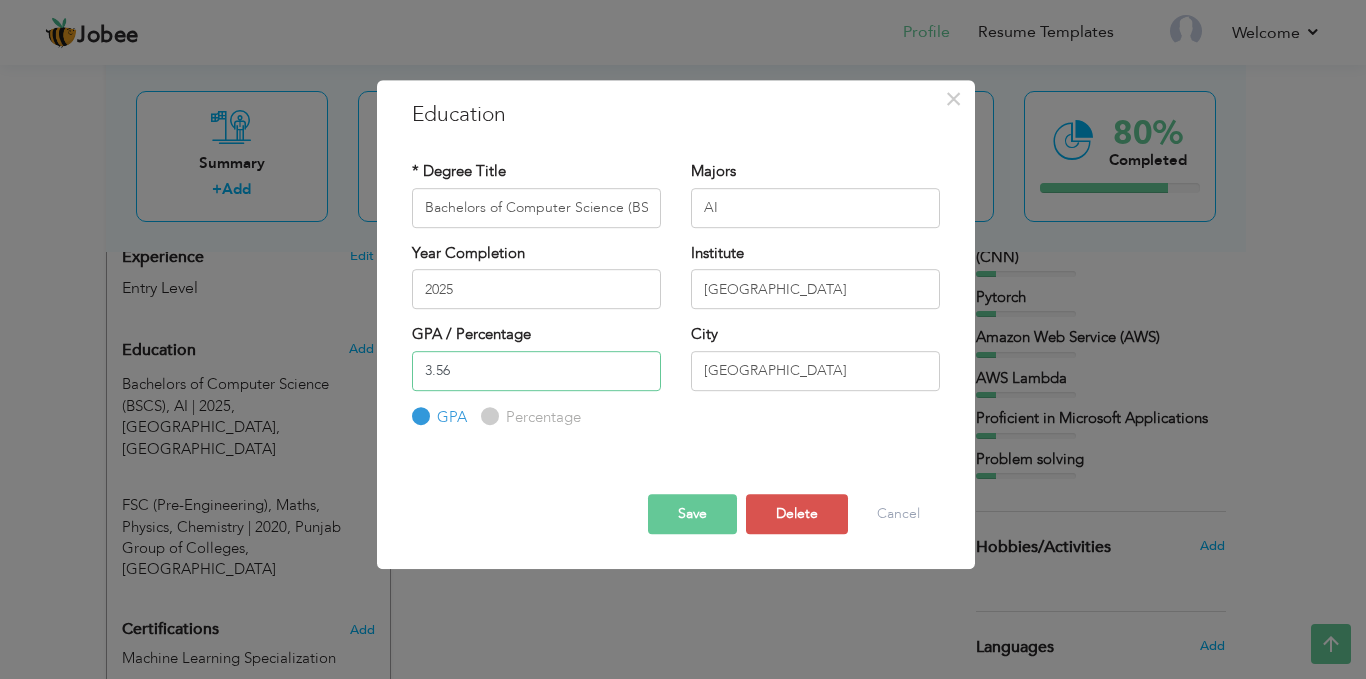 click on "3.56" at bounding box center (536, 371) 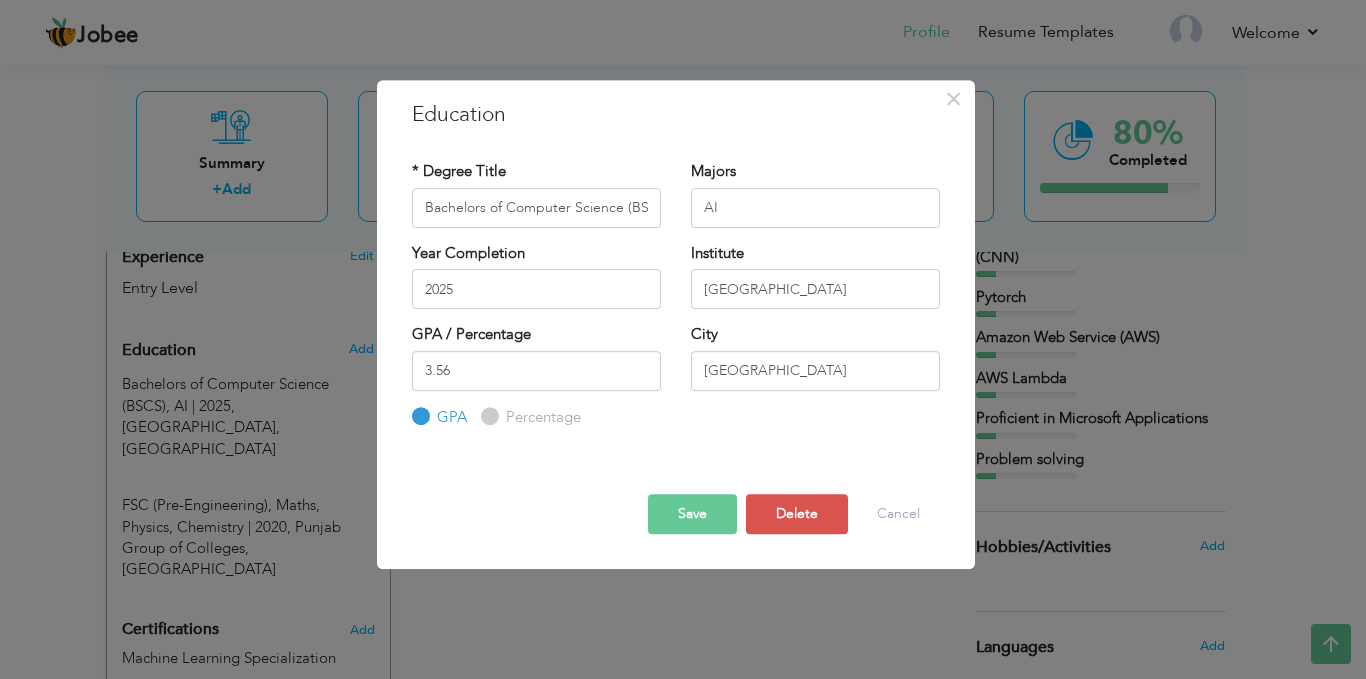 click on "Save" at bounding box center [692, 514] 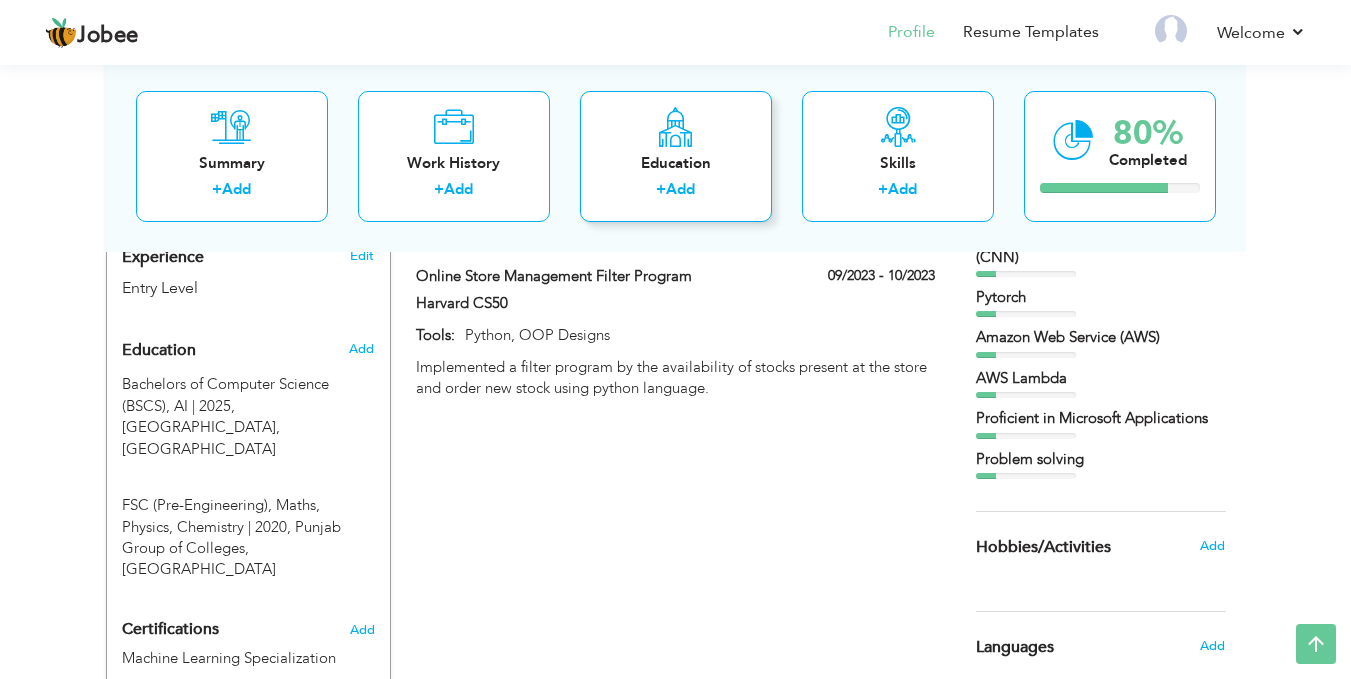 click on "Education" at bounding box center [676, 162] 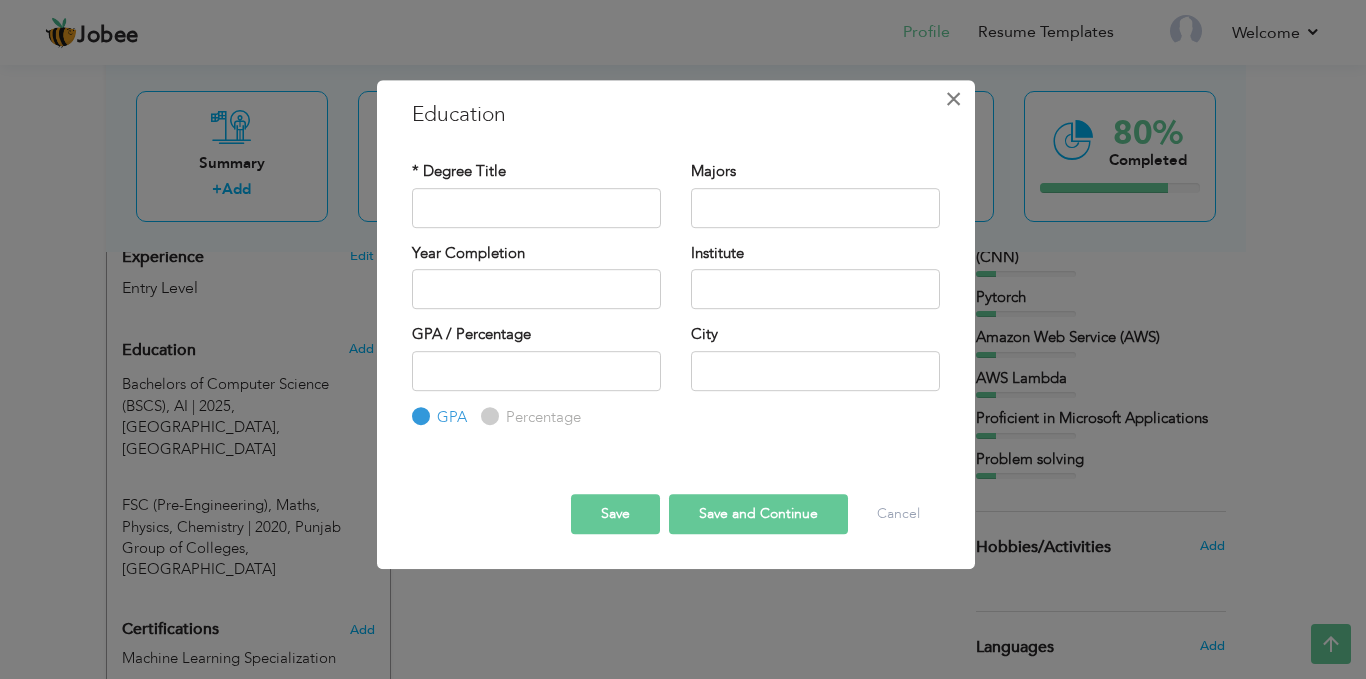 click on "×" at bounding box center [953, 99] 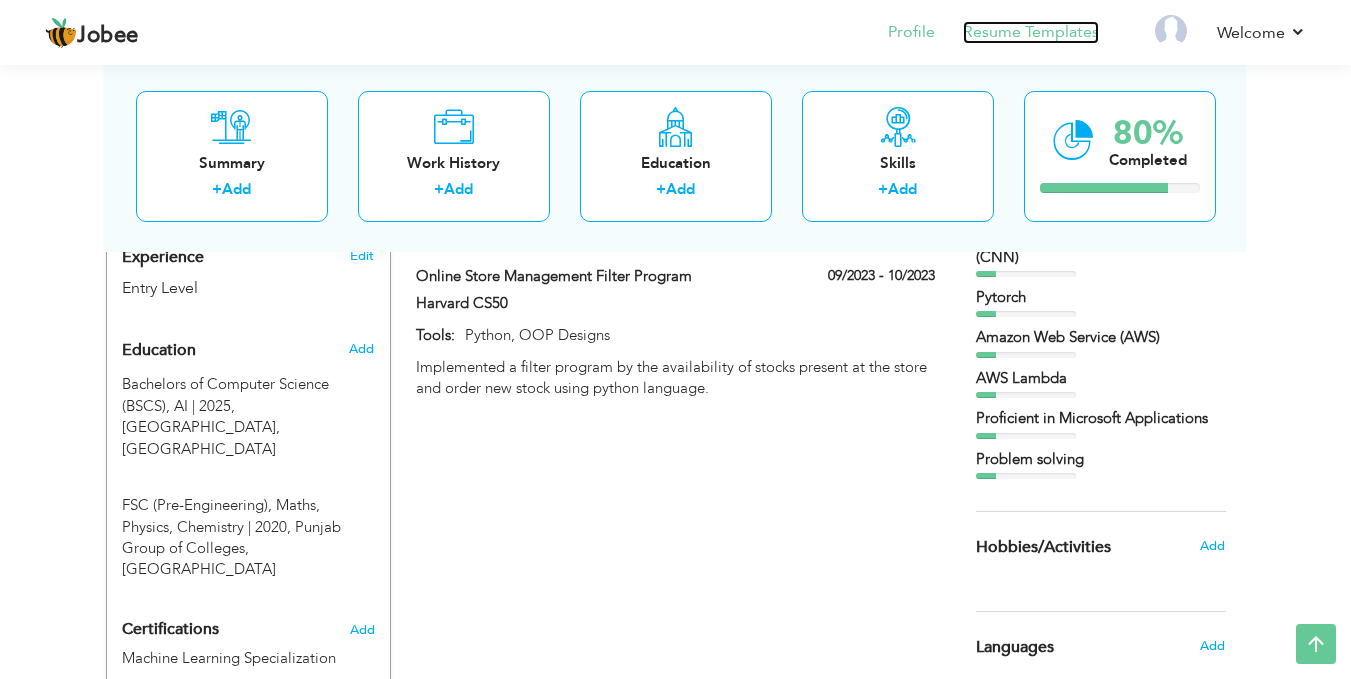 click on "Resume Templates" at bounding box center [1031, 32] 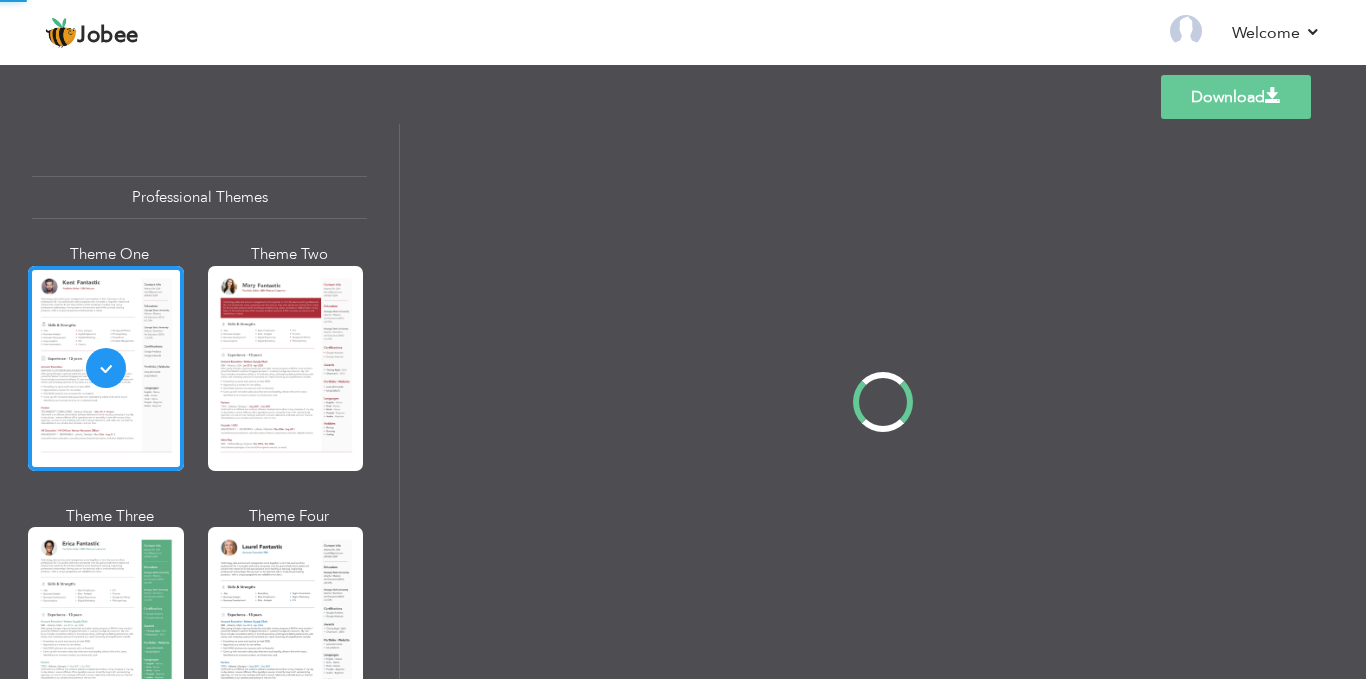 scroll, scrollTop: 0, scrollLeft: 0, axis: both 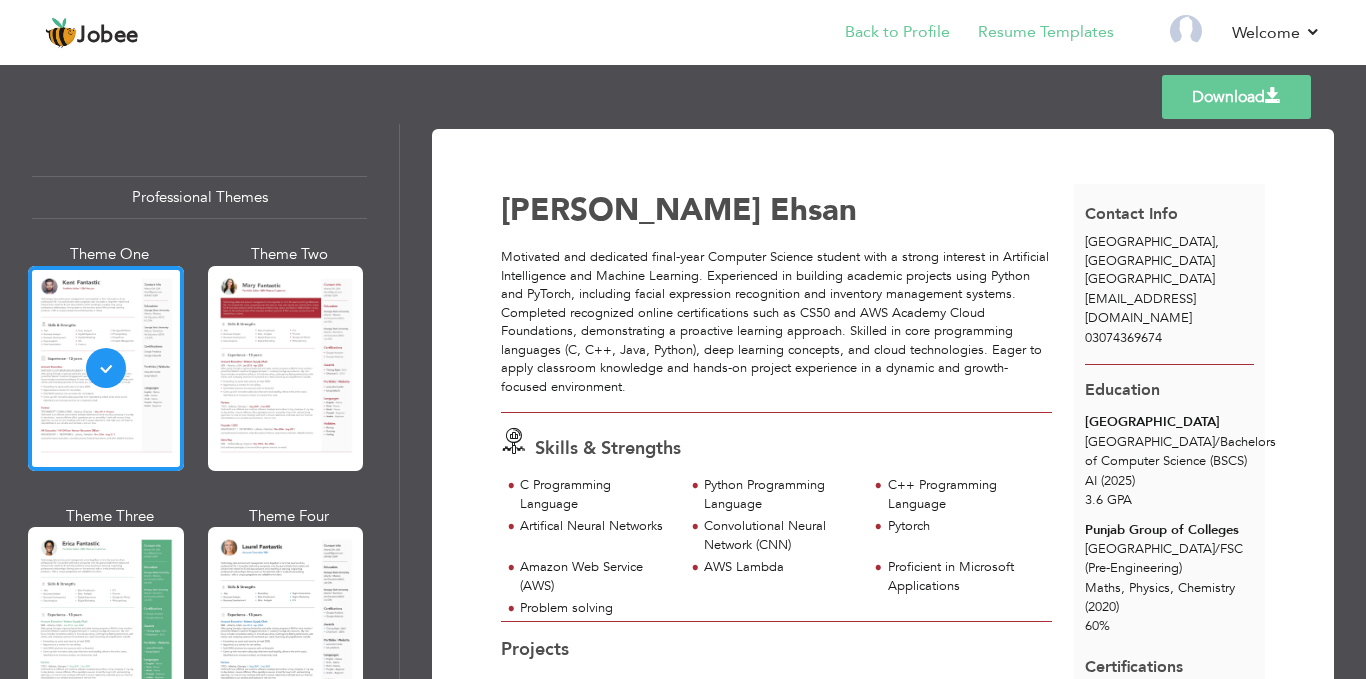 click on "Back to Profile" at bounding box center [883, 34] 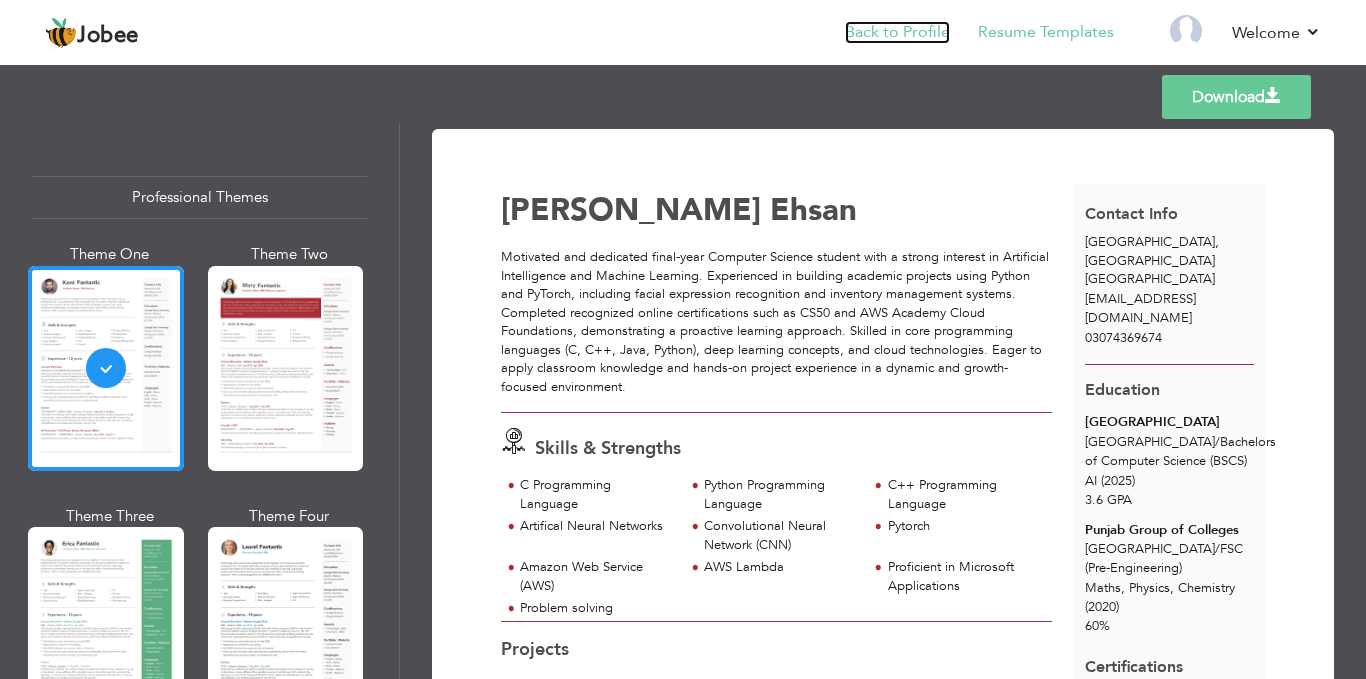 click on "Back to Profile" at bounding box center [897, 32] 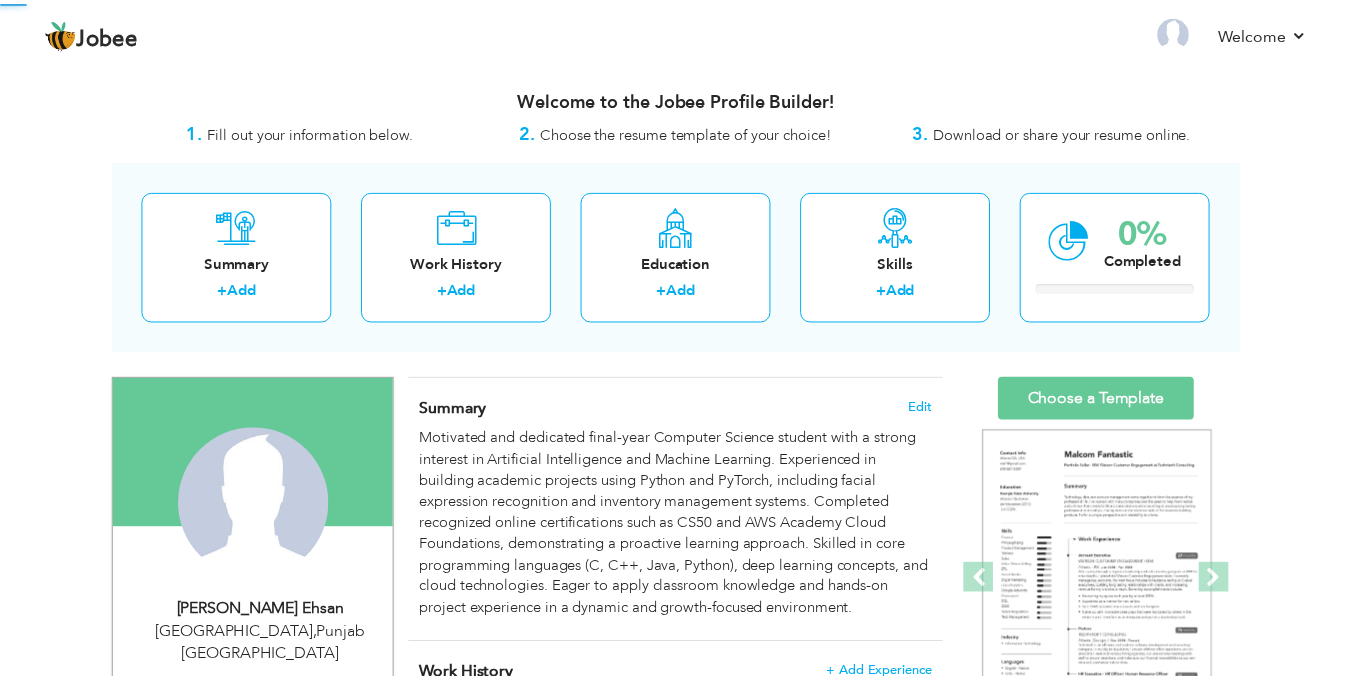 scroll, scrollTop: 0, scrollLeft: 0, axis: both 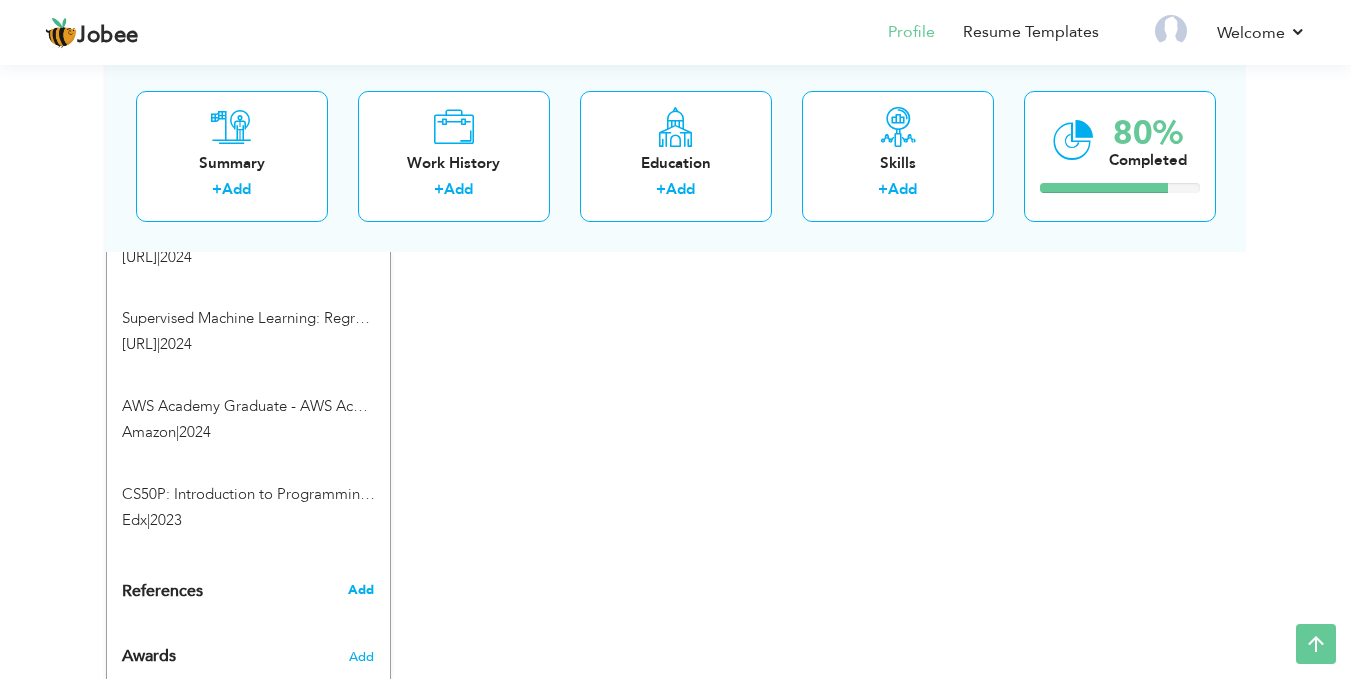 click on "Add" at bounding box center [361, 590] 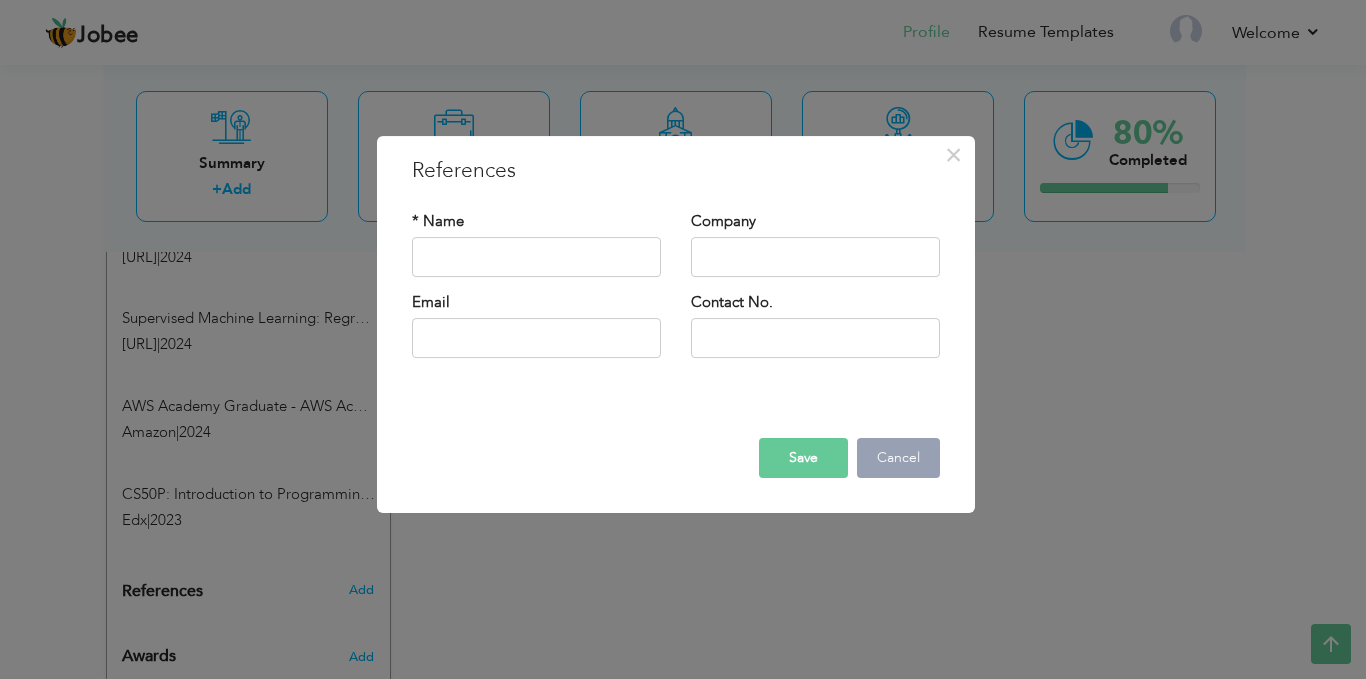 click on "Cancel" at bounding box center (898, 458) 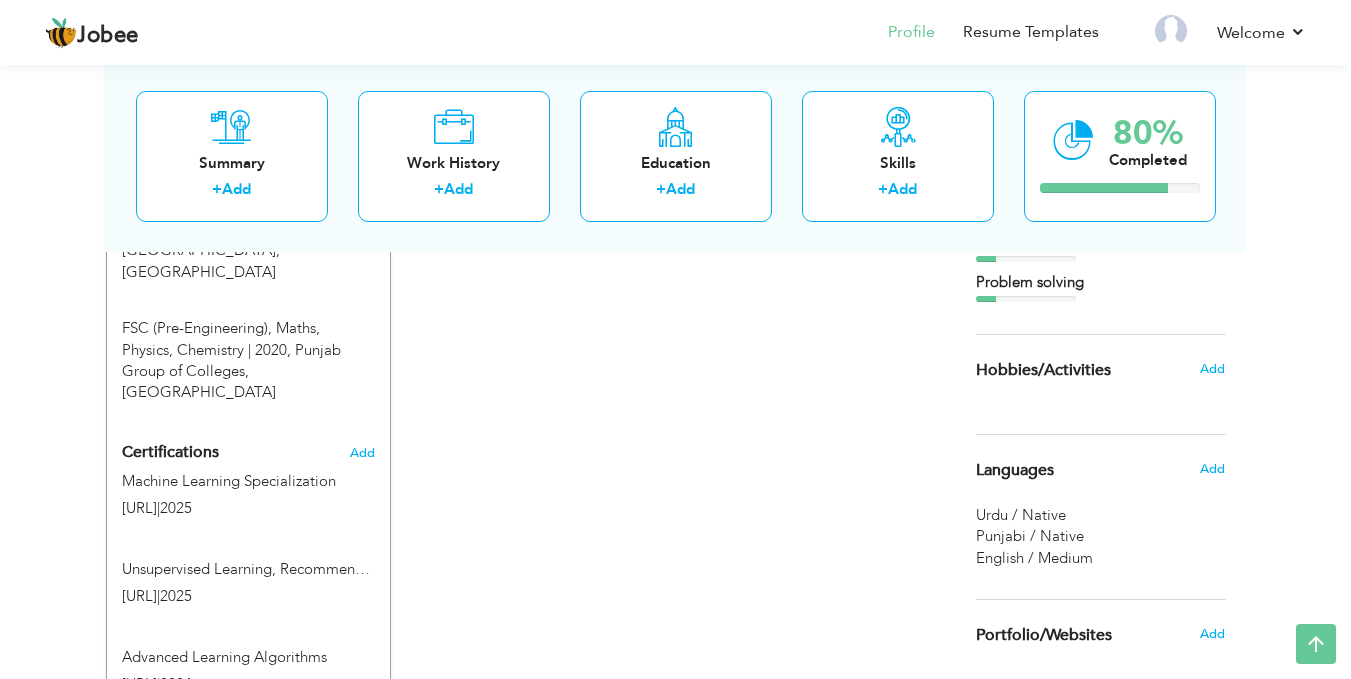 scroll, scrollTop: 898, scrollLeft: 0, axis: vertical 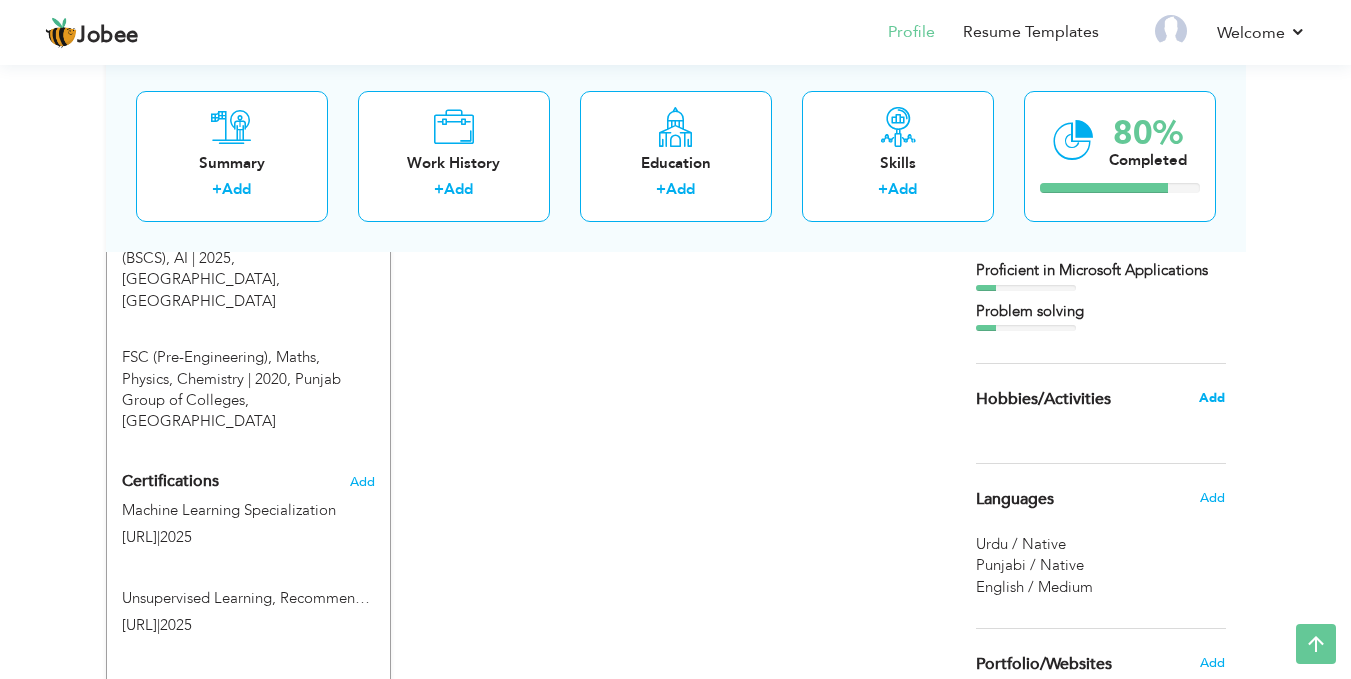 click on "Add" at bounding box center [1212, 398] 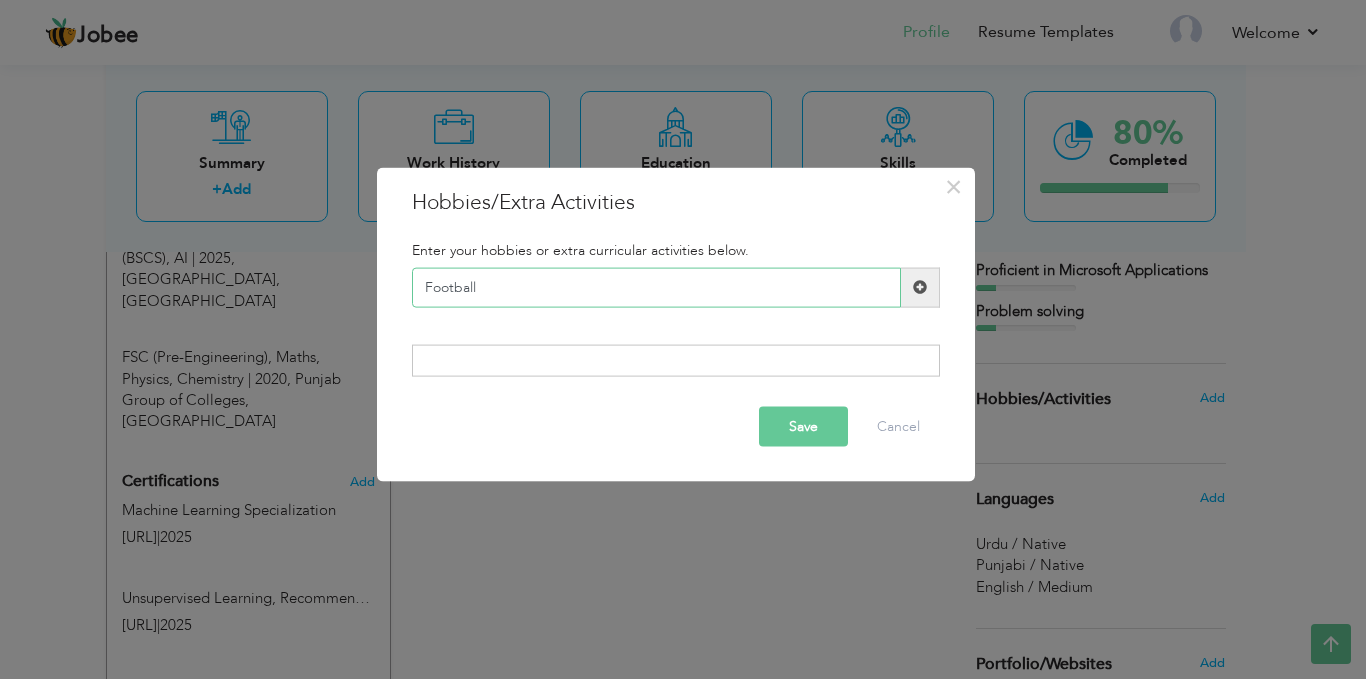 type on "Football" 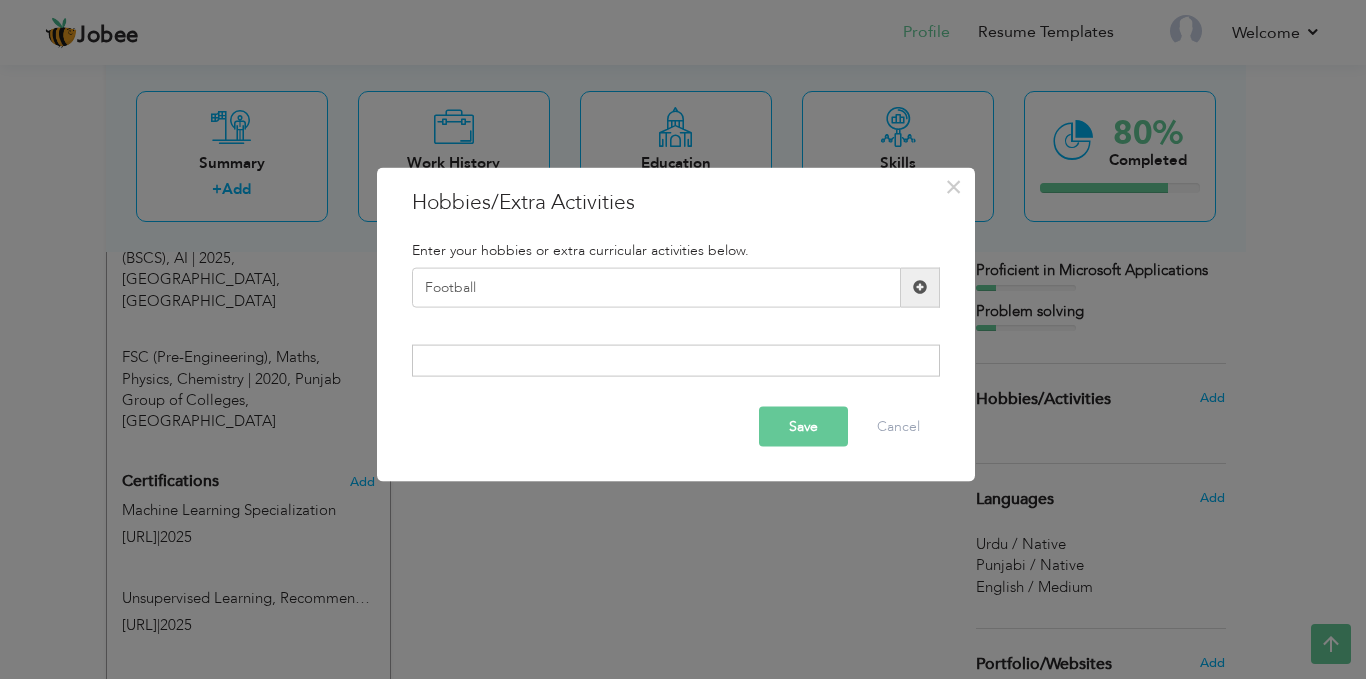 click at bounding box center [920, 287] 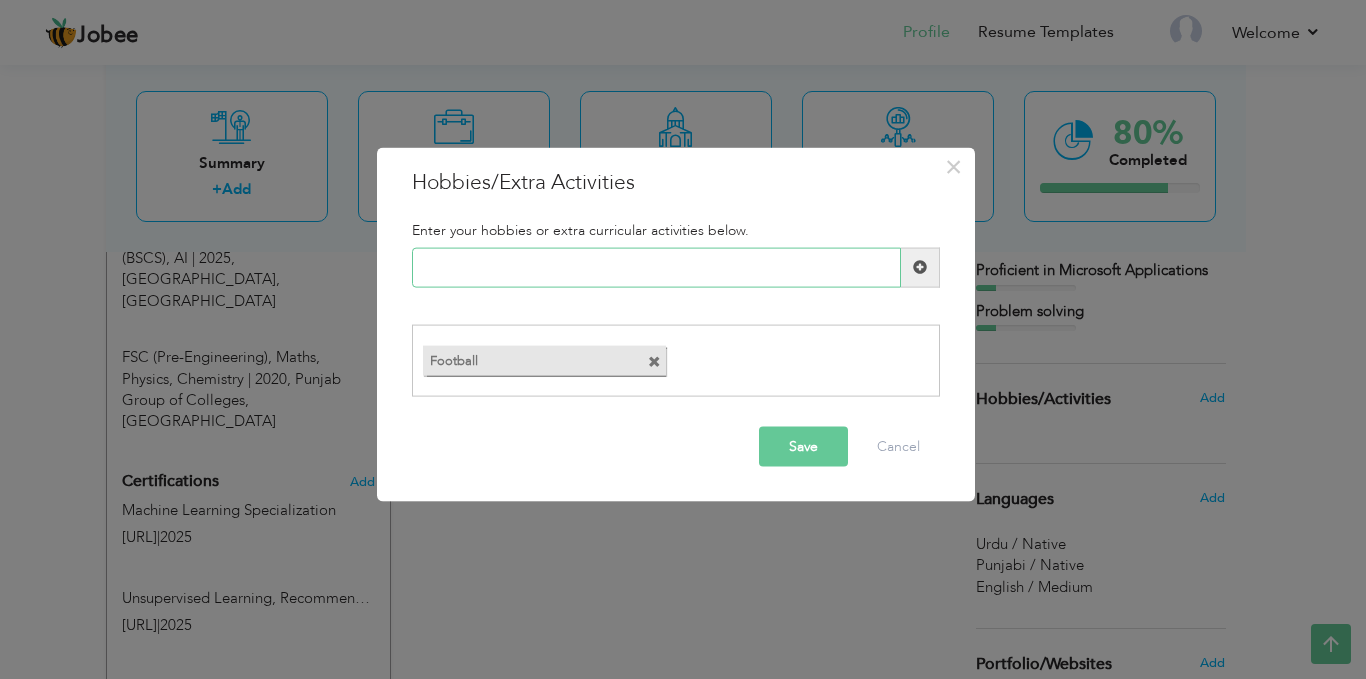 click at bounding box center (656, 267) 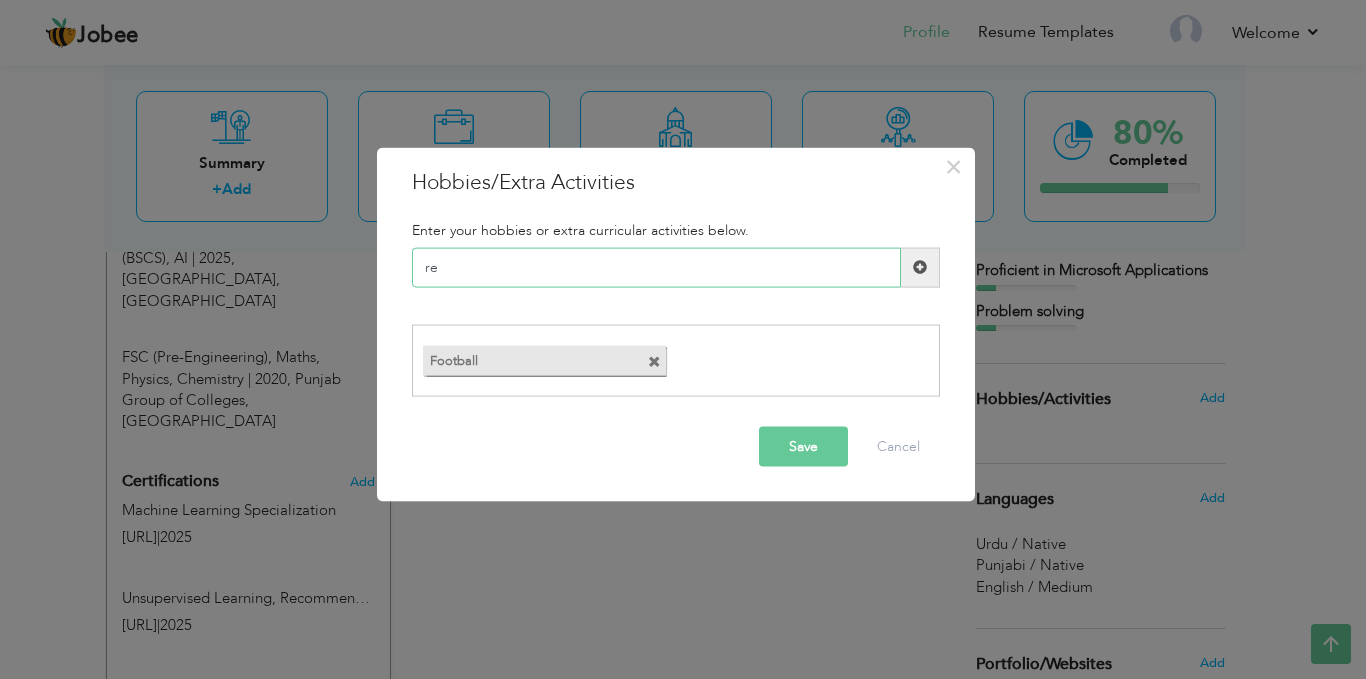 type on "r" 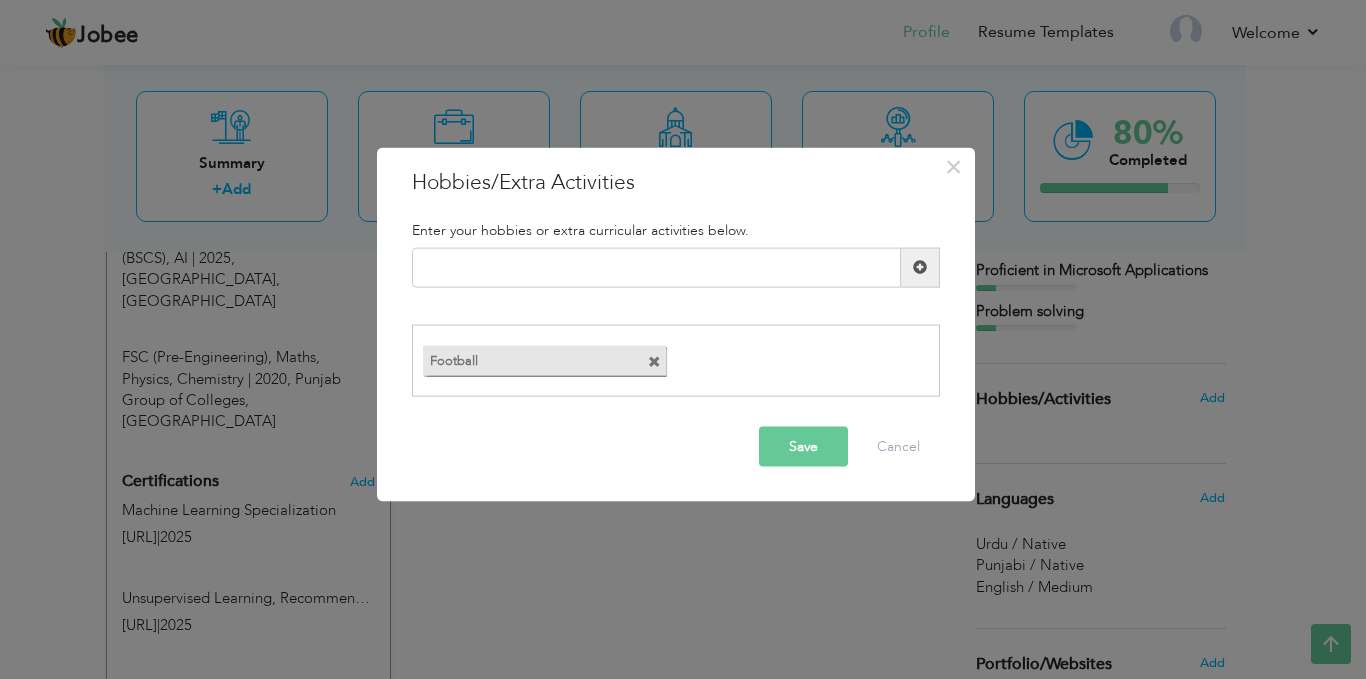 click at bounding box center (654, 362) 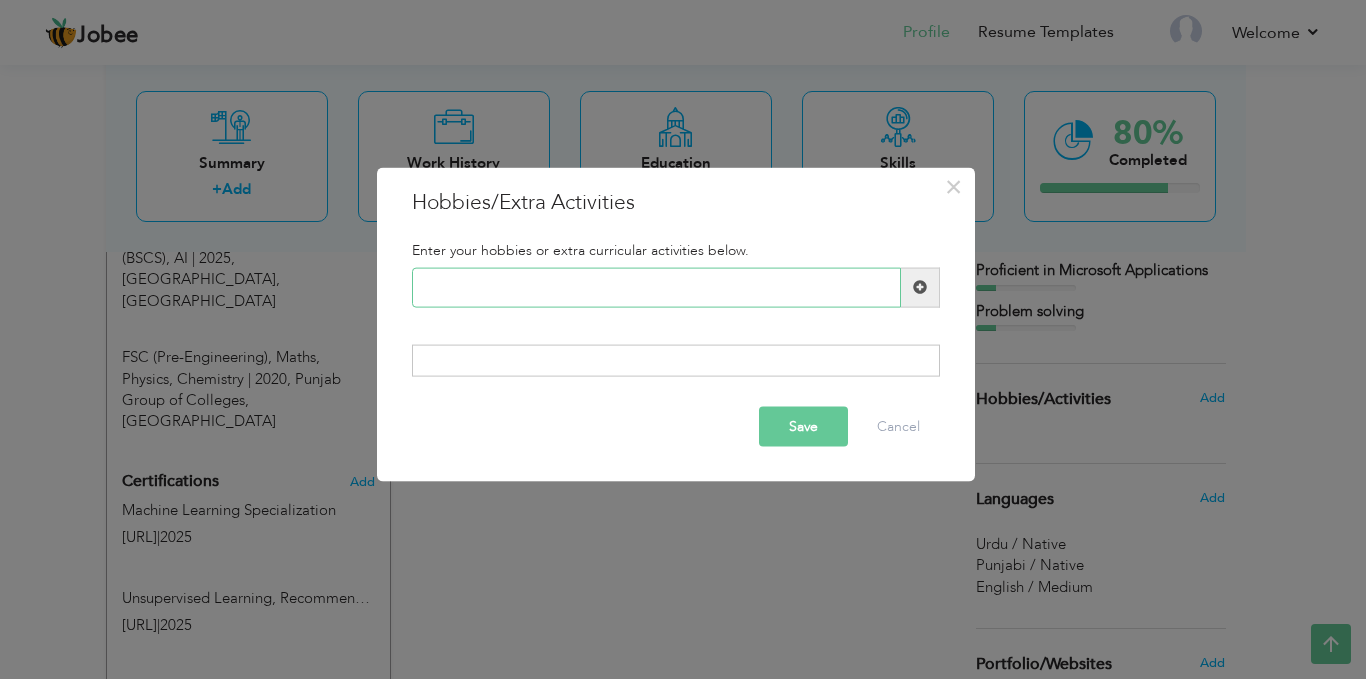 click at bounding box center (656, 287) 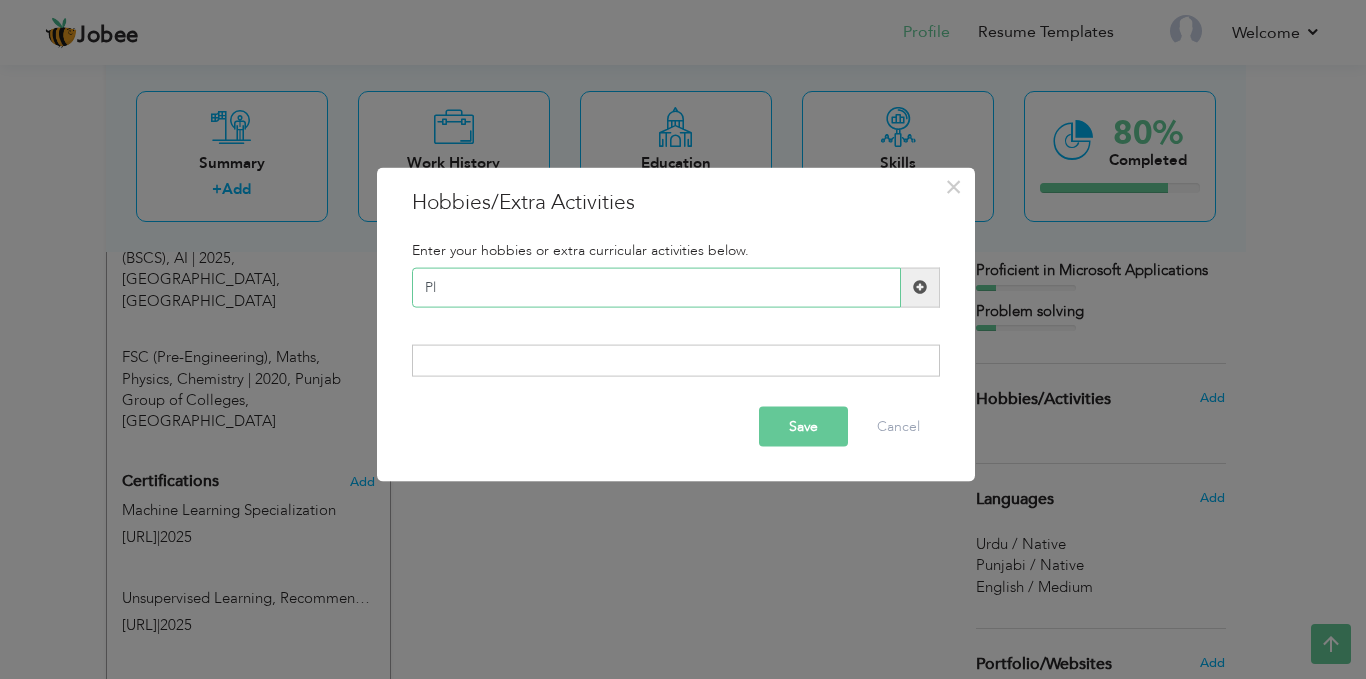 type on "P" 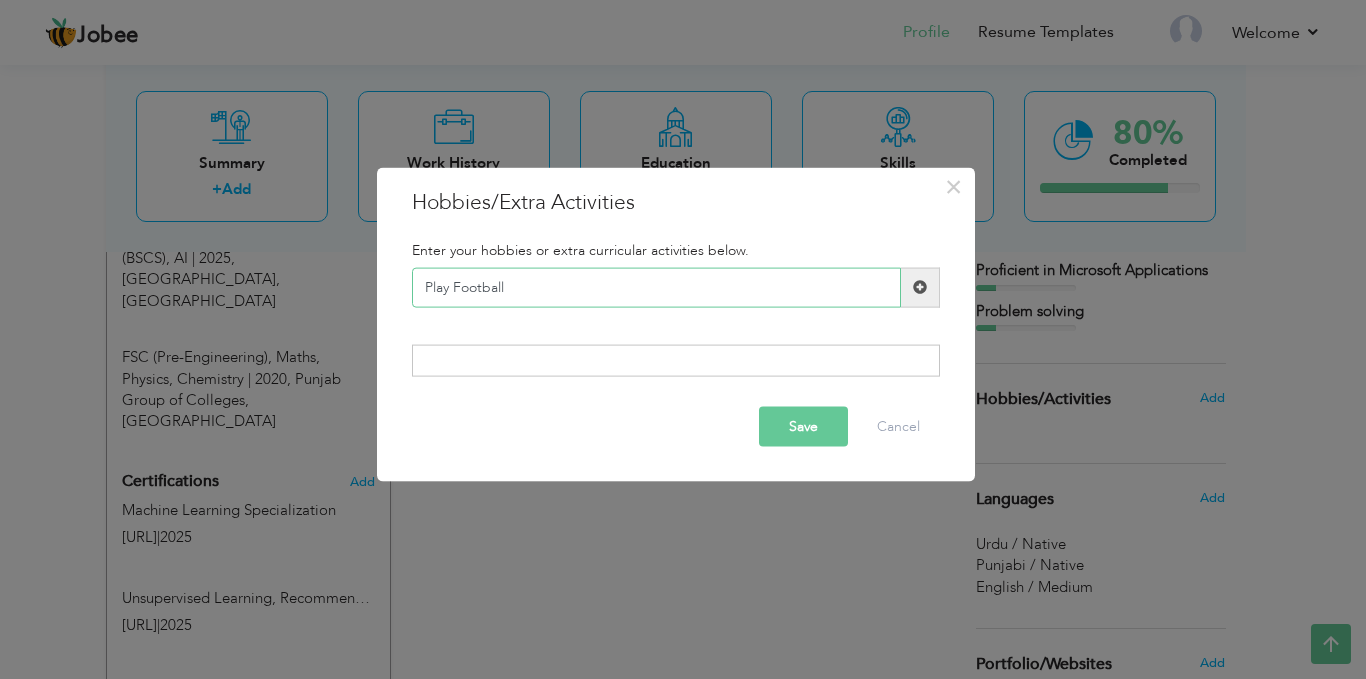 type on "Play Football" 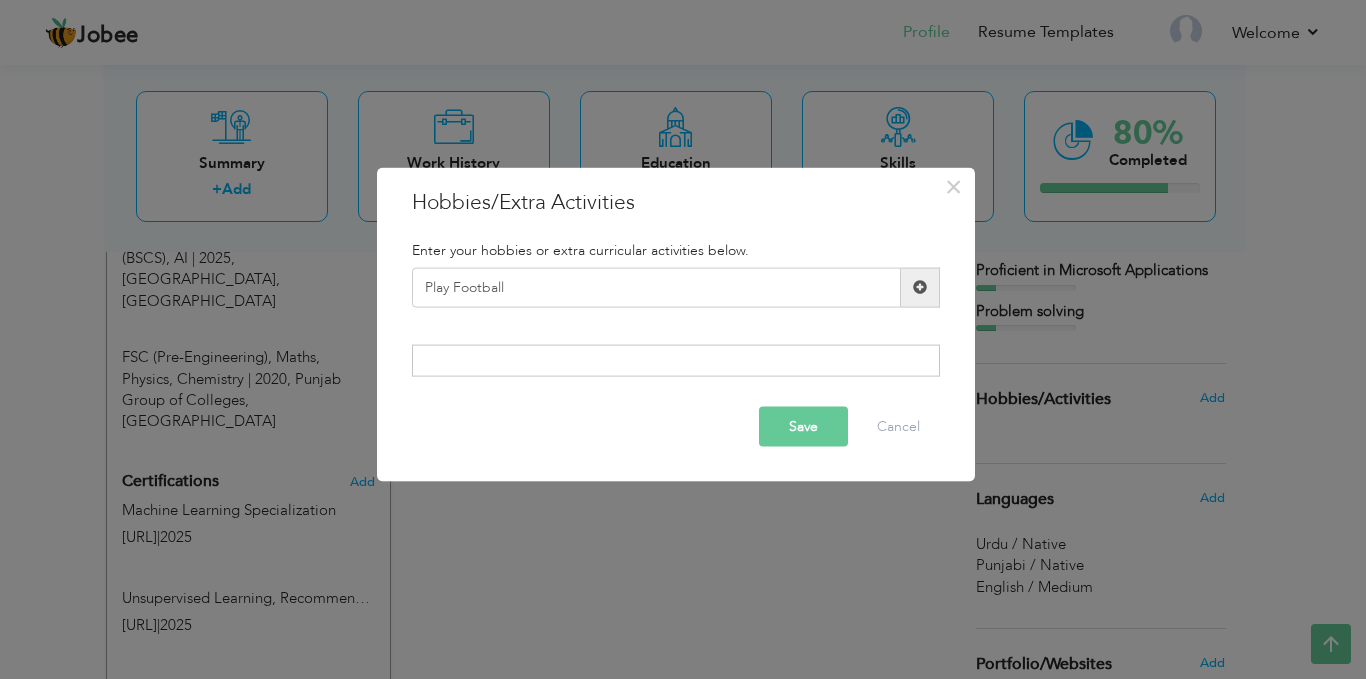 click at bounding box center (920, 287) 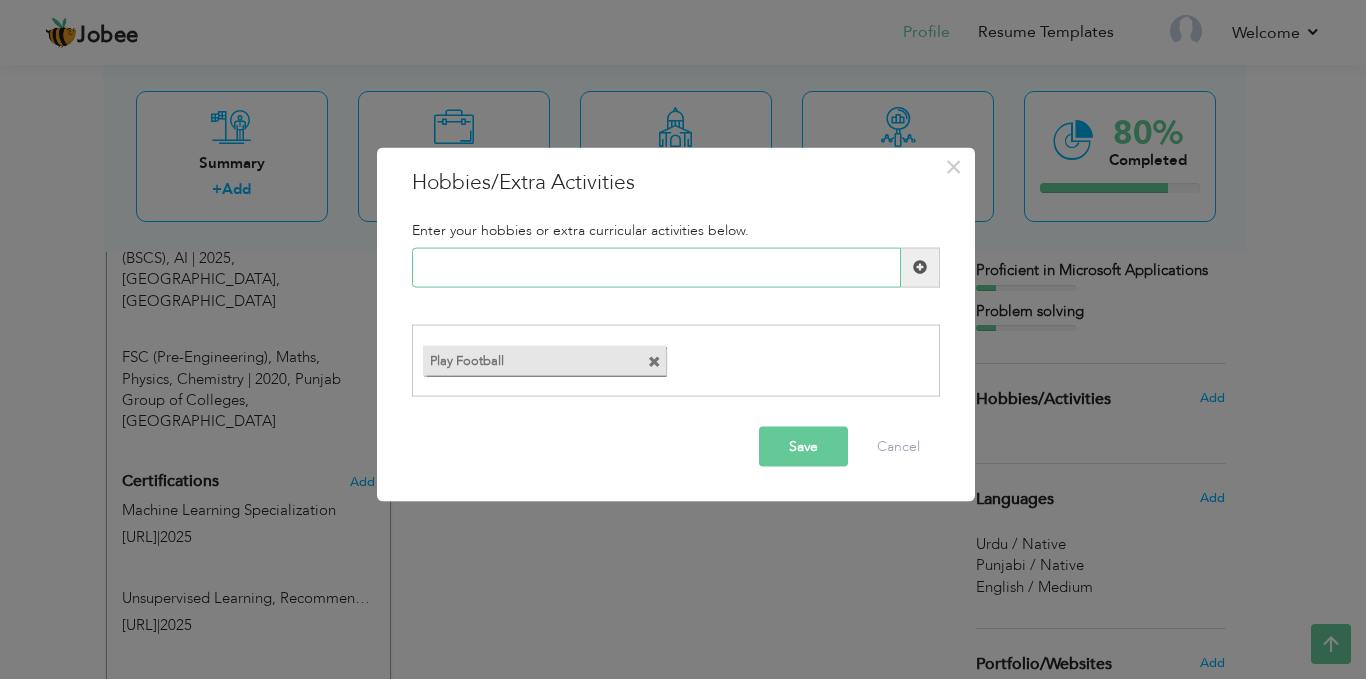 click at bounding box center (656, 267) 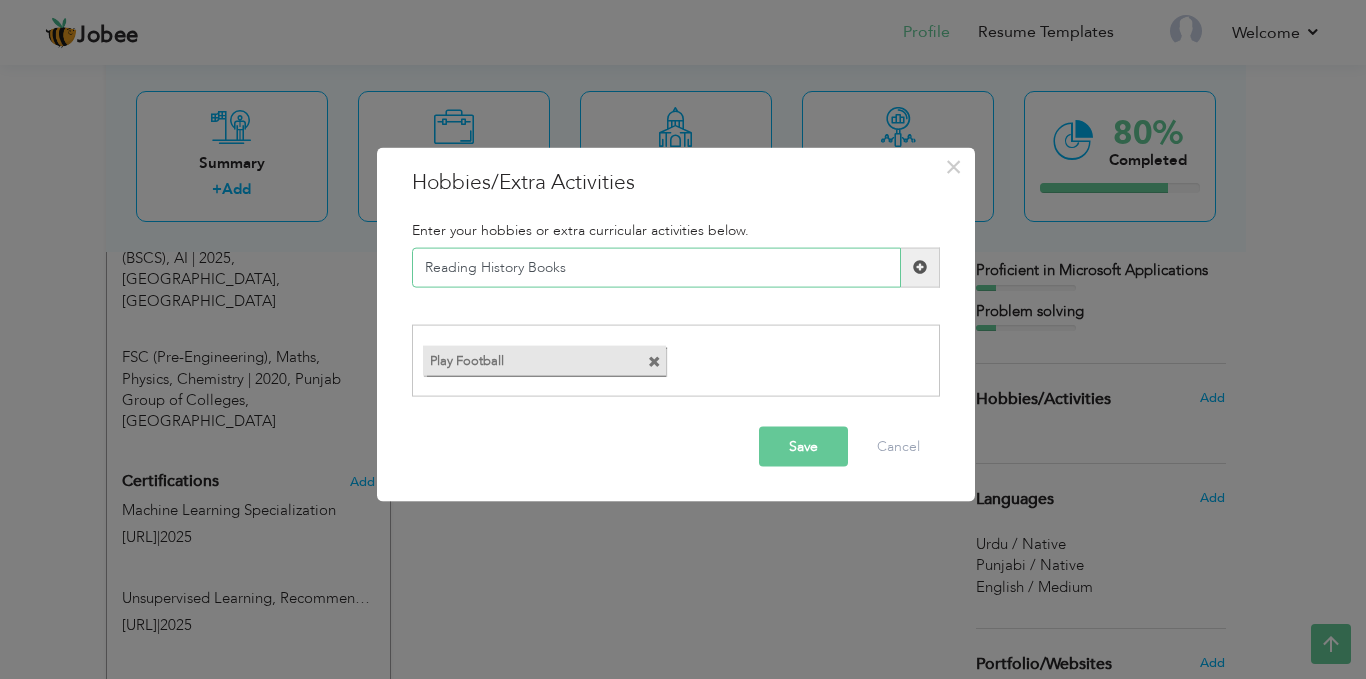 type on "Reading History Books" 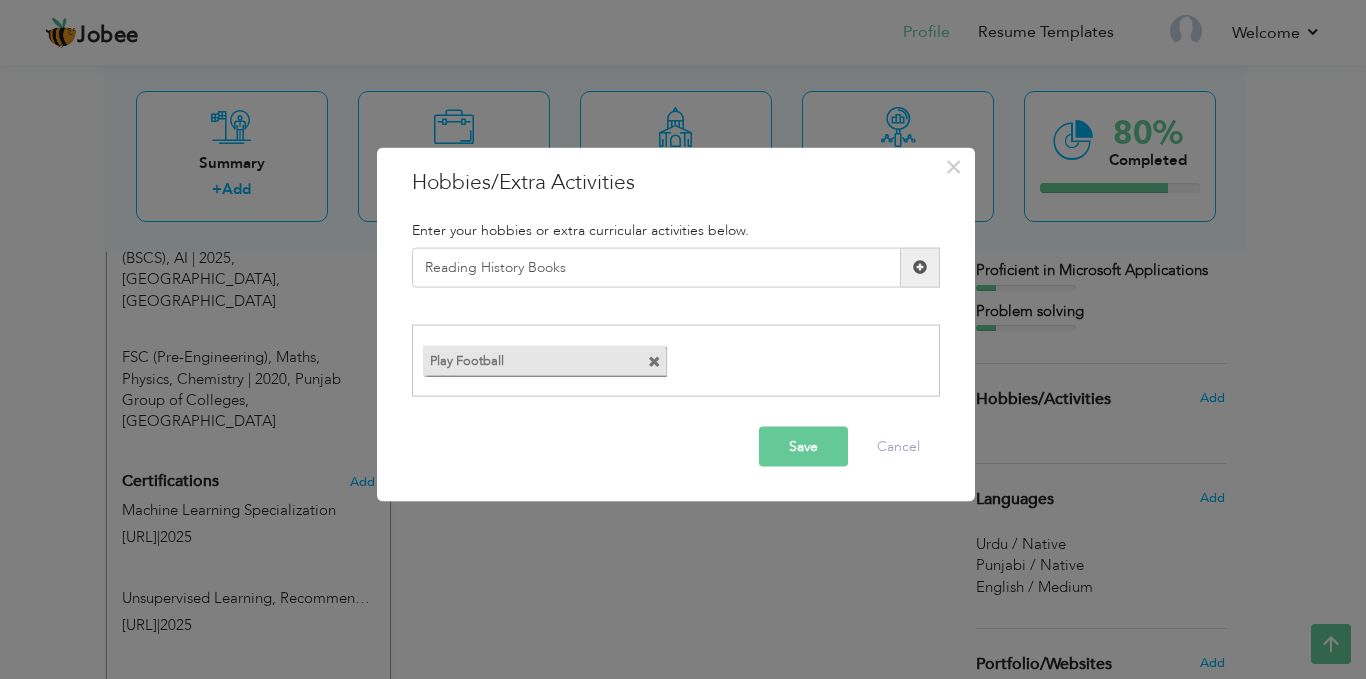 click at bounding box center [920, 267] 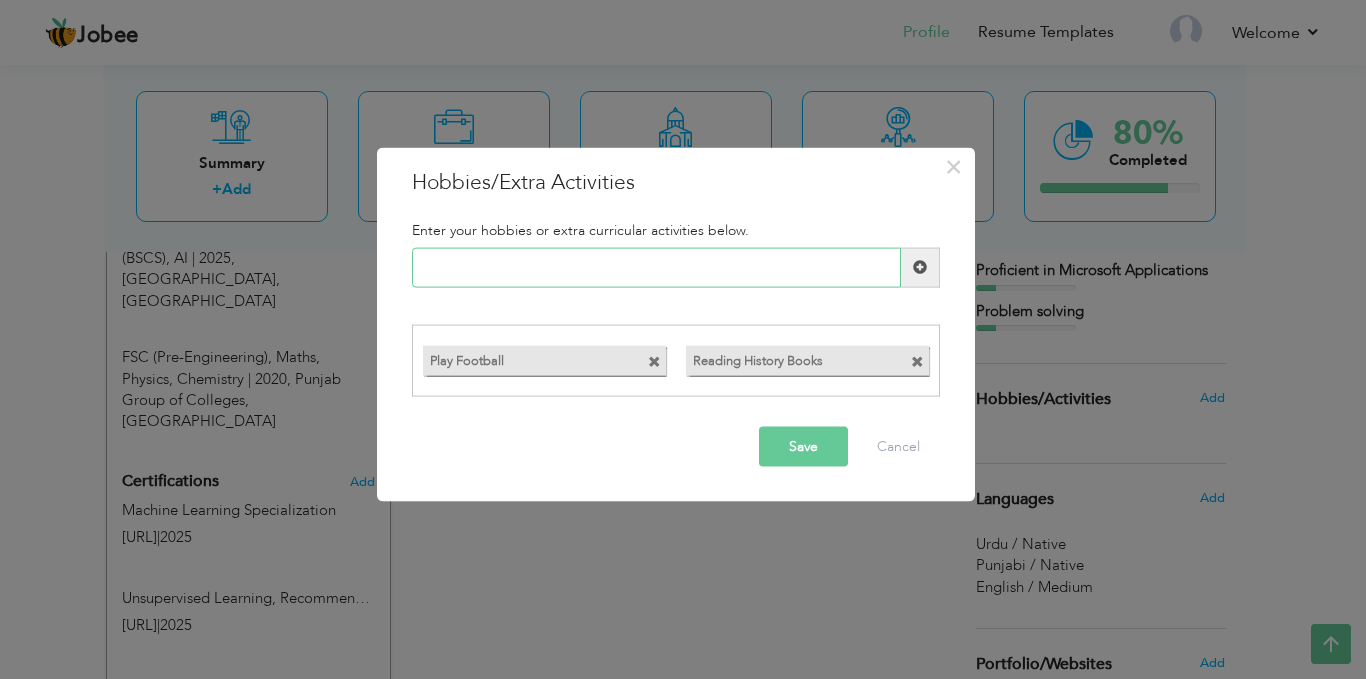 click at bounding box center [656, 267] 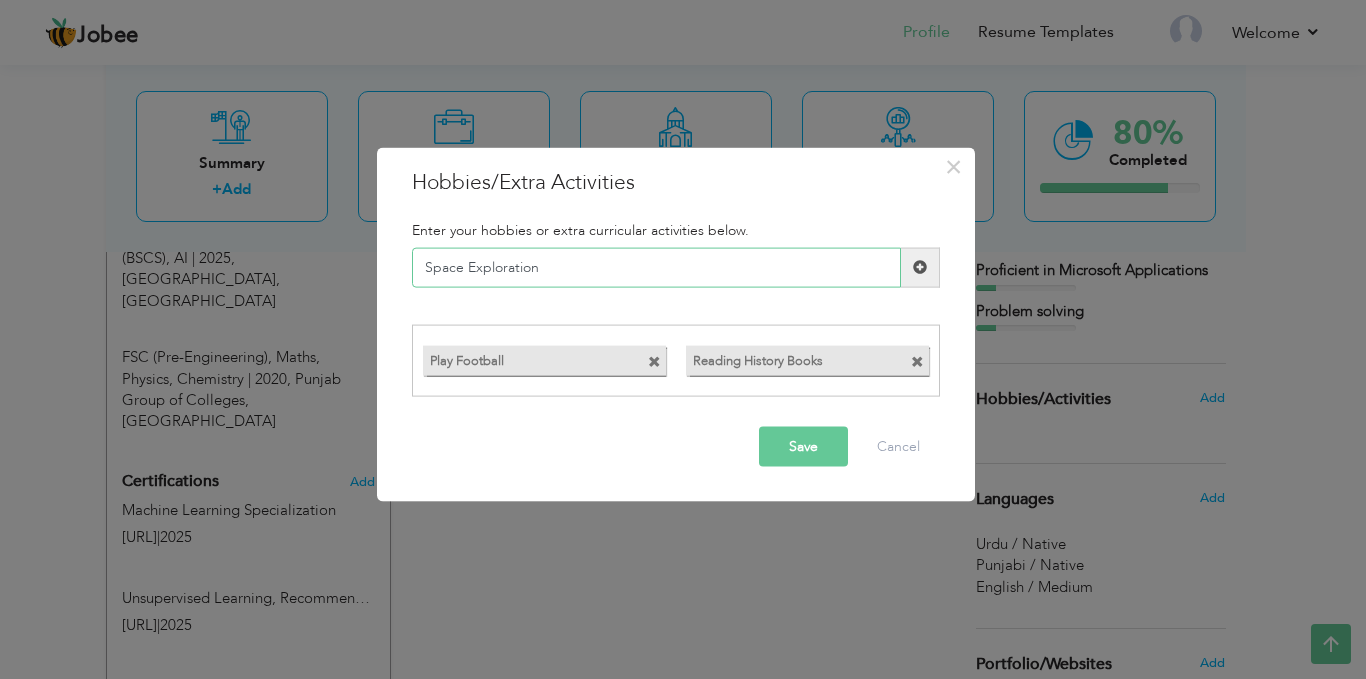 type on "Space Exploration" 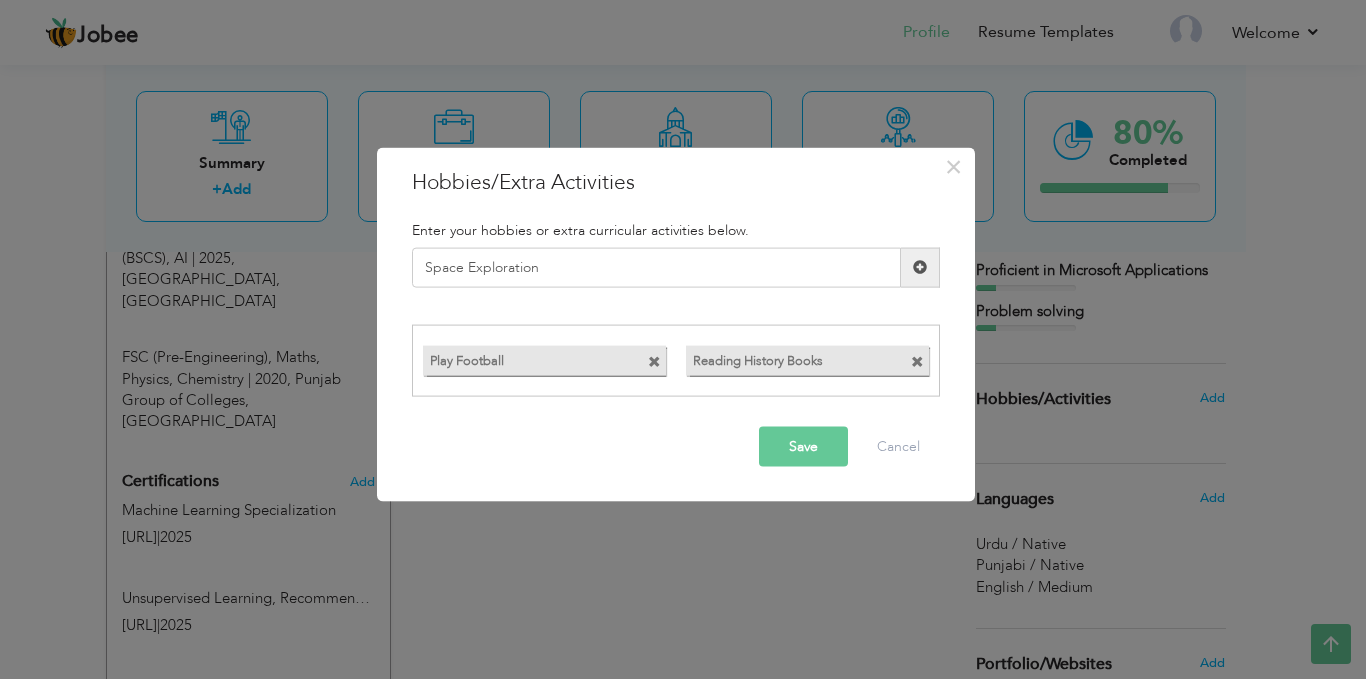 click at bounding box center [920, 267] 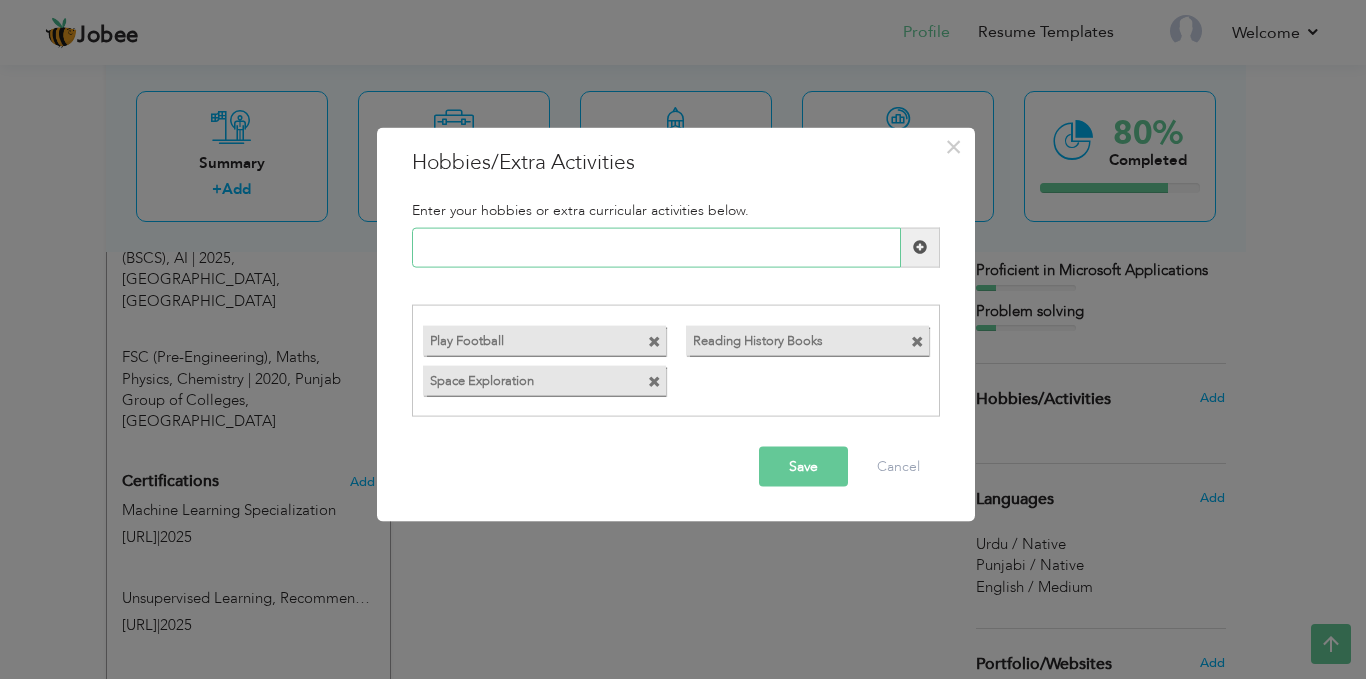click at bounding box center [656, 247] 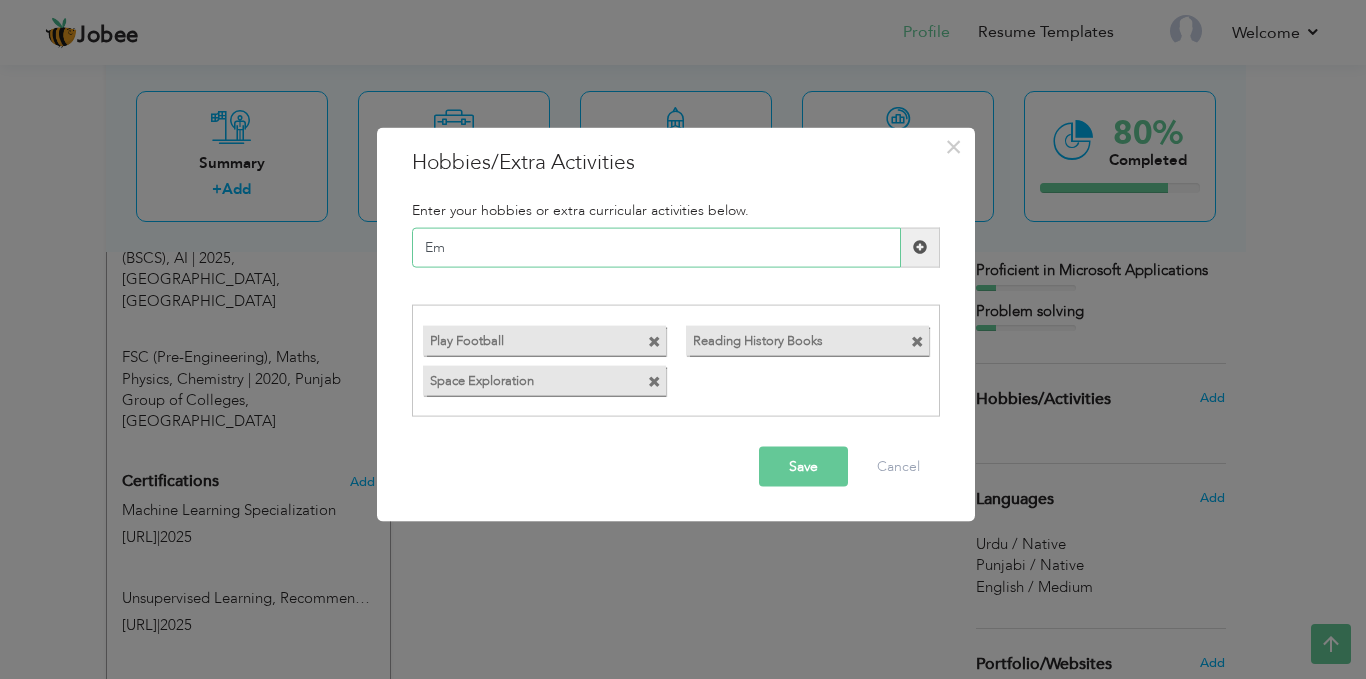 type on "E" 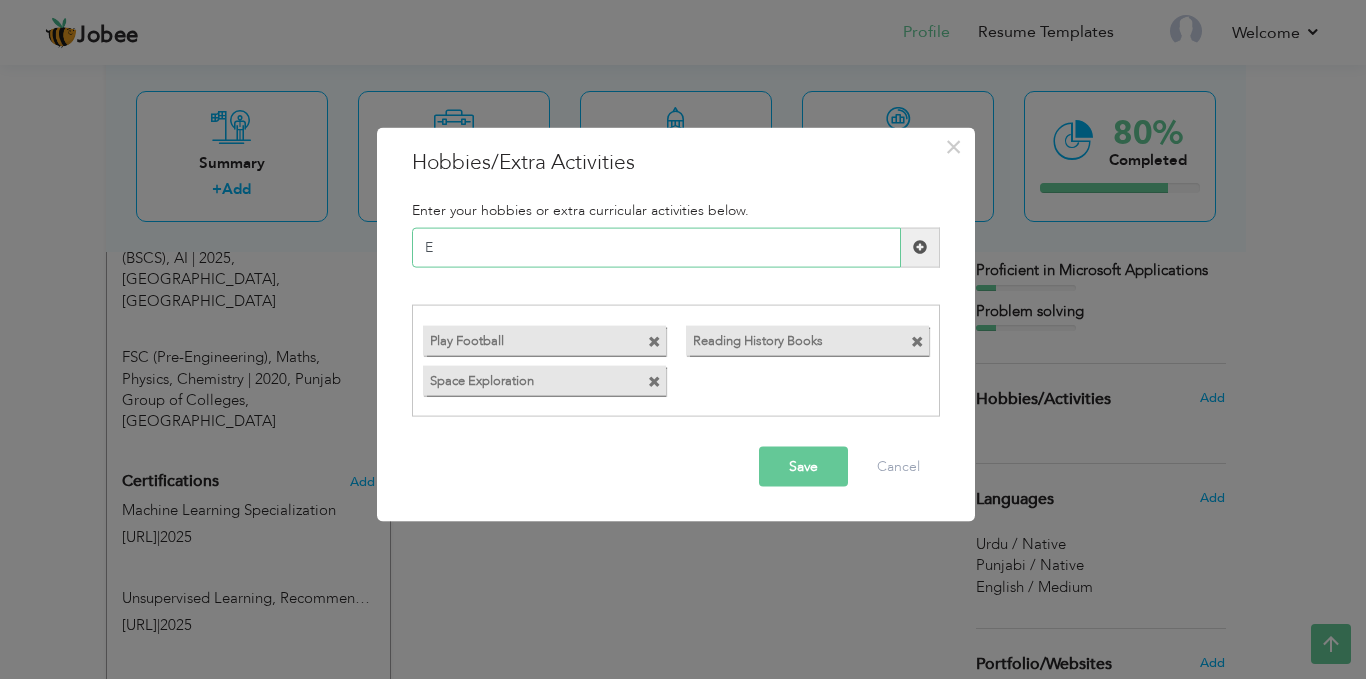 type 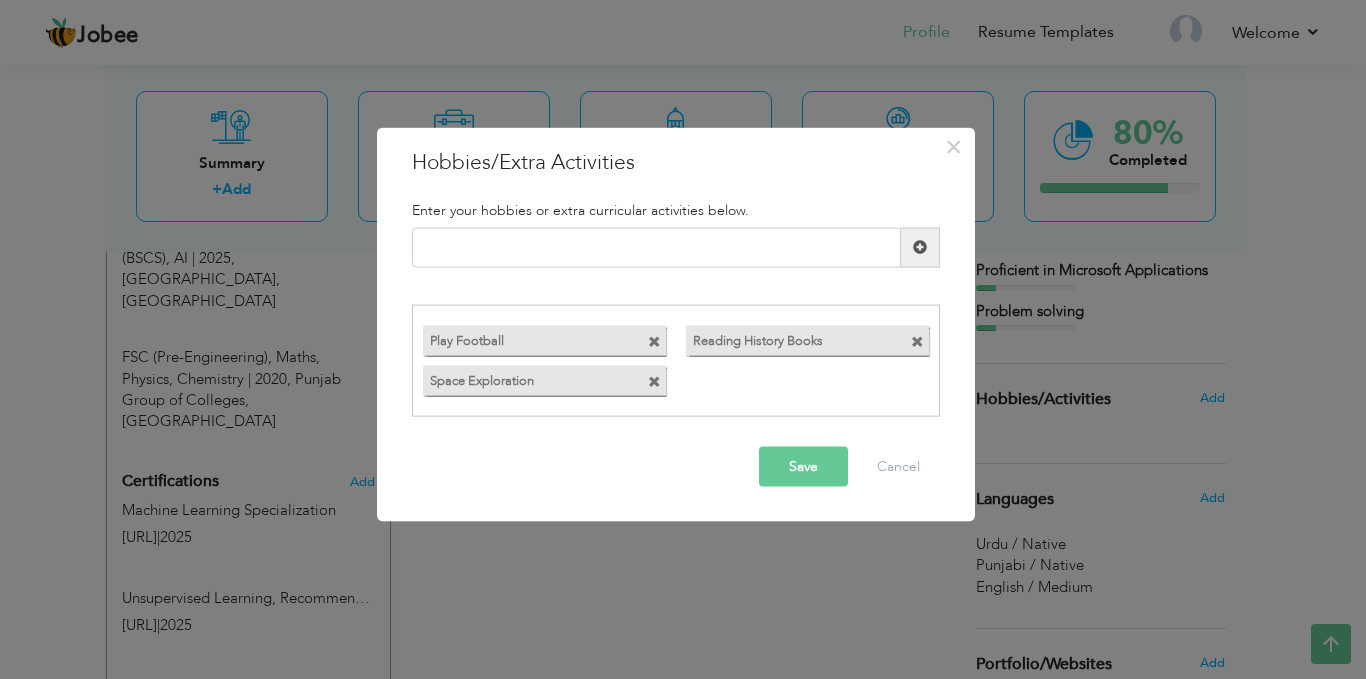 click on "Save" at bounding box center [803, 467] 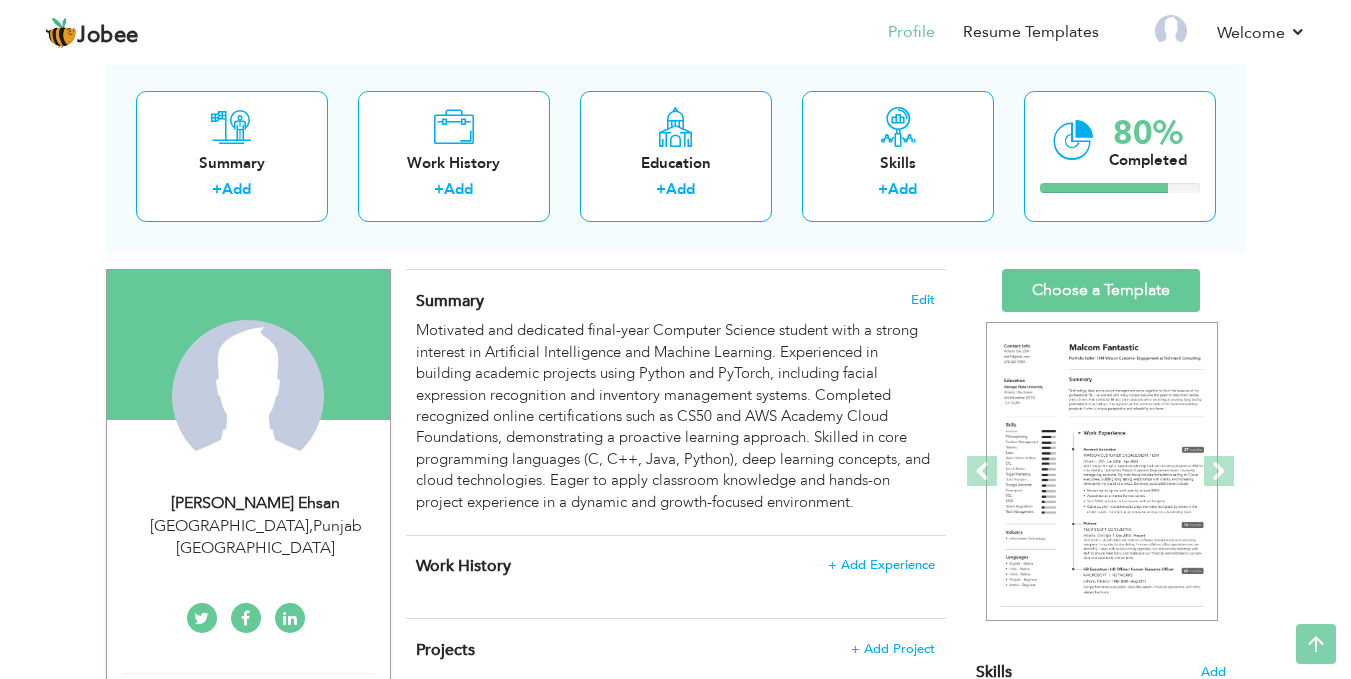scroll, scrollTop: 89, scrollLeft: 0, axis: vertical 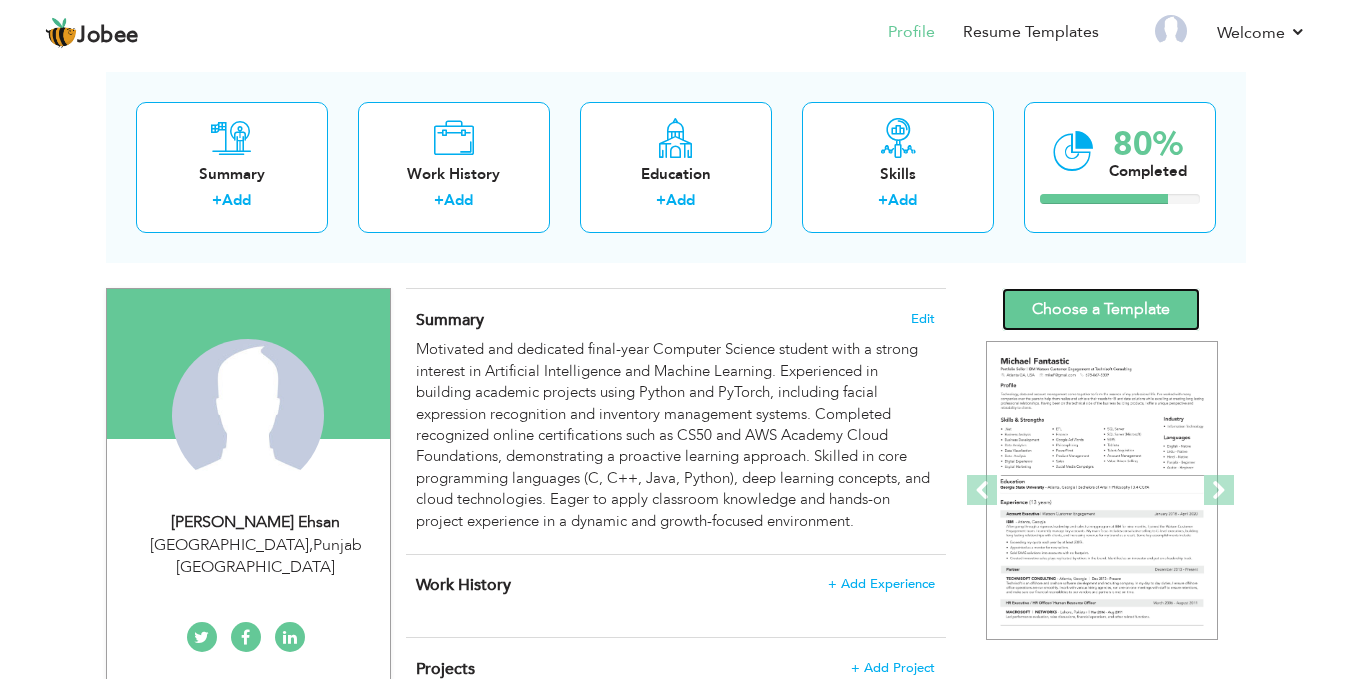 click on "Choose a Template" at bounding box center (1101, 309) 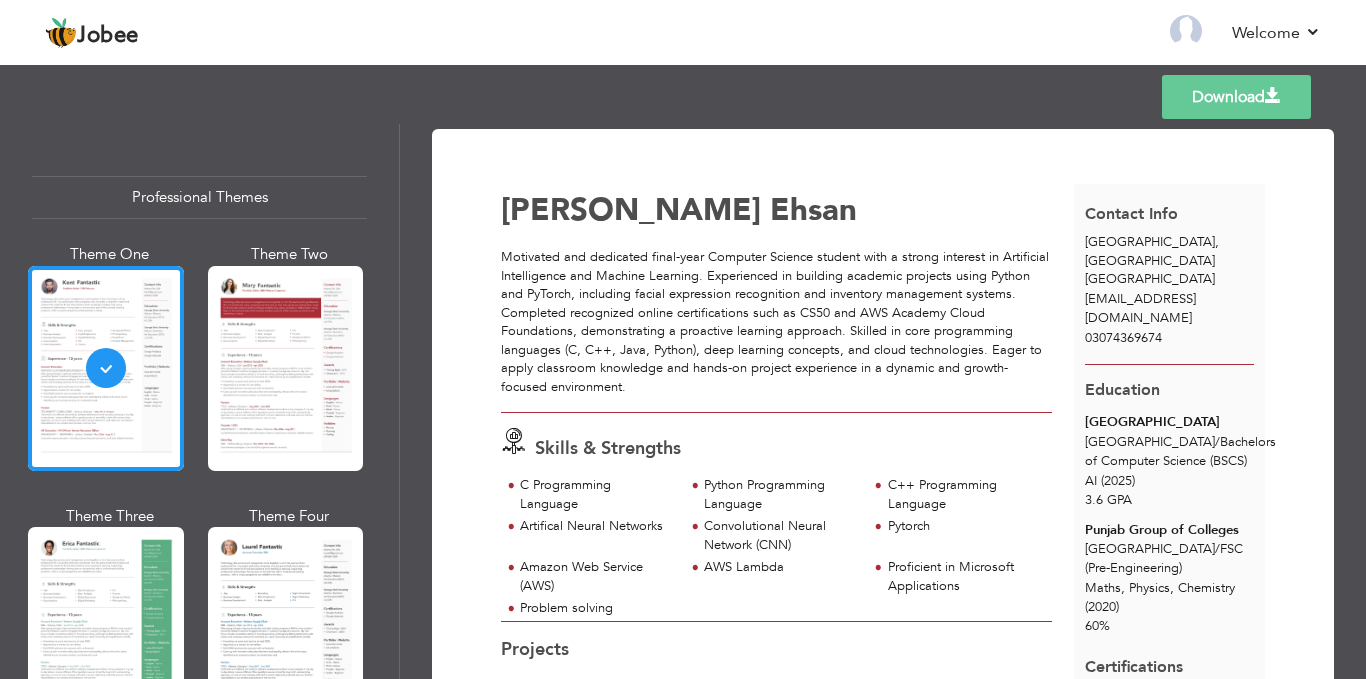scroll, scrollTop: 0, scrollLeft: 0, axis: both 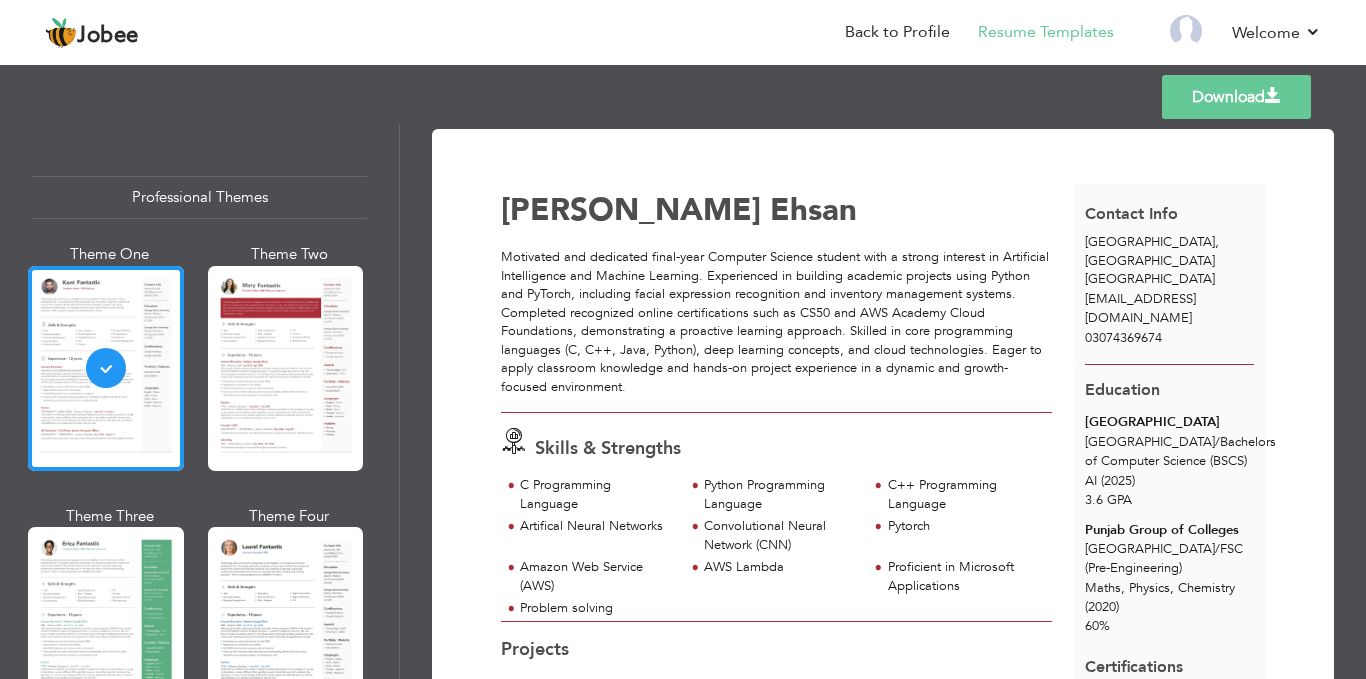 click on "Professional Themes
Theme One
Theme Two
Theme Three
Theme Four Theme Five" at bounding box center (200, 401) 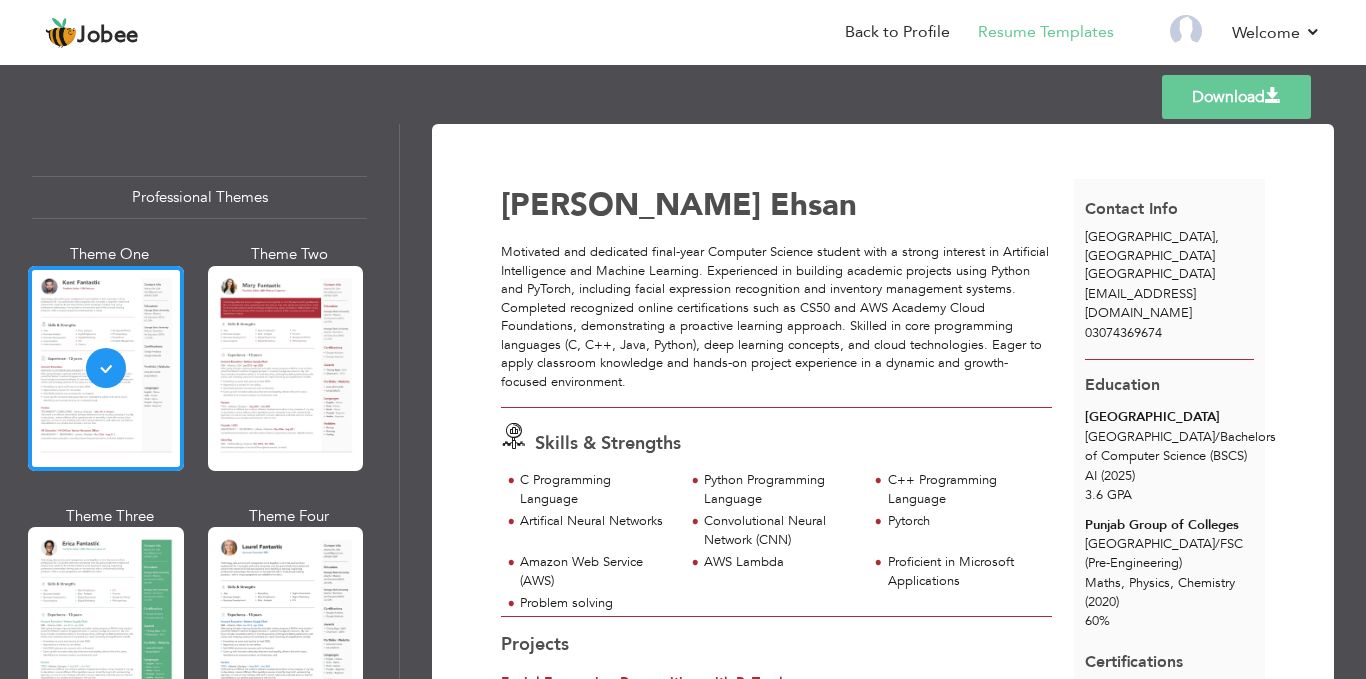 scroll, scrollTop: 0, scrollLeft: 0, axis: both 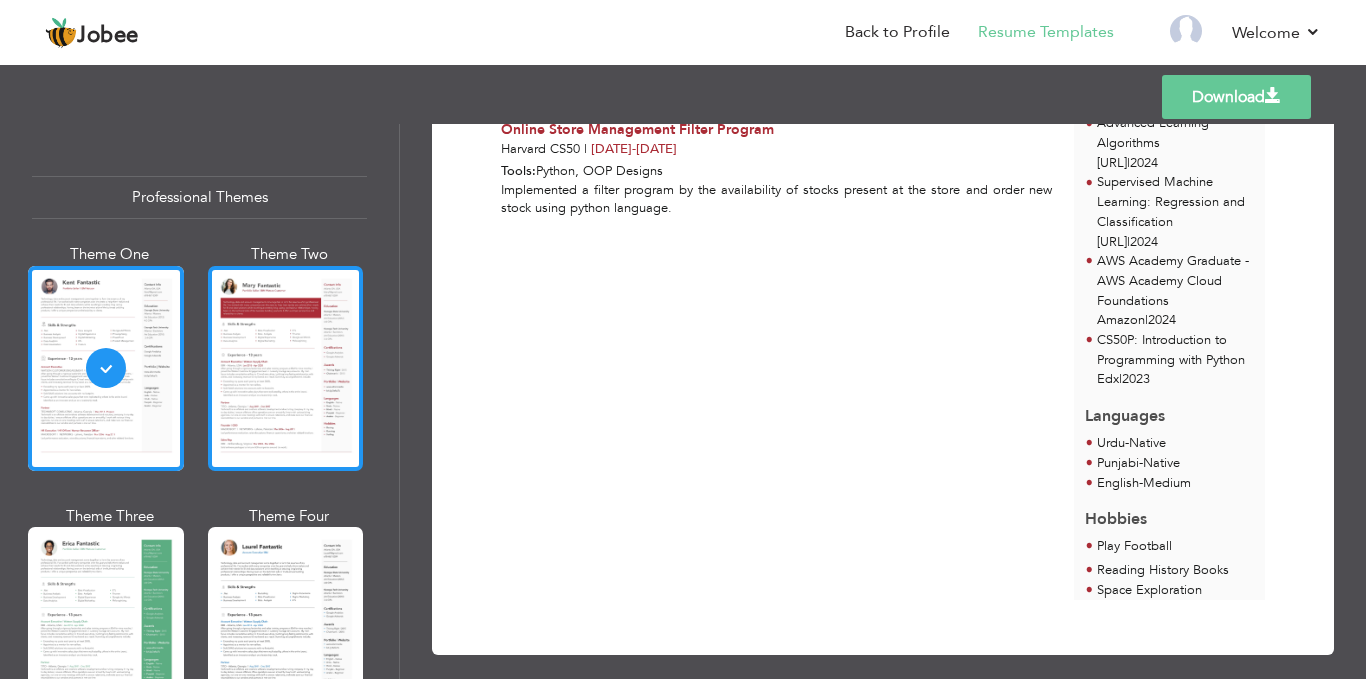 click at bounding box center (286, 368) 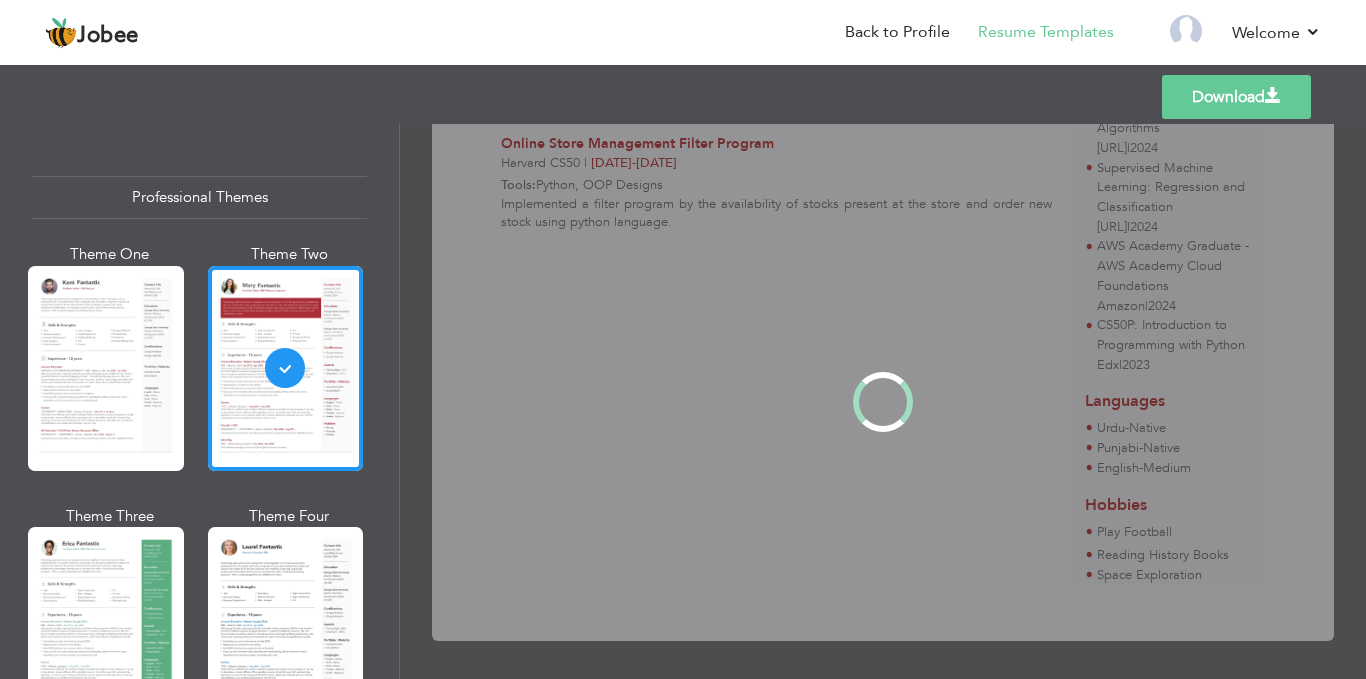 scroll, scrollTop: 0, scrollLeft: 0, axis: both 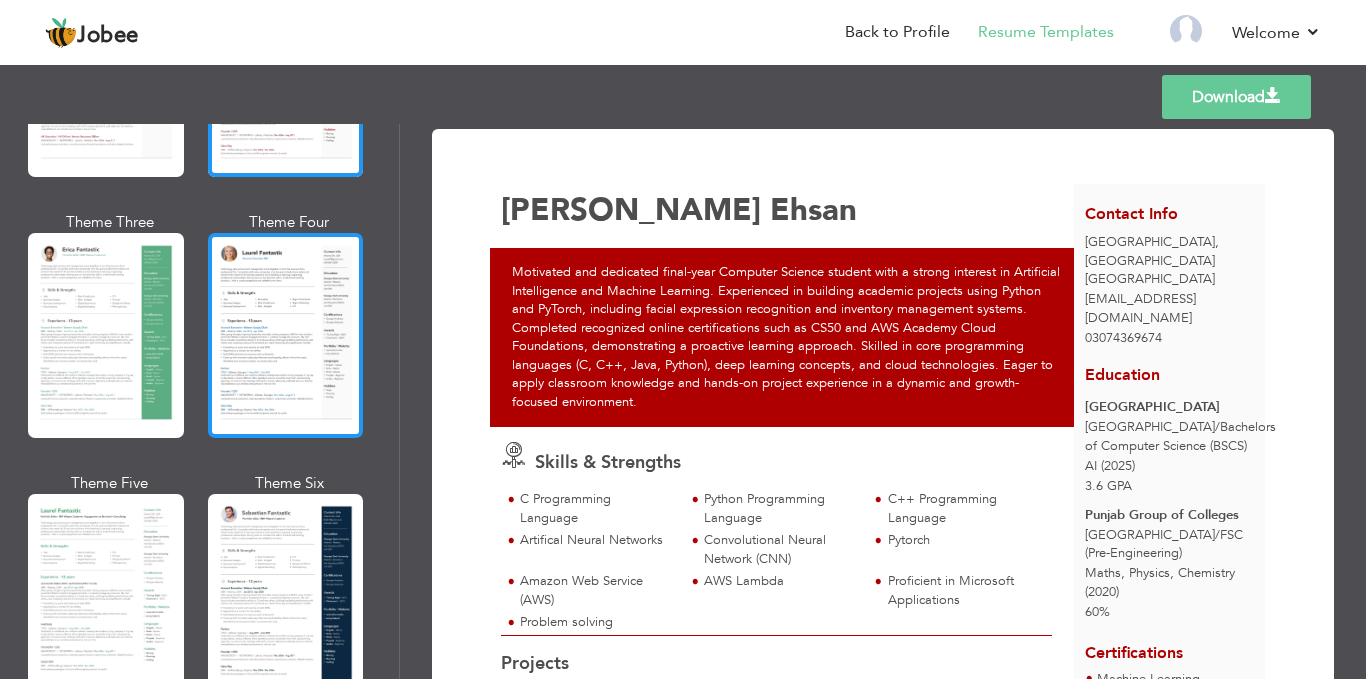 click at bounding box center [286, 335] 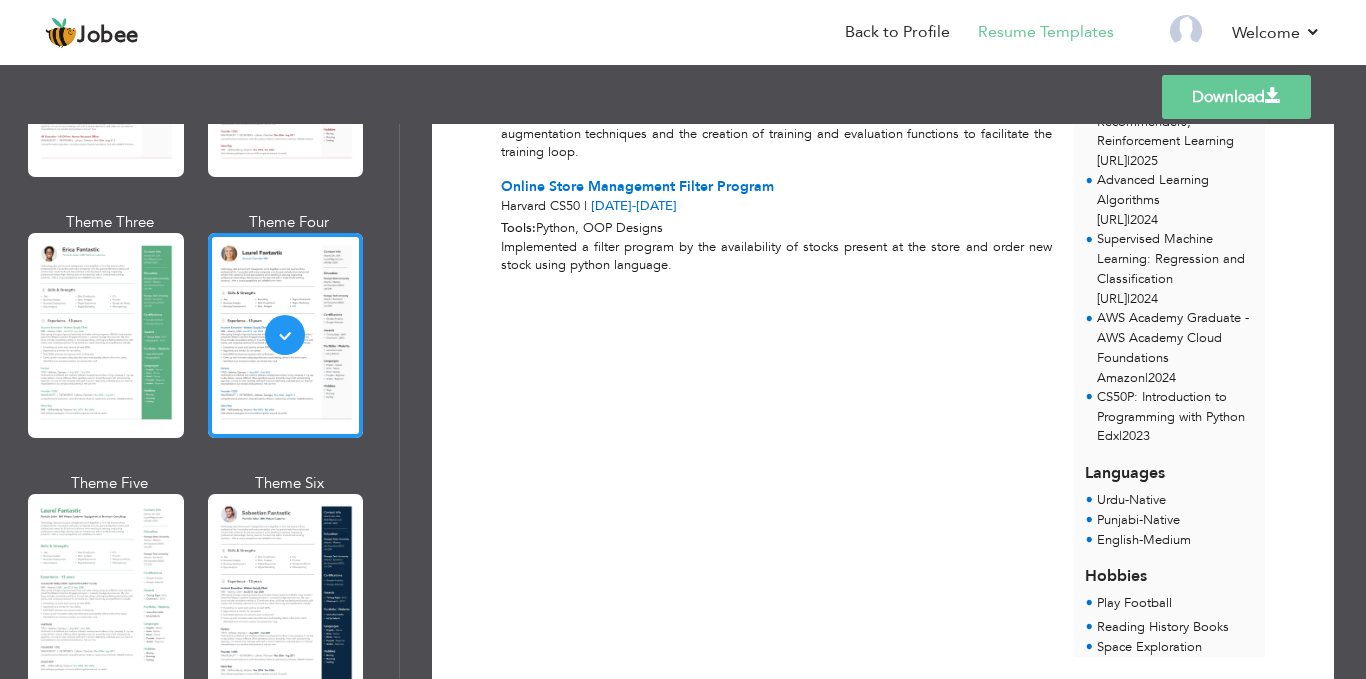 scroll, scrollTop: 635, scrollLeft: 0, axis: vertical 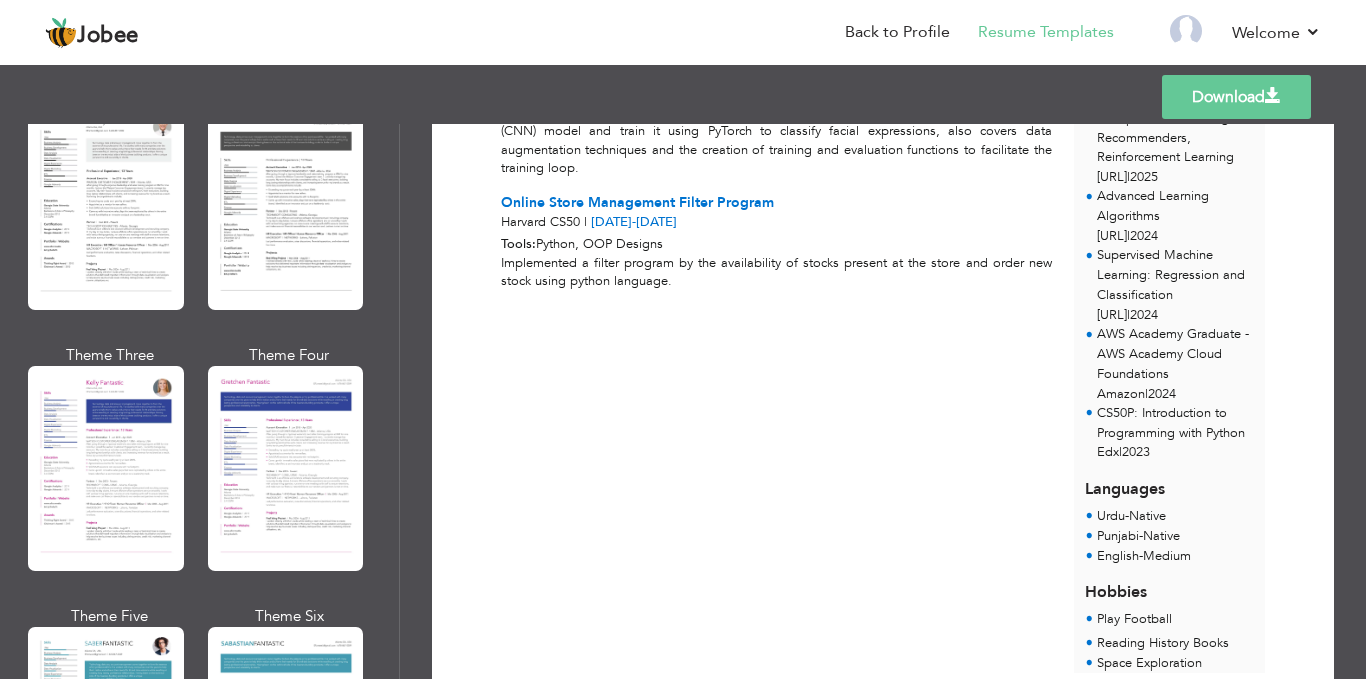 click on "Download" at bounding box center (1236, 97) 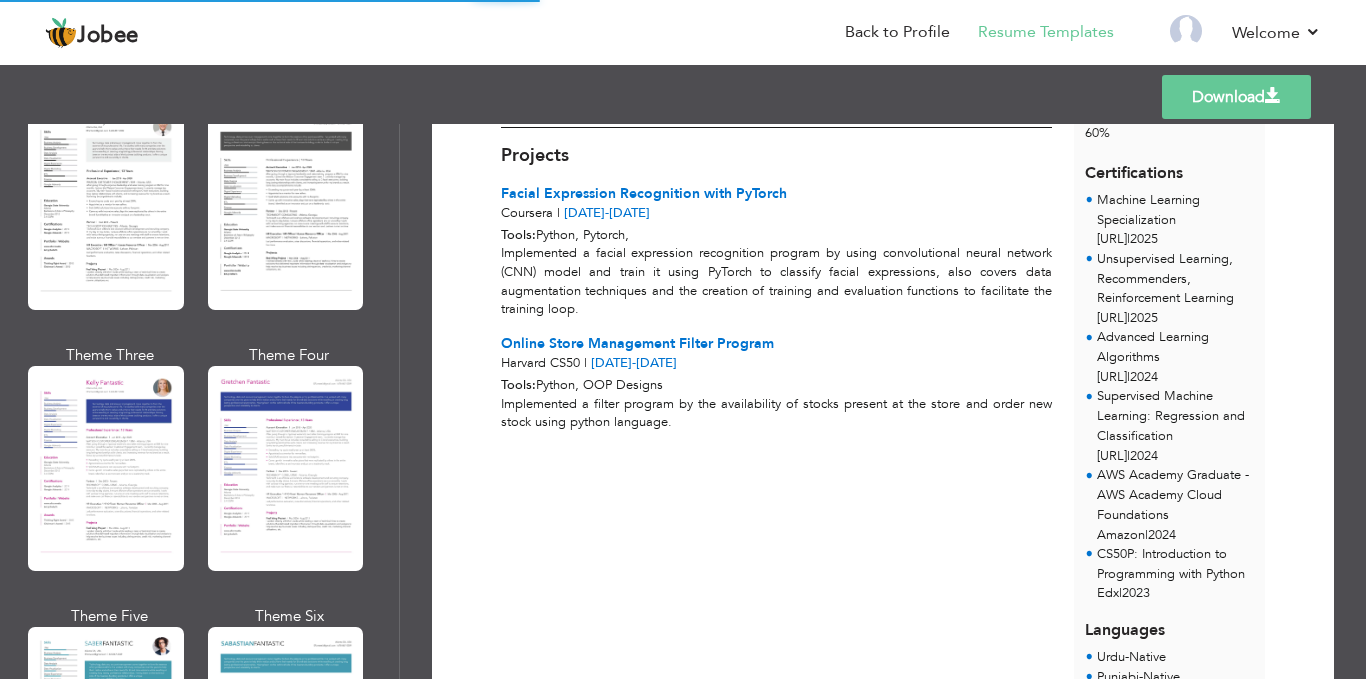 scroll, scrollTop: 0, scrollLeft: 0, axis: both 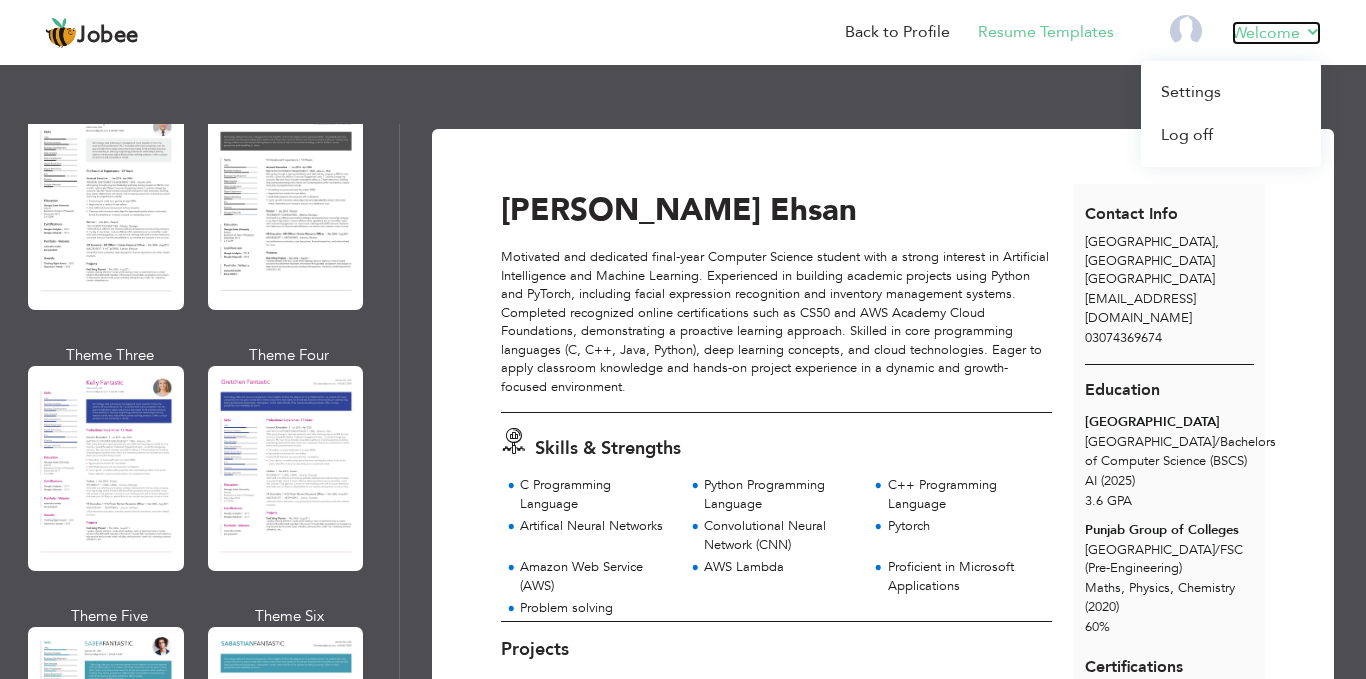 click on "Welcome" at bounding box center [1276, 33] 